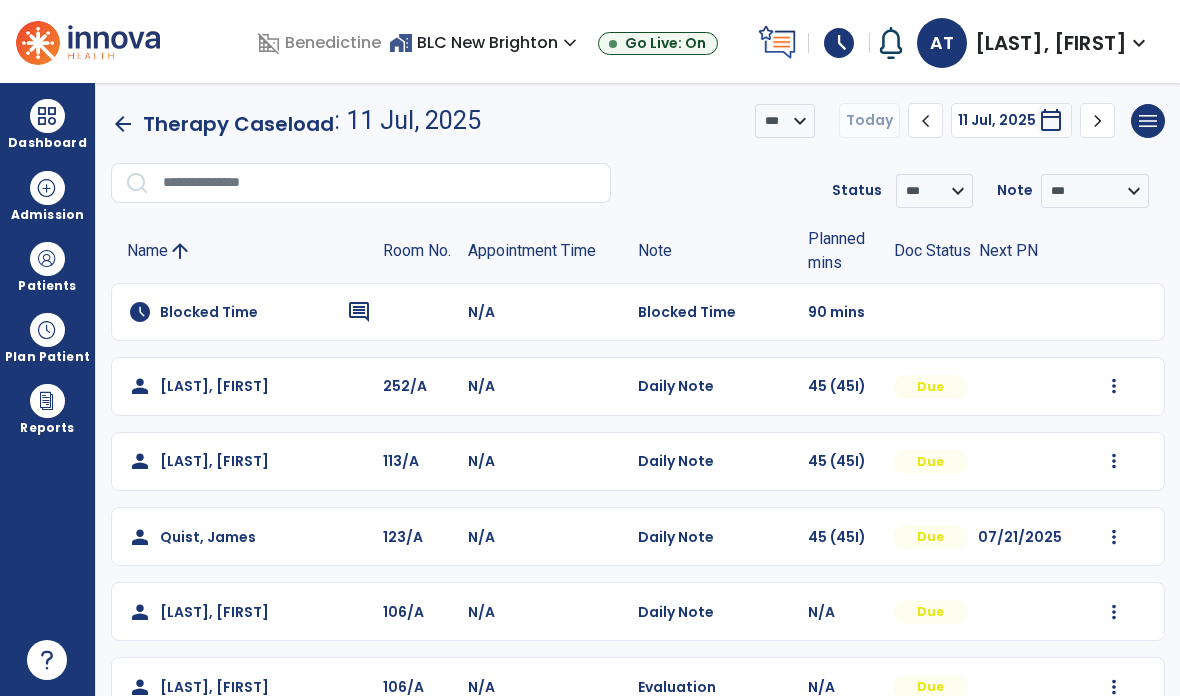 scroll, scrollTop: 0, scrollLeft: 0, axis: both 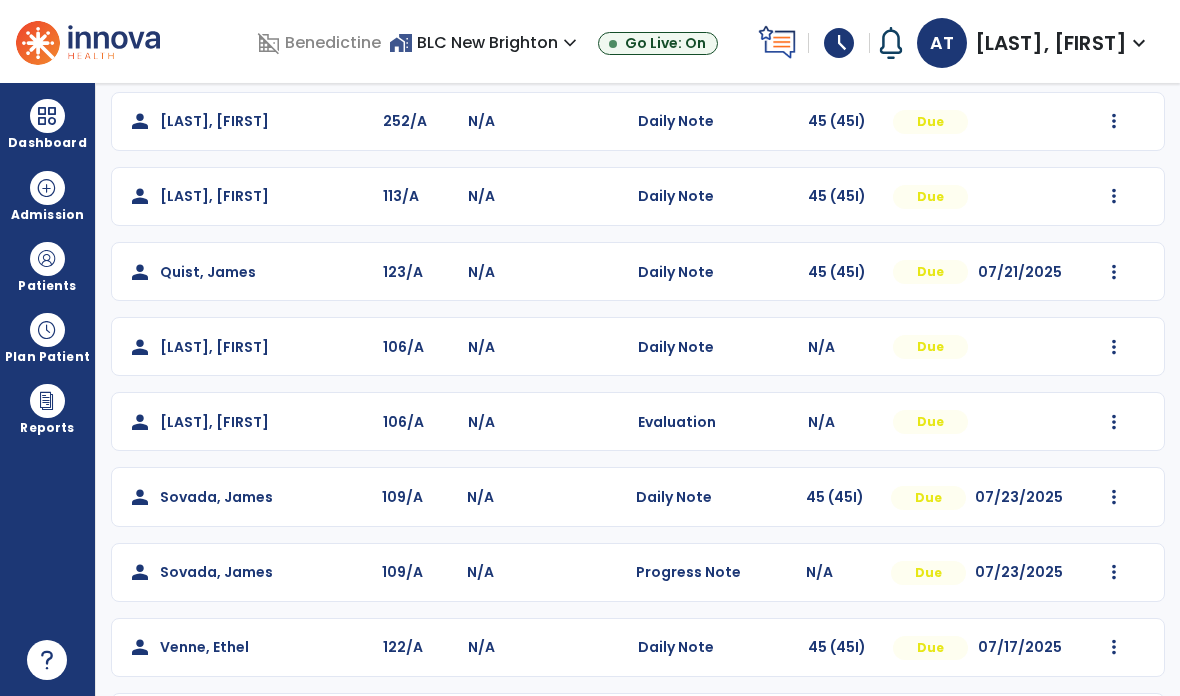 click on "Mark Visit As Complete   Reset Note   Open Document   G + C Mins" 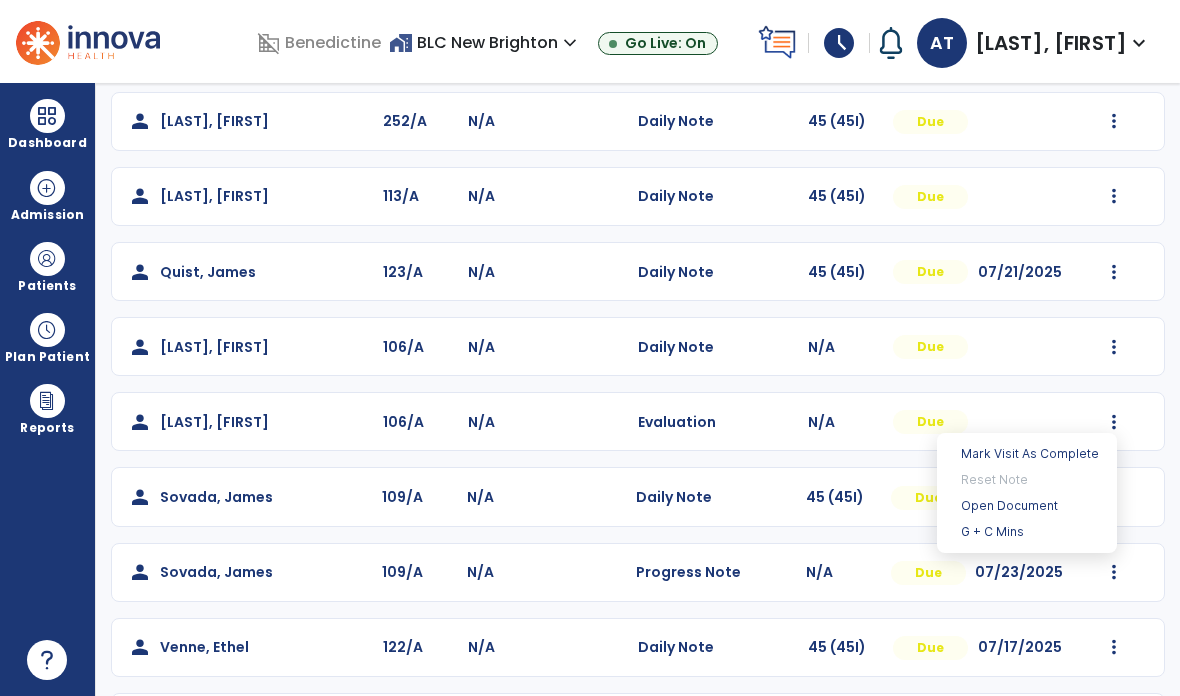 click on "Open Document" at bounding box center [1027, 506] 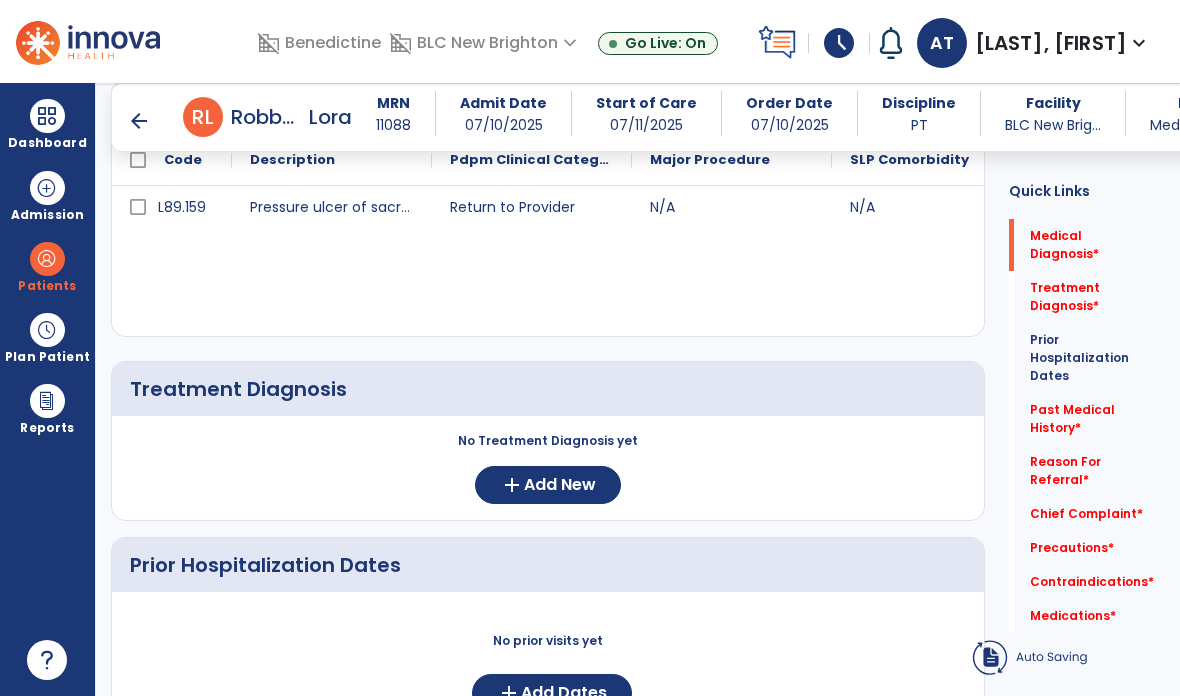 scroll, scrollTop: 245, scrollLeft: 0, axis: vertical 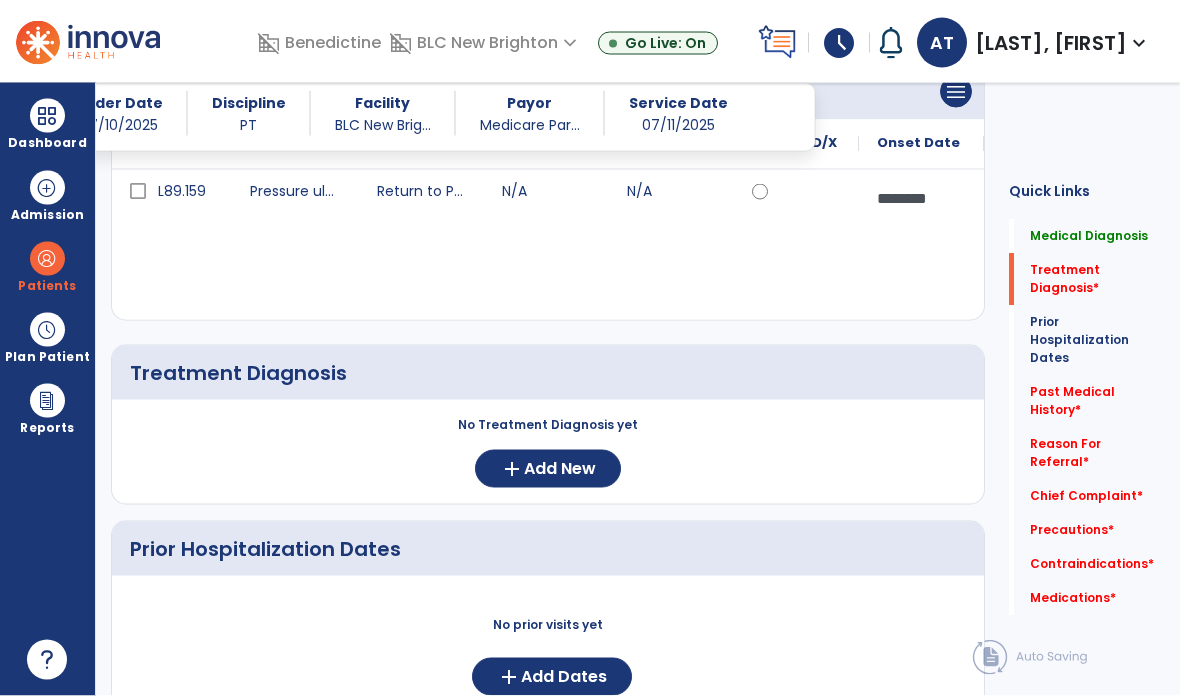 click on "Treatment Diagnosis   *" 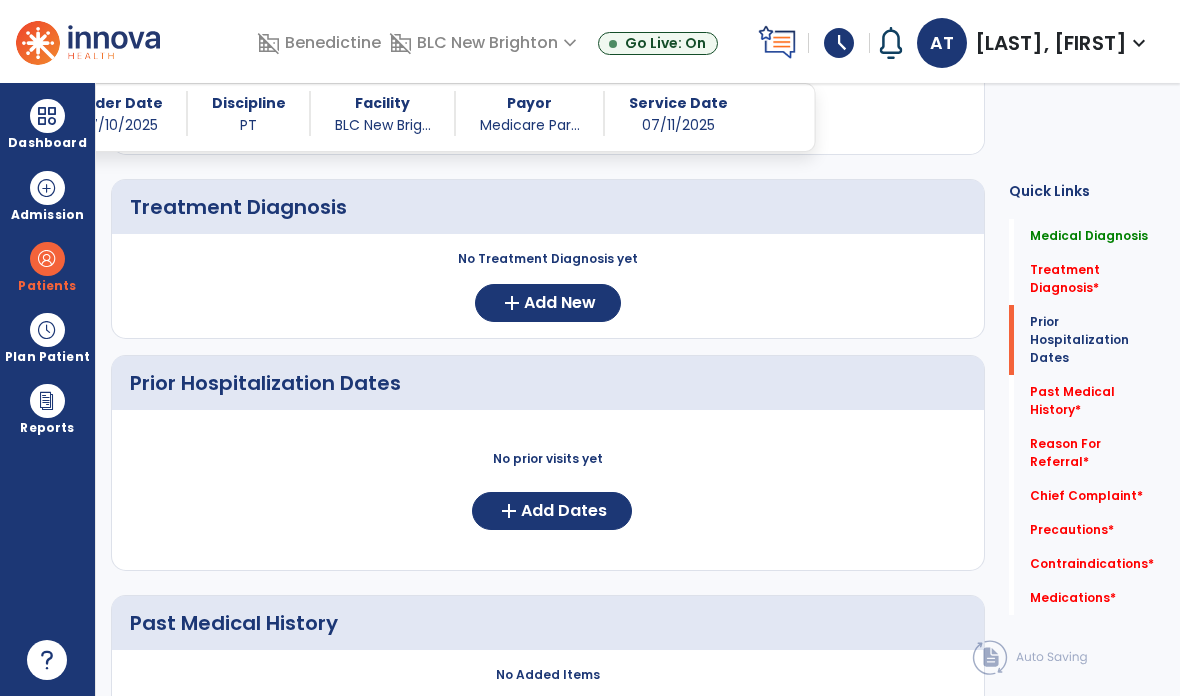 scroll, scrollTop: 541, scrollLeft: 0, axis: vertical 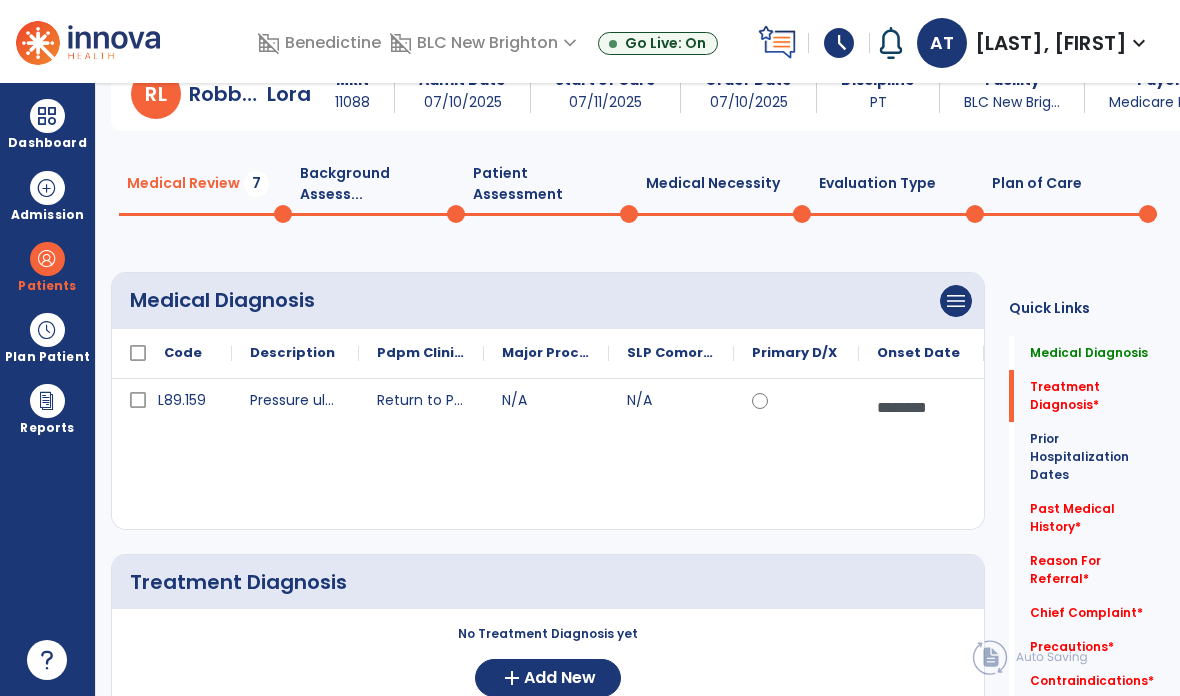 click on "Chief Complaint   *  Chief Complaint   *" 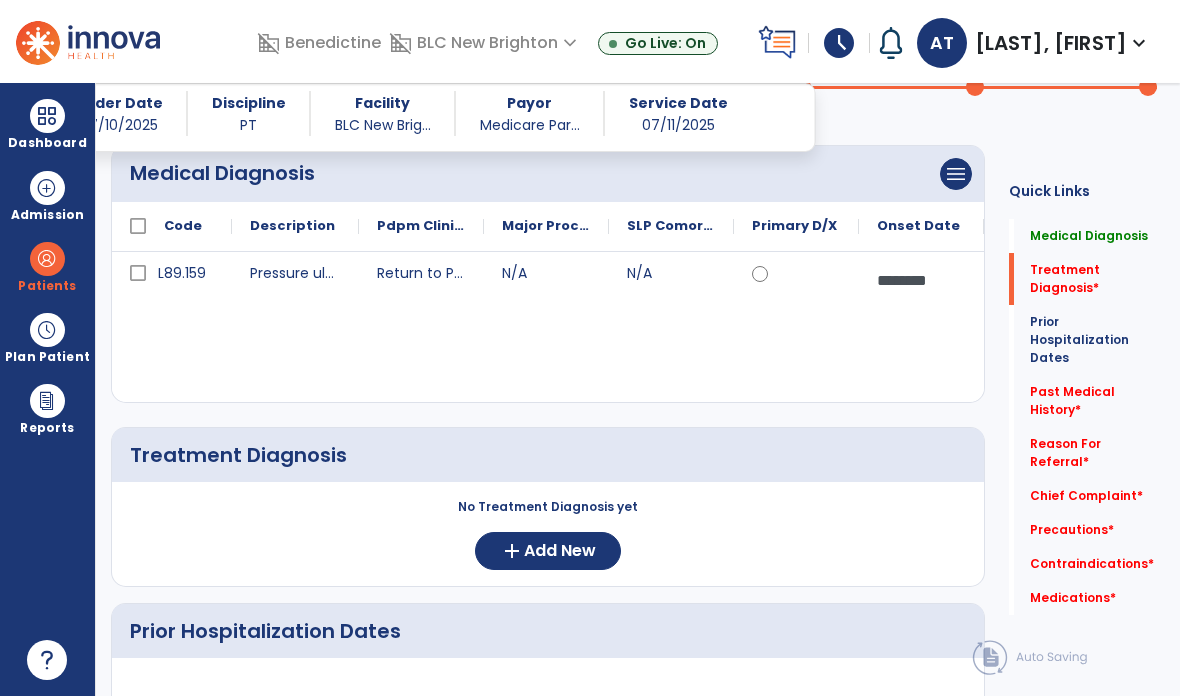 scroll, scrollTop: 199, scrollLeft: 0, axis: vertical 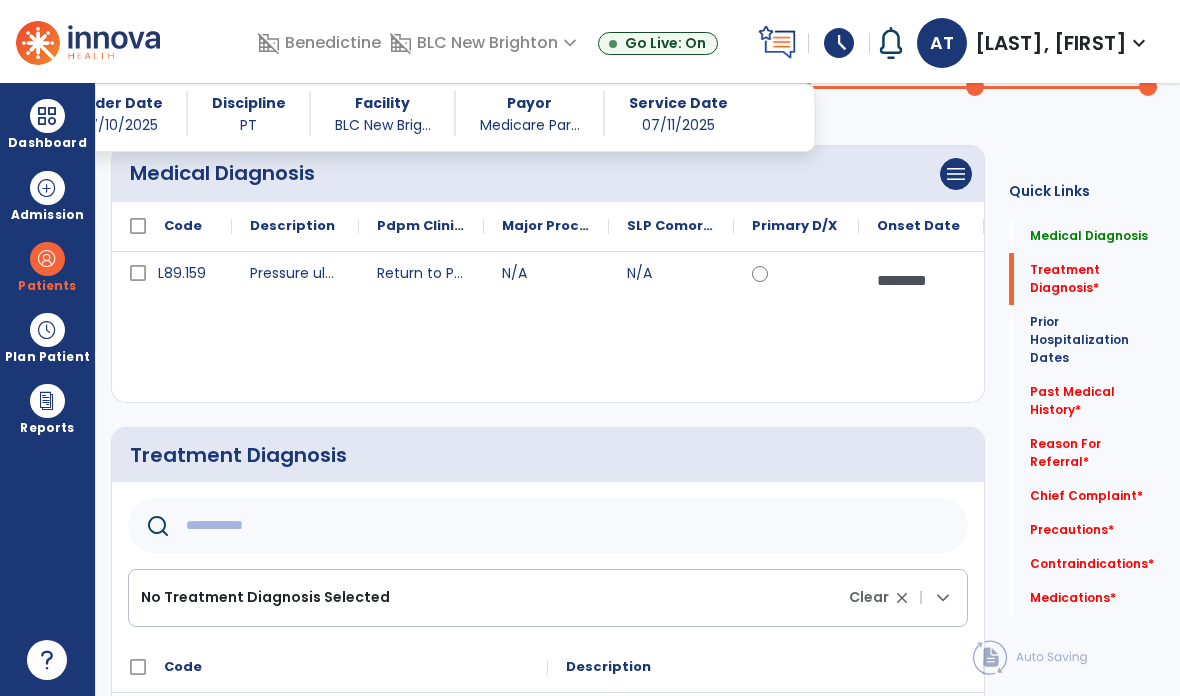 click 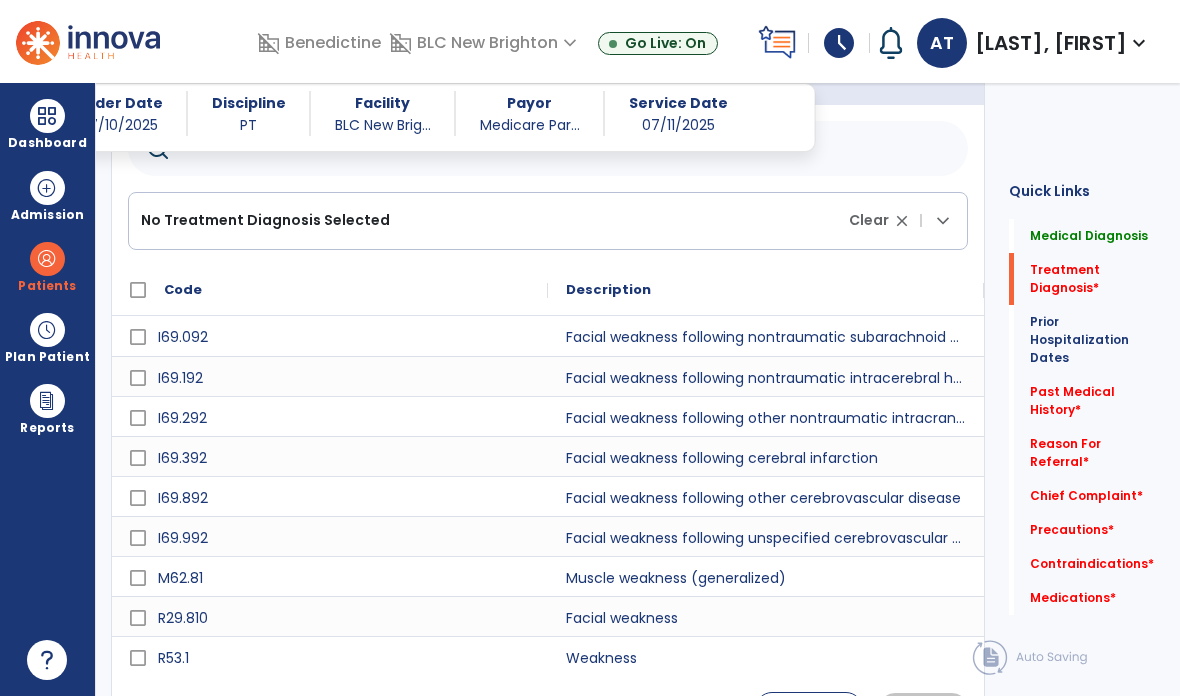 scroll, scrollTop: 597, scrollLeft: 0, axis: vertical 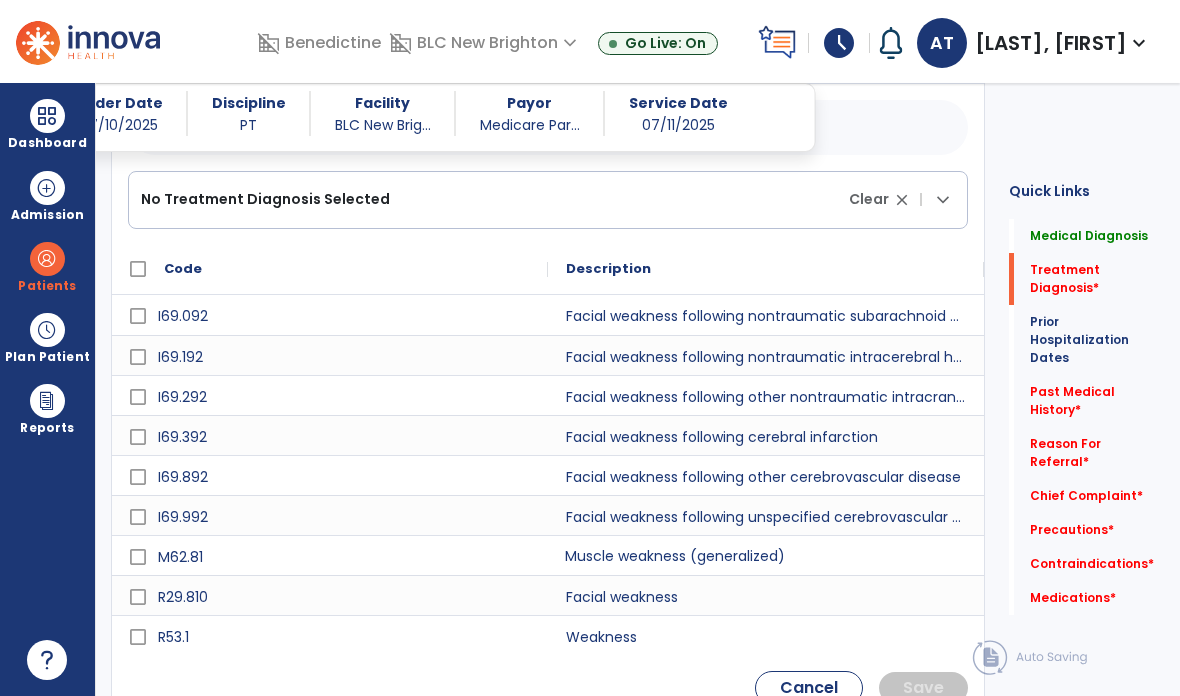 click on "Muscle weakness (generalized)" 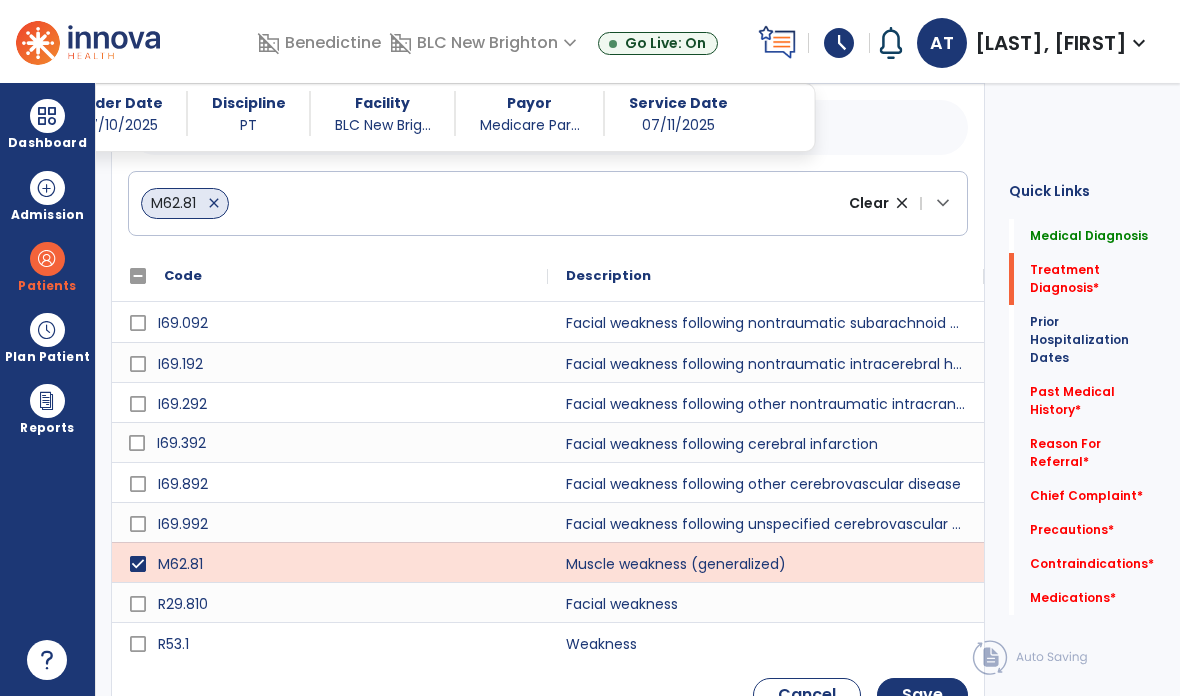 scroll, scrollTop: 517, scrollLeft: 0, axis: vertical 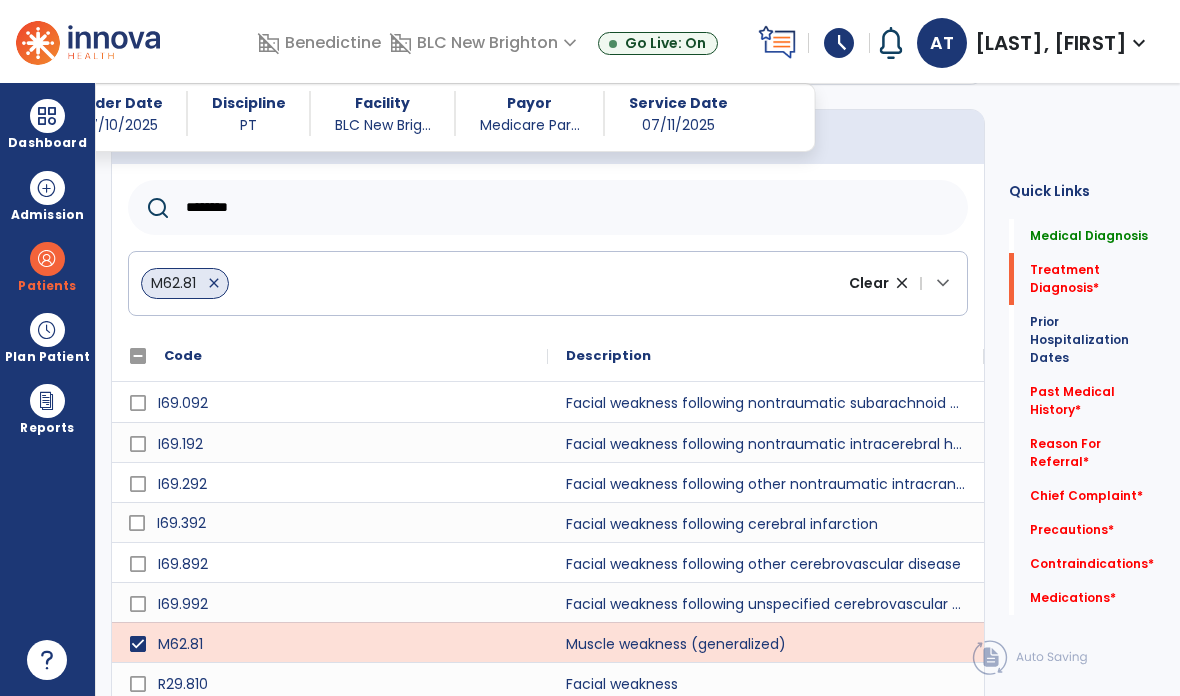 click on "********" 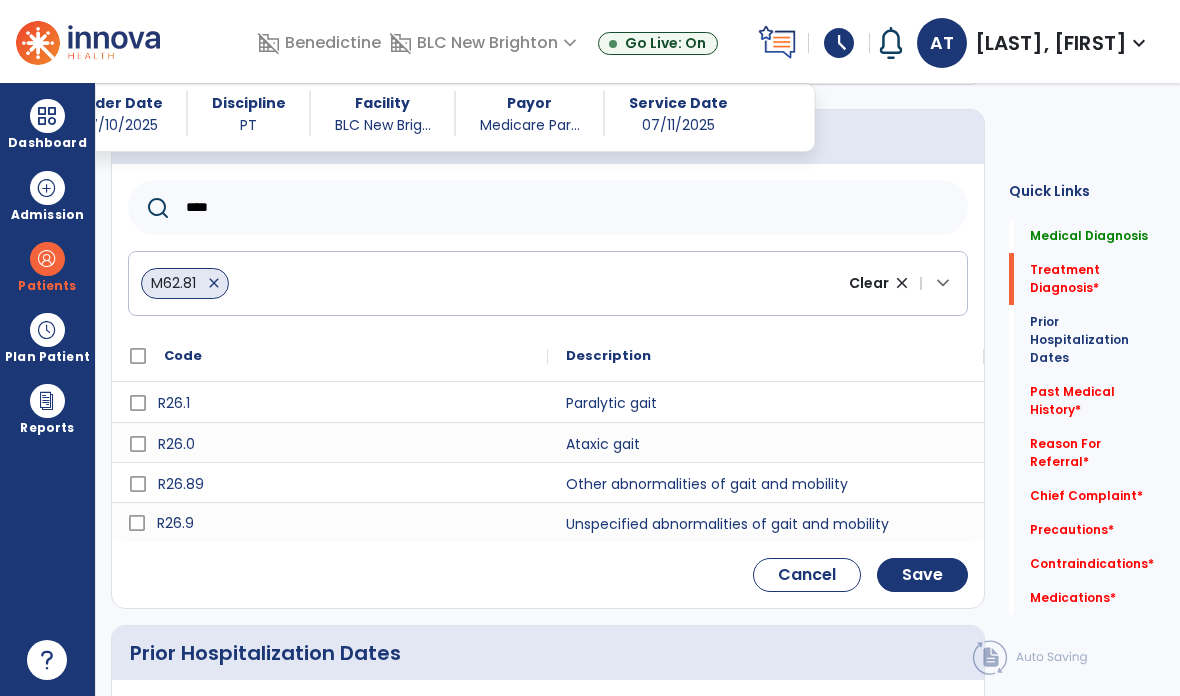type on "****" 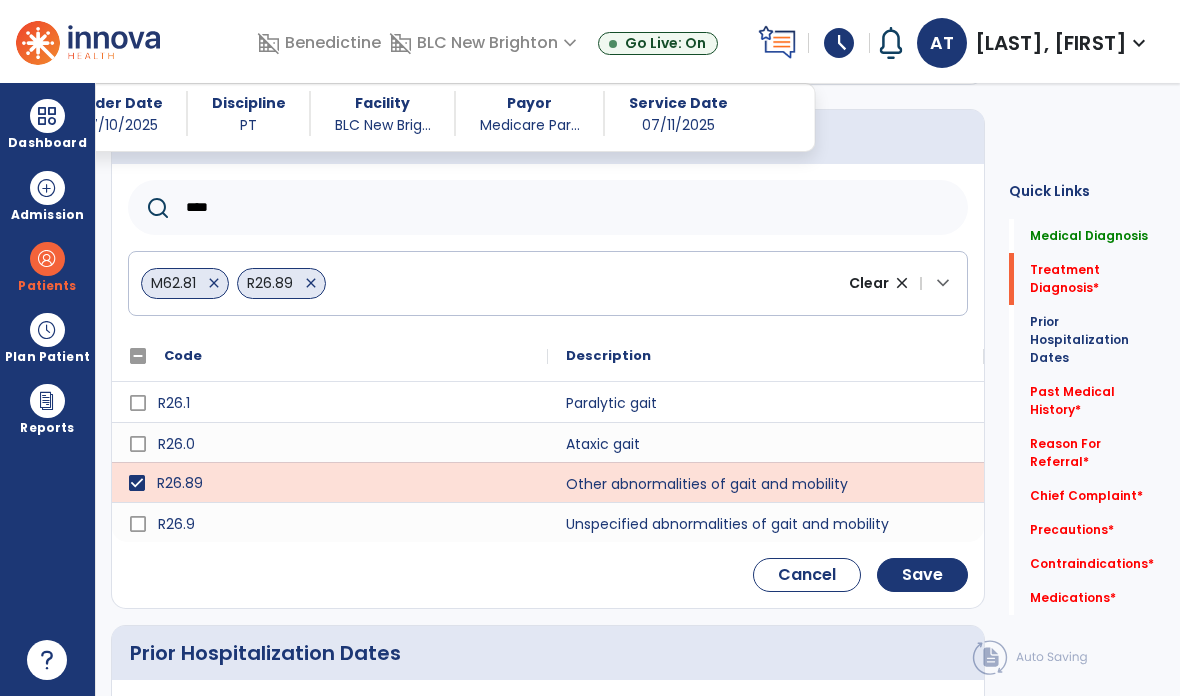 click on "Save" 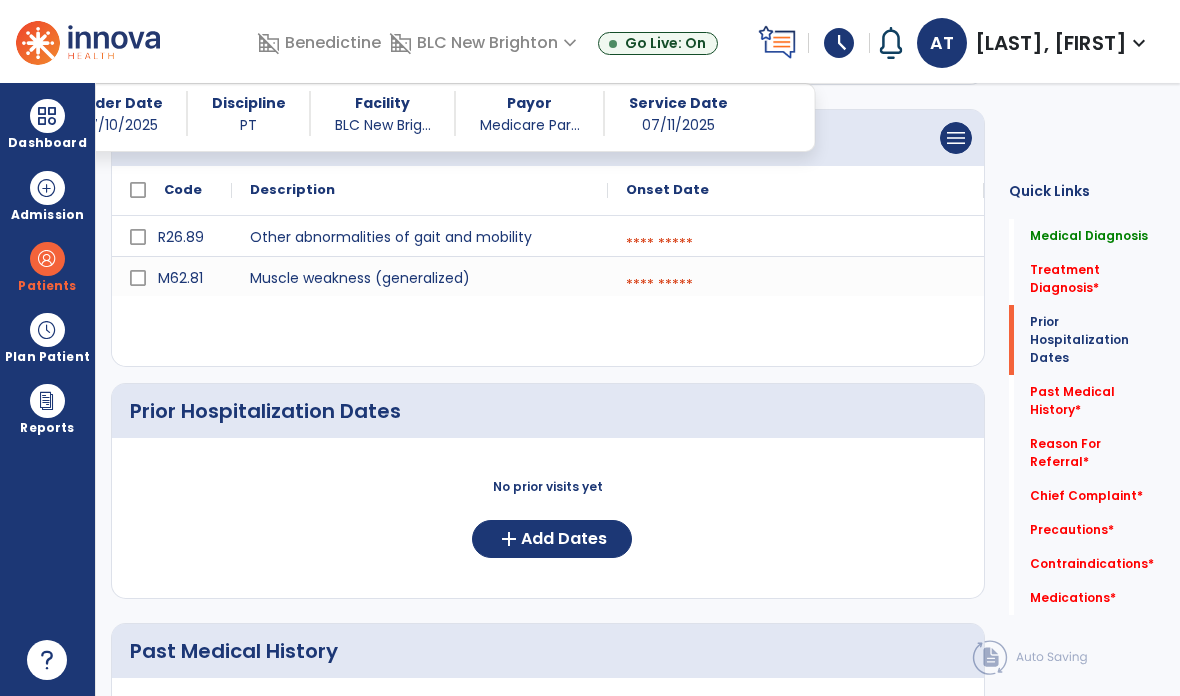 click at bounding box center (796, 244) 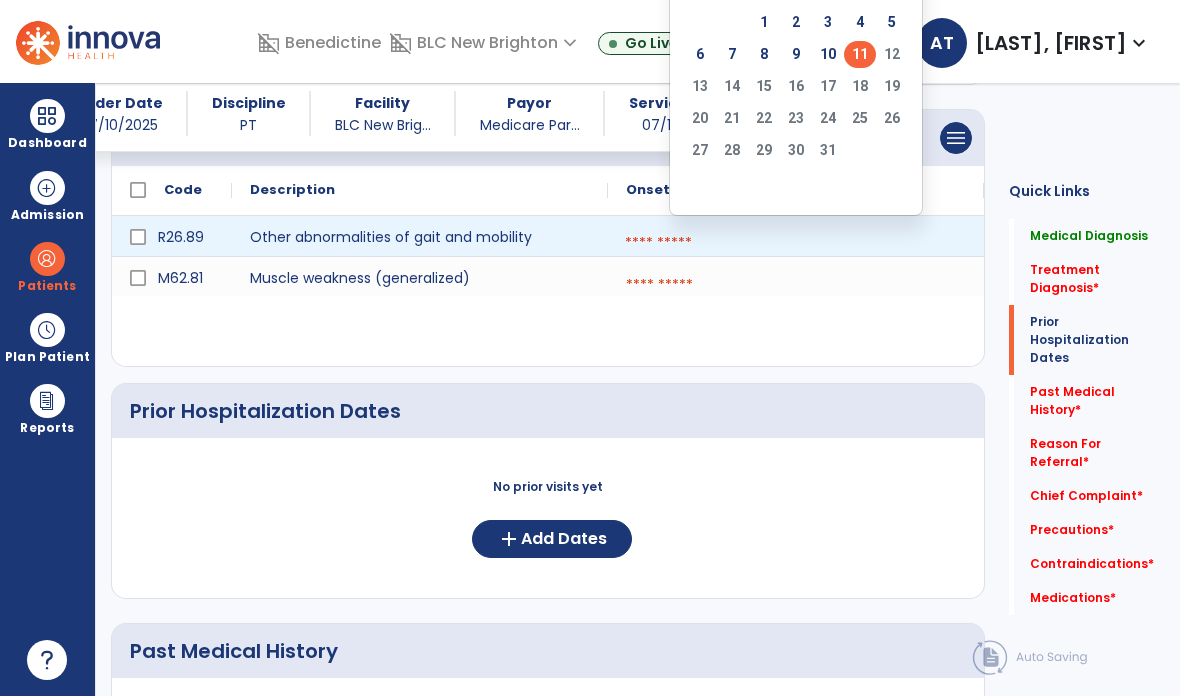 scroll, scrollTop: 0, scrollLeft: 0, axis: both 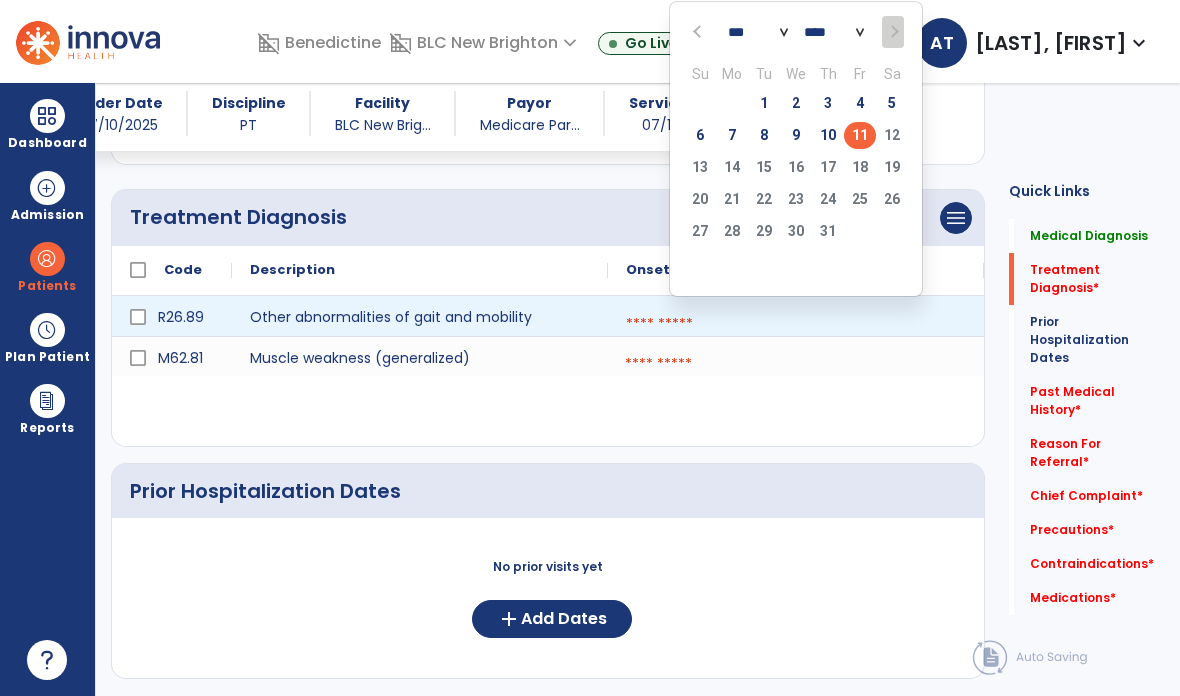 click on "11" 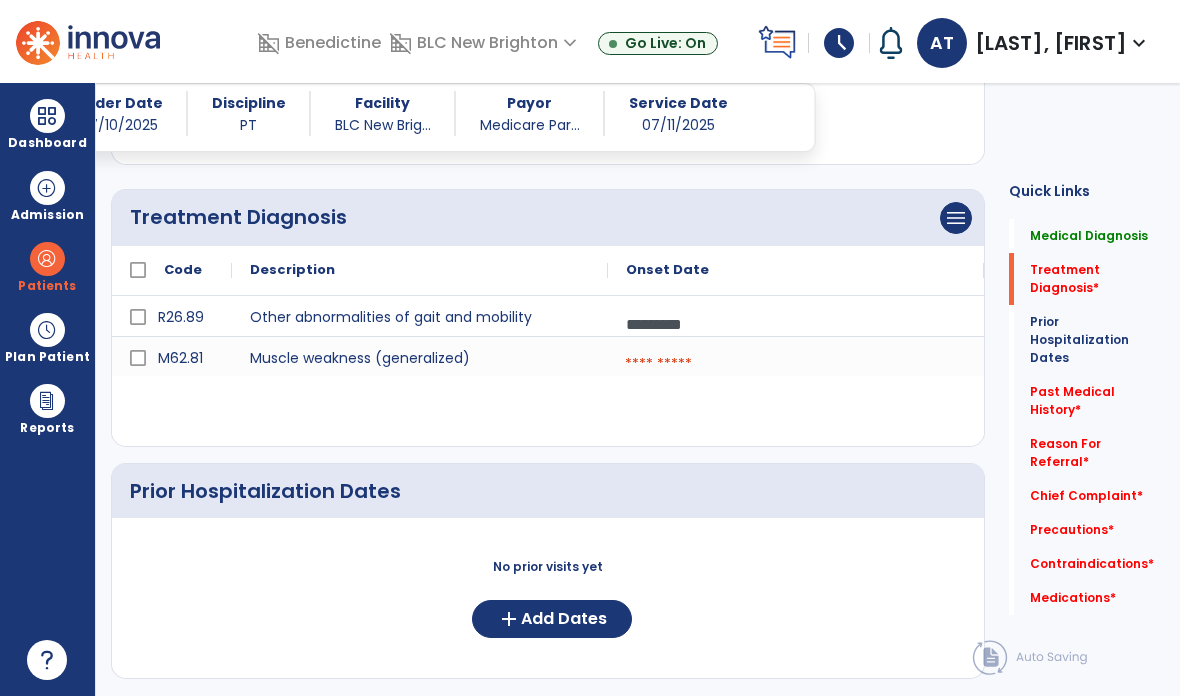 click at bounding box center [796, 364] 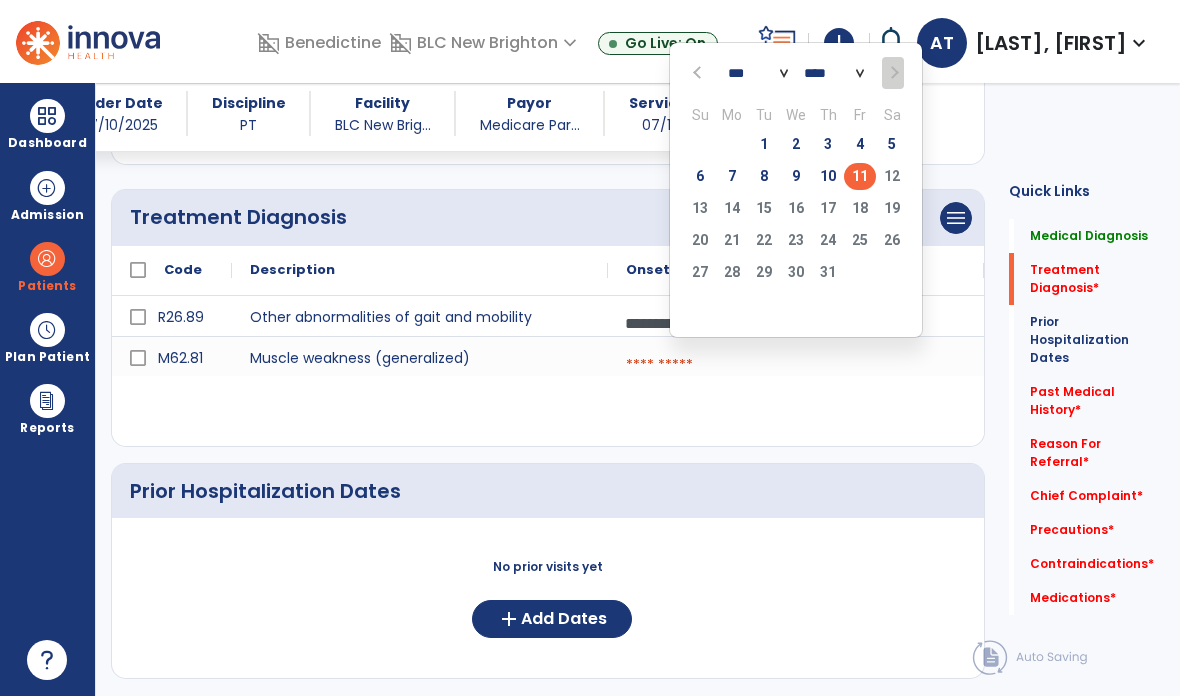 click on "10" 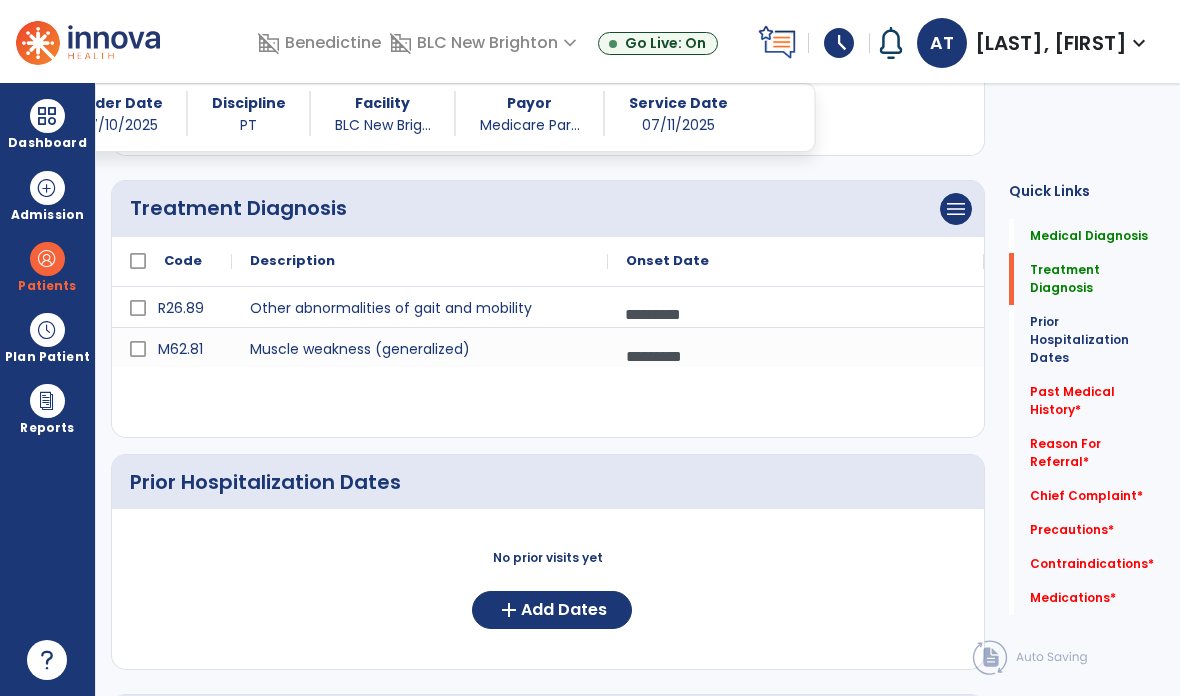scroll, scrollTop: 440, scrollLeft: 0, axis: vertical 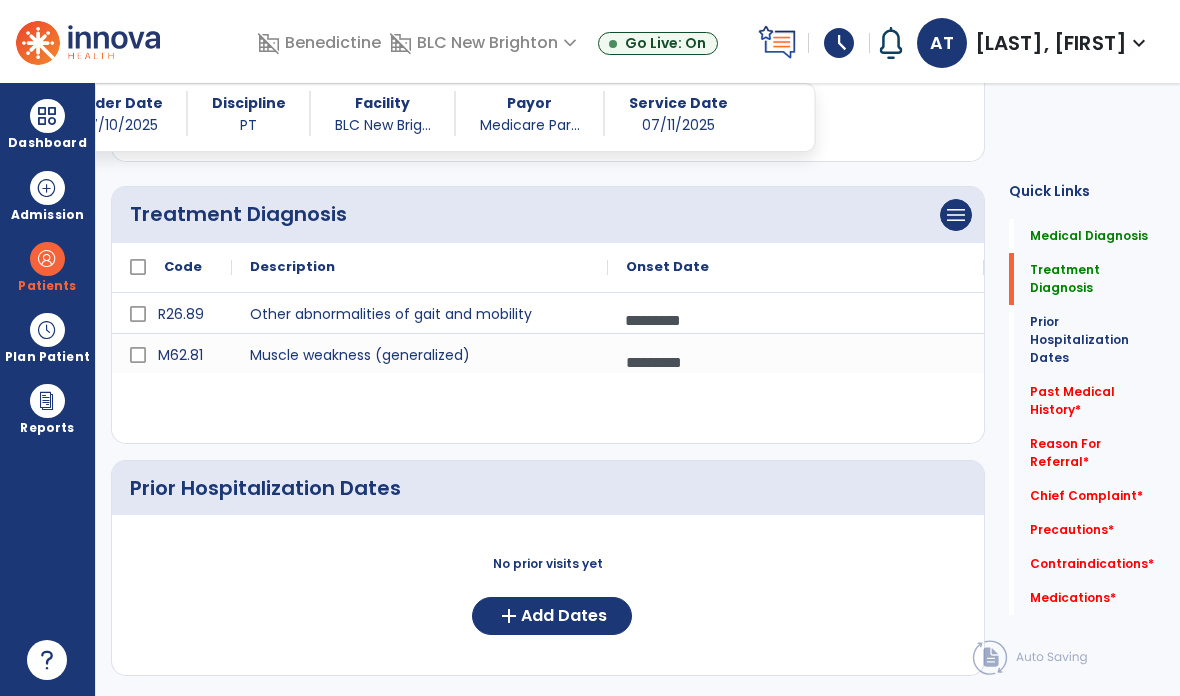 click on "menu" at bounding box center [956, -67] 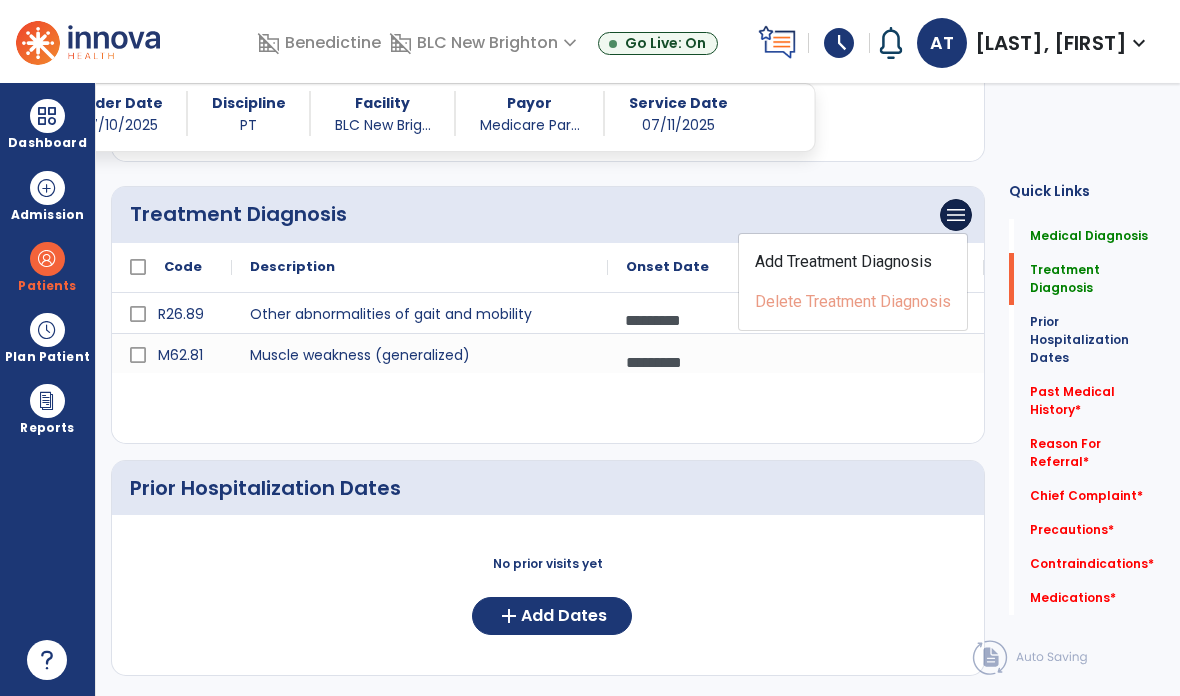 click on "*********" at bounding box center [796, 362] 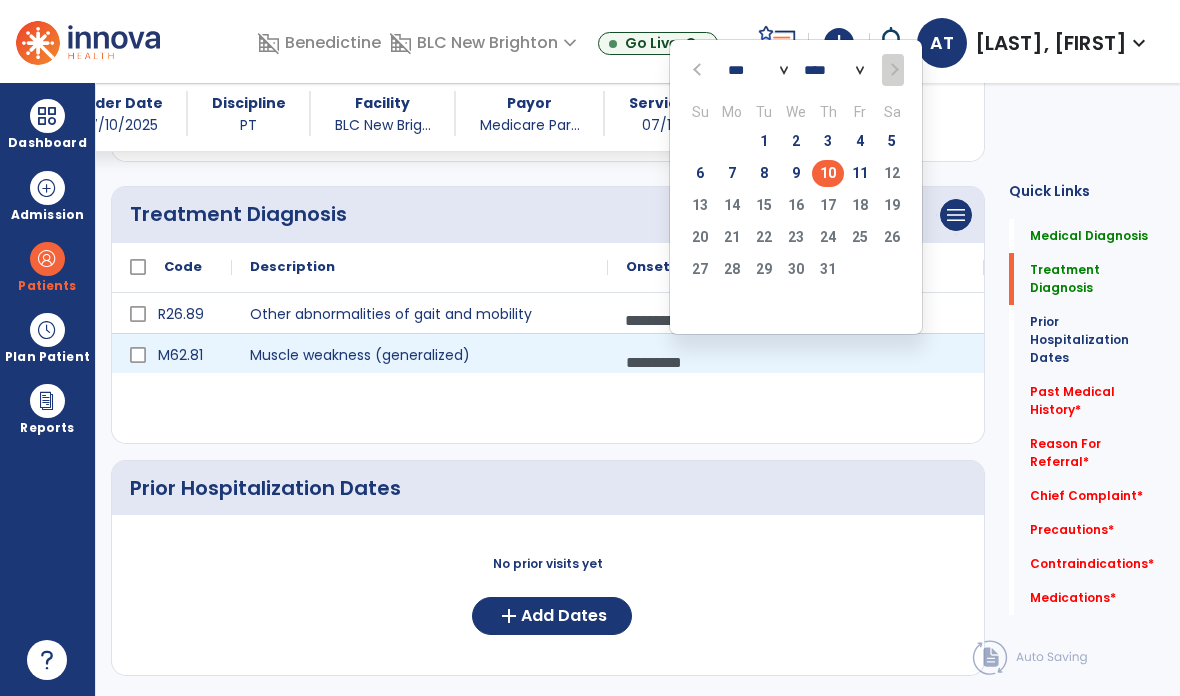 click on "*********" at bounding box center (796, 362) 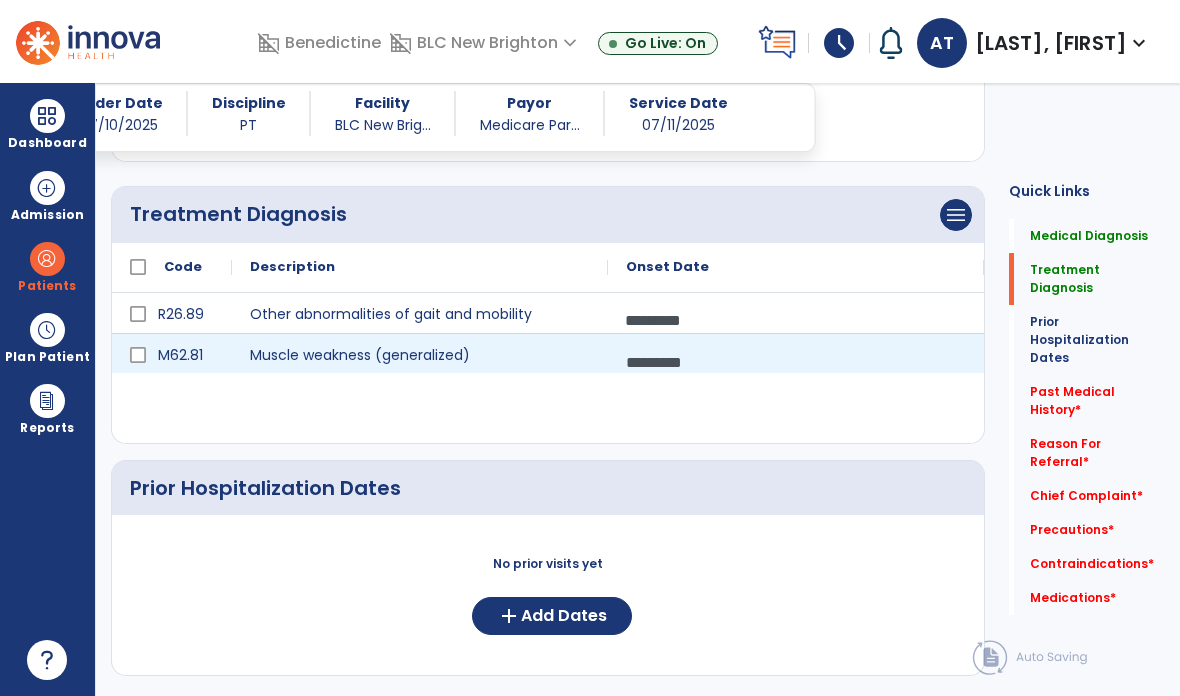 click on "menu" at bounding box center [956, -67] 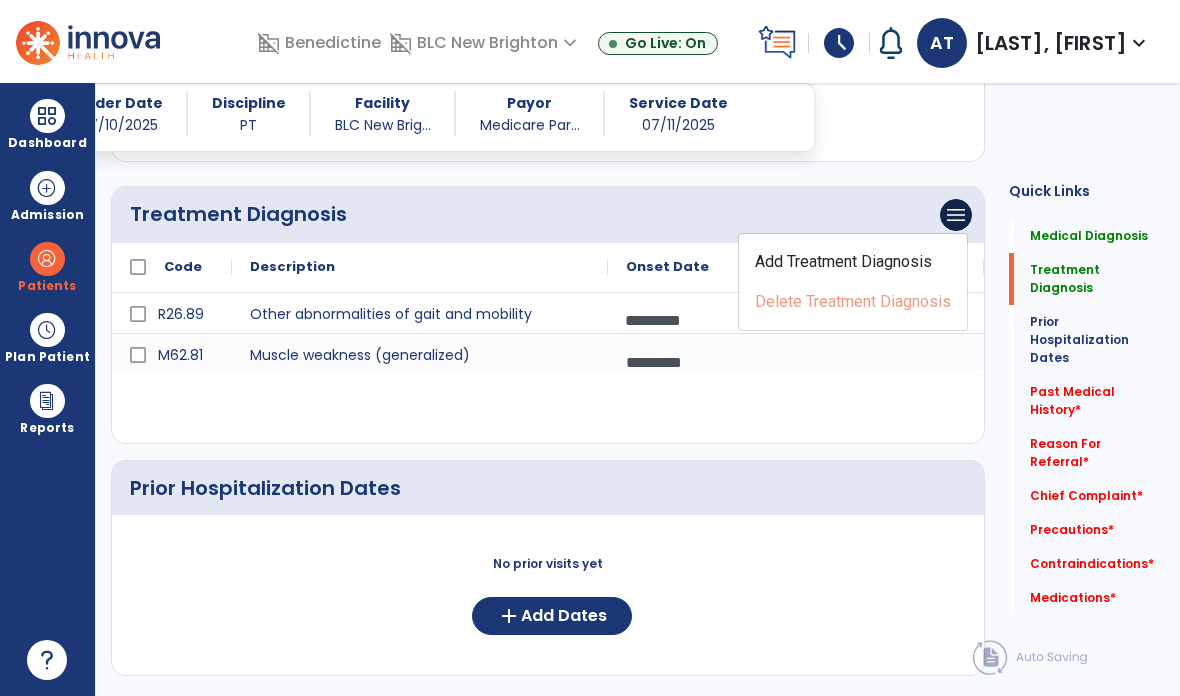 click on "Add Treatment Diagnosis" 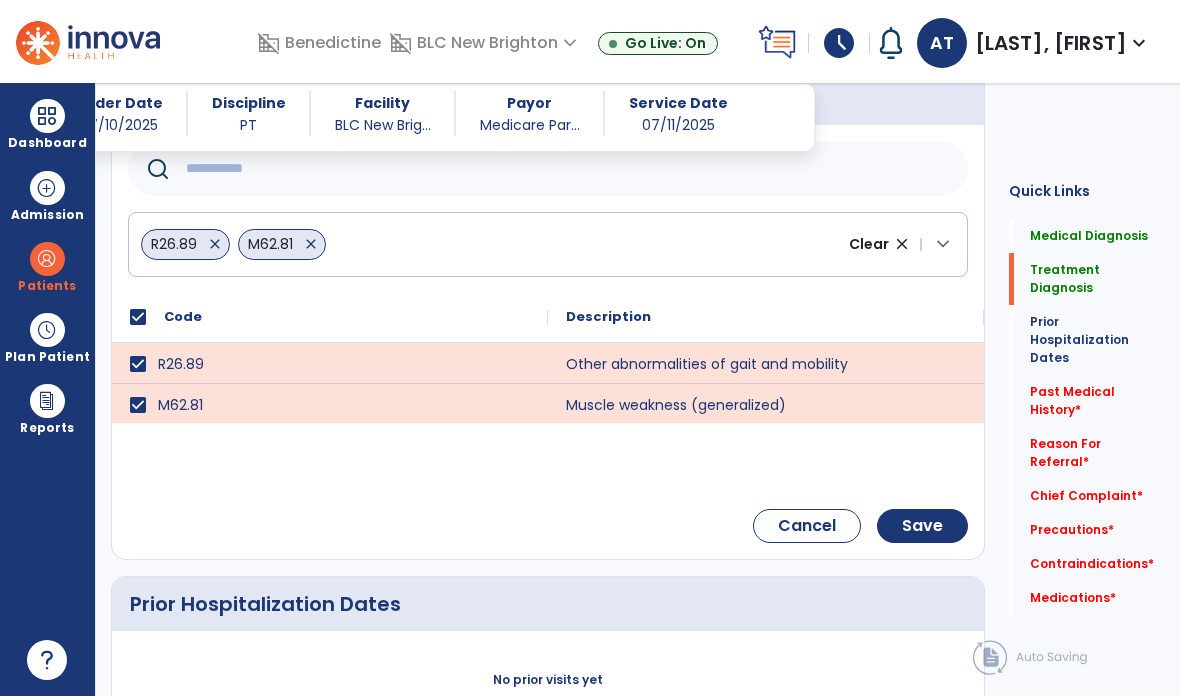 scroll, scrollTop: 556, scrollLeft: 0, axis: vertical 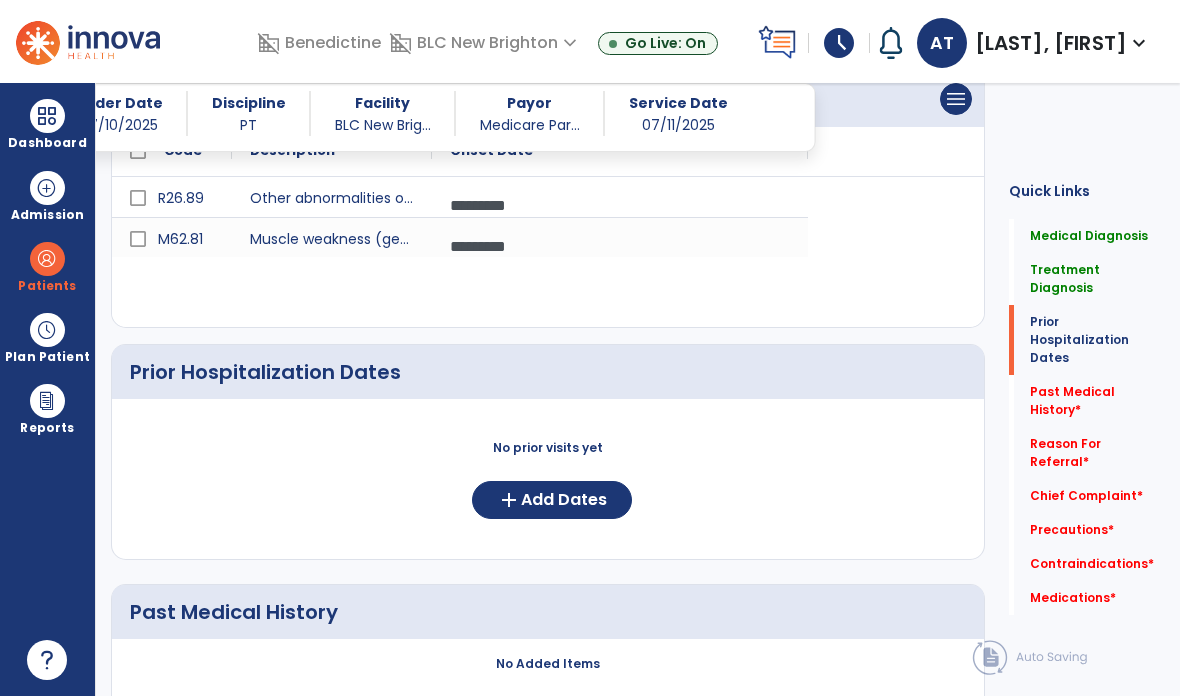 click on "*********" at bounding box center [921, -77] 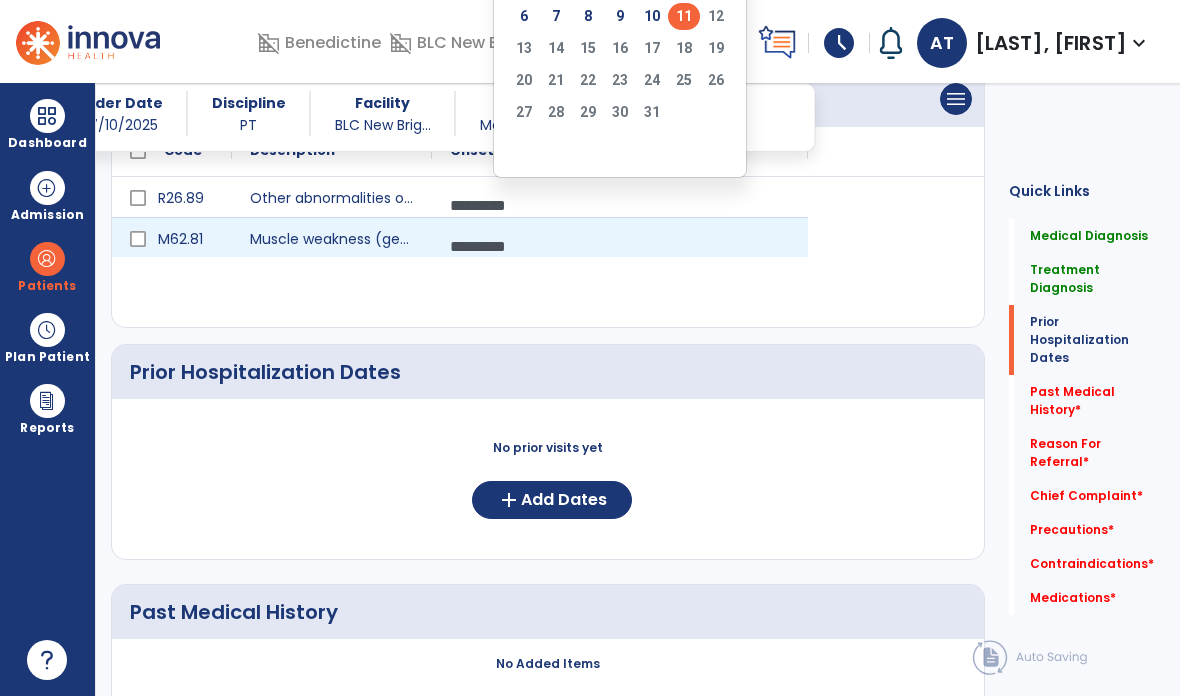 scroll, scrollTop: 1, scrollLeft: 0, axis: vertical 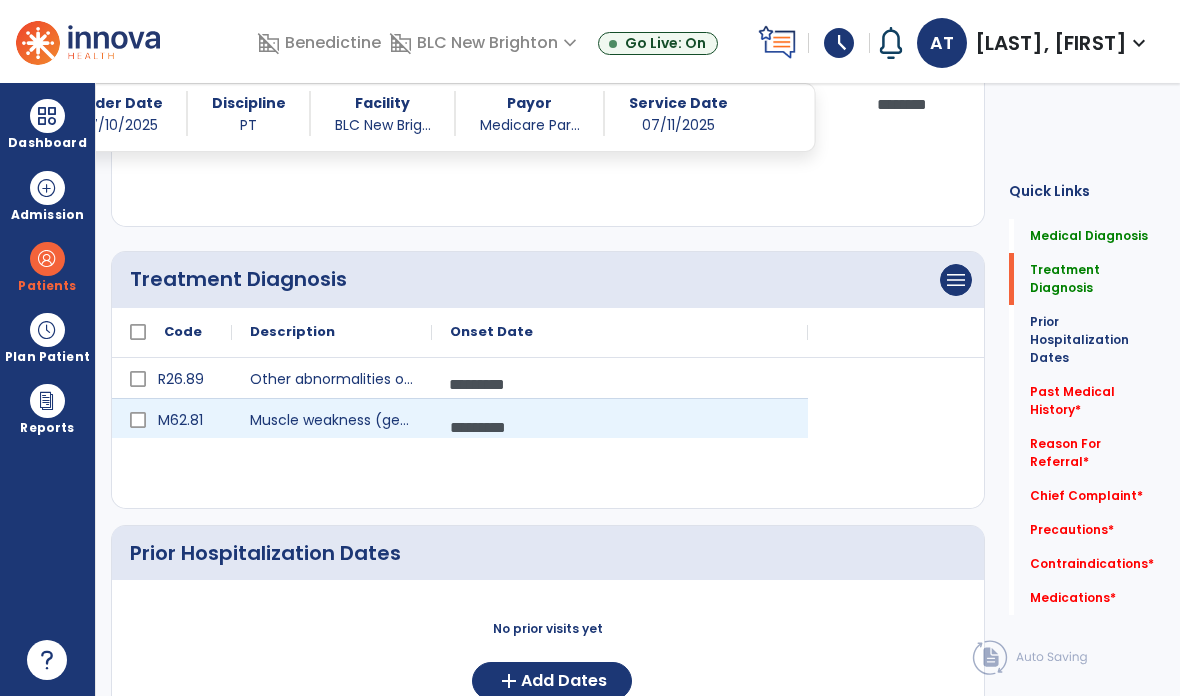 click on "Onset Date" 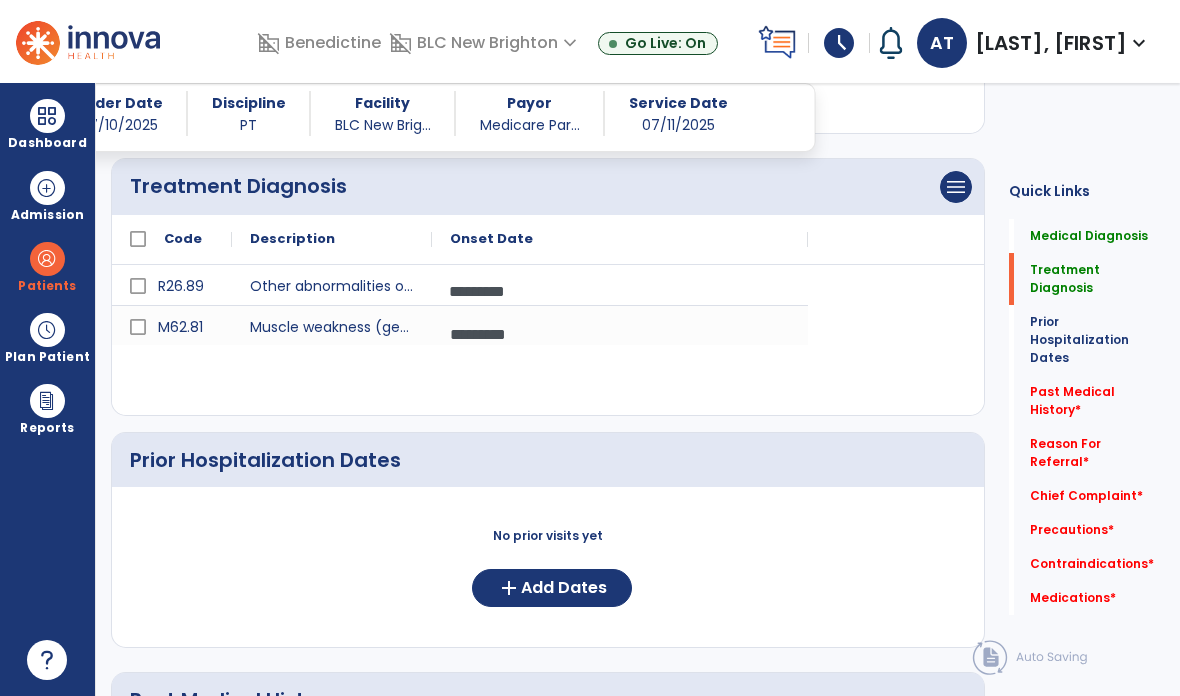 scroll, scrollTop: 471, scrollLeft: 0, axis: vertical 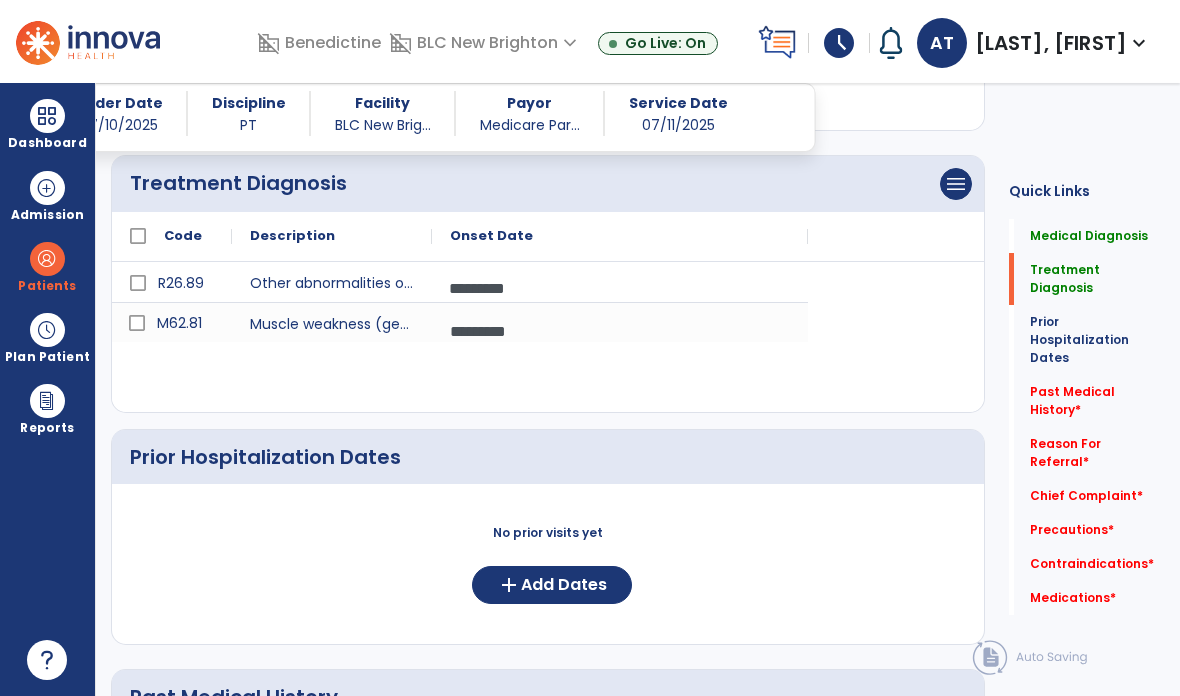 click 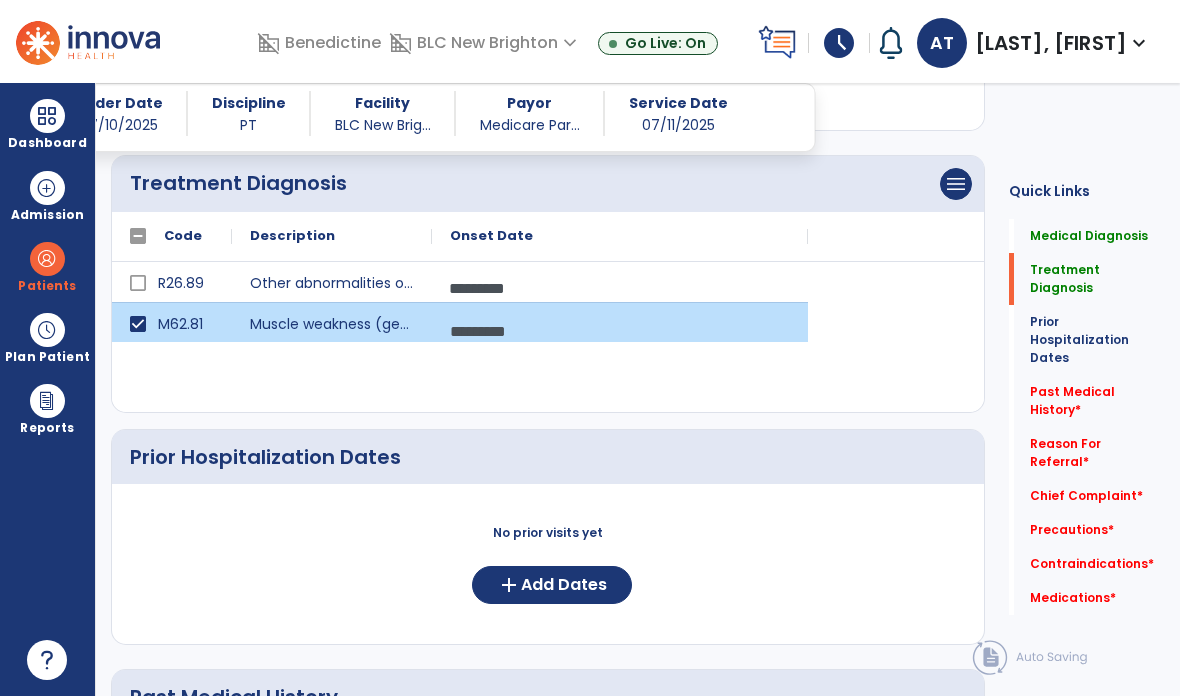 click on "menu" at bounding box center (956, -98) 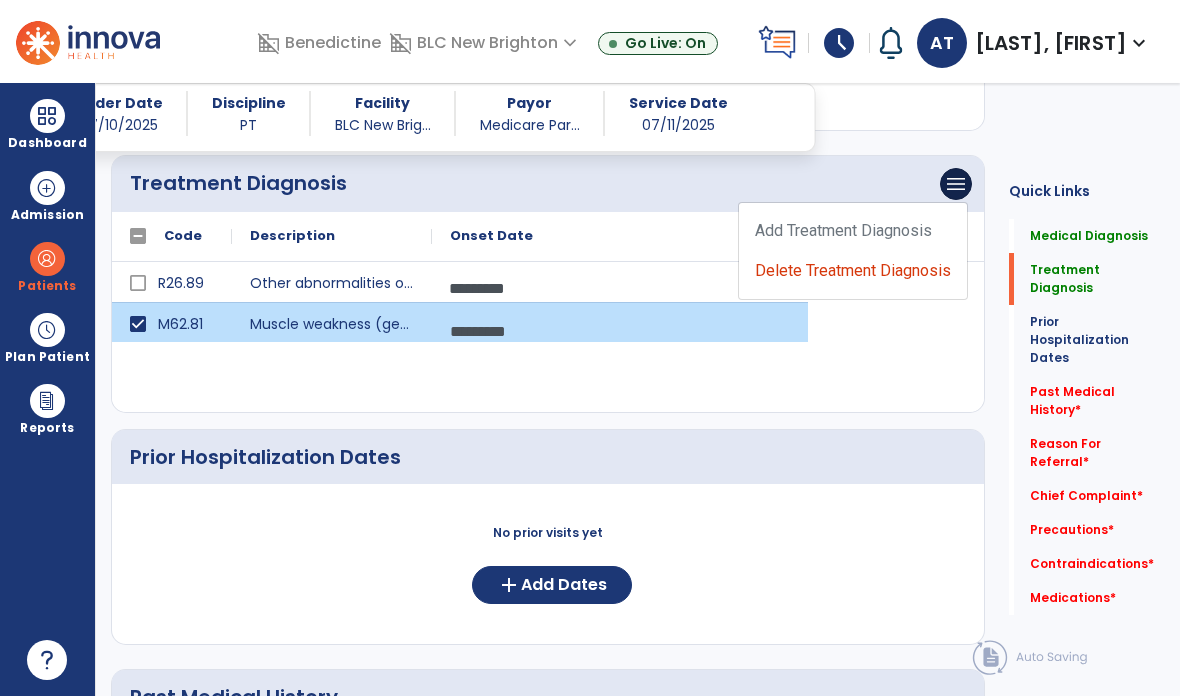 click on "Delete Treatment Diagnosis" 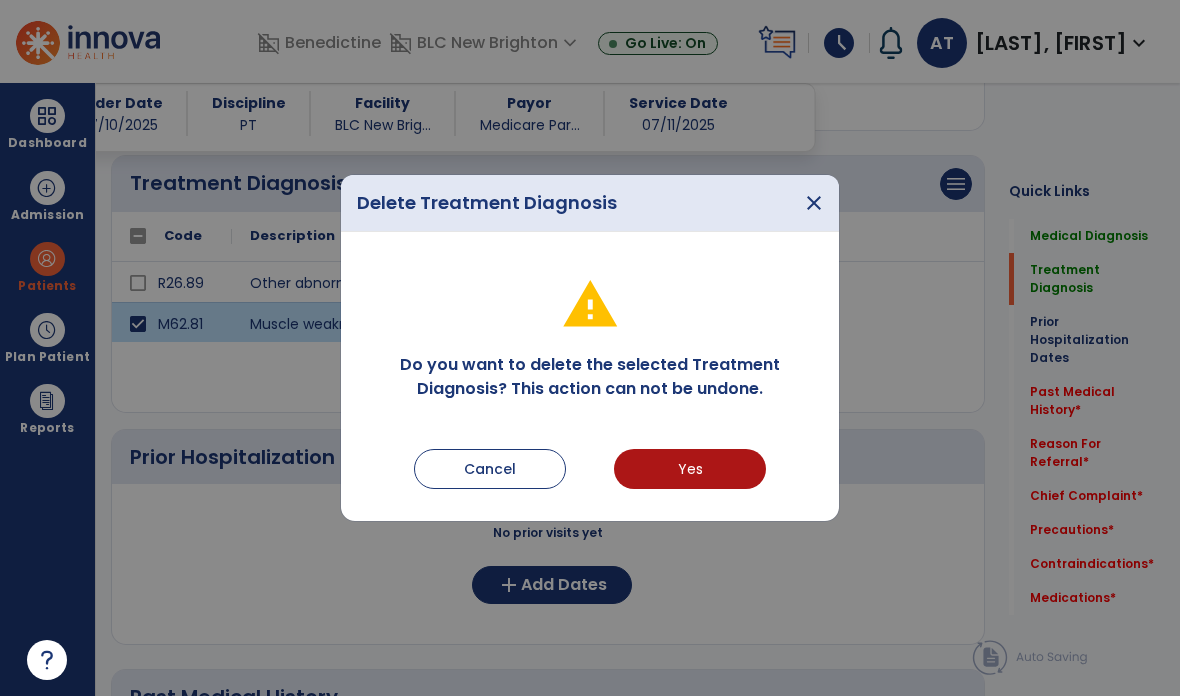 click on "Yes" at bounding box center [690, 469] 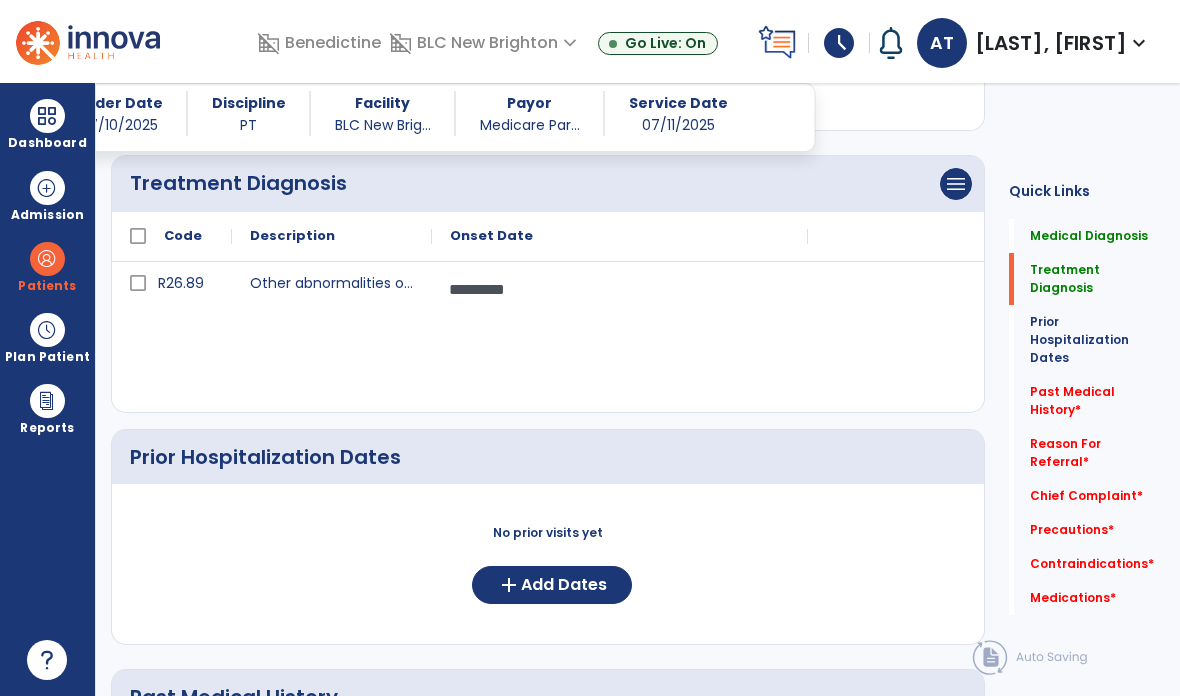 click on "menu" at bounding box center [956, -98] 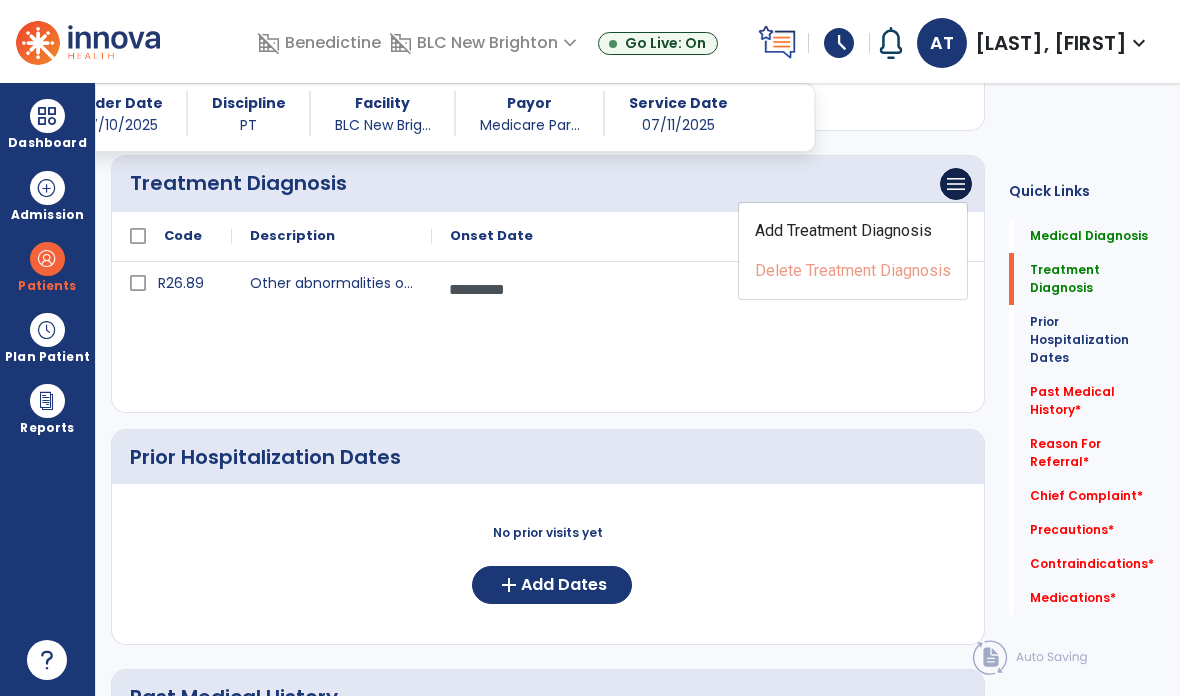 click on "Add Treatment Diagnosis" 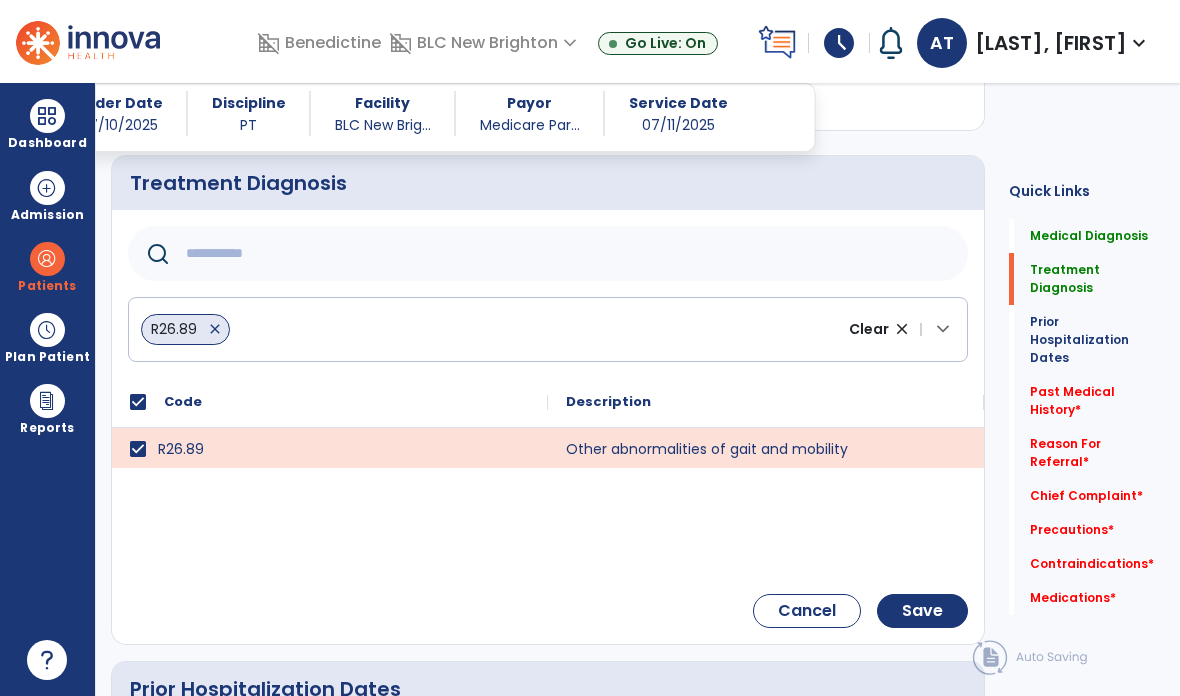 click 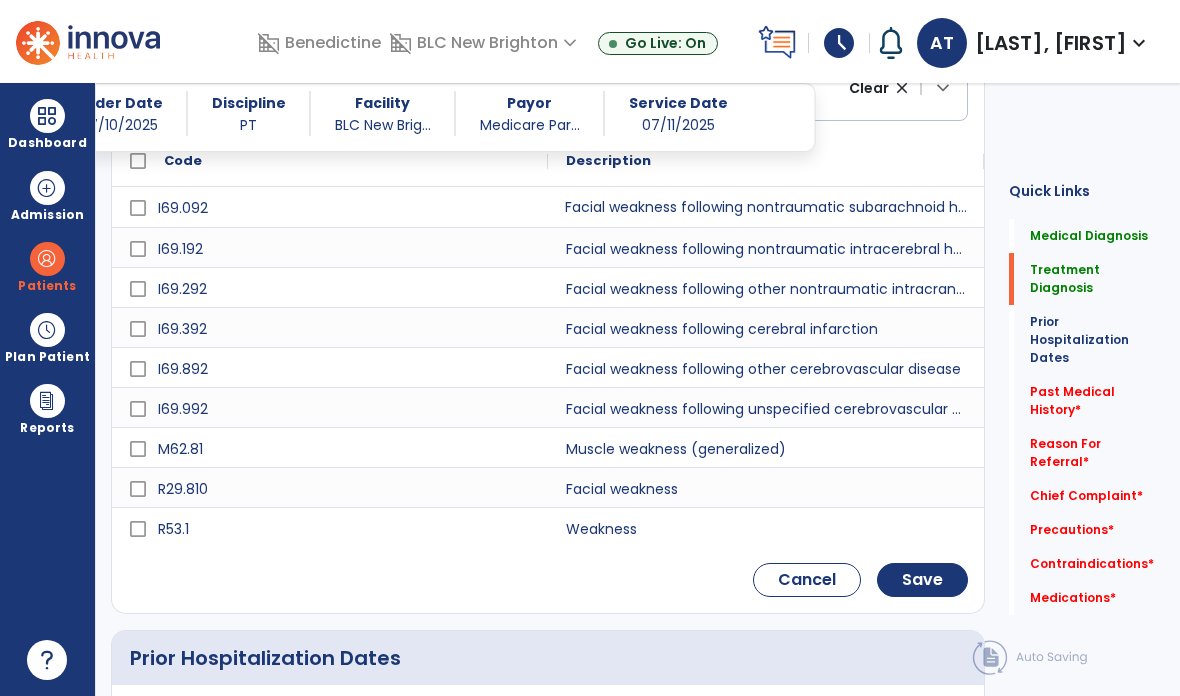 scroll, scrollTop: 713, scrollLeft: 0, axis: vertical 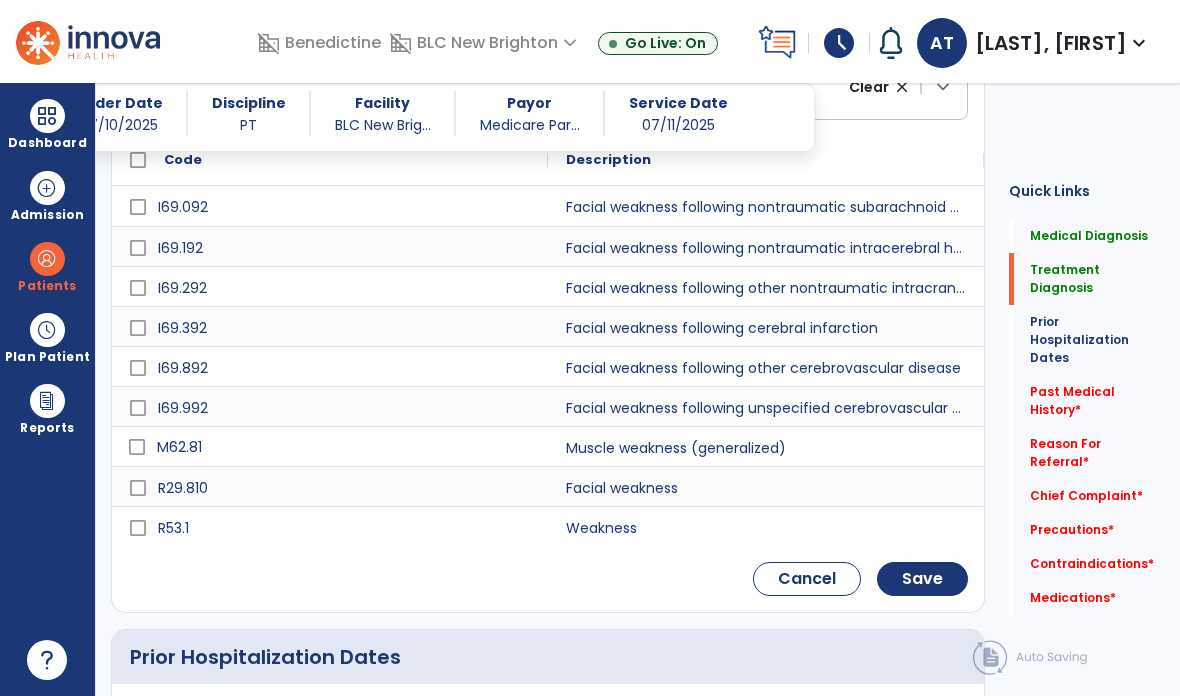 type on "********" 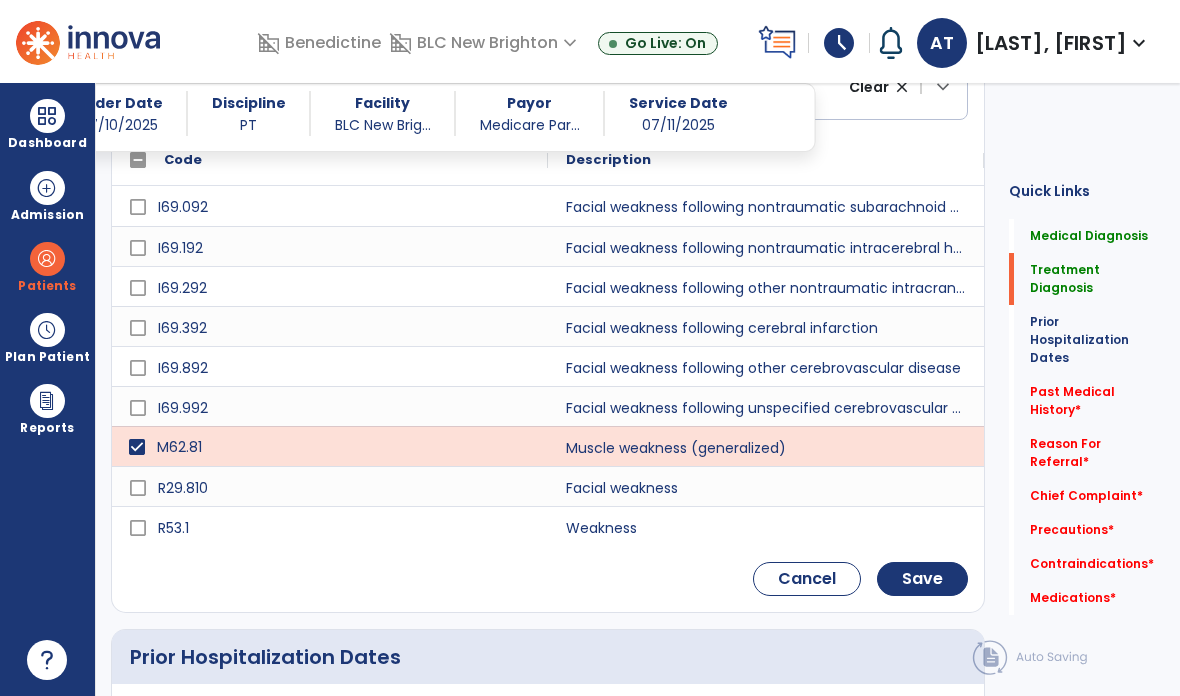click on "Save" 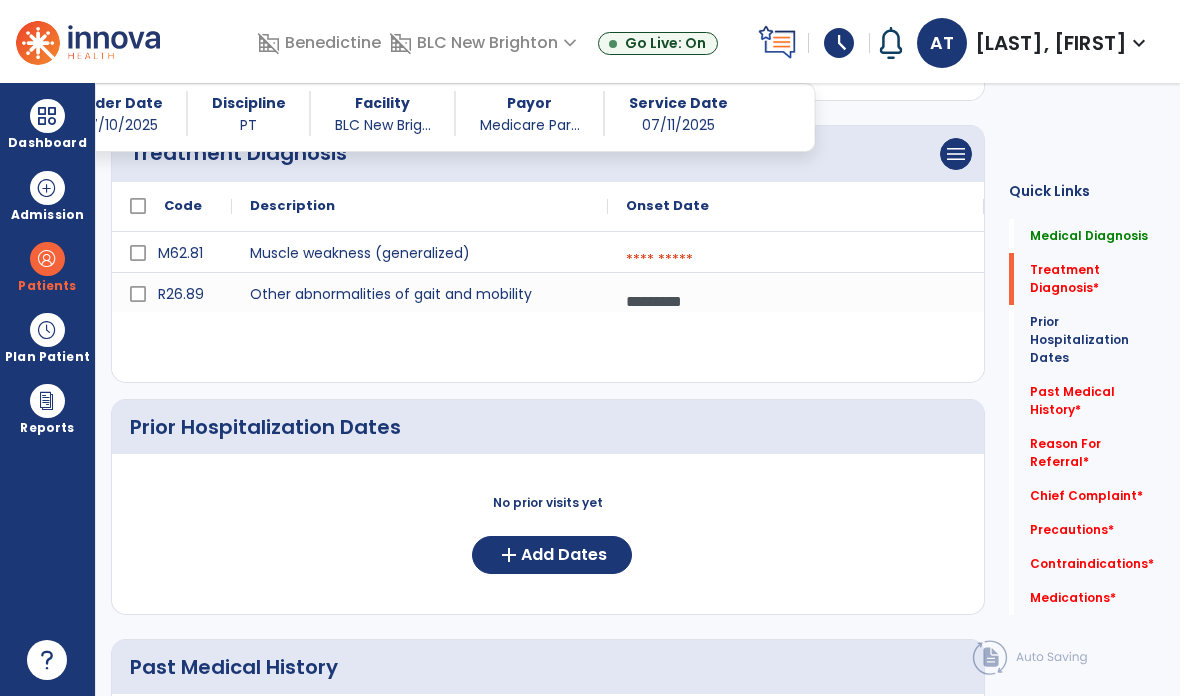 scroll, scrollTop: 414, scrollLeft: 0, axis: vertical 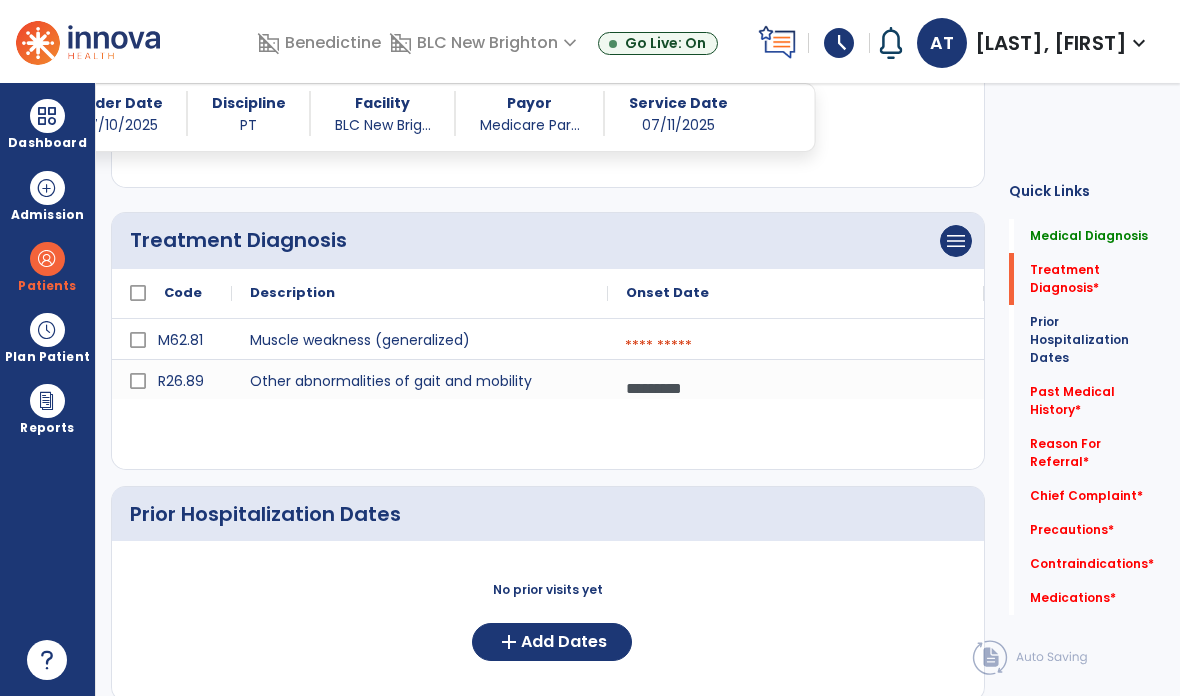 click at bounding box center (796, 346) 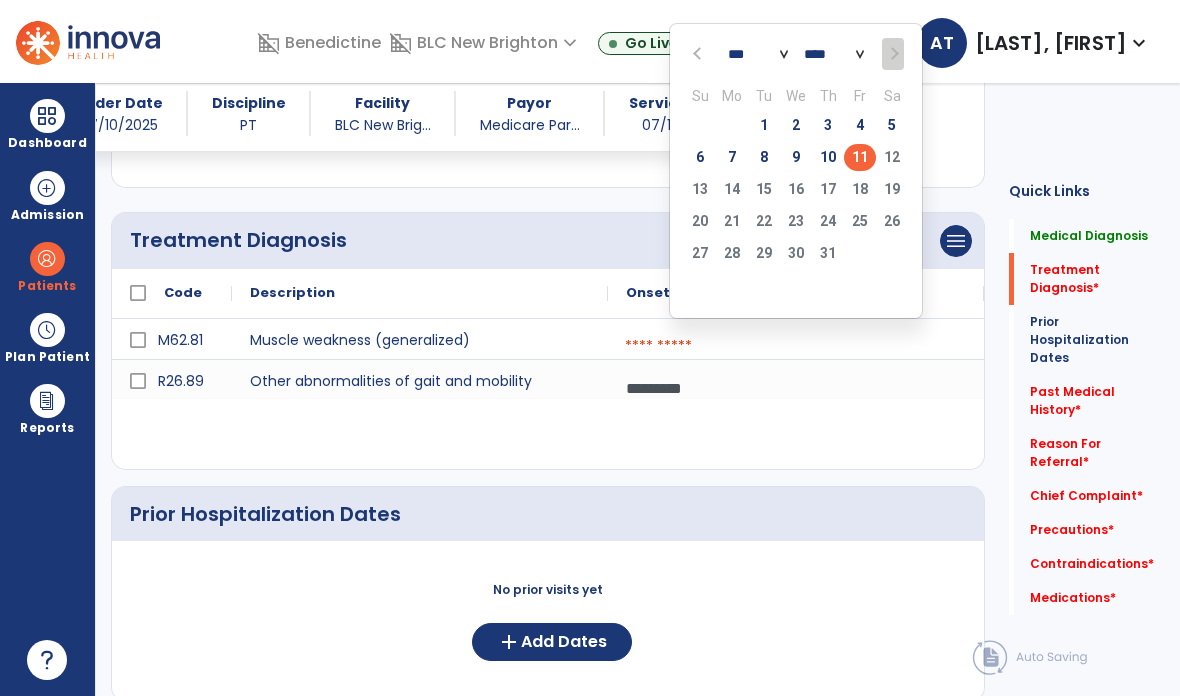 click on "11" 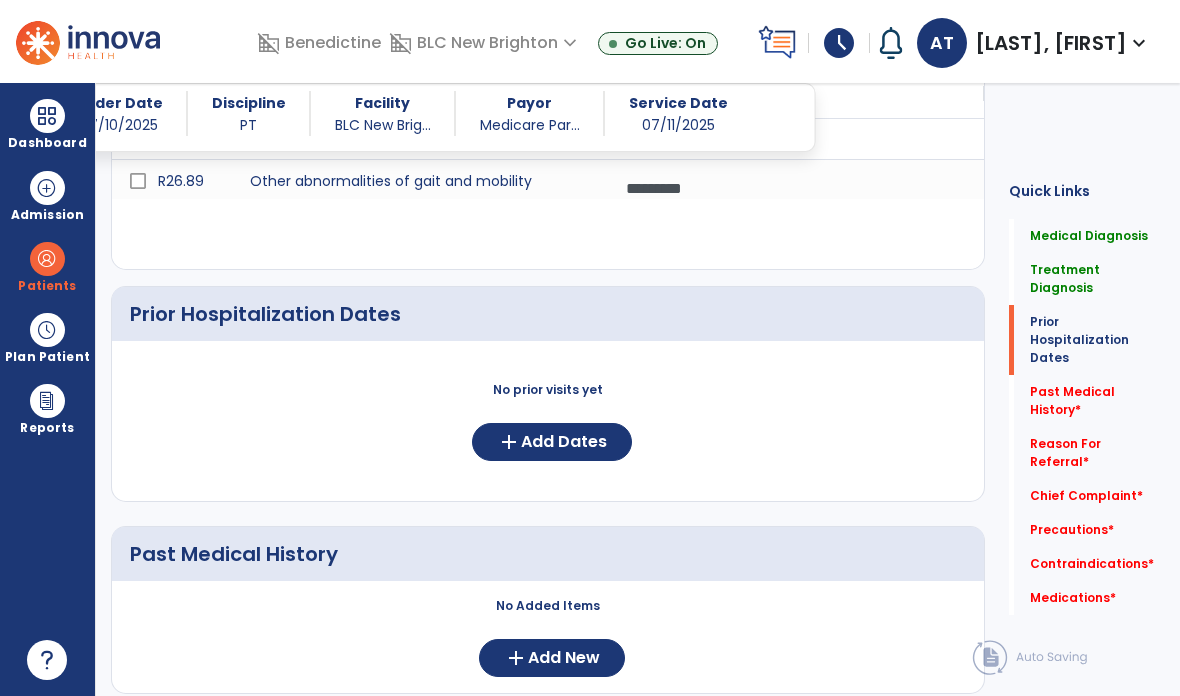 scroll, scrollTop: 602, scrollLeft: 0, axis: vertical 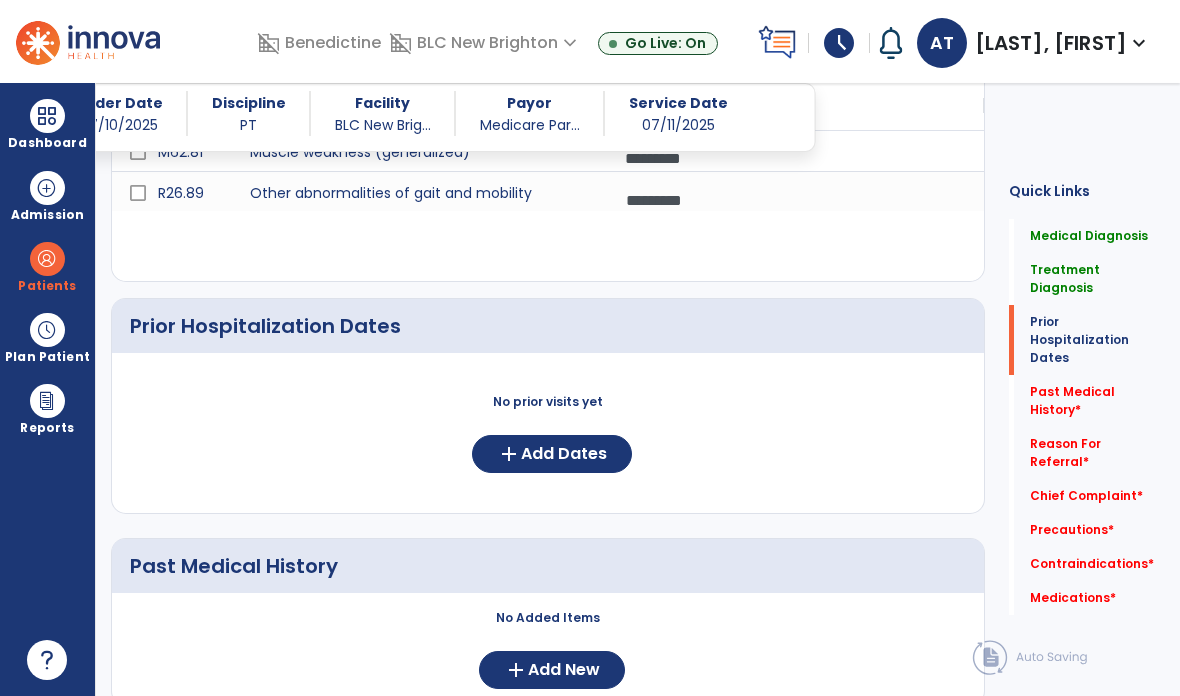 click on "Add Dates" 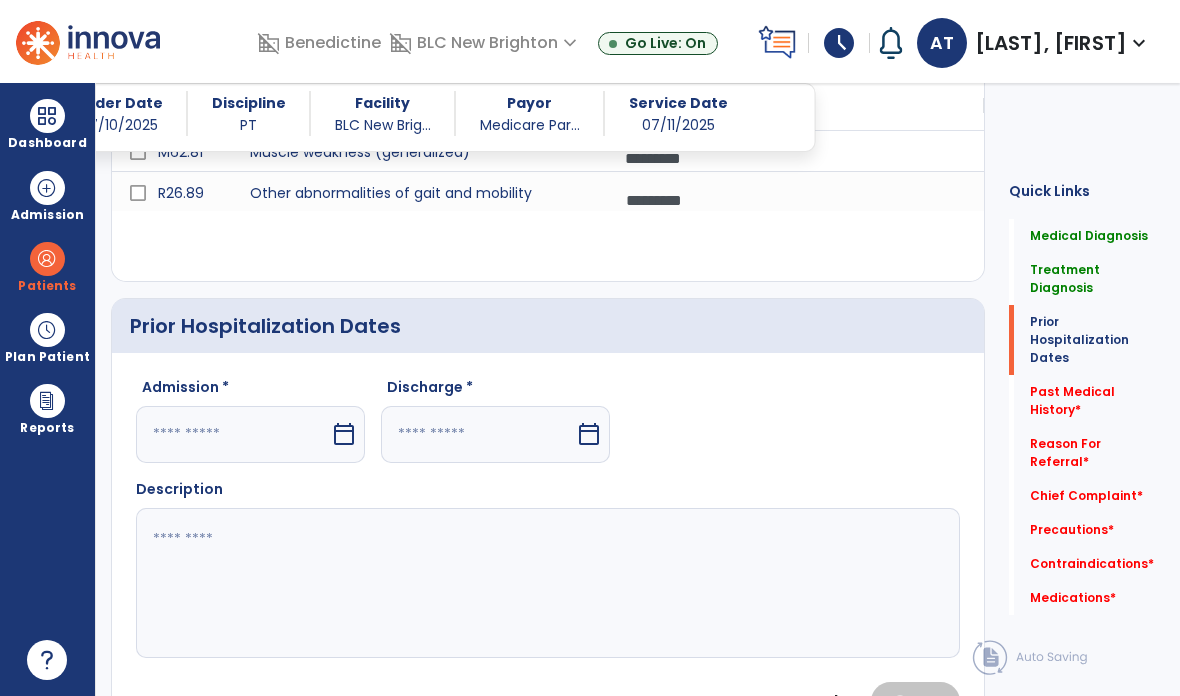 click on "Prior Hospitalization Dates" 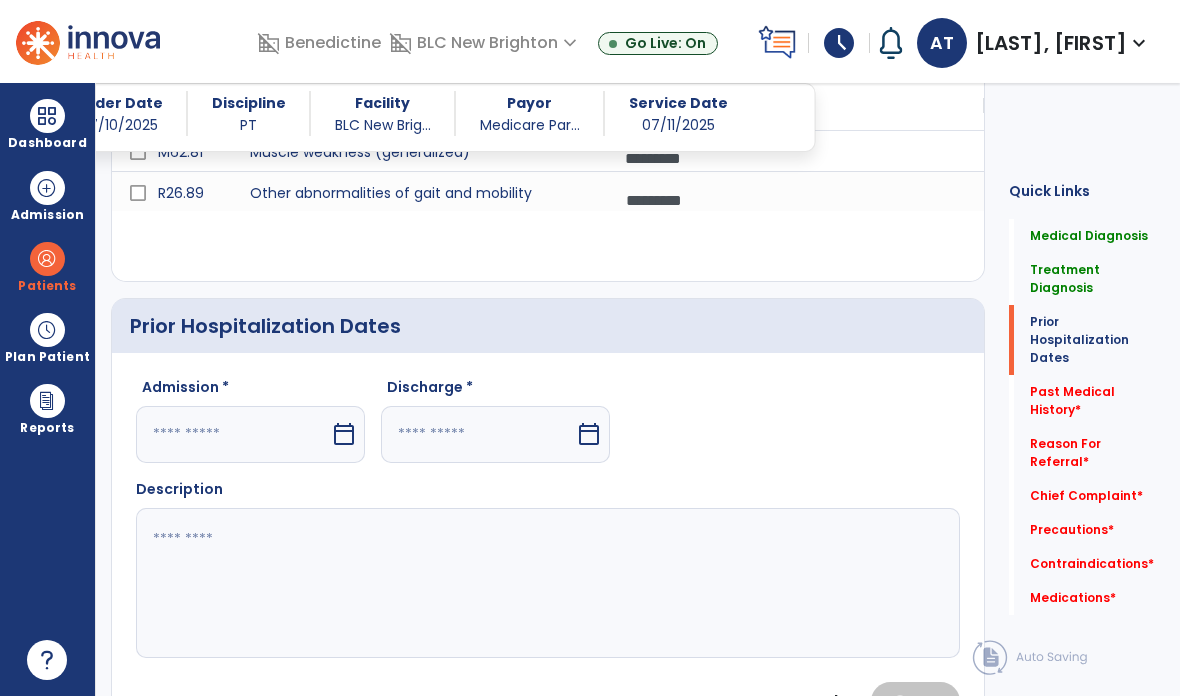 scroll, scrollTop: 638, scrollLeft: 0, axis: vertical 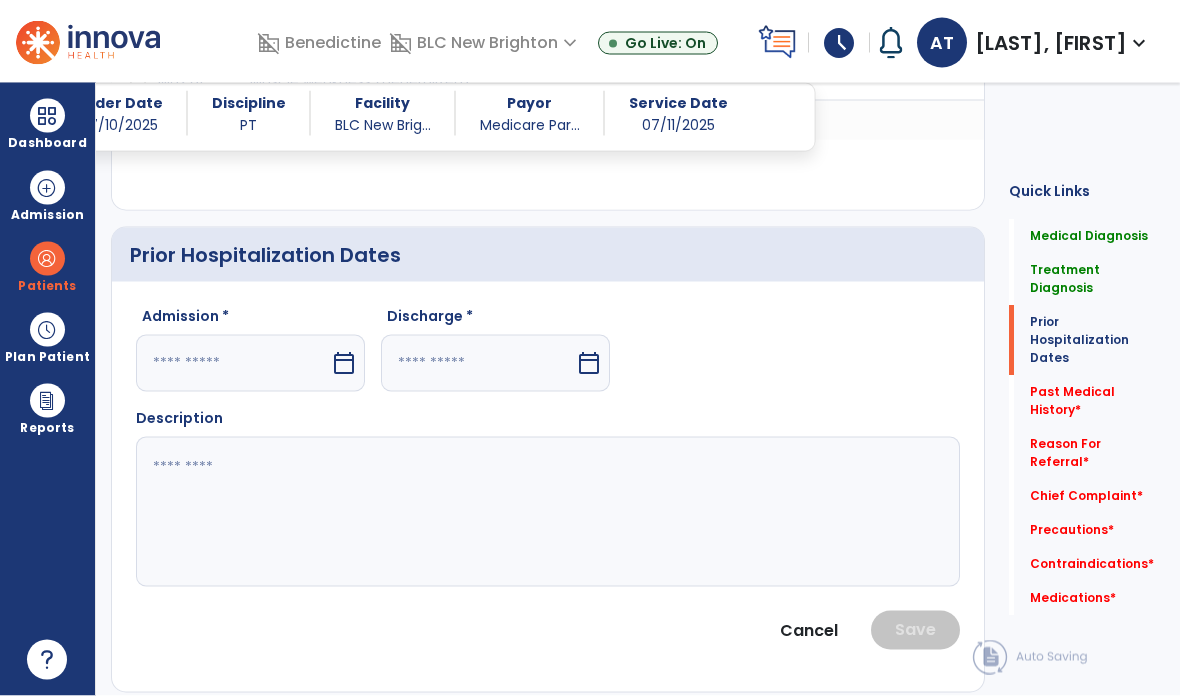 click on "Reason For Referral   *" 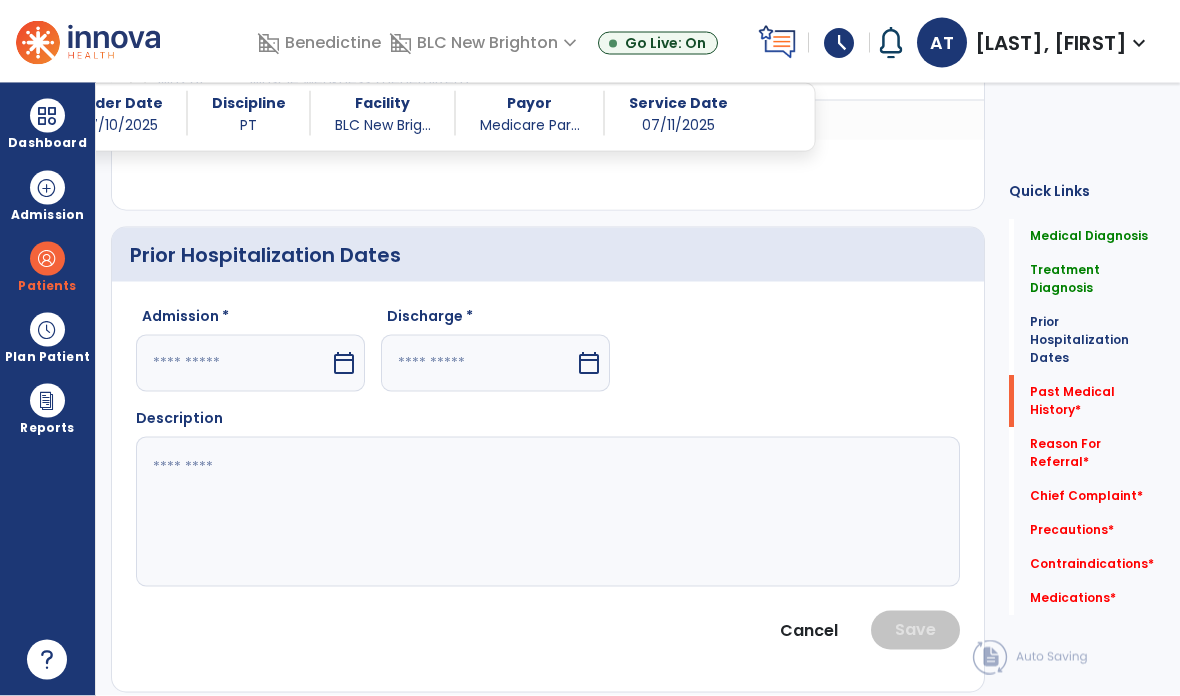 scroll, scrollTop: 80, scrollLeft: 0, axis: vertical 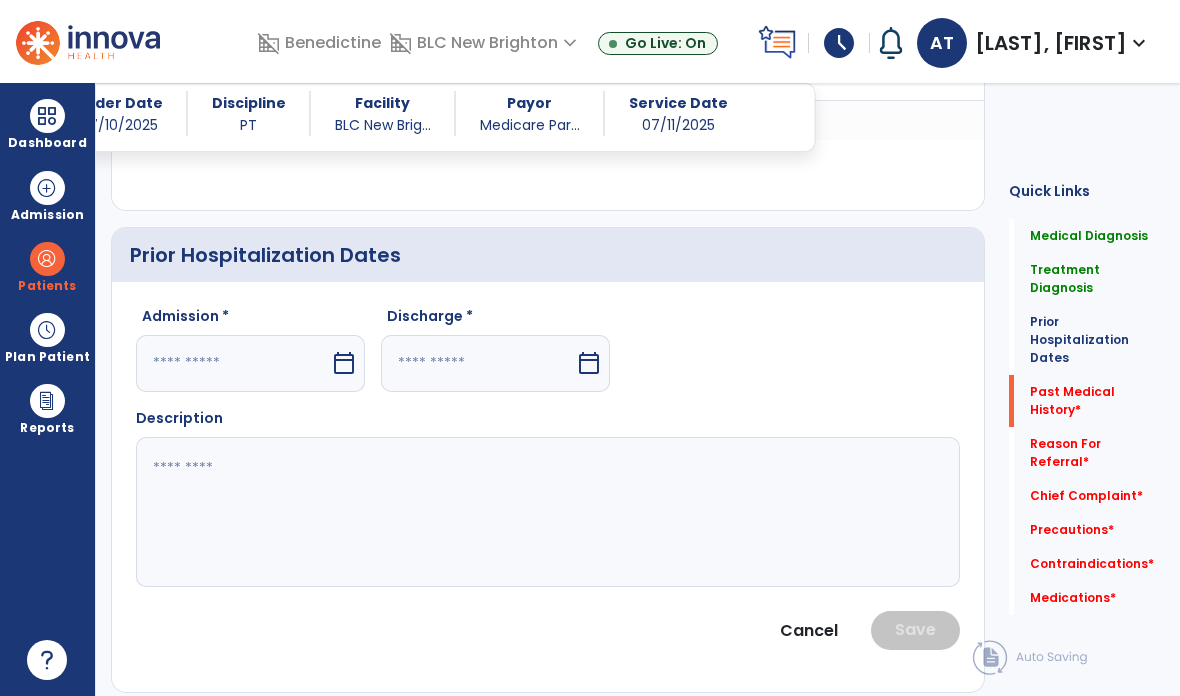 click on "Past Medical History   *" 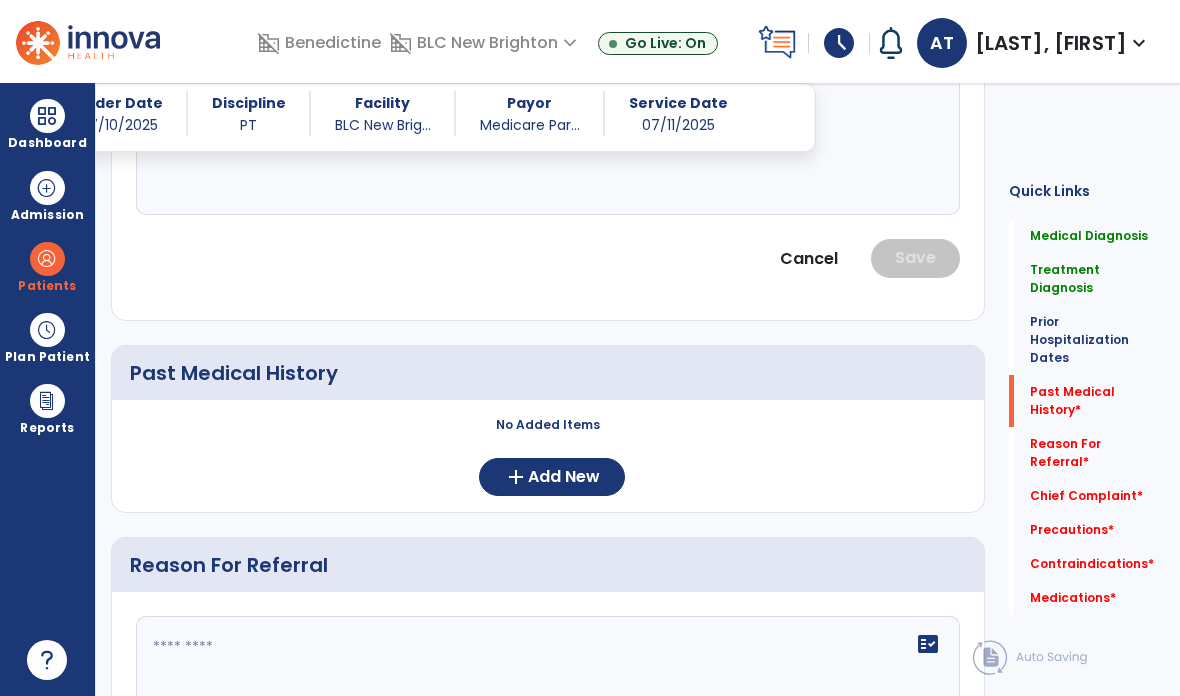 scroll, scrollTop: 1045, scrollLeft: 0, axis: vertical 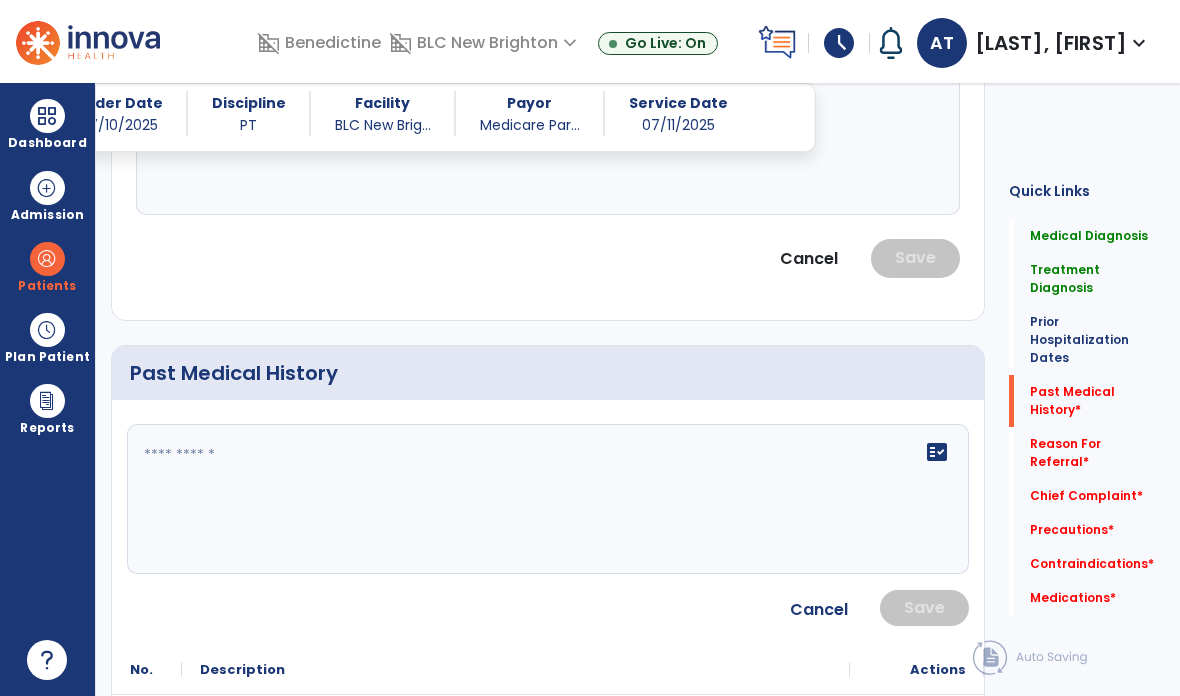 click on "fact_check" 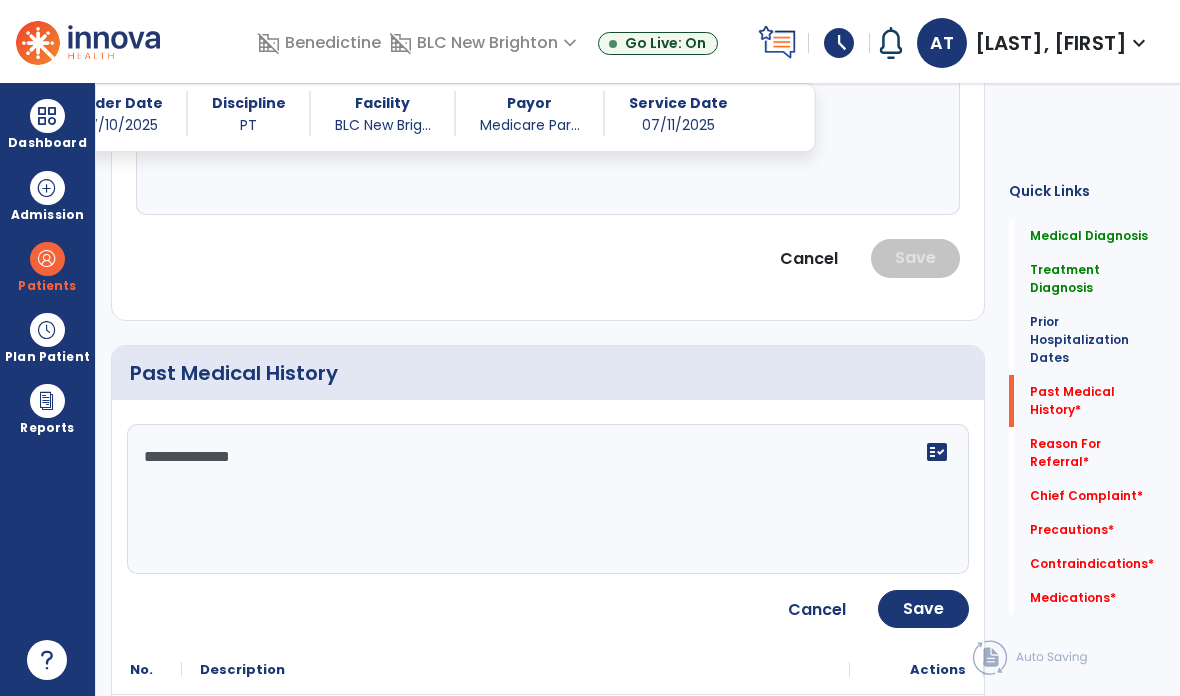 click on "**********" 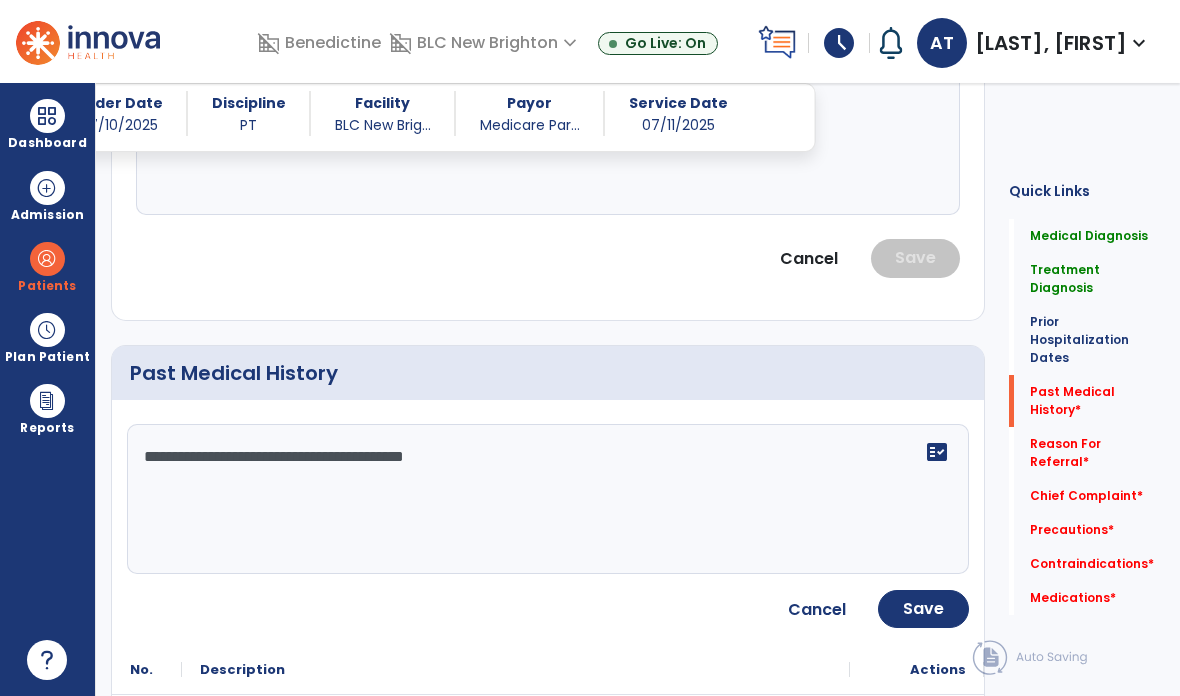 click on "**********" 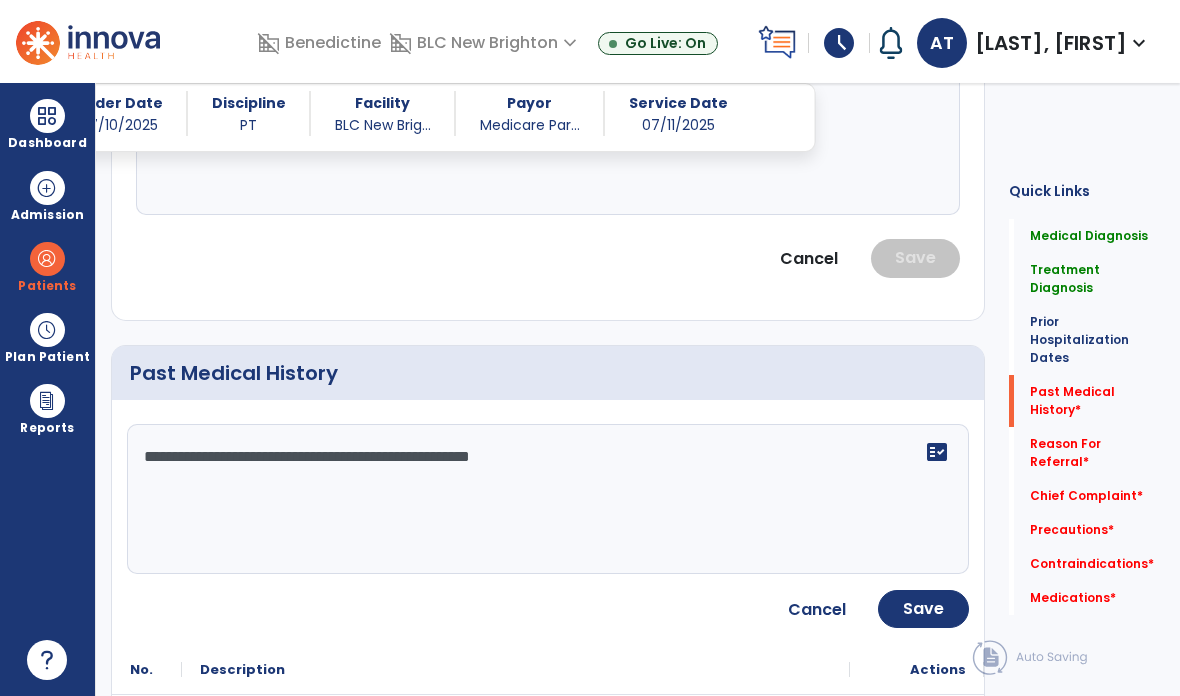 type on "**********" 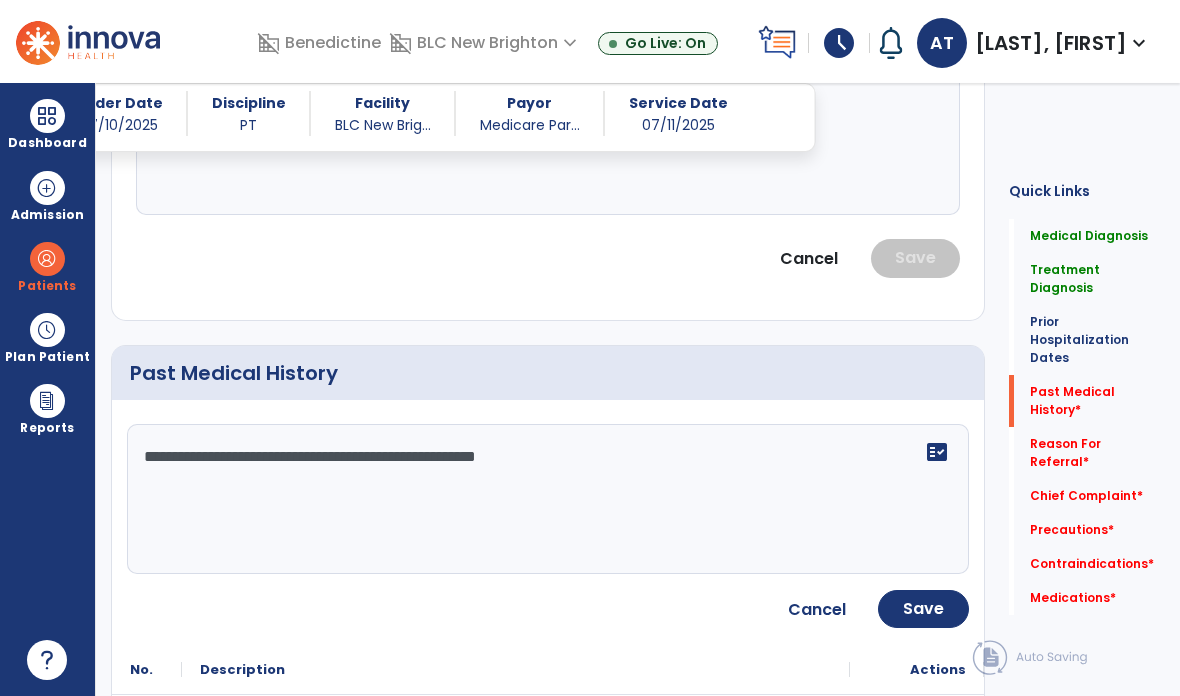 click on "Save" 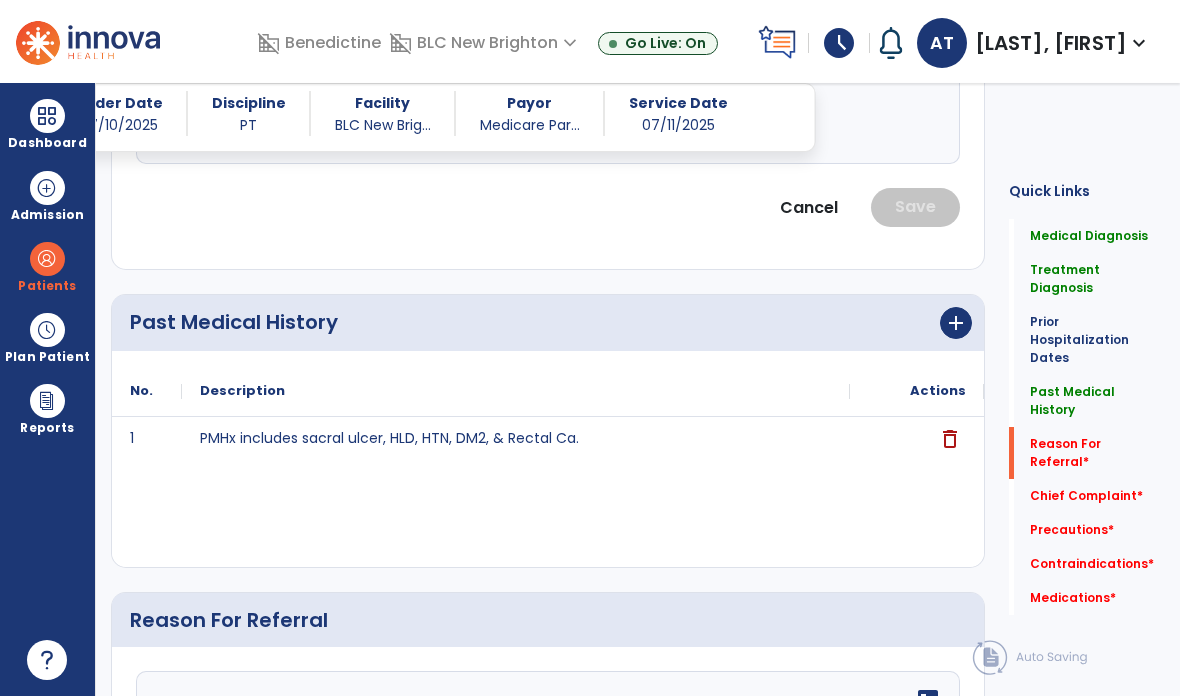 click on "Reason For Referral   *" 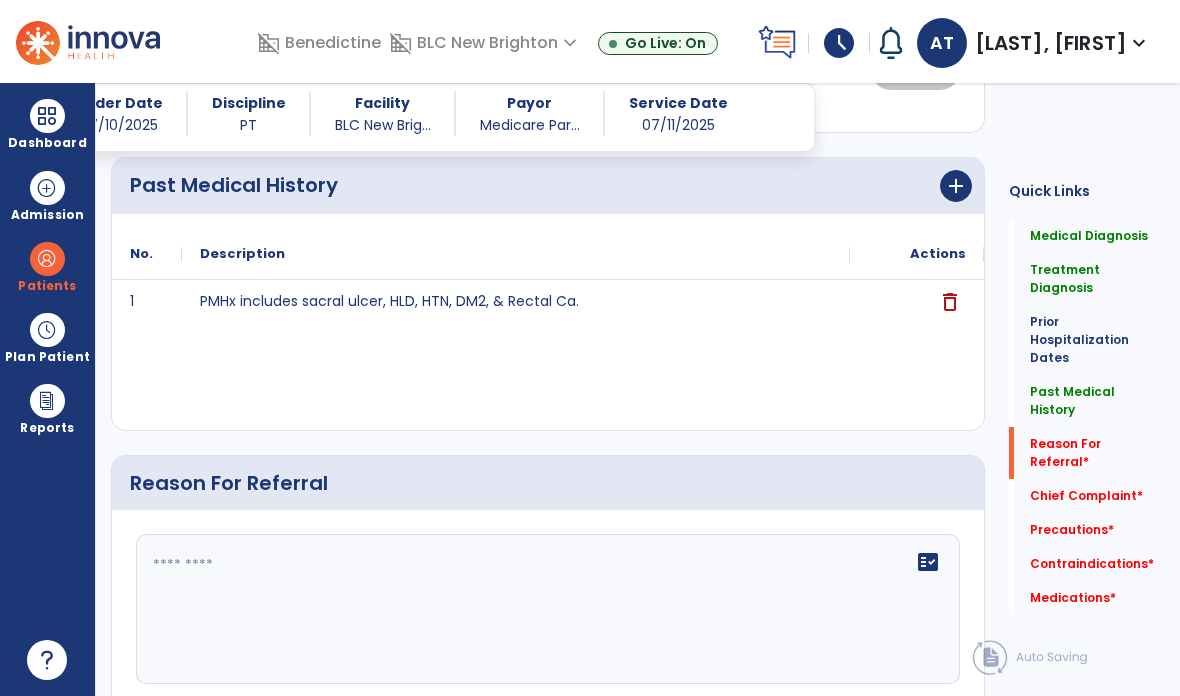 scroll, scrollTop: 1233, scrollLeft: 0, axis: vertical 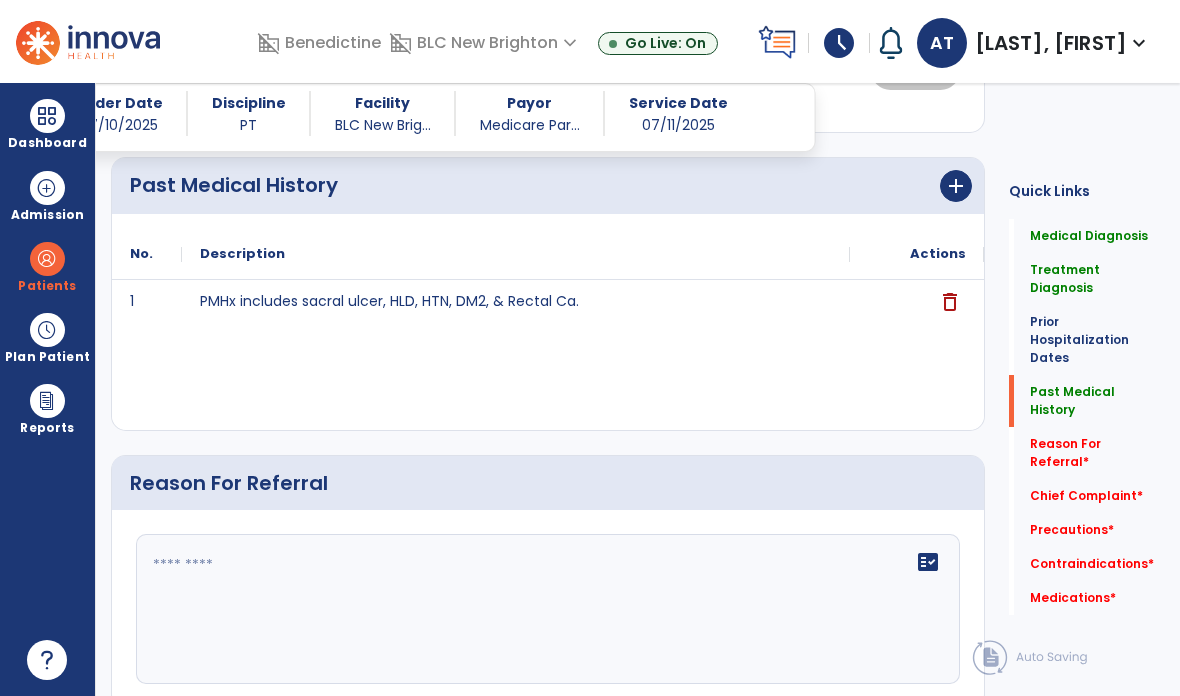click on "add" 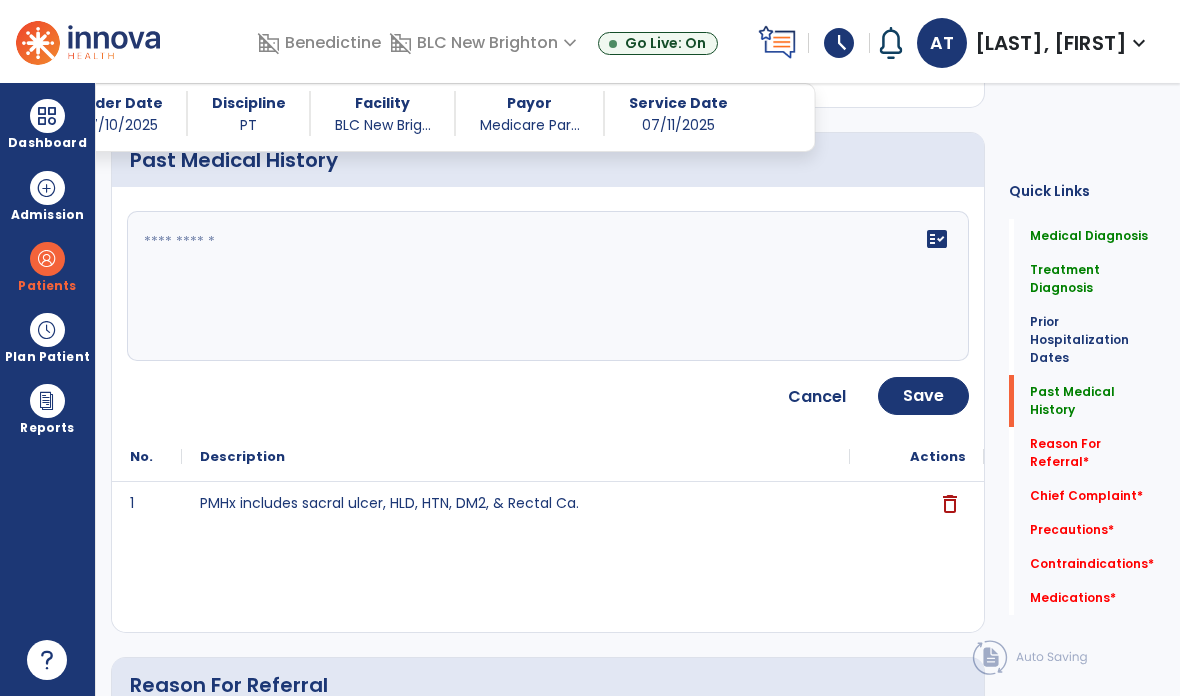 scroll, scrollTop: 1258, scrollLeft: 0, axis: vertical 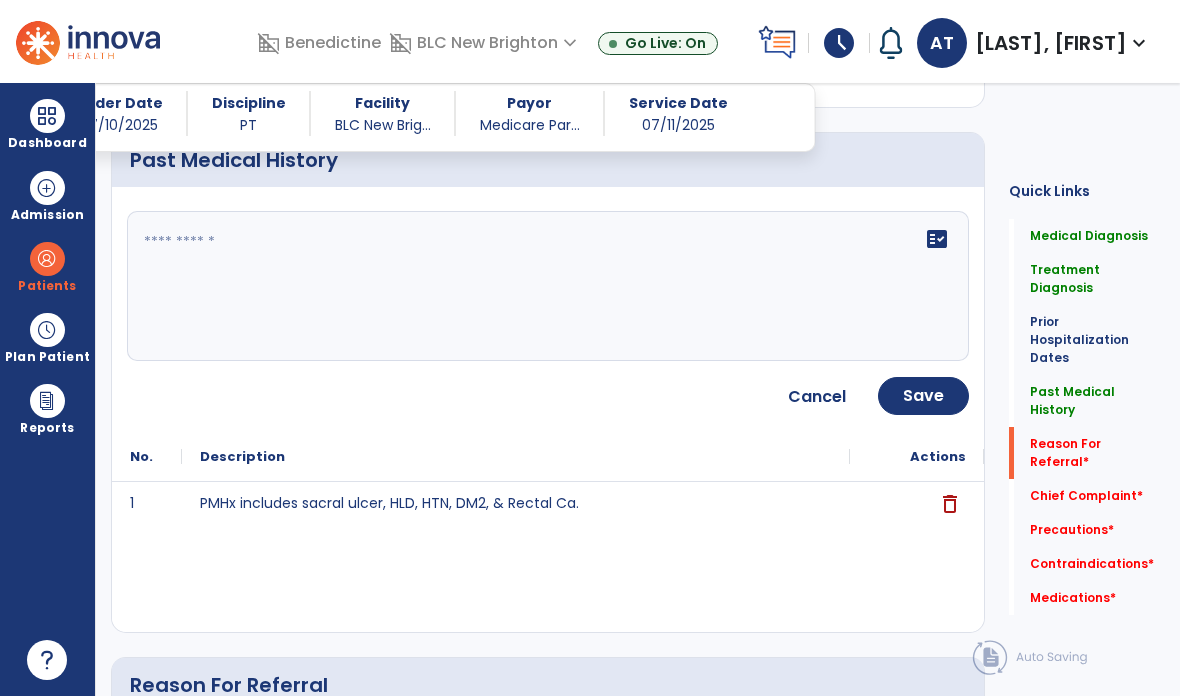 click on "Reason For Referral   *" 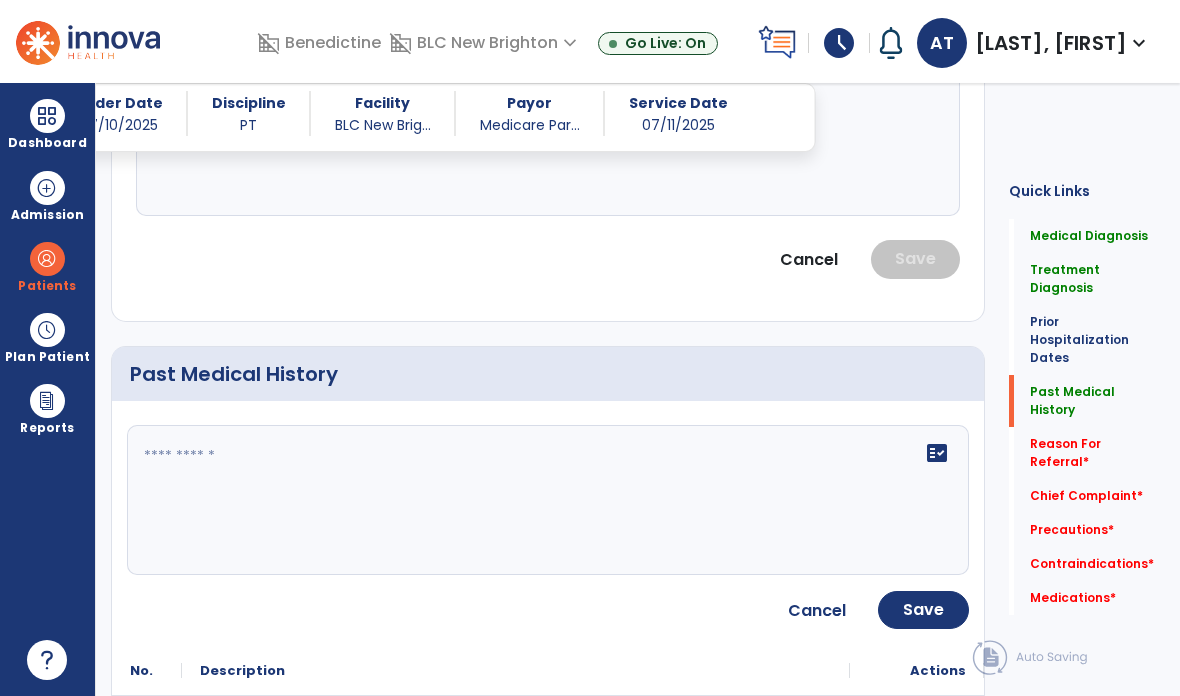scroll, scrollTop: 1068, scrollLeft: 0, axis: vertical 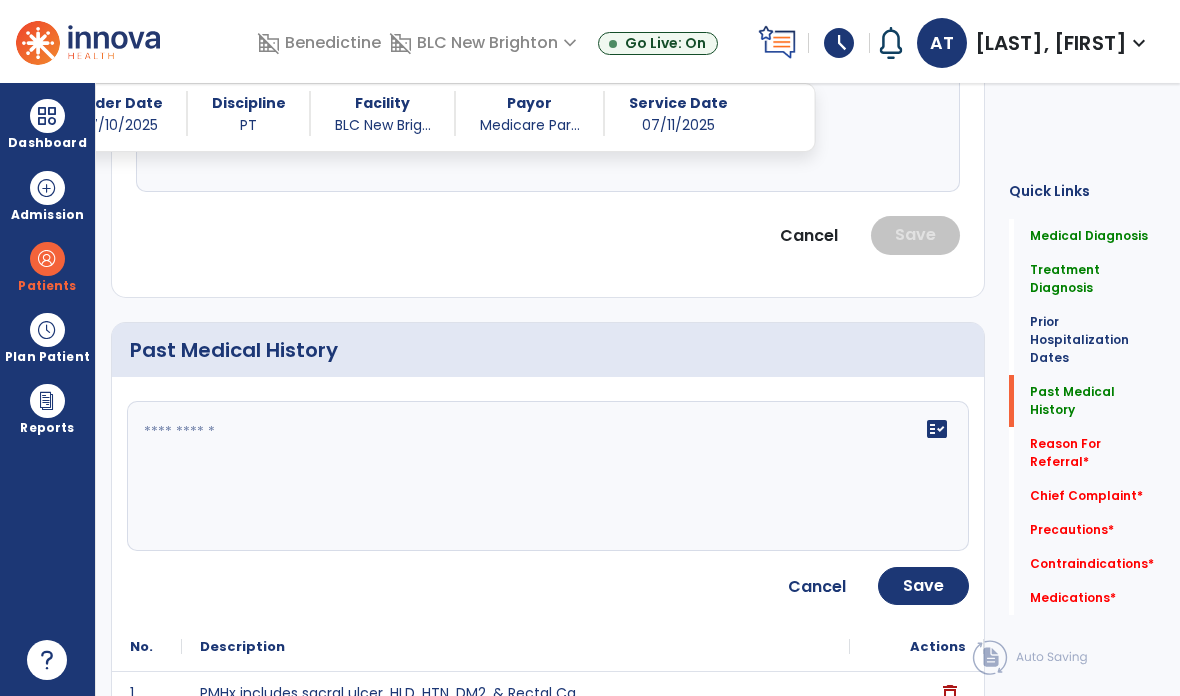 click on "Cancel" 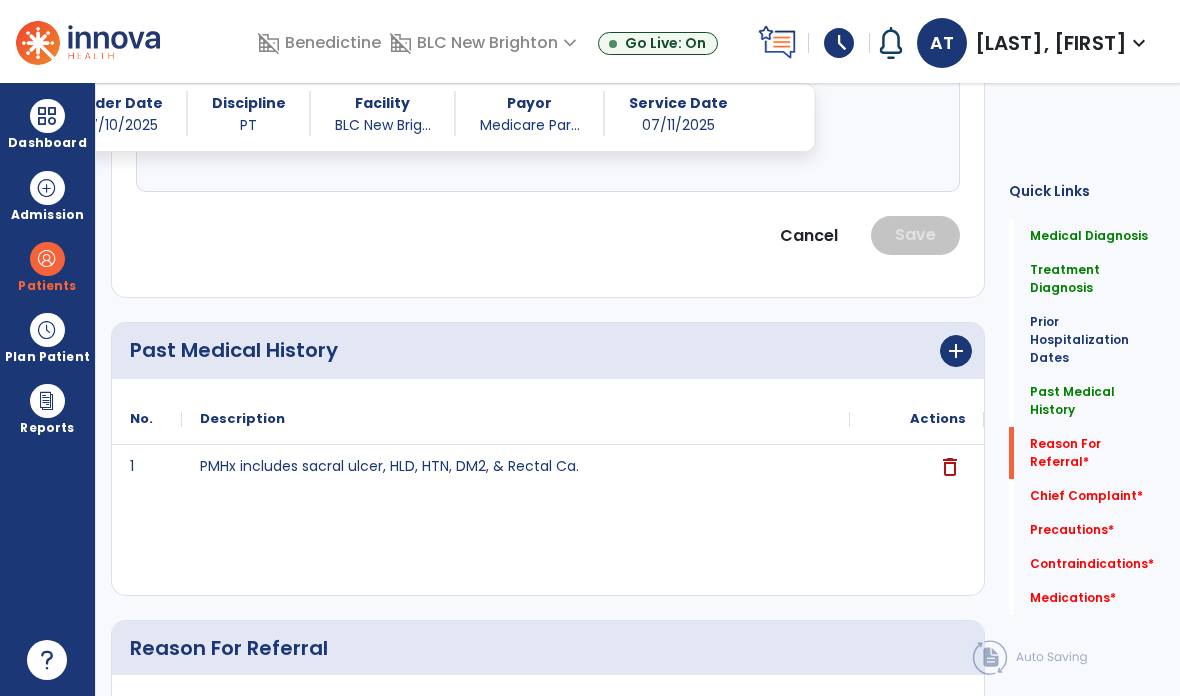 click on "Reason For Referral   *" 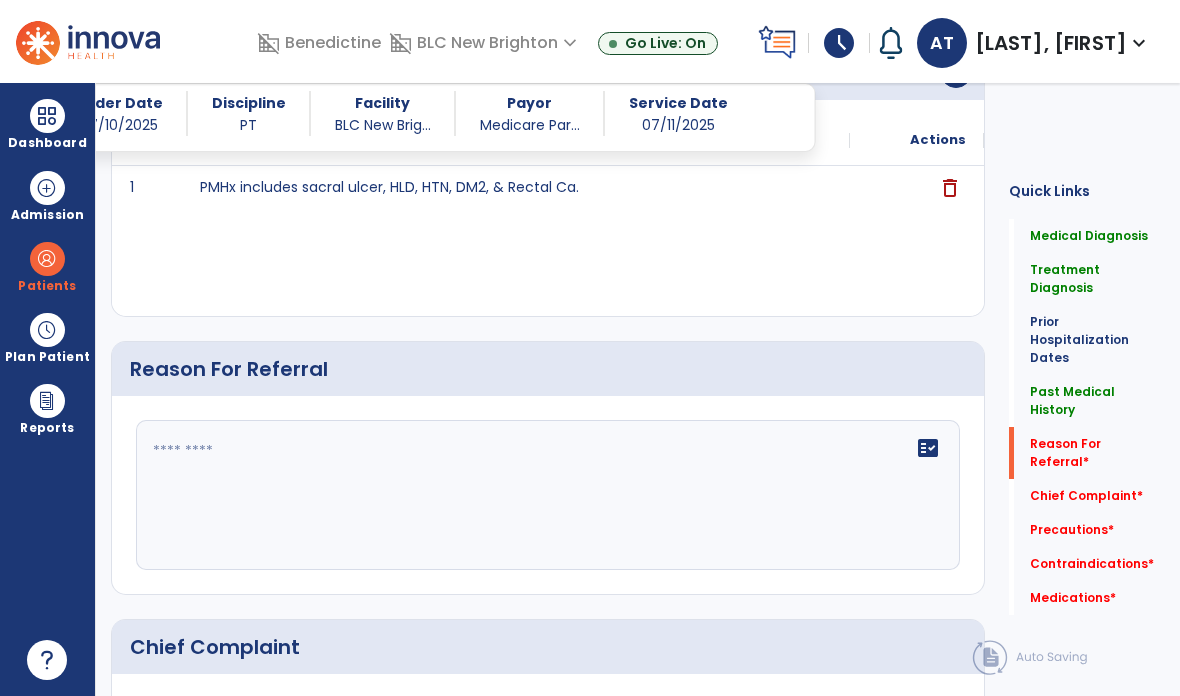 scroll, scrollTop: 1386, scrollLeft: 0, axis: vertical 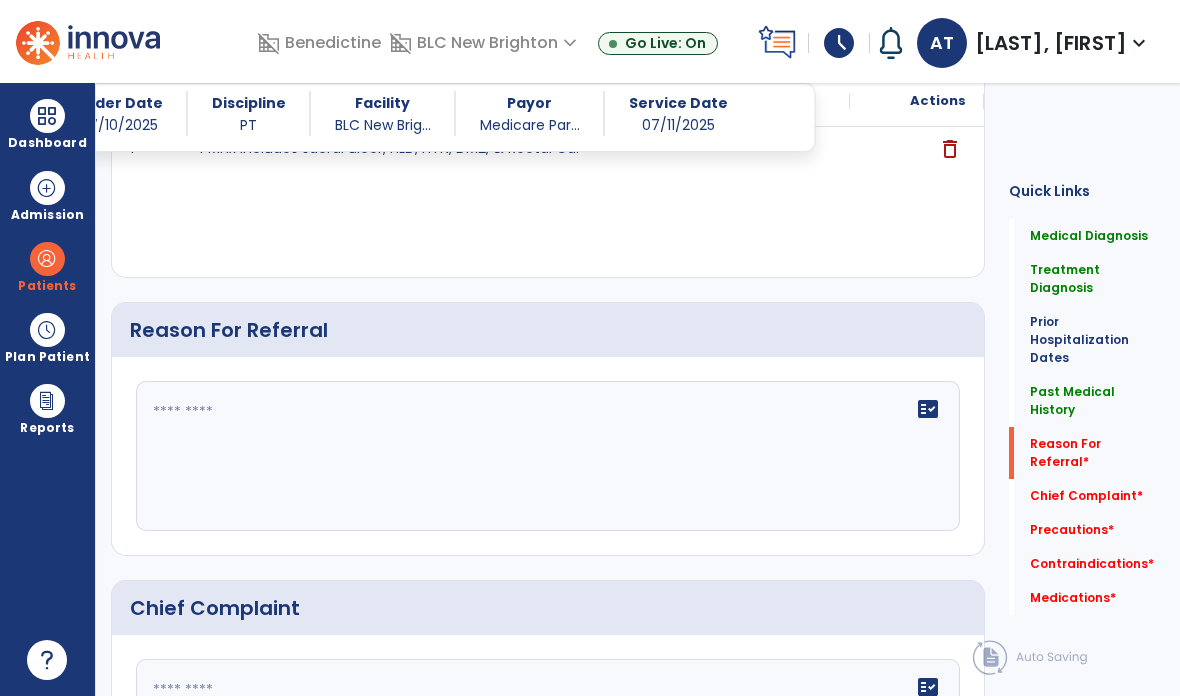click on "fact_check" 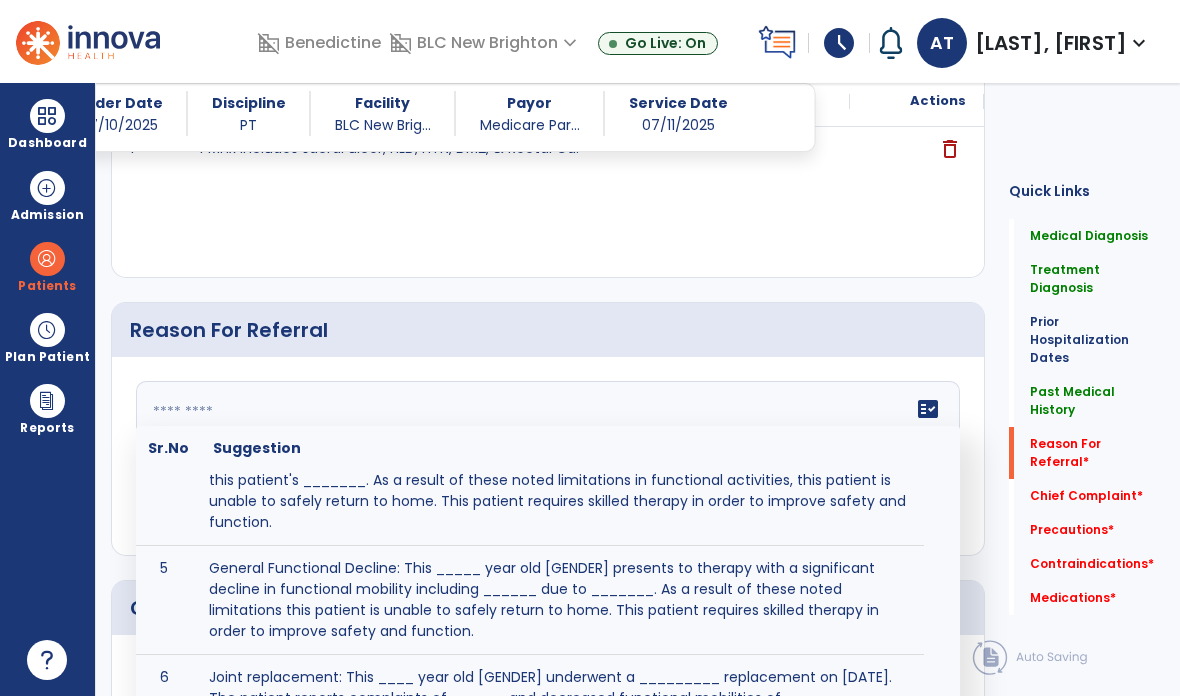 scroll, scrollTop: 311, scrollLeft: 0, axis: vertical 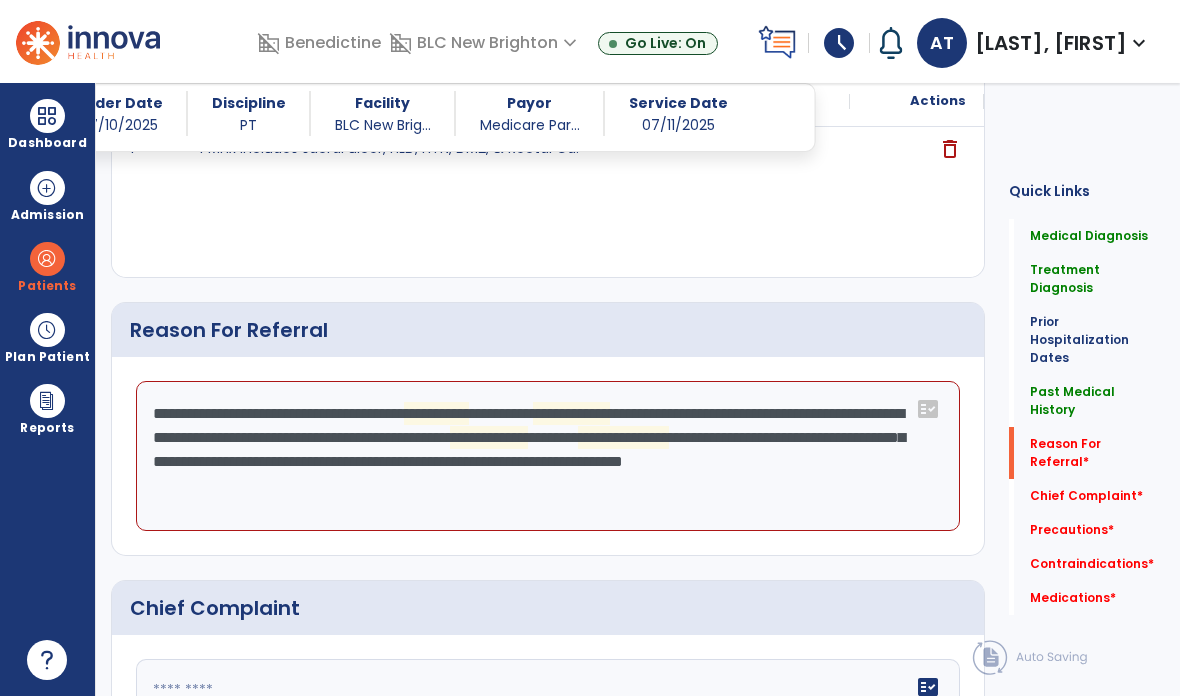 click on "**********" 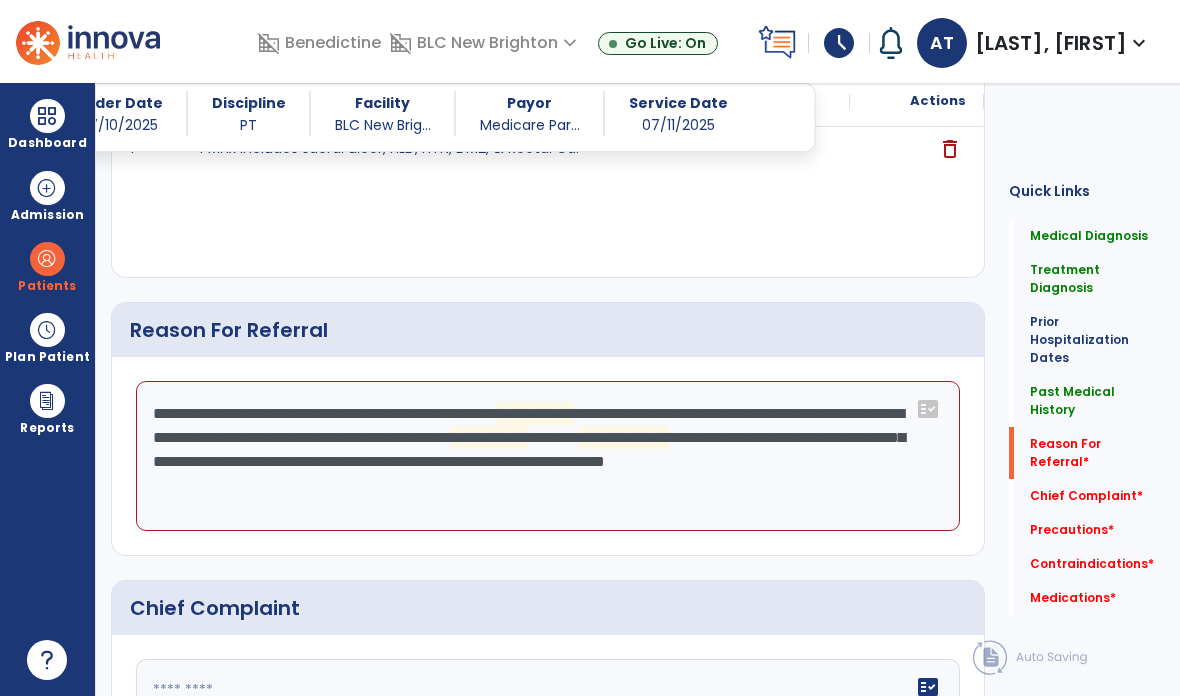 click on "**********" 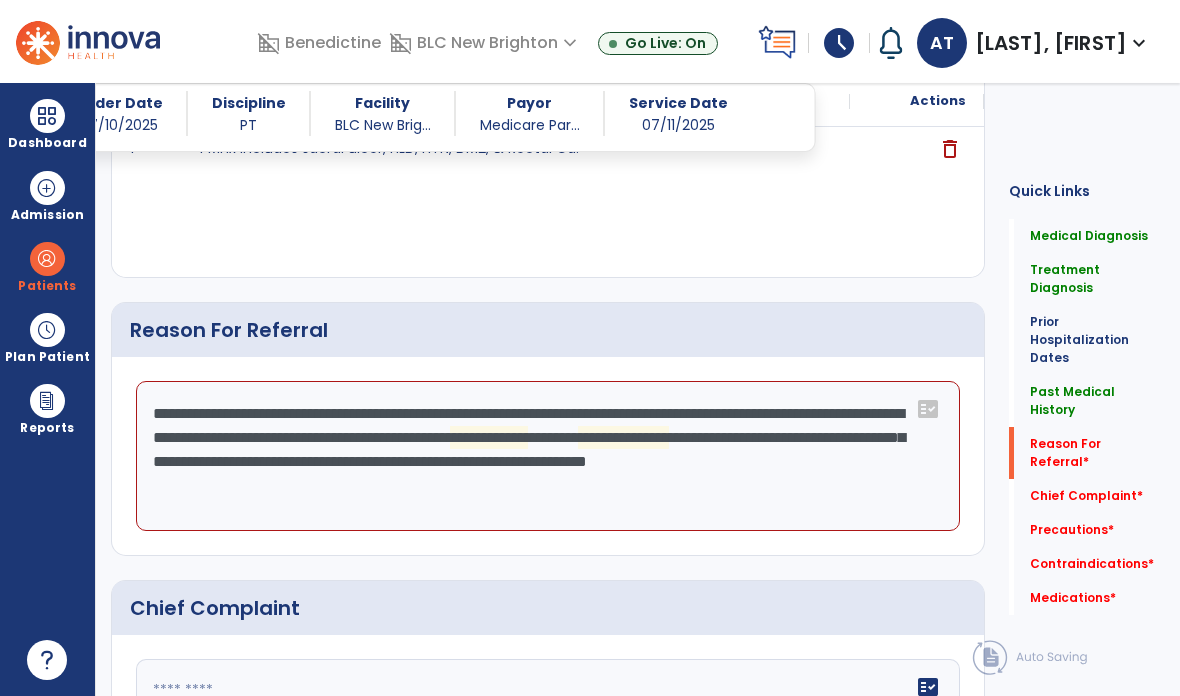 click on "**********" 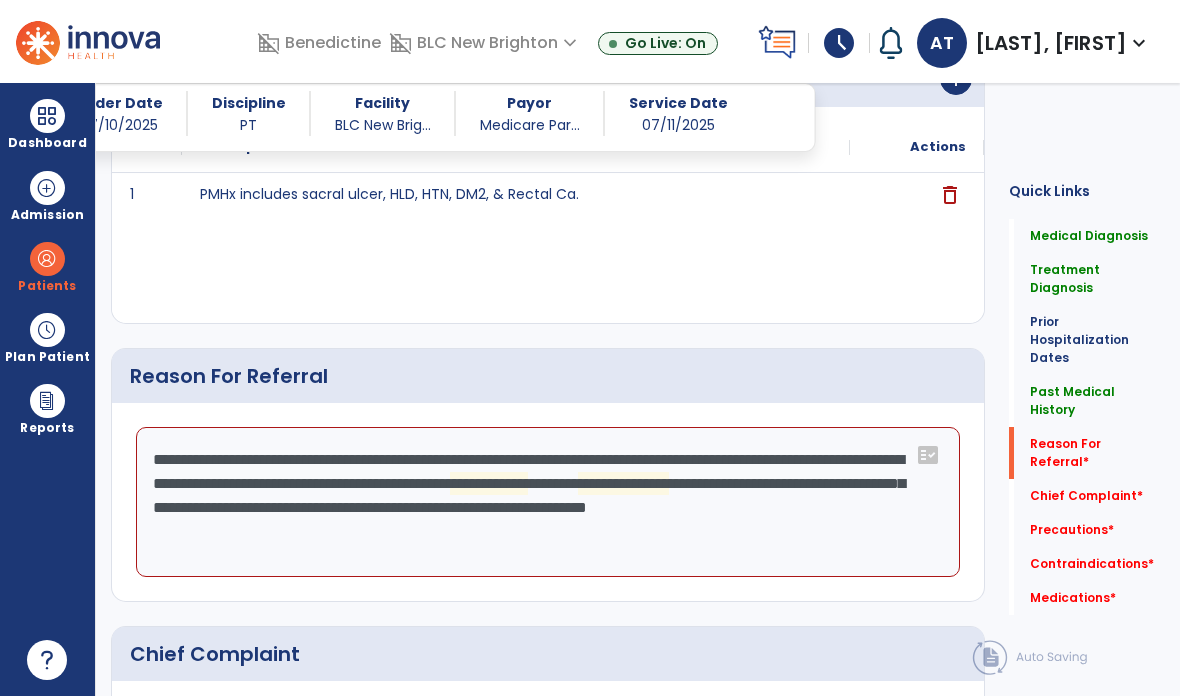 scroll, scrollTop: 1341, scrollLeft: 0, axis: vertical 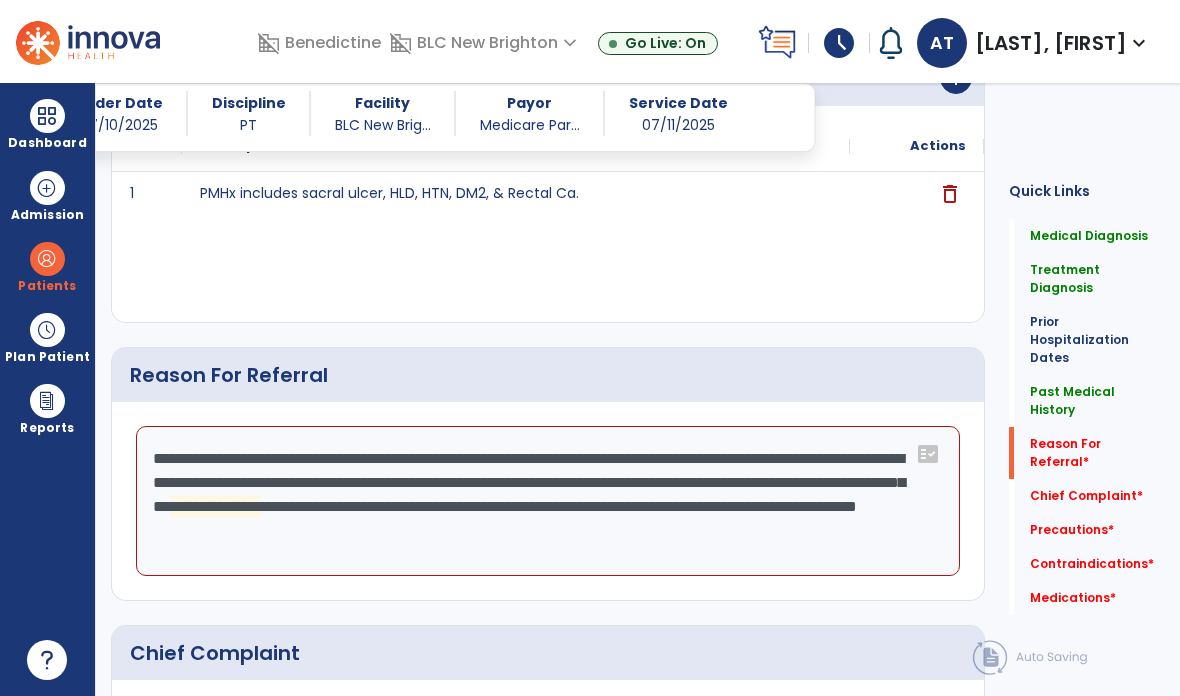 click on "**********" 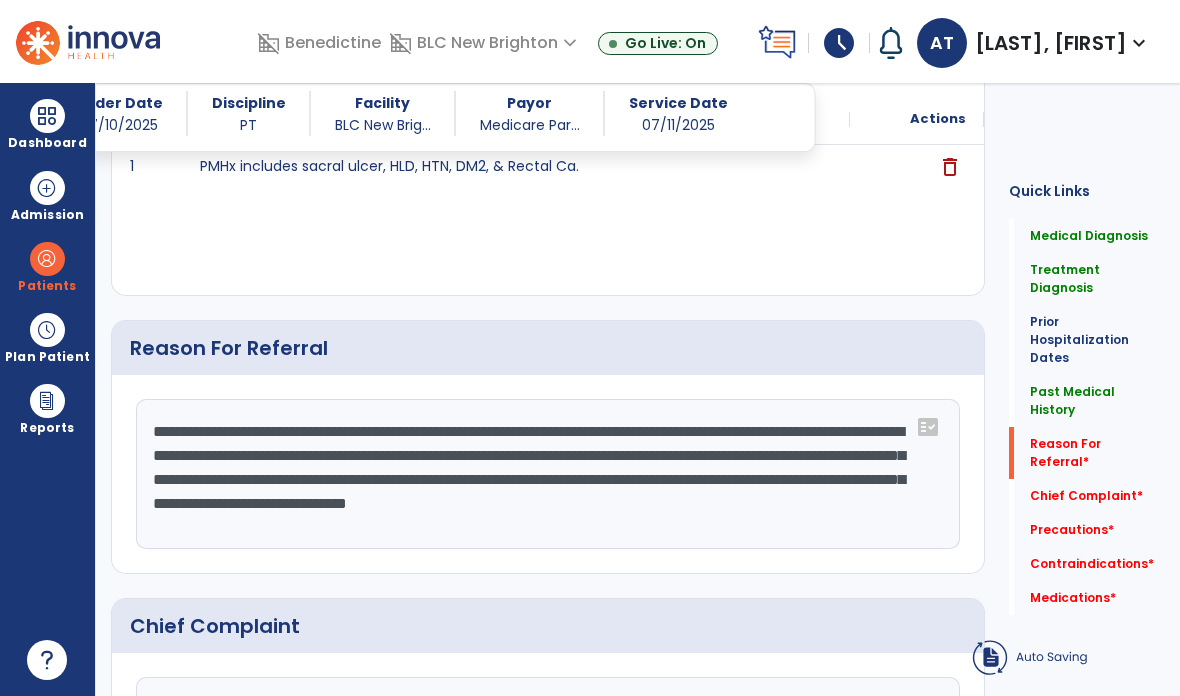 scroll, scrollTop: 1368, scrollLeft: 0, axis: vertical 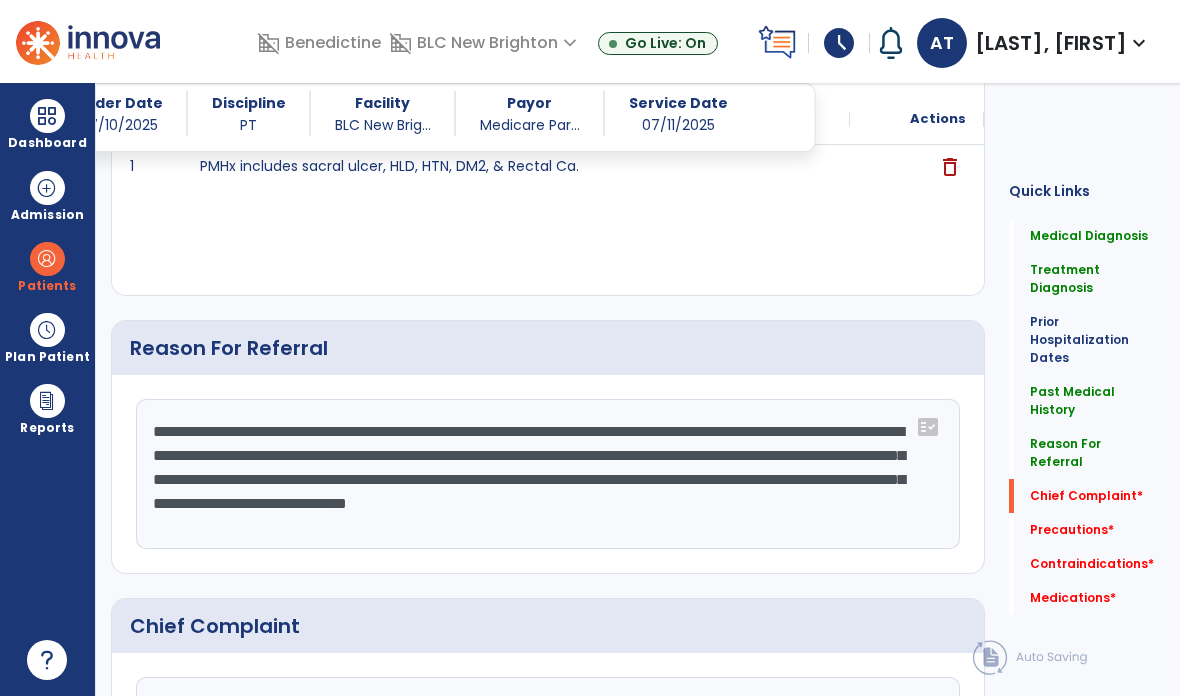 type on "**********" 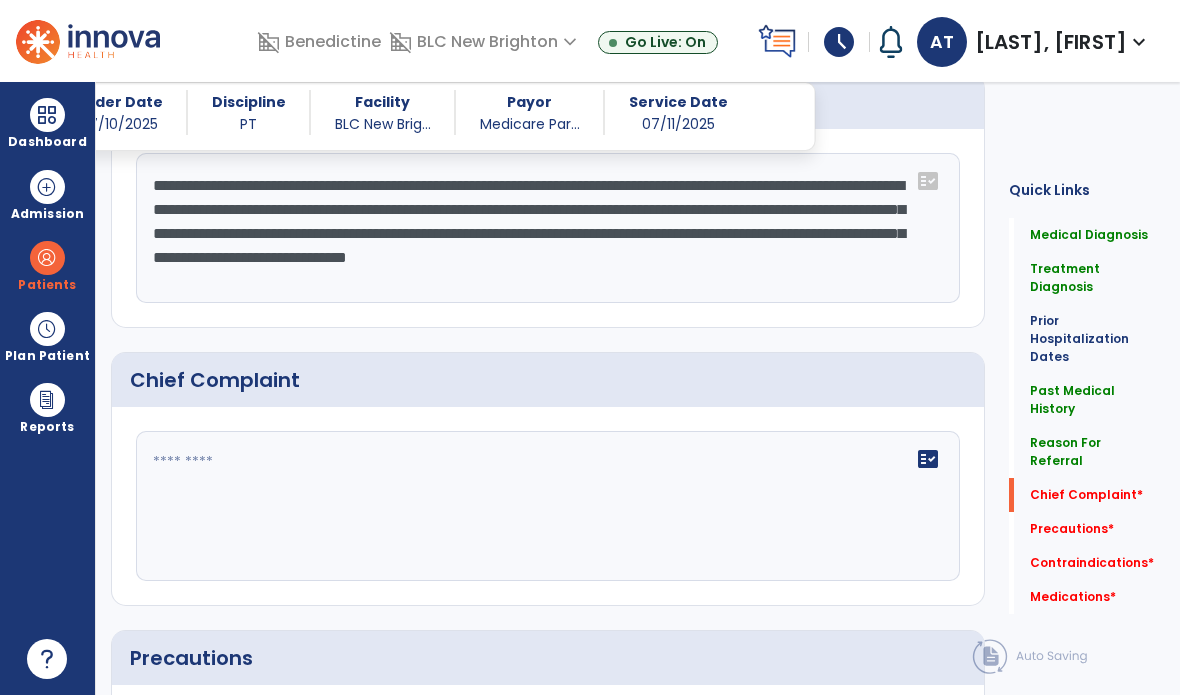 scroll, scrollTop: 1664, scrollLeft: 0, axis: vertical 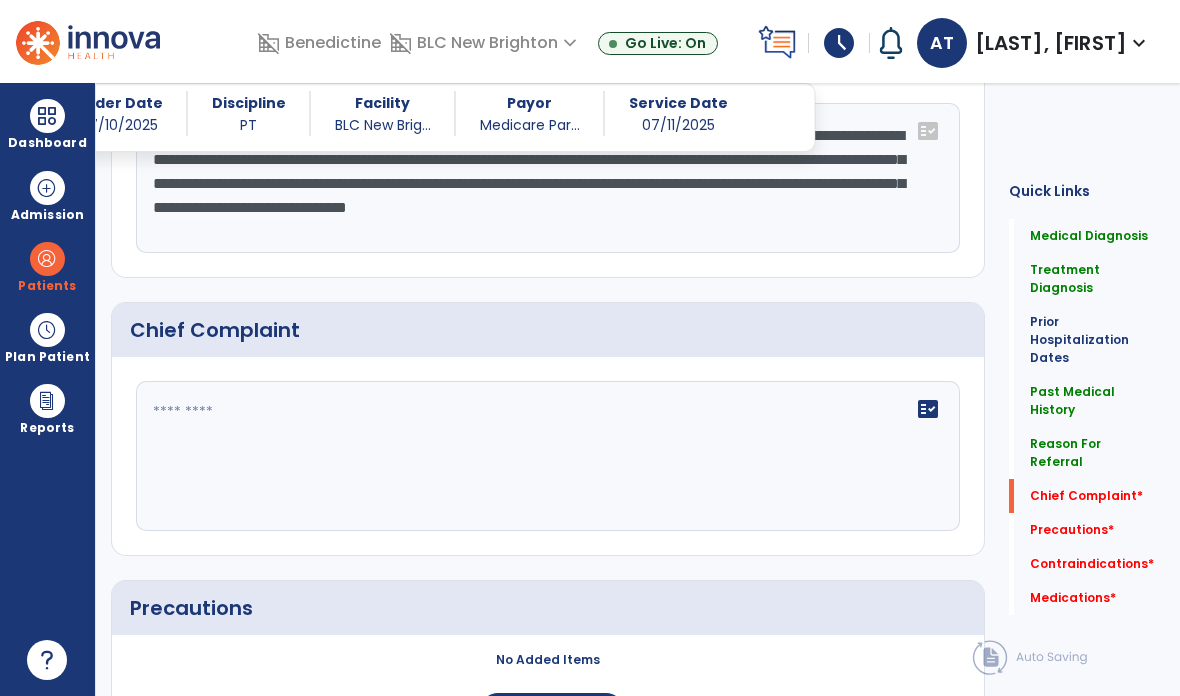 click on "fact_check" 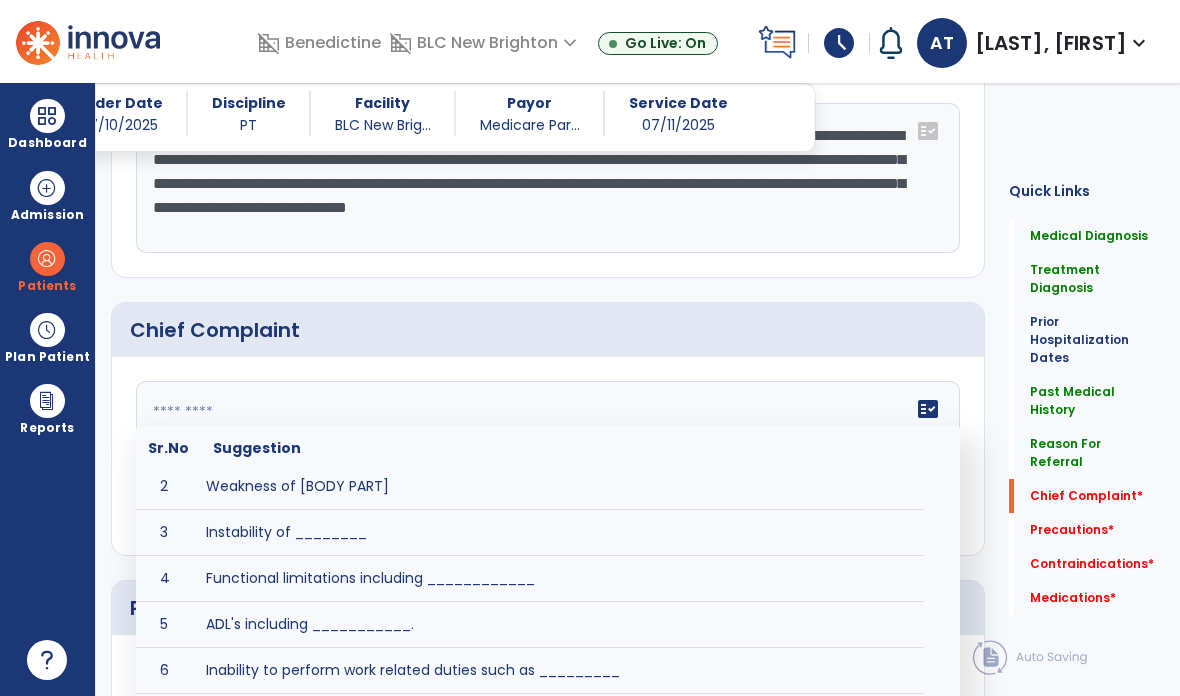 scroll, scrollTop: 54, scrollLeft: 0, axis: vertical 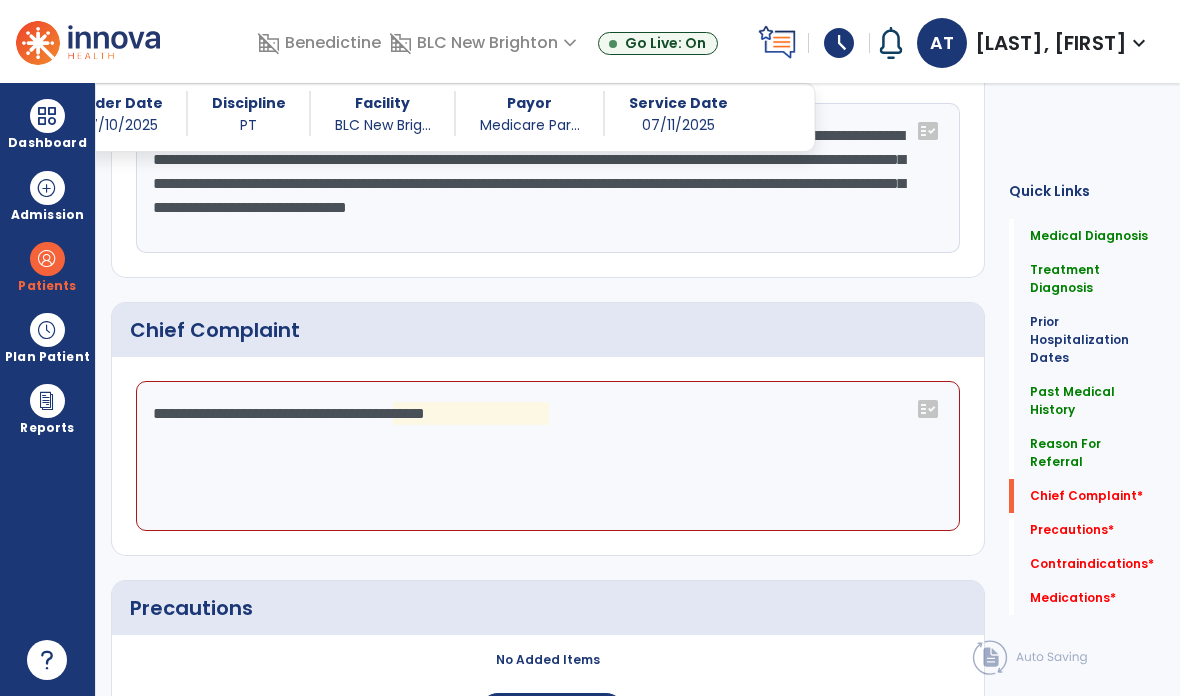 click on "**********" 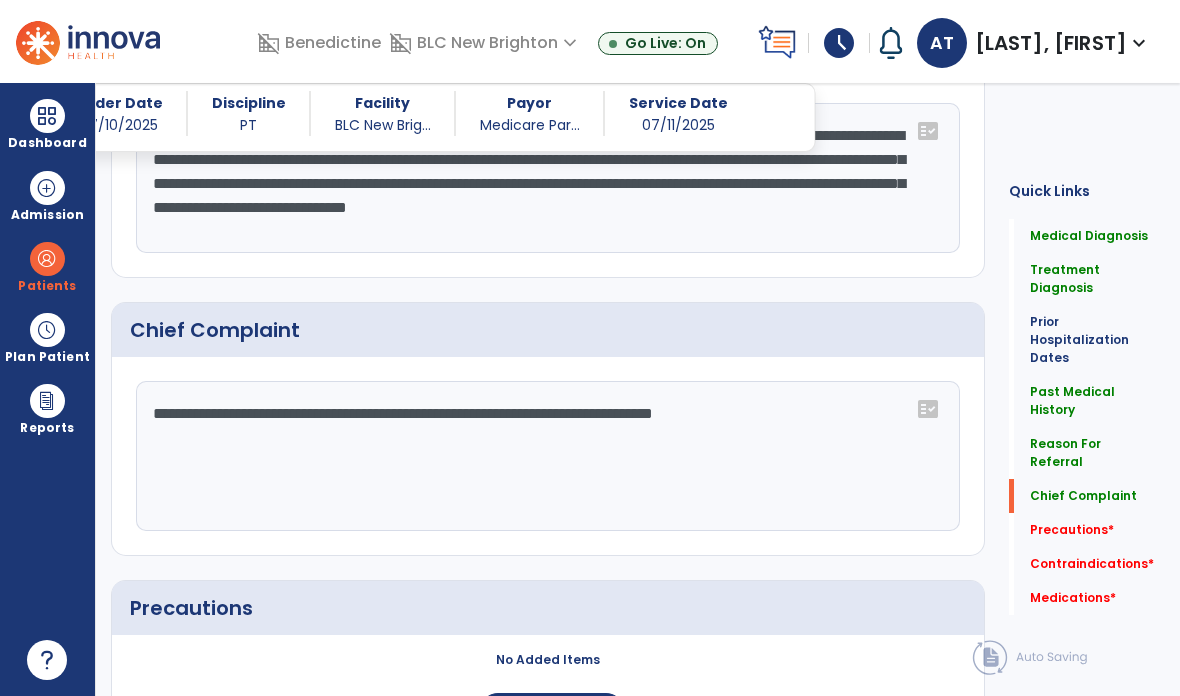 type on "**********" 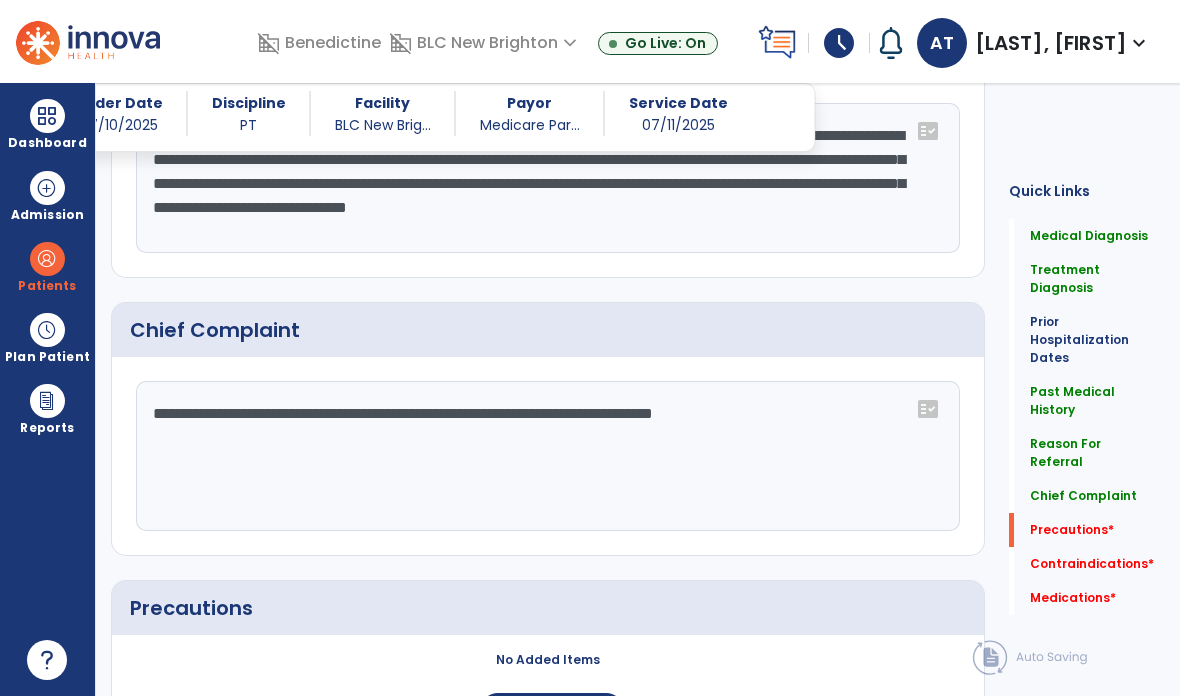 click on "Precautions   *" 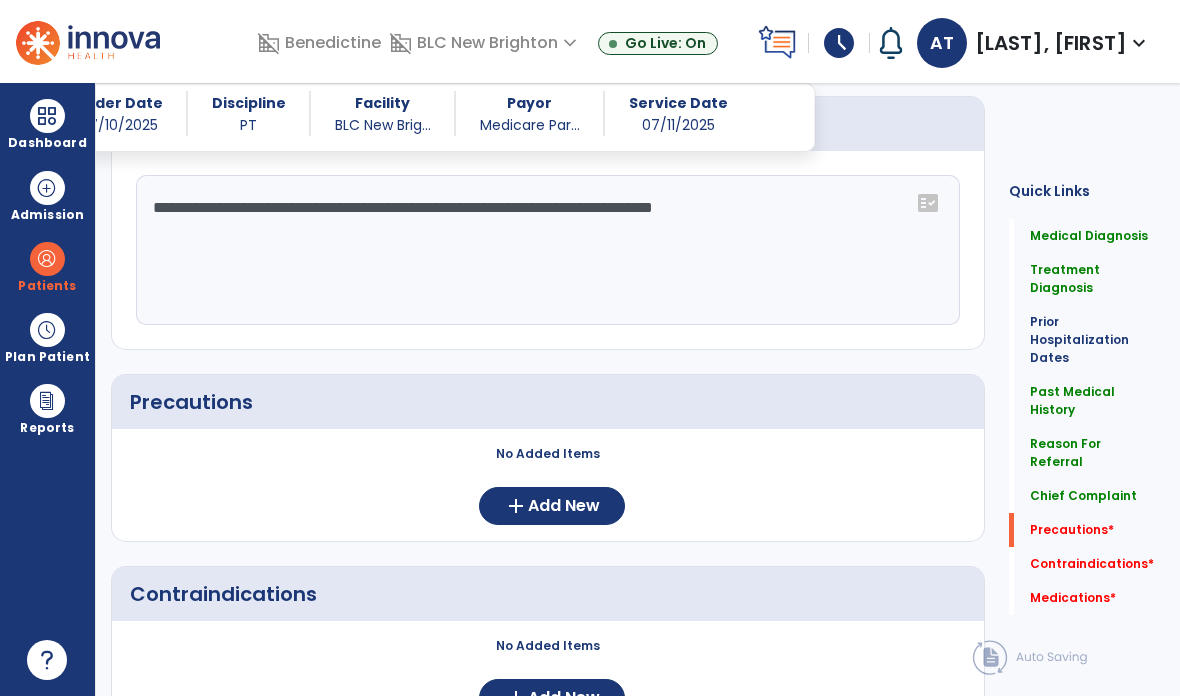 scroll, scrollTop: 1899, scrollLeft: 0, axis: vertical 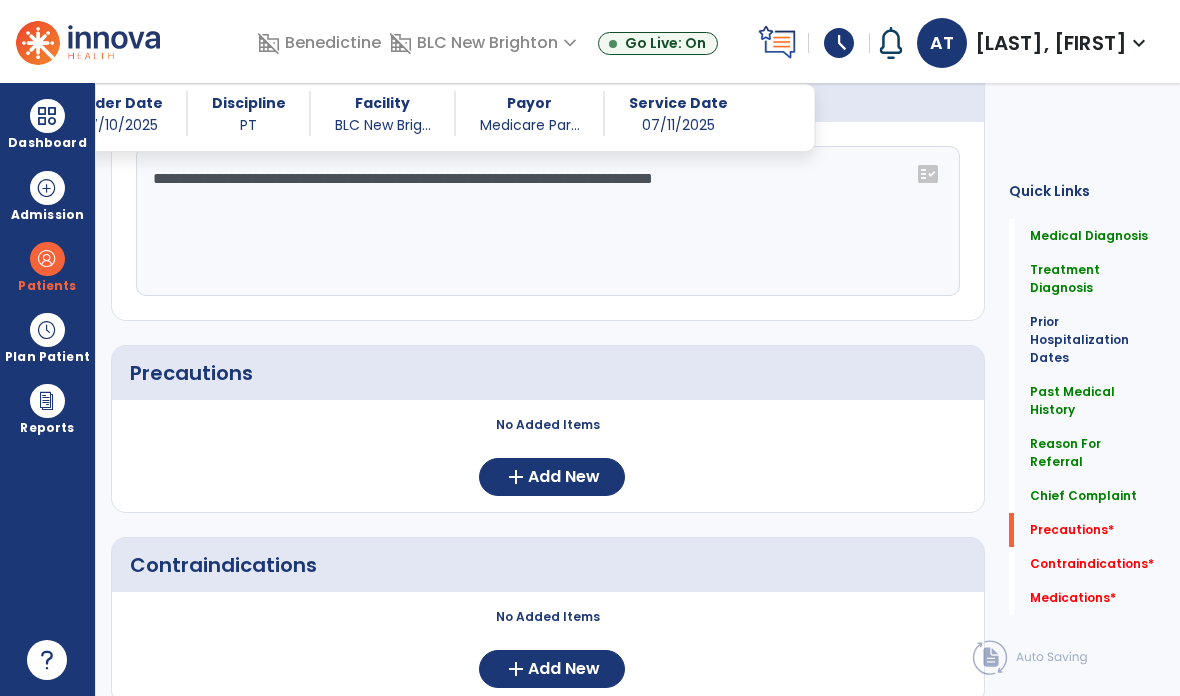 click on "add  Add New" 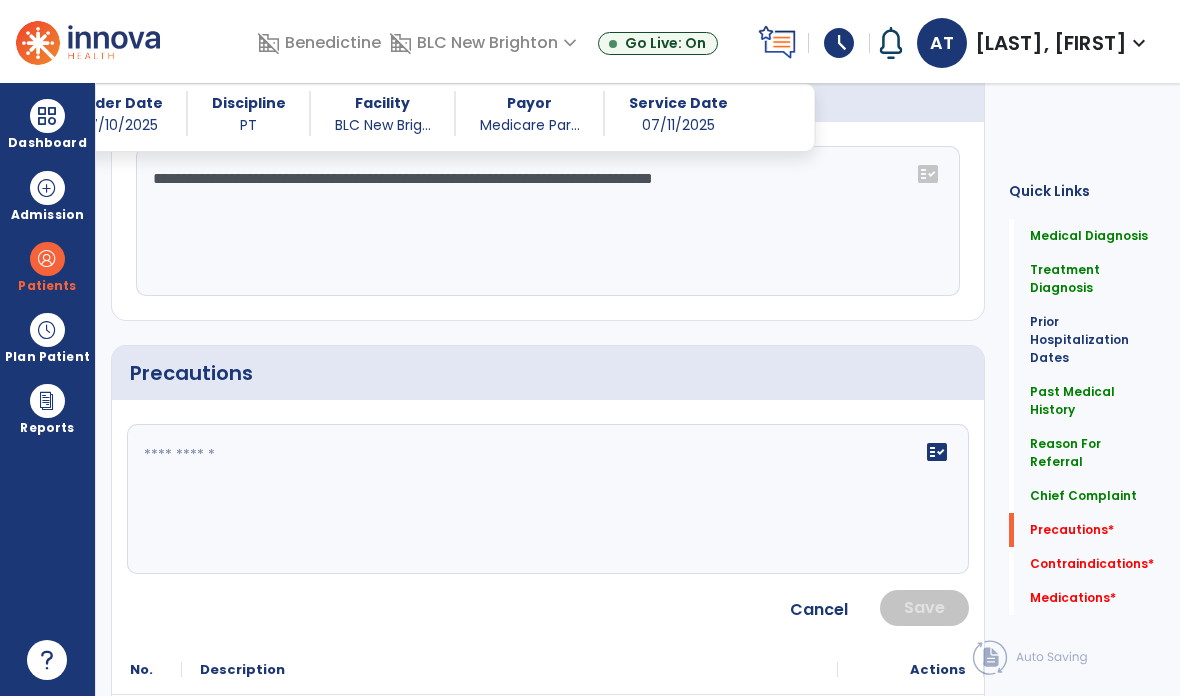click on "fact_check" 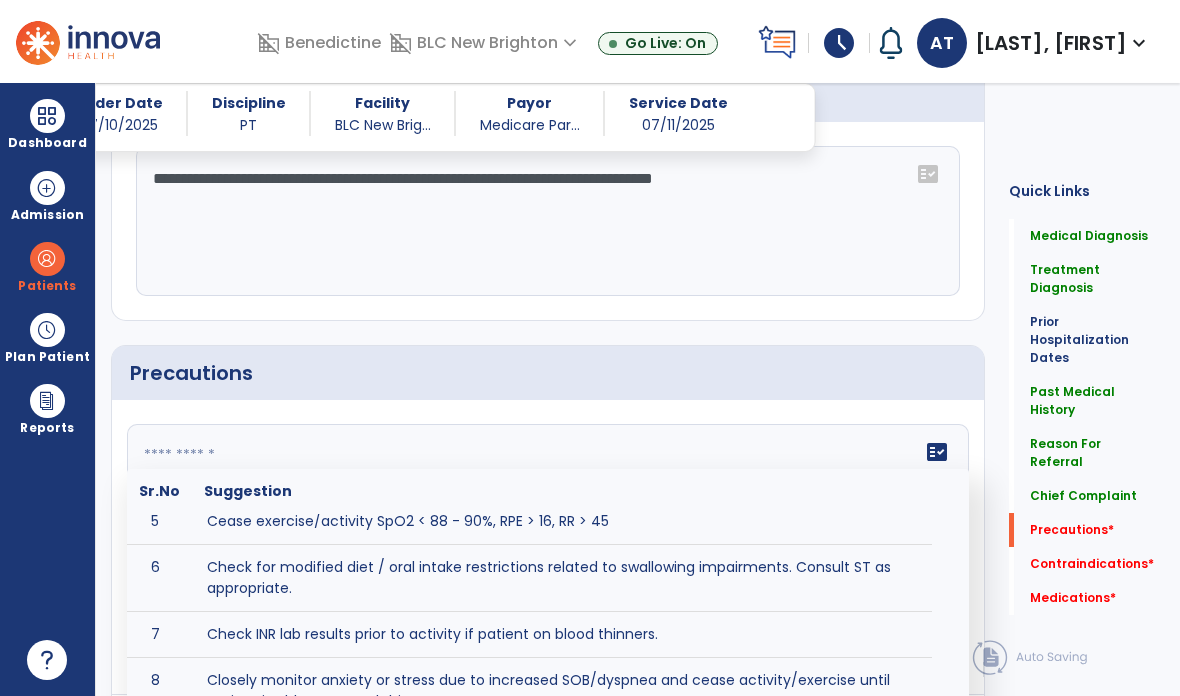 scroll, scrollTop: 223, scrollLeft: 0, axis: vertical 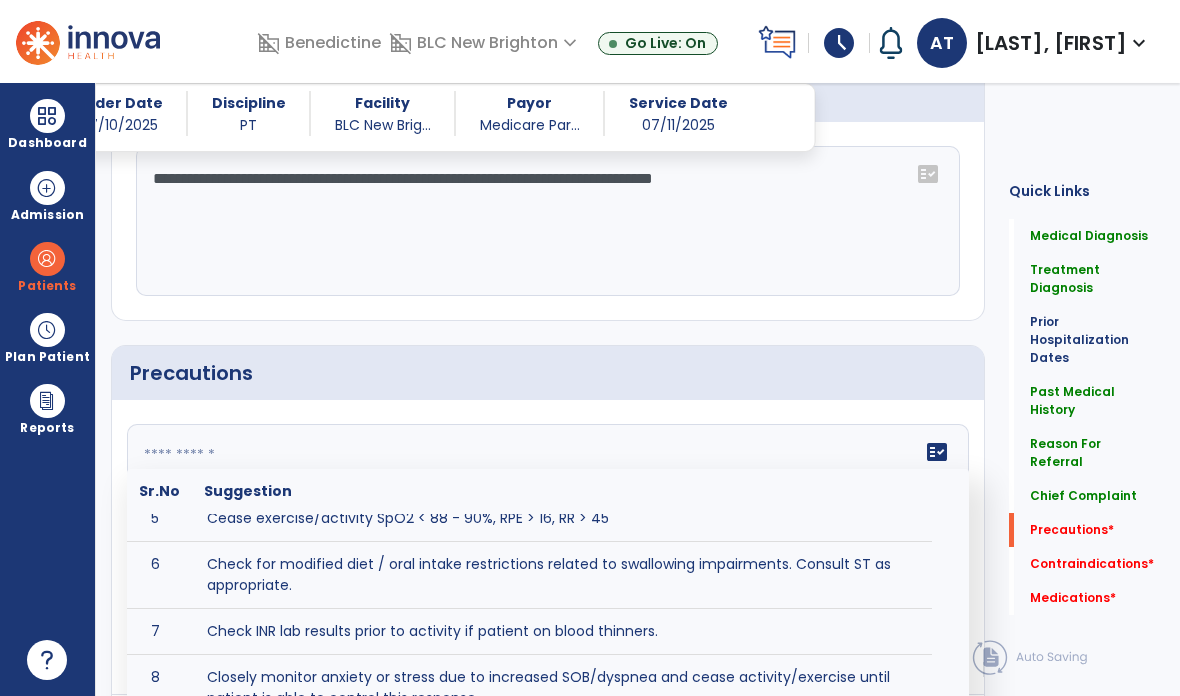 click 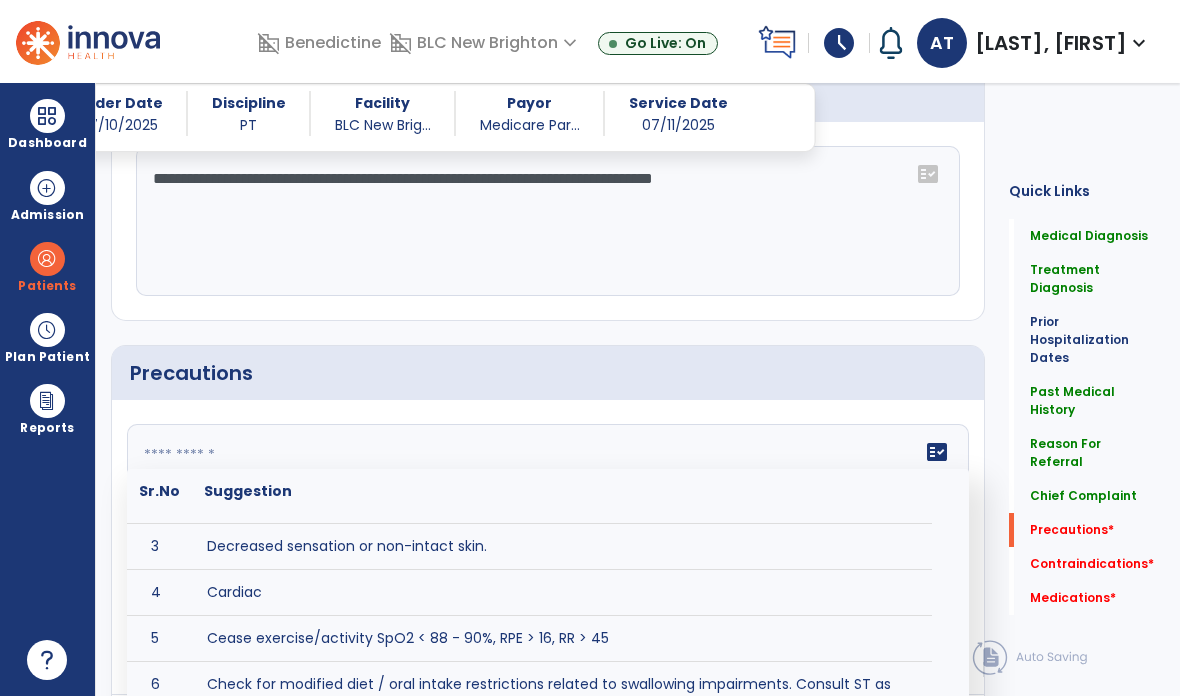 scroll, scrollTop: 0, scrollLeft: 0, axis: both 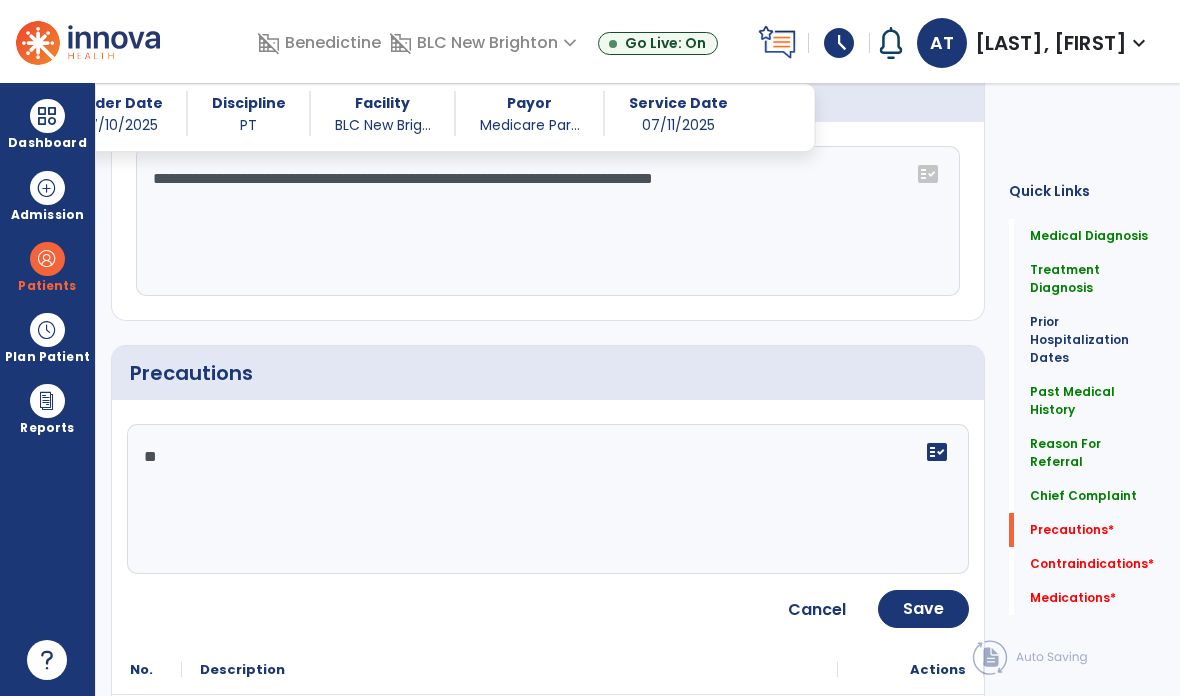 type on "*" 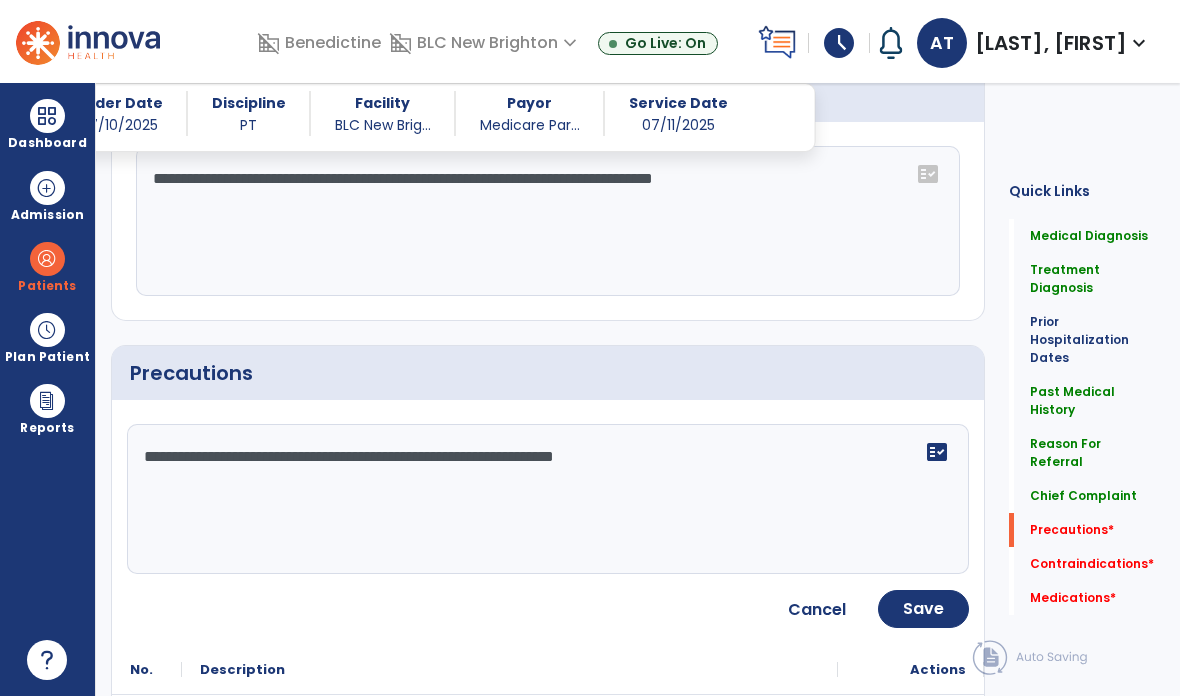 type on "**********" 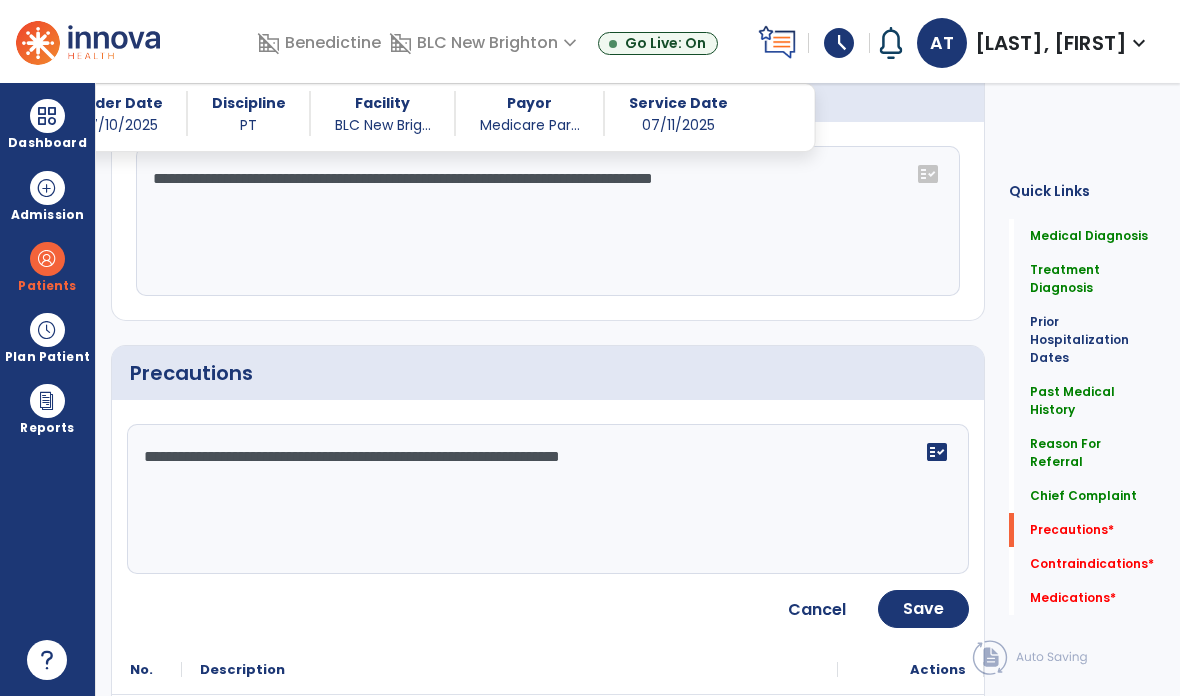 click on "Save" 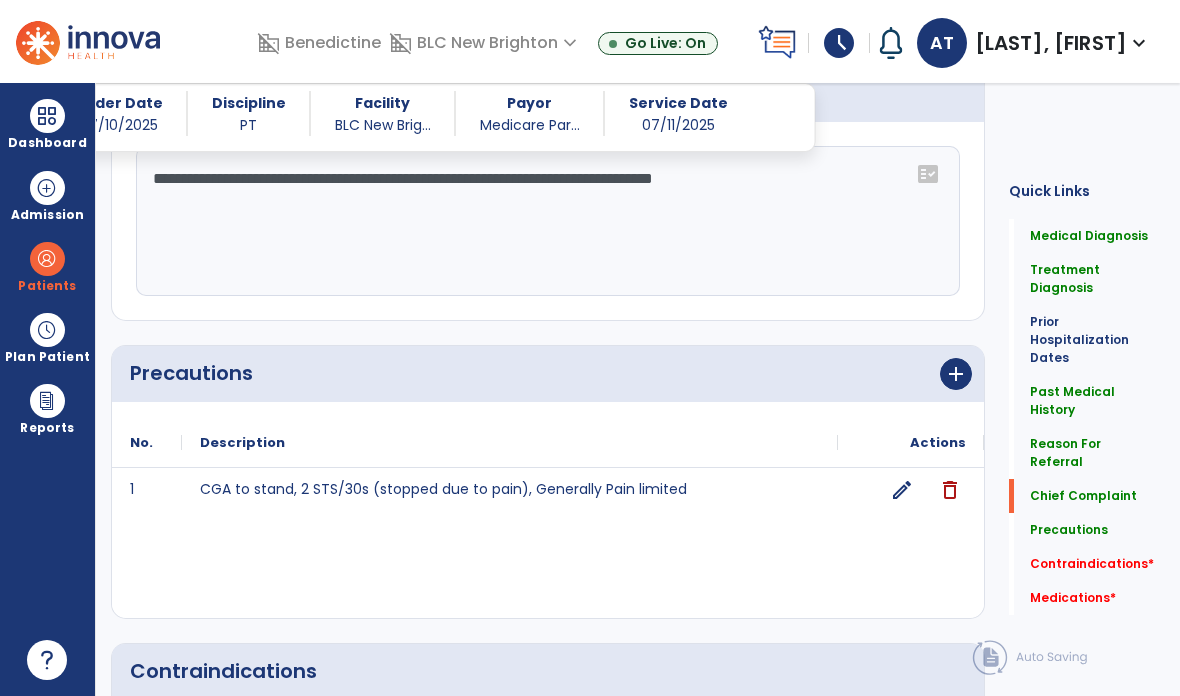 click on "Contraindications   *  Contraindications   *" 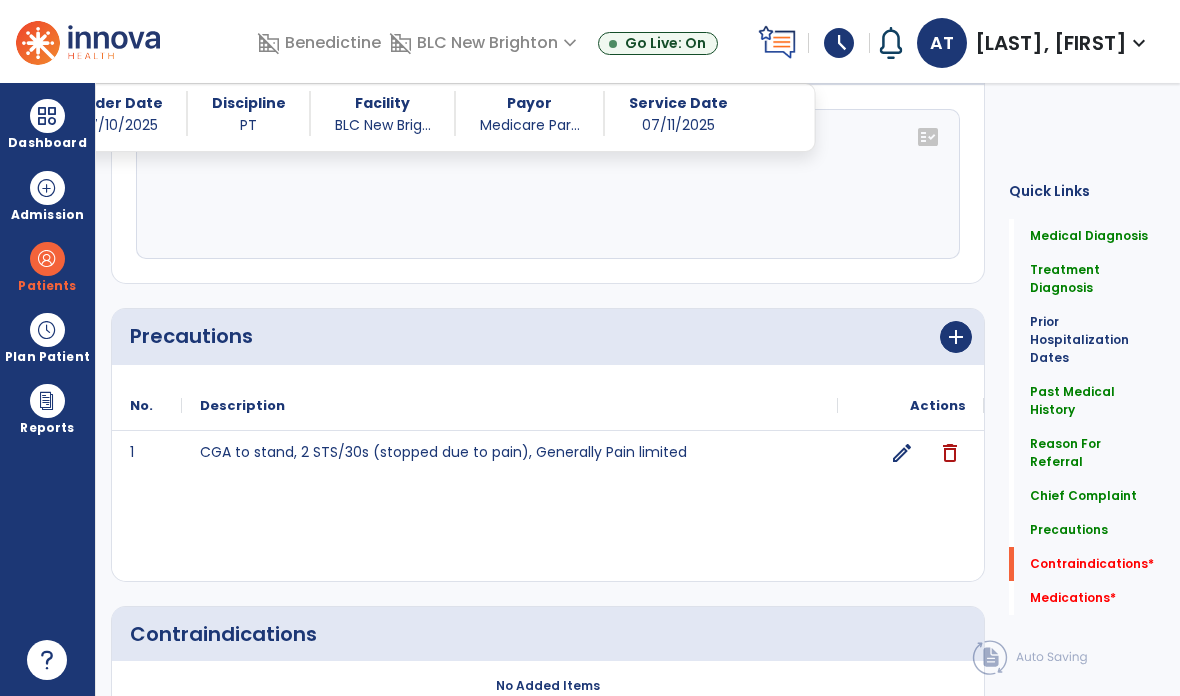 click on "Contraindications   *" 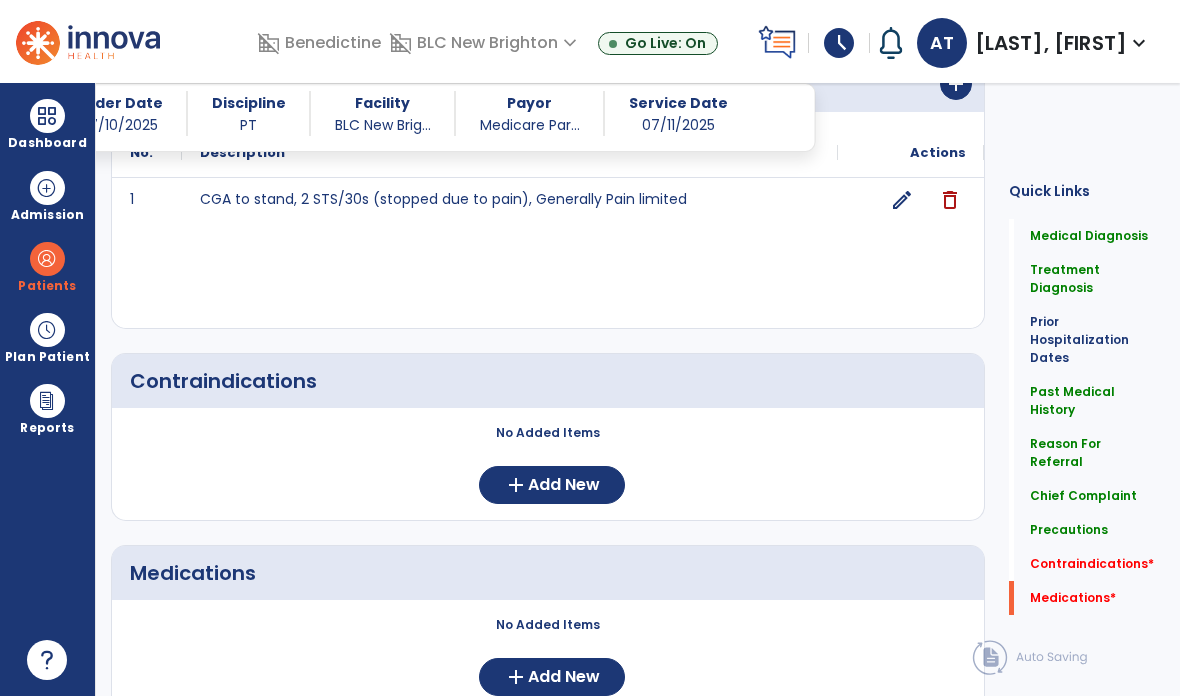 scroll, scrollTop: 2196, scrollLeft: 0, axis: vertical 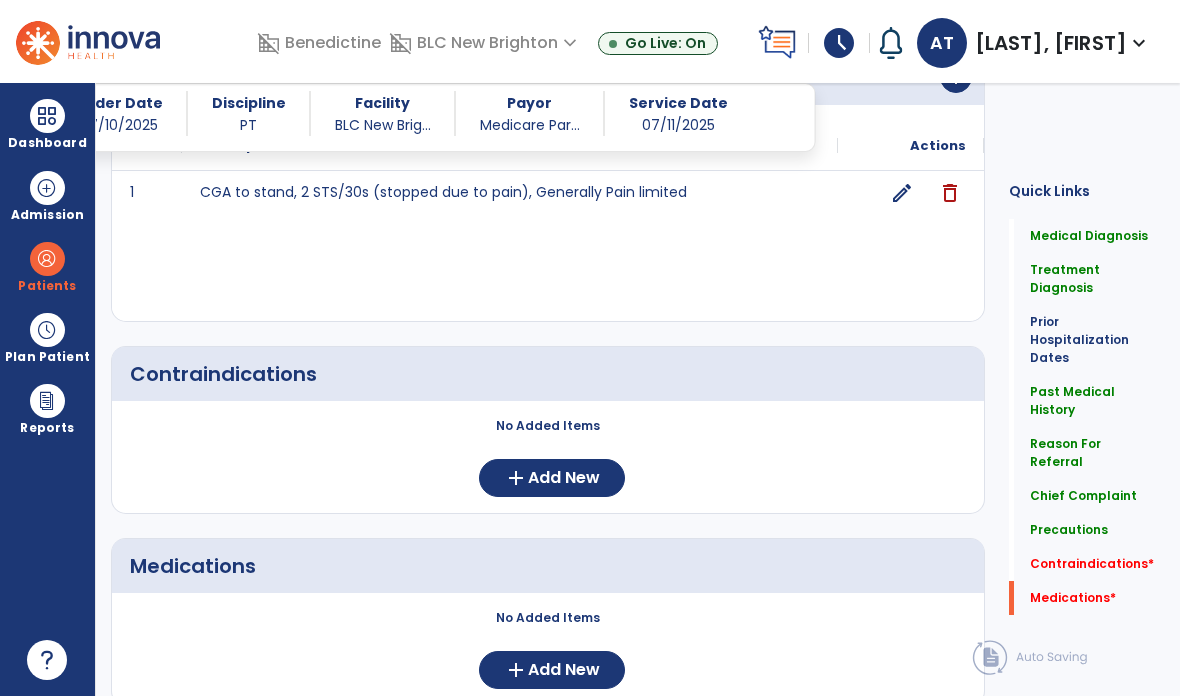 click on "Add New" 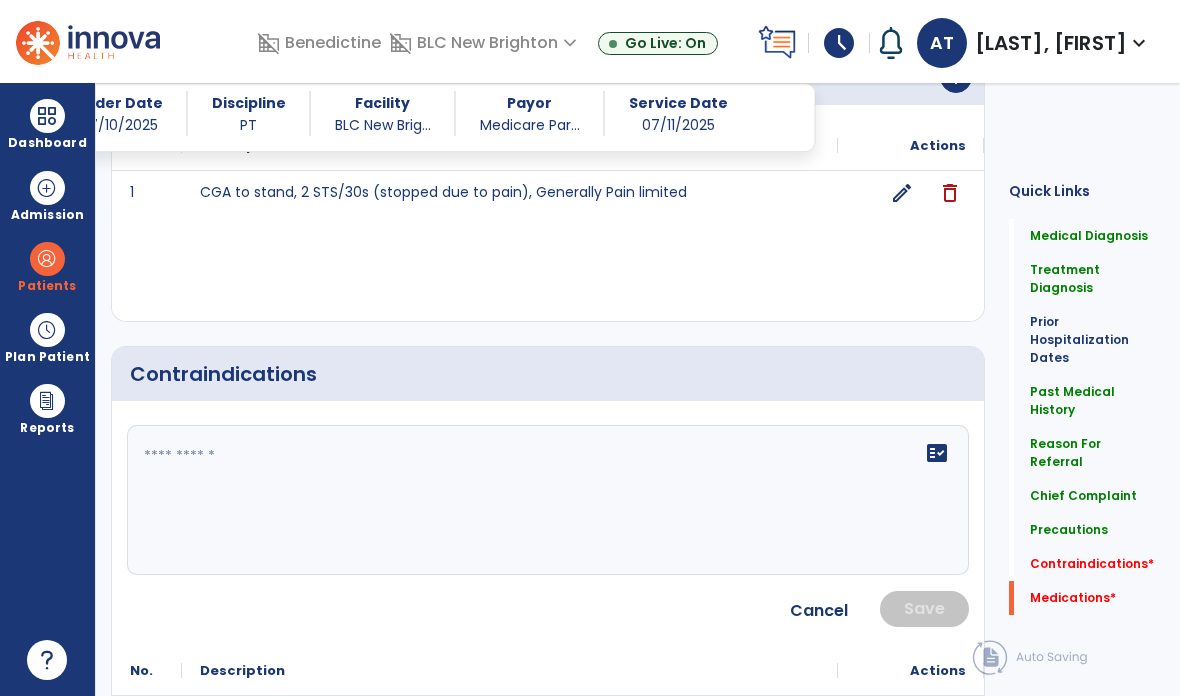 click on "fact_check" 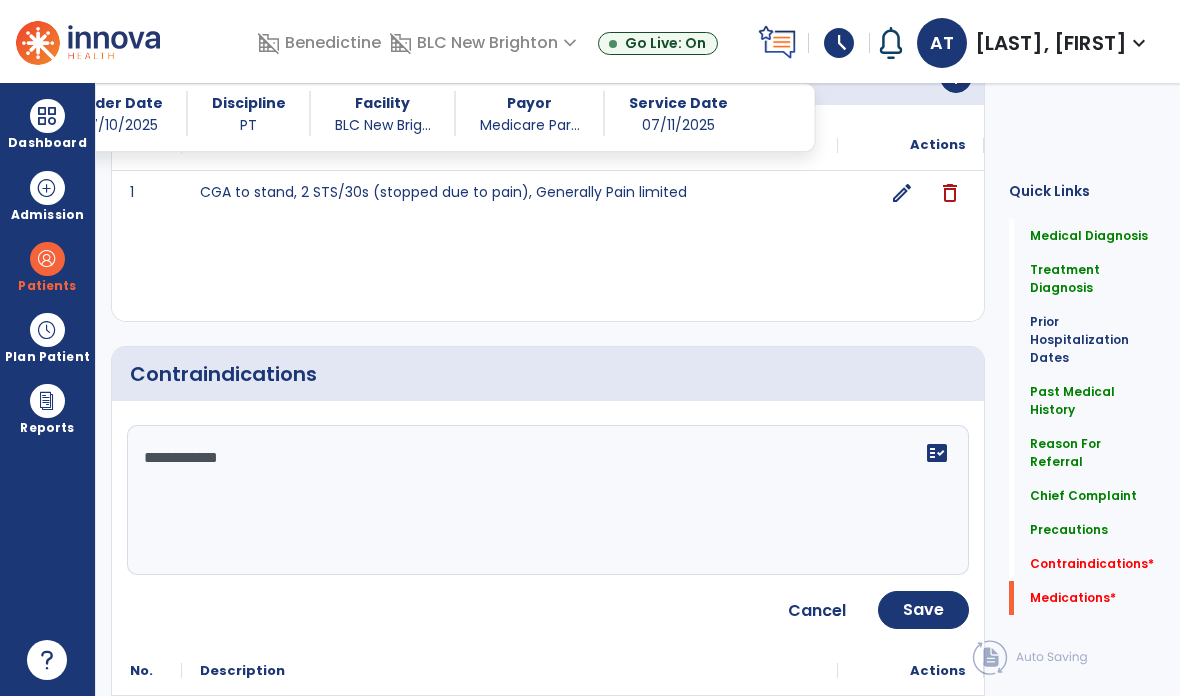 type on "**********" 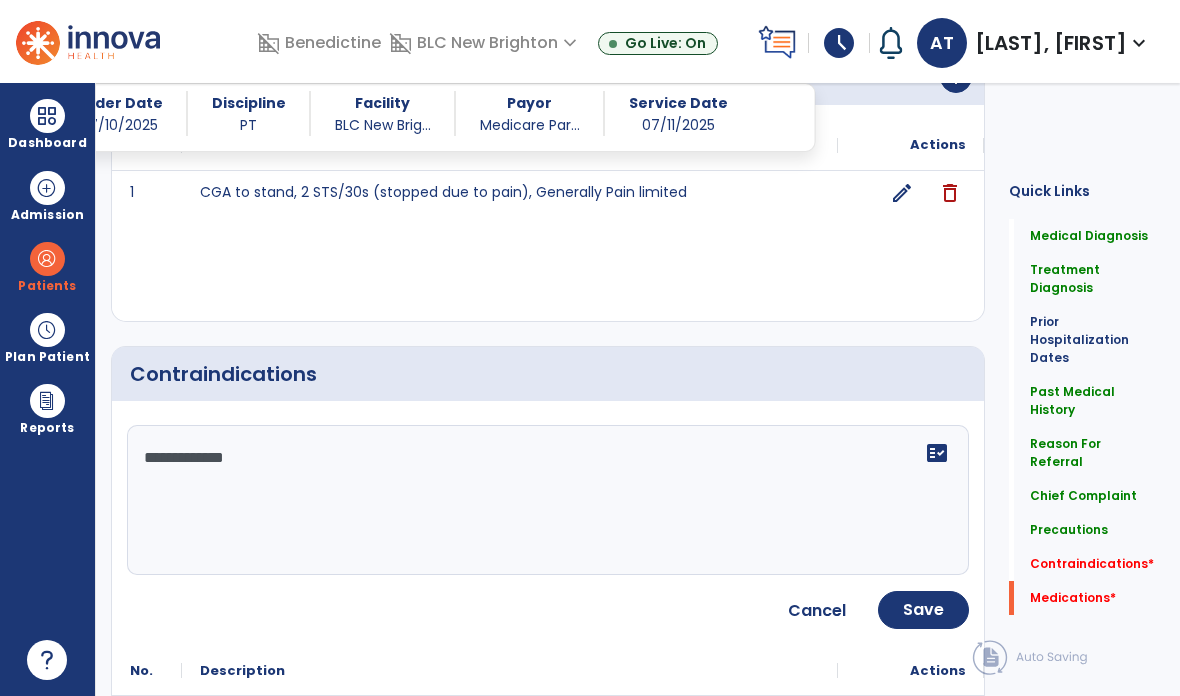 click on "**********" 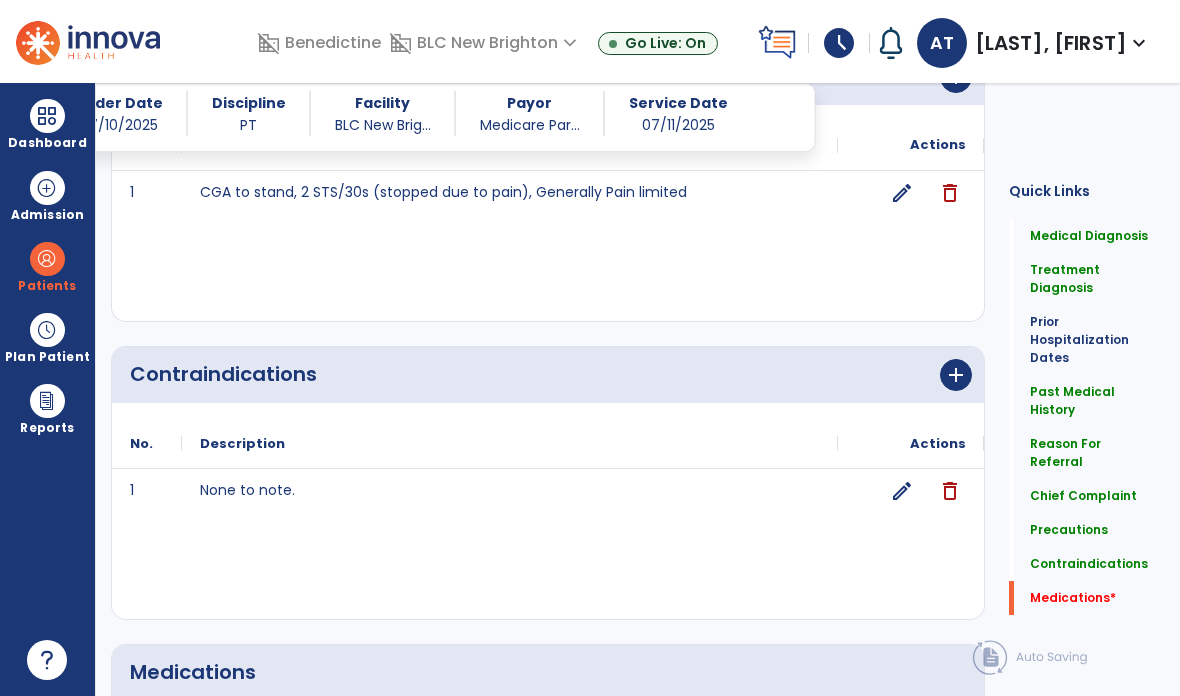 click on "Medications   *  Medications   *" 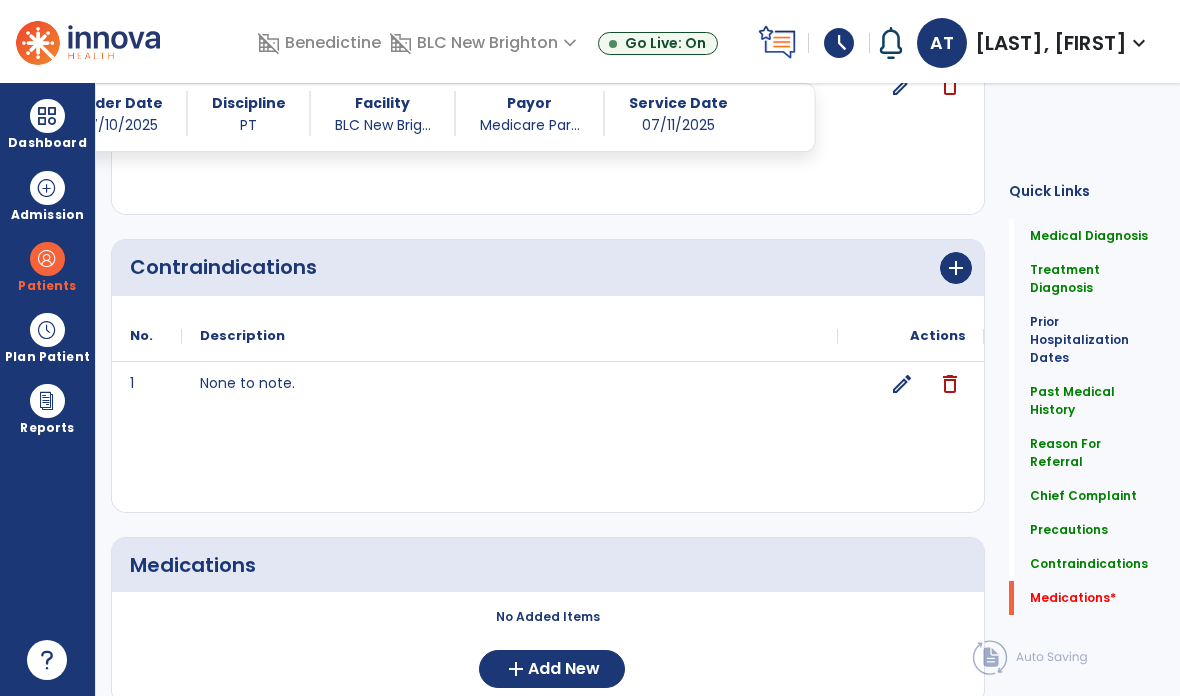 scroll, scrollTop: 2302, scrollLeft: 0, axis: vertical 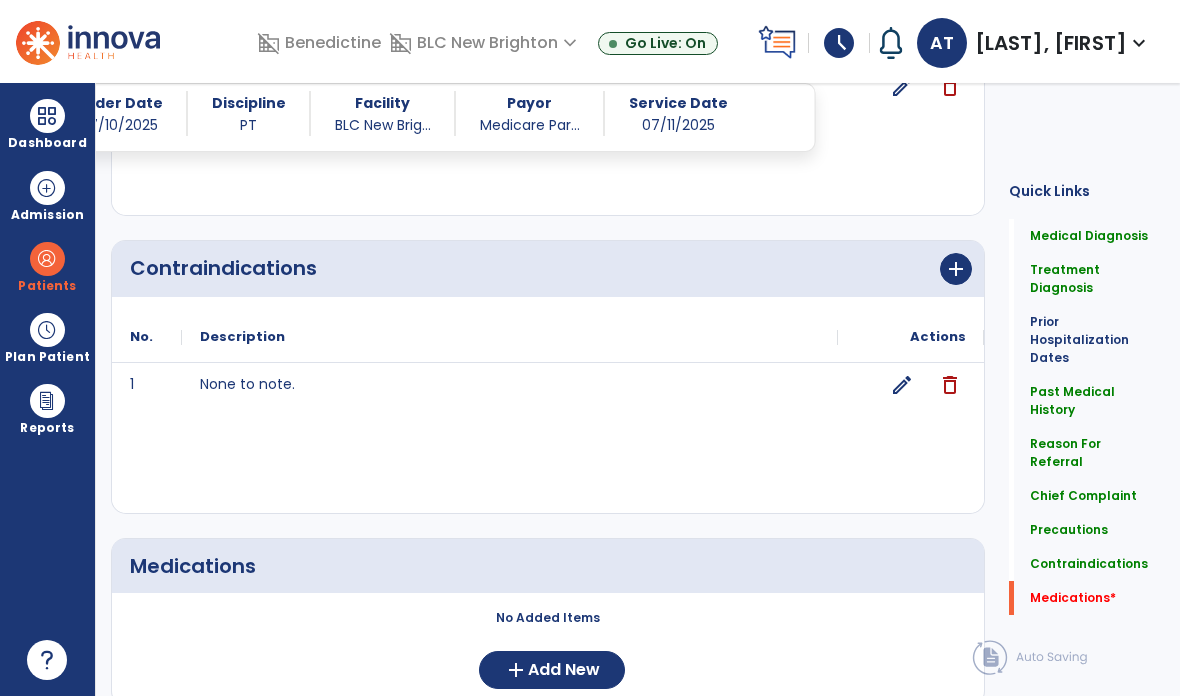click on "Add New" 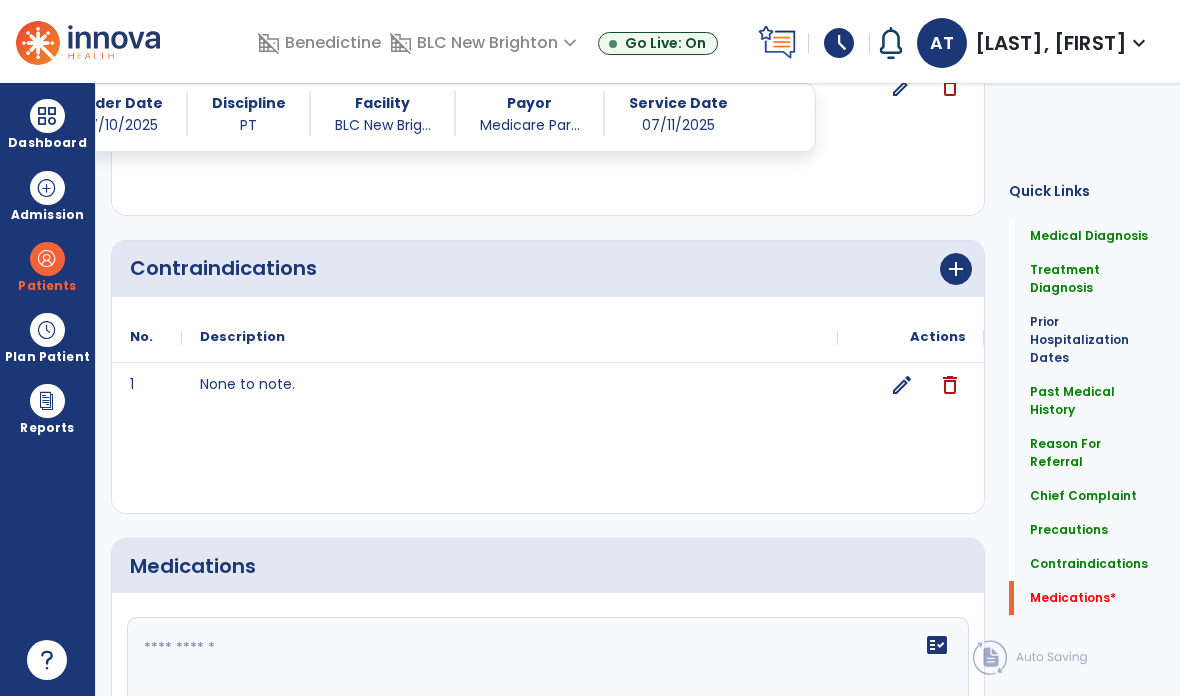 click on "fact_check" 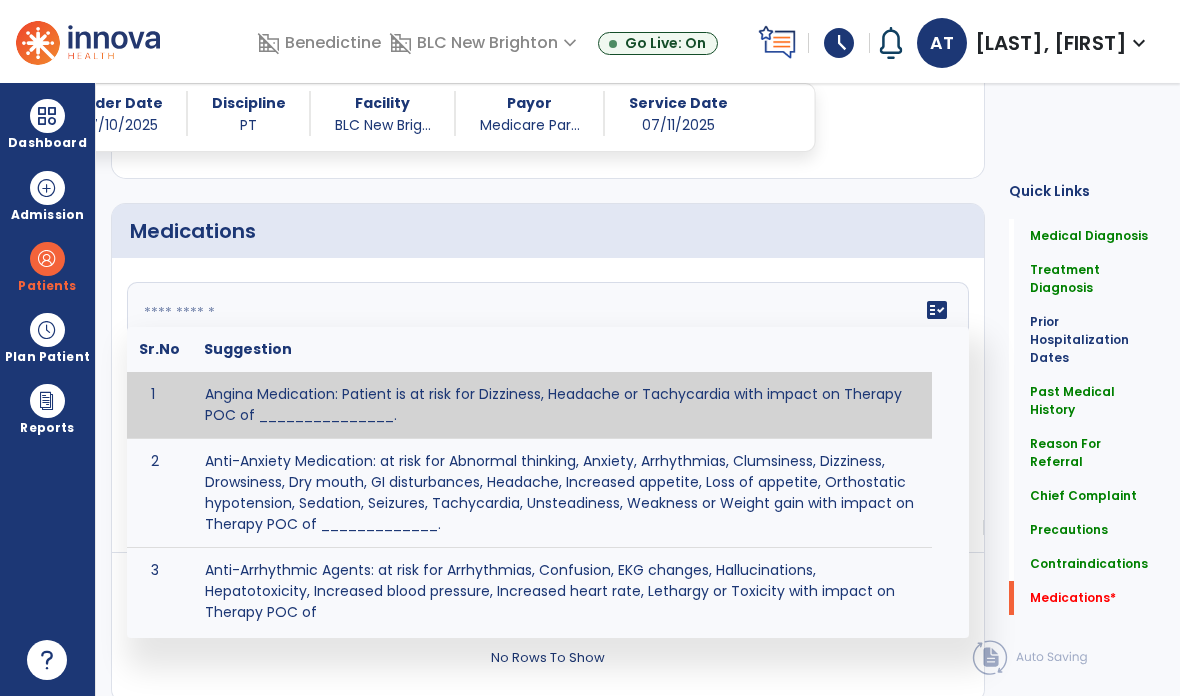 scroll, scrollTop: 2635, scrollLeft: 0, axis: vertical 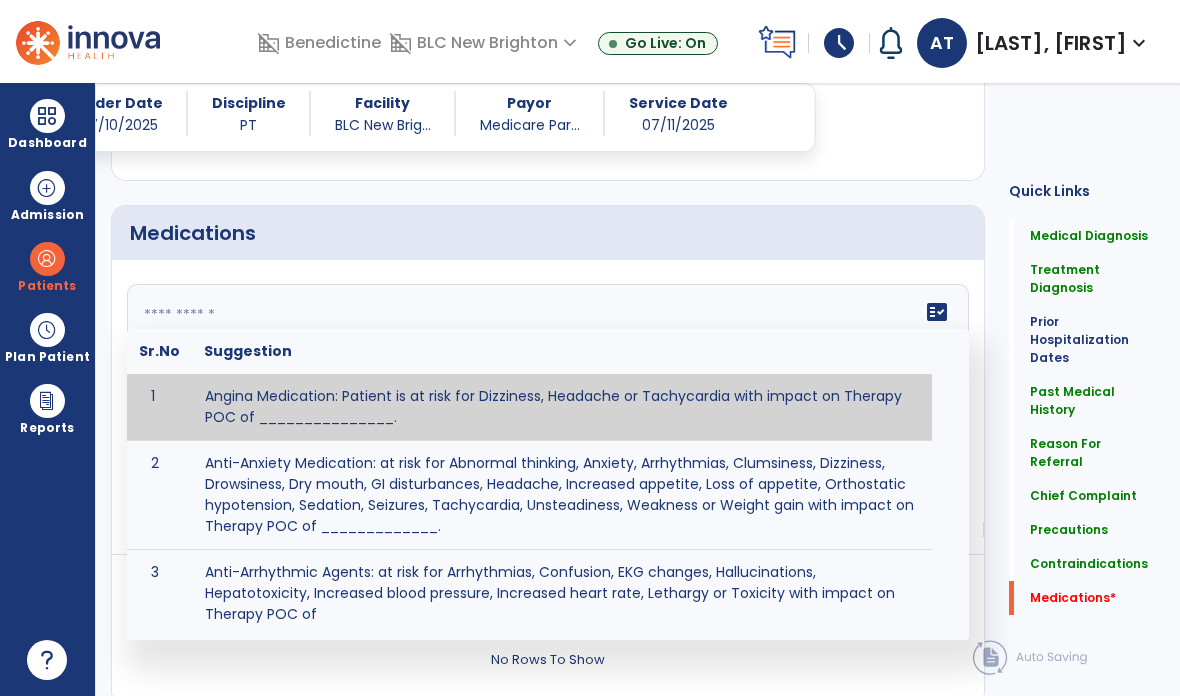 click 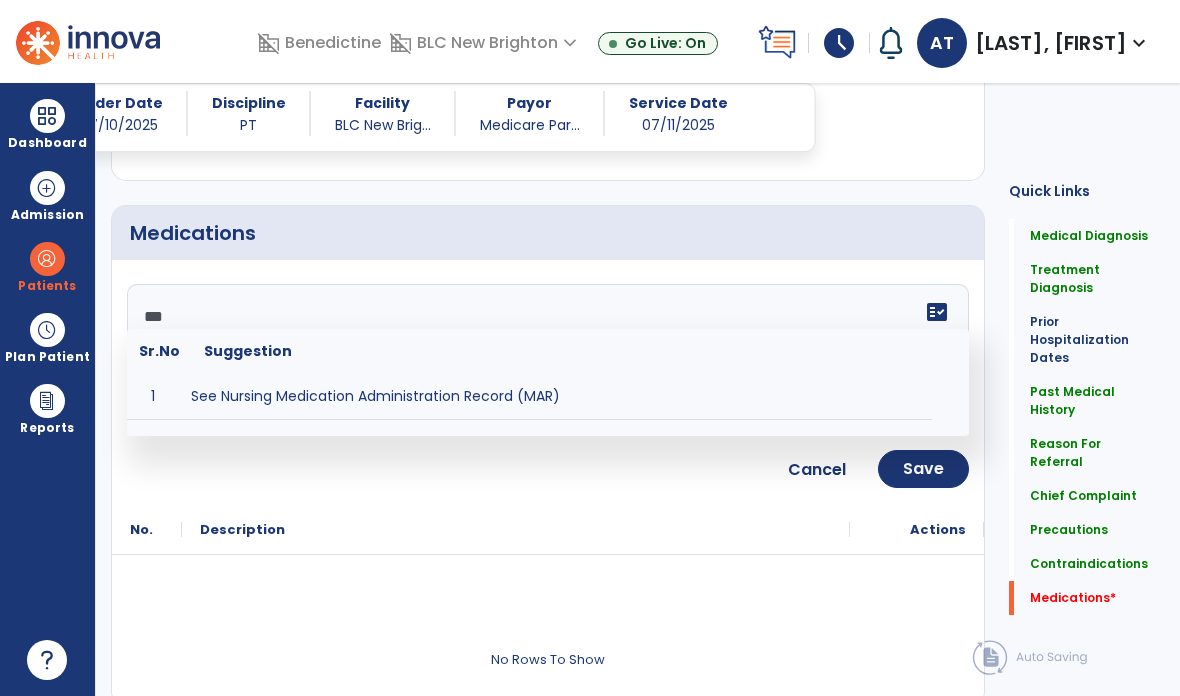 type on "**********" 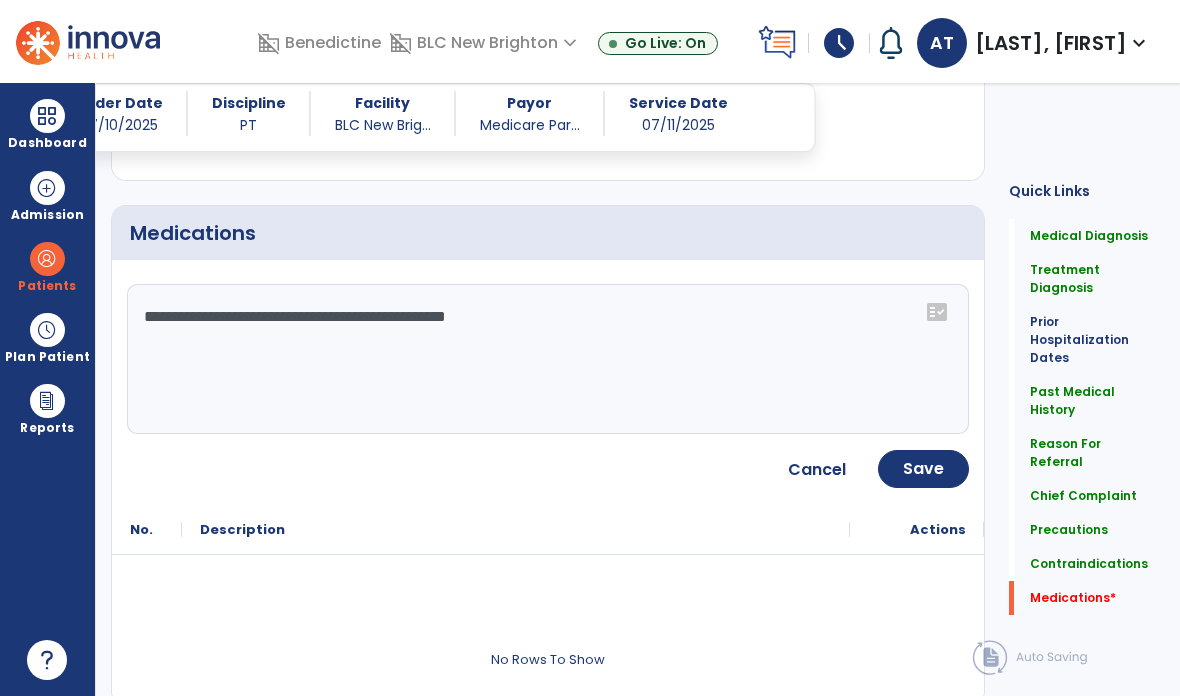 click on "Save" 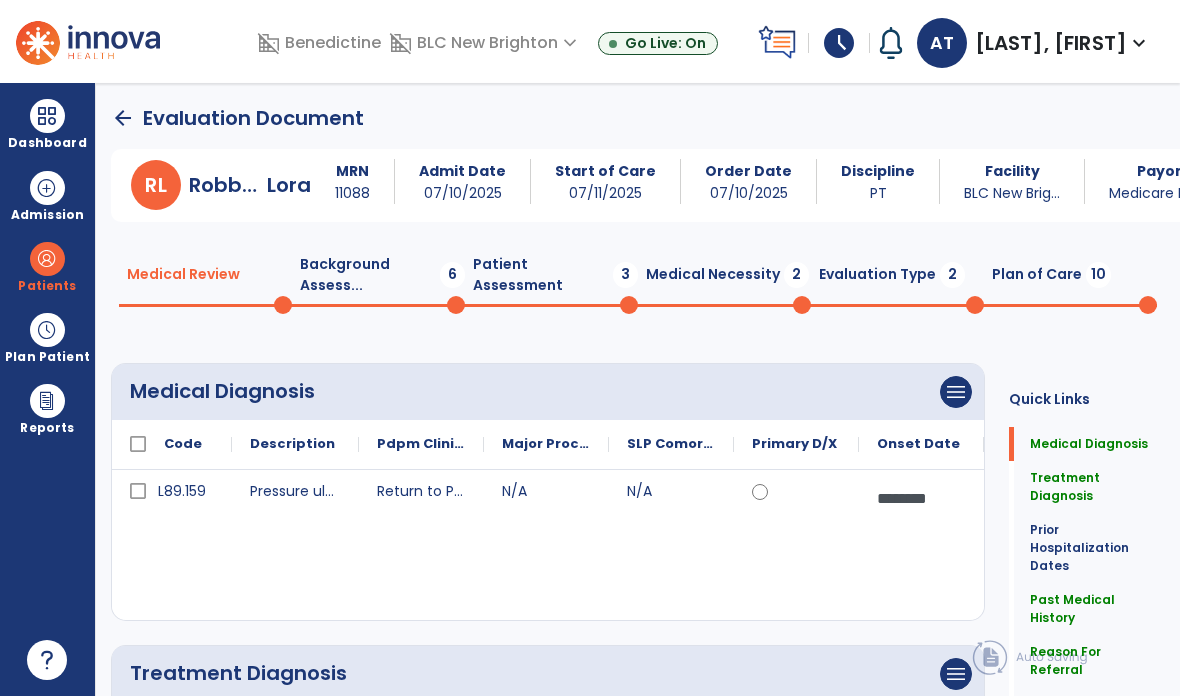 scroll, scrollTop: 0, scrollLeft: 0, axis: both 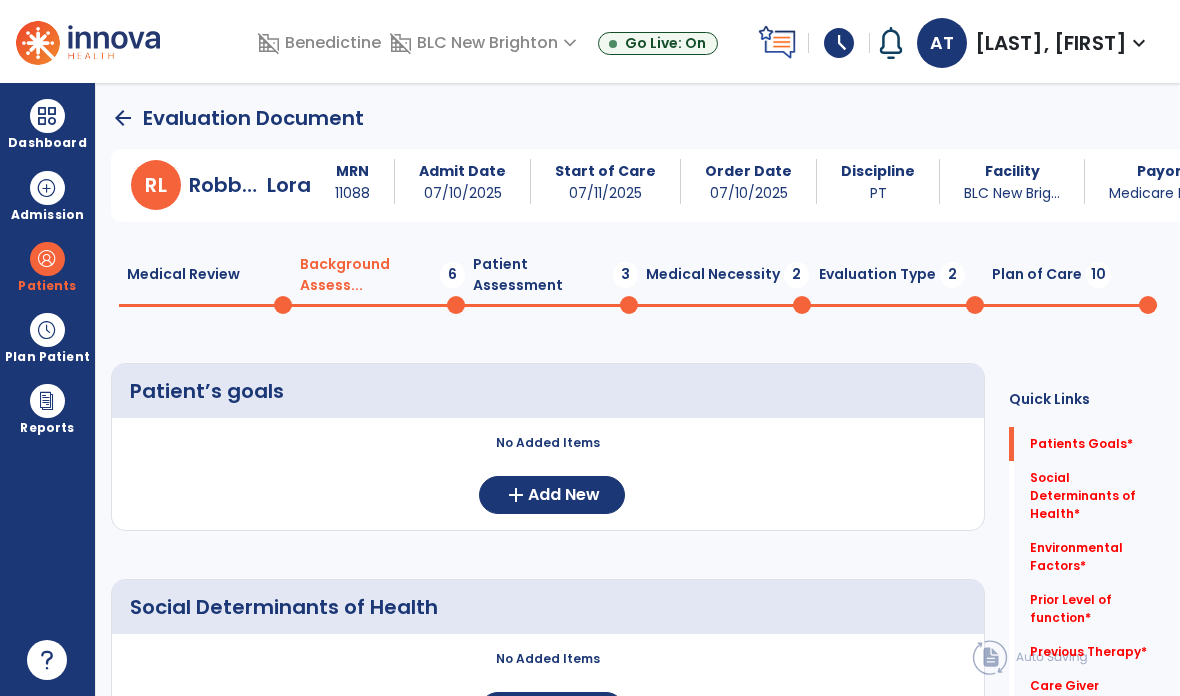 click on "Background Assess...  6" 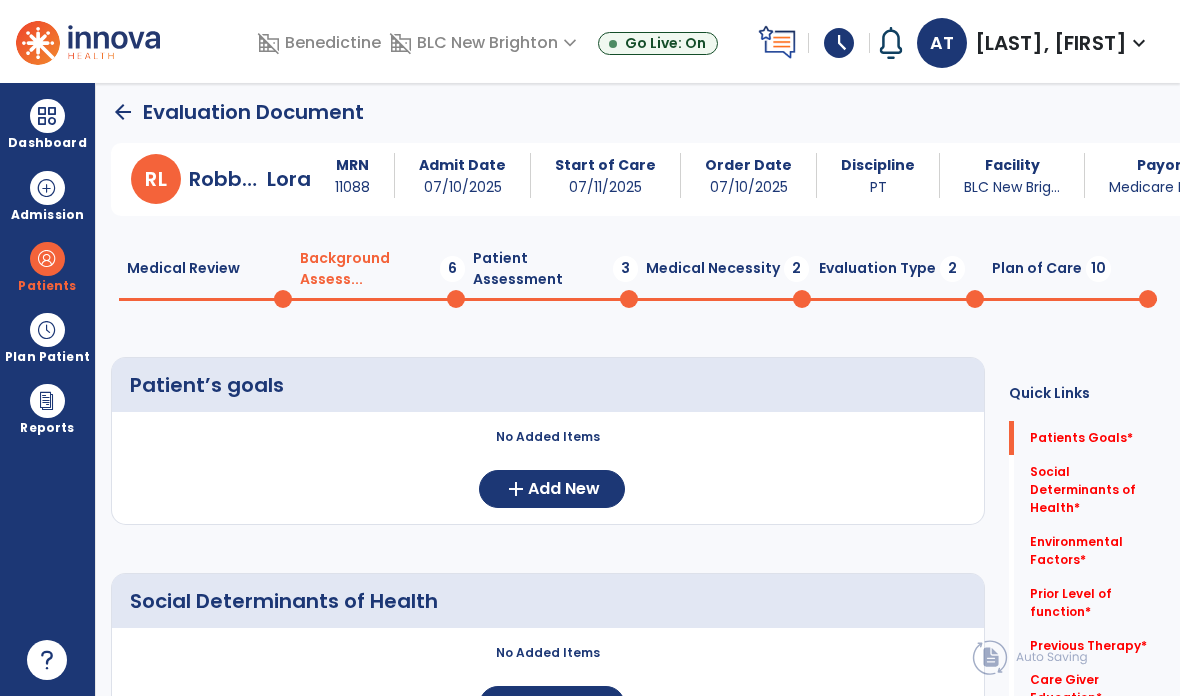 scroll, scrollTop: 6, scrollLeft: 0, axis: vertical 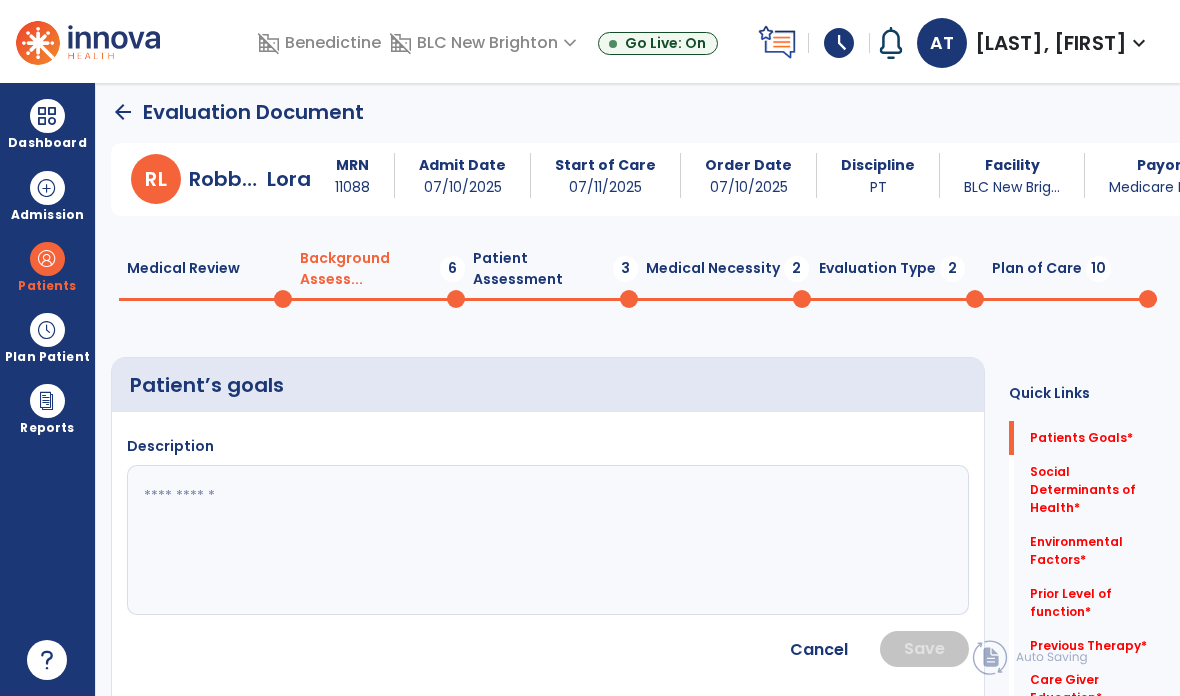 click 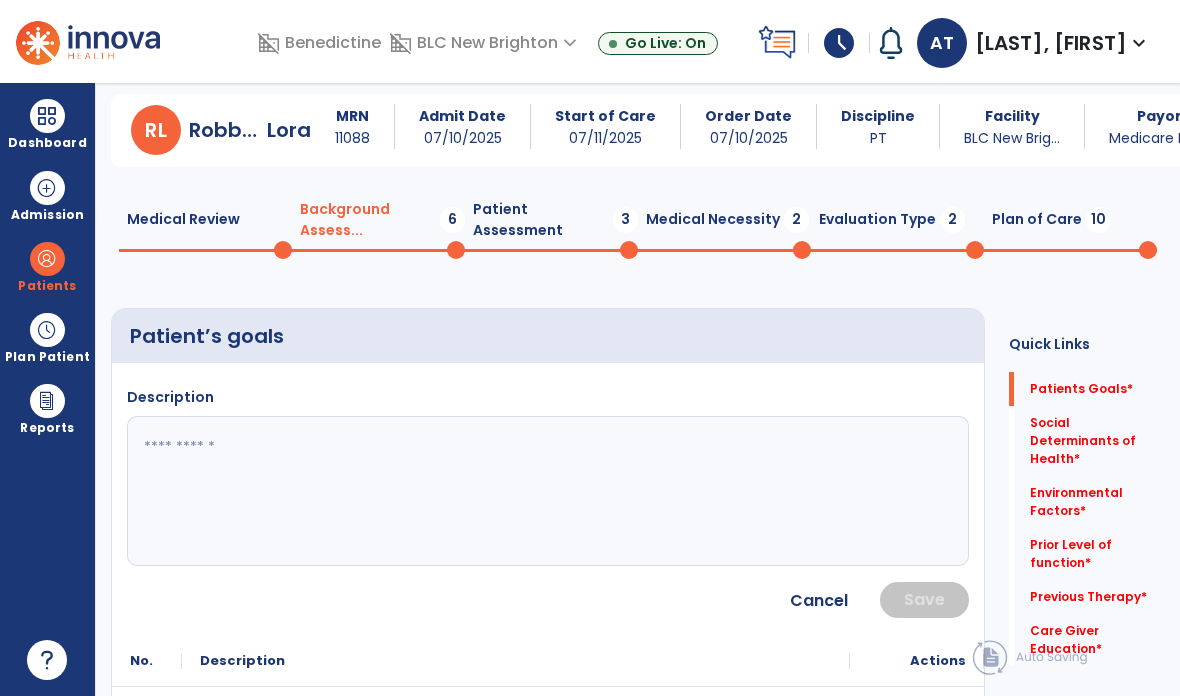 scroll, scrollTop: 55, scrollLeft: 0, axis: vertical 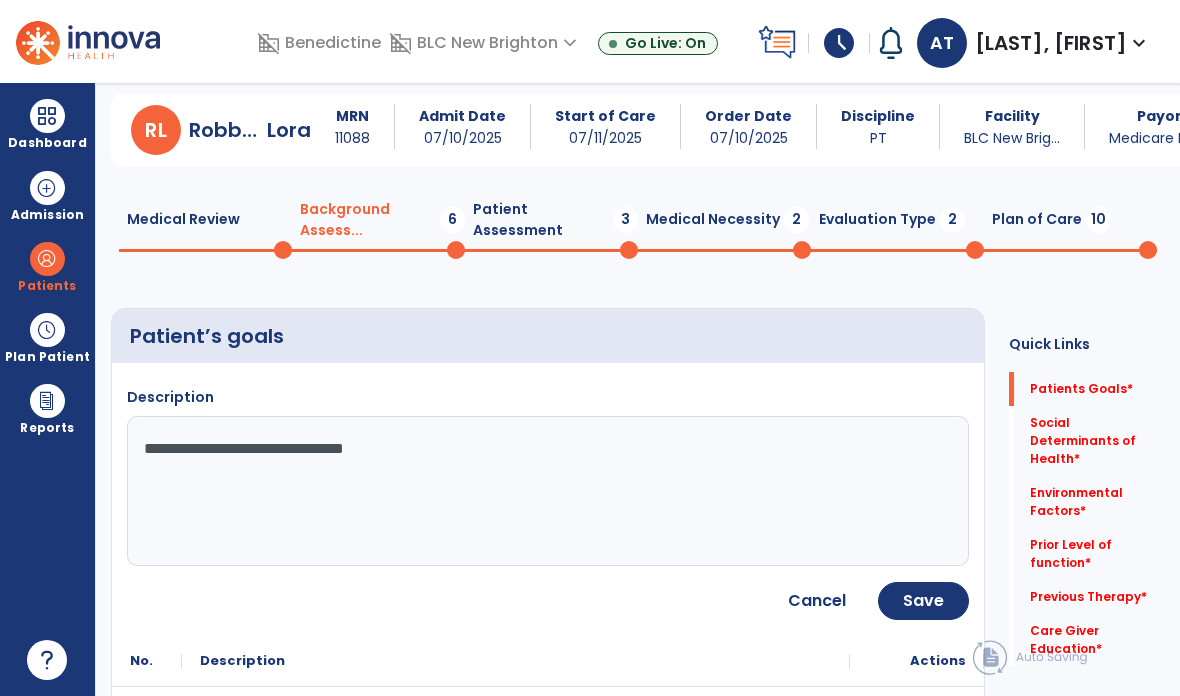 type on "**********" 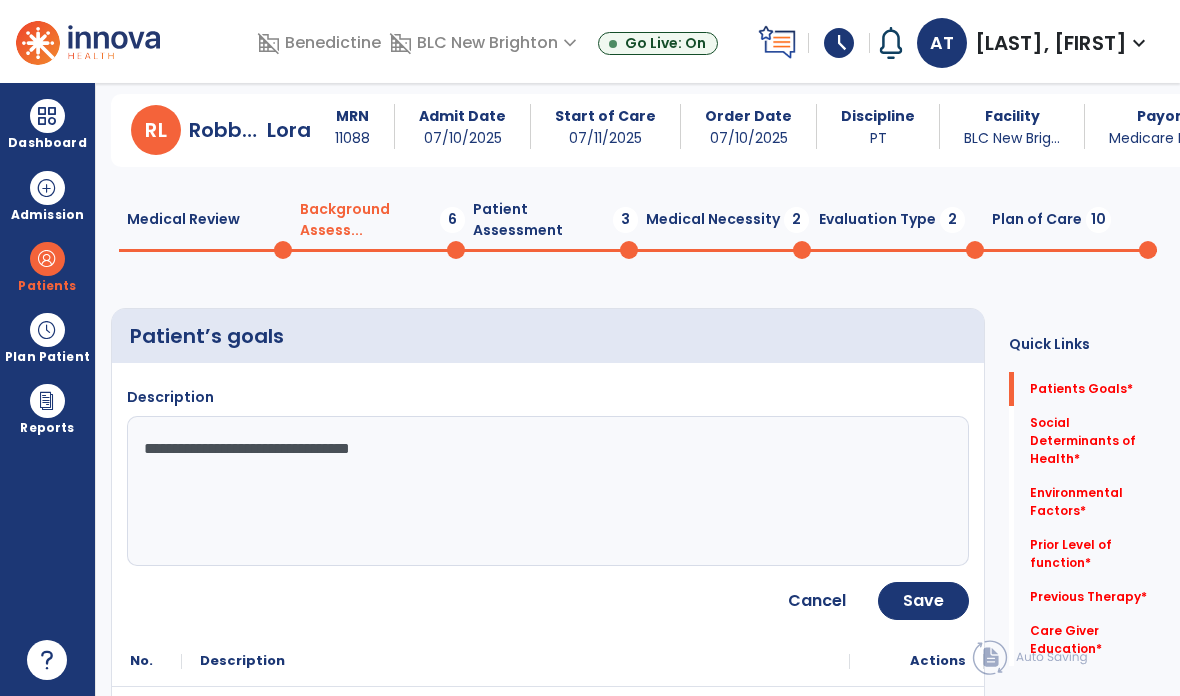 click on "Save" 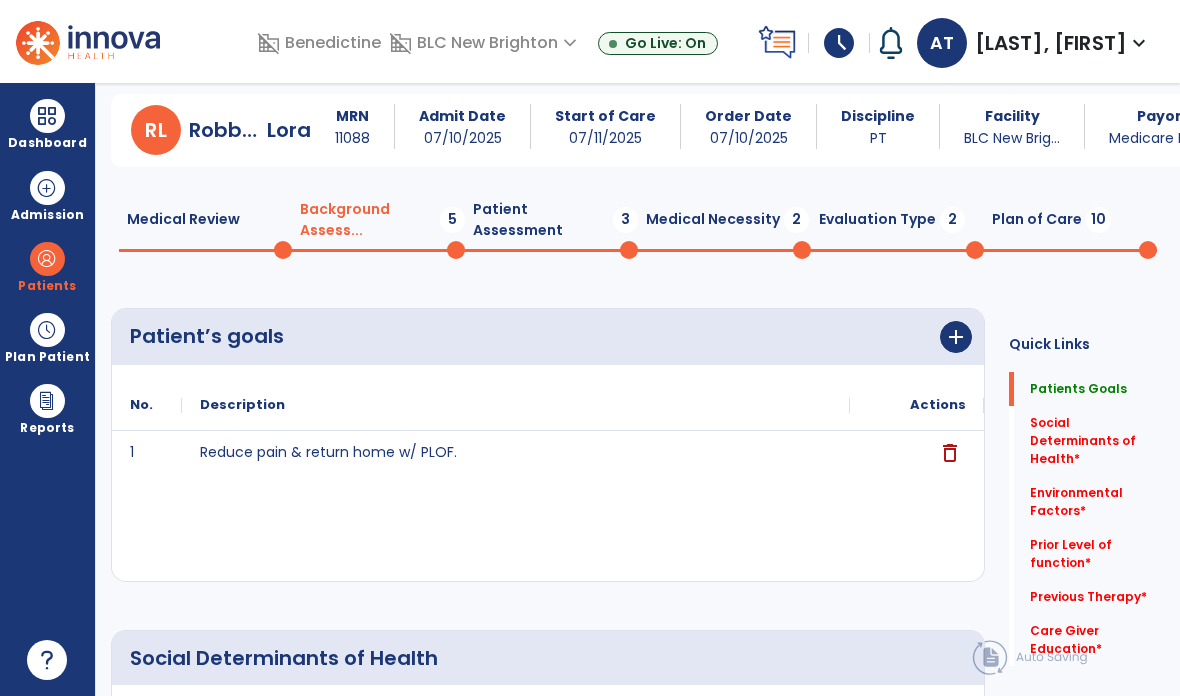 click on "Social Determinants of Health   *" 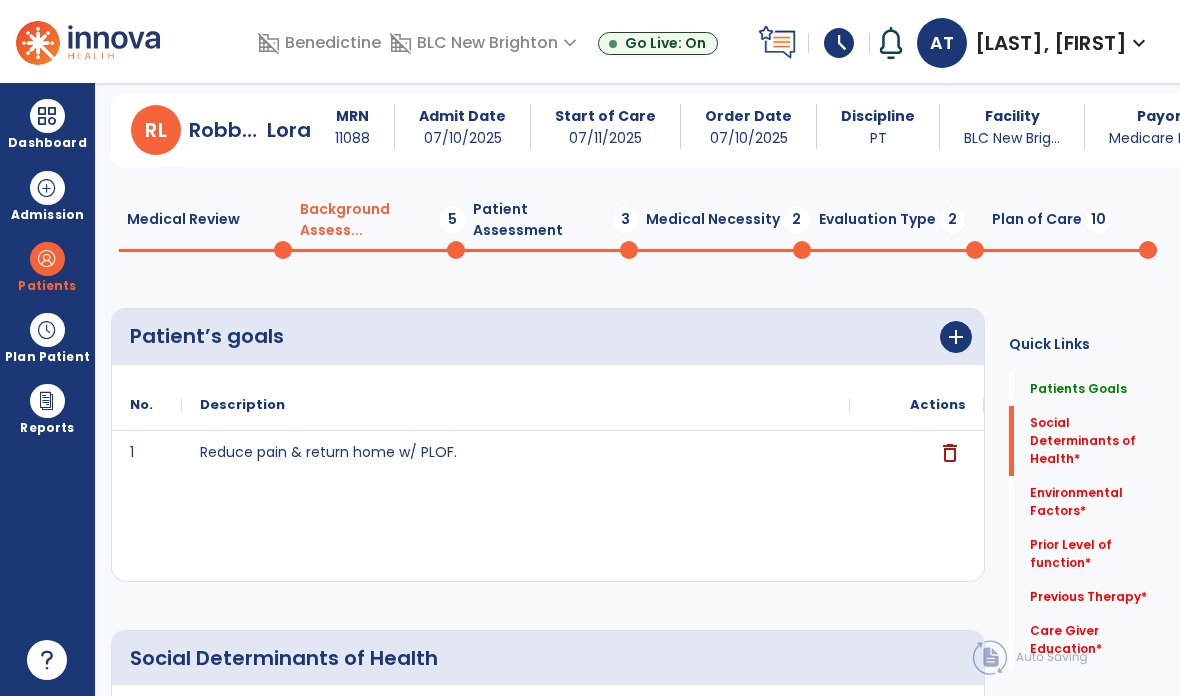 click on "Social Determinants of Health   *" 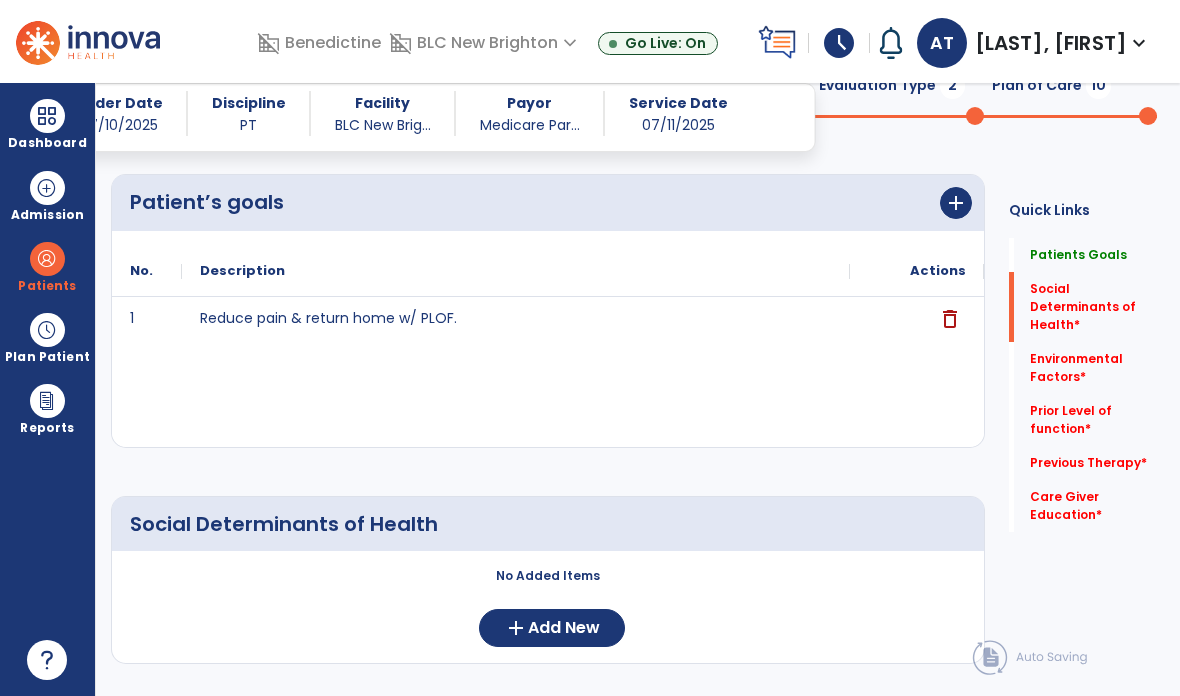 scroll, scrollTop: 170, scrollLeft: 0, axis: vertical 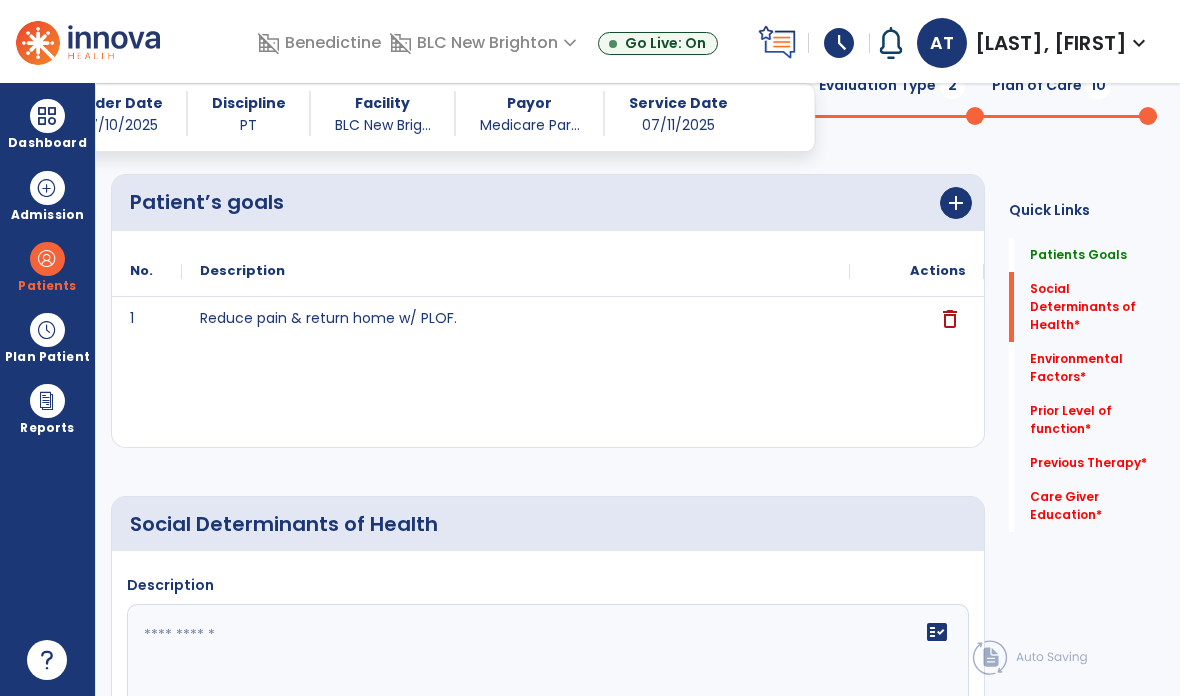 click on "fact_check" 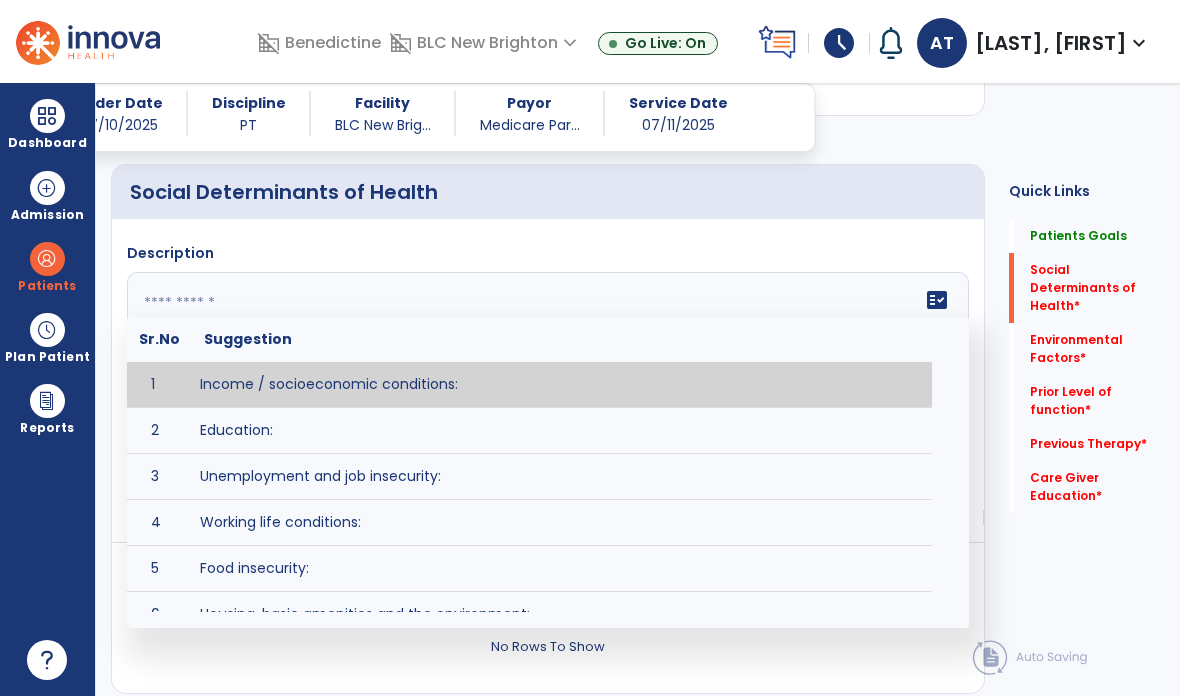 scroll, scrollTop: 502, scrollLeft: 0, axis: vertical 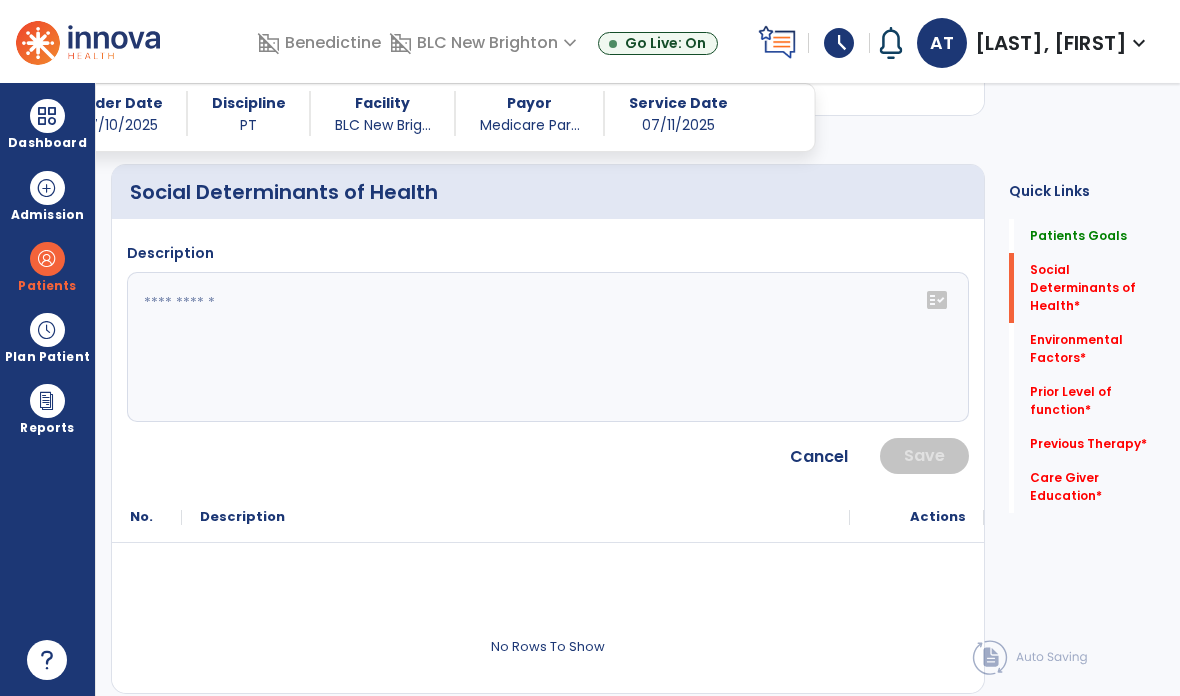 click 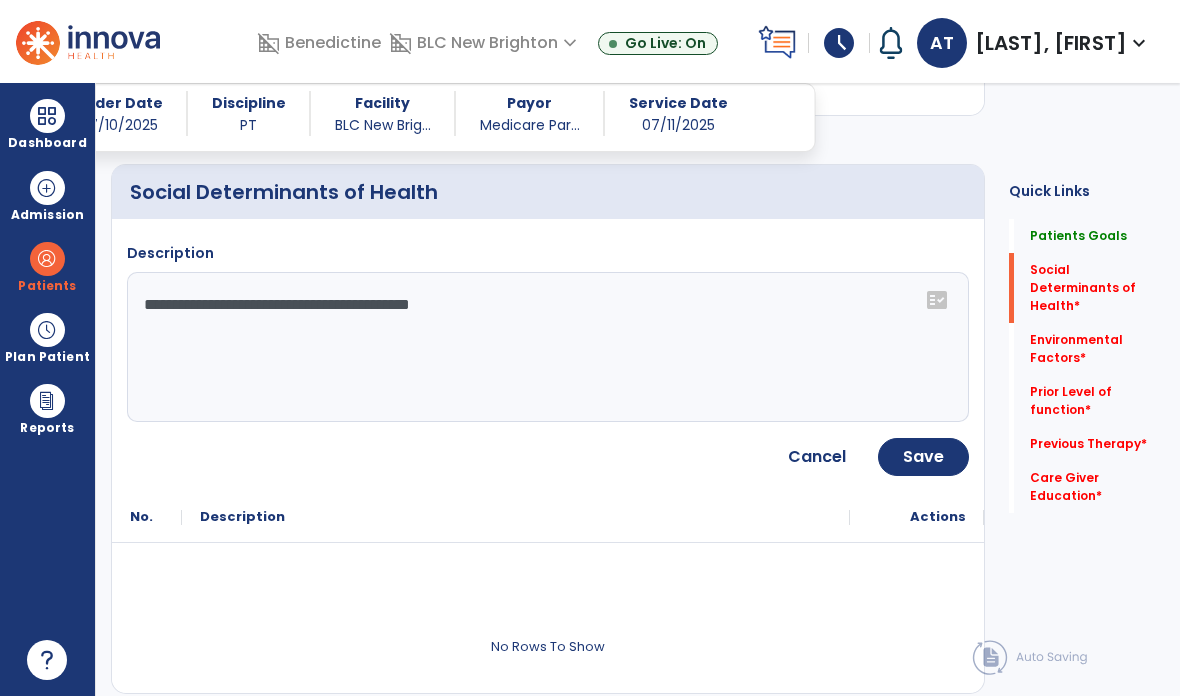 type on "**********" 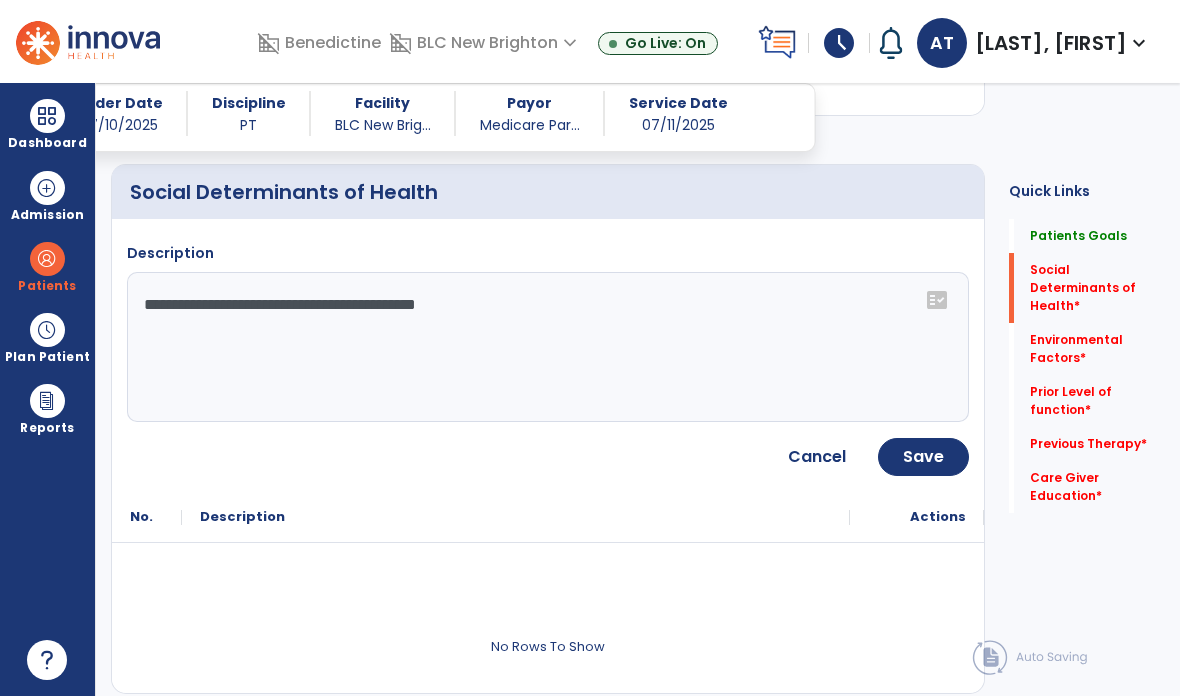 click on "Save" 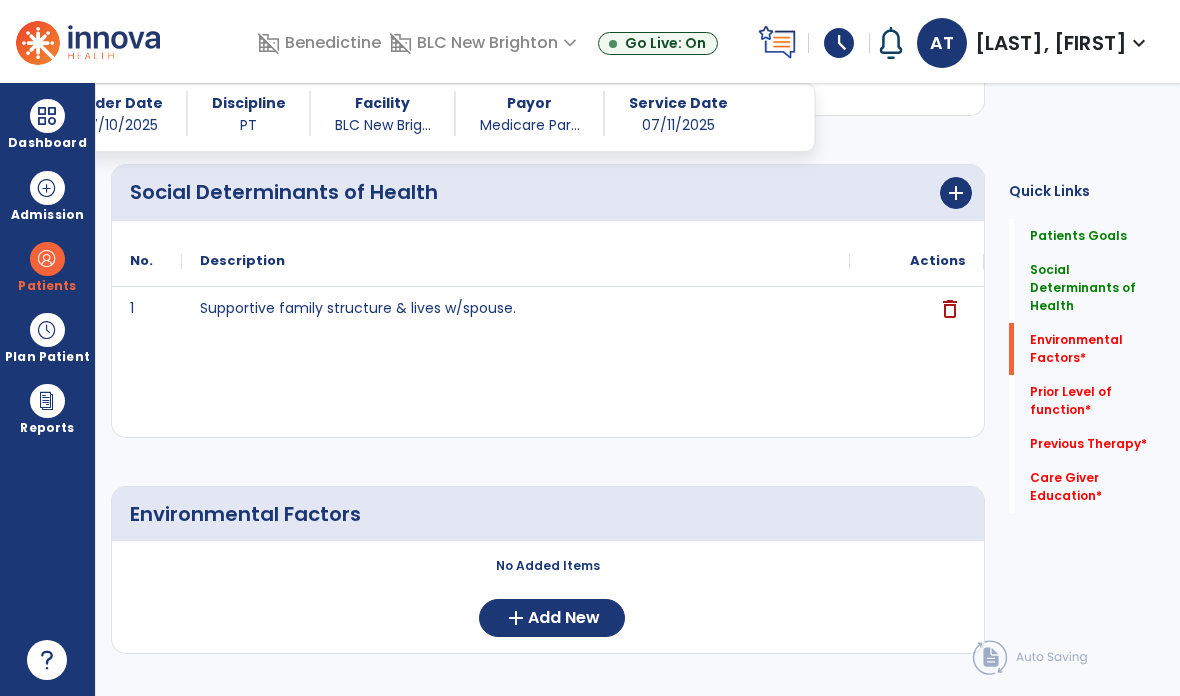 click on "Environmental Factors   *" 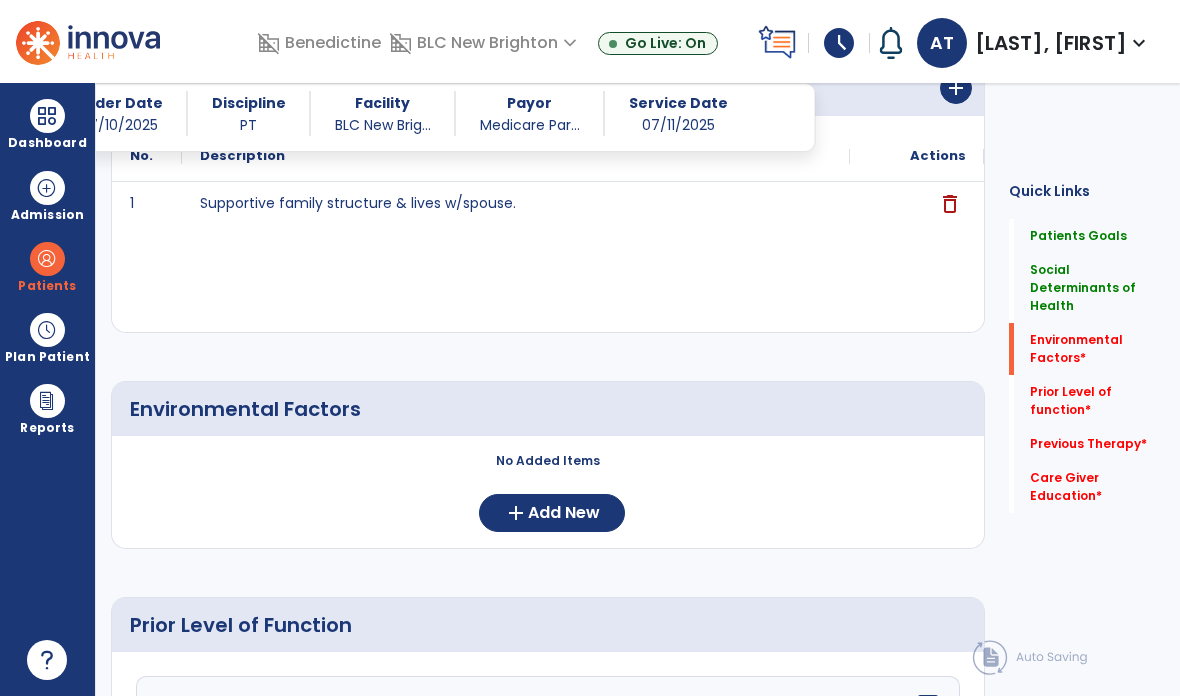 scroll, scrollTop: 619, scrollLeft: 0, axis: vertical 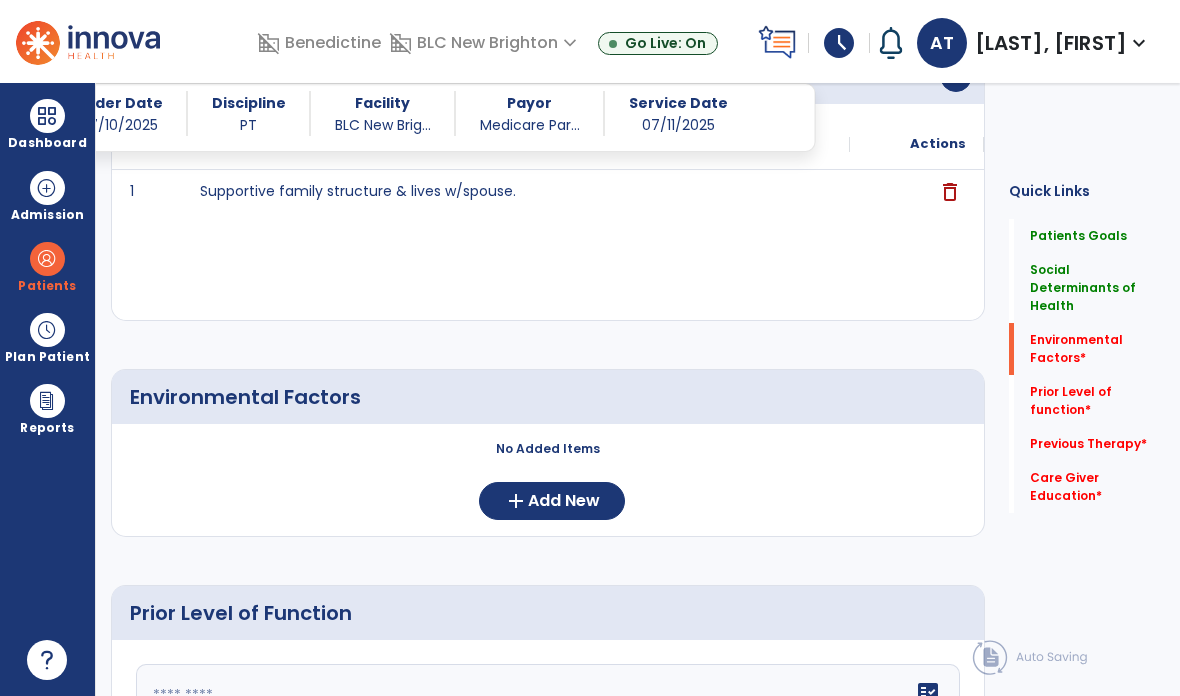 click on "add  Add New" 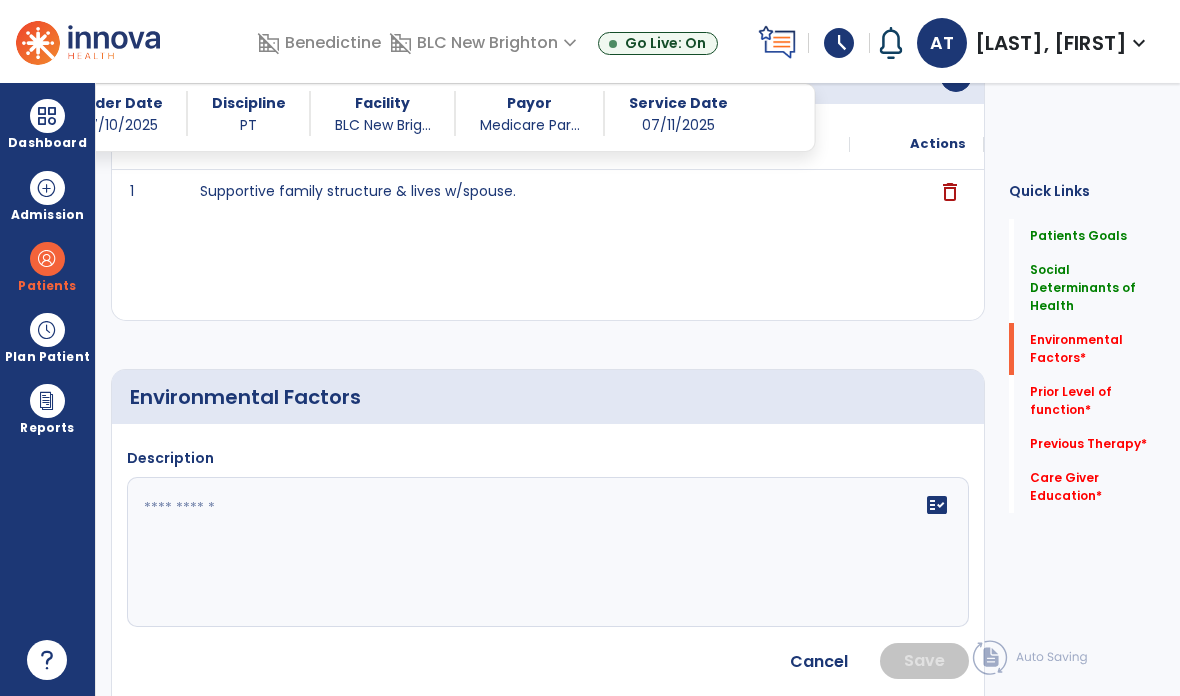 click on "fact_check" 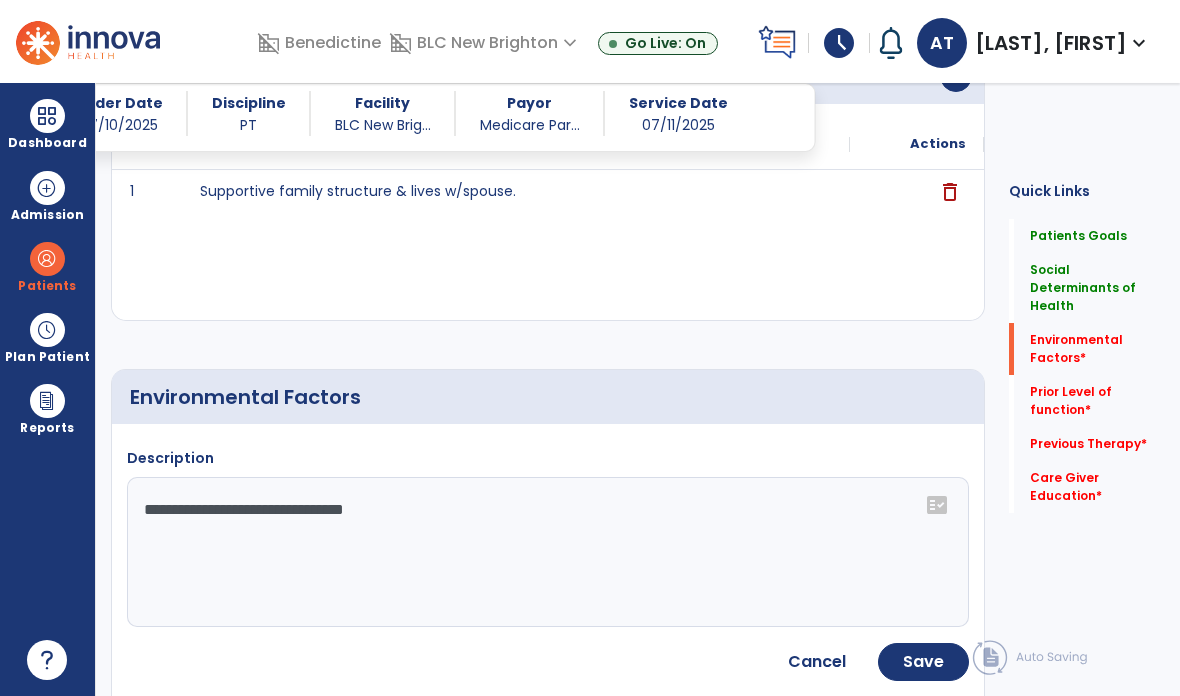 click on "**********" 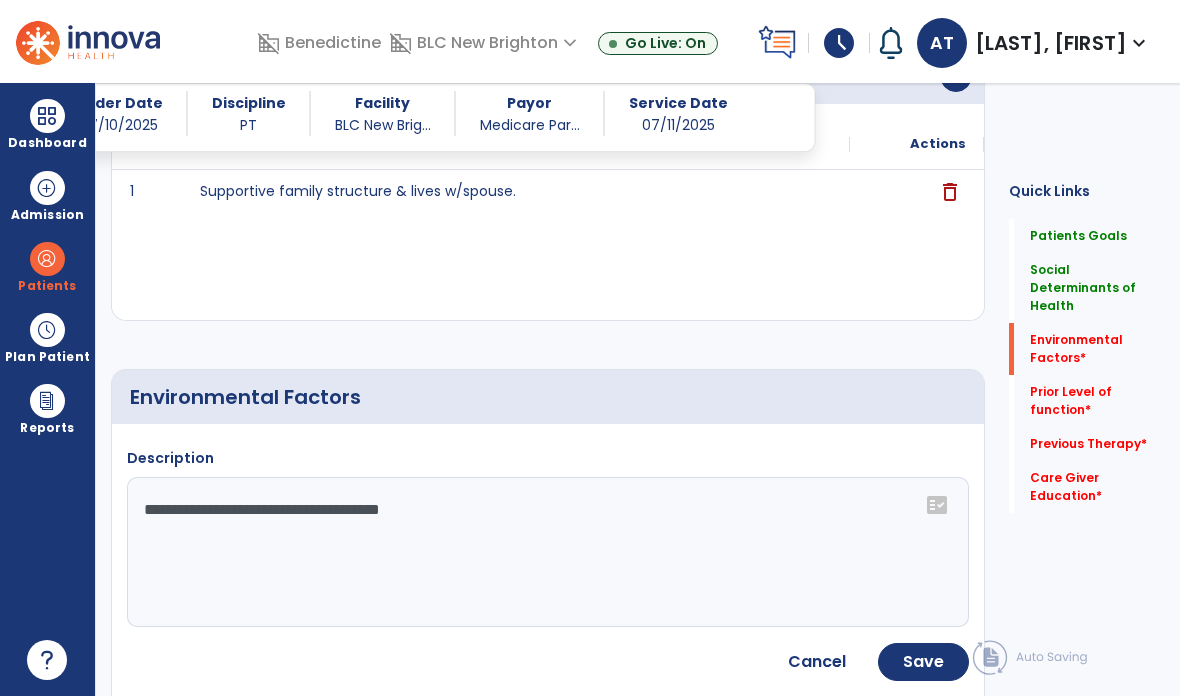 type on "**********" 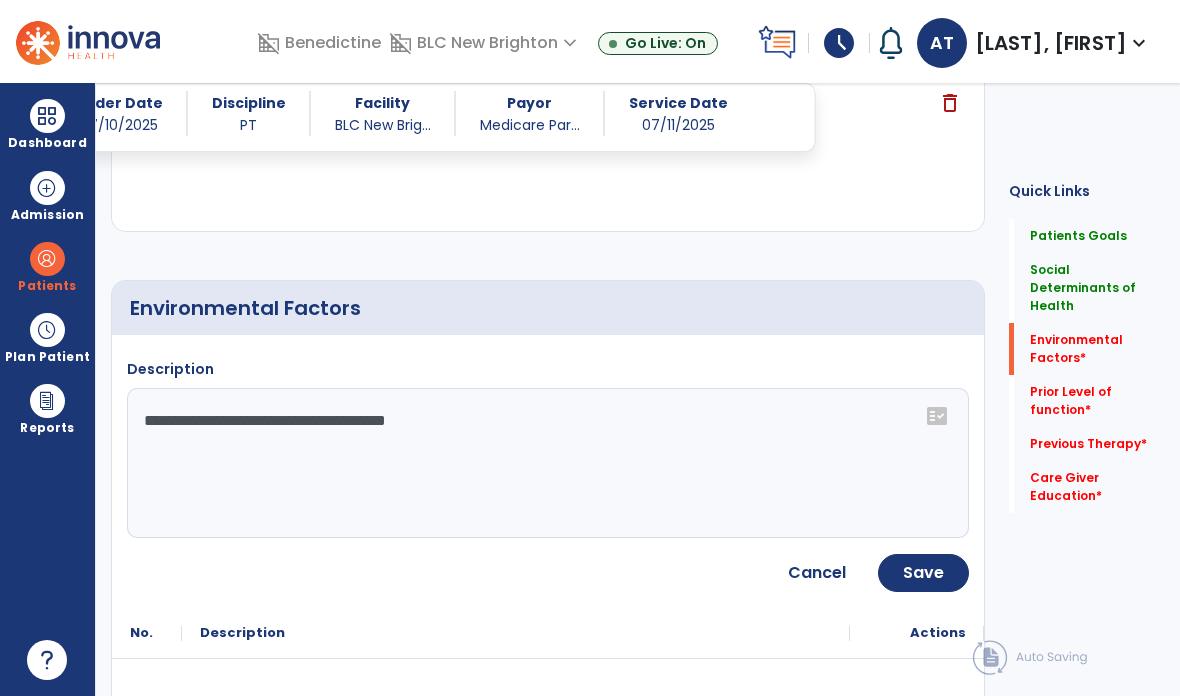 scroll, scrollTop: 704, scrollLeft: 0, axis: vertical 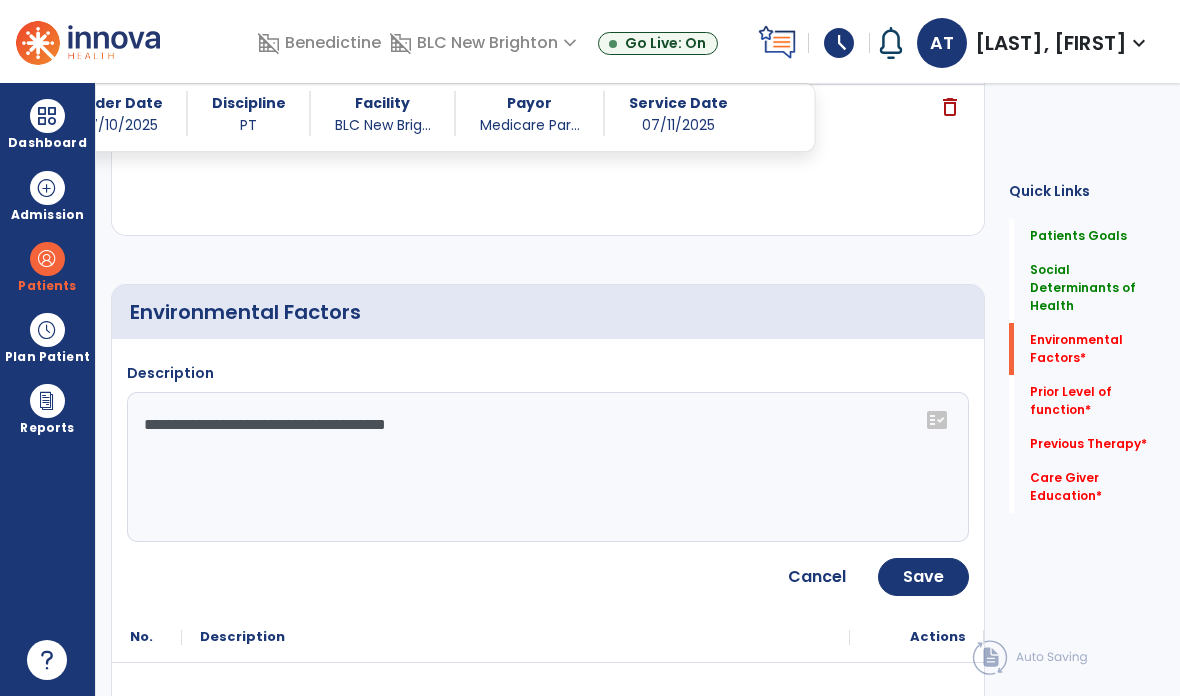 click on "Save" 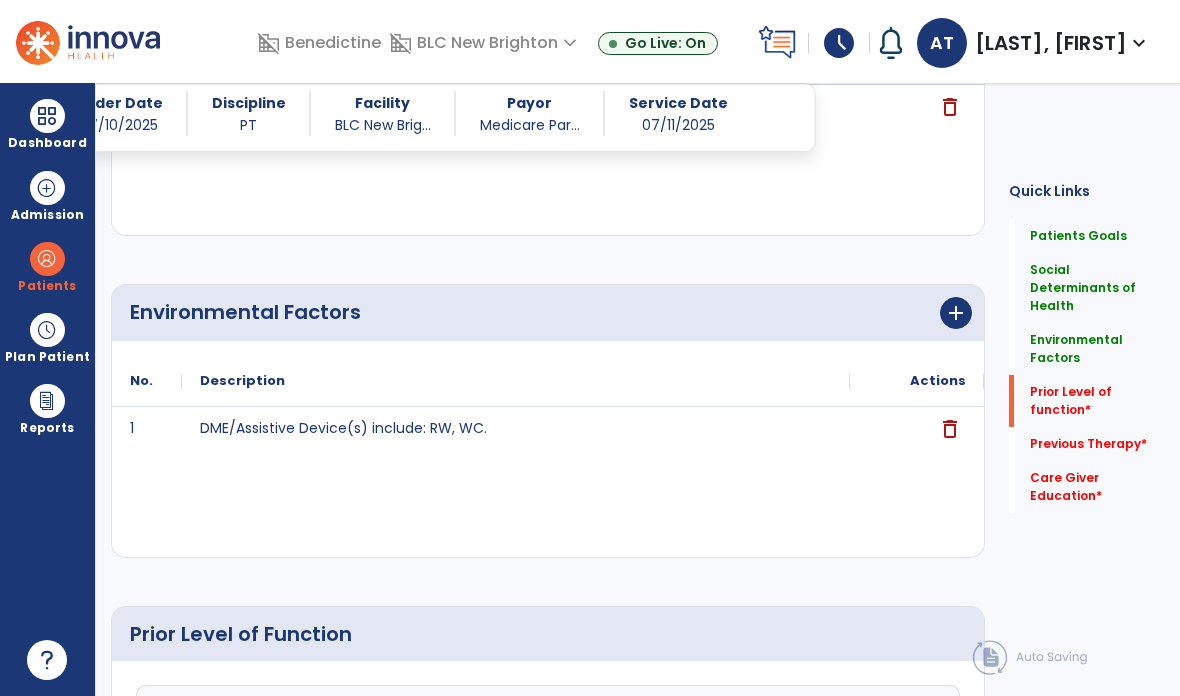 click on "Prior Level of function   *" 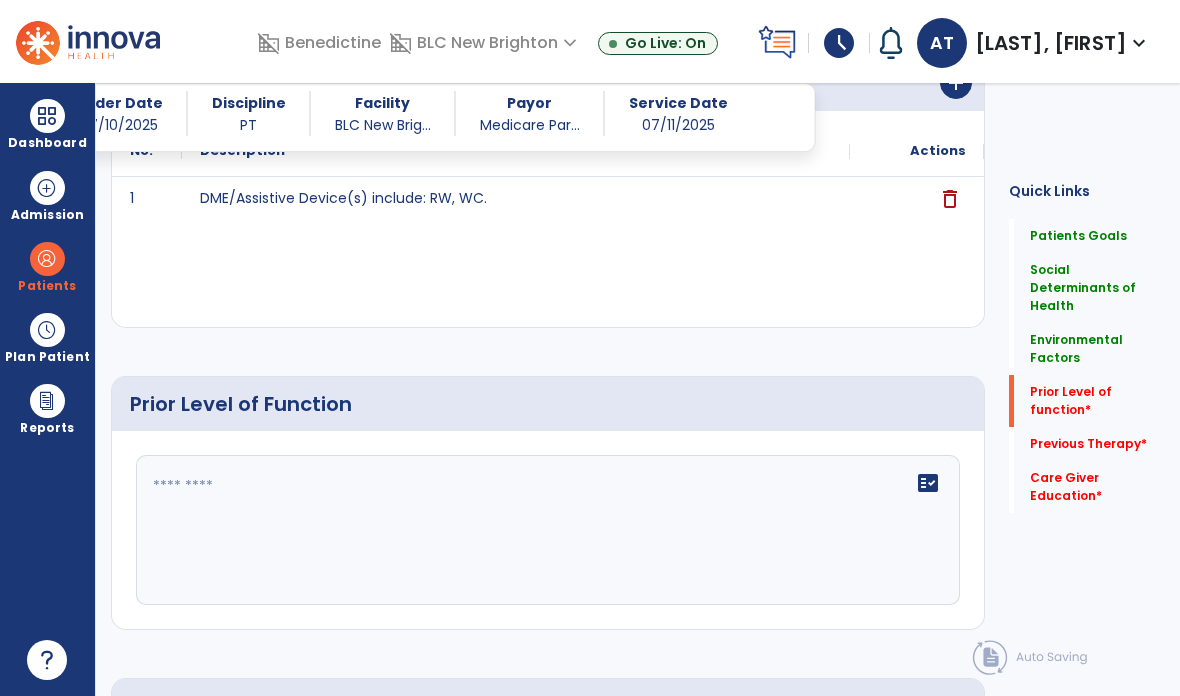 scroll, scrollTop: 1035, scrollLeft: 0, axis: vertical 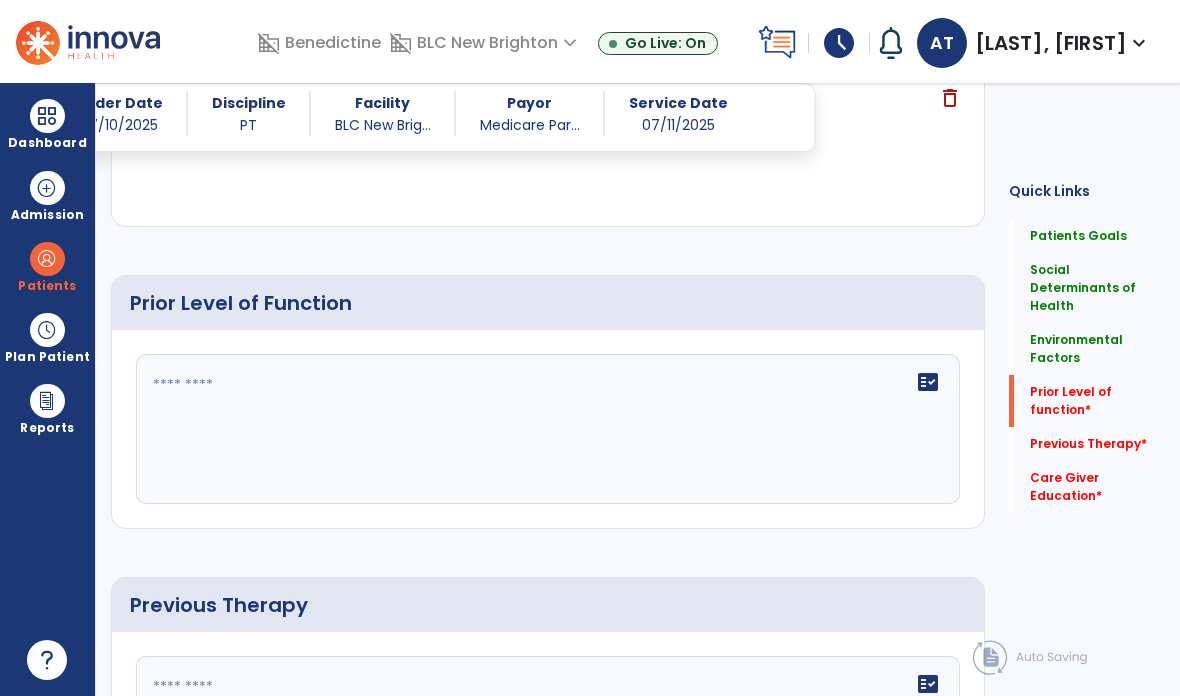click on "fact_check" 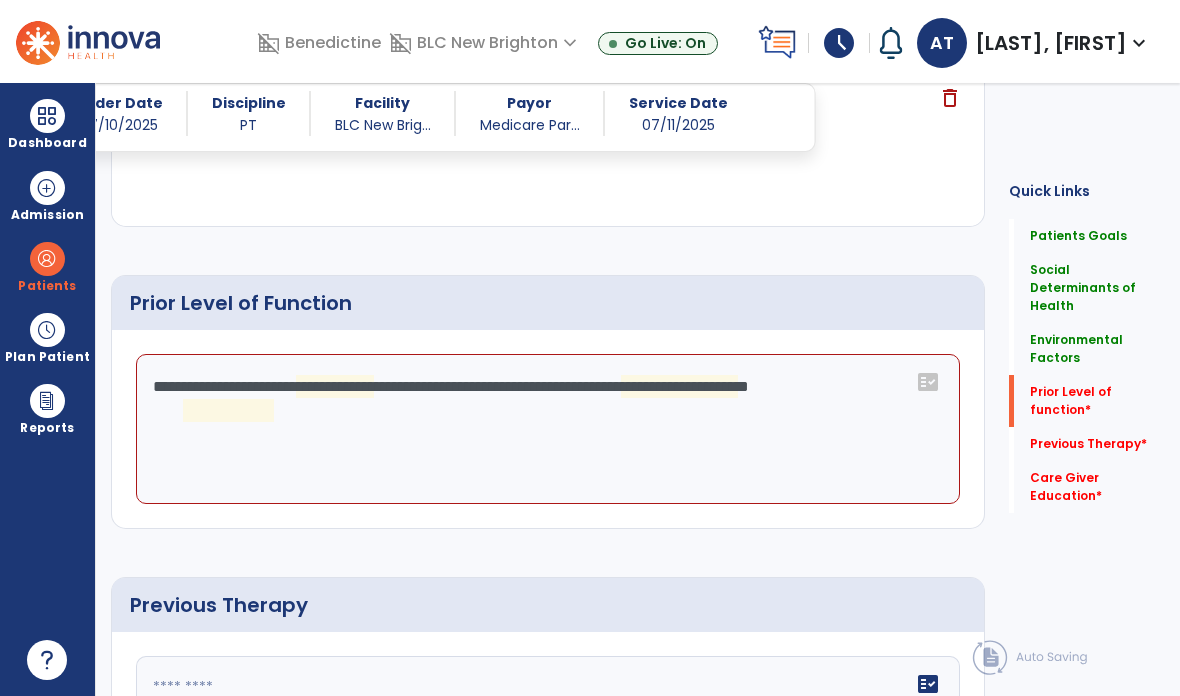 click on "**********" 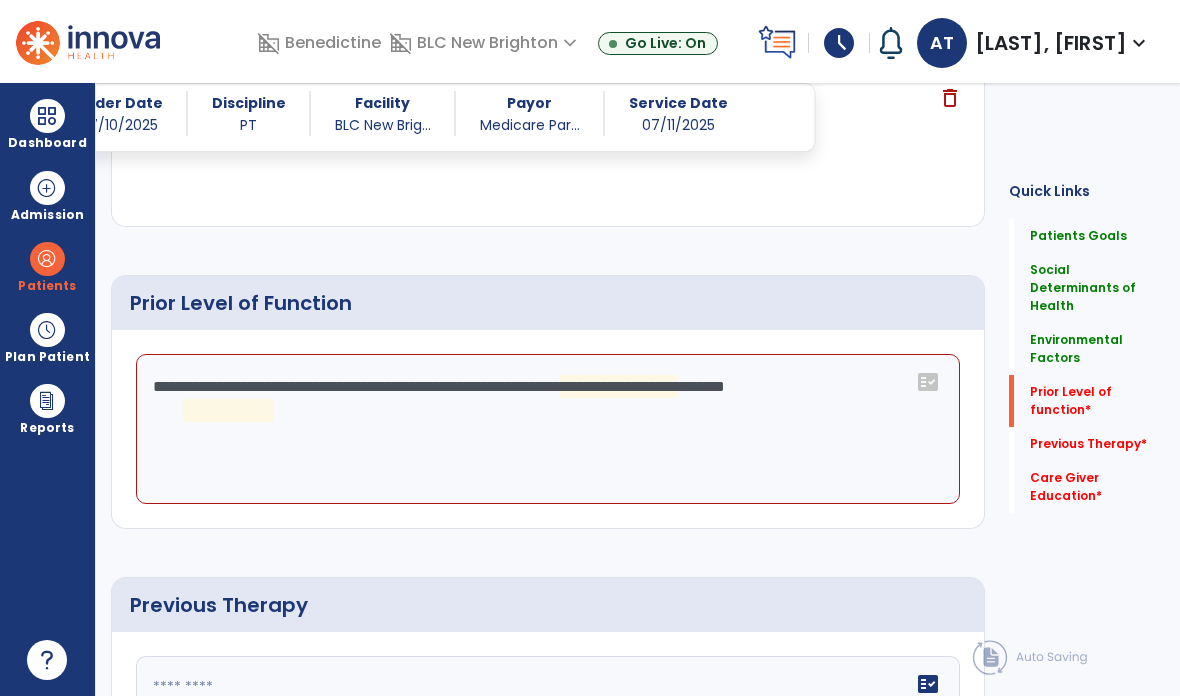 click on "**********" 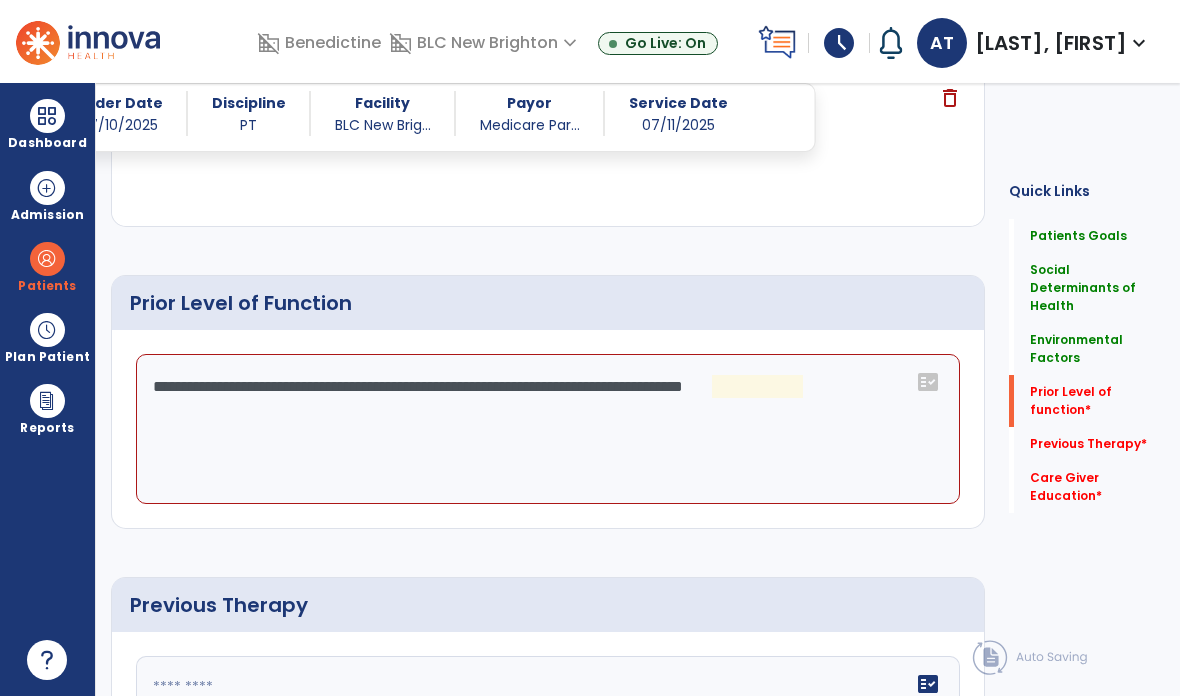click on "**********" 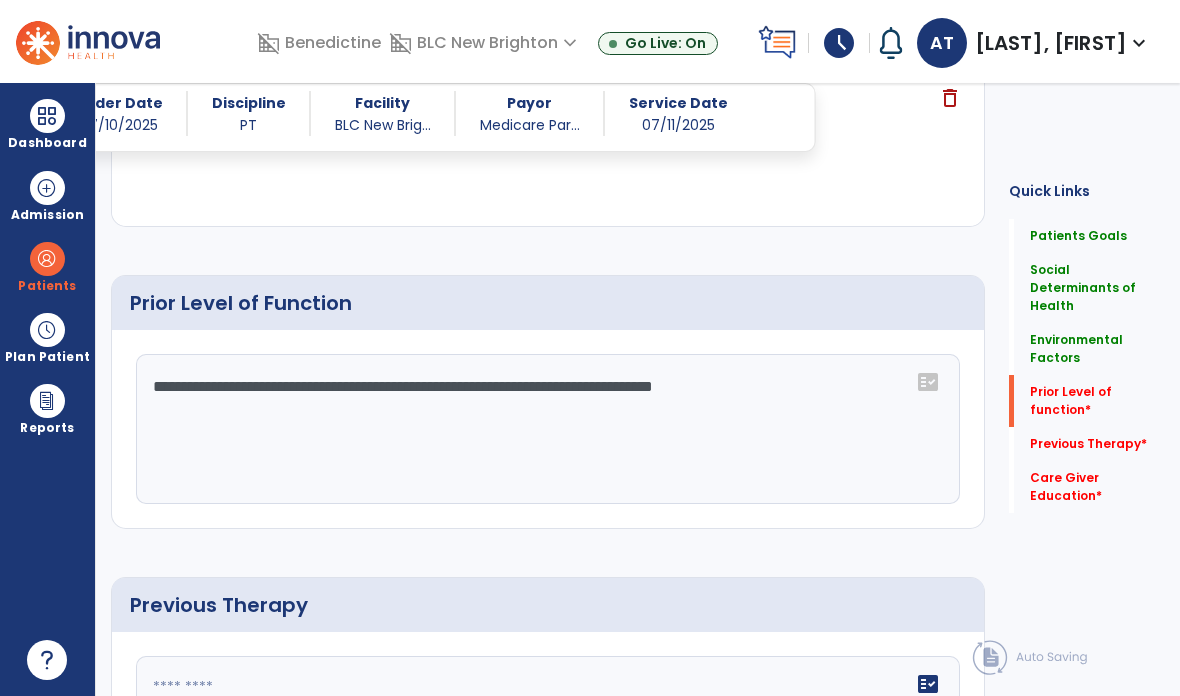 click on "**********" 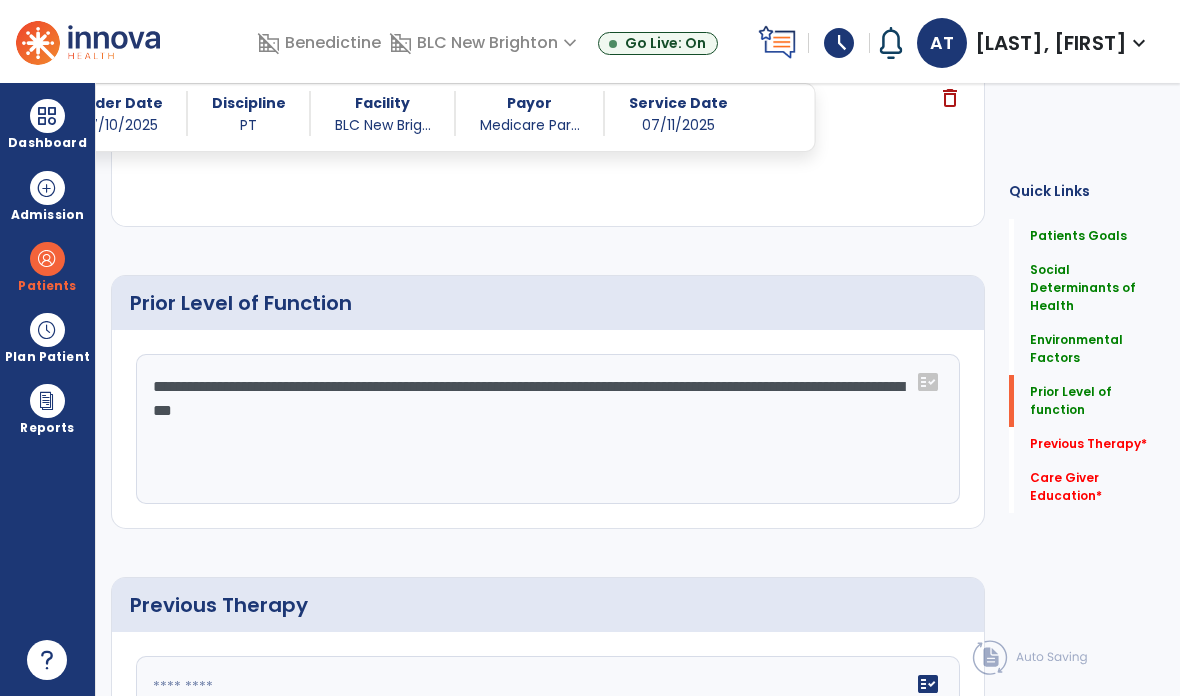 click on "**********" 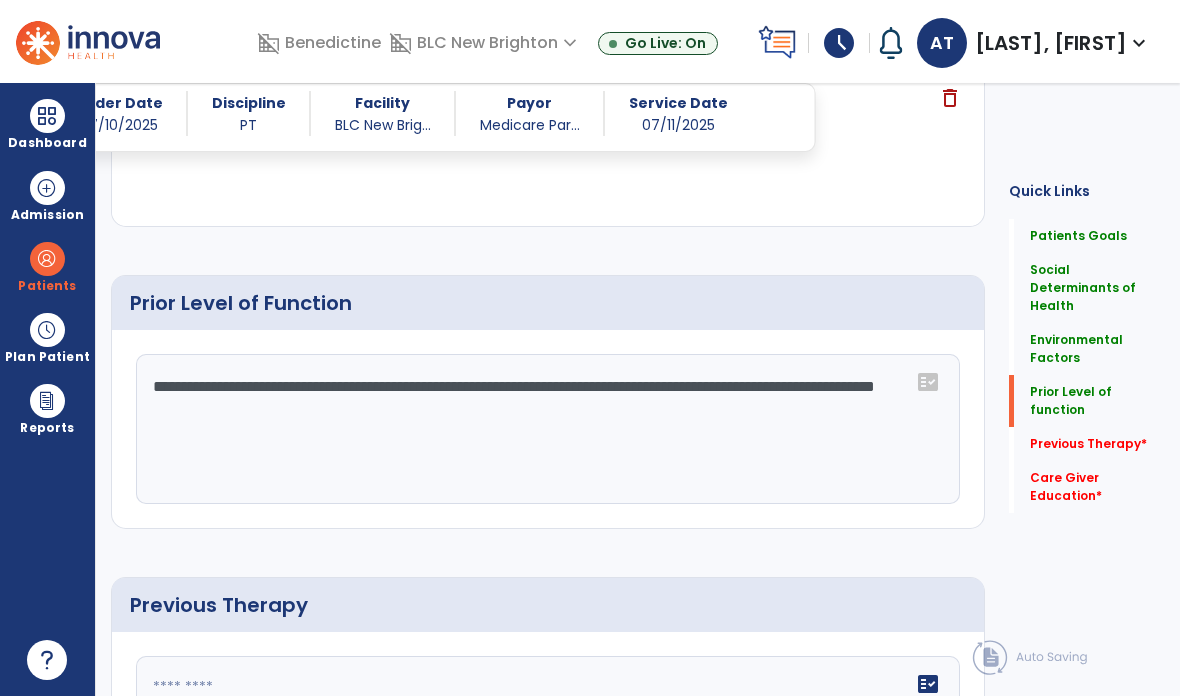 click on "**********" 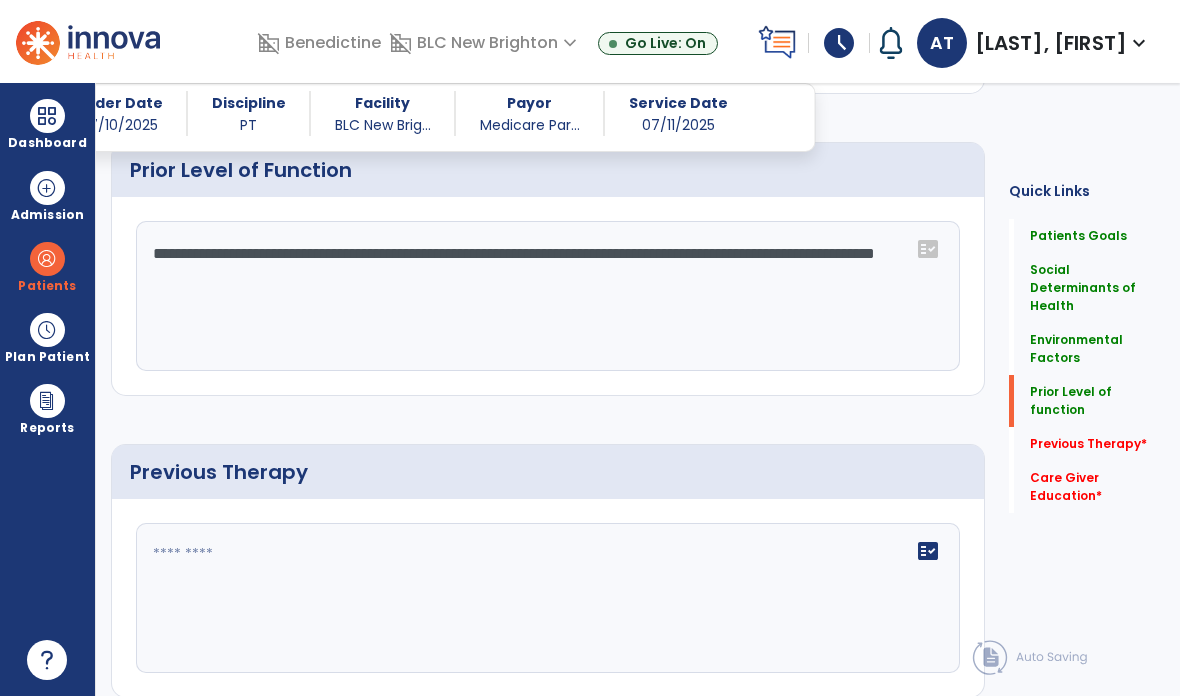 scroll, scrollTop: 1169, scrollLeft: 0, axis: vertical 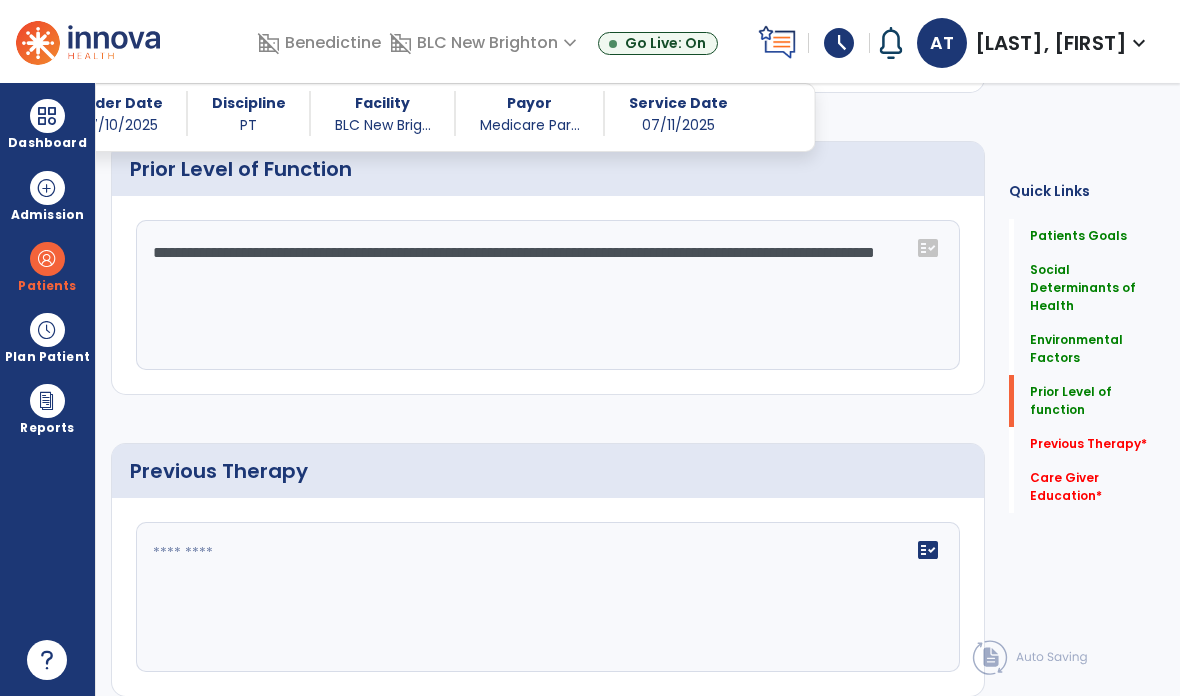 type on "**********" 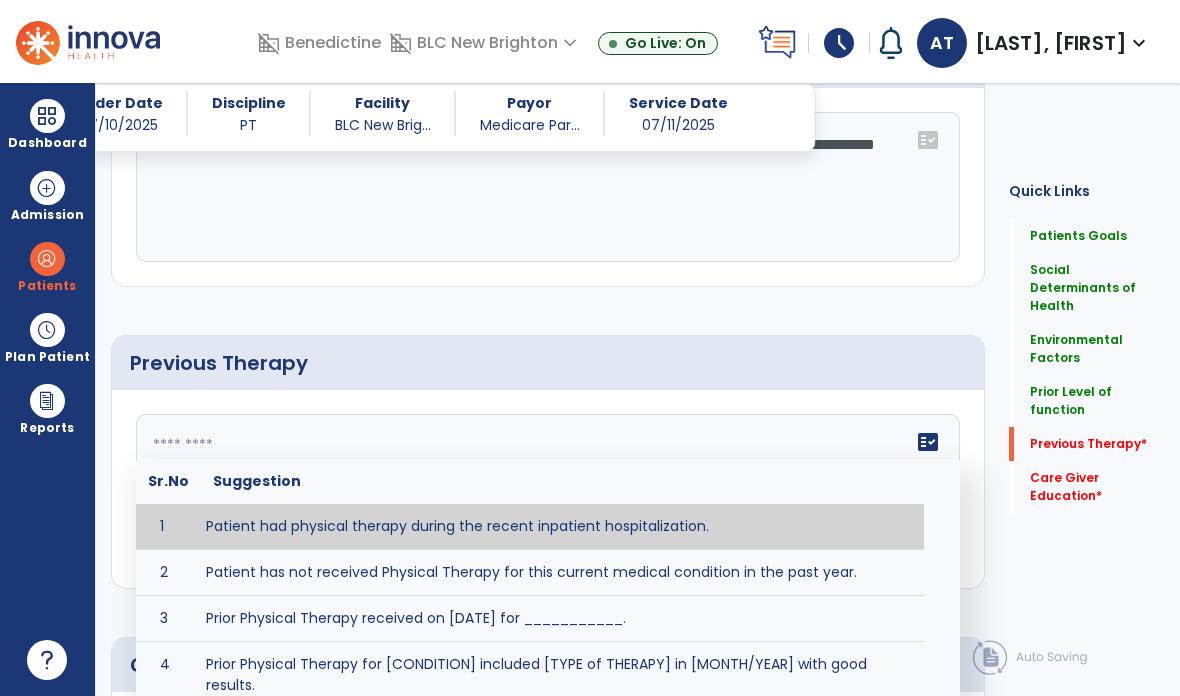 scroll, scrollTop: 1278, scrollLeft: 0, axis: vertical 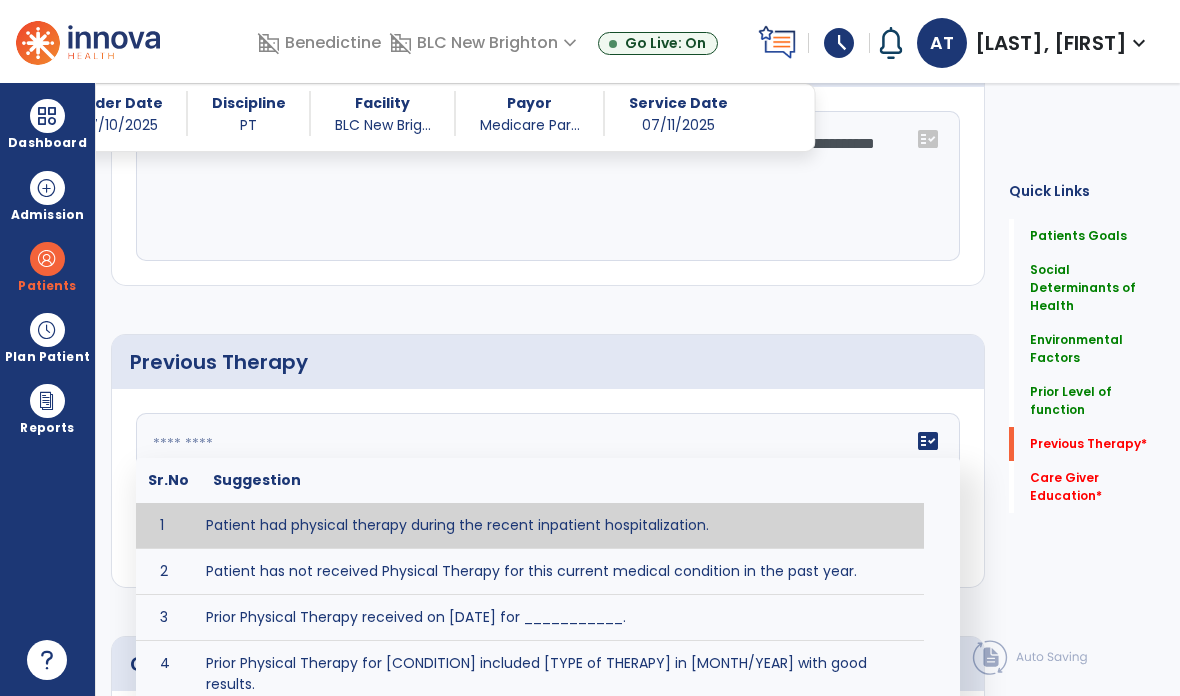 type on "**********" 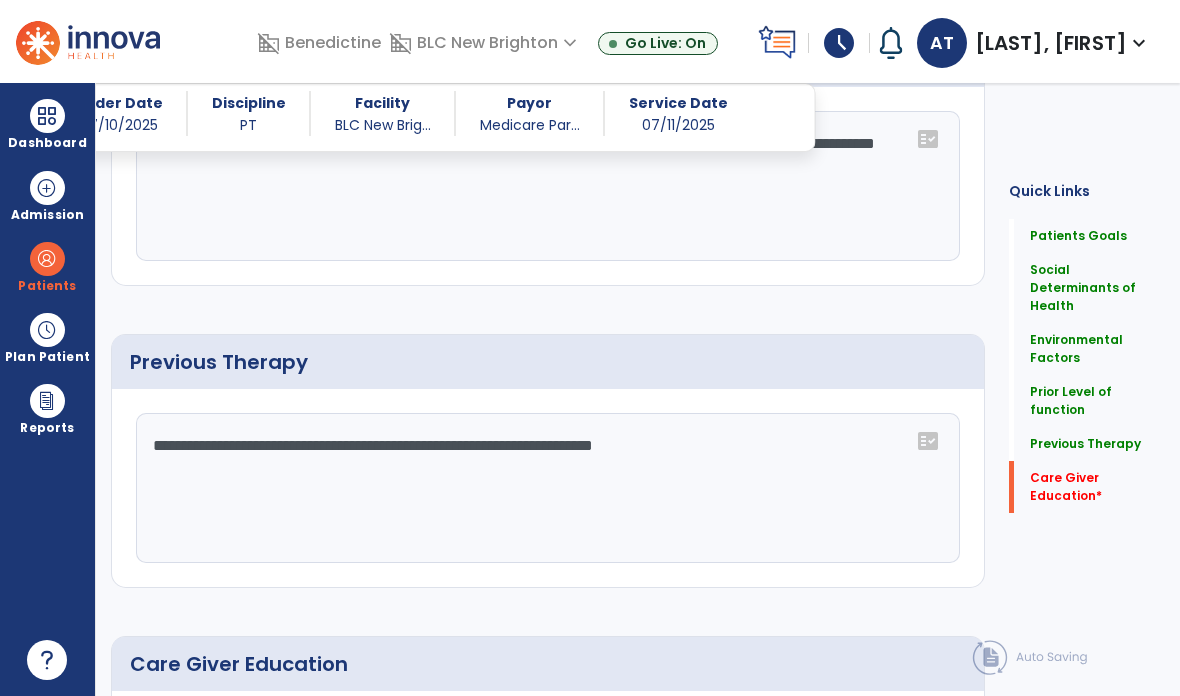 click on "Care Giver Education   *" 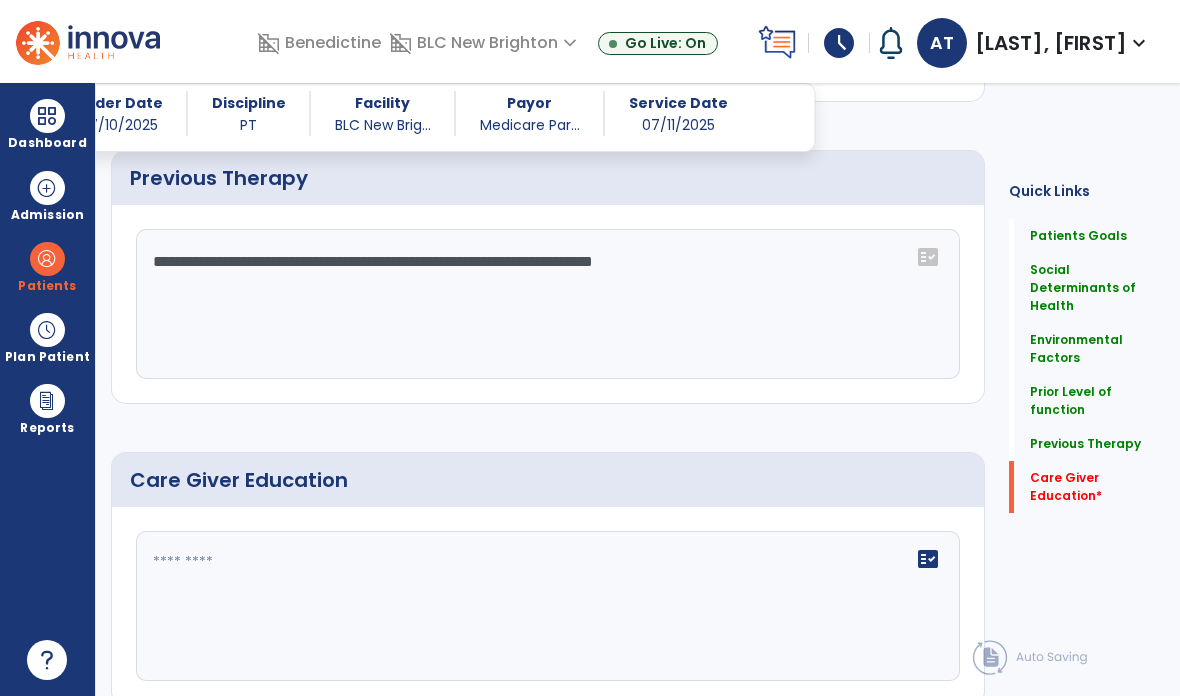 scroll, scrollTop: 1462, scrollLeft: 0, axis: vertical 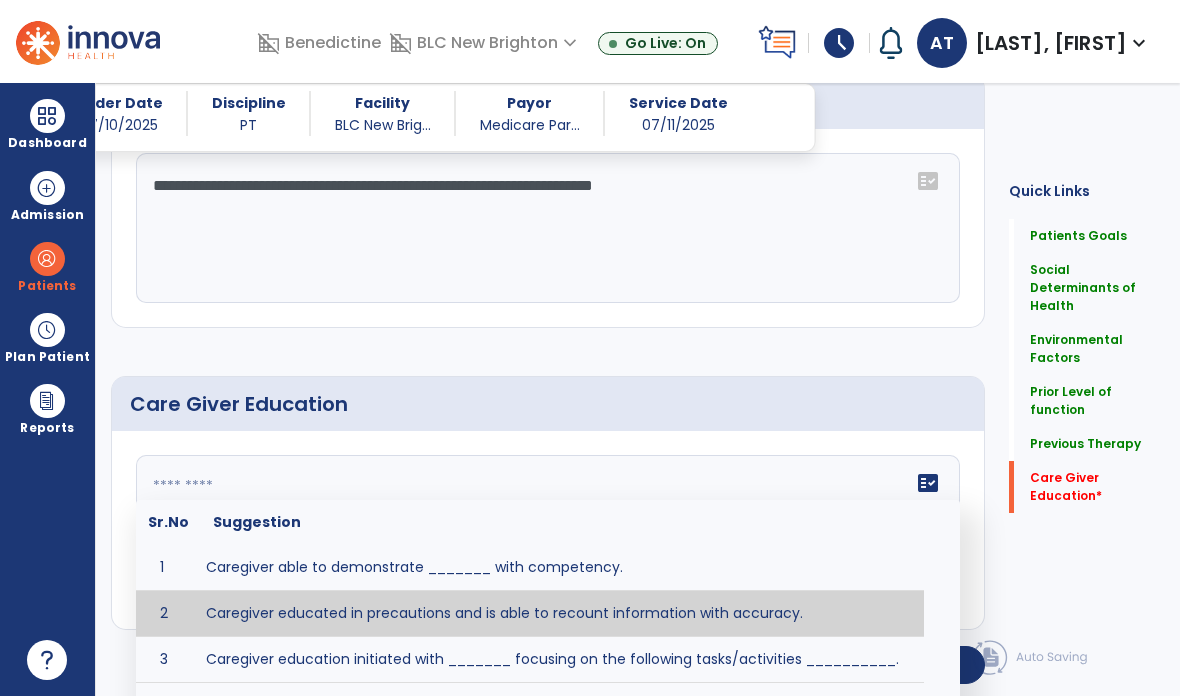 type on "**********" 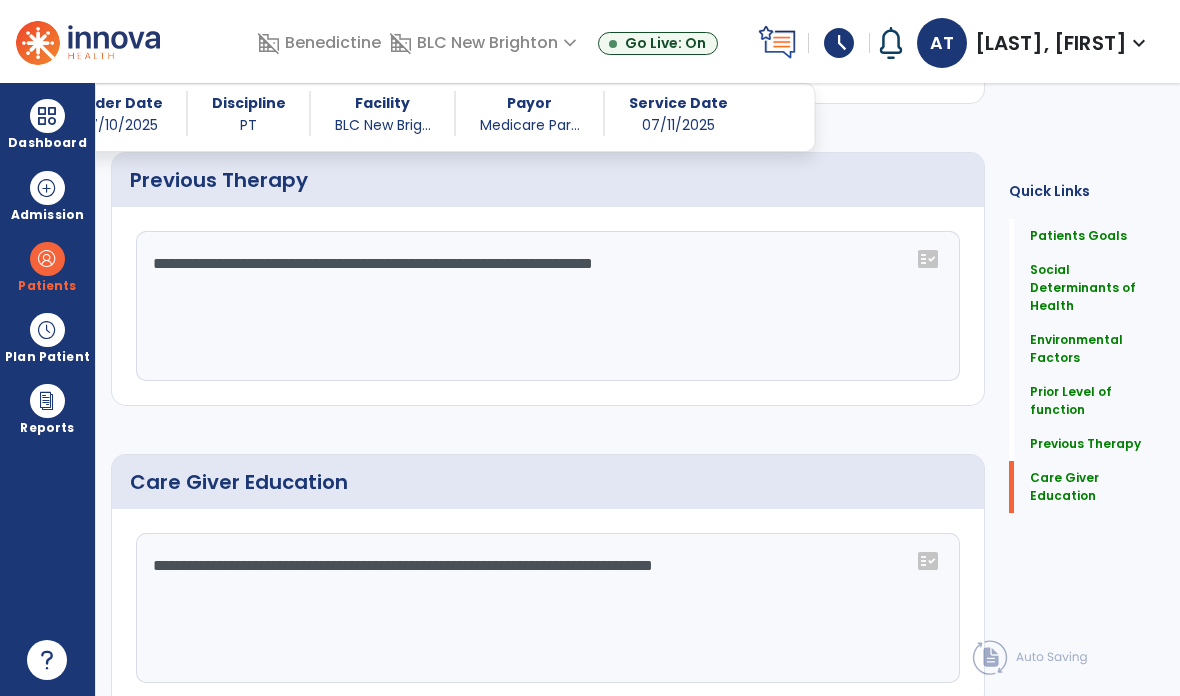click on "Continue" 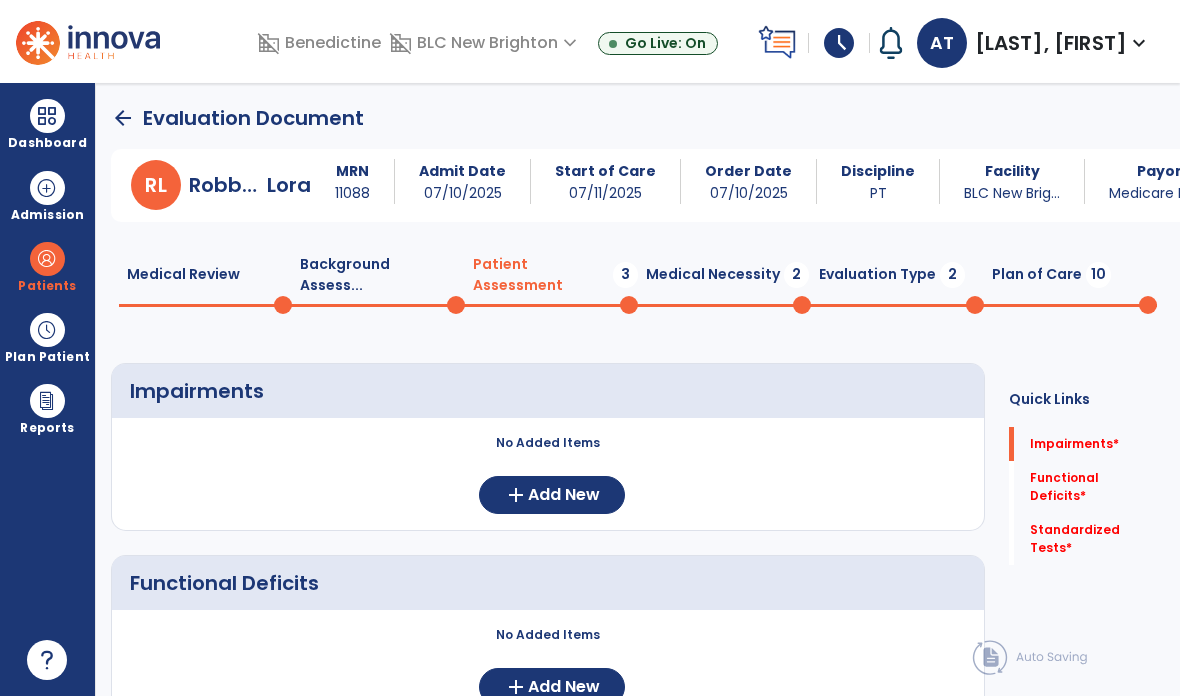 scroll, scrollTop: 0, scrollLeft: 0, axis: both 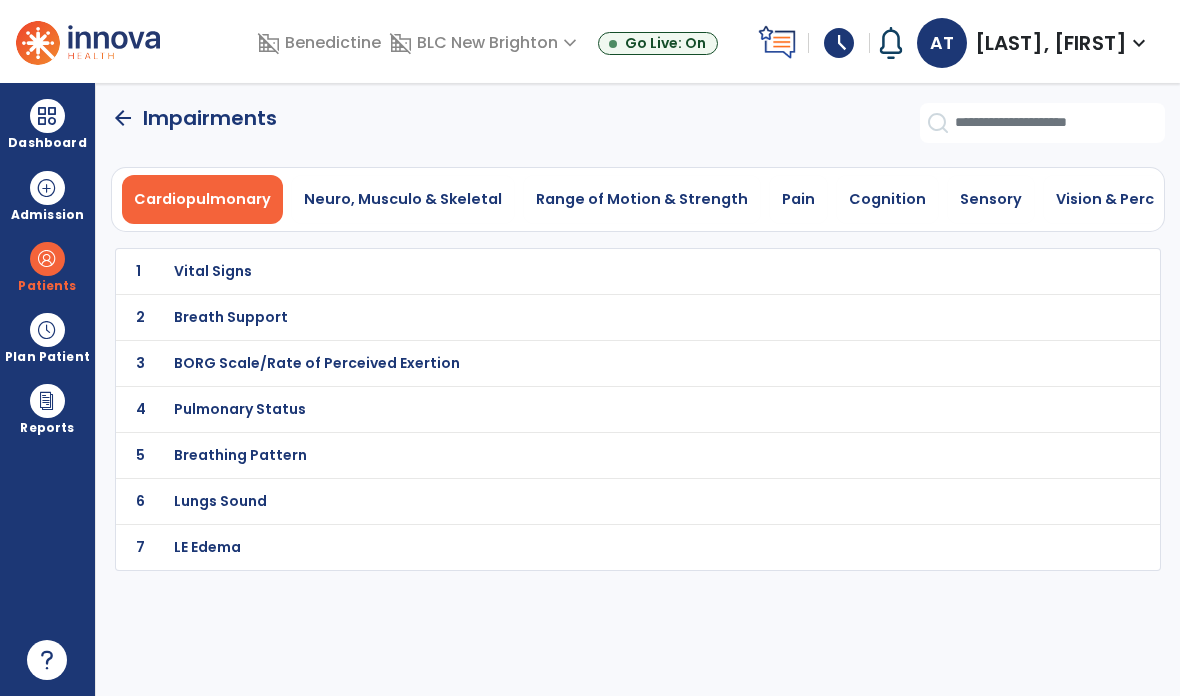 click on "Neuro, Musculo & Skeletal" at bounding box center (403, 199) 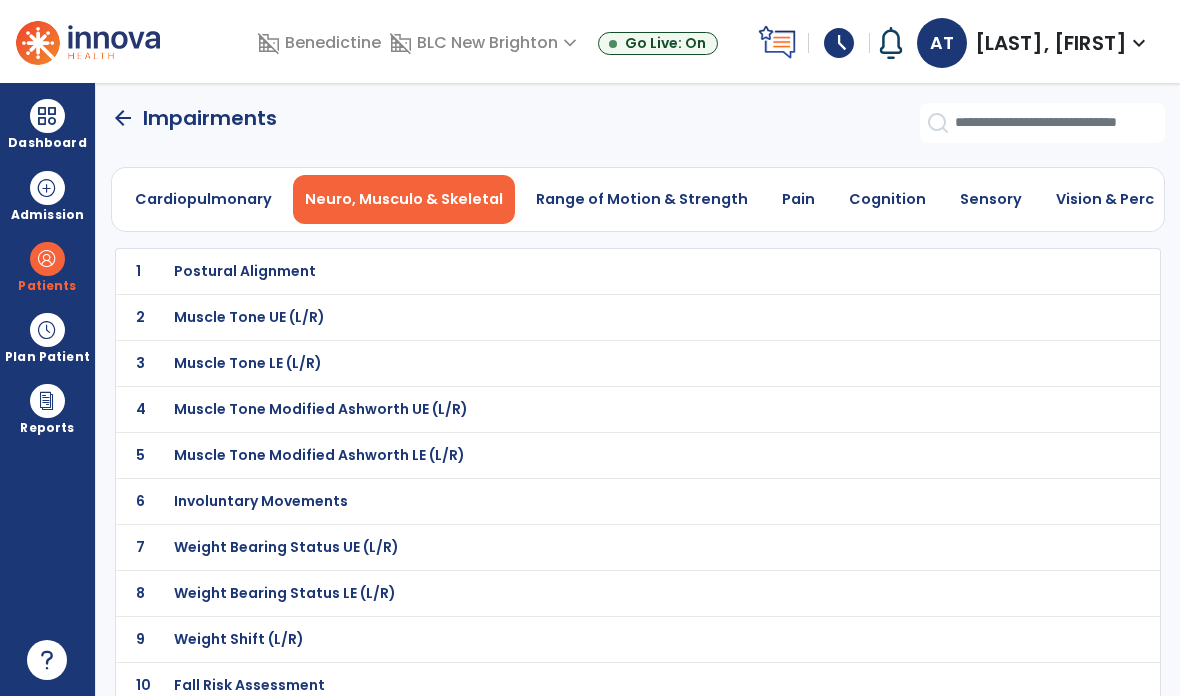 click on "Cardiopulmonary" at bounding box center [203, 199] 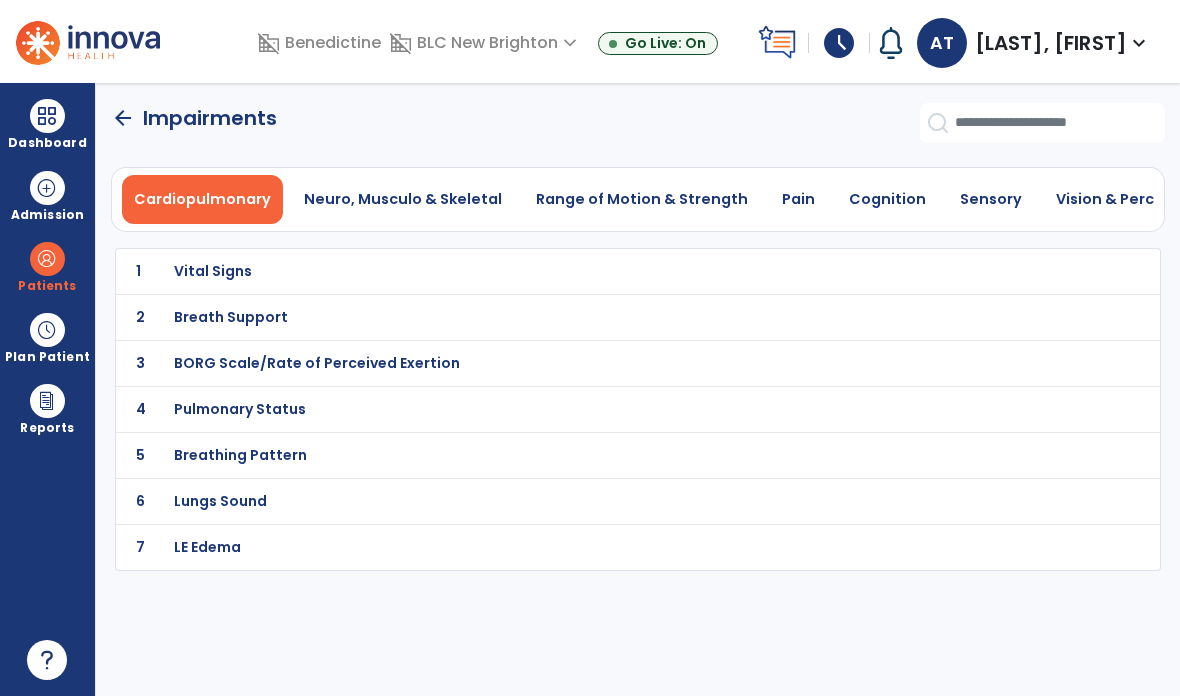 click on "Neuro, Musculo & Skeletal" at bounding box center [403, 199] 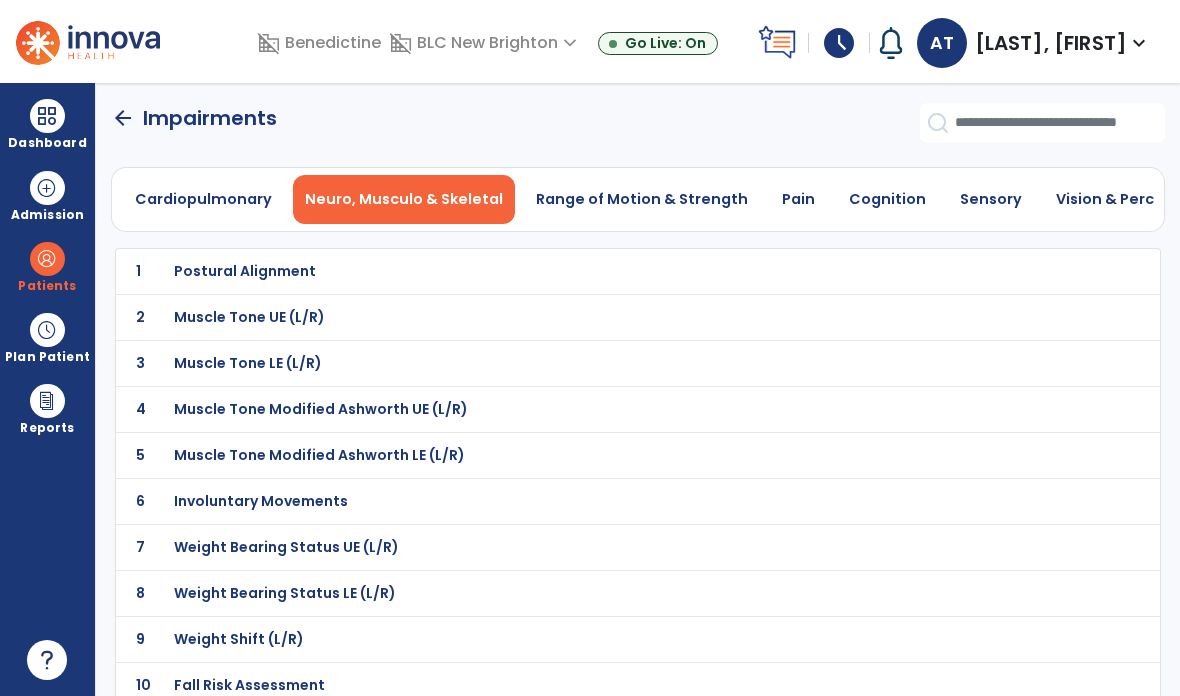 click on "Cardiopulmonary" at bounding box center (203, 199) 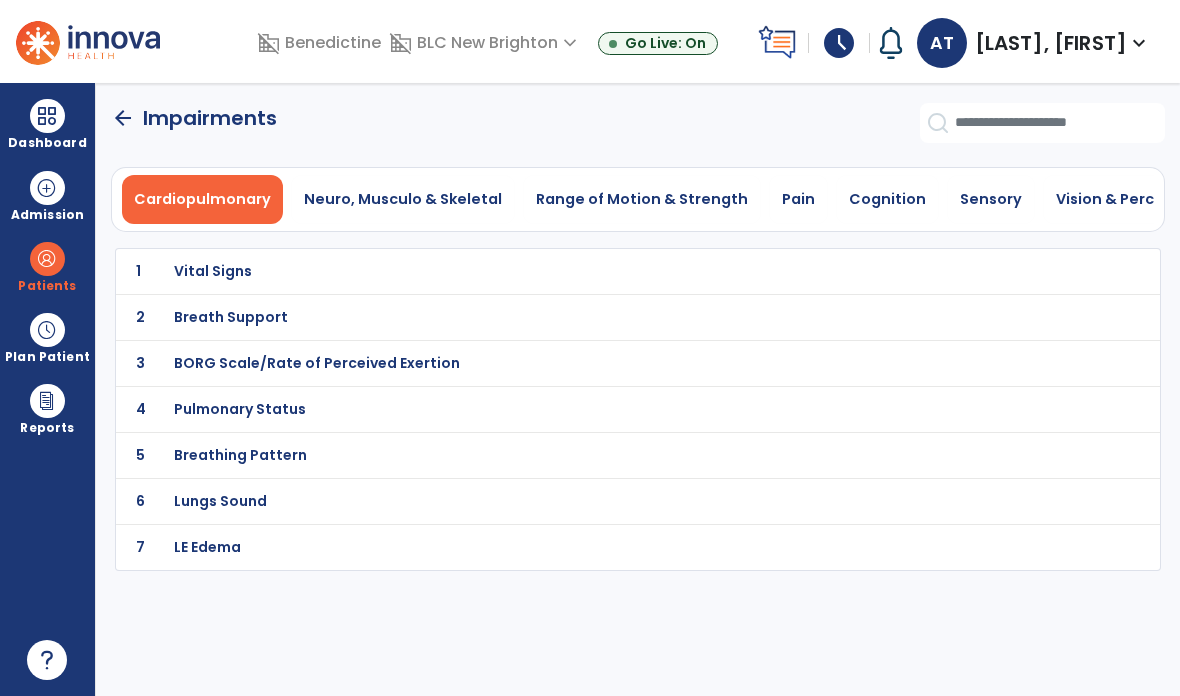 click on "LE Edema" at bounding box center [593, 271] 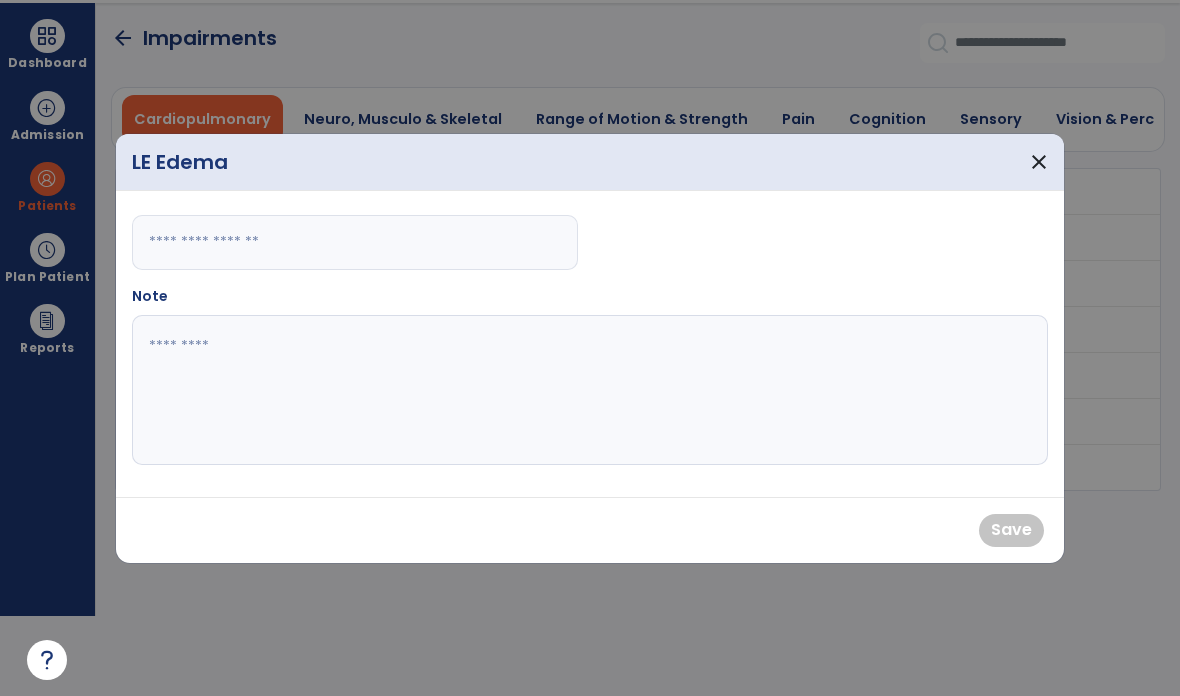 click at bounding box center [355, 242] 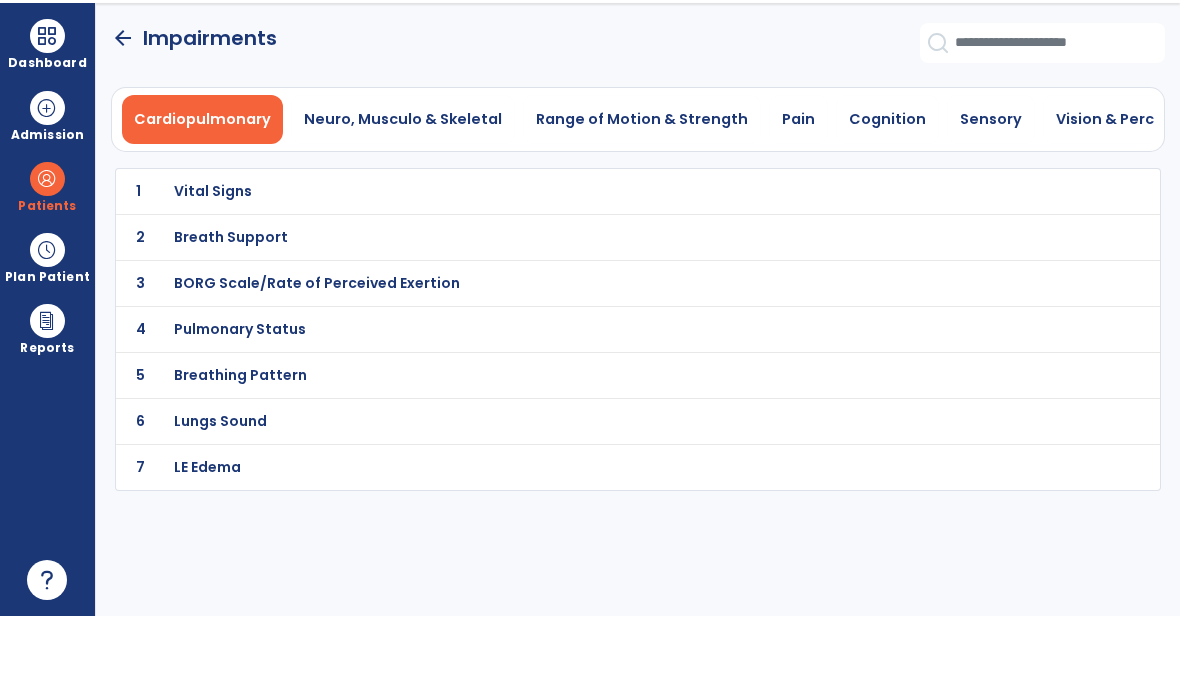 scroll, scrollTop: 80, scrollLeft: 0, axis: vertical 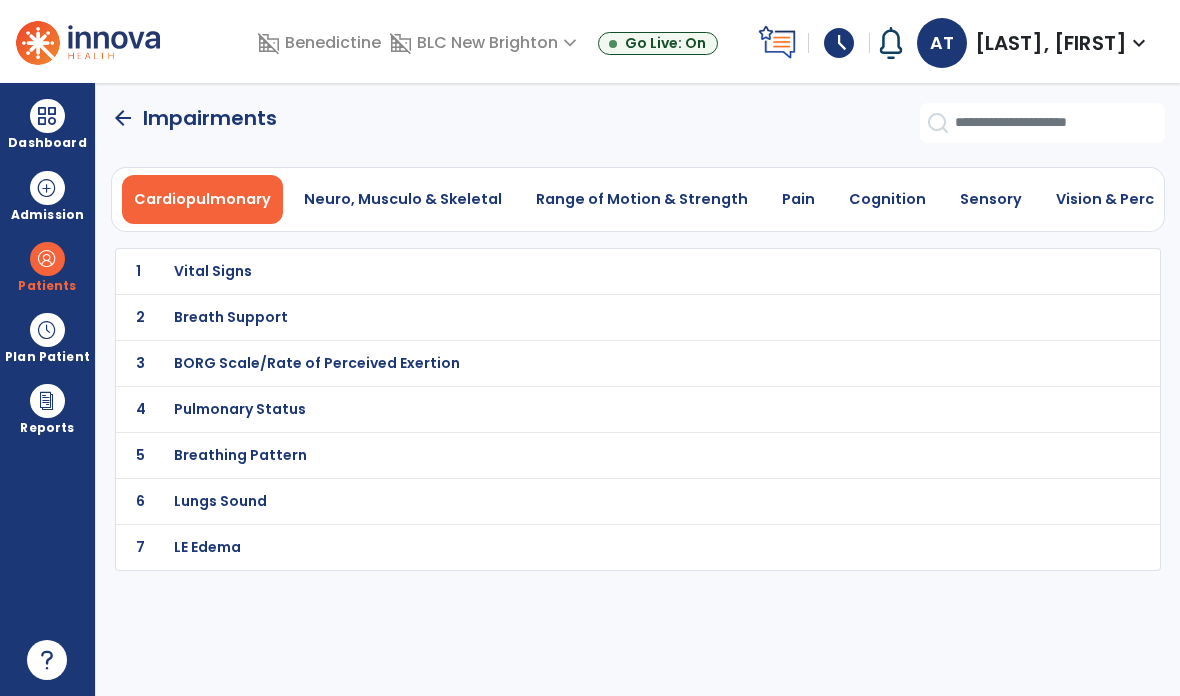 click on "Neuro, Musculo & Skeletal" at bounding box center (403, 199) 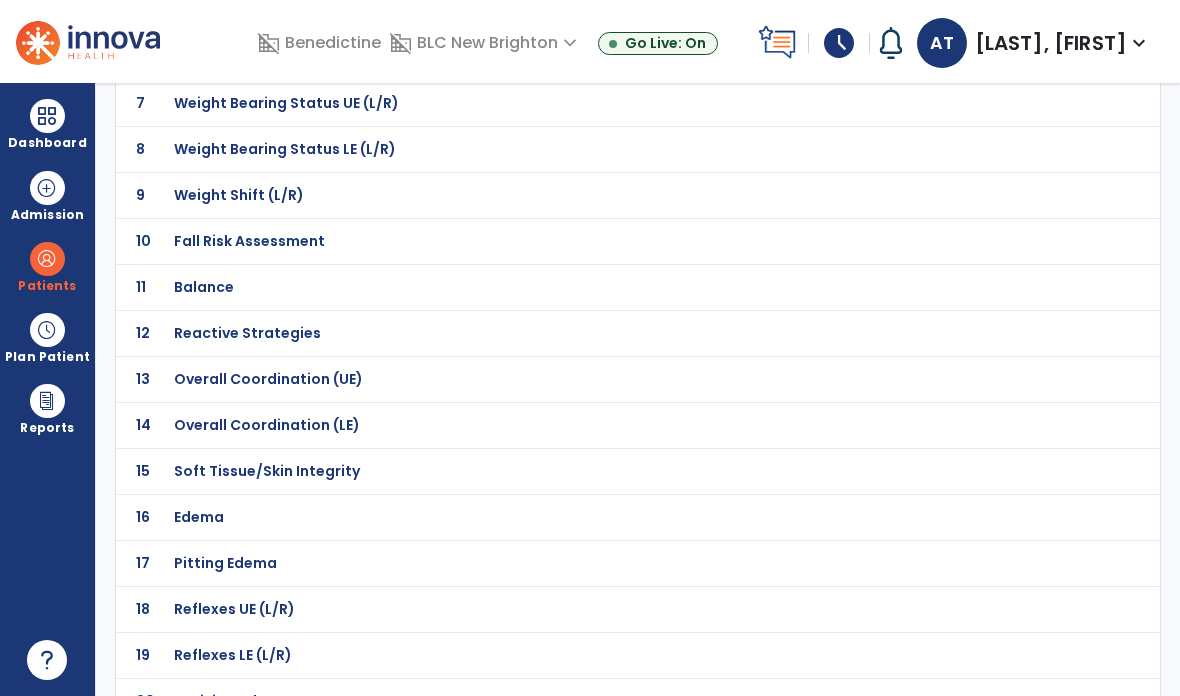 scroll, scrollTop: 464, scrollLeft: 0, axis: vertical 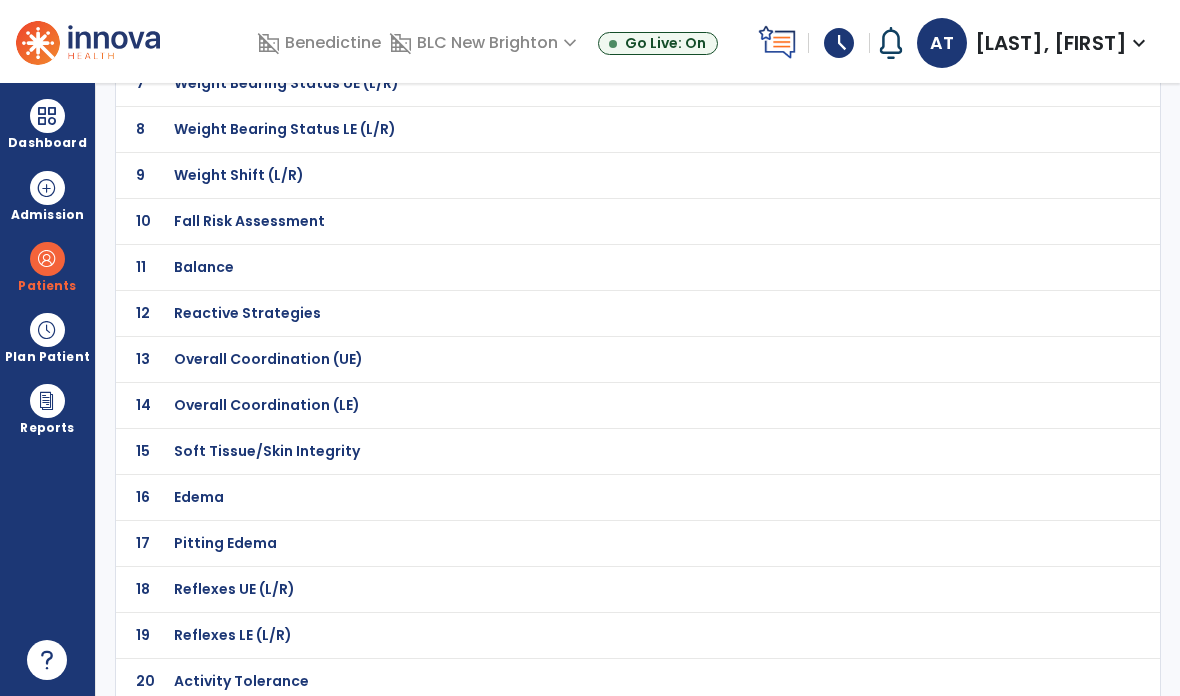 click on "Edema" at bounding box center (245, -193) 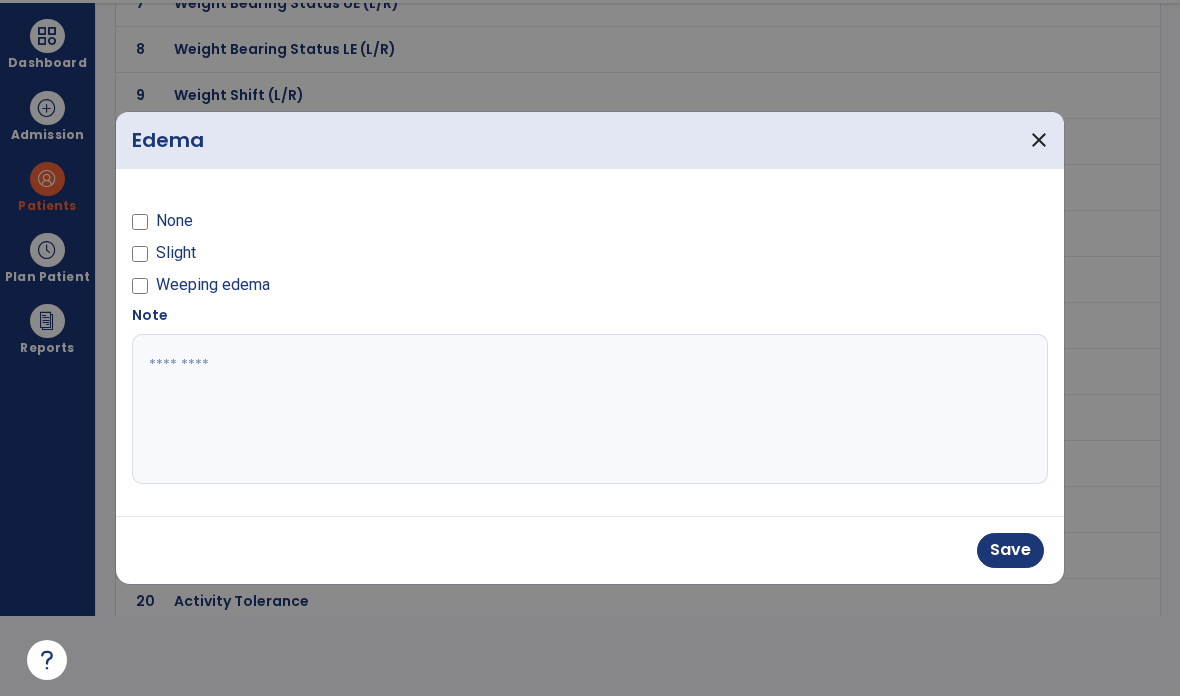 click at bounding box center [590, 409] 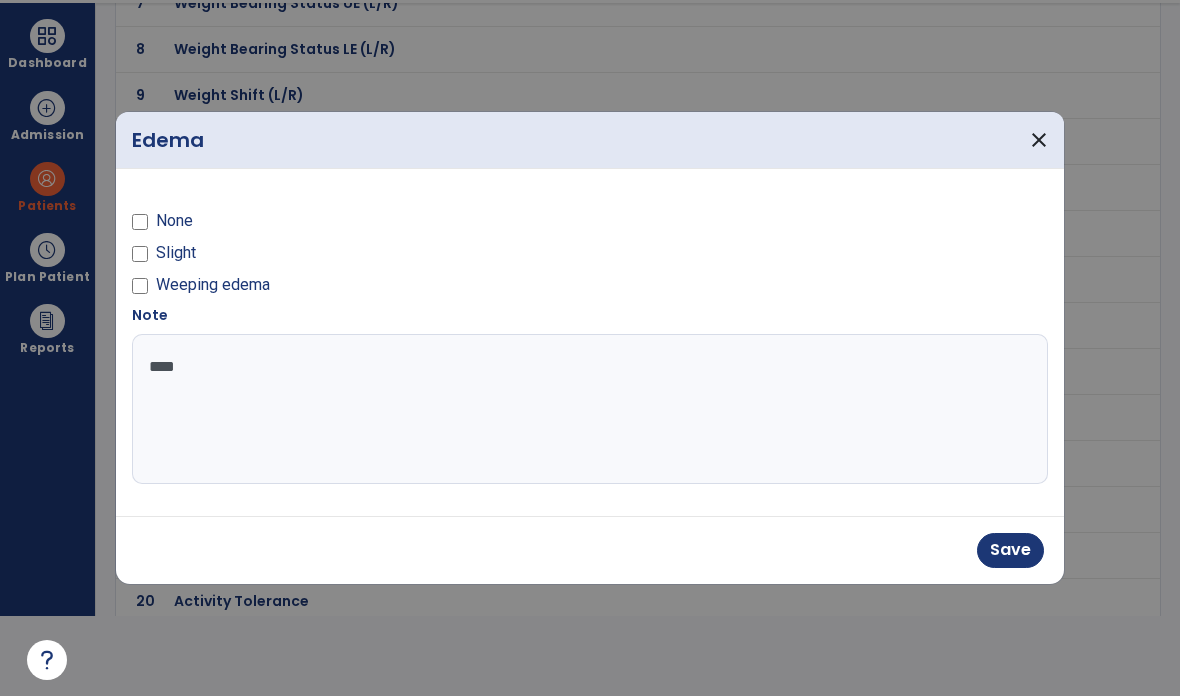 type on "*****" 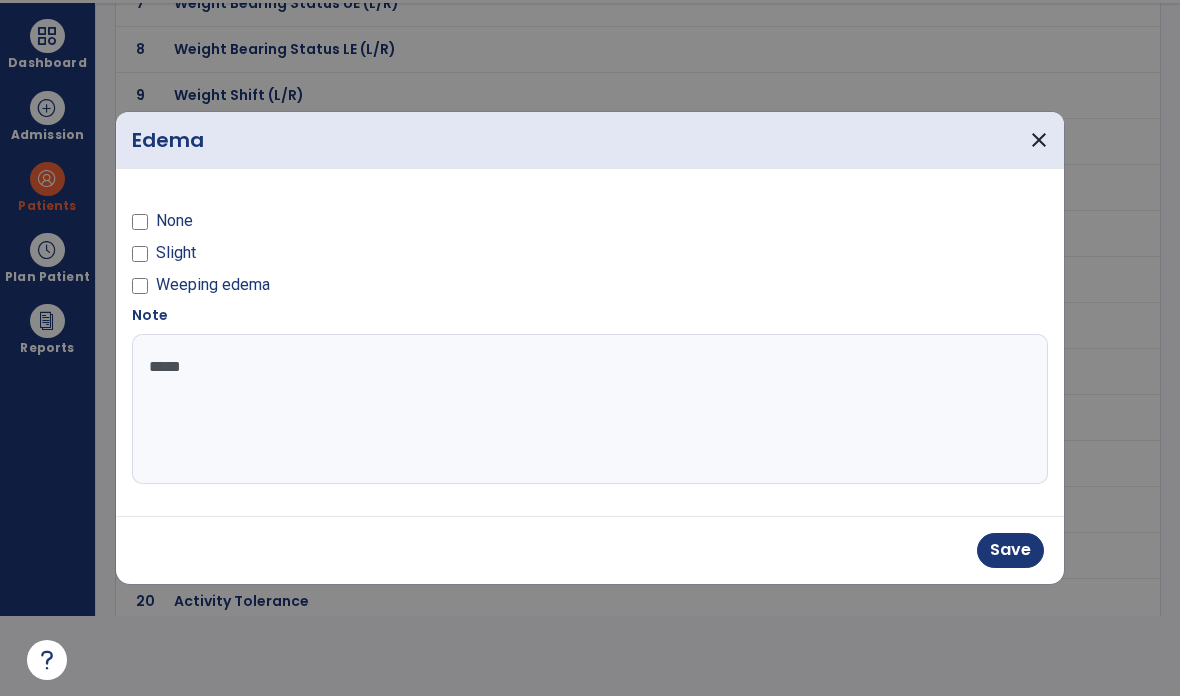 click on "Save" at bounding box center [1010, 550] 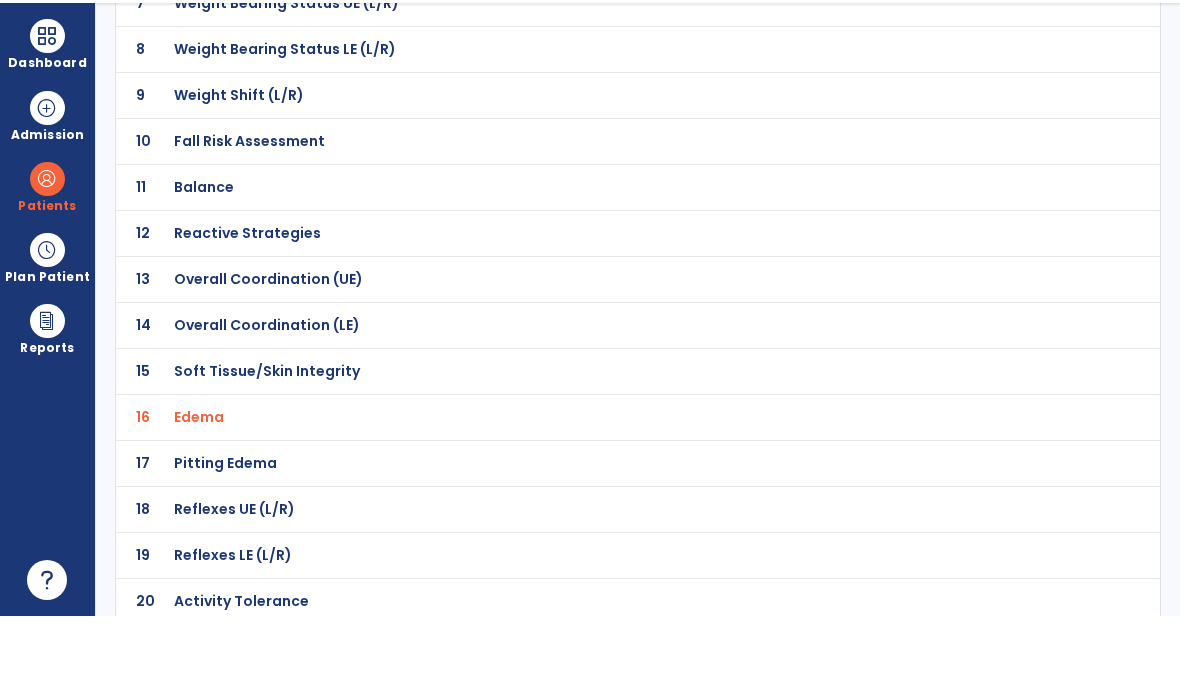 scroll, scrollTop: 80, scrollLeft: 0, axis: vertical 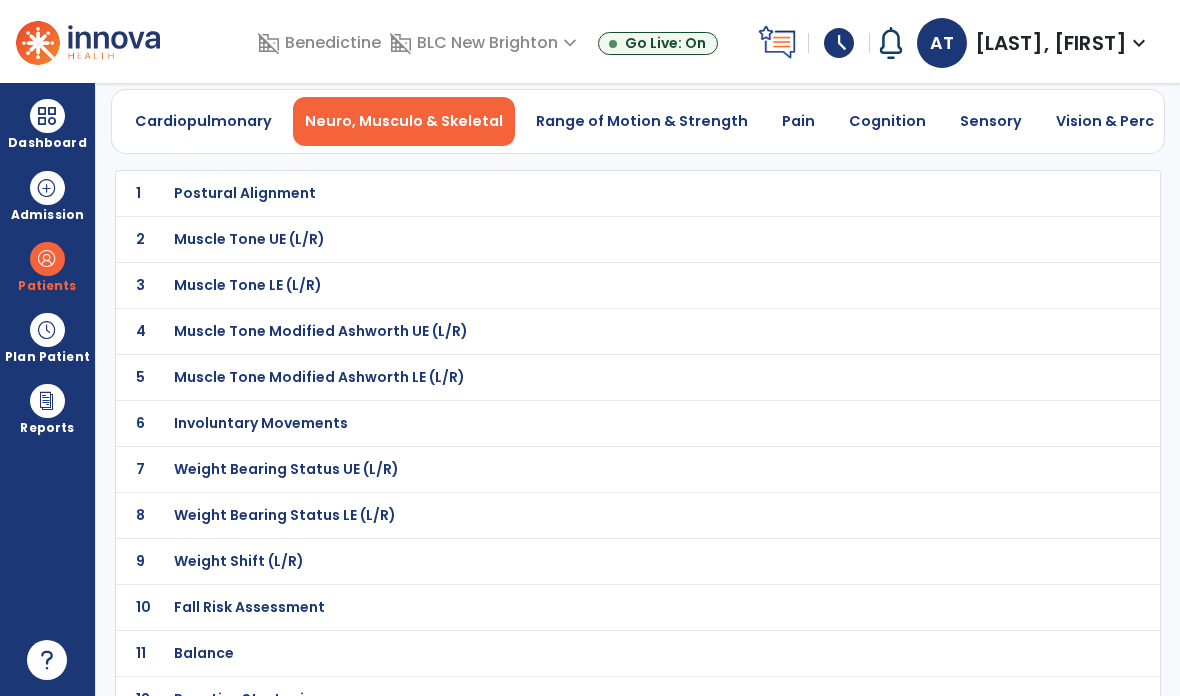 click on "Range of Motion & Strength" at bounding box center (642, 121) 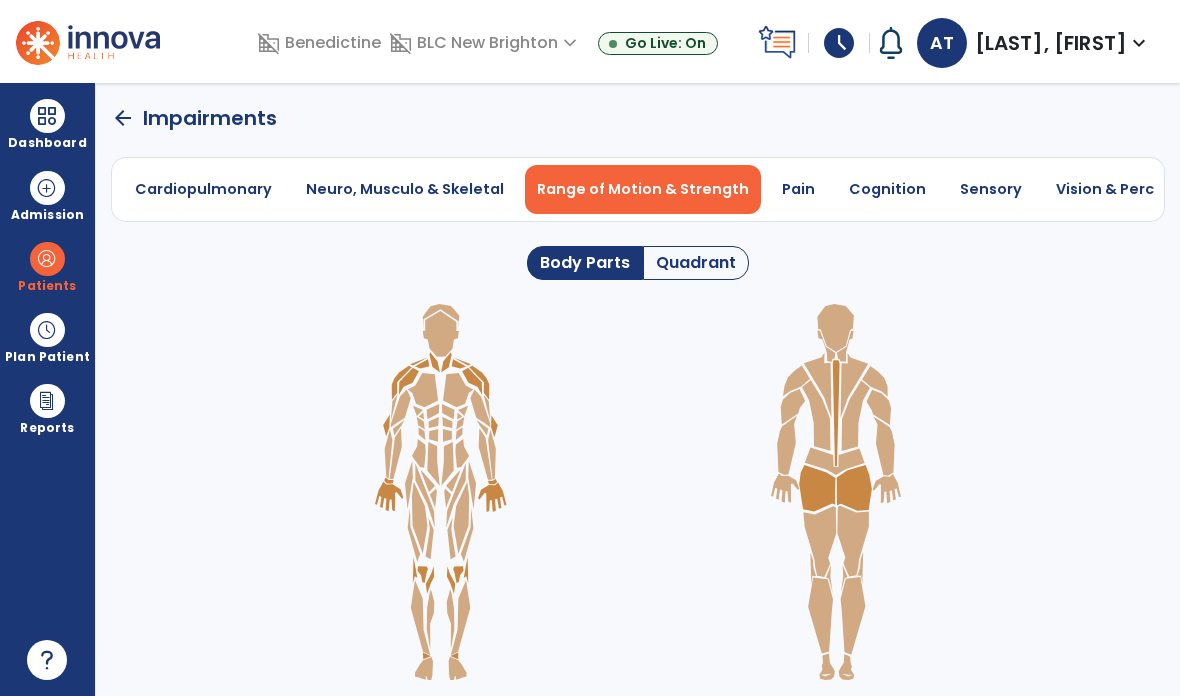 scroll, scrollTop: 0, scrollLeft: 0, axis: both 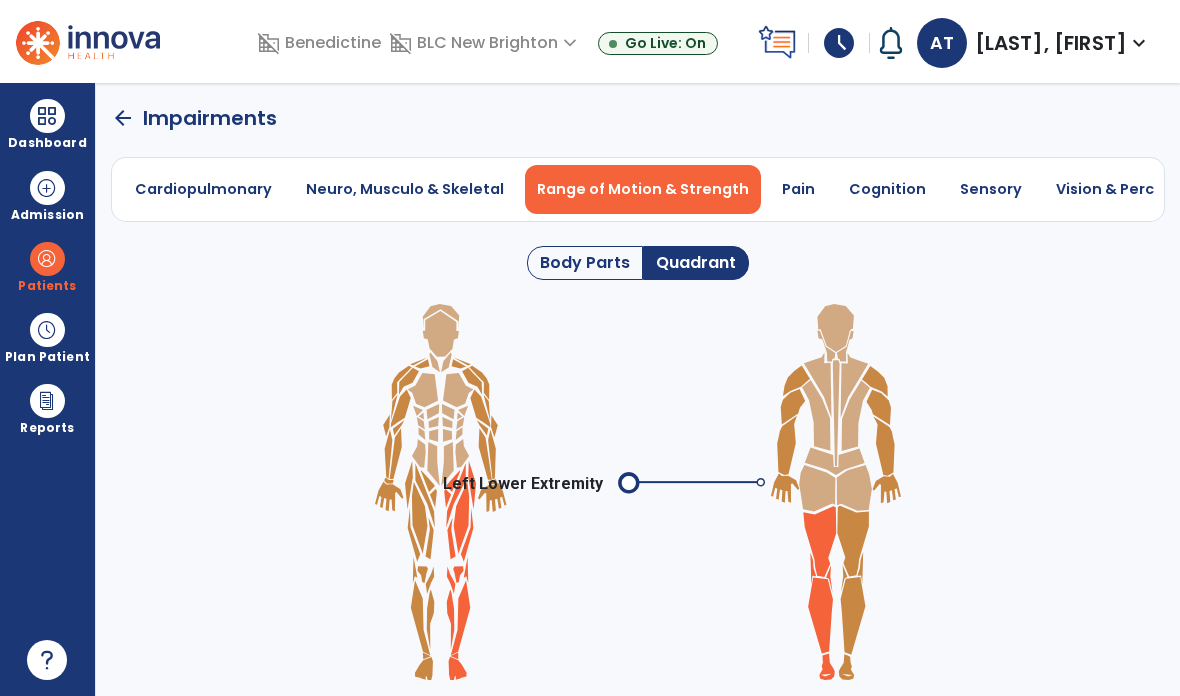click 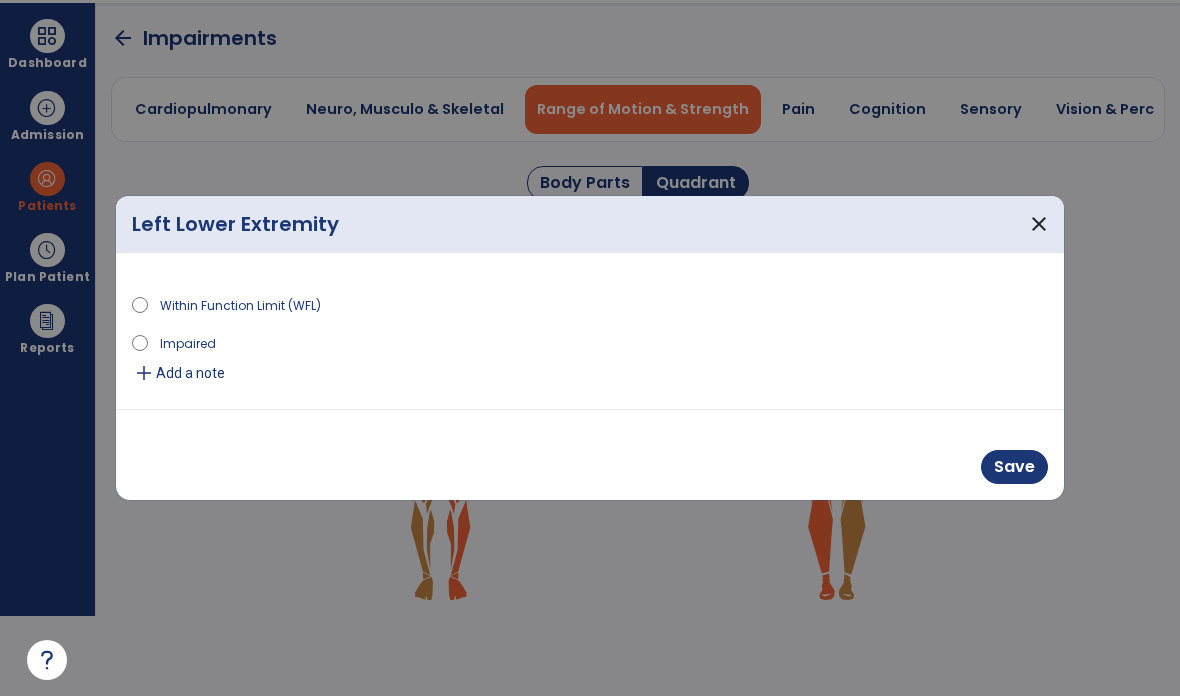 click on "Impaired" at bounding box center (188, 342) 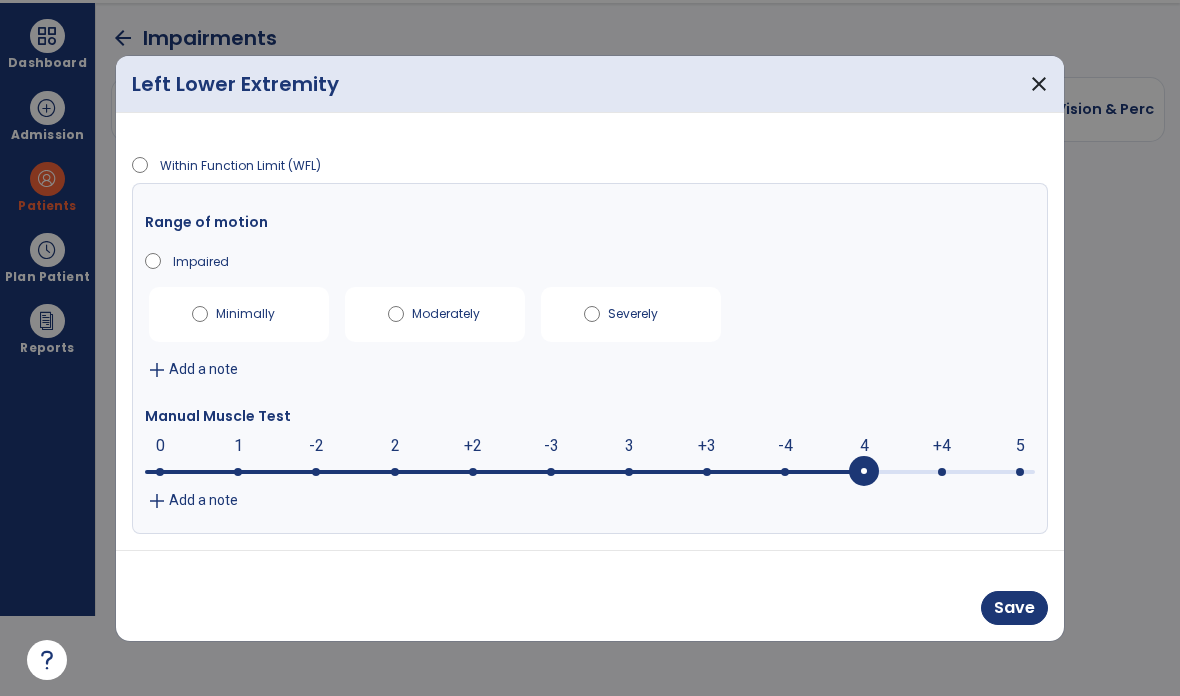 click at bounding box center (590, 470) 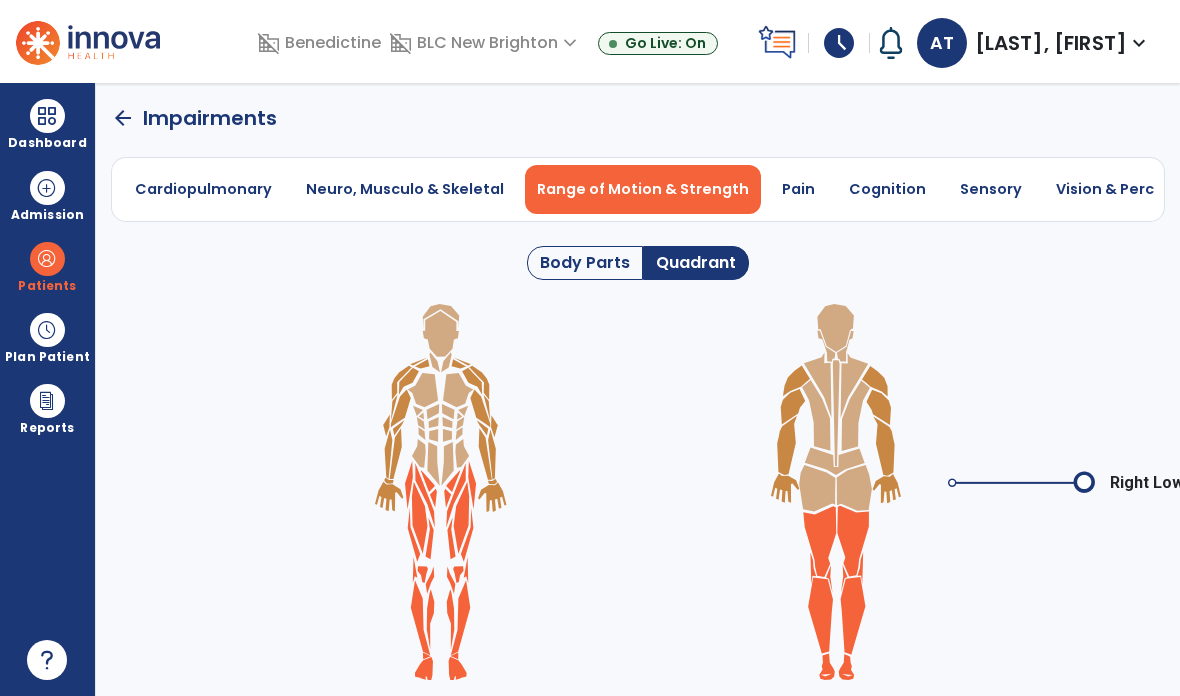 click 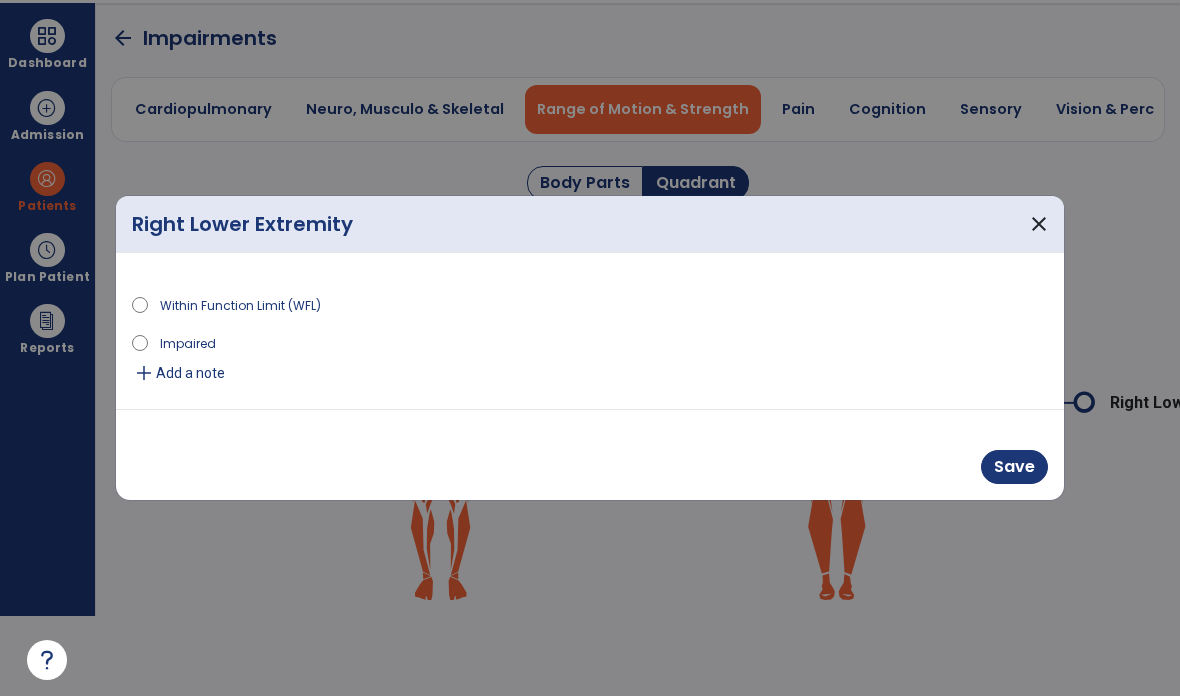 click on "Impaired" at bounding box center (590, 346) 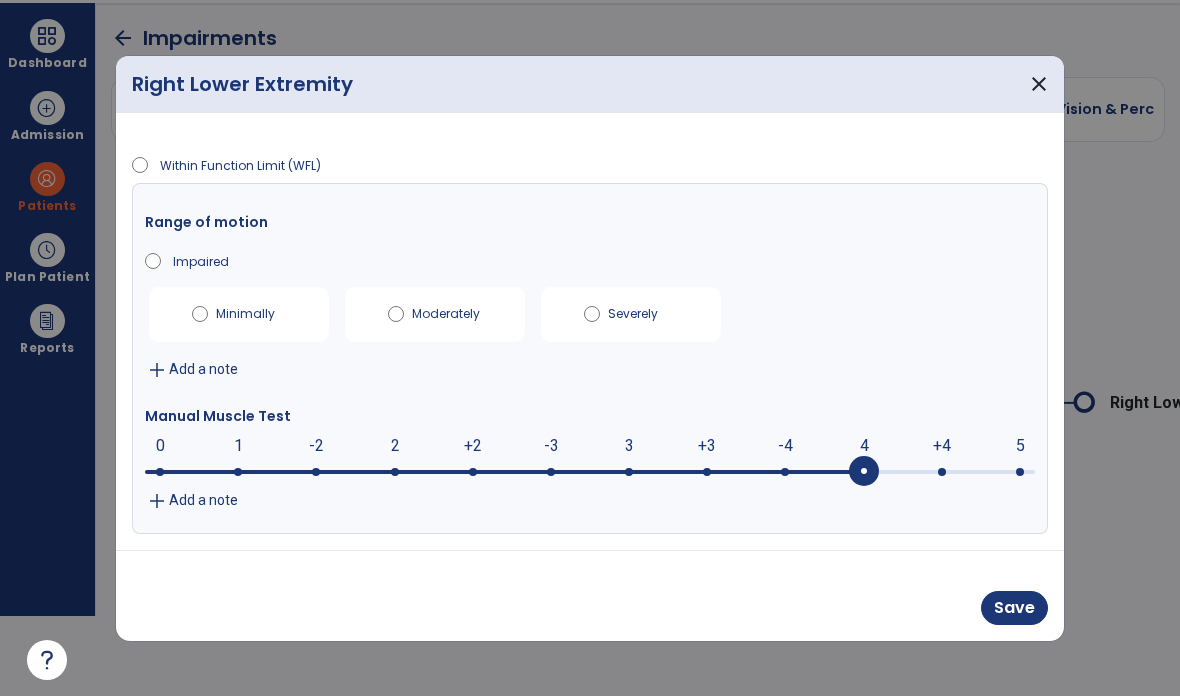 click at bounding box center [590, 470] 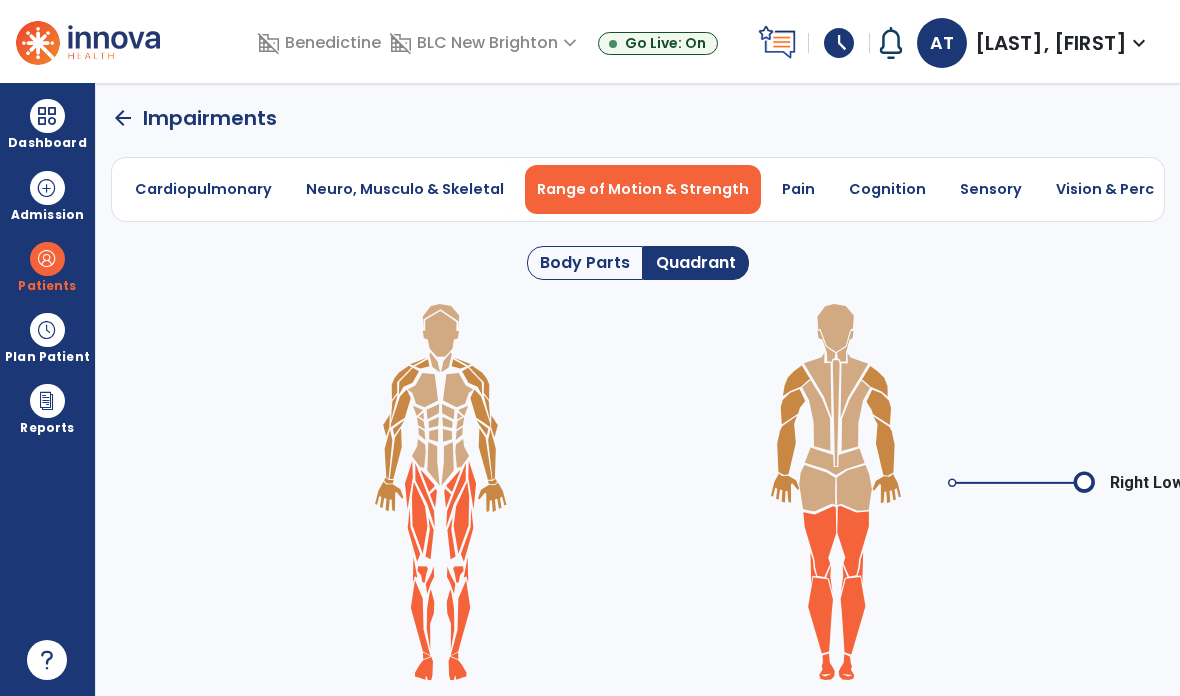 click on "Pain" at bounding box center [798, 189] 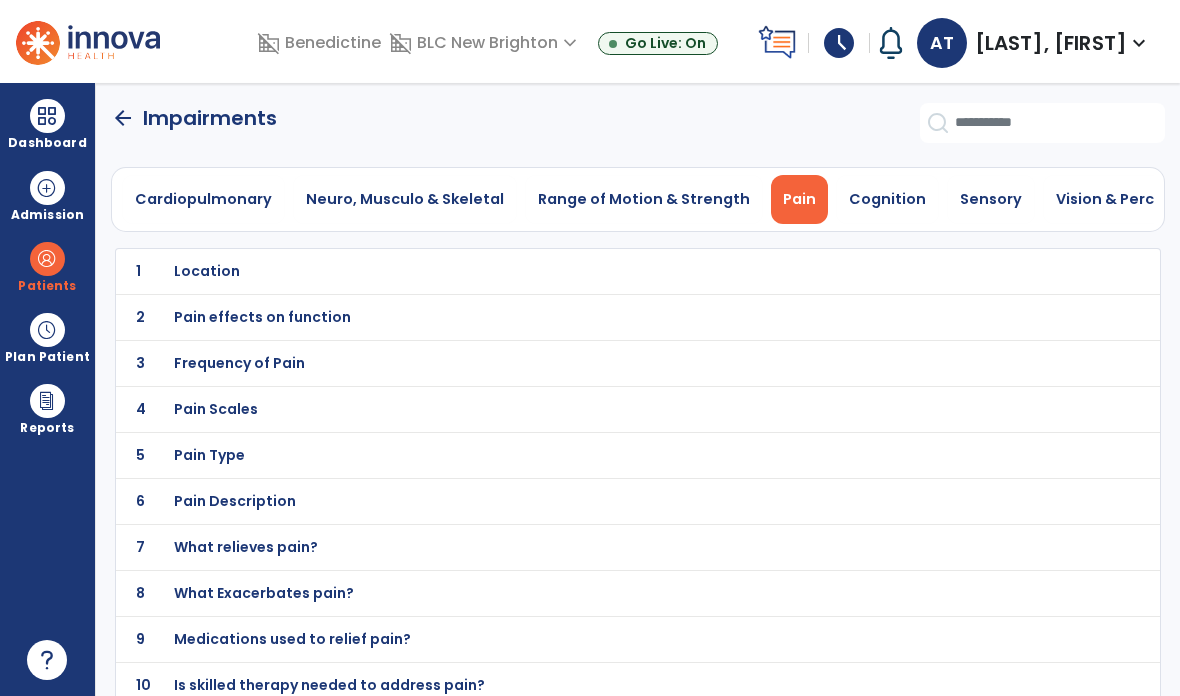 click on "5" 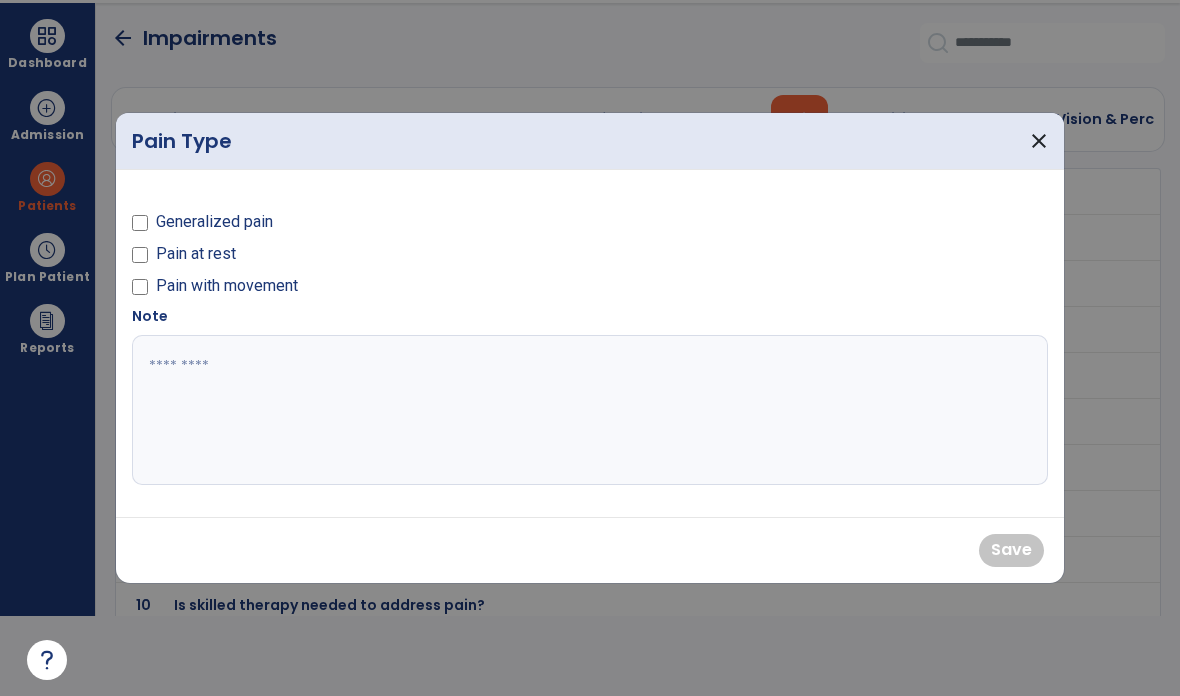 scroll, scrollTop: 0, scrollLeft: 0, axis: both 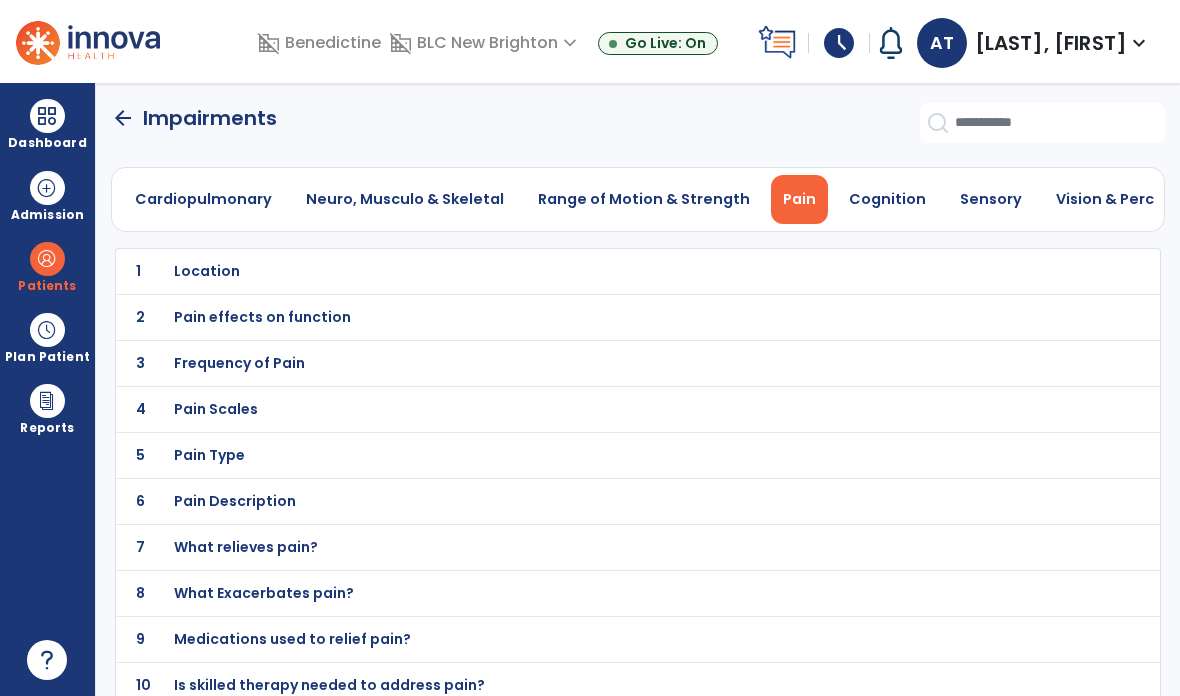 click on "1 Location" 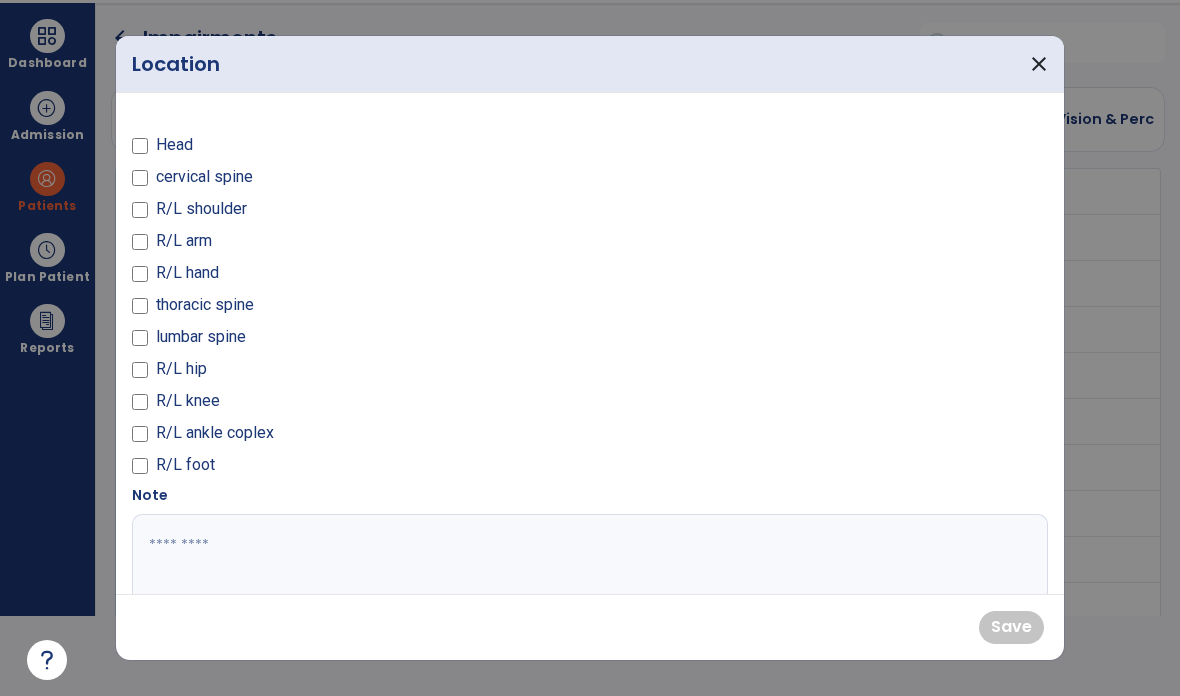 scroll, scrollTop: 0, scrollLeft: 0, axis: both 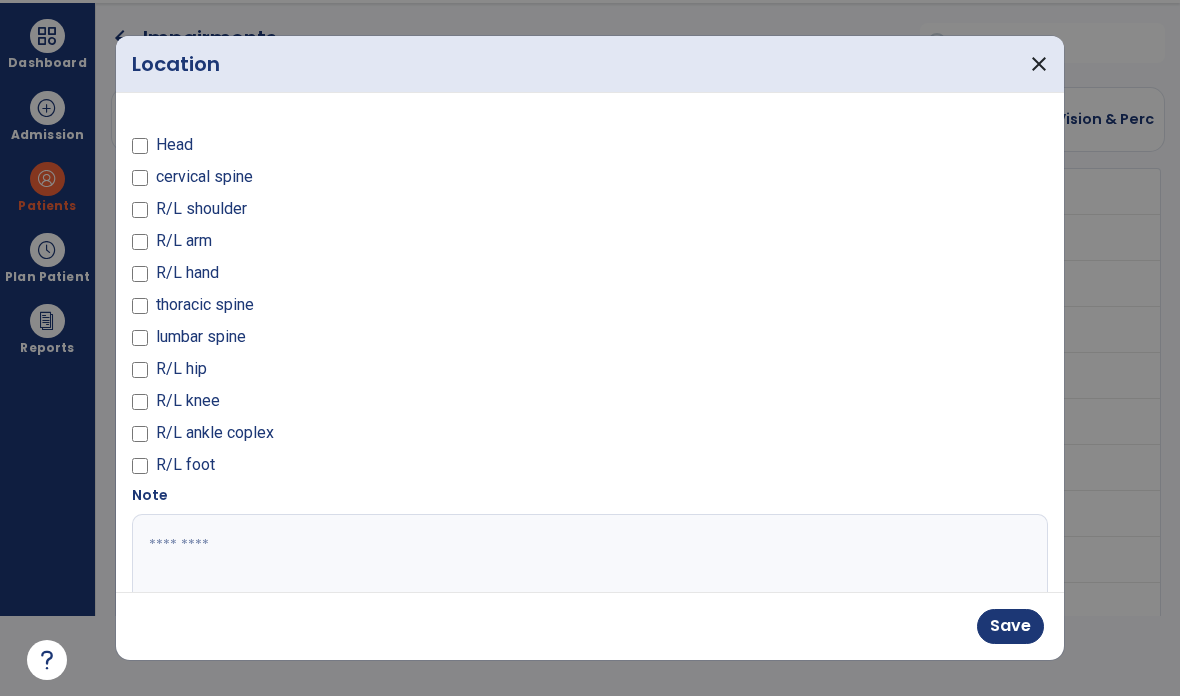 click on "Note" at bounding box center [590, 574] 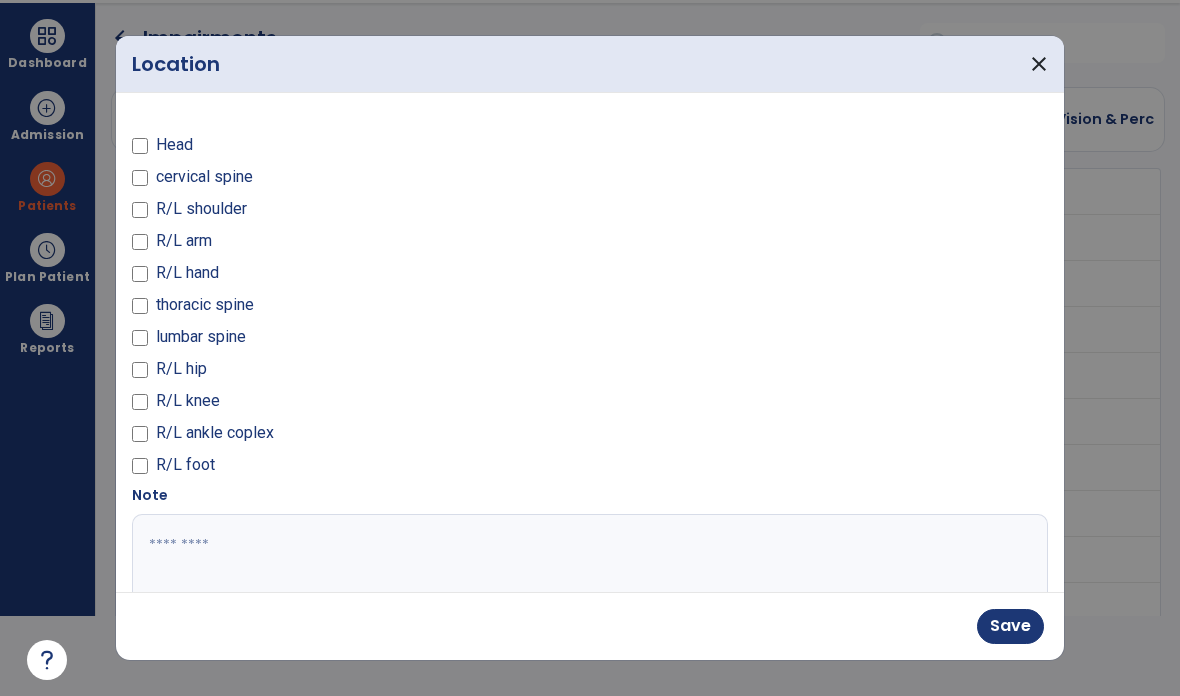 click at bounding box center (590, 589) 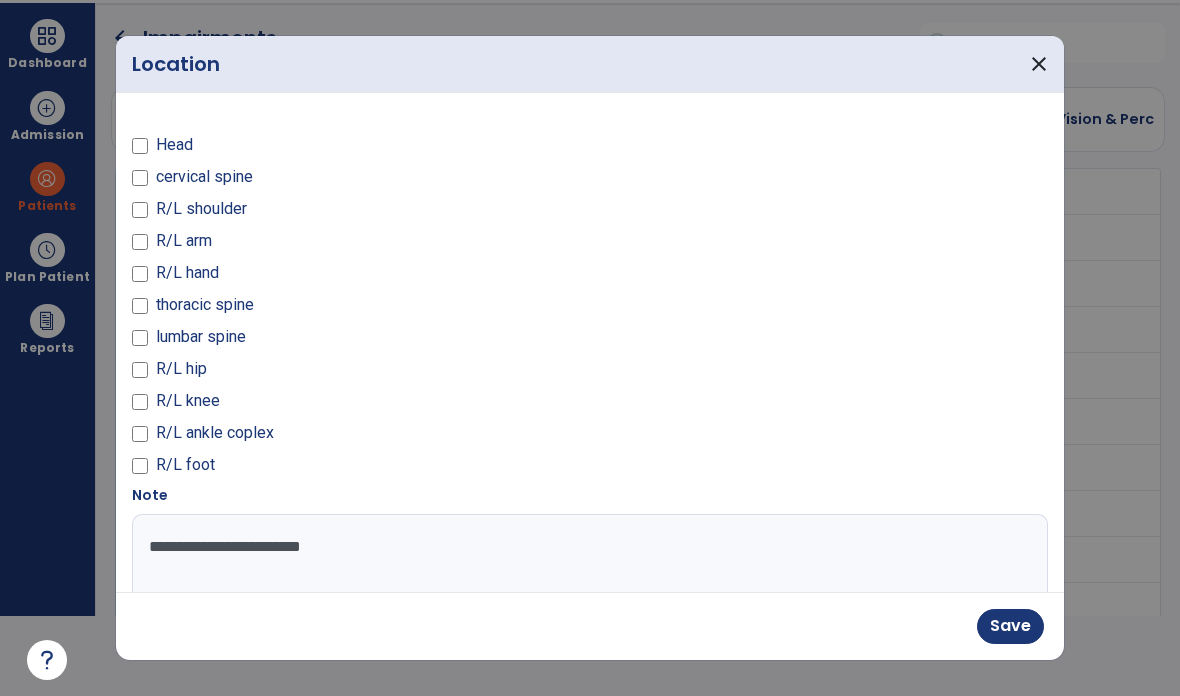 type on "**********" 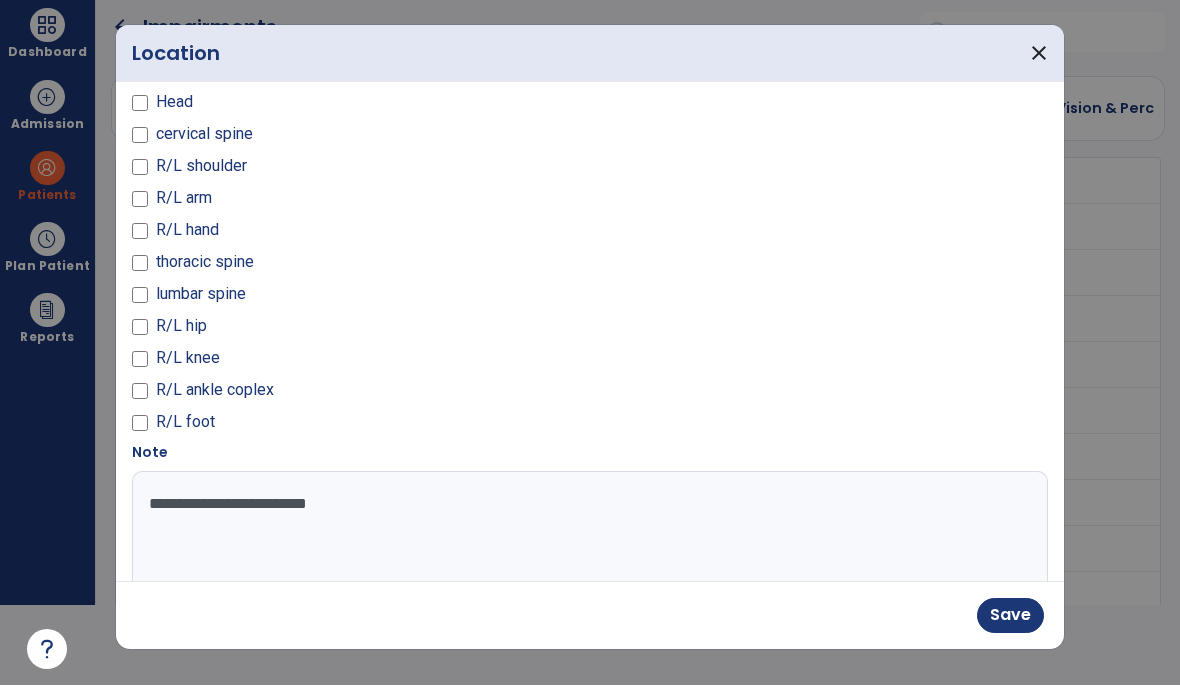 scroll, scrollTop: 32, scrollLeft: 0, axis: vertical 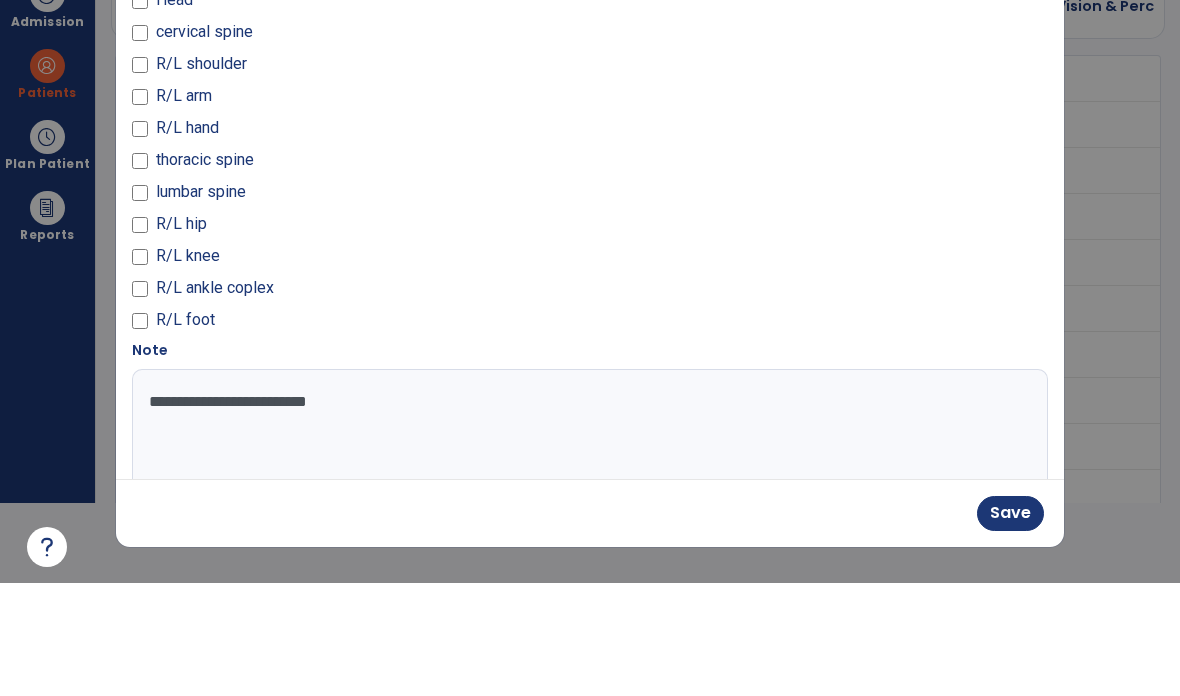 click on "Save" at bounding box center [1010, 626] 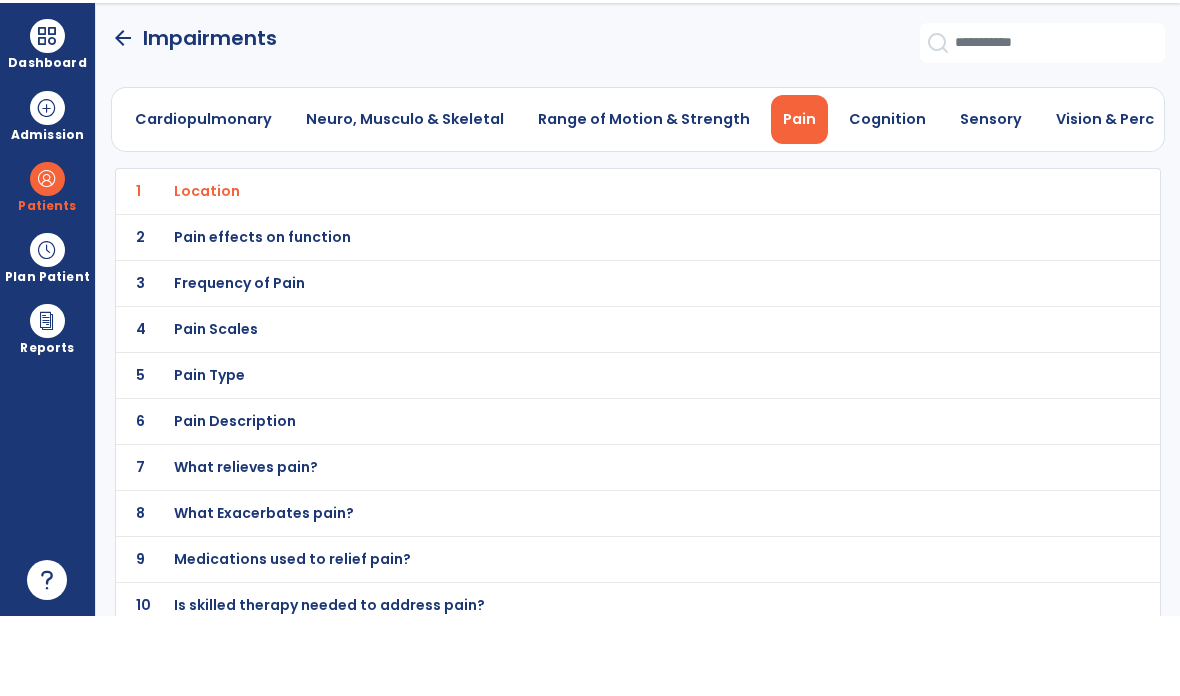 scroll, scrollTop: 80, scrollLeft: 0, axis: vertical 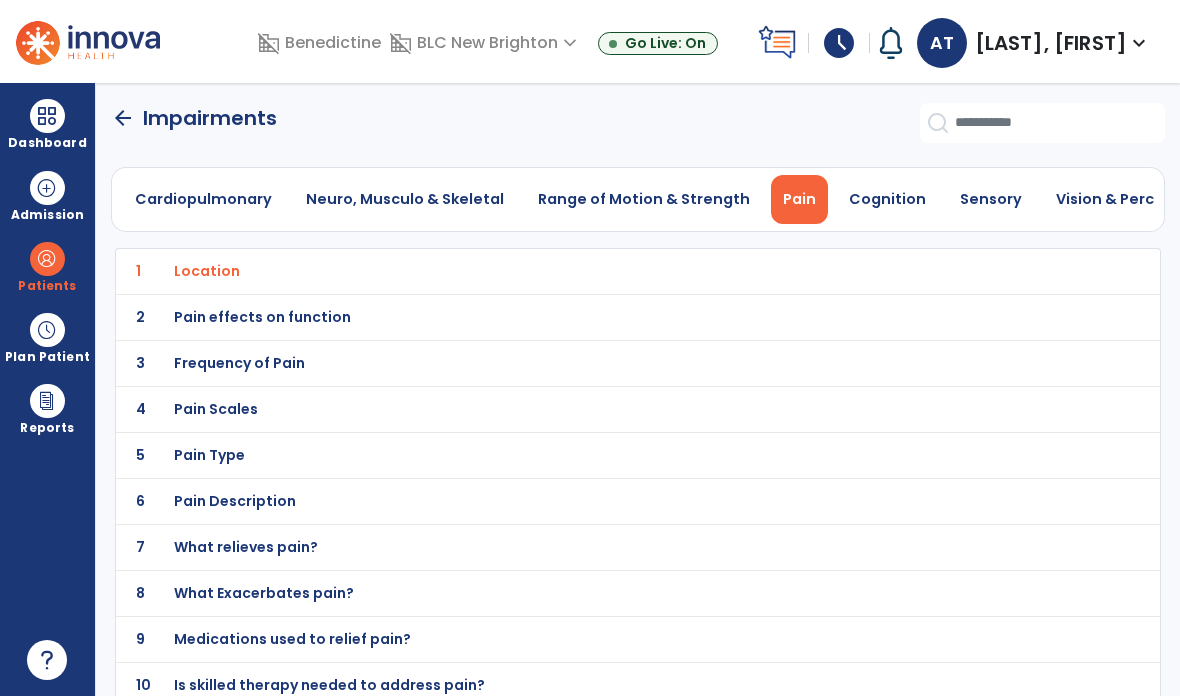 click on "Pain effects on function" at bounding box center (207, 271) 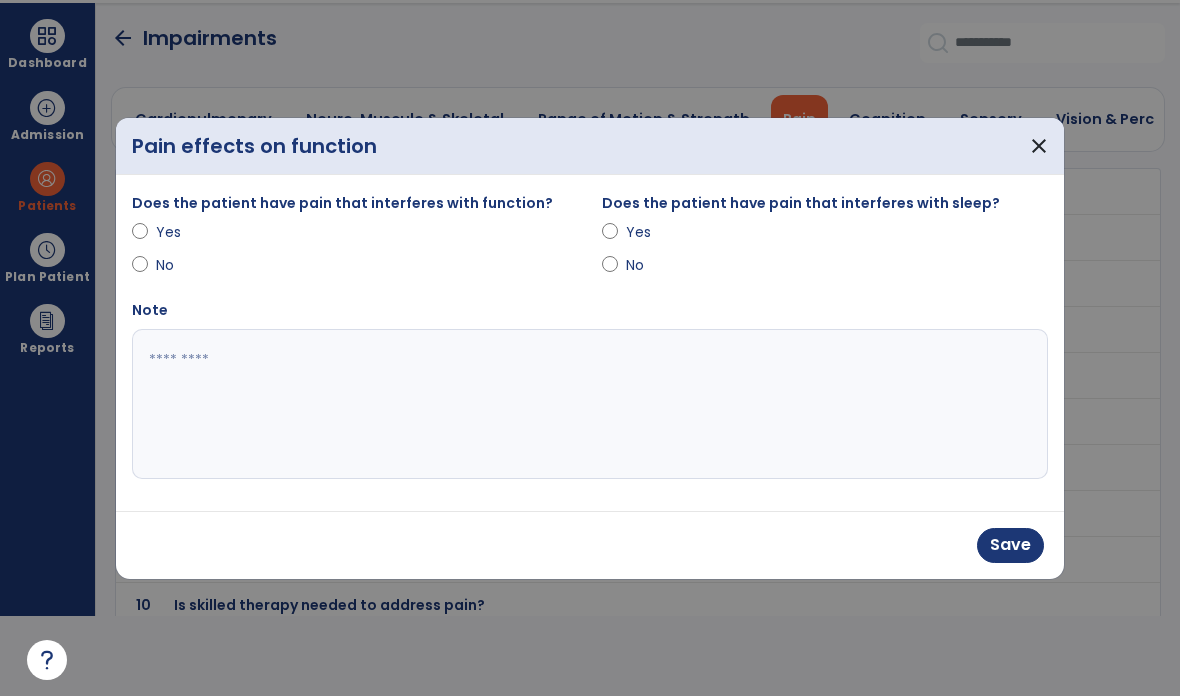 click on "Yes" at bounding box center [661, 232] 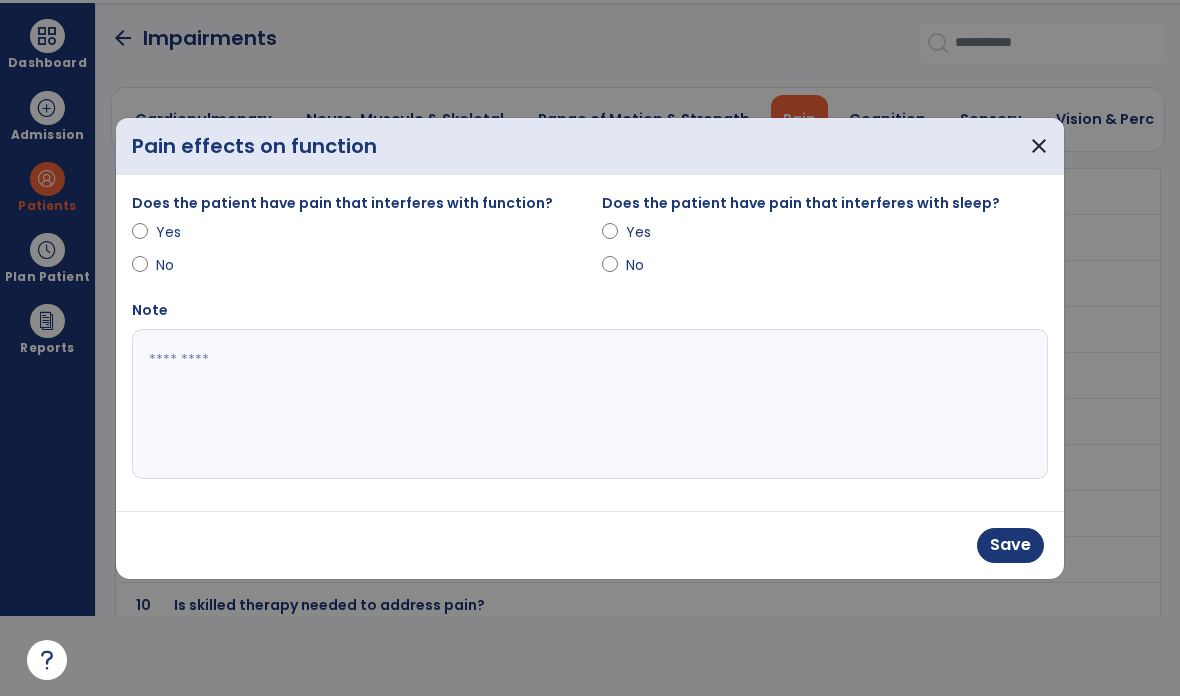 click on "Save" at bounding box center (1010, 545) 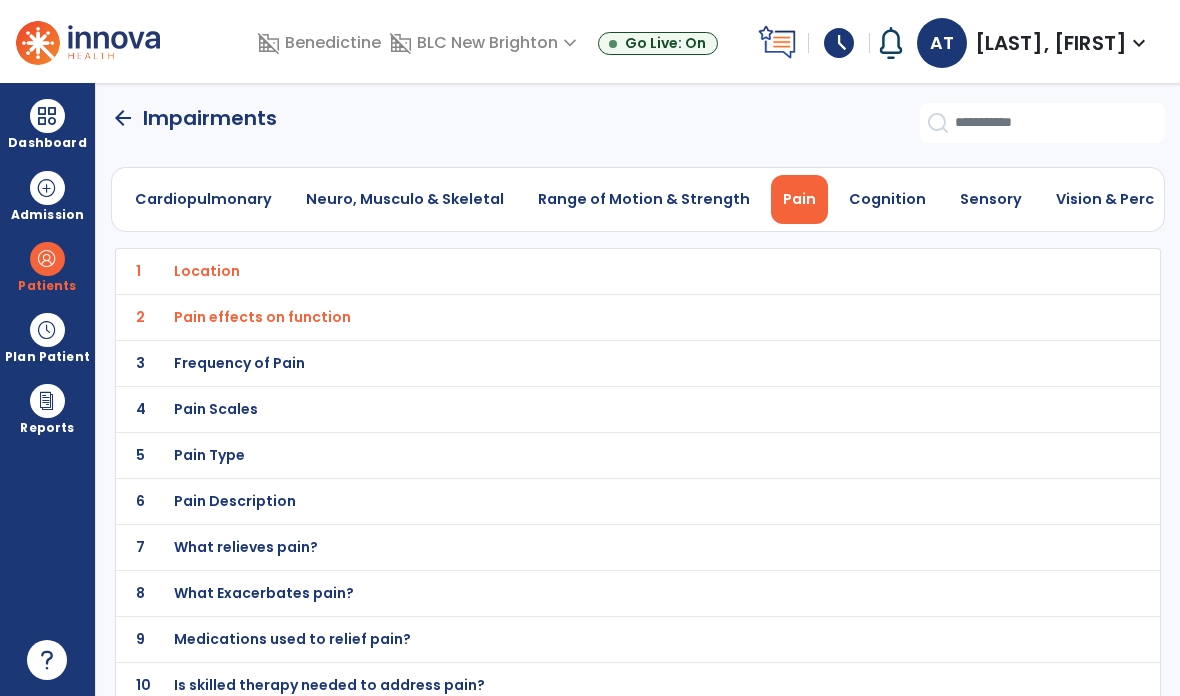 click on "Frequency of Pain" at bounding box center [593, 271] 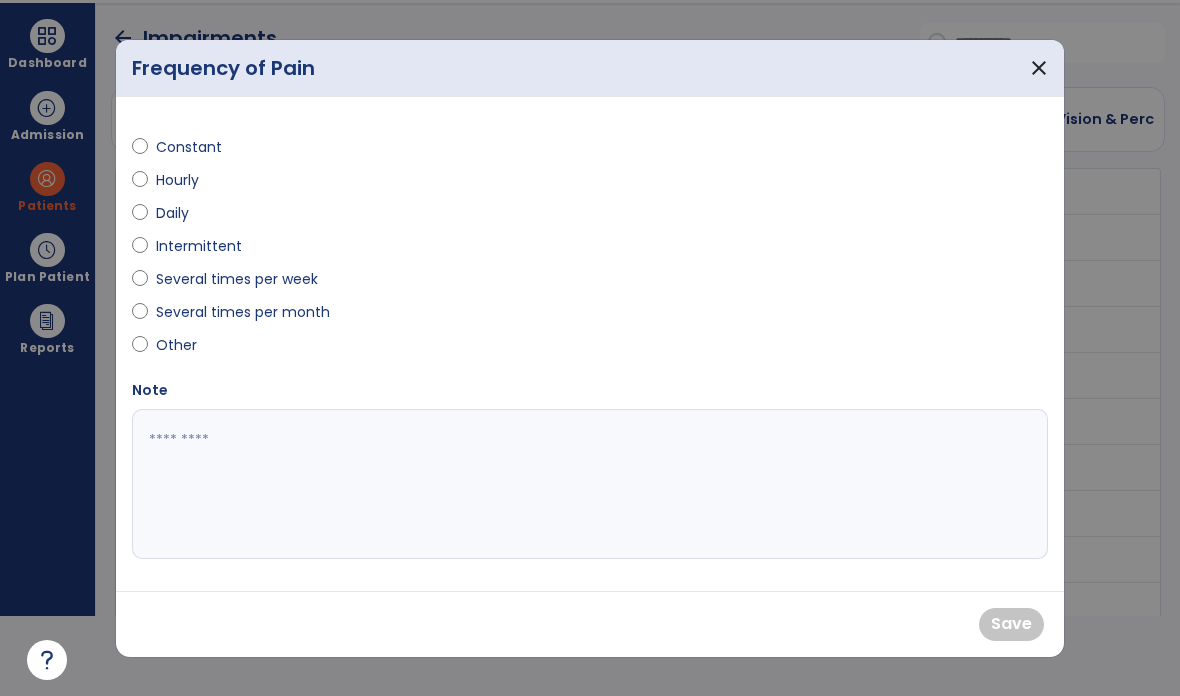 scroll, scrollTop: 0, scrollLeft: 0, axis: both 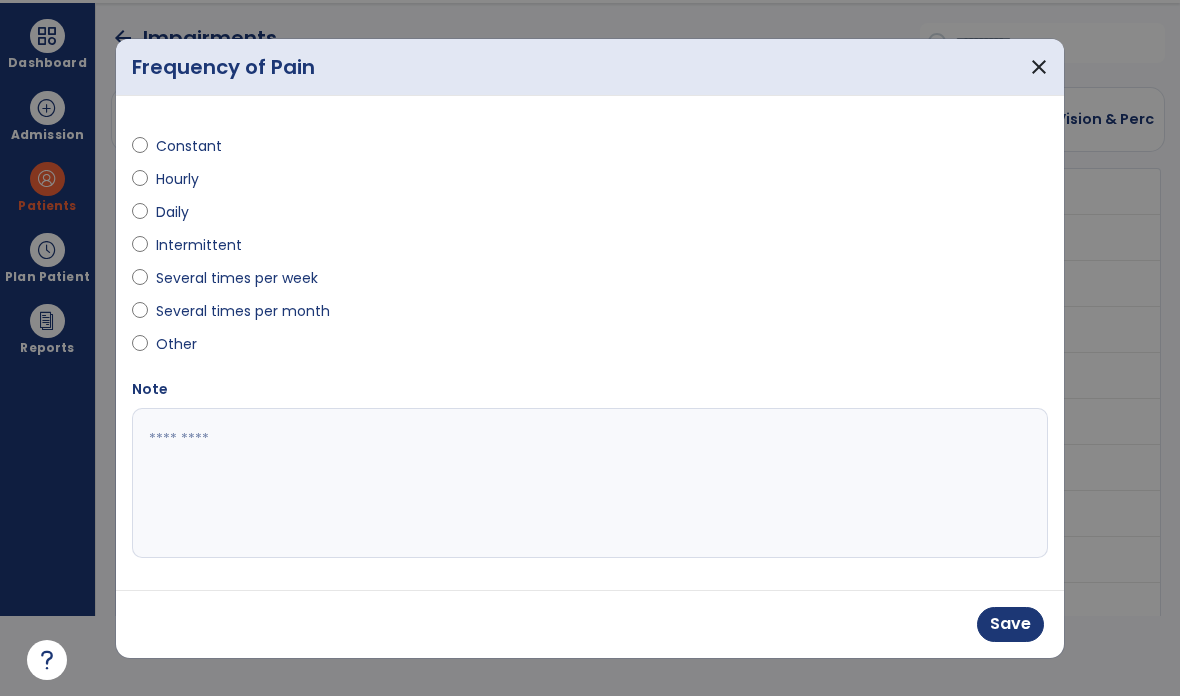 click on "Constant Hourly Daily Intermittent Several times per week Several times per month Other Note" at bounding box center [590, 343] 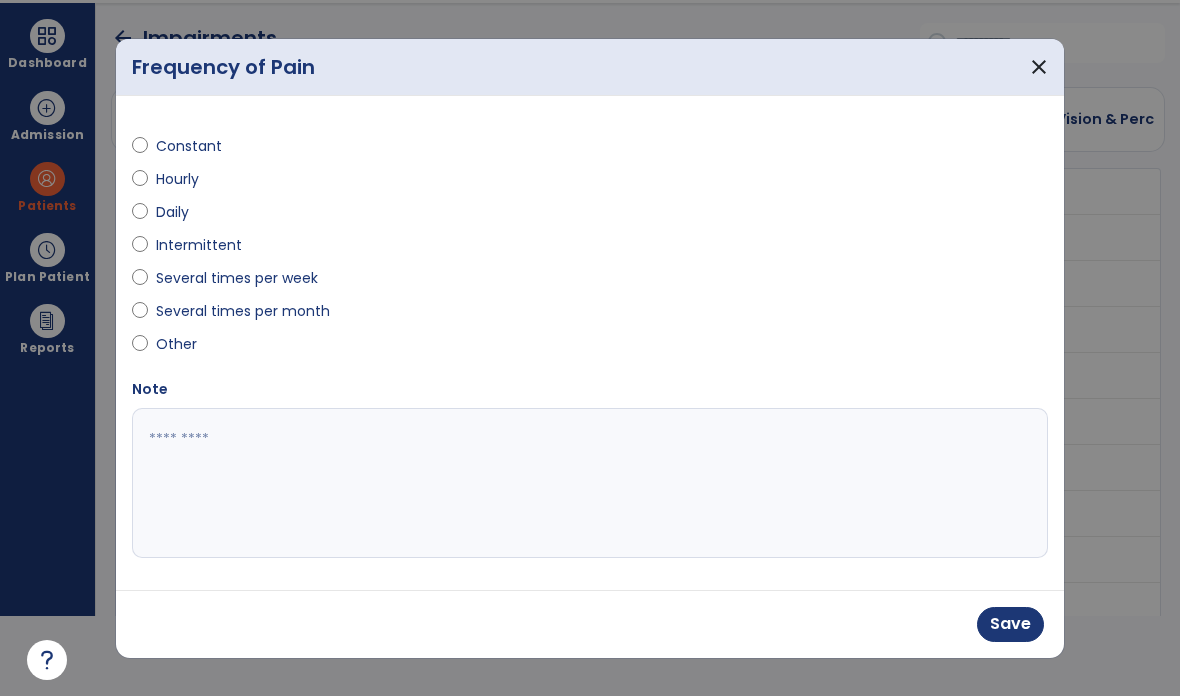 click on "Save" at bounding box center [1010, 624] 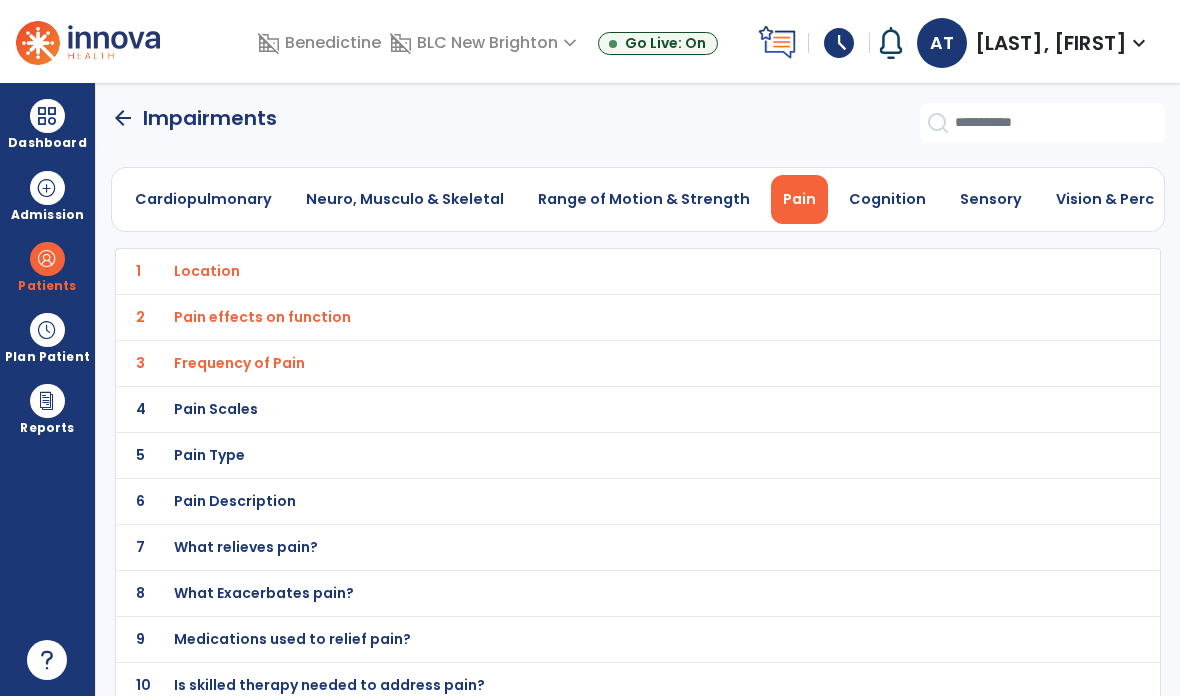 click on "4" 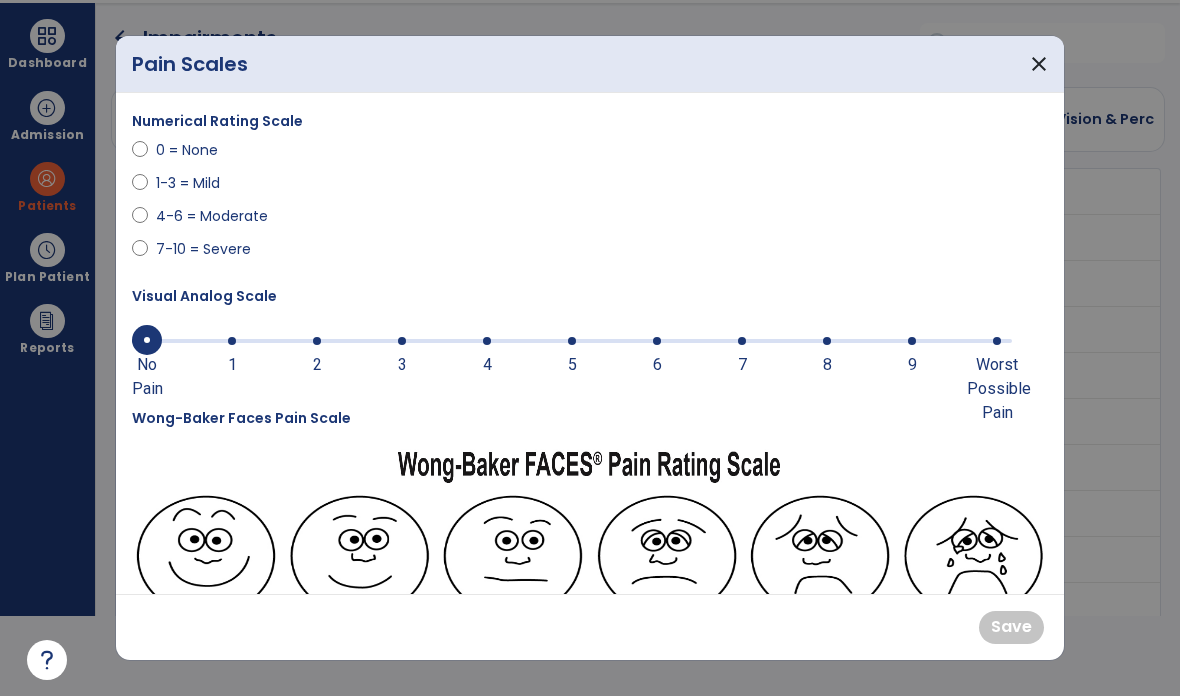 scroll, scrollTop: 0, scrollLeft: 0, axis: both 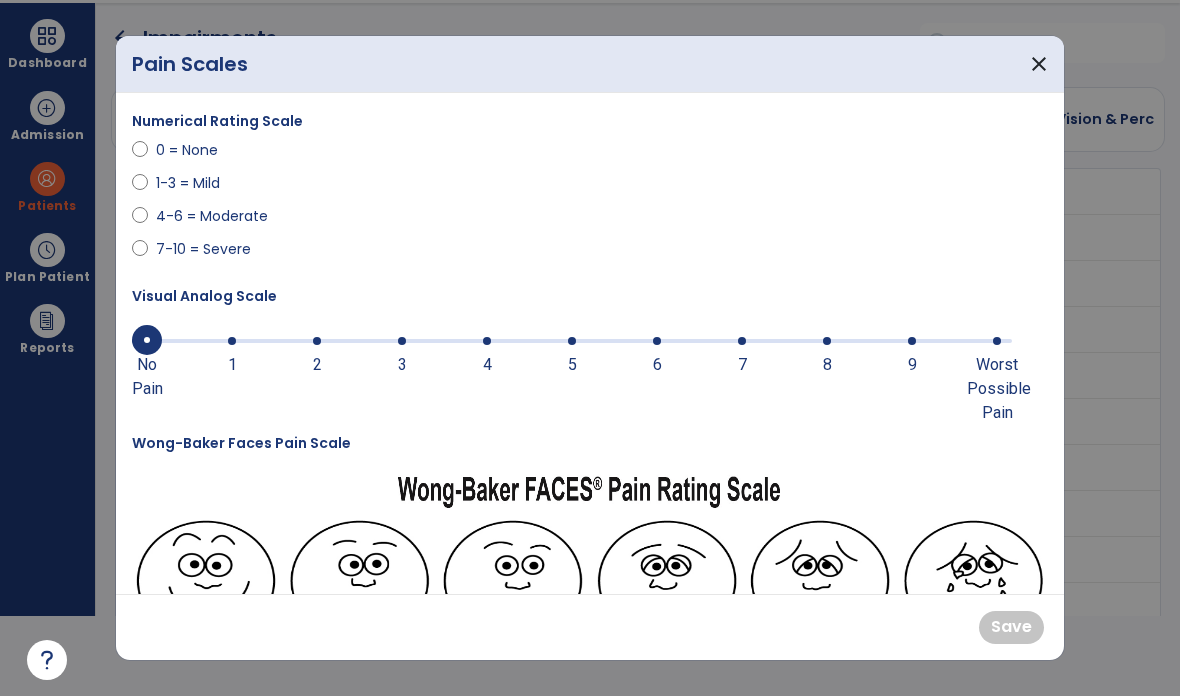 click at bounding box center (147, 340) 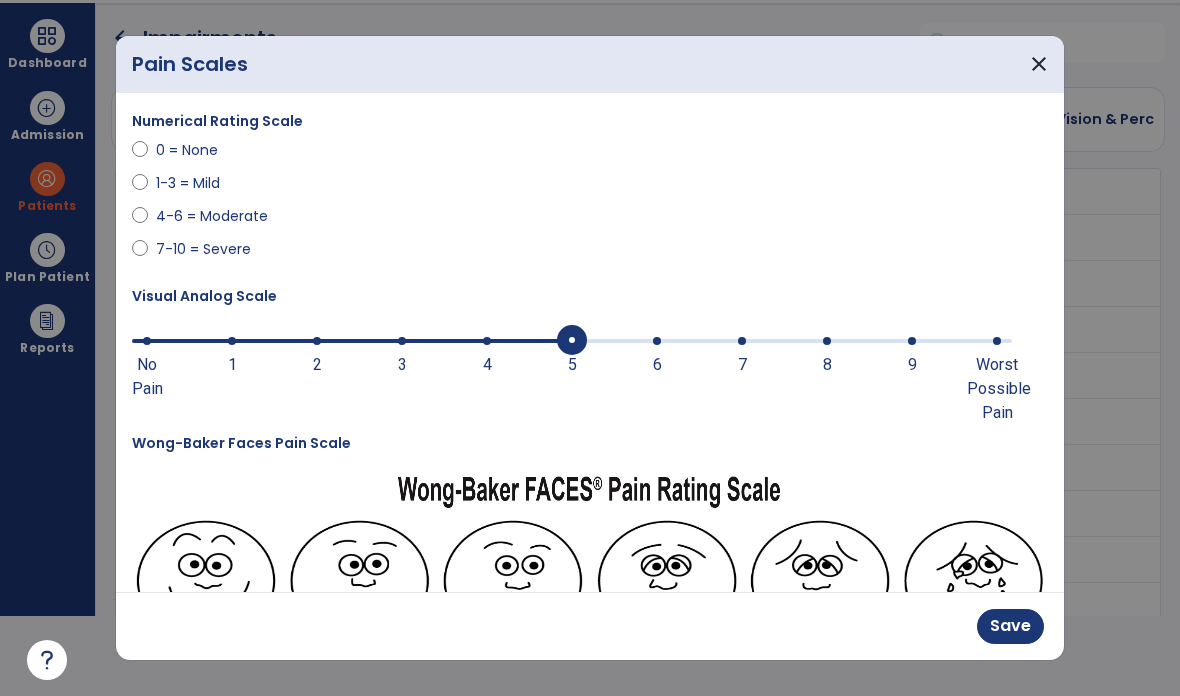 click on "Save" at bounding box center [1010, 626] 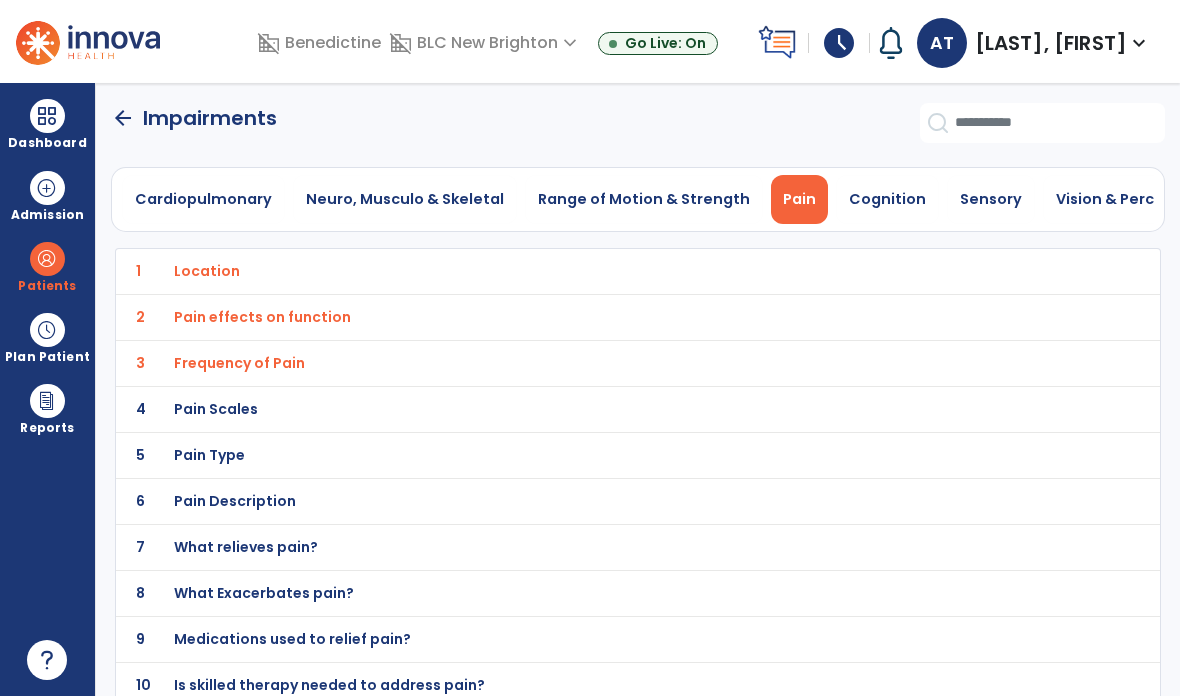 scroll, scrollTop: 80, scrollLeft: 0, axis: vertical 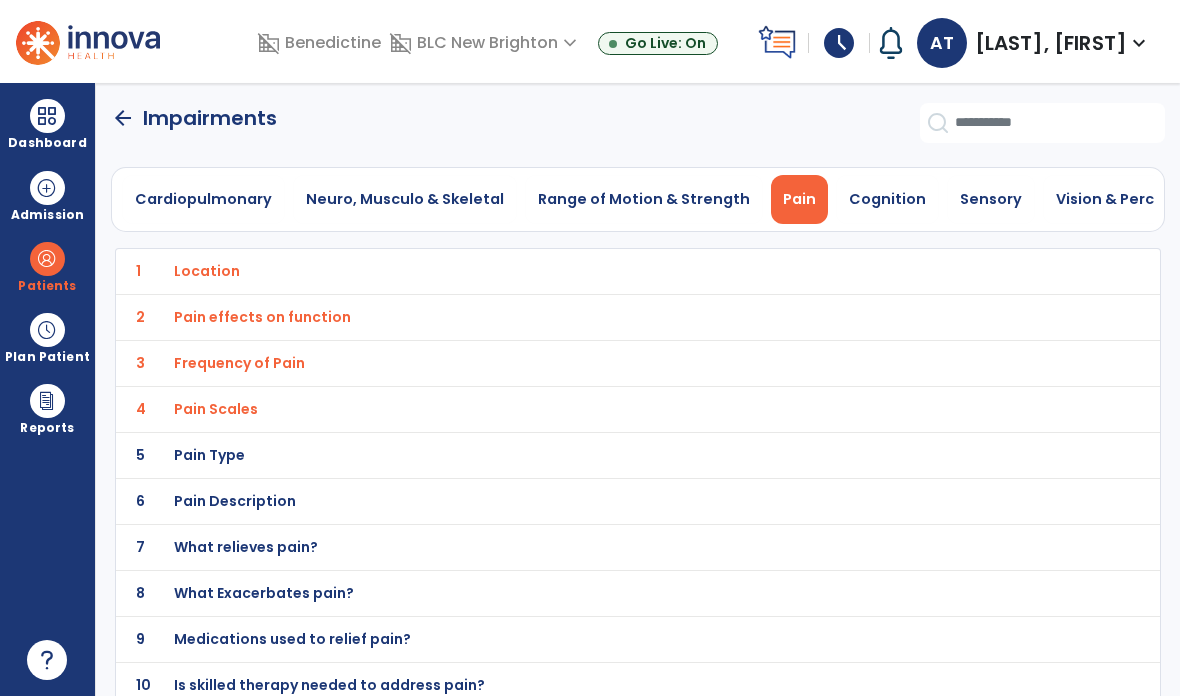 click on "Cognition" at bounding box center [887, 199] 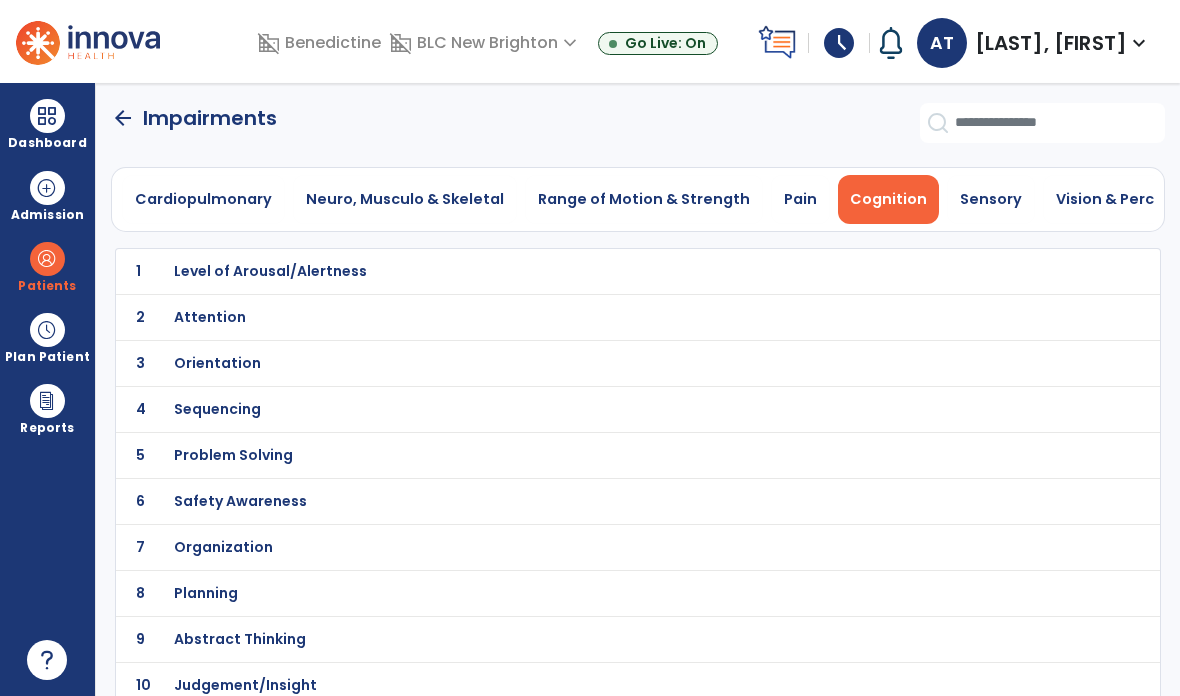 click on "Sensory" at bounding box center (991, 199) 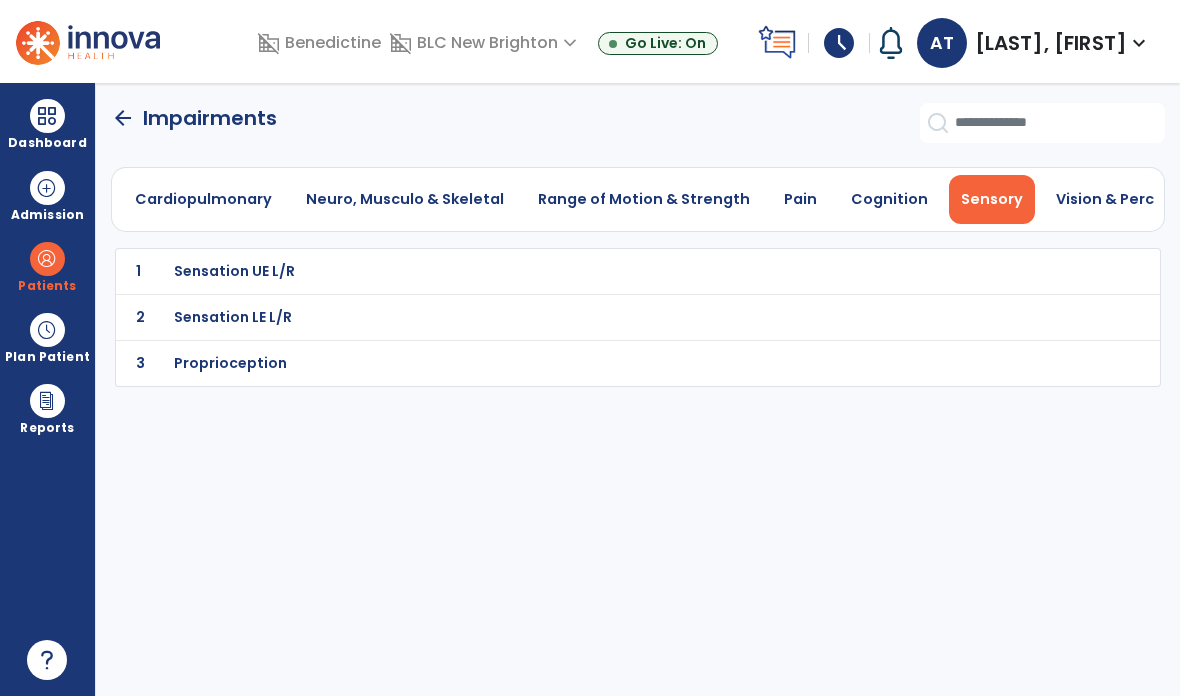 click on "Vision & Perception" at bounding box center (1130, 199) 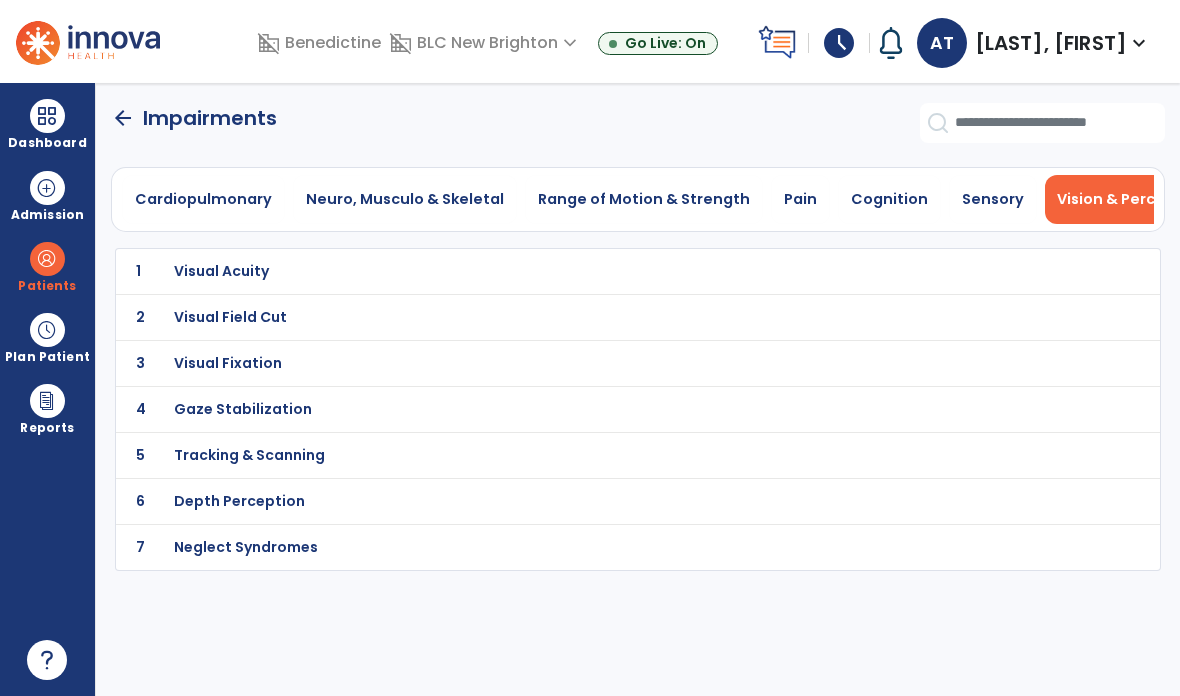 click on "Impairments" 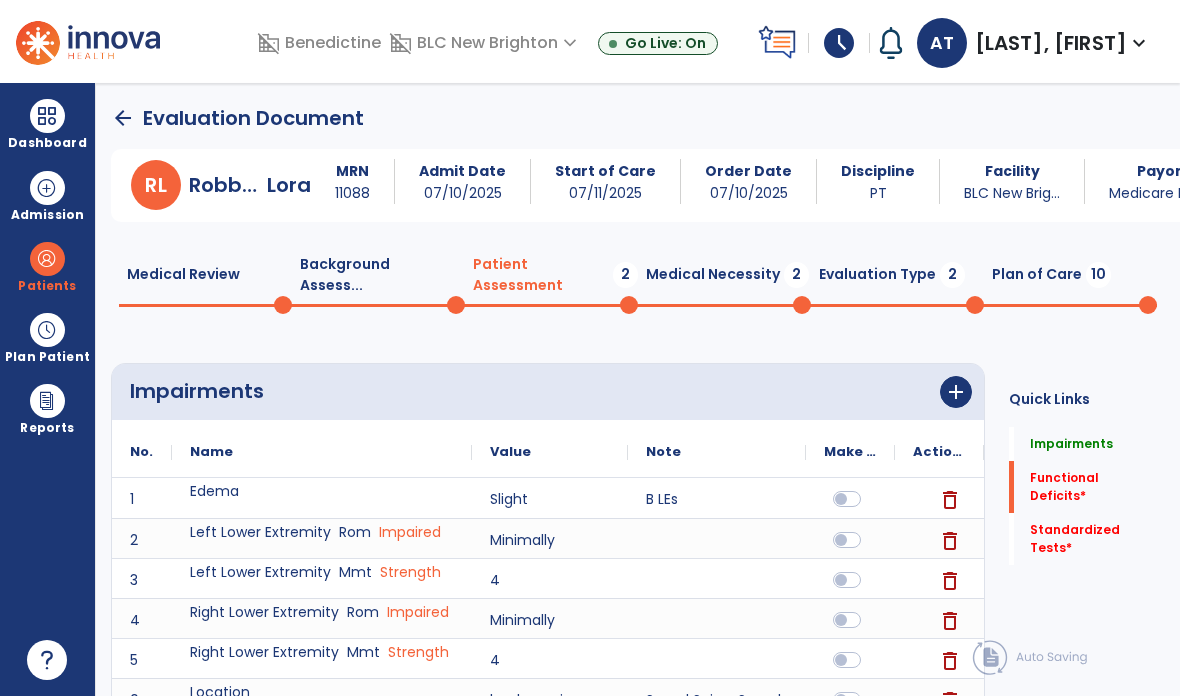 click on "Quick Links  Impairments   Impairments   Functional Deficits   *  Functional Deficits   *  Standardized Tests   *  Standardized Tests   *" 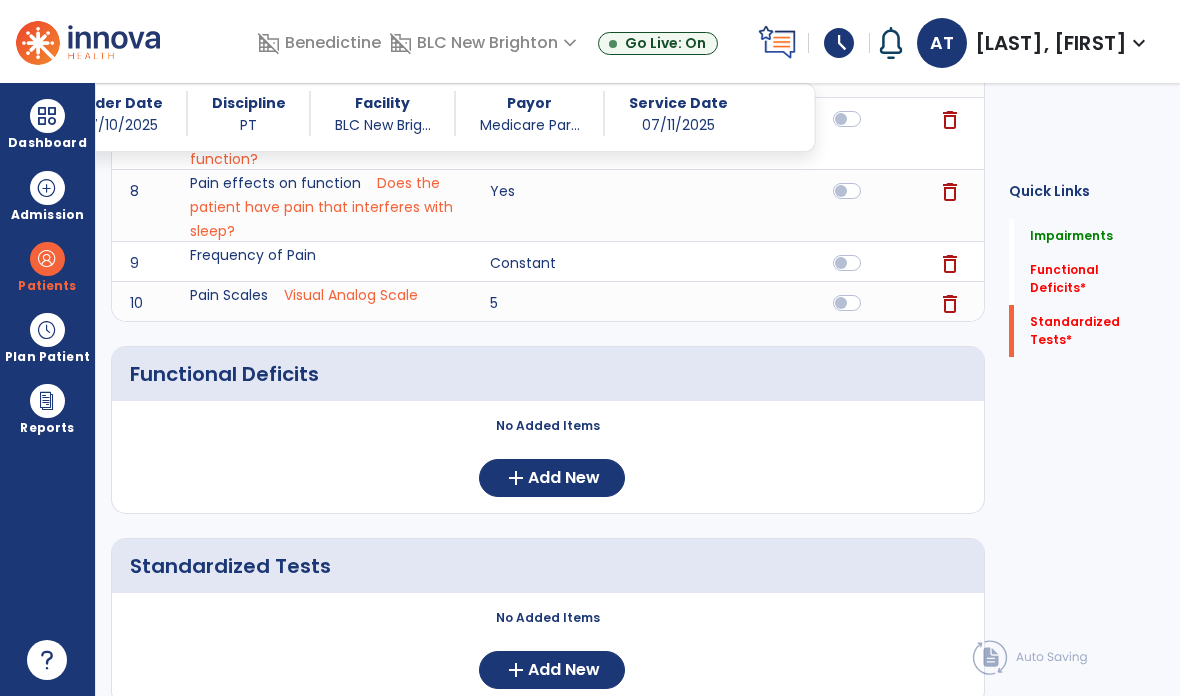 click on "Add New" 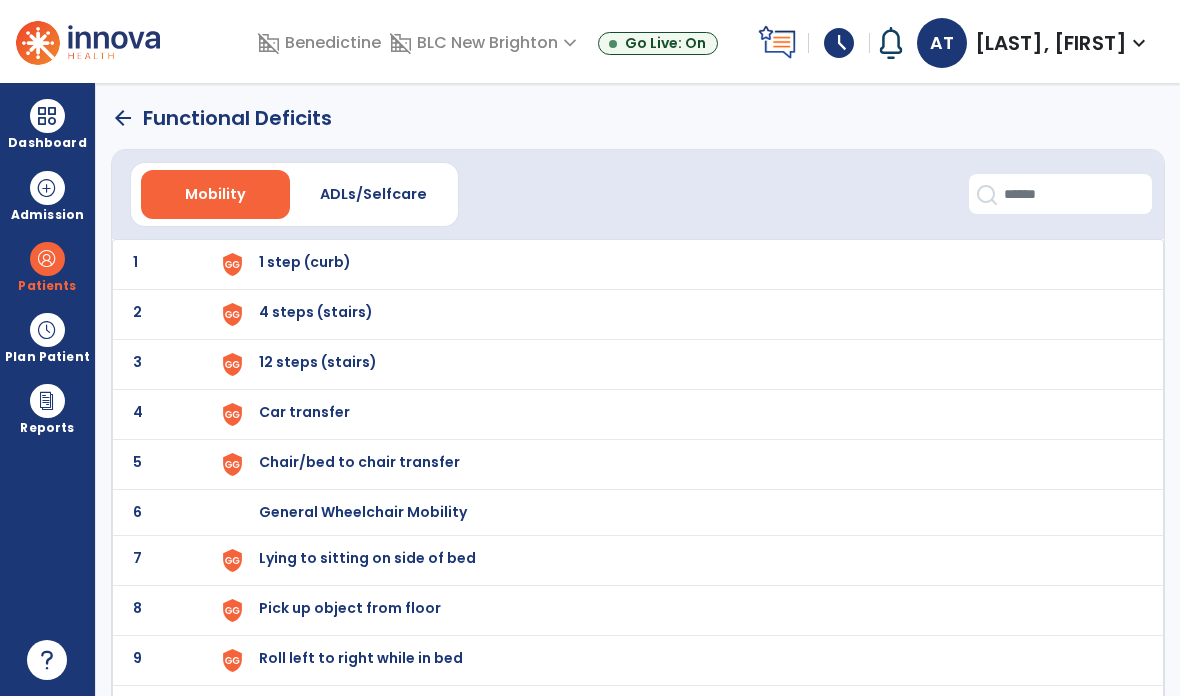 scroll, scrollTop: 0, scrollLeft: 0, axis: both 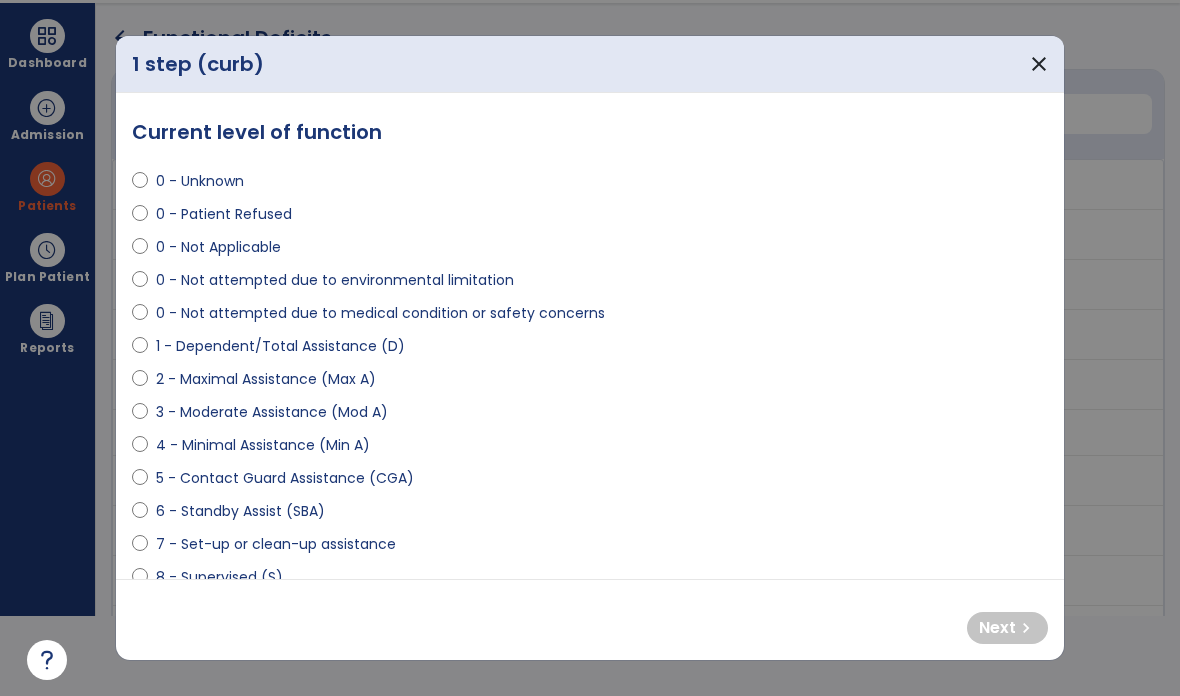 select on "**********" 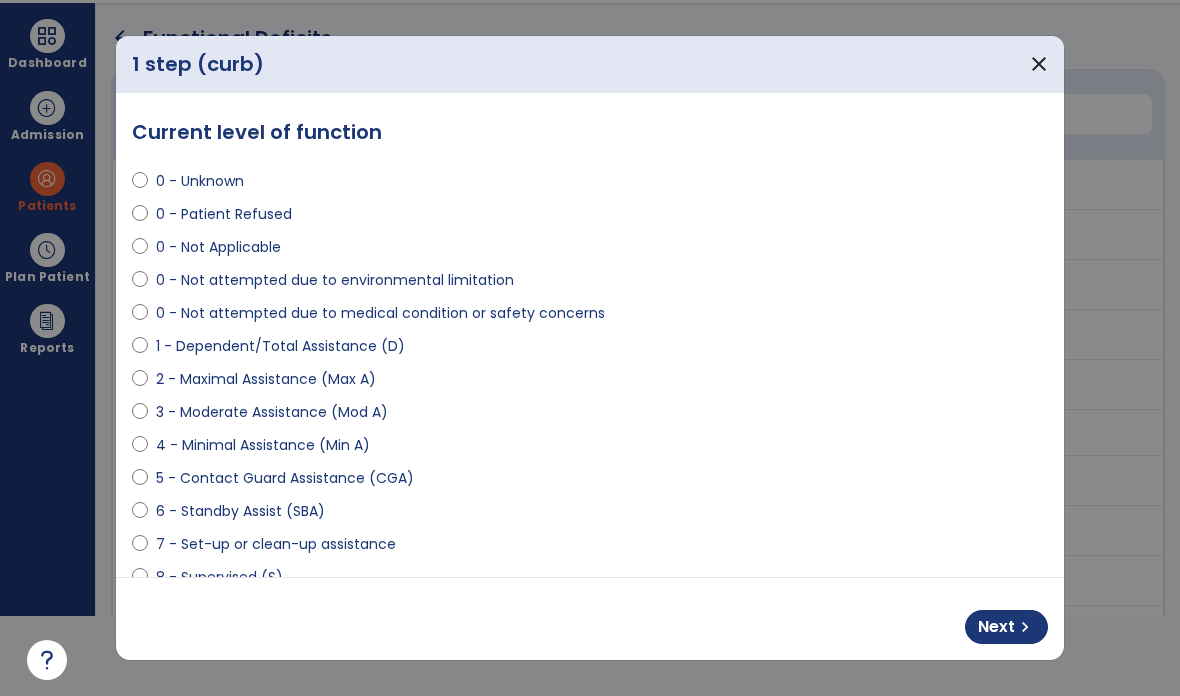 click on "chevron_right" at bounding box center (1025, 627) 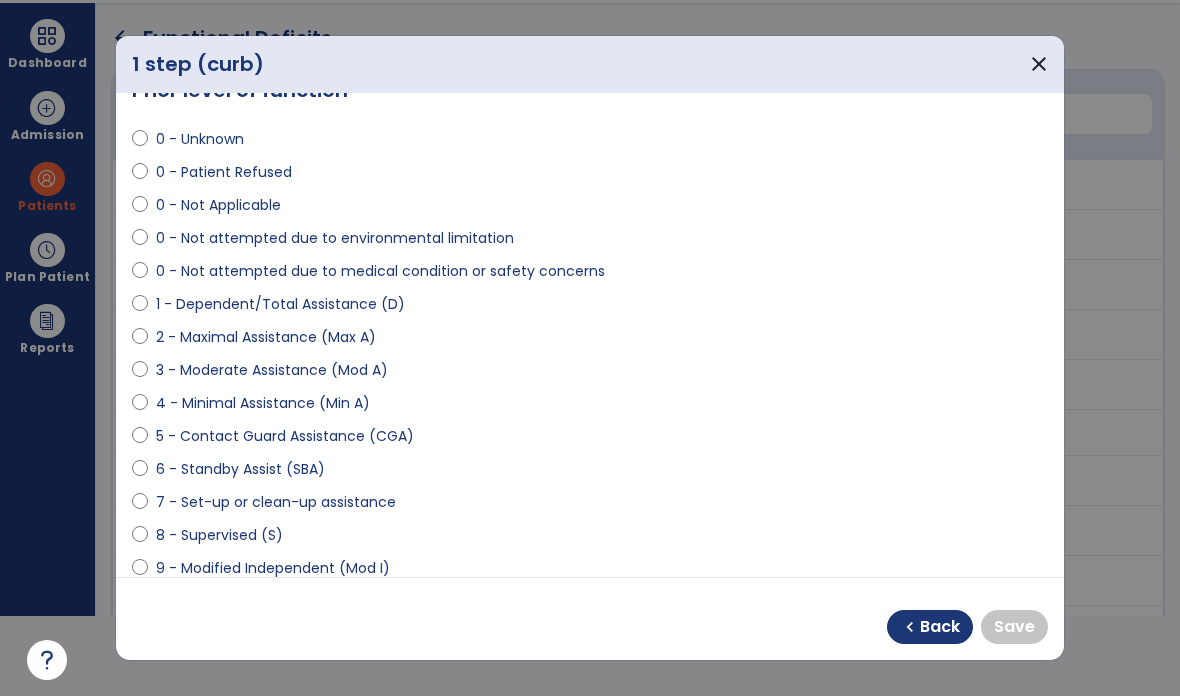scroll, scrollTop: 48, scrollLeft: 0, axis: vertical 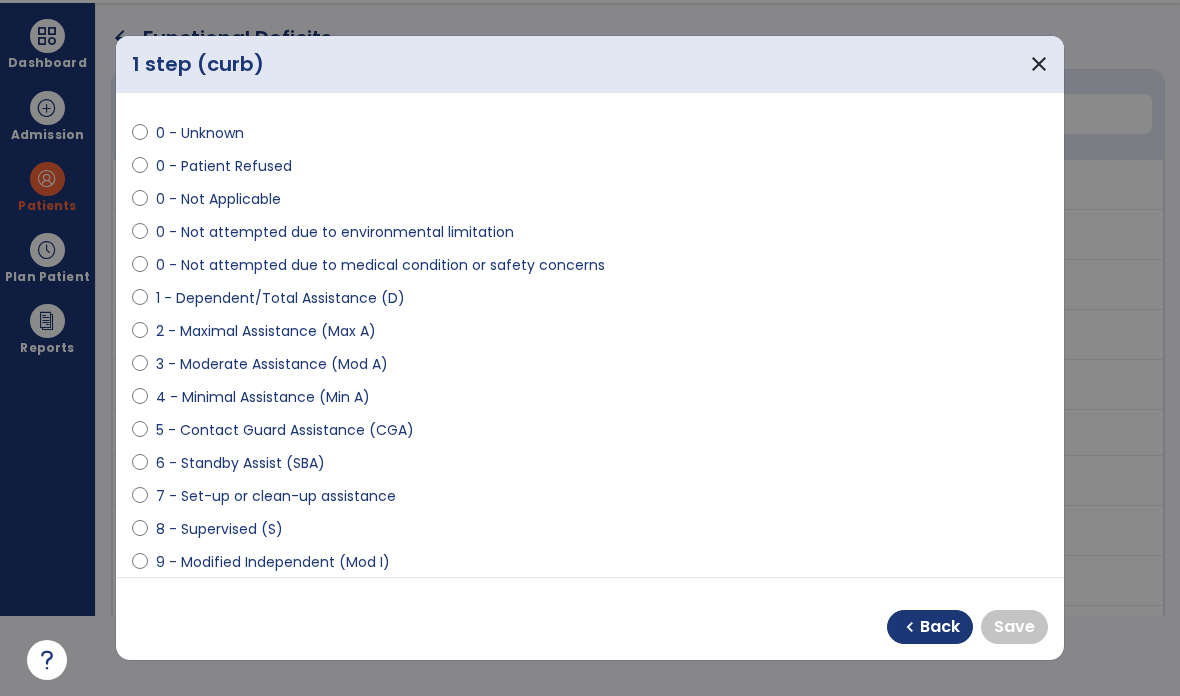 click at bounding box center (140, 203) 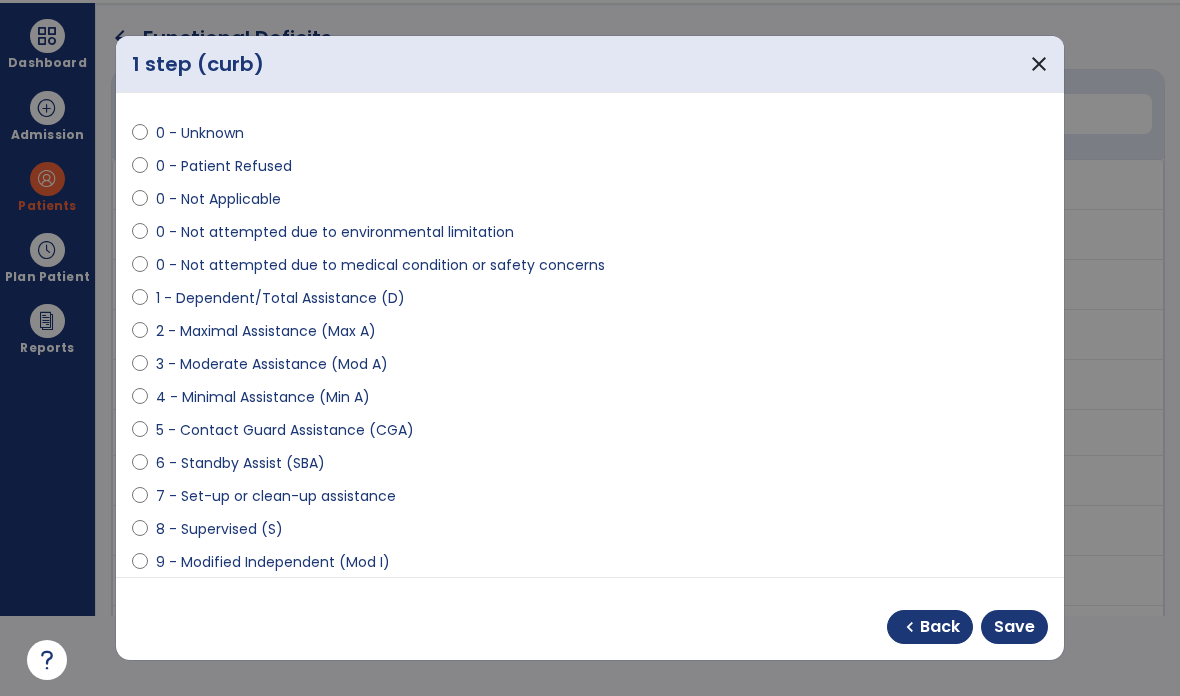 click on "Save" at bounding box center [1014, 627] 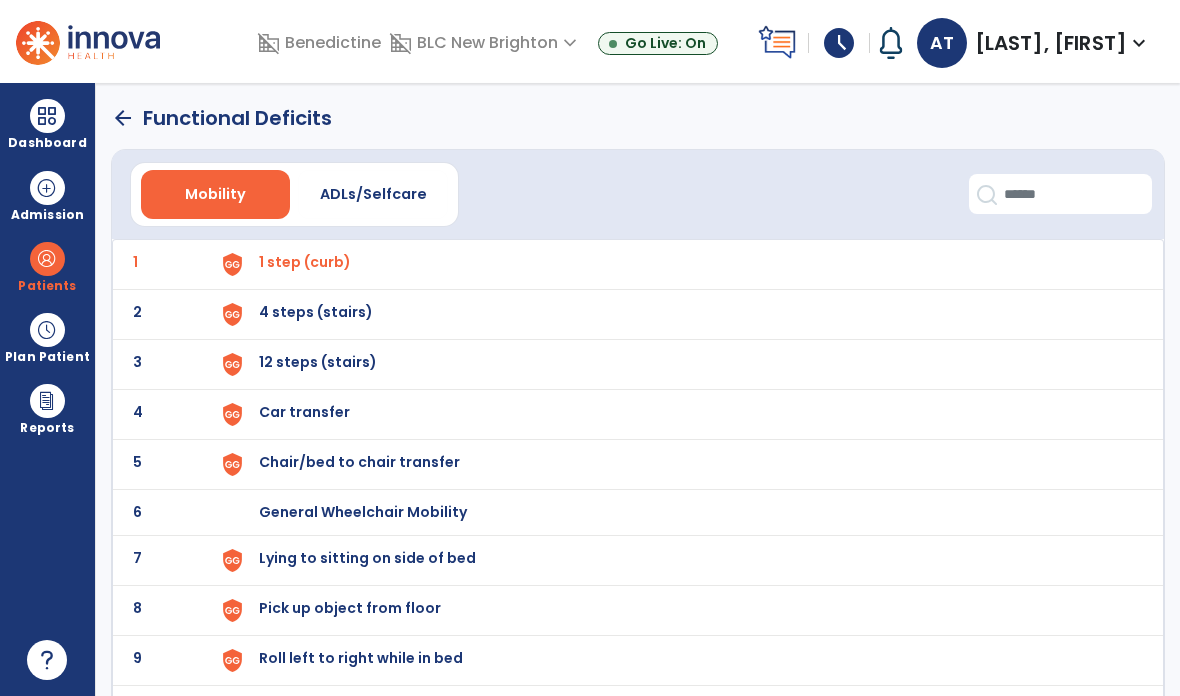 scroll, scrollTop: 30, scrollLeft: 0, axis: vertical 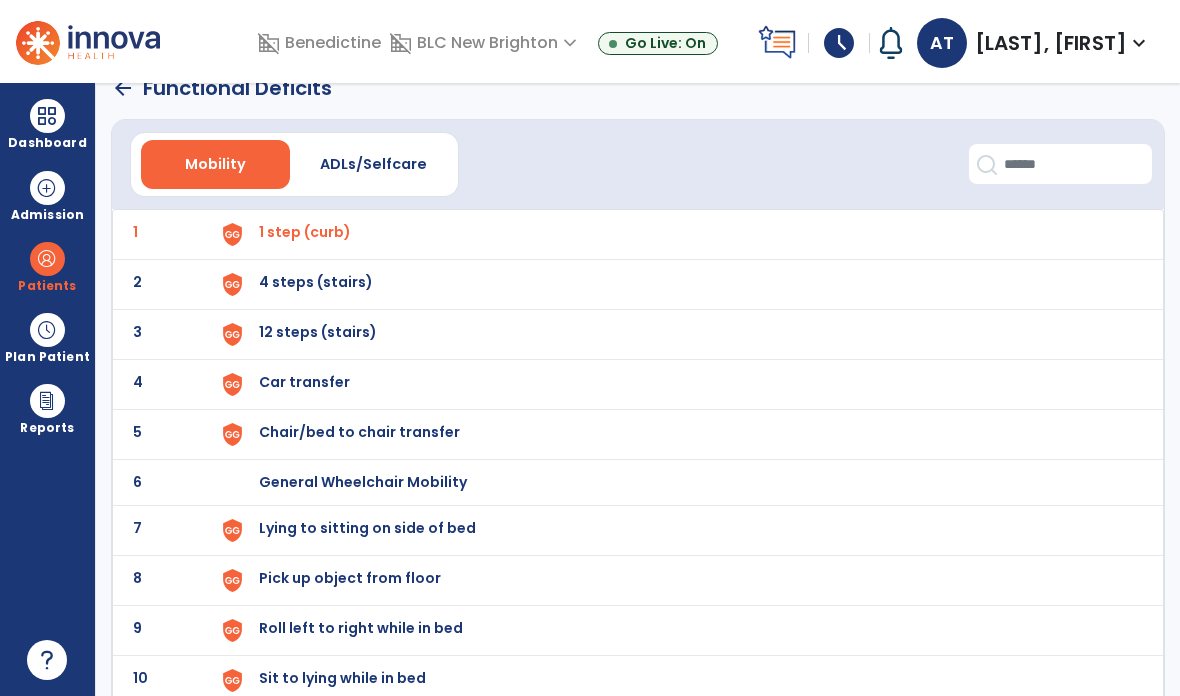 click on "4" 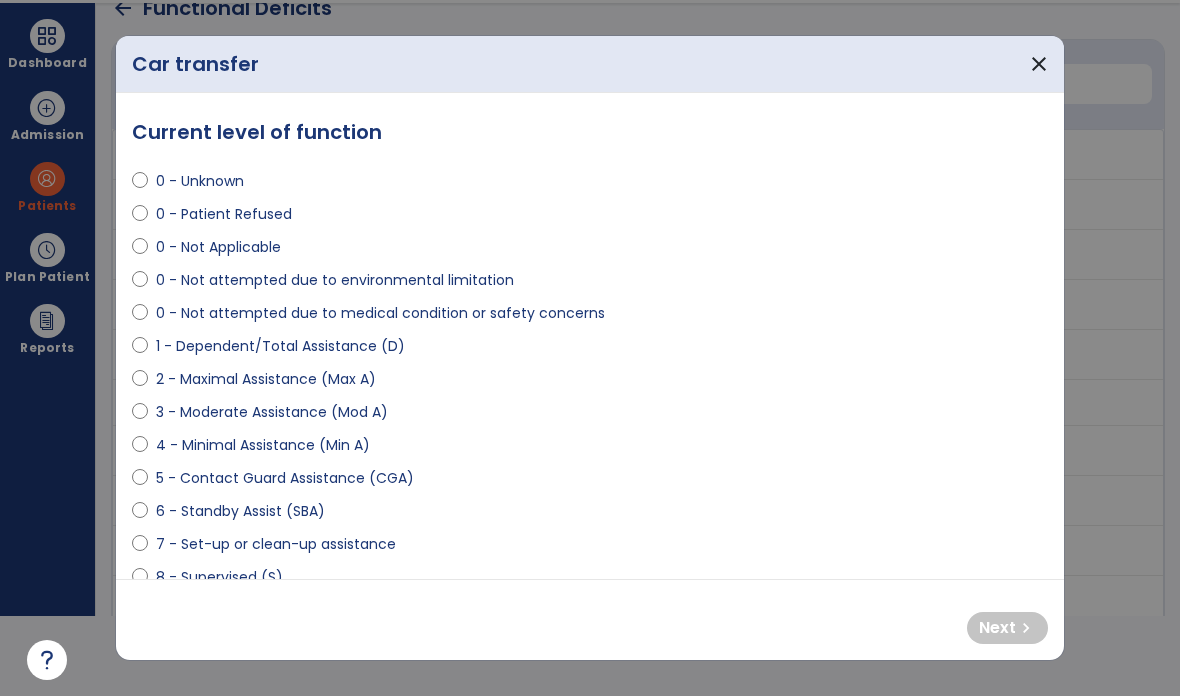 click on "0 - Not attempted due to environmental limitation" at bounding box center (335, 280) 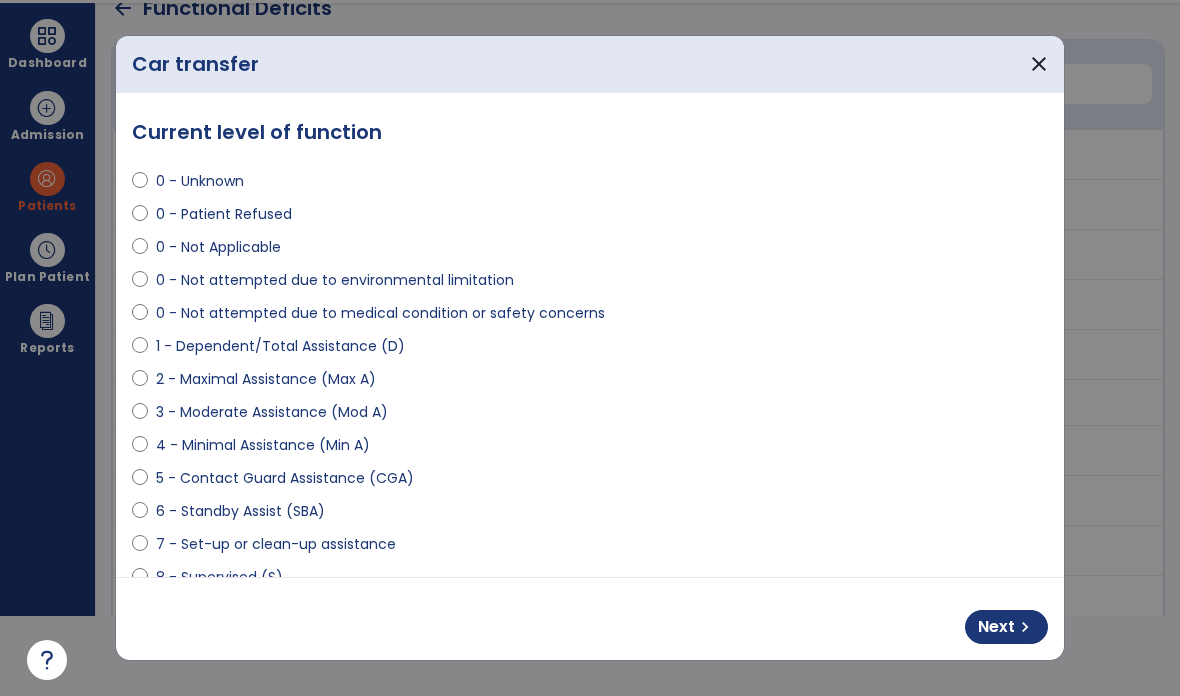 click on "chevron_right" at bounding box center [1025, 627] 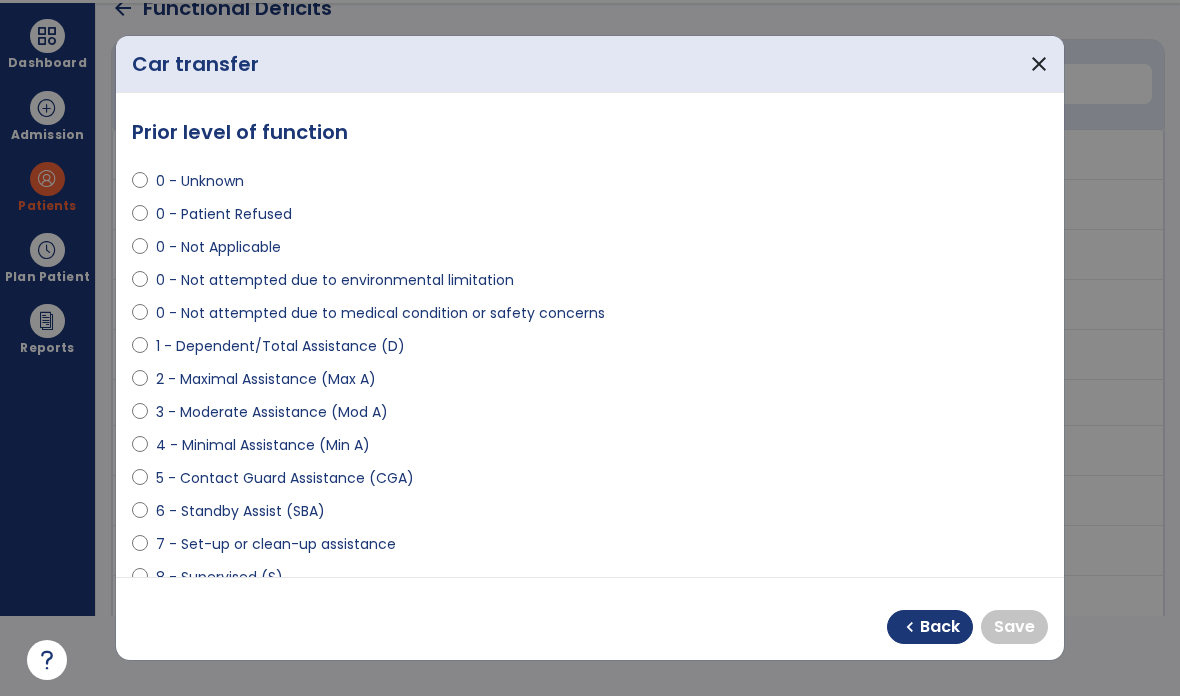 click on "9 - Modified Independent (Mod I)" at bounding box center [590, 614] 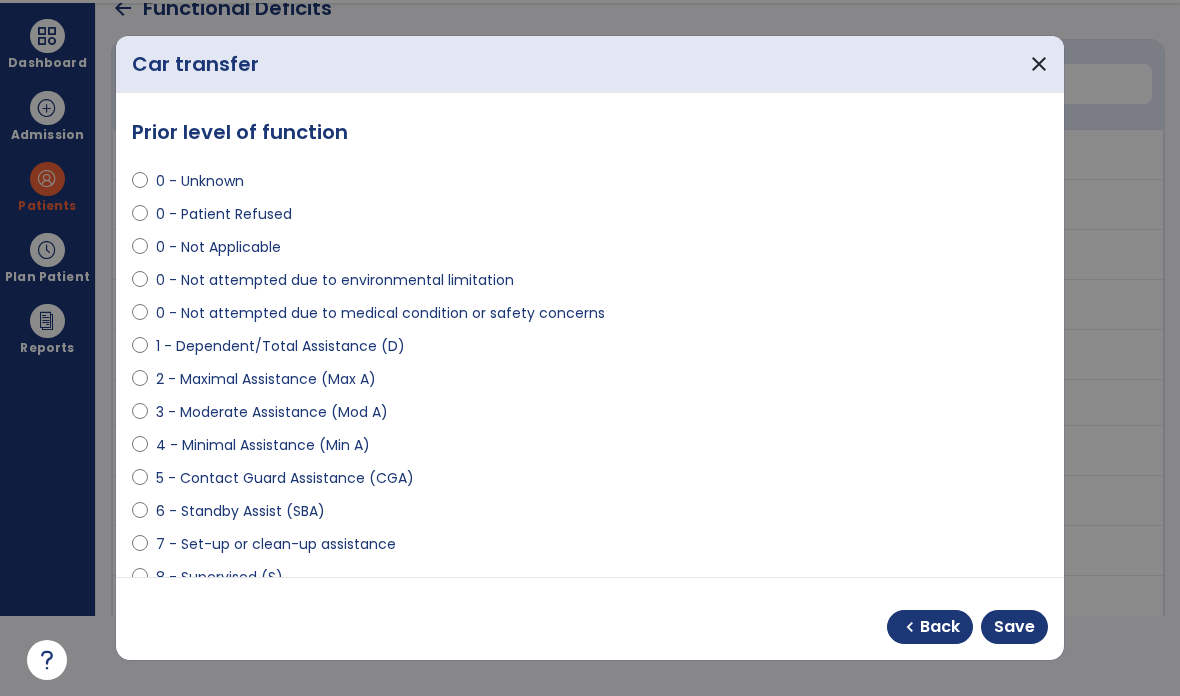 click on "Save" at bounding box center (1014, 627) 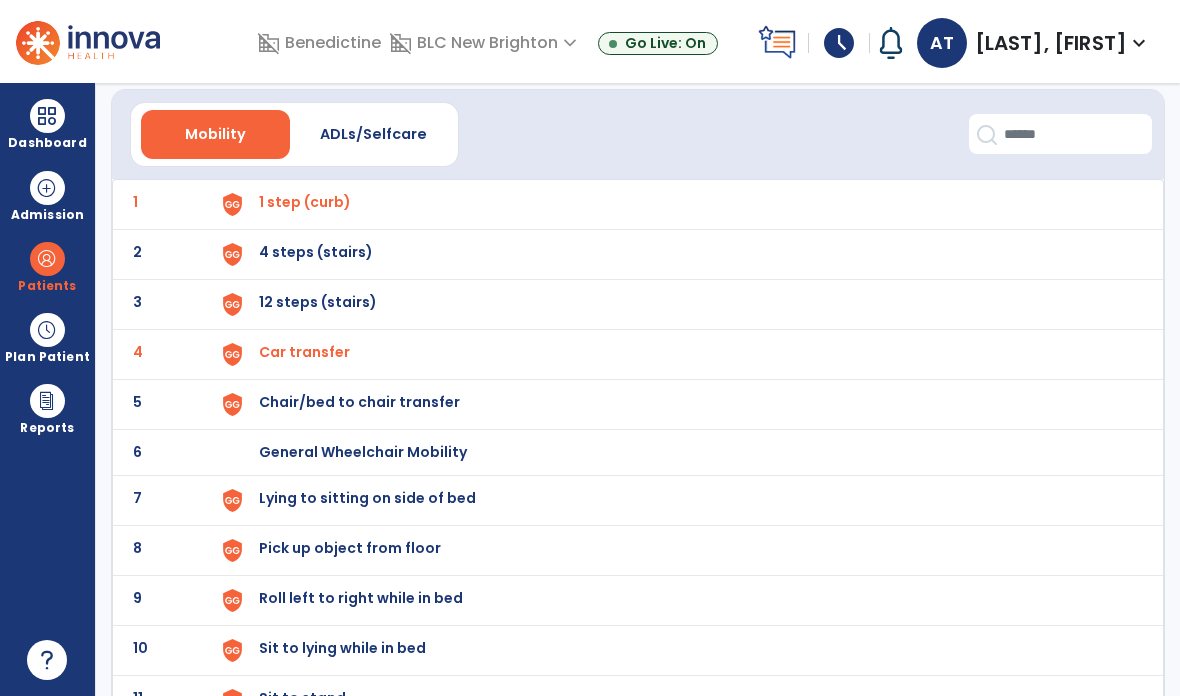 scroll, scrollTop: 68, scrollLeft: 0, axis: vertical 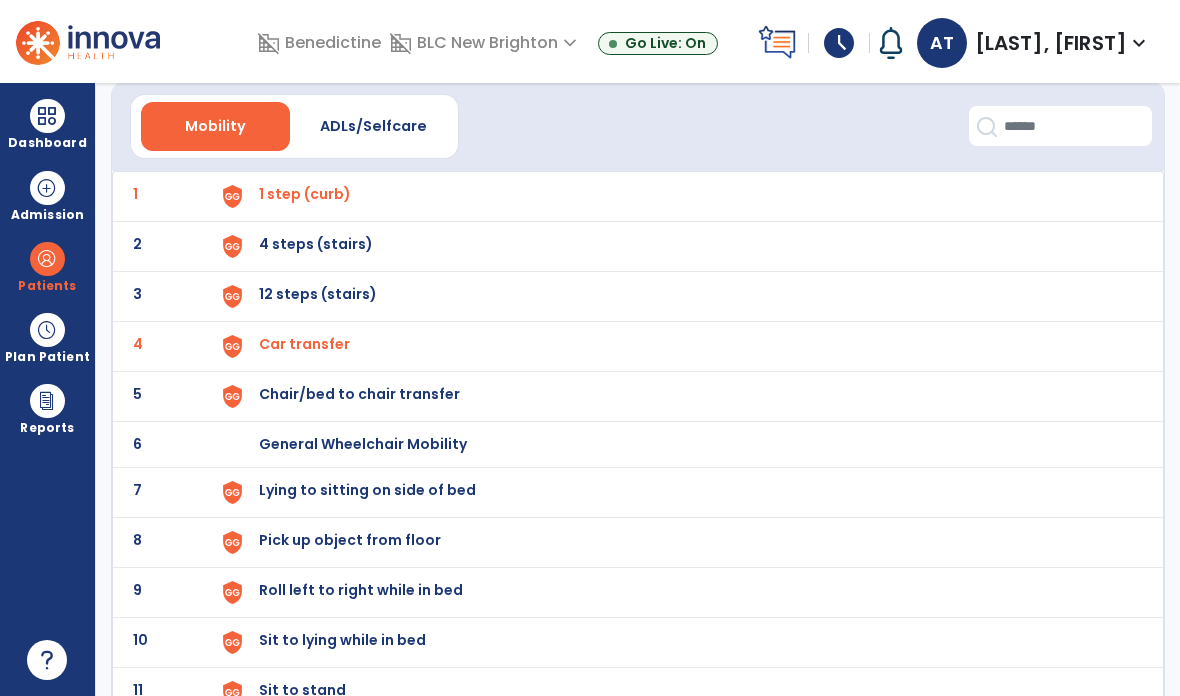 click on "5" 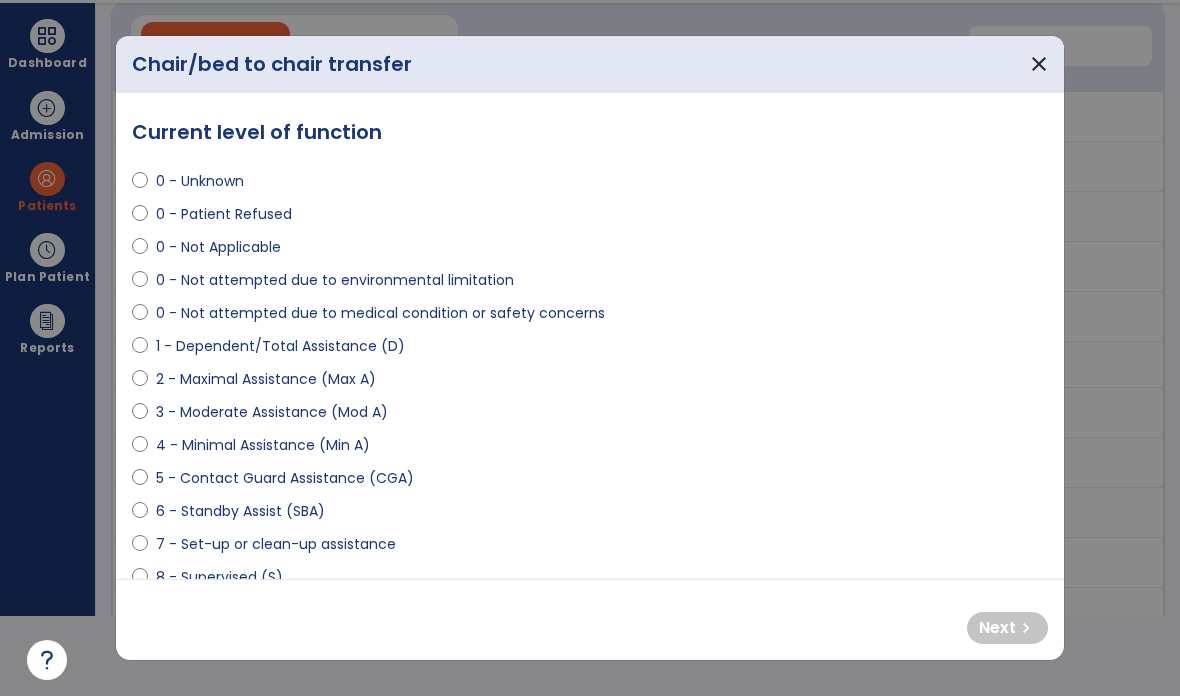 click on "6 - Standby Assist (SBA)" at bounding box center (240, 511) 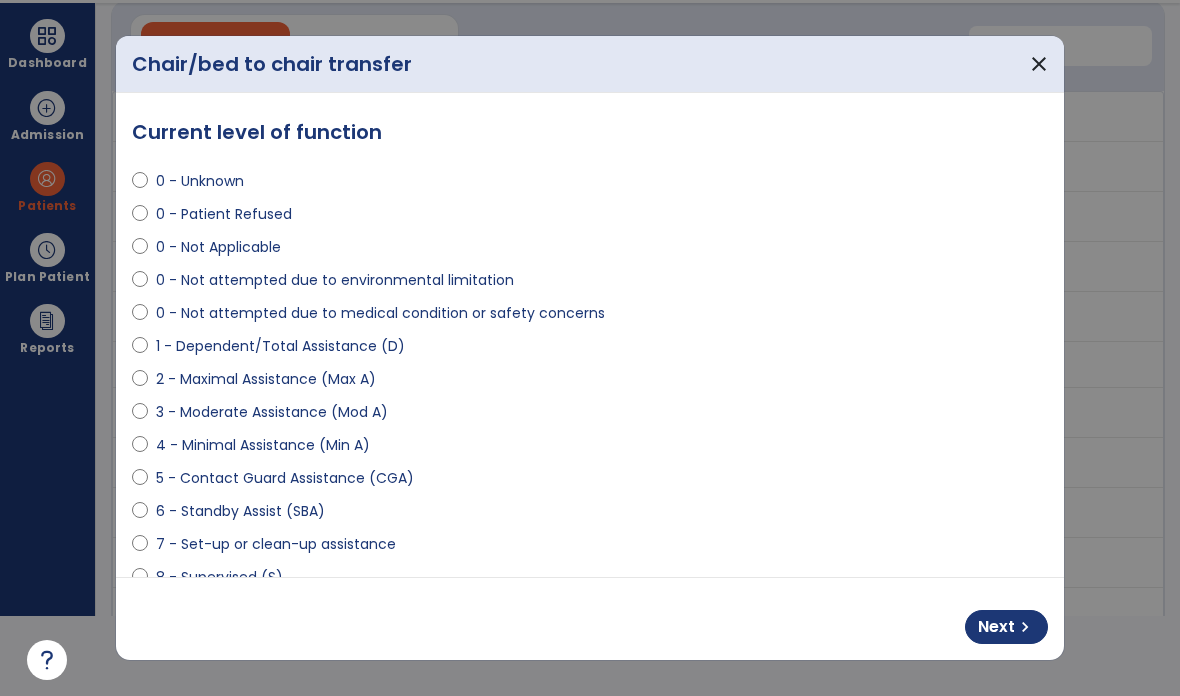 click on "5 - Contact Guard Assistance (CGA)" at bounding box center (590, 482) 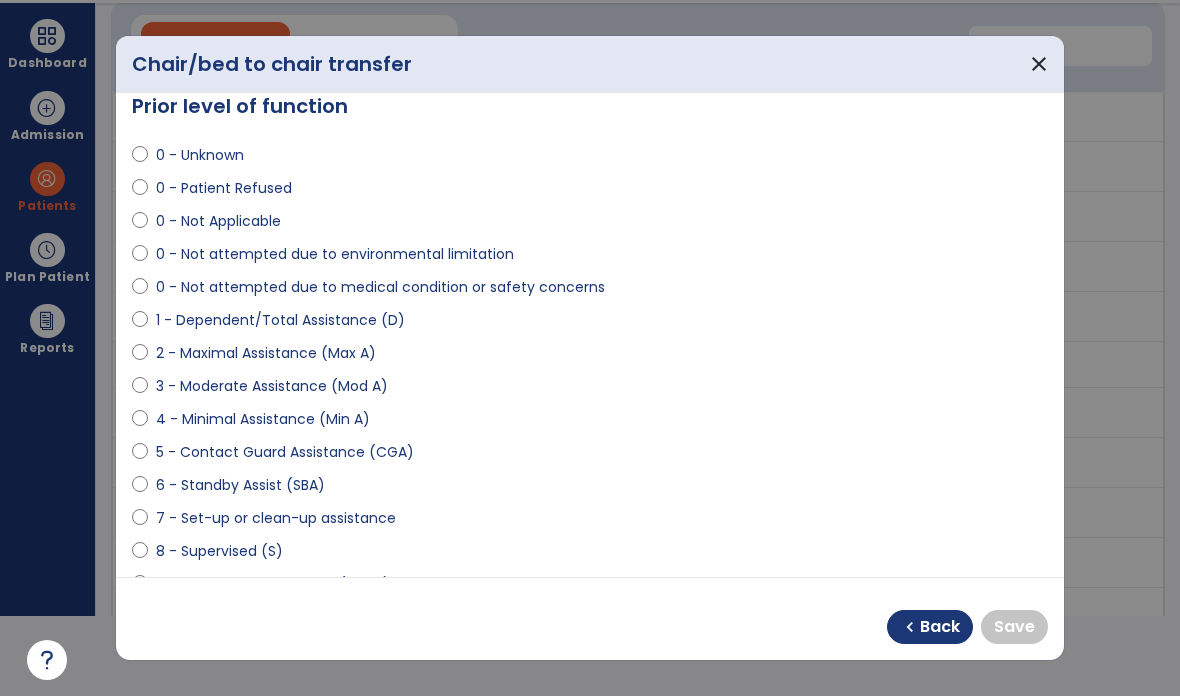 scroll, scrollTop: 29, scrollLeft: 0, axis: vertical 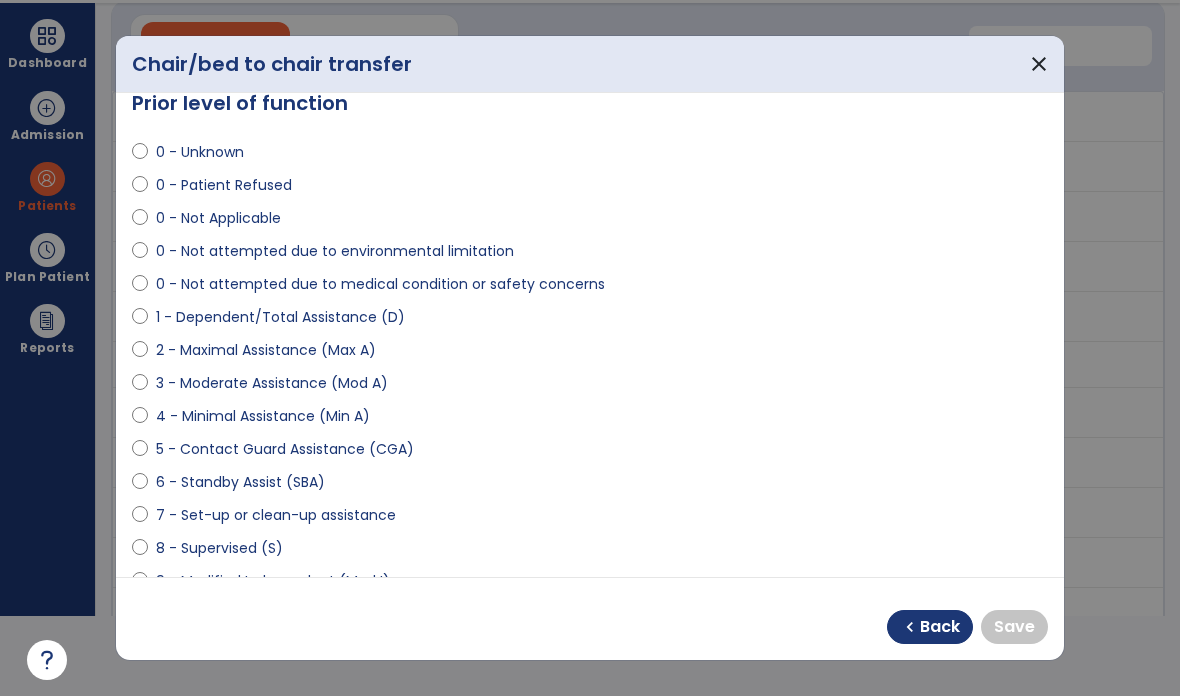 select on "**********" 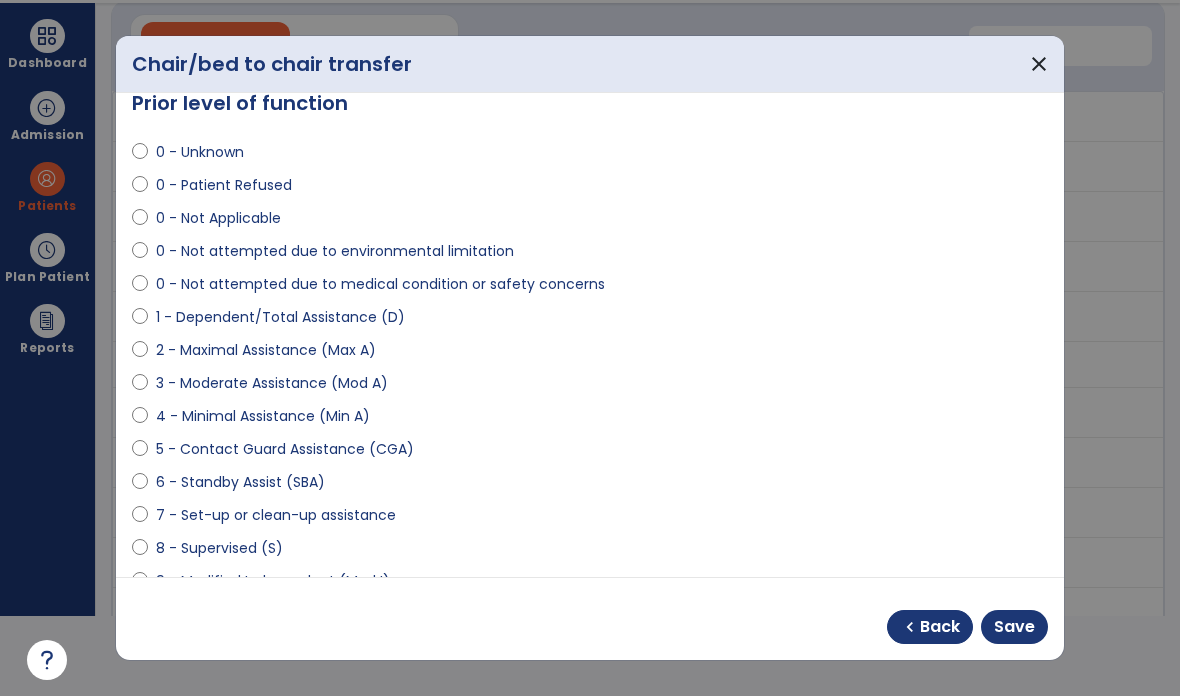 click on "Save" at bounding box center (1014, 627) 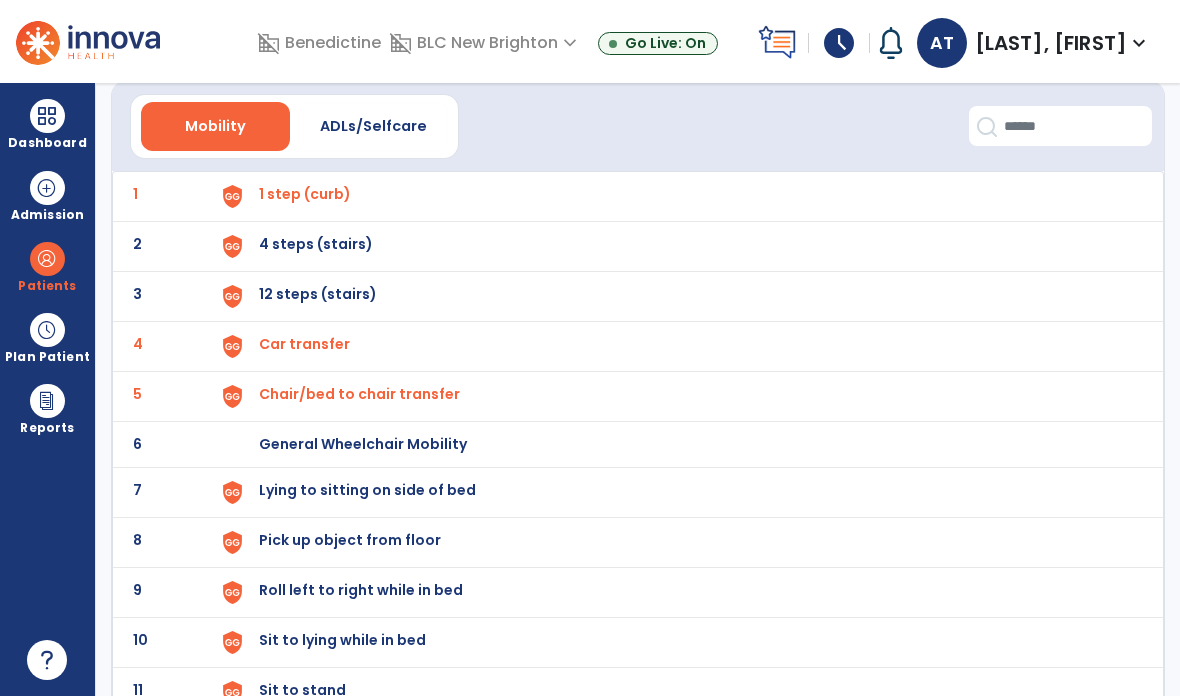 scroll, scrollTop: 82, scrollLeft: 0, axis: vertical 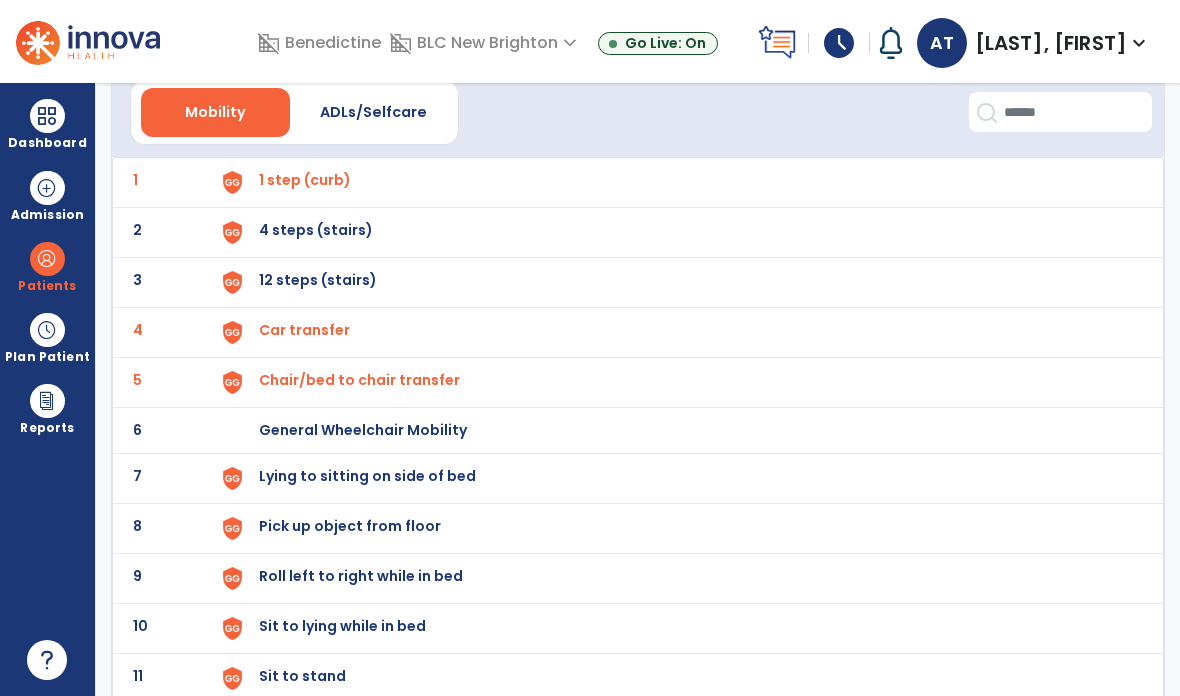 click on "7" 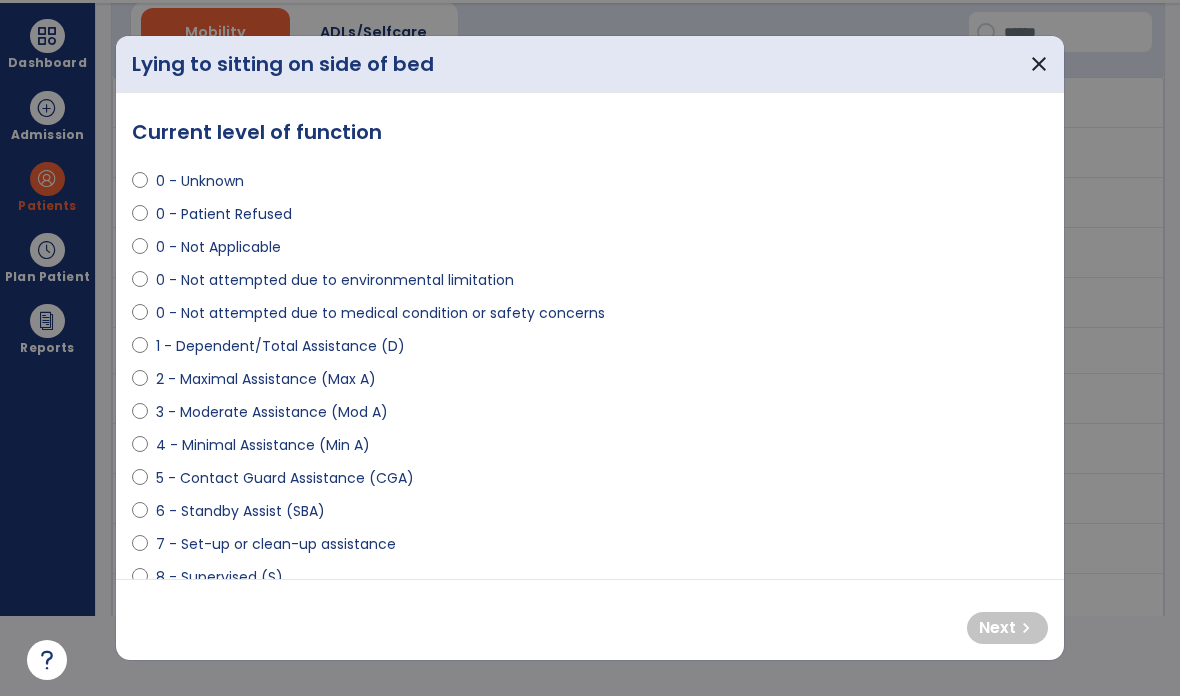 scroll, scrollTop: 0, scrollLeft: 0, axis: both 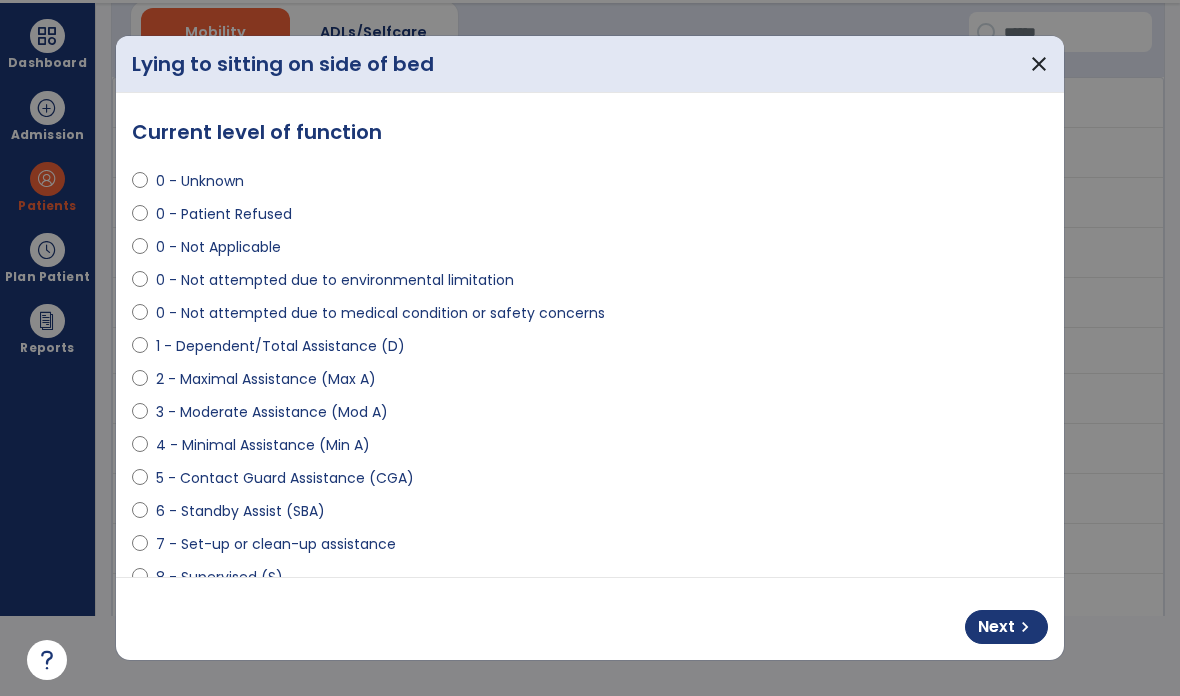 click on "chevron_right" at bounding box center [1025, 627] 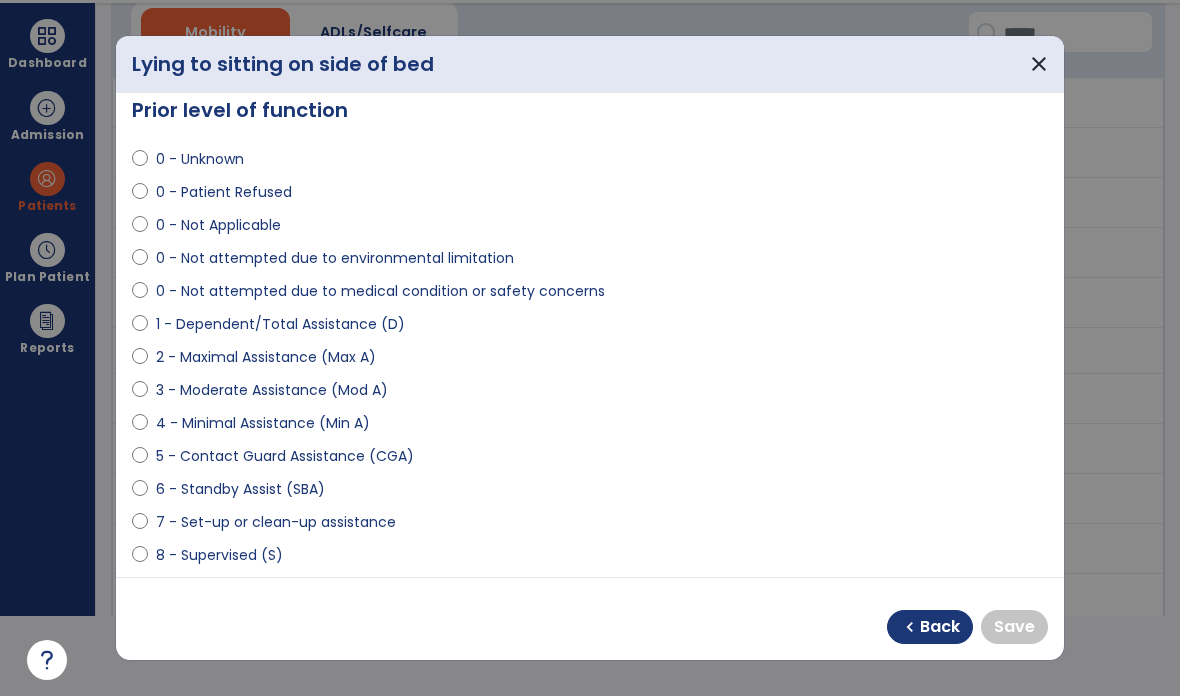 scroll, scrollTop: 24, scrollLeft: 0, axis: vertical 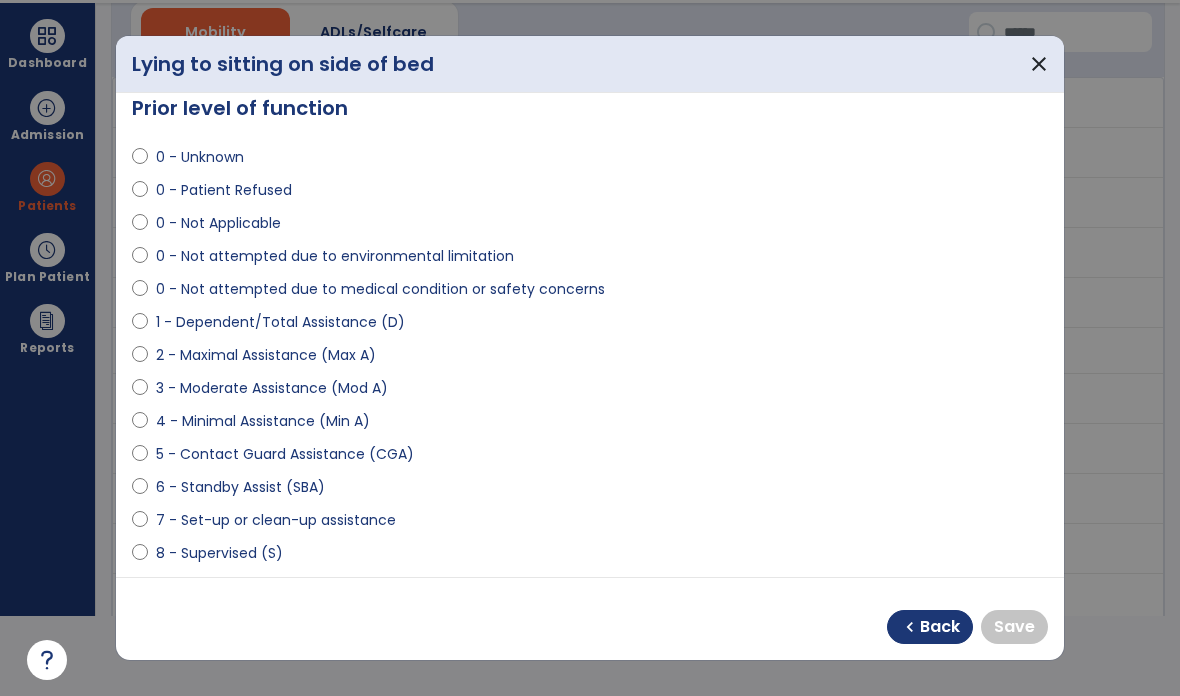 select on "**********" 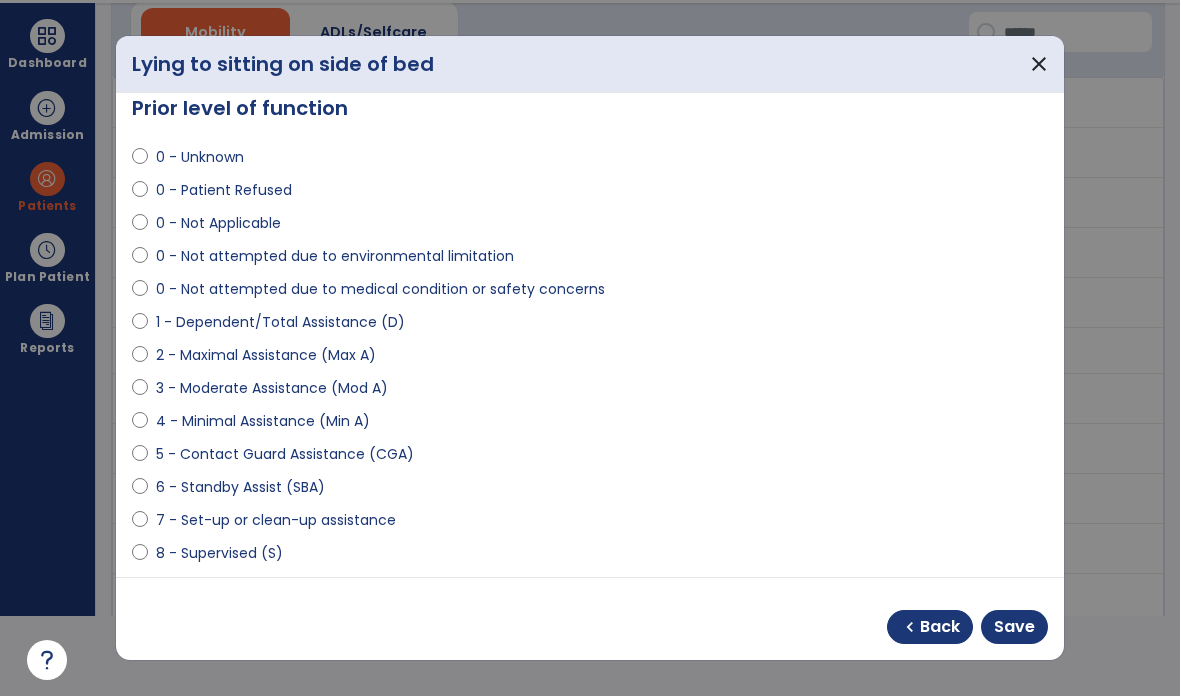 click on "Save" at bounding box center (1014, 627) 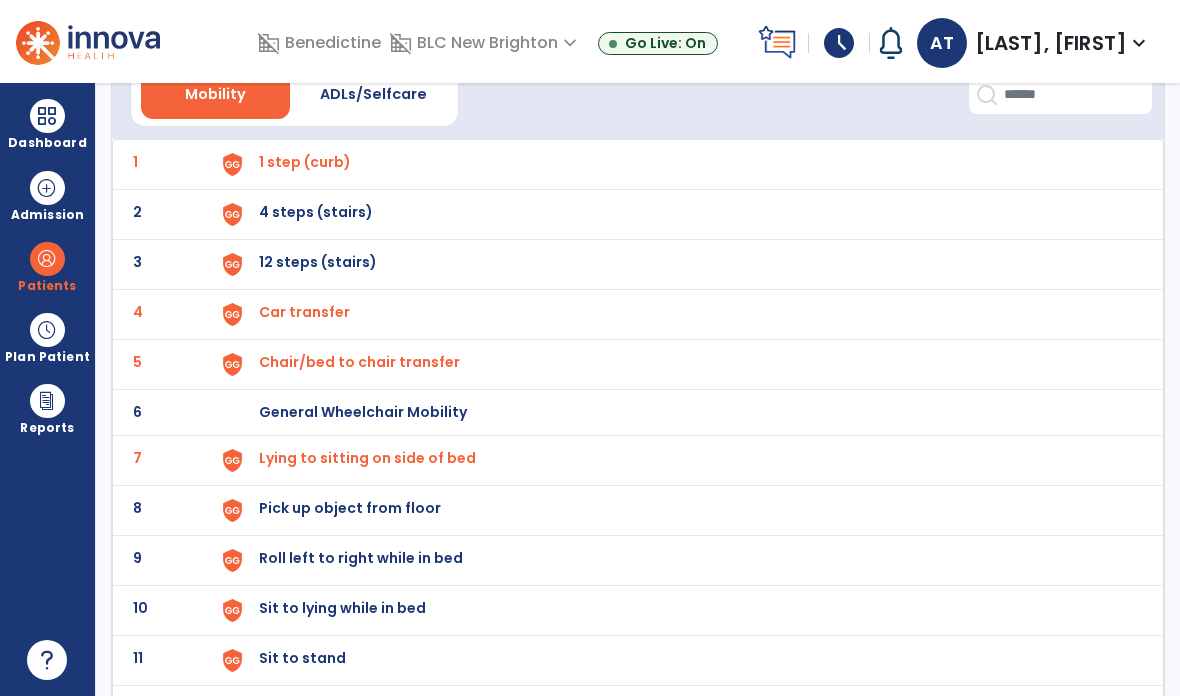 scroll, scrollTop: 108, scrollLeft: 0, axis: vertical 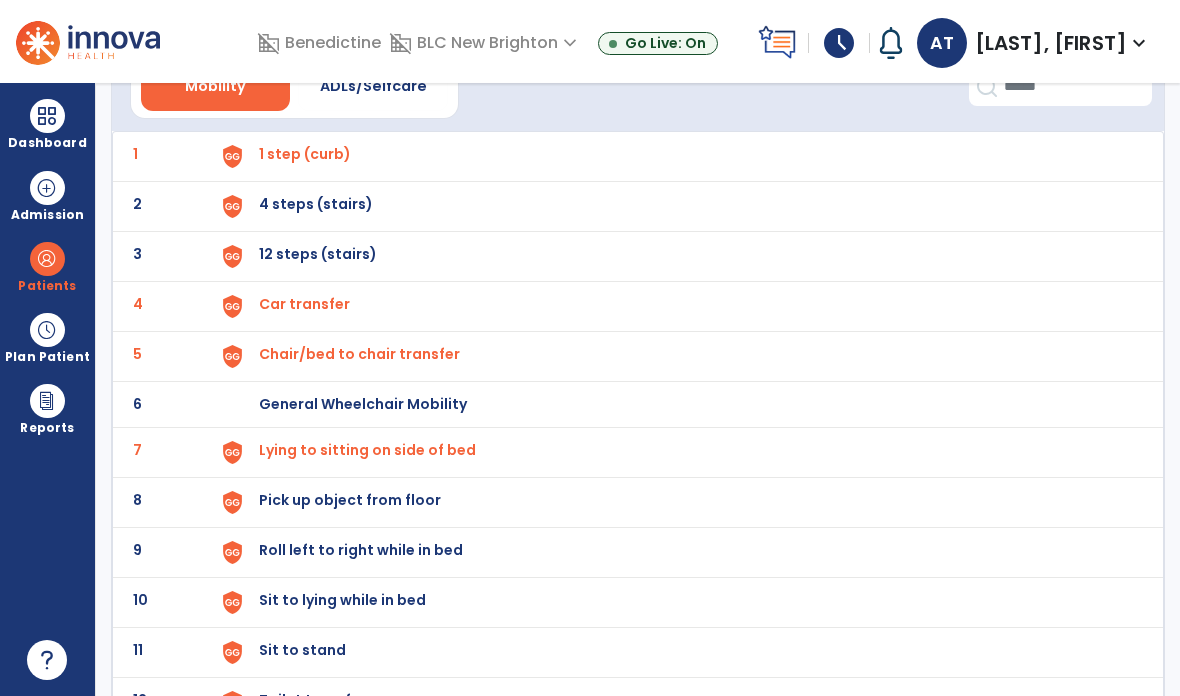 click on "8" 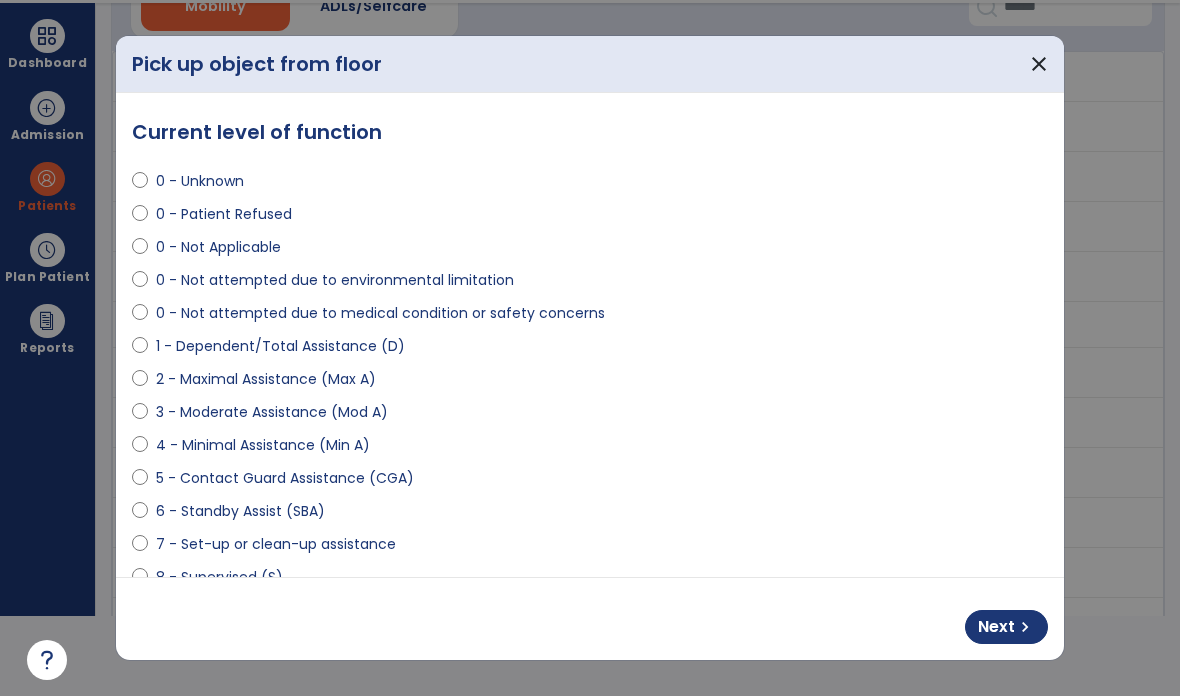 click on "Next  chevron_right" at bounding box center [590, 619] 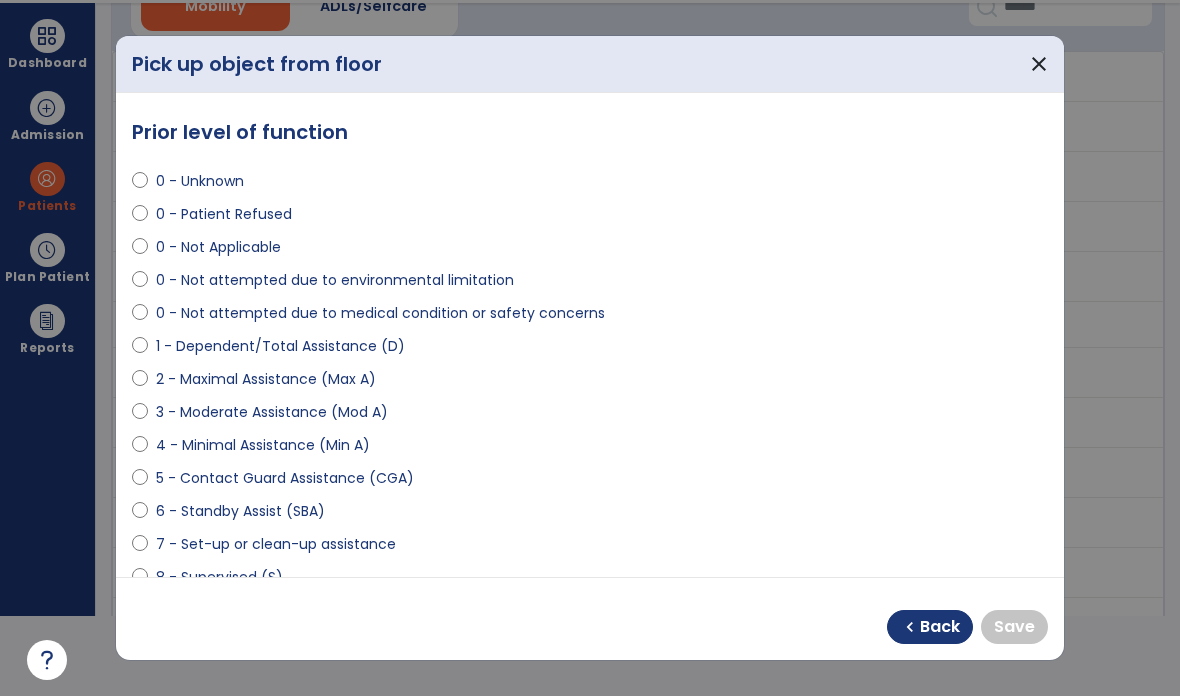 click at bounding box center [140, 614] 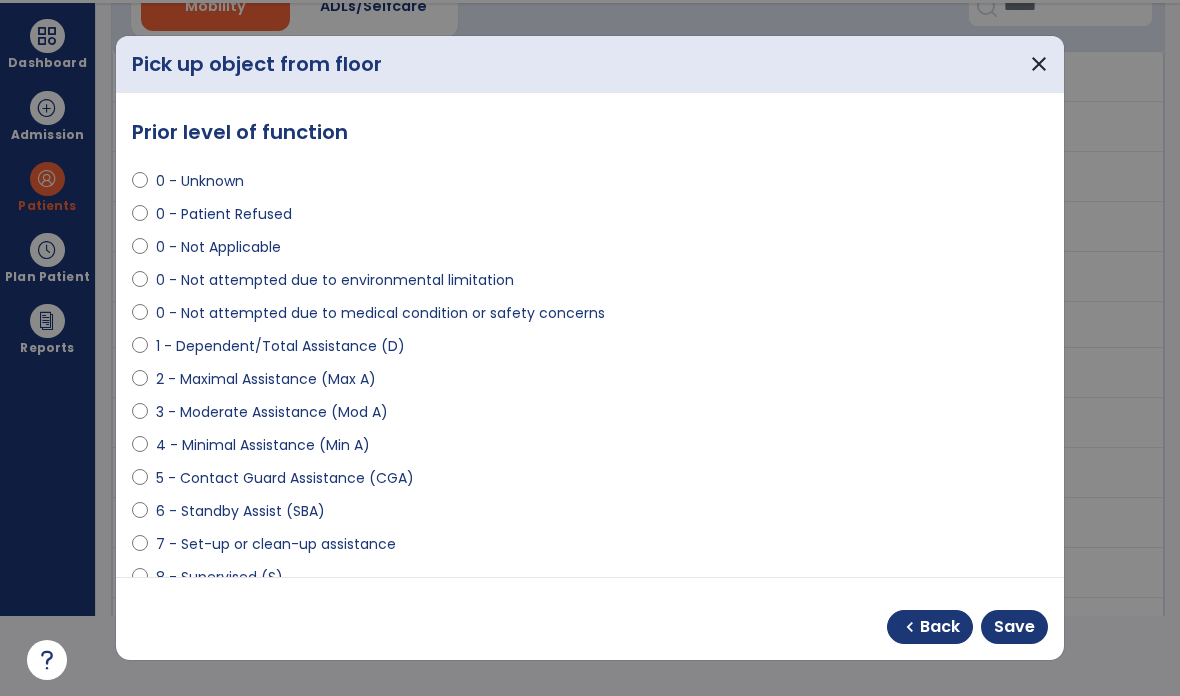 click on "0 - Unknown 0 - Patient Refused 0 - Not Applicable 0 - Not attempted due to environmental limitation 0 - Not attempted due to medical condition or safety concerns 1 - Dependent/Total Assistance (D) 2 - Maximal Assistance (Max A) 3 - Moderate Assistance (Mod A) 4 - Minimal Assistance (Min A) 5 - Contact Guard Assistance (CGA) 6 - Standby Assist (SBA) 7 - Set-up or clean-up assistance 8 - Supervised (S) 9 - Modified Independent (Mod I) 10 - Independent (I)" at bounding box center (590, 404) 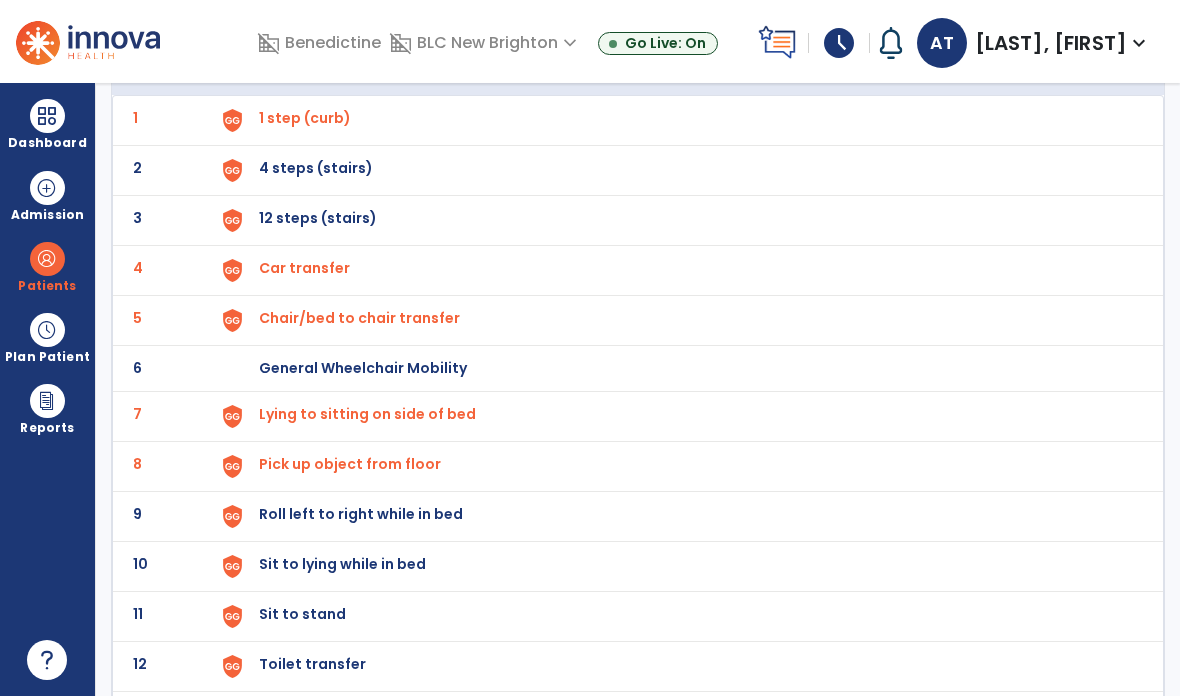 scroll, scrollTop: 145, scrollLeft: 0, axis: vertical 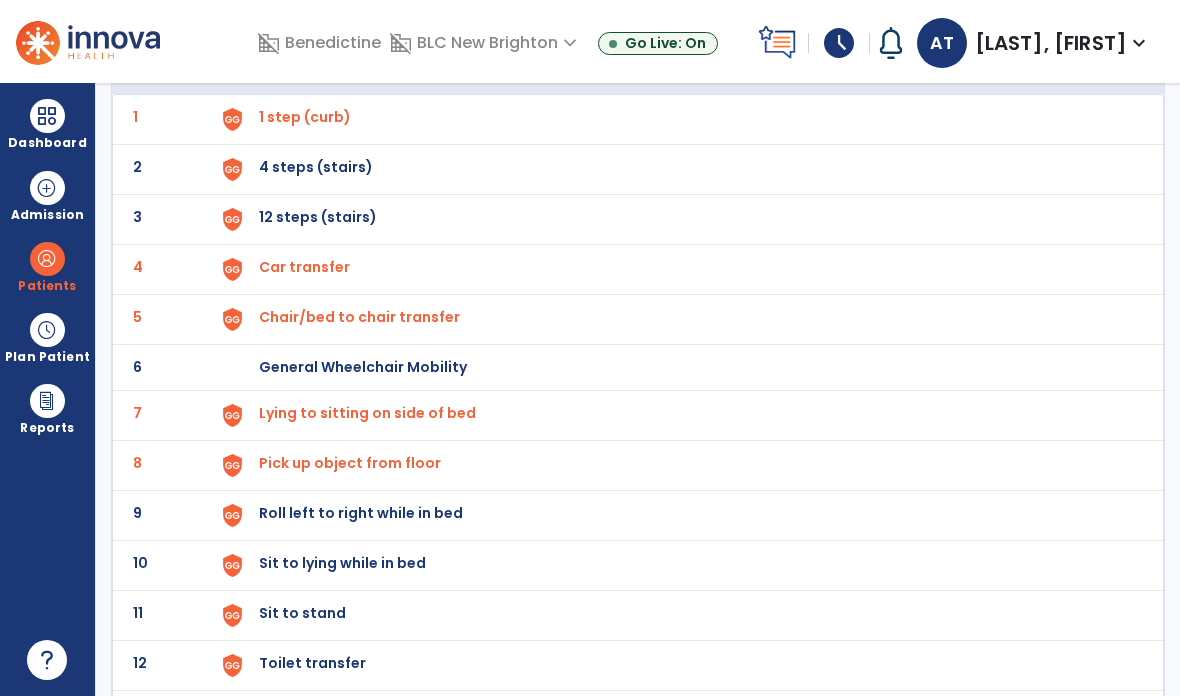click at bounding box center (232, 119) 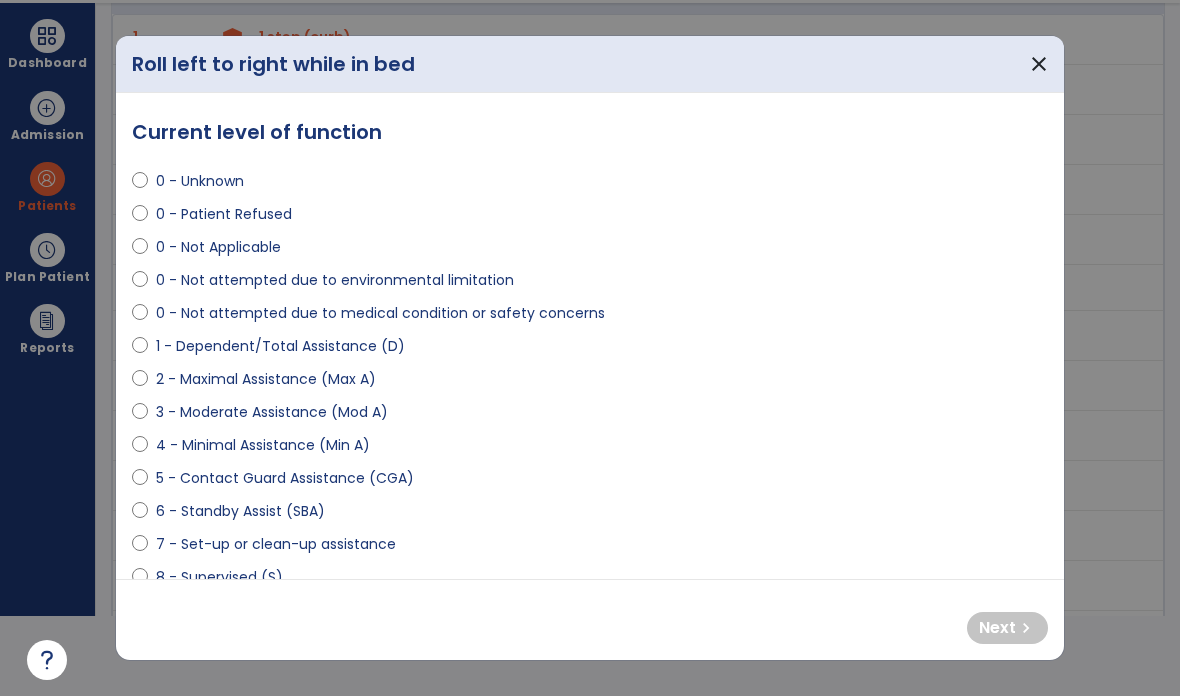 scroll, scrollTop: 0, scrollLeft: 0, axis: both 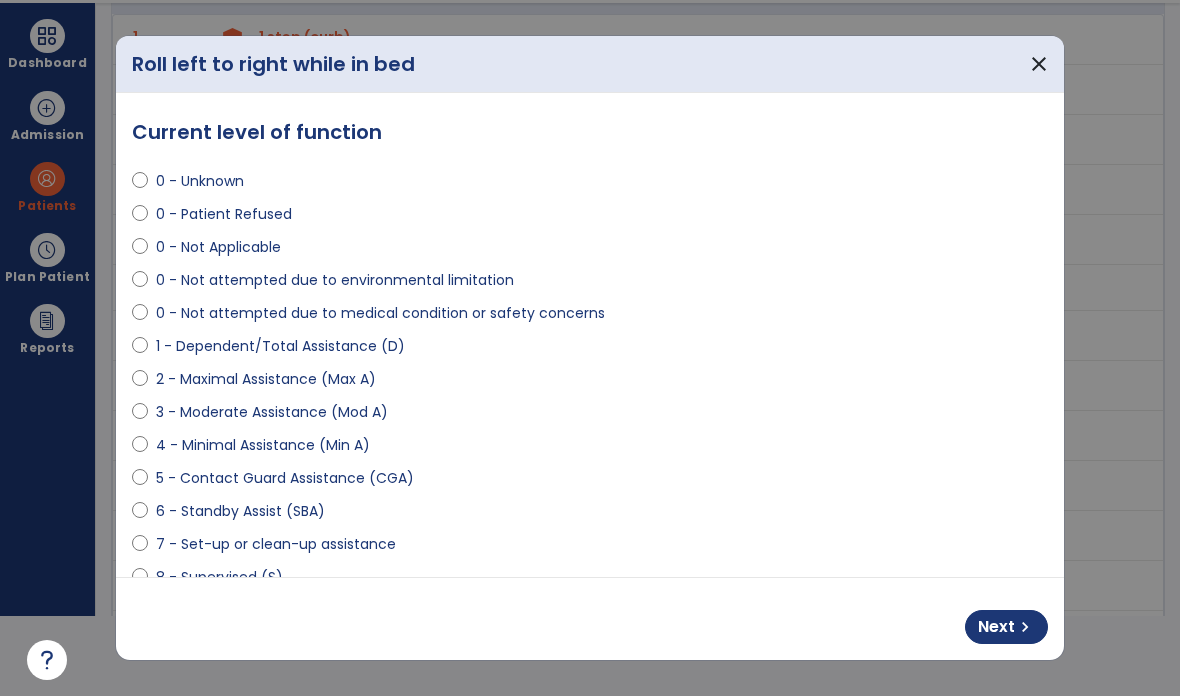 click at bounding box center (590, 348) 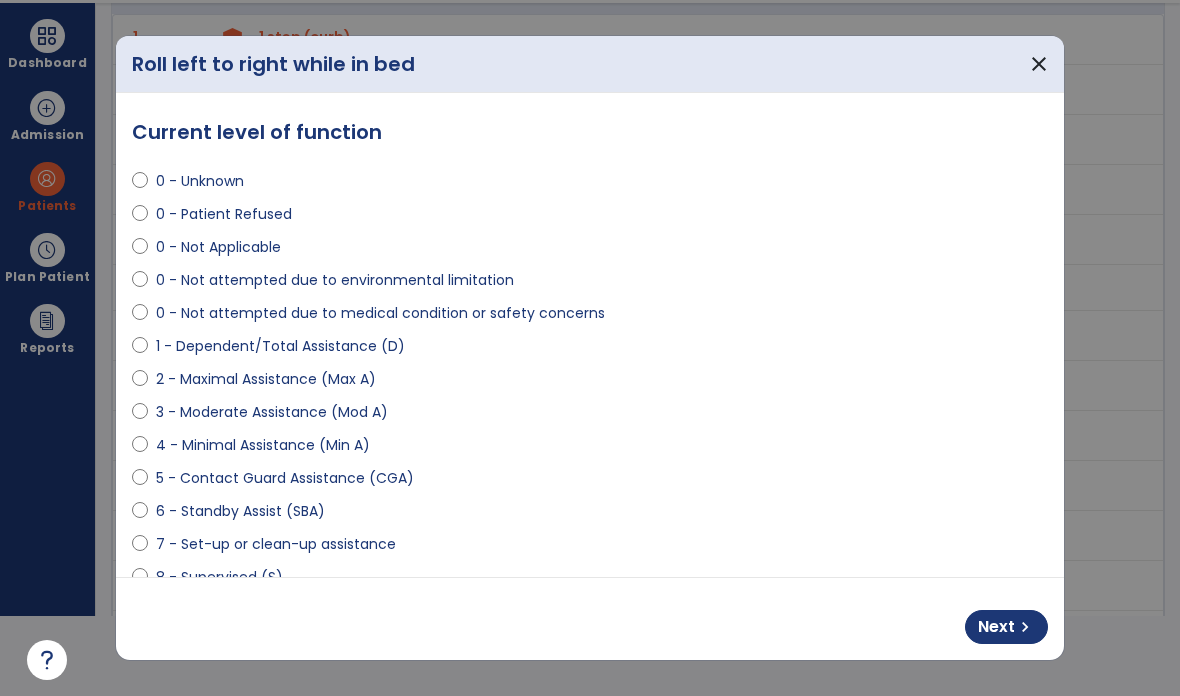 click on "chevron_right" at bounding box center [1025, 627] 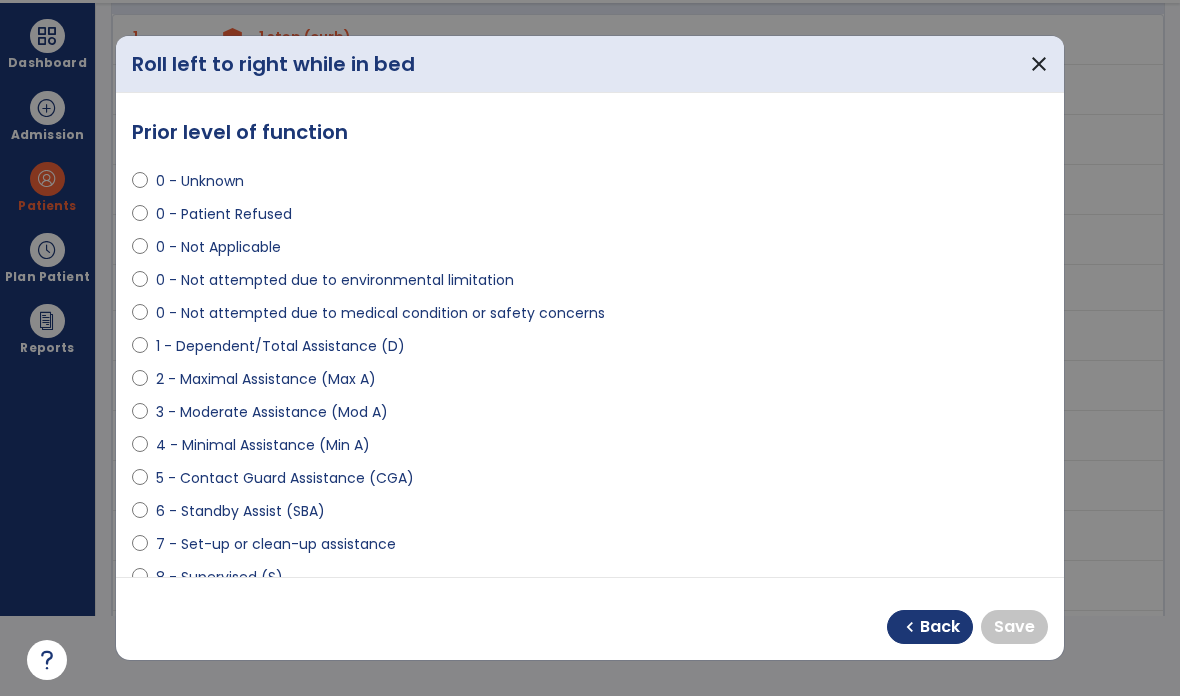 scroll, scrollTop: -2, scrollLeft: 0, axis: vertical 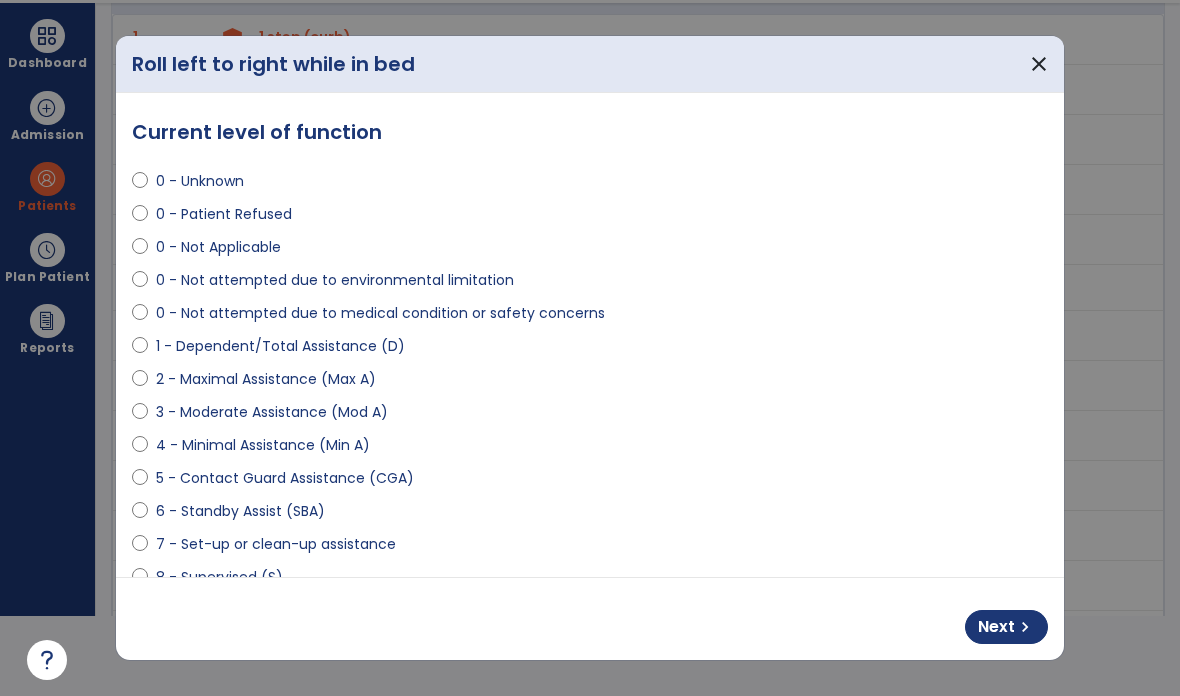 select on "**********" 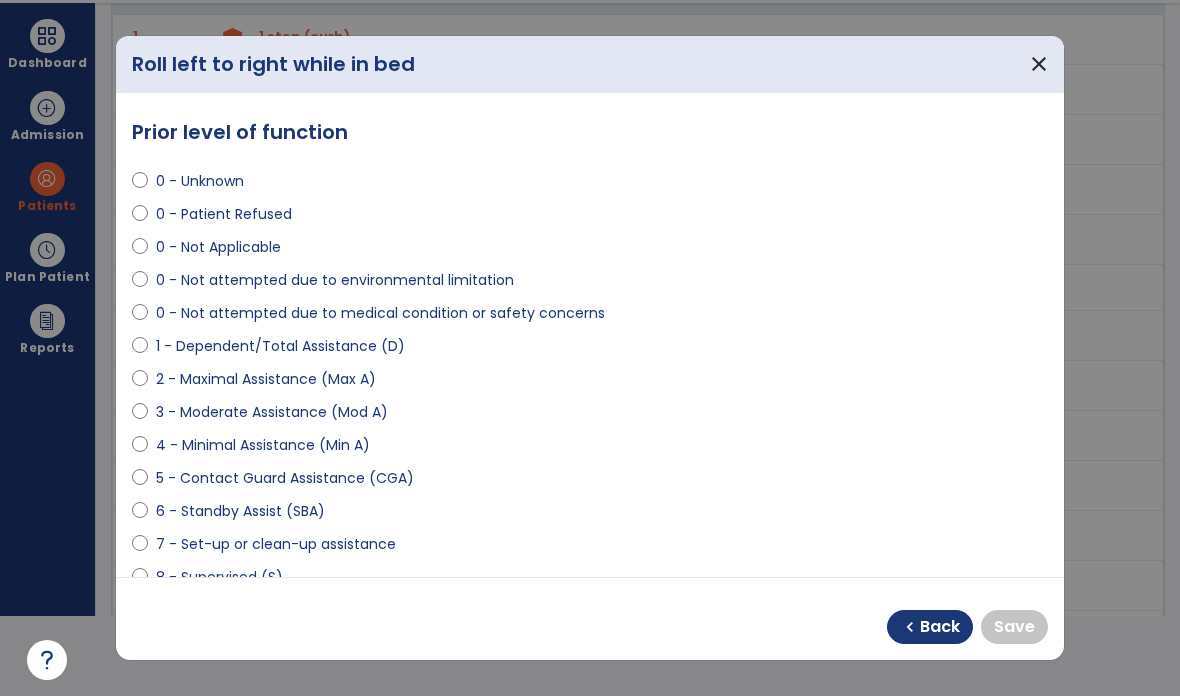 click on "9 - Modified Independent (Mod I)" at bounding box center [273, 610] 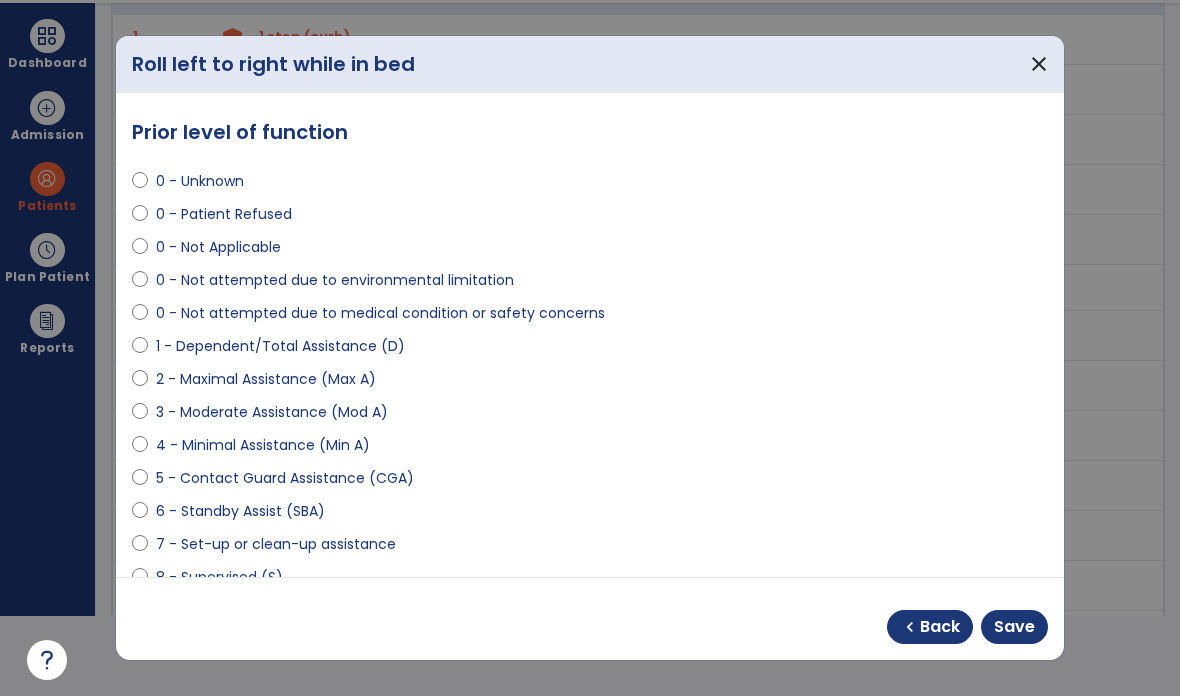 click at bounding box center [140, 614] 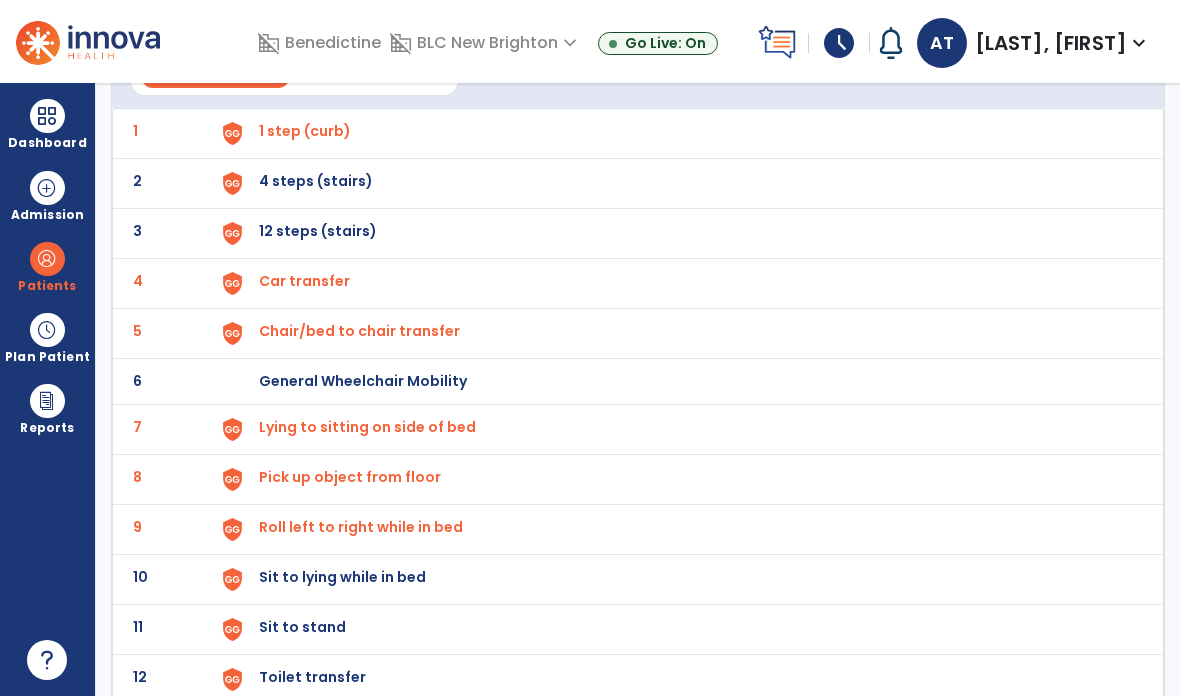 scroll, scrollTop: 130, scrollLeft: 0, axis: vertical 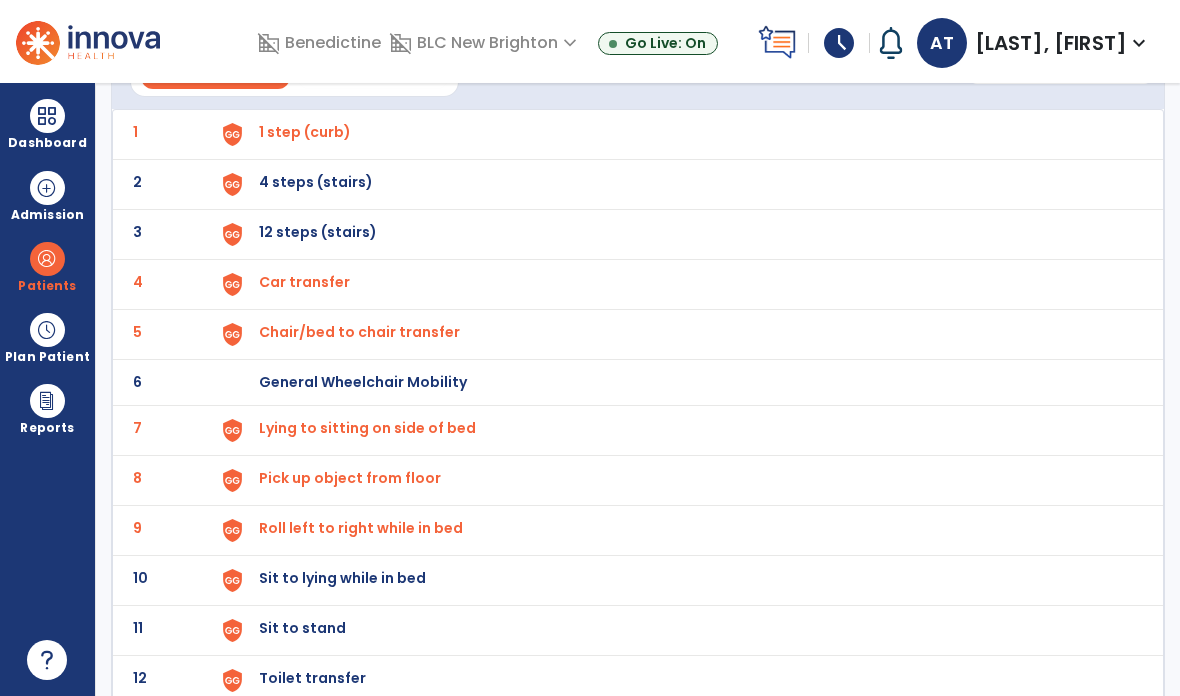 click on "10" 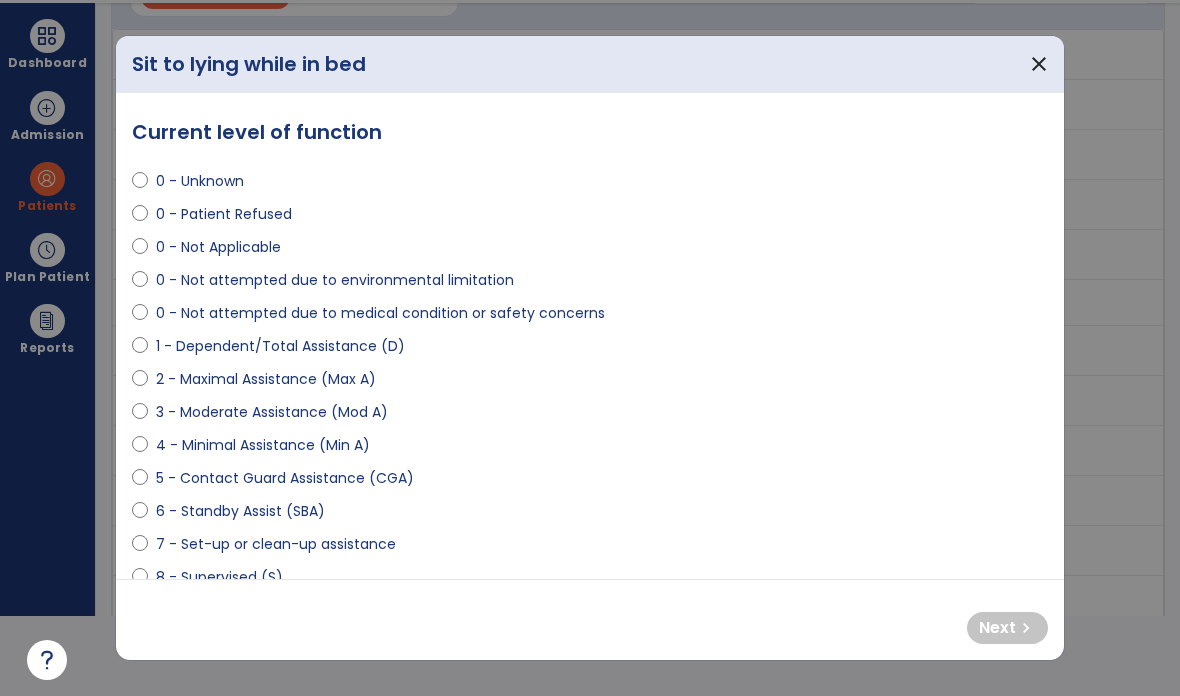 scroll, scrollTop: 0, scrollLeft: 0, axis: both 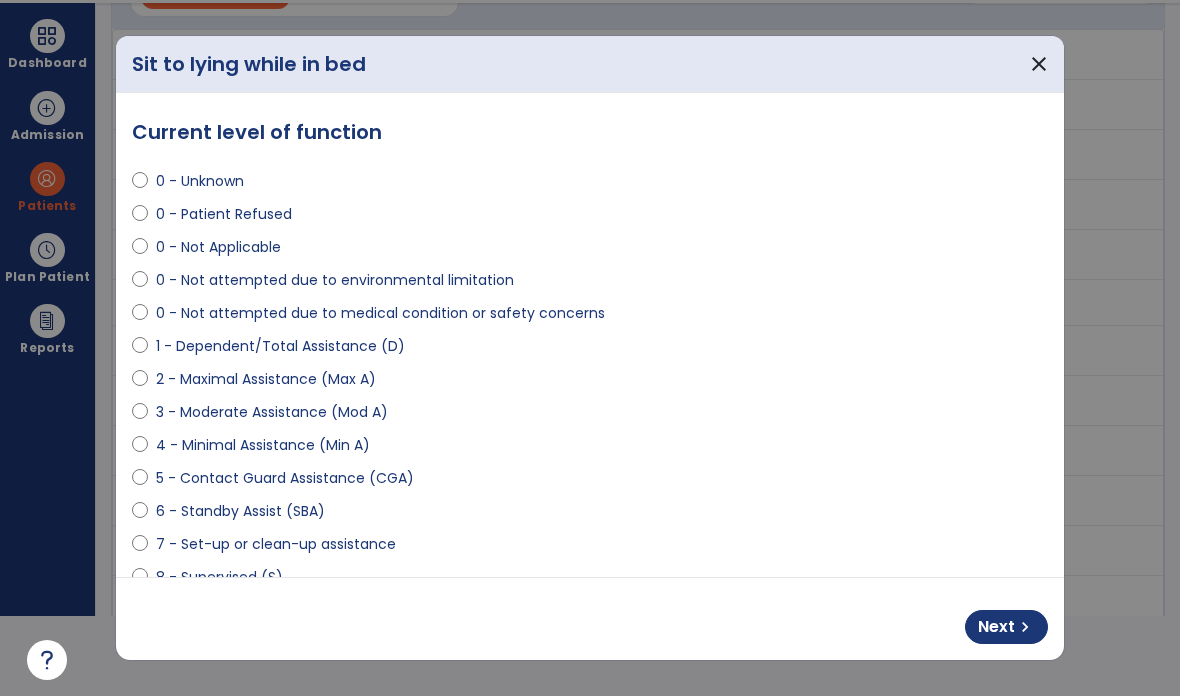 click on "chevron_right" at bounding box center [1025, 627] 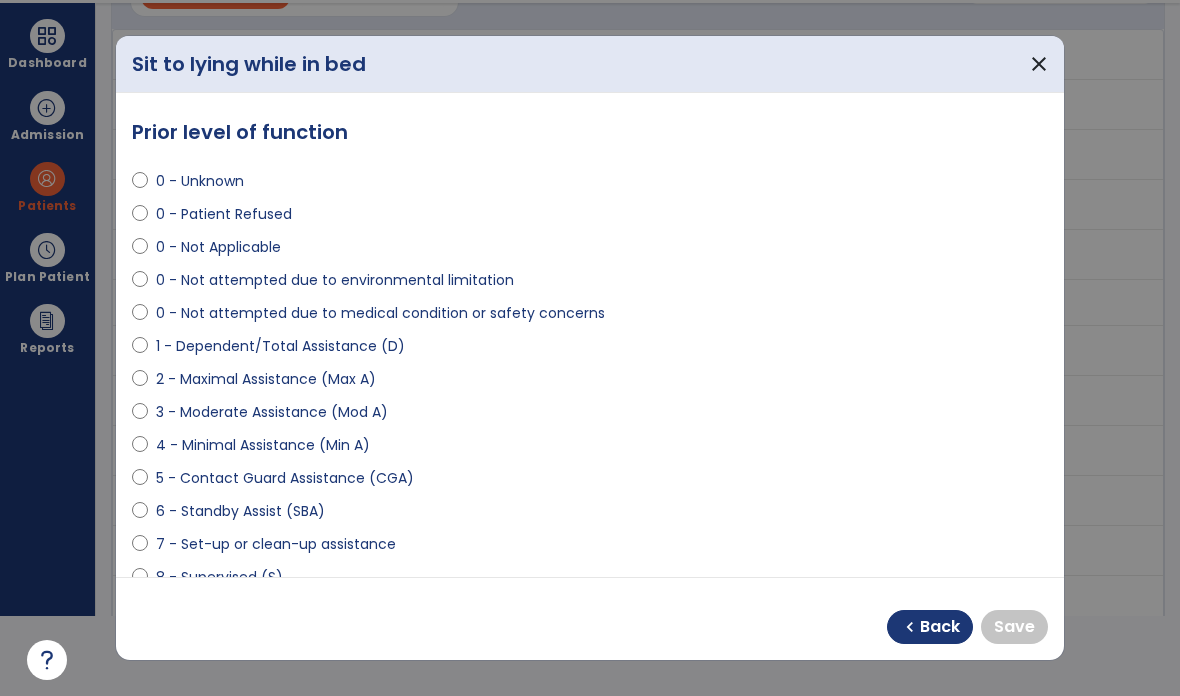 select on "**********" 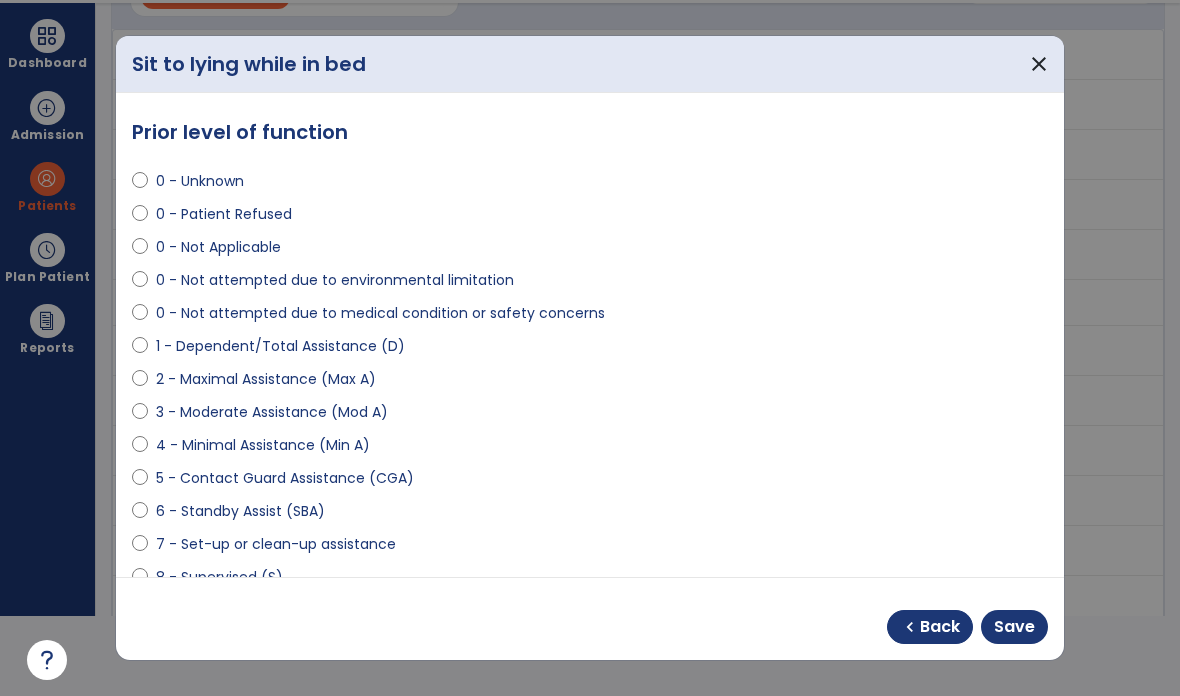 click on "Save" at bounding box center [1014, 627] 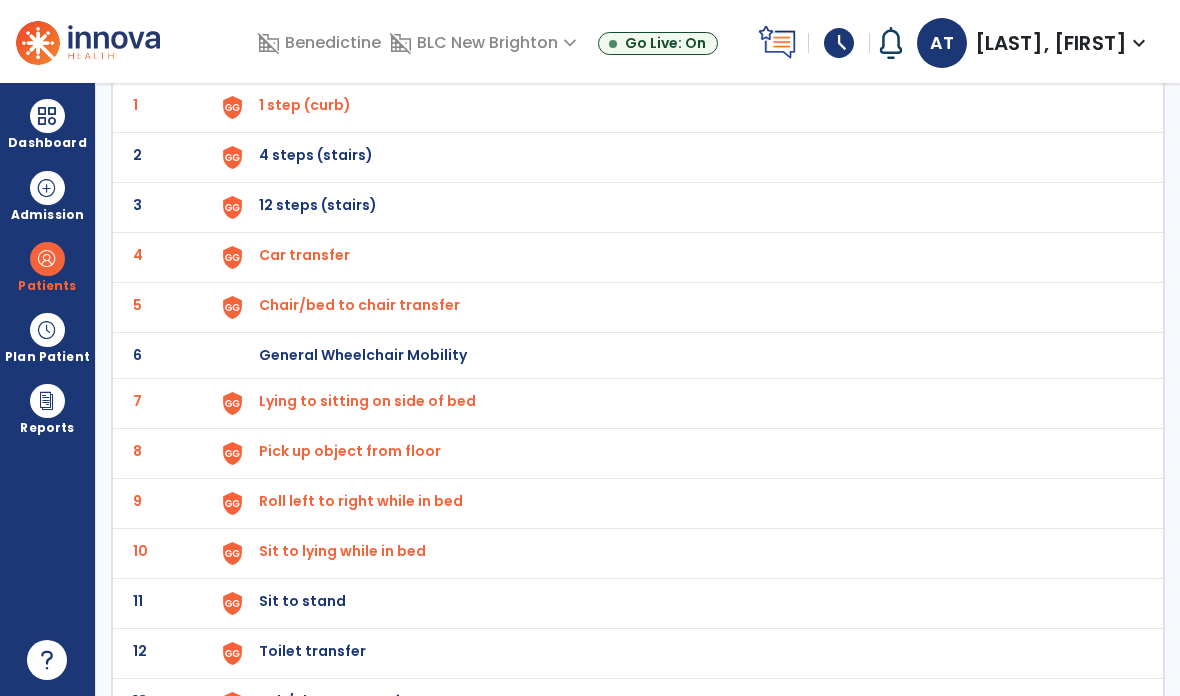 scroll, scrollTop: 159, scrollLeft: 0, axis: vertical 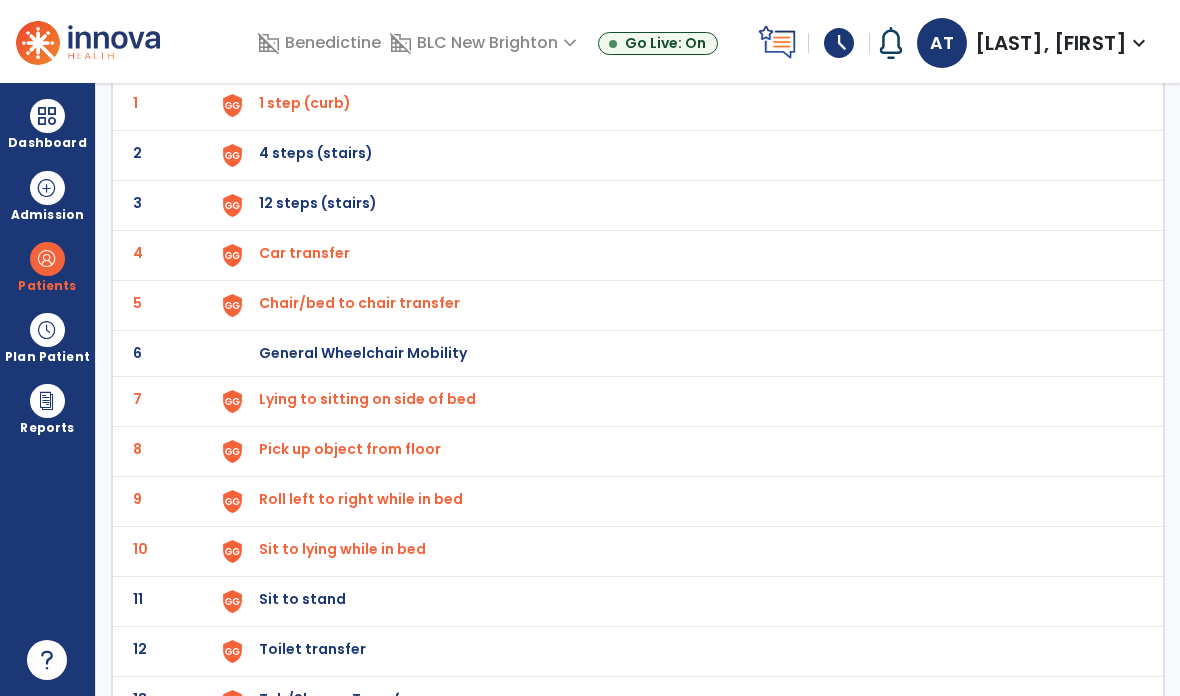 click on "11" 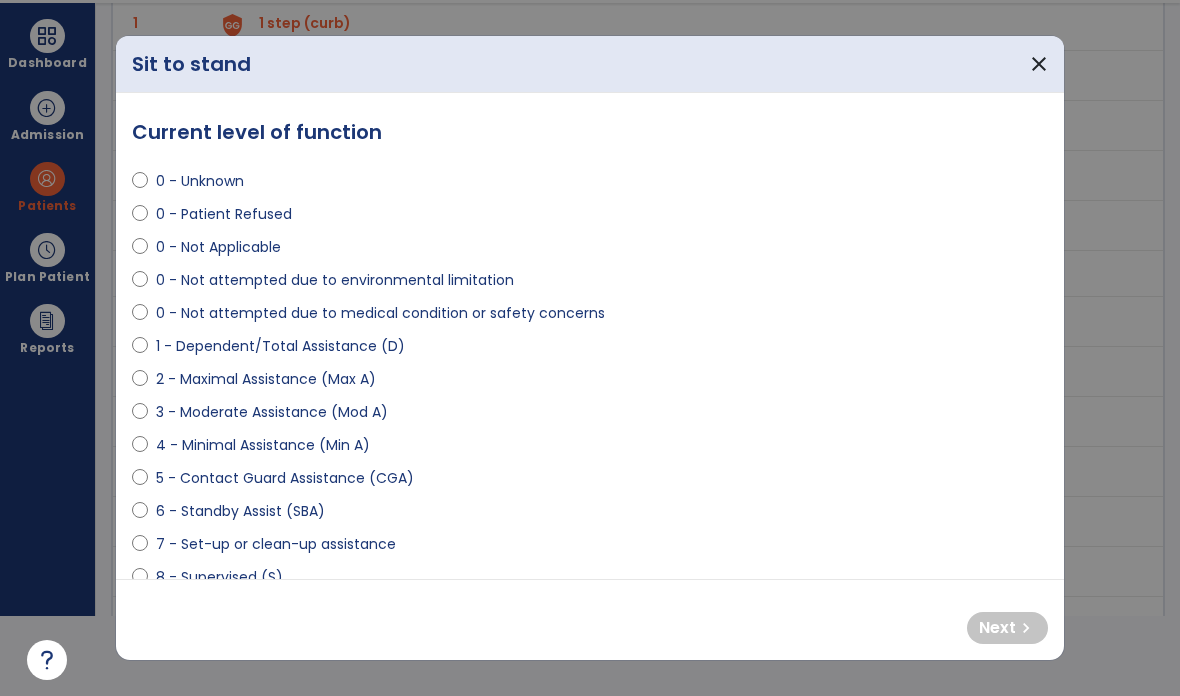 scroll, scrollTop: 0, scrollLeft: 0, axis: both 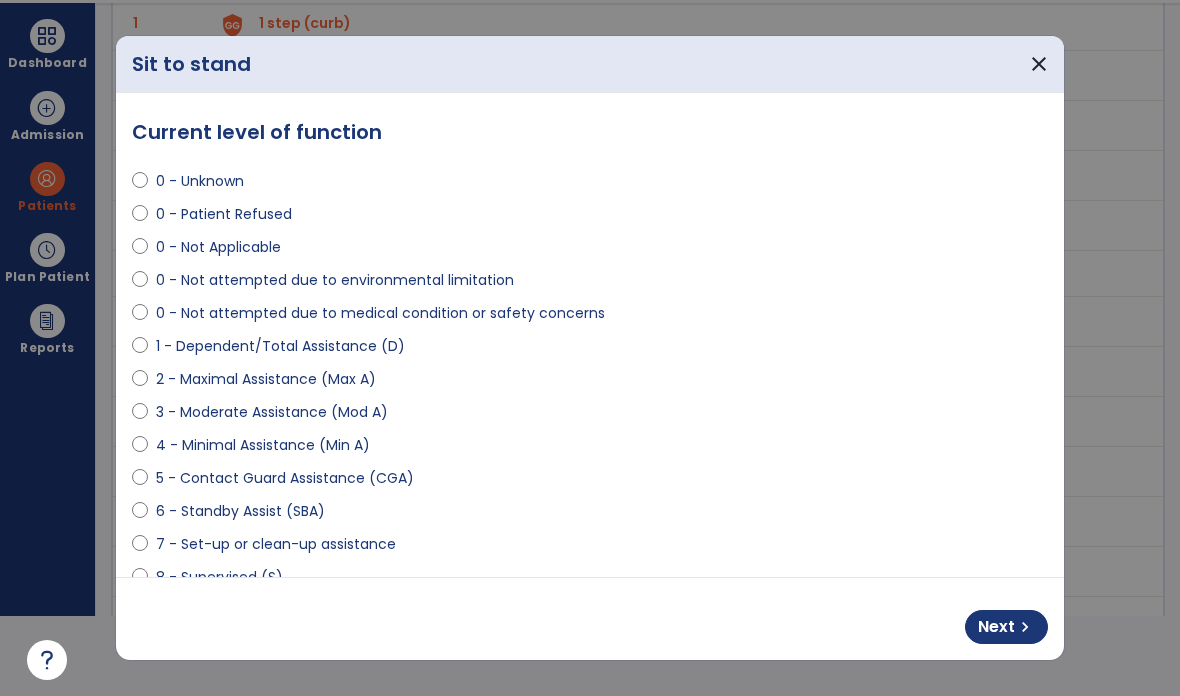 click on "Next  chevron_right" at bounding box center (1006, 627) 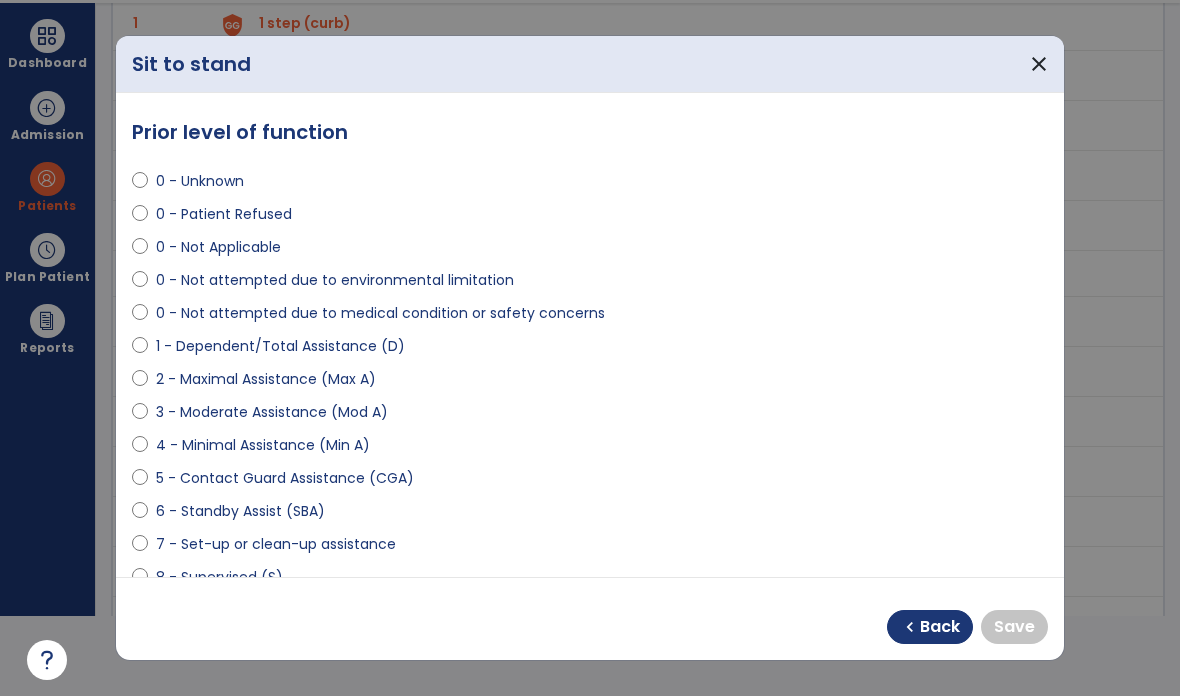 click on "9 - Modified Independent (Mod I)" at bounding box center (590, 614) 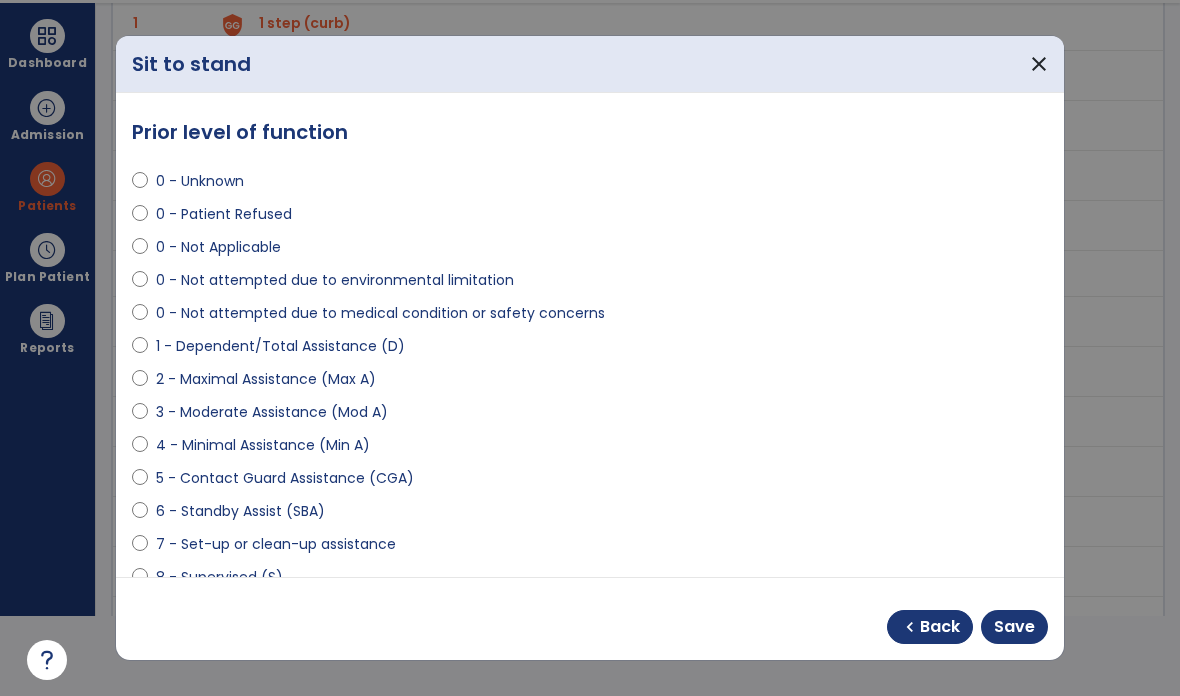 select on "**********" 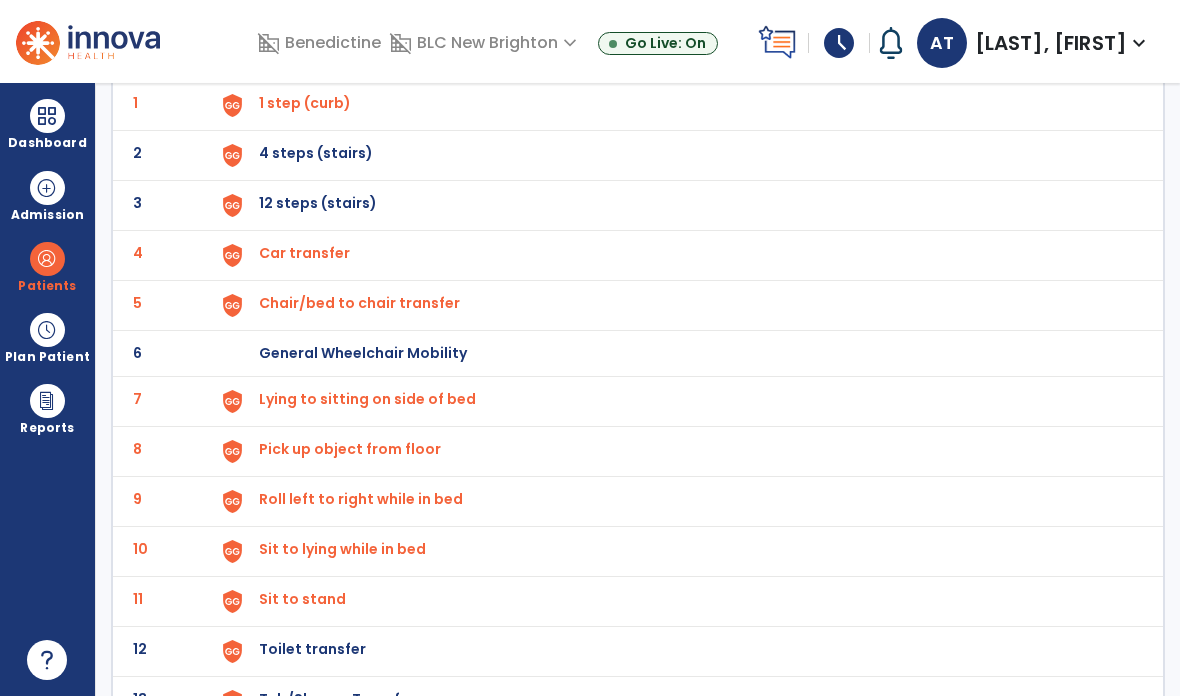 scroll, scrollTop: 203, scrollLeft: 0, axis: vertical 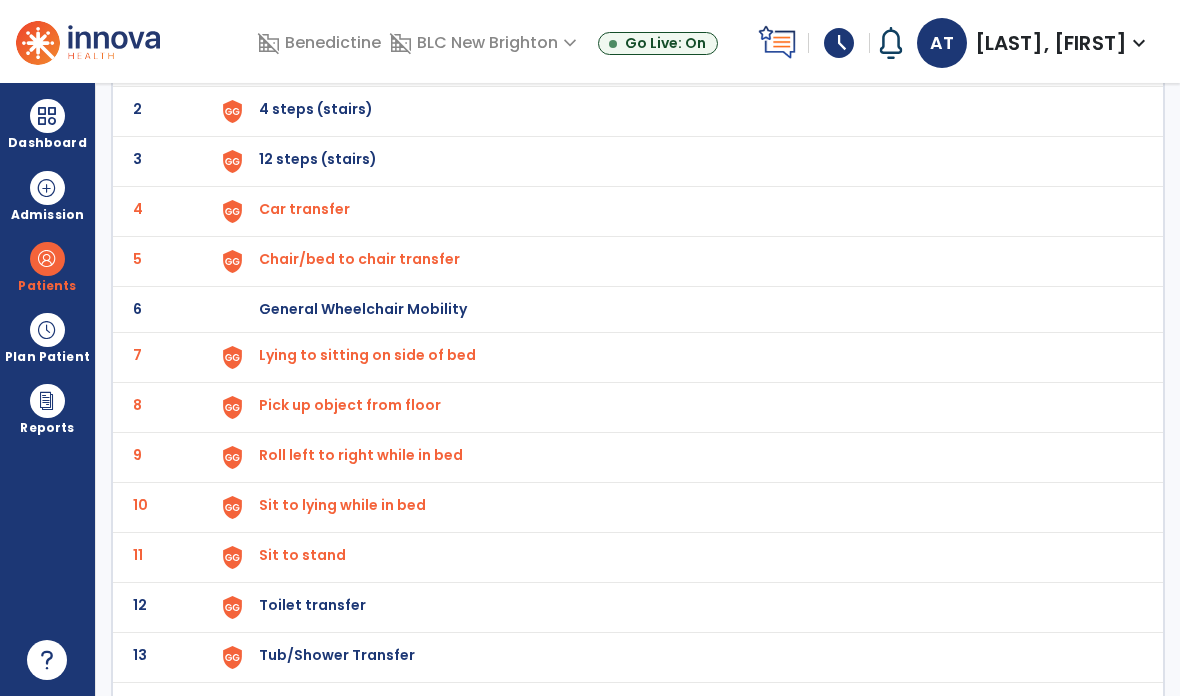click on "12" 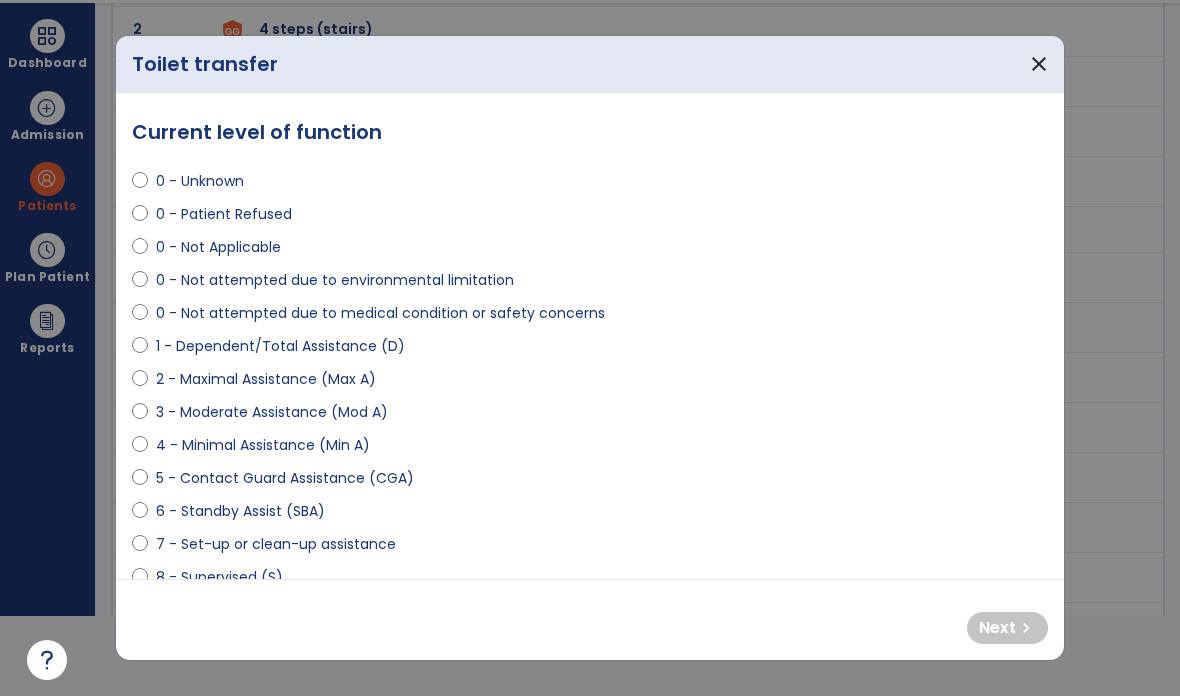 scroll, scrollTop: 0, scrollLeft: 0, axis: both 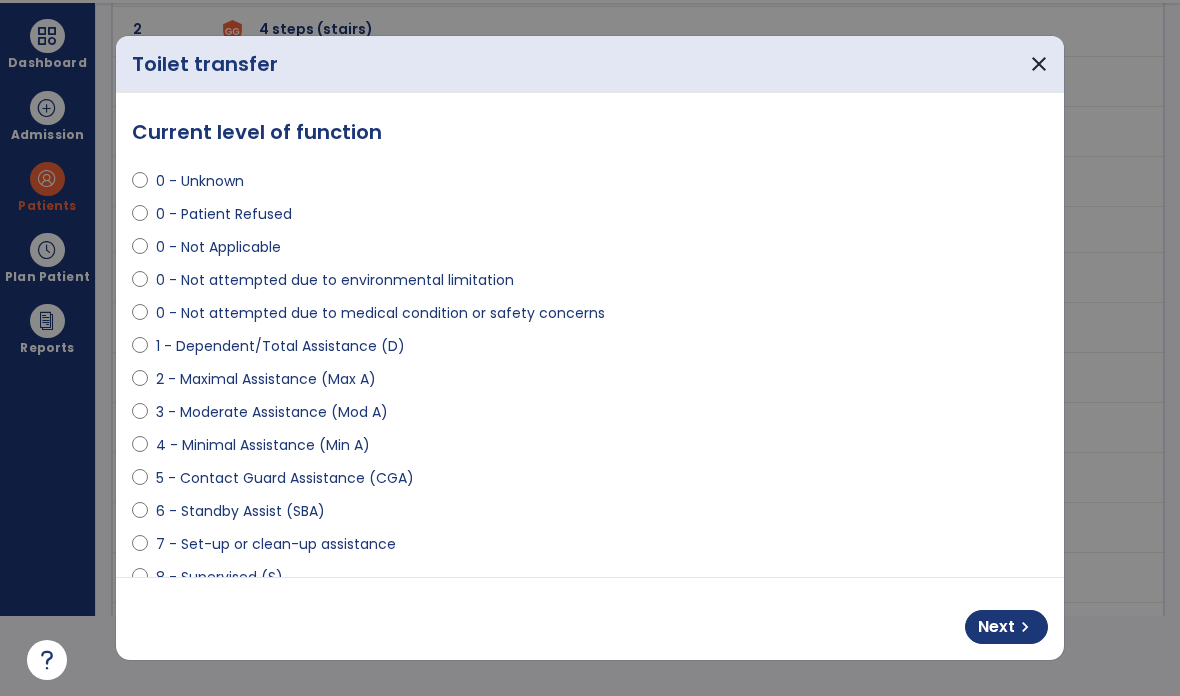 select on "**********" 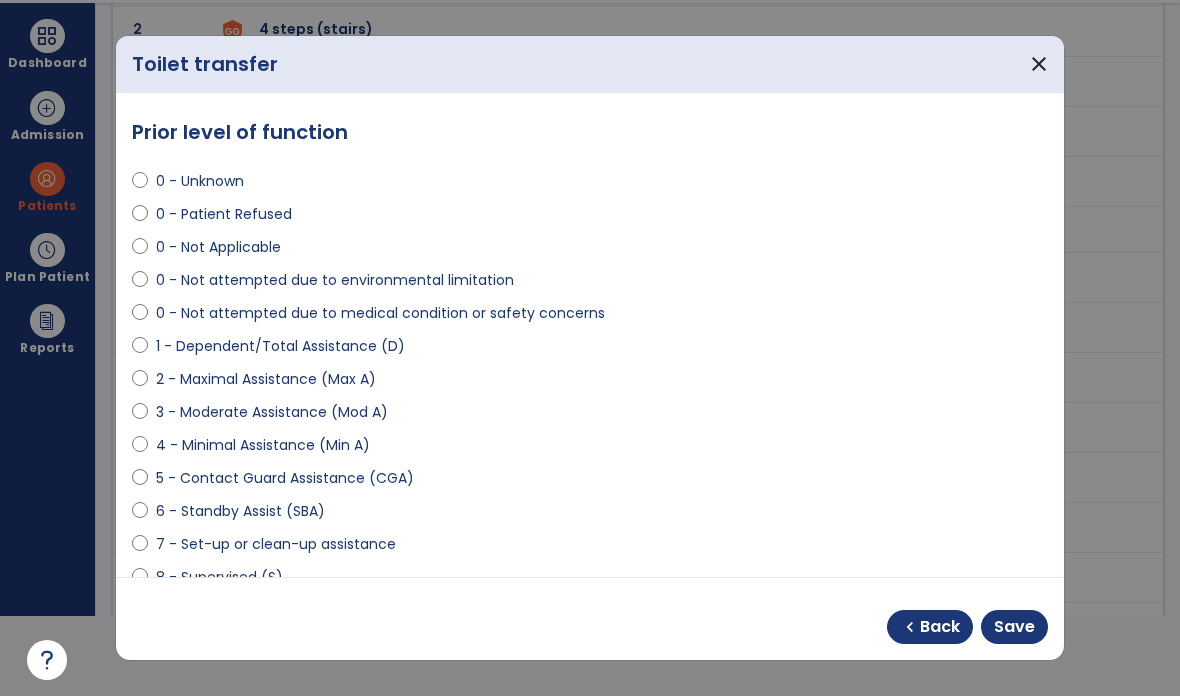 select on "**********" 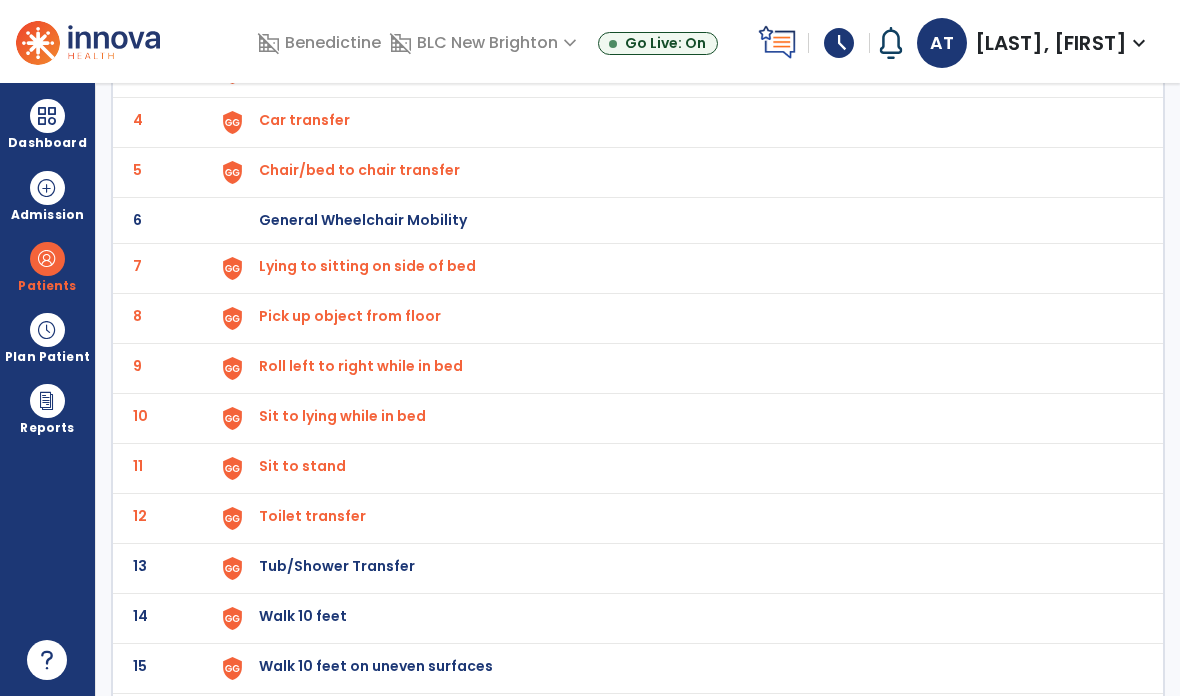 scroll, scrollTop: 301, scrollLeft: 0, axis: vertical 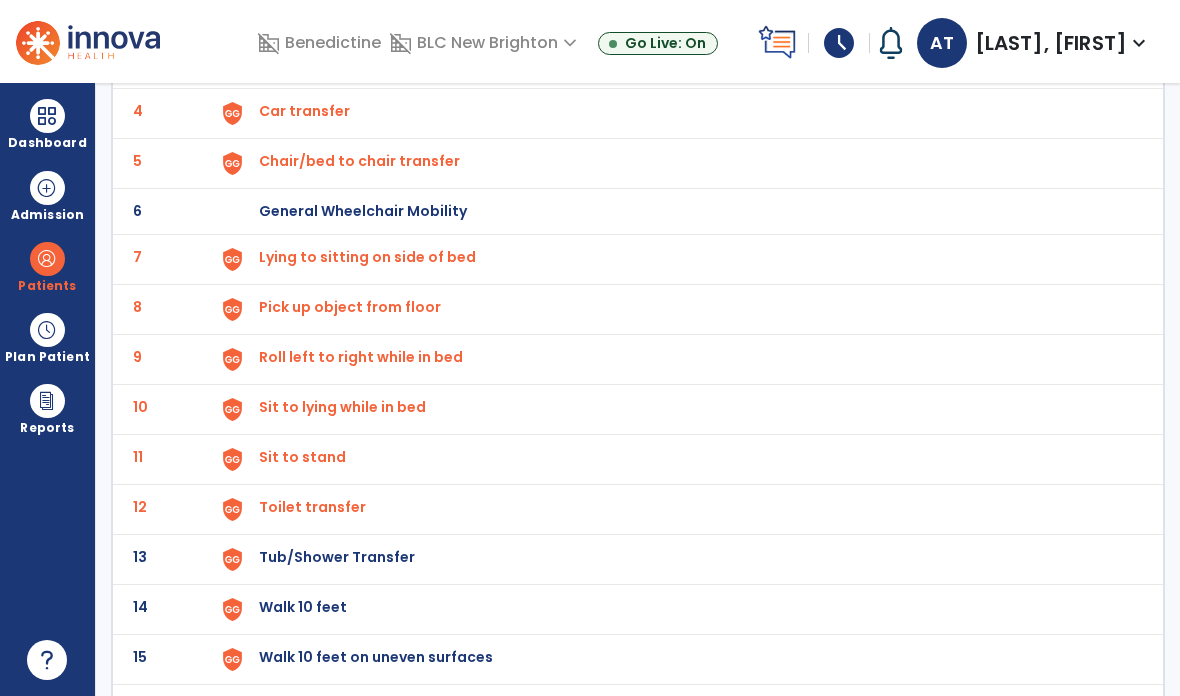 click on "13 Tub/Shower Transfer" 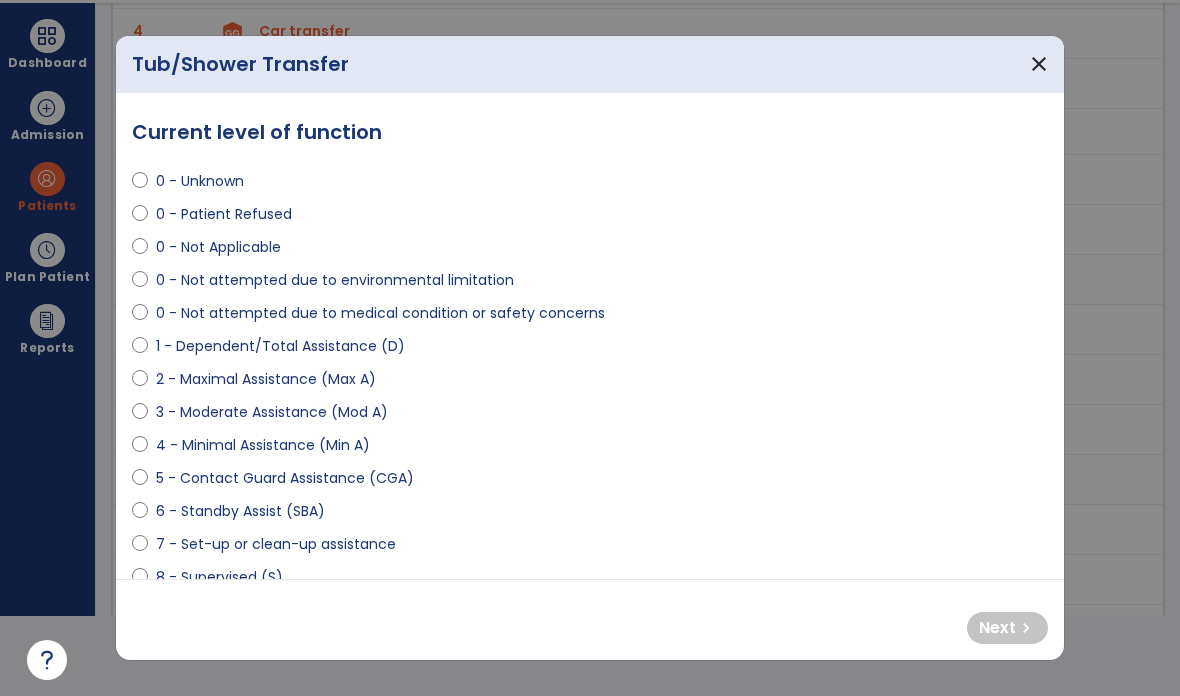 scroll, scrollTop: 0, scrollLeft: 0, axis: both 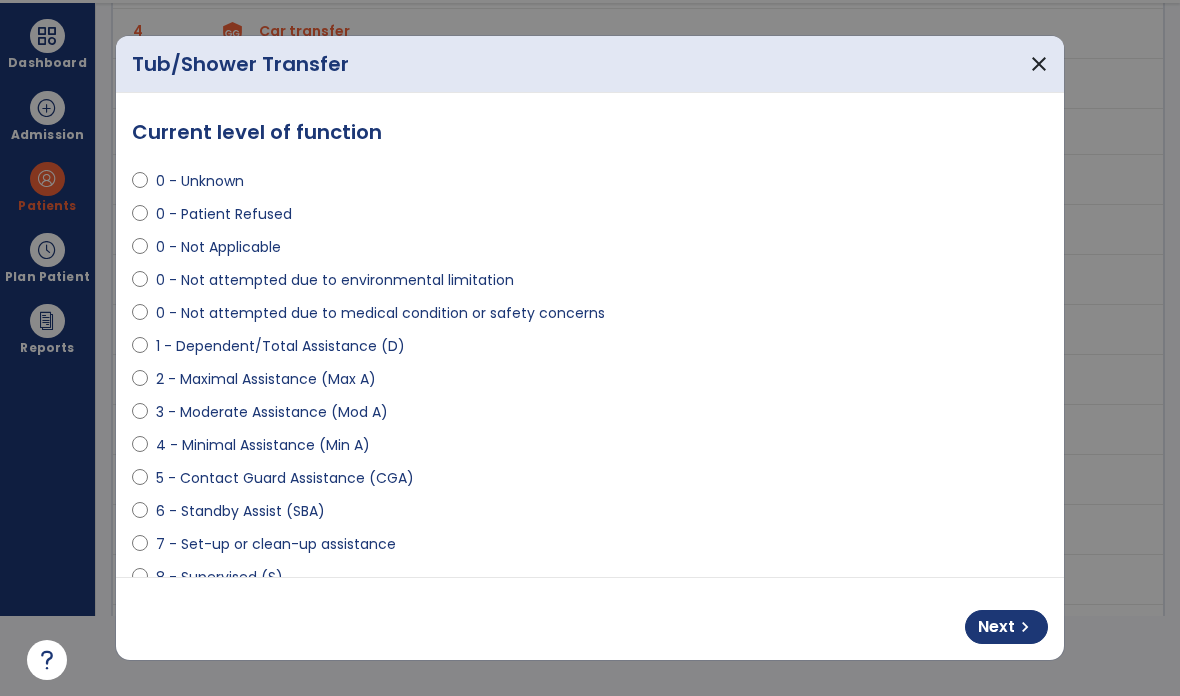 click on "chevron_right" at bounding box center (1025, 627) 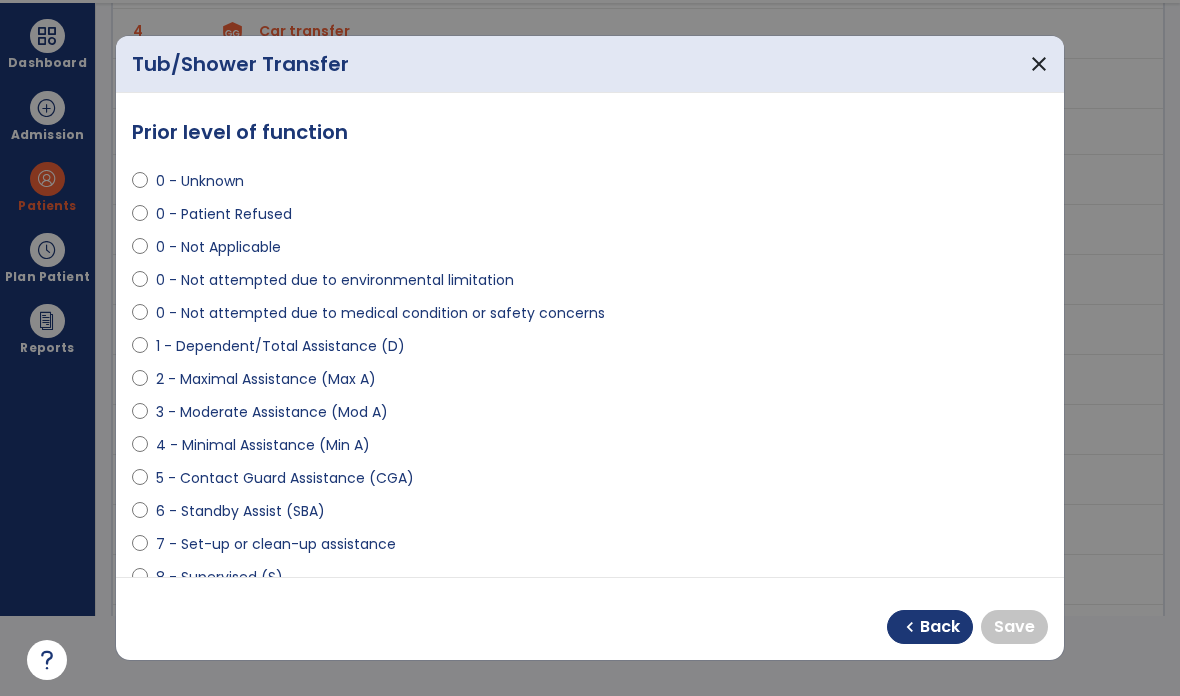 select on "**********" 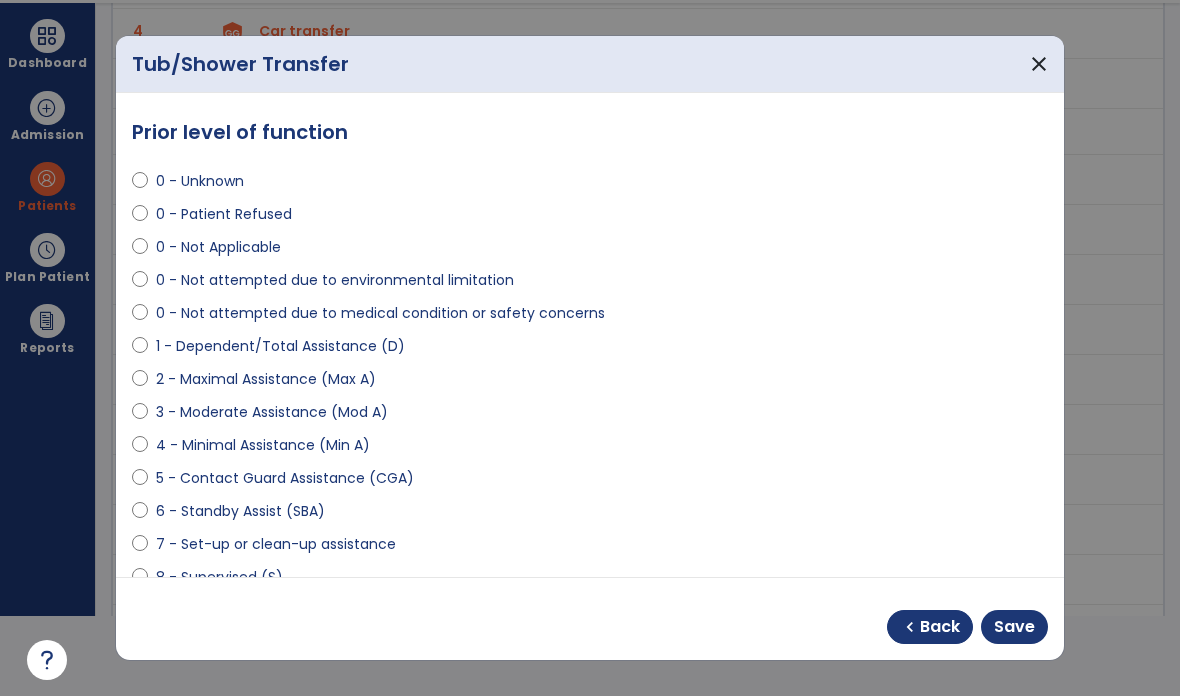 click on "Save" at bounding box center [1014, 627] 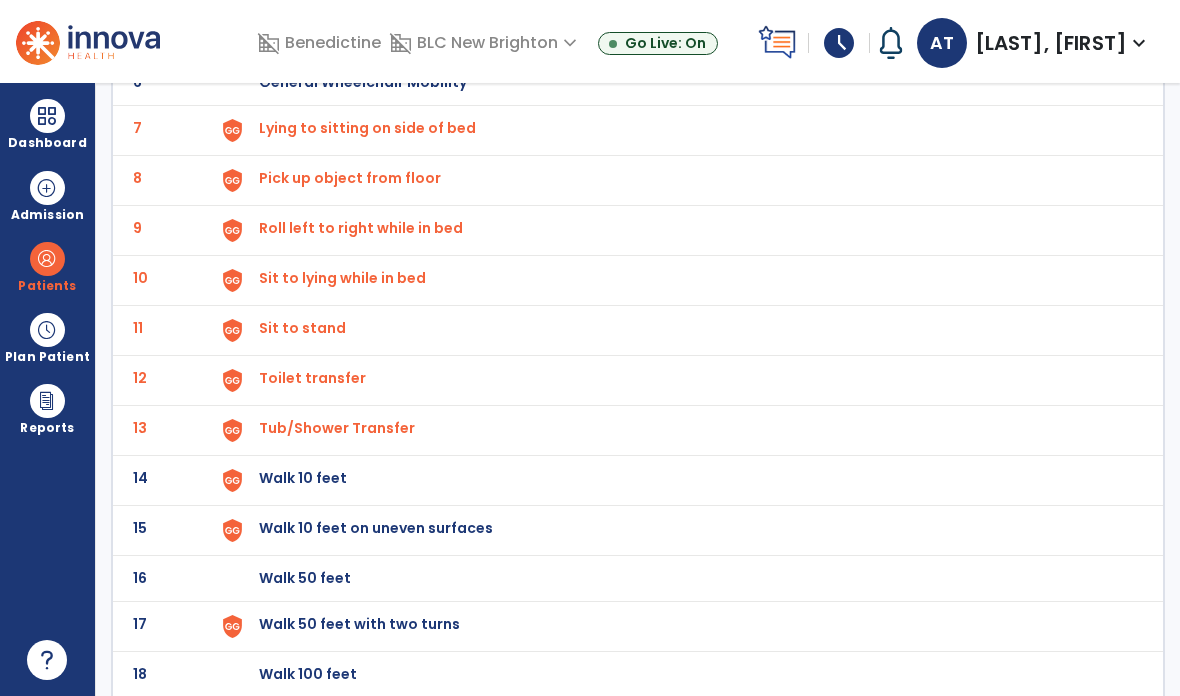 scroll, scrollTop: 435, scrollLeft: 0, axis: vertical 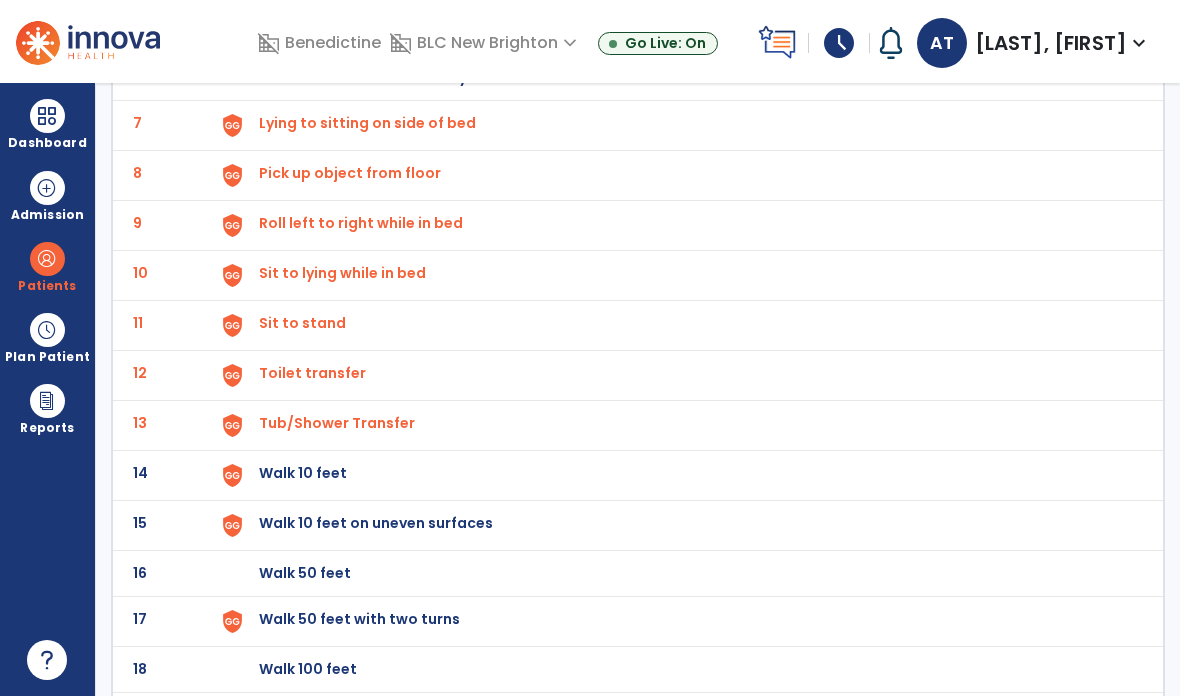 click on "14" 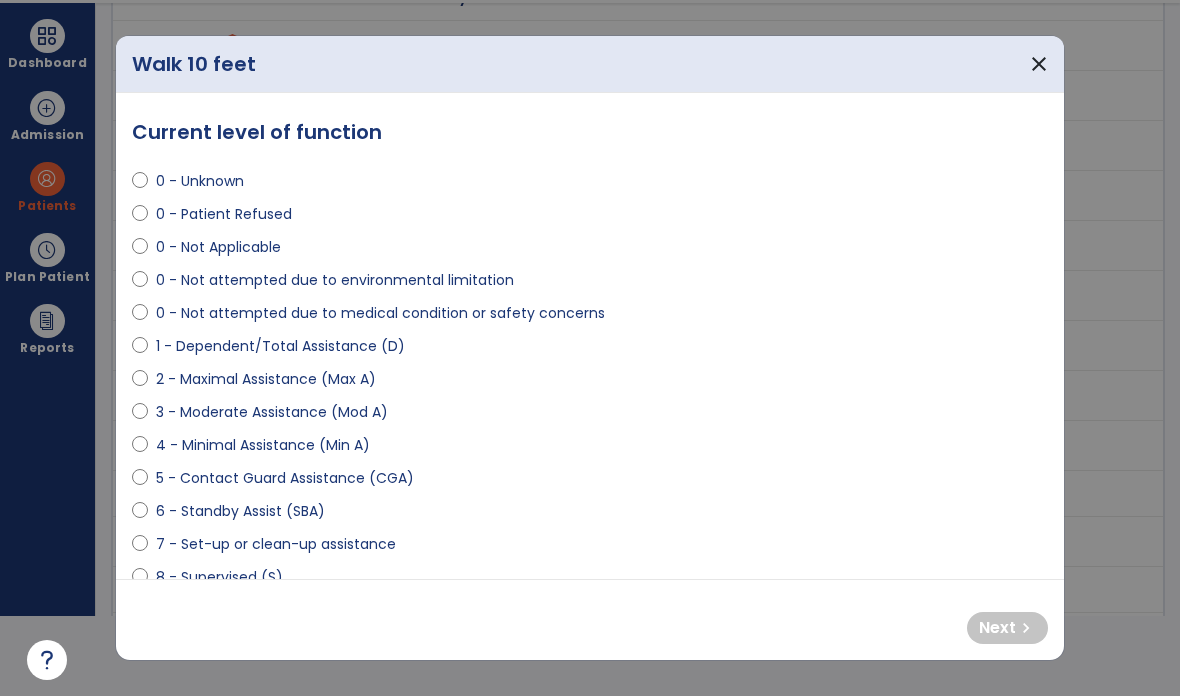 scroll, scrollTop: 0, scrollLeft: 0, axis: both 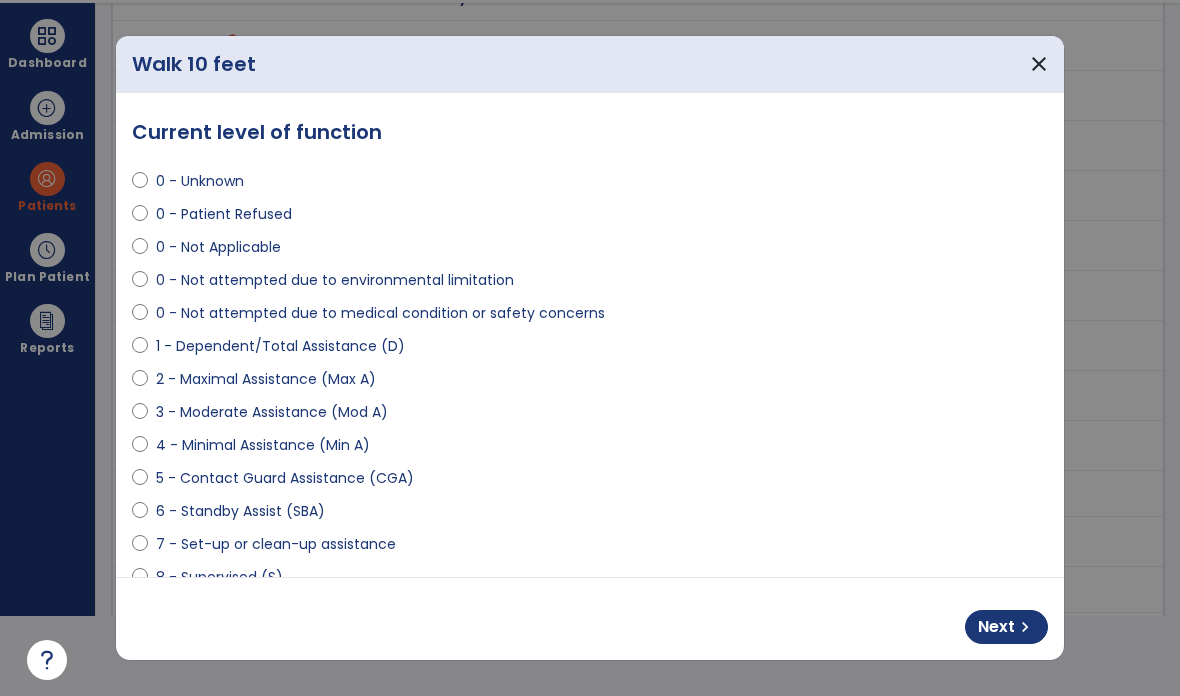 select on "**********" 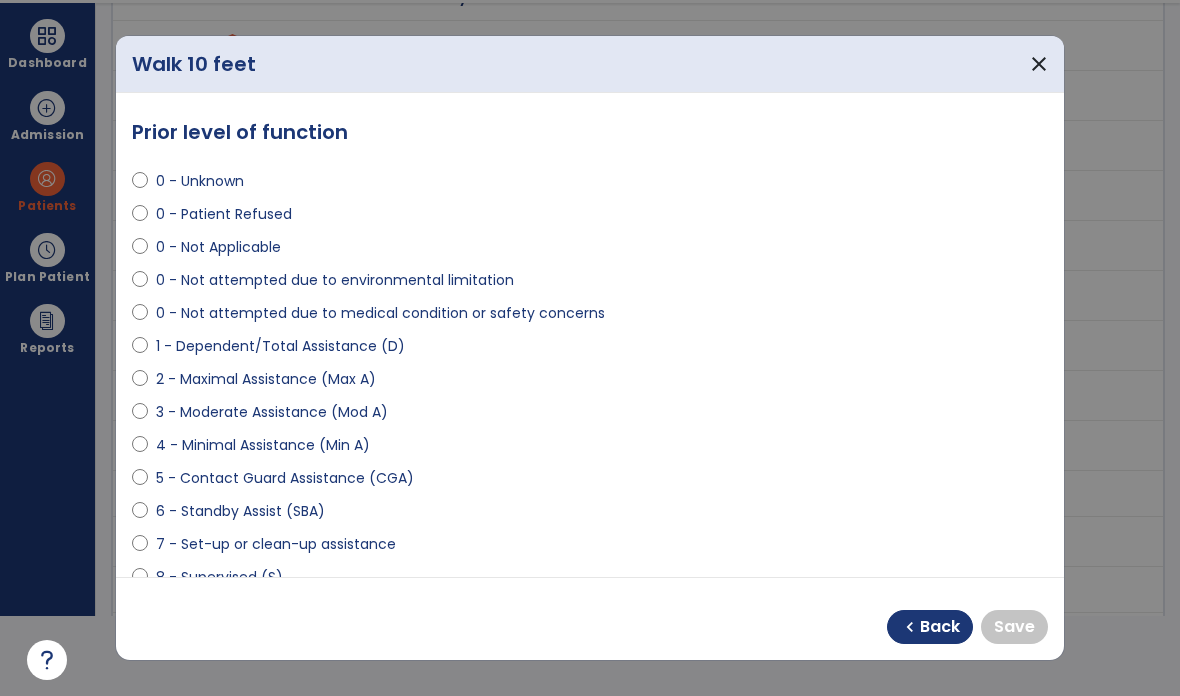 click on "9 - Modified Independent (Mod I)" at bounding box center [273, 610] 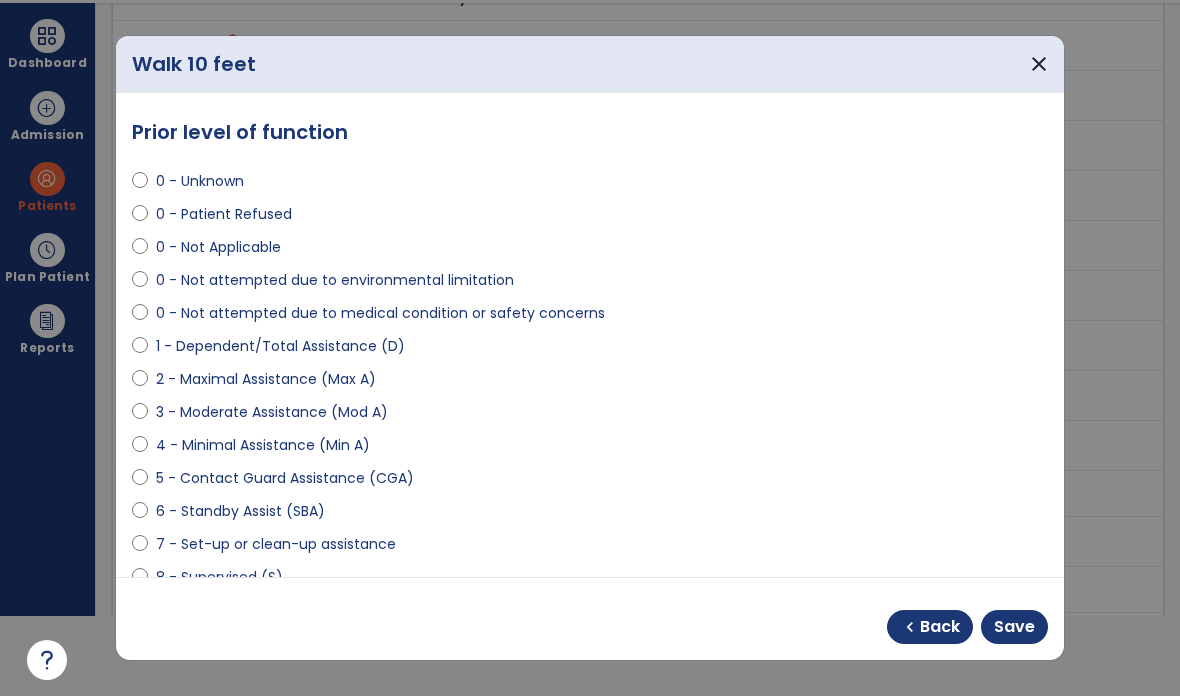 click on "Save" at bounding box center (1014, 627) 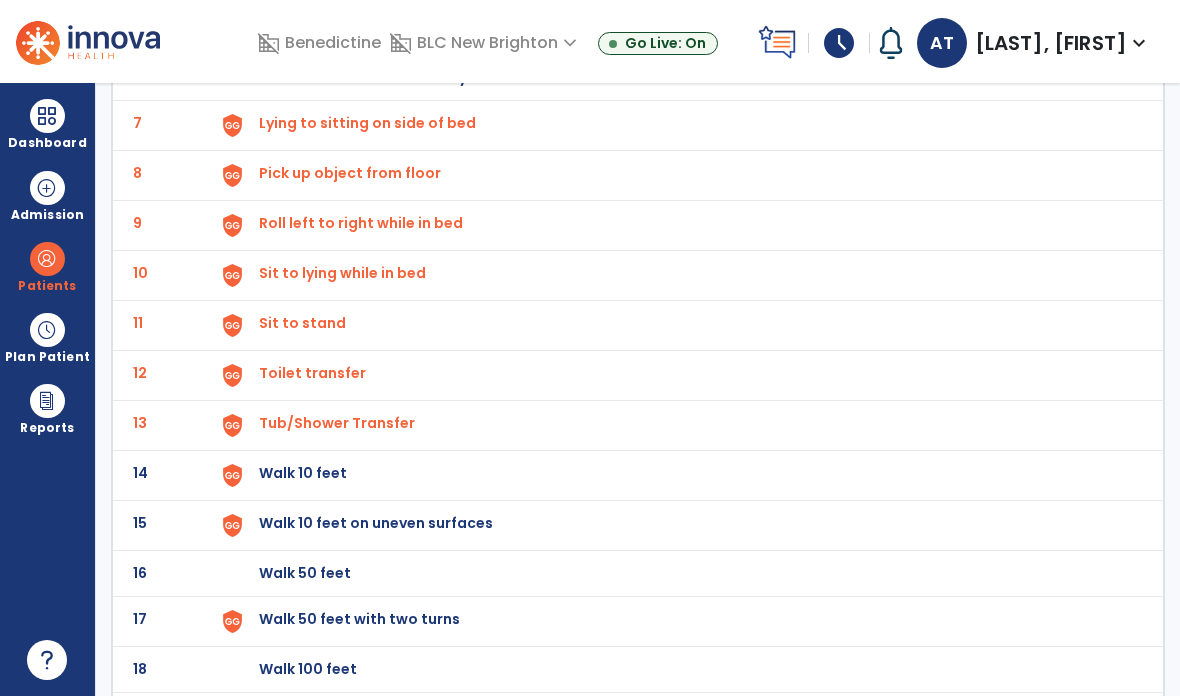 scroll, scrollTop: 80, scrollLeft: 0, axis: vertical 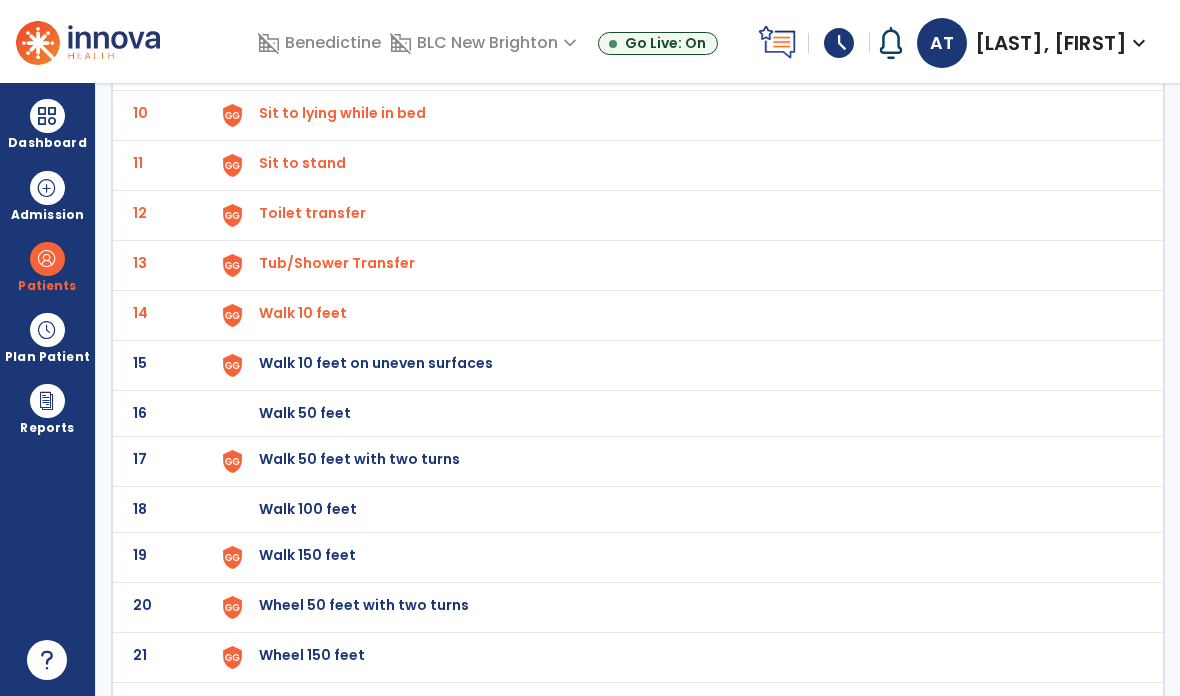click on "21" 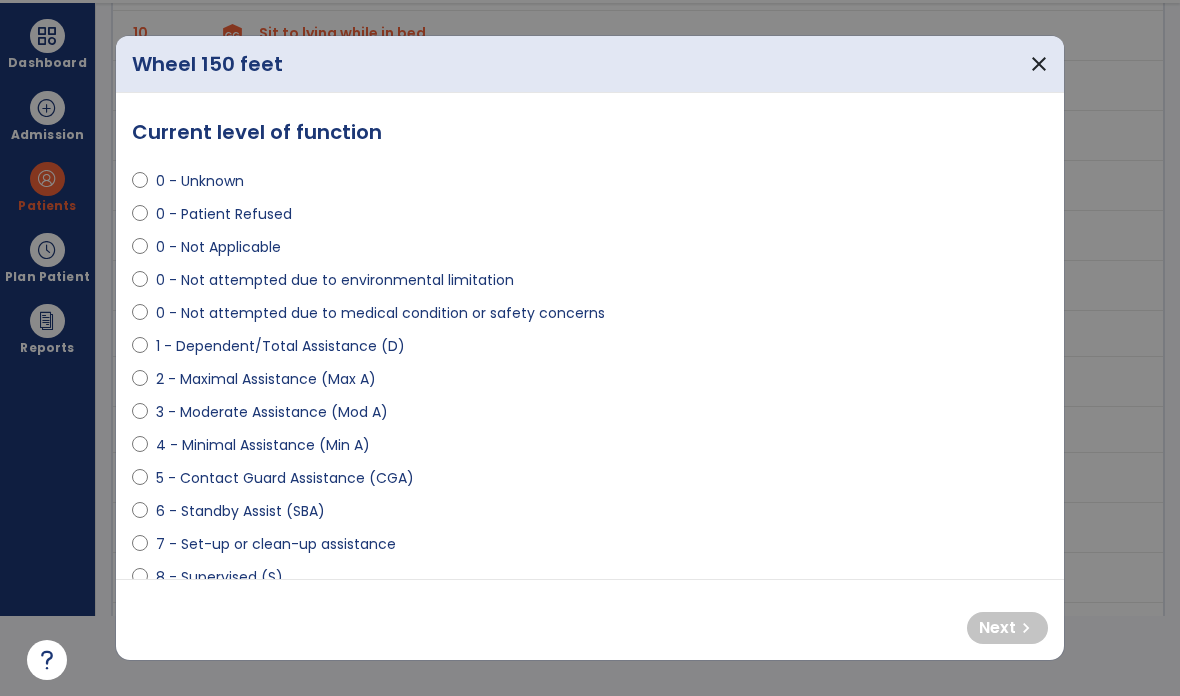 scroll, scrollTop: 0, scrollLeft: 0, axis: both 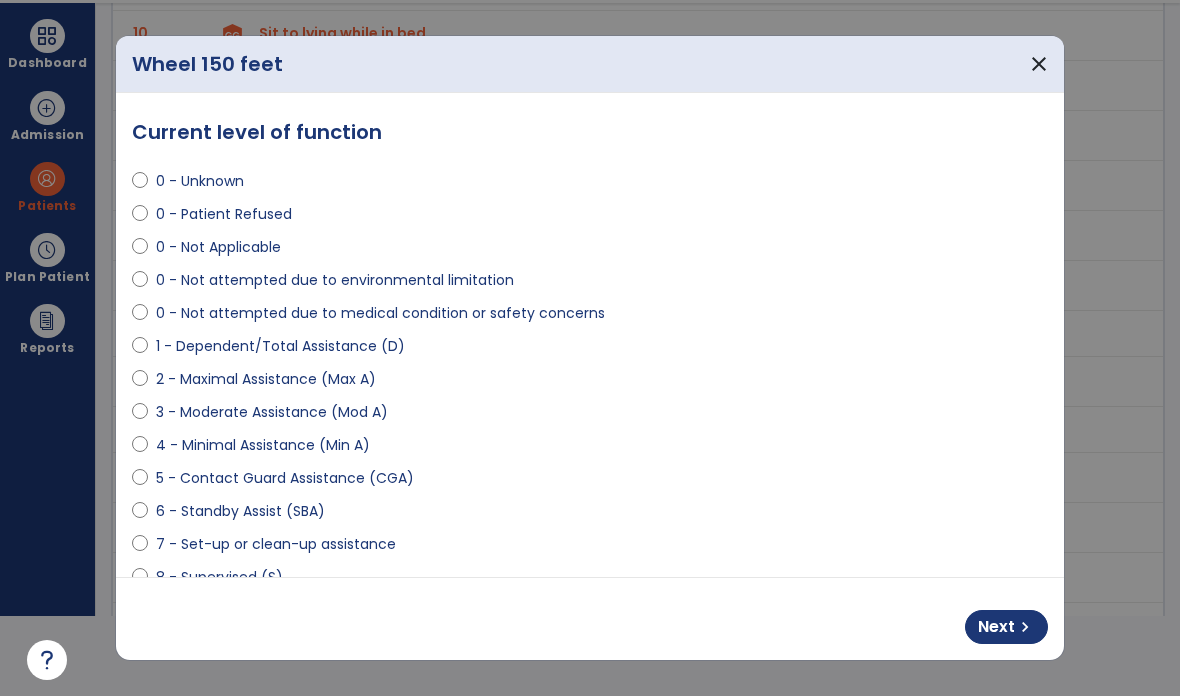 click on "chevron_right" at bounding box center (1025, 627) 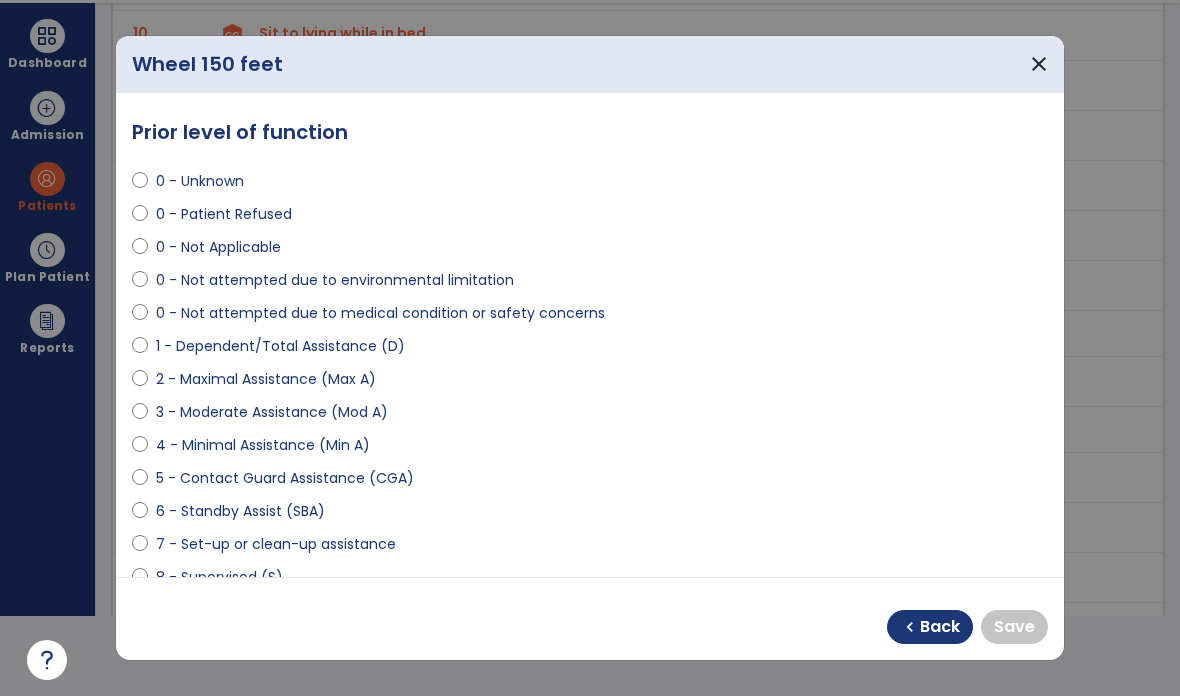 select on "**********" 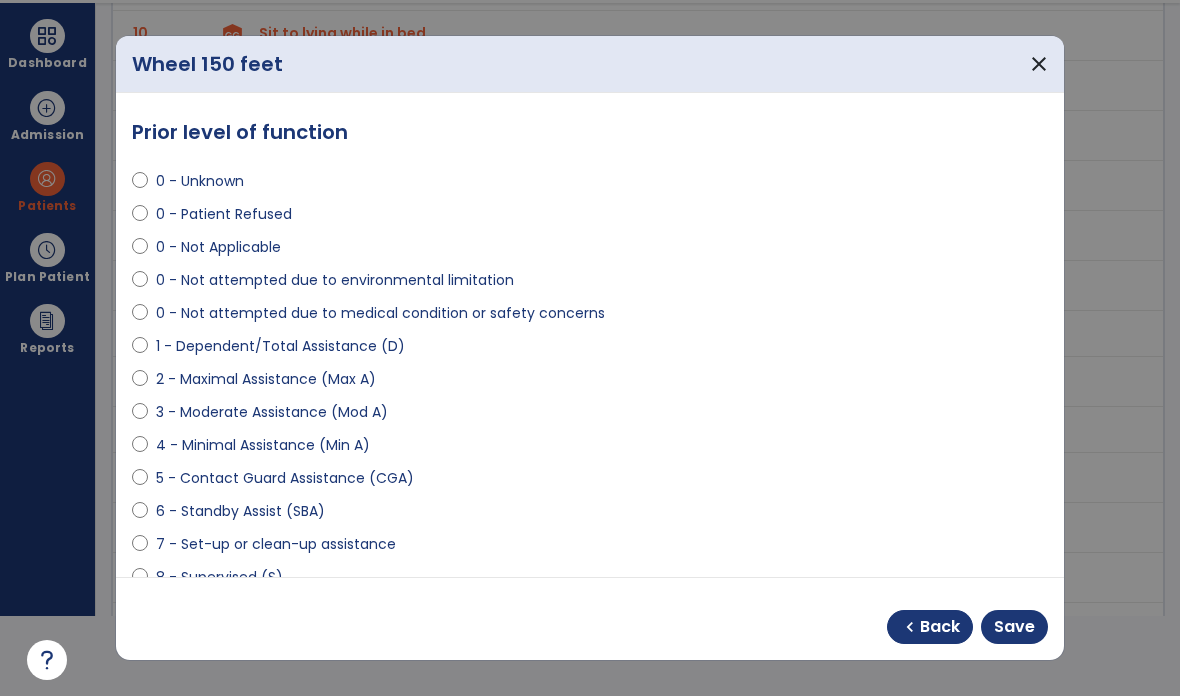 click on "Save" at bounding box center [1014, 627] 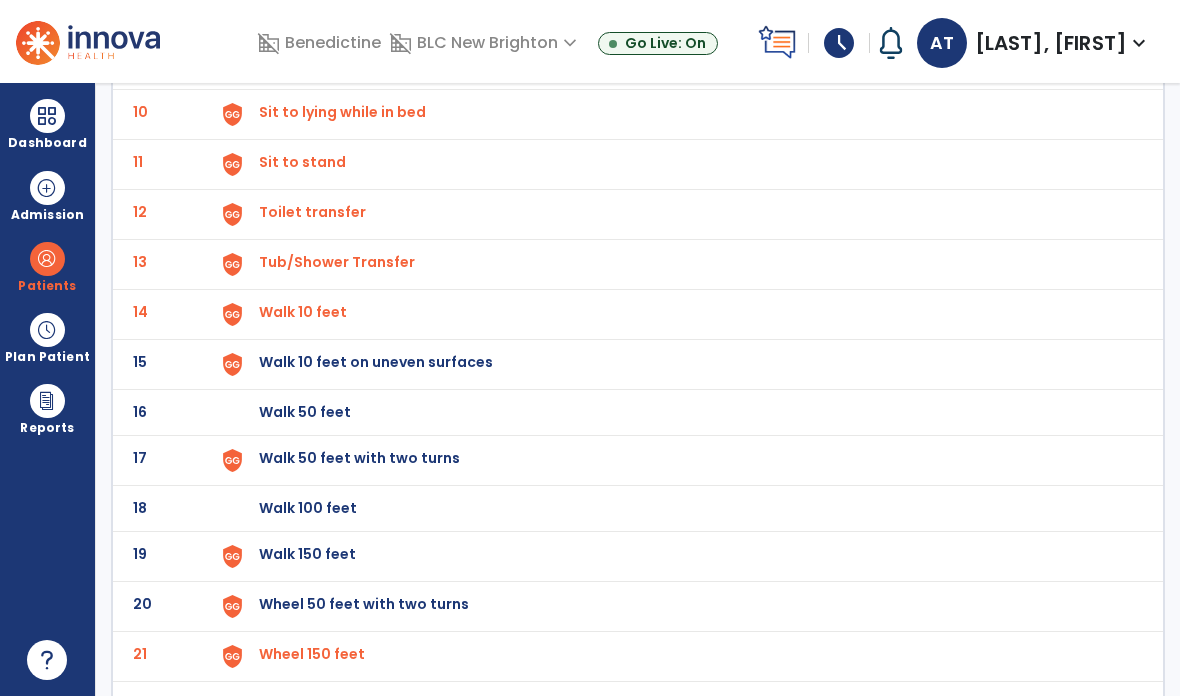 scroll, scrollTop: 595, scrollLeft: 0, axis: vertical 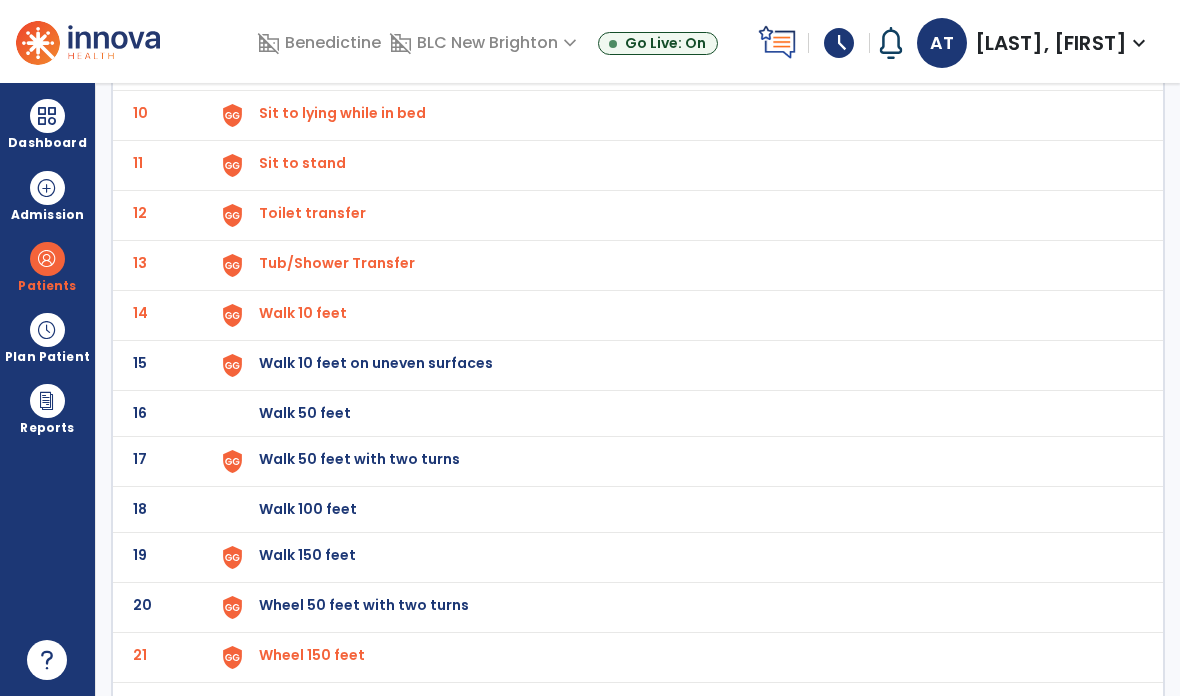 click at bounding box center (232, -331) 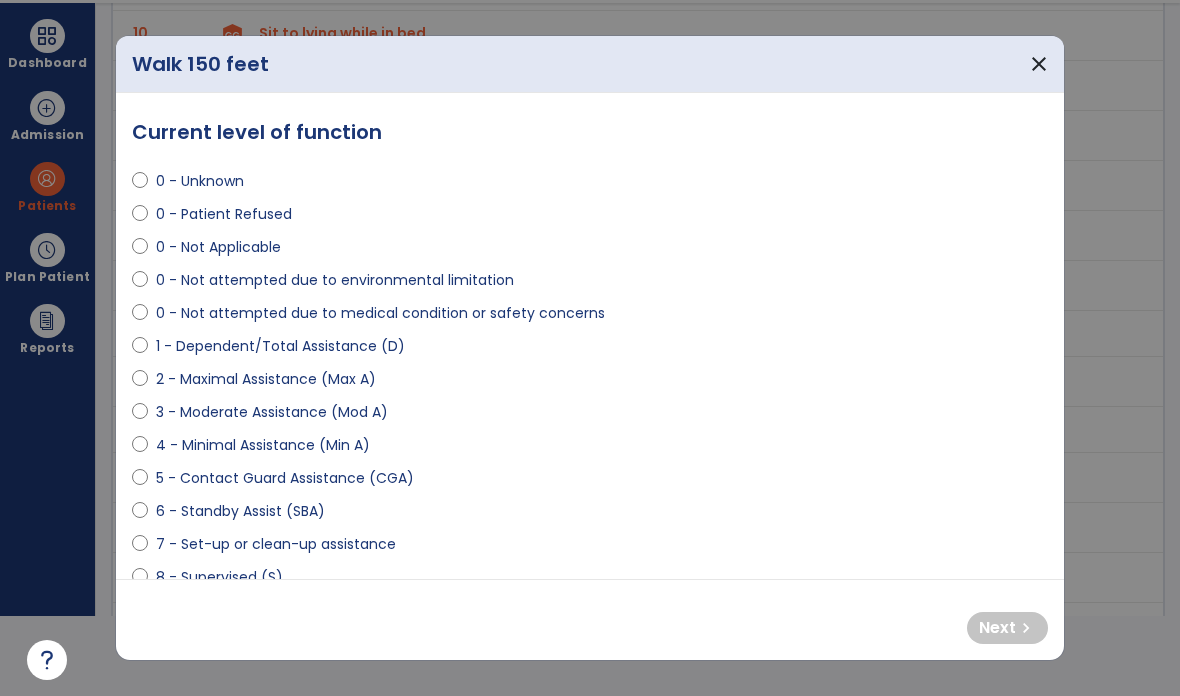 scroll, scrollTop: 0, scrollLeft: 0, axis: both 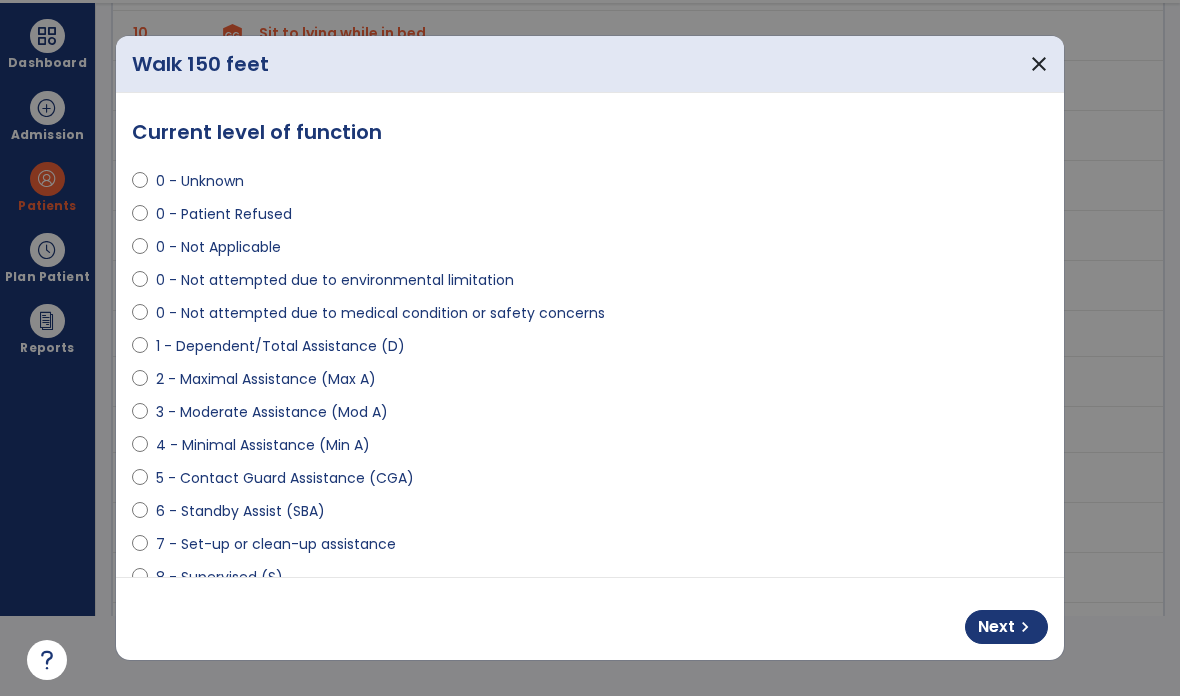 click on "Next" at bounding box center (996, 627) 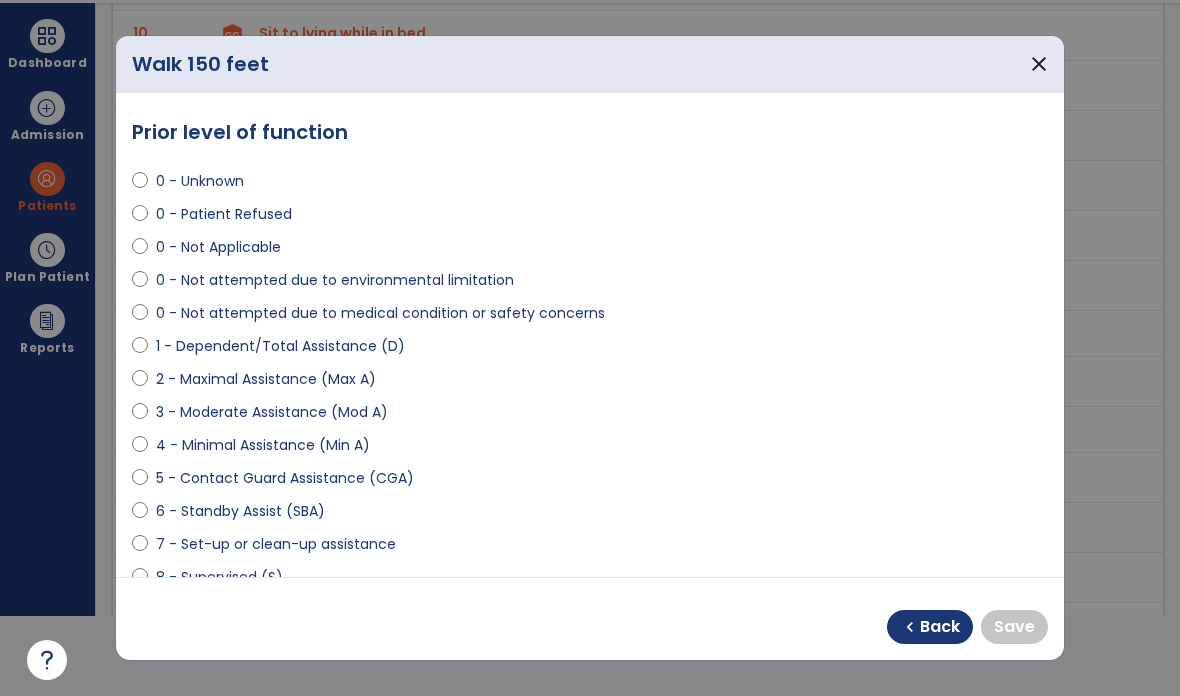 select on "**********" 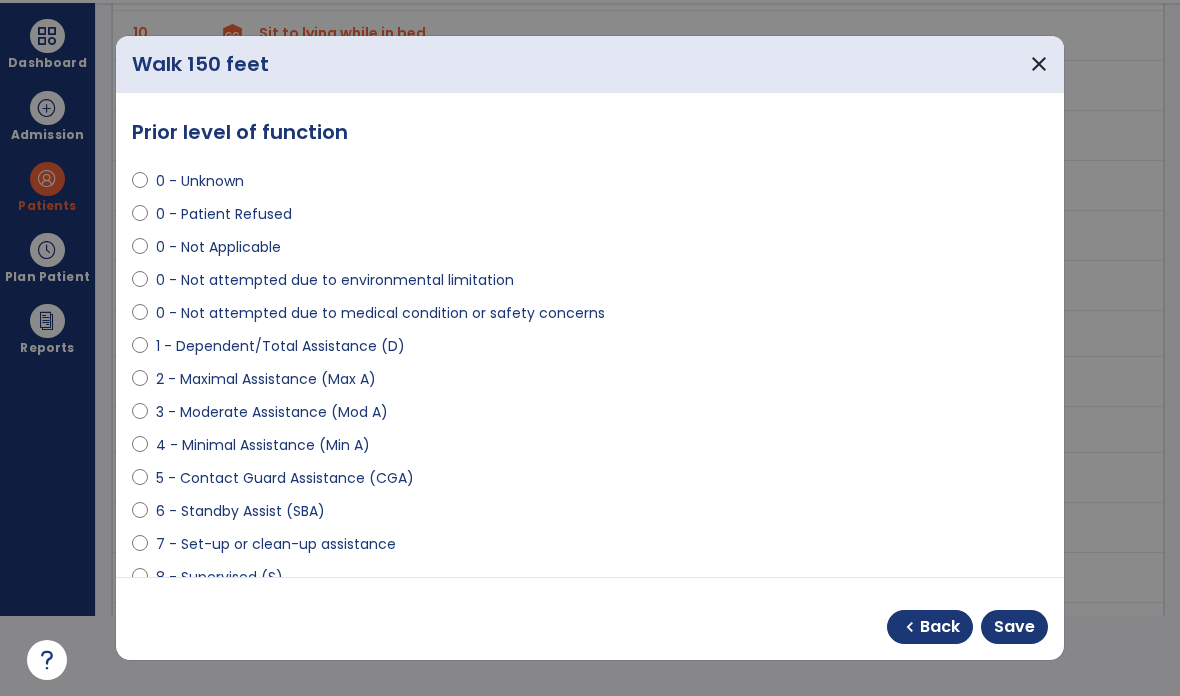 click on "Save" at bounding box center [1014, 627] 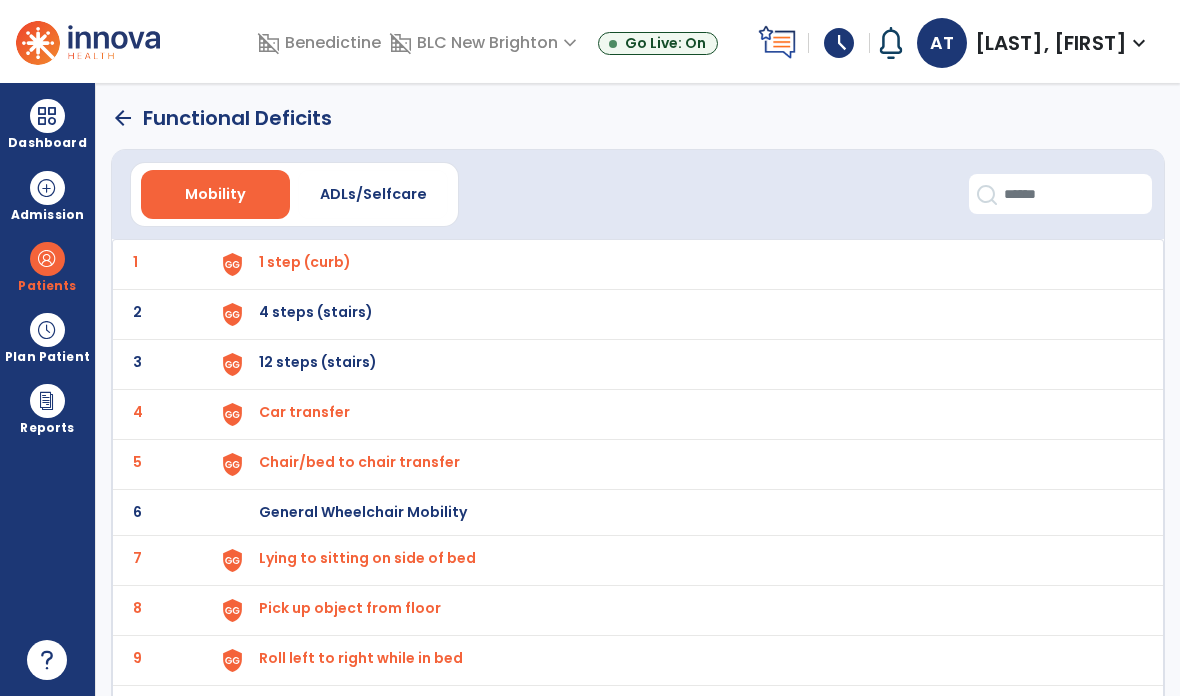 scroll, scrollTop: 0, scrollLeft: 0, axis: both 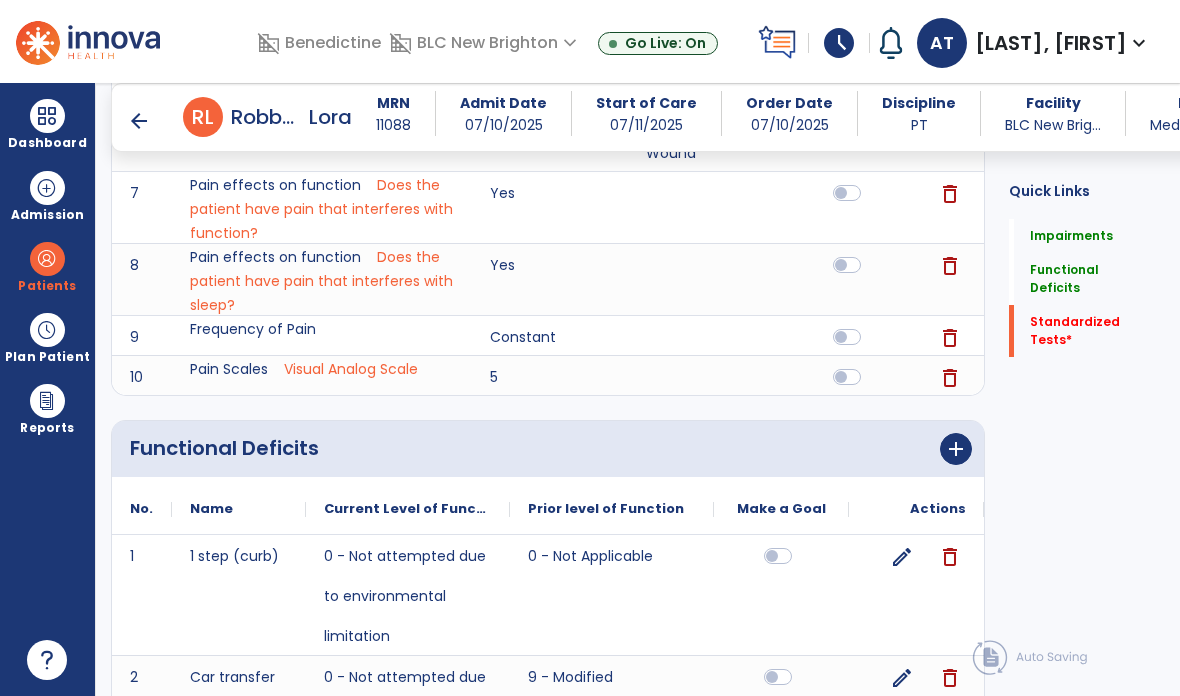click on "Quick Links  Impairments   Impairments   Functional Deficits   Functional Deficits   Standardized Tests   *  Standardized Tests   *" 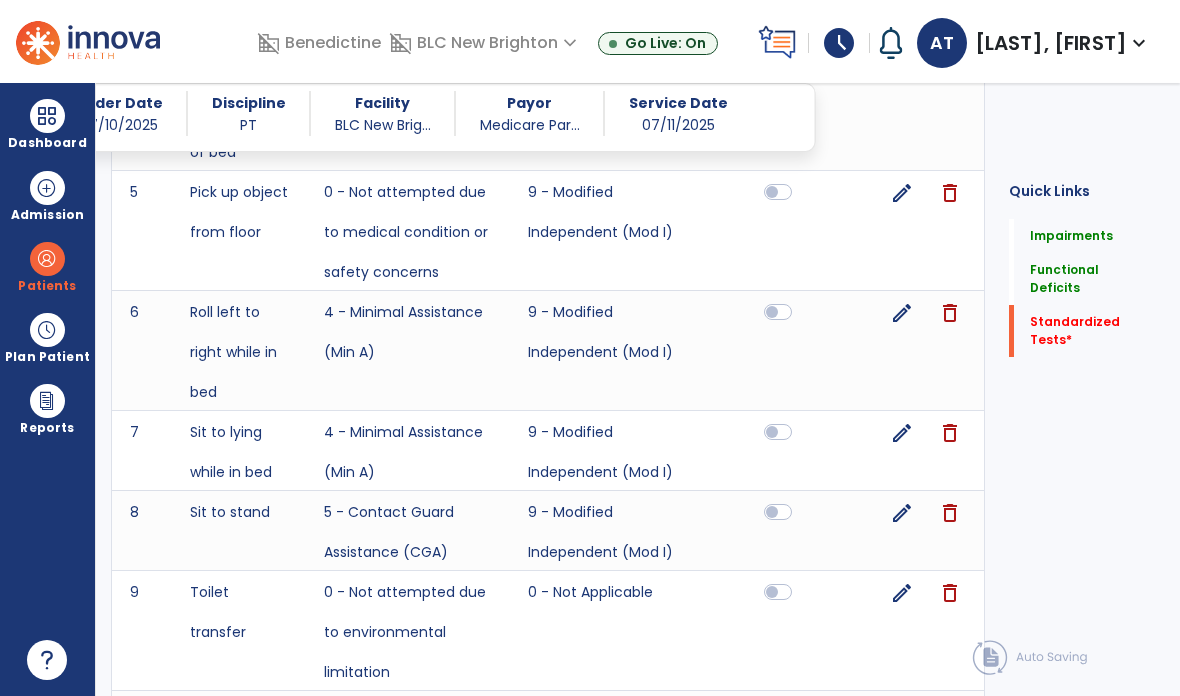 scroll, scrollTop: 1910, scrollLeft: 0, axis: vertical 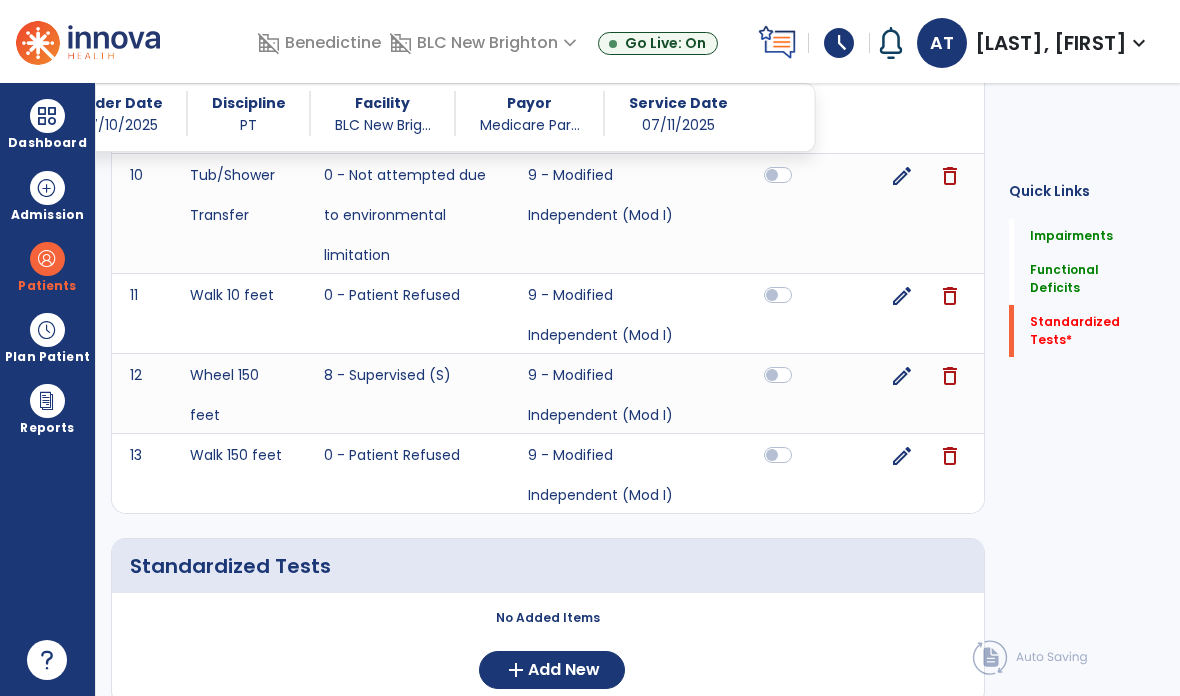 click on "Add New" 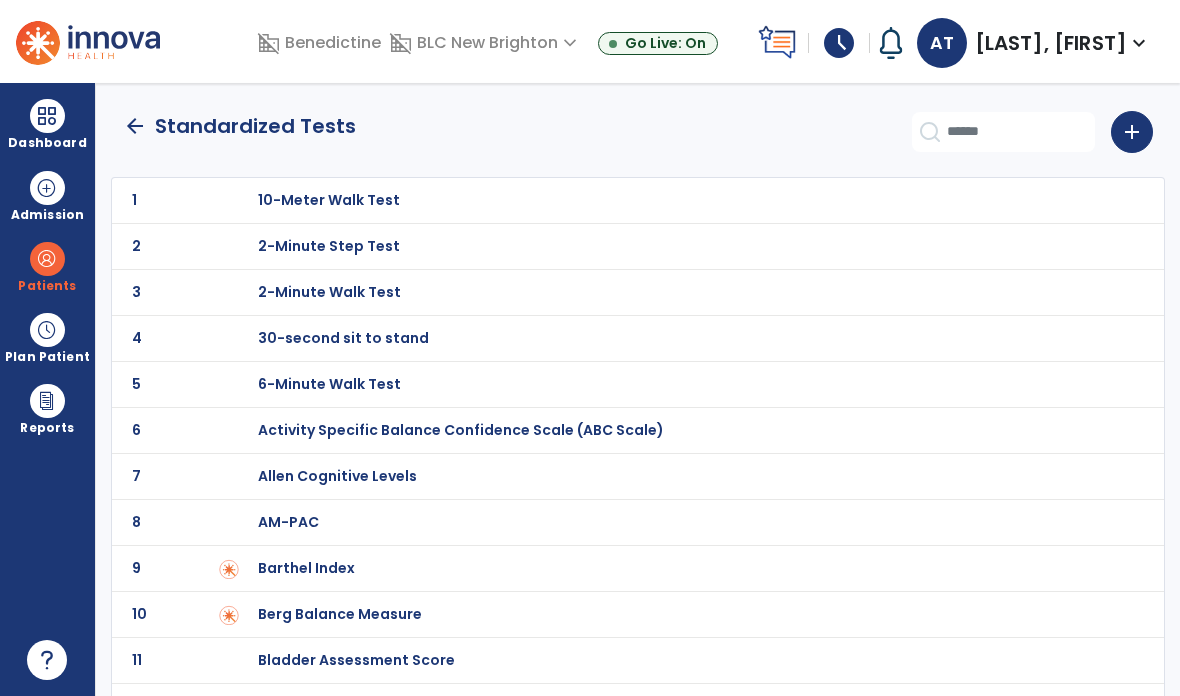 scroll, scrollTop: 0, scrollLeft: 0, axis: both 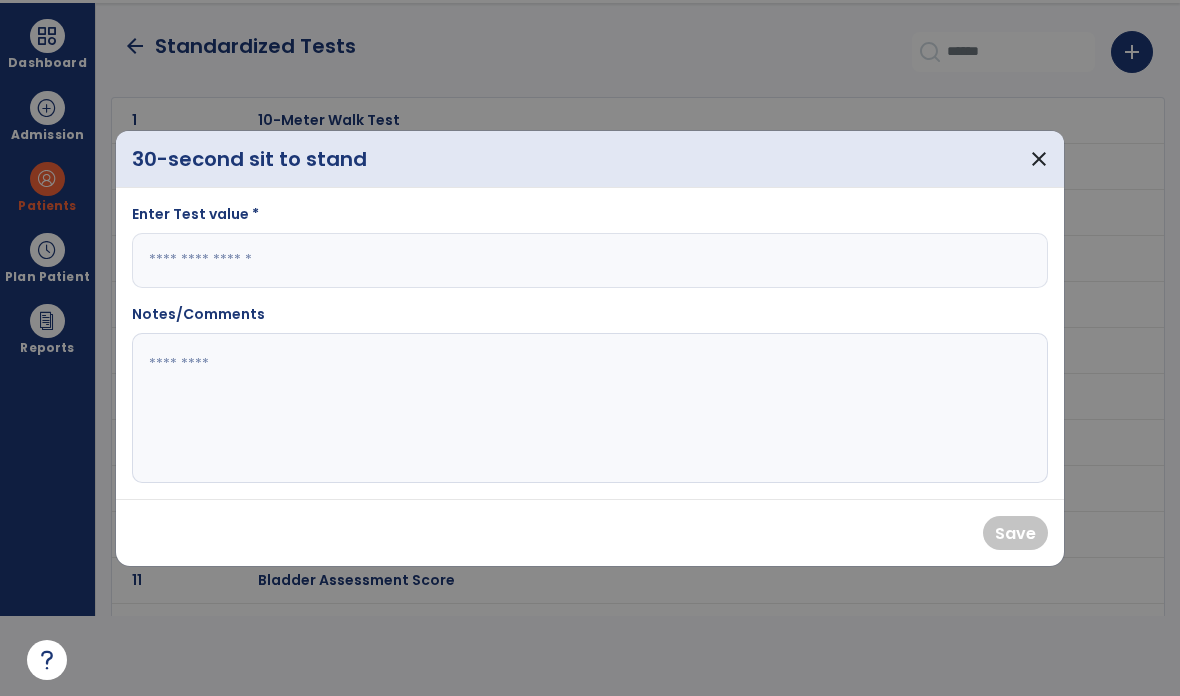 click at bounding box center [590, 260] 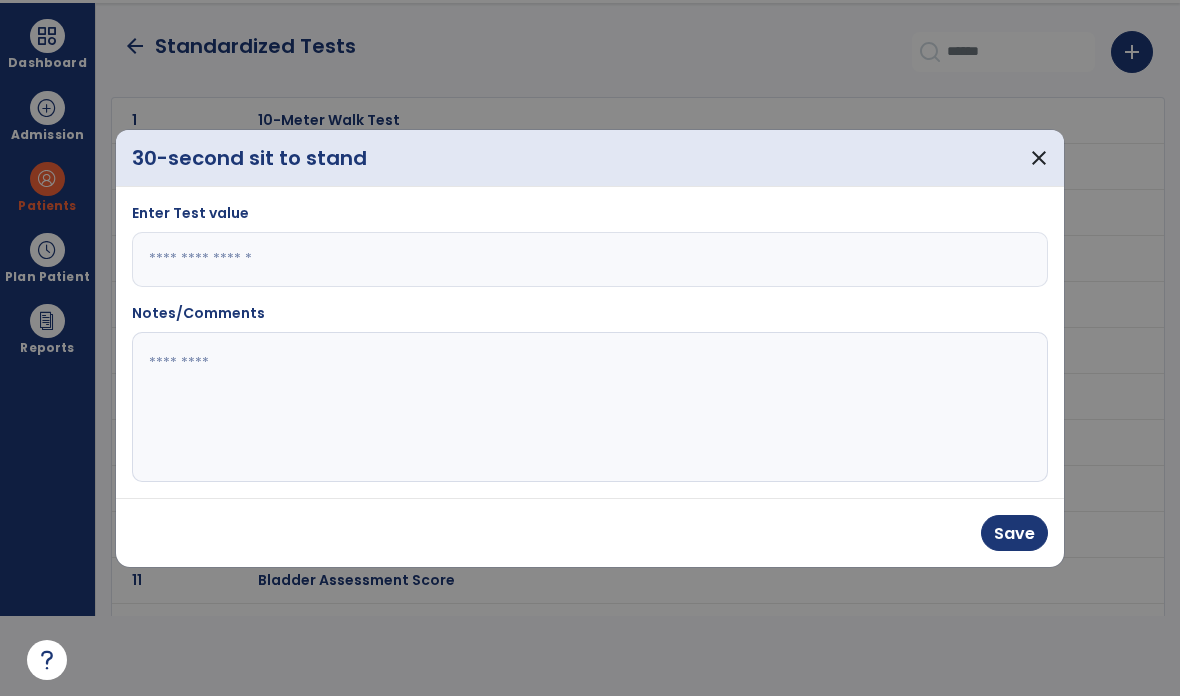 type on "*" 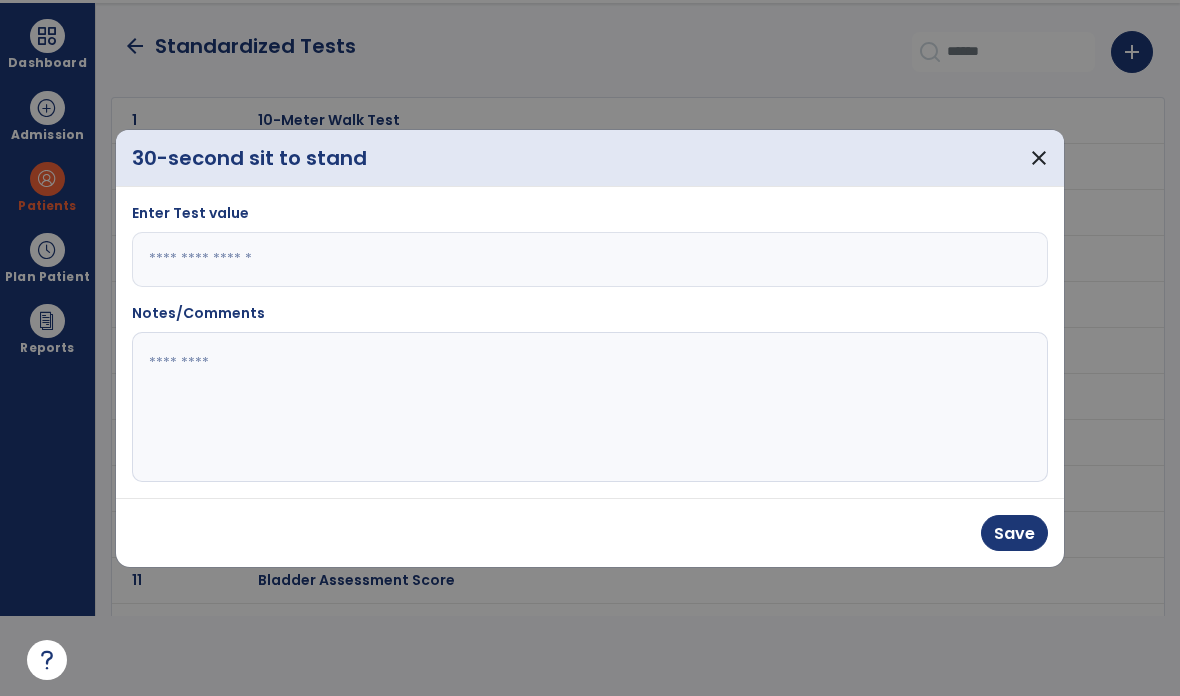 click 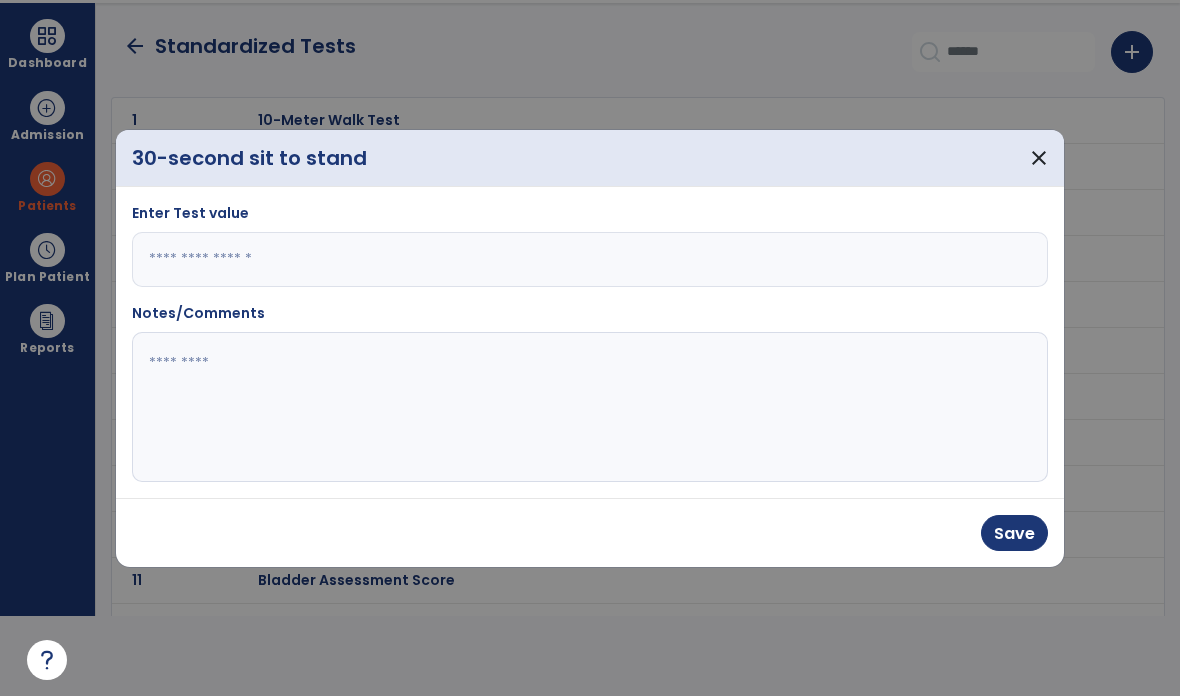 type on "*" 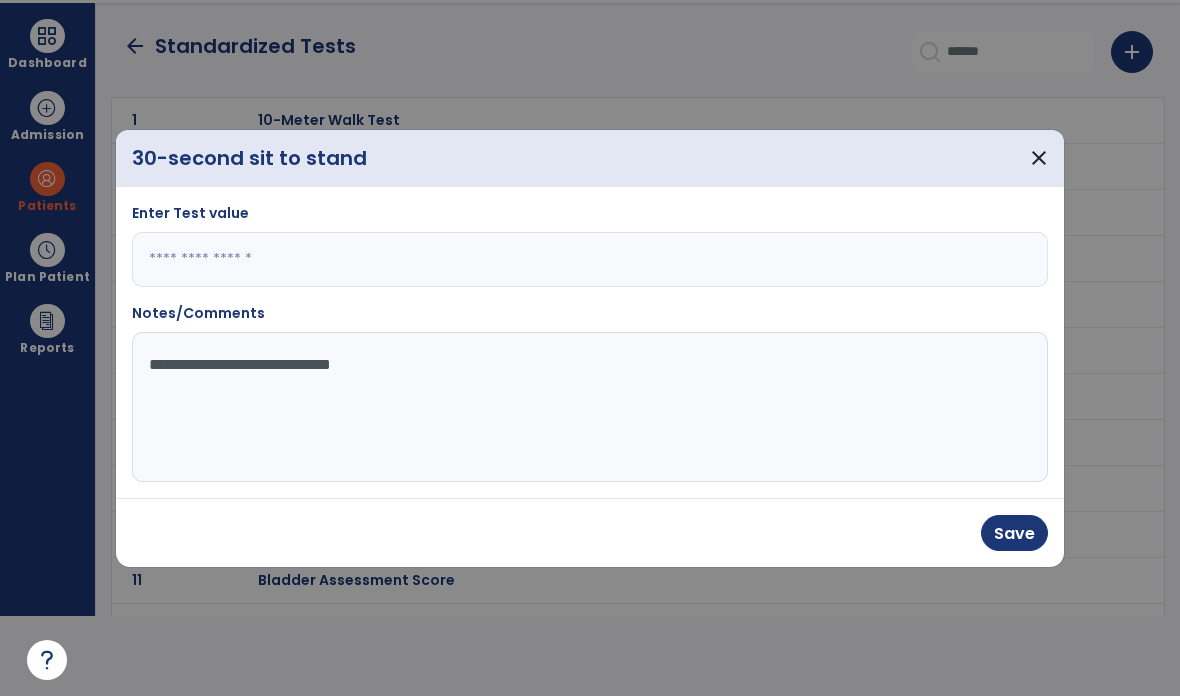 type on "**********" 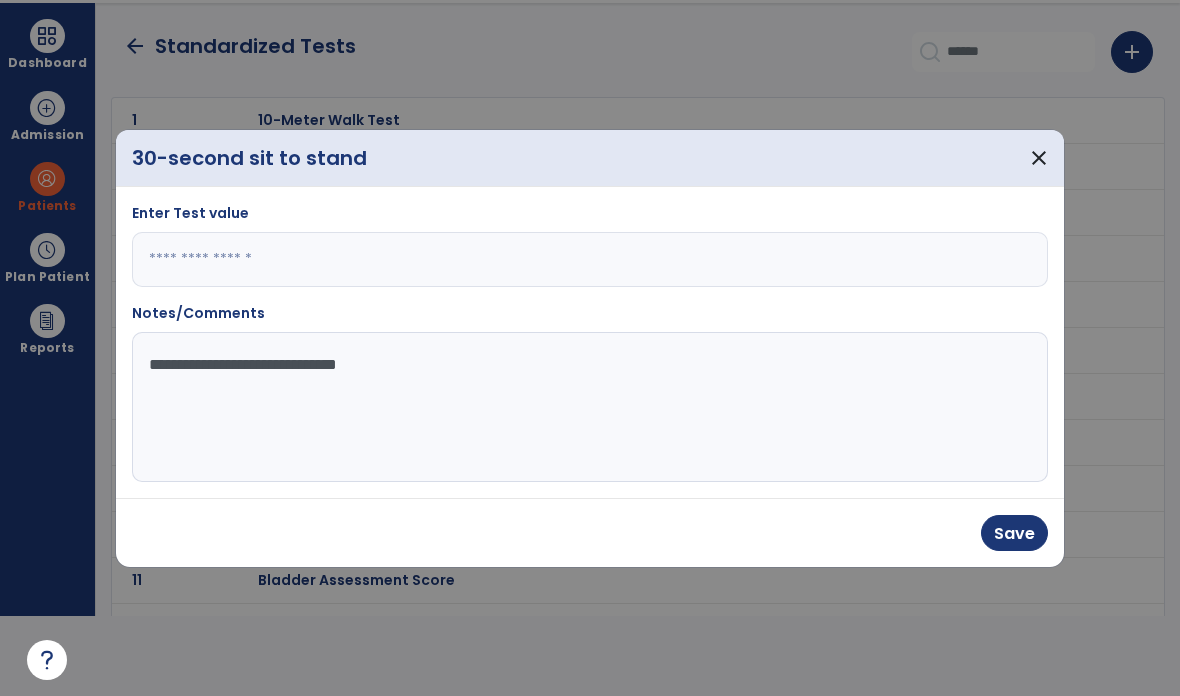click on "Save" at bounding box center [1014, 533] 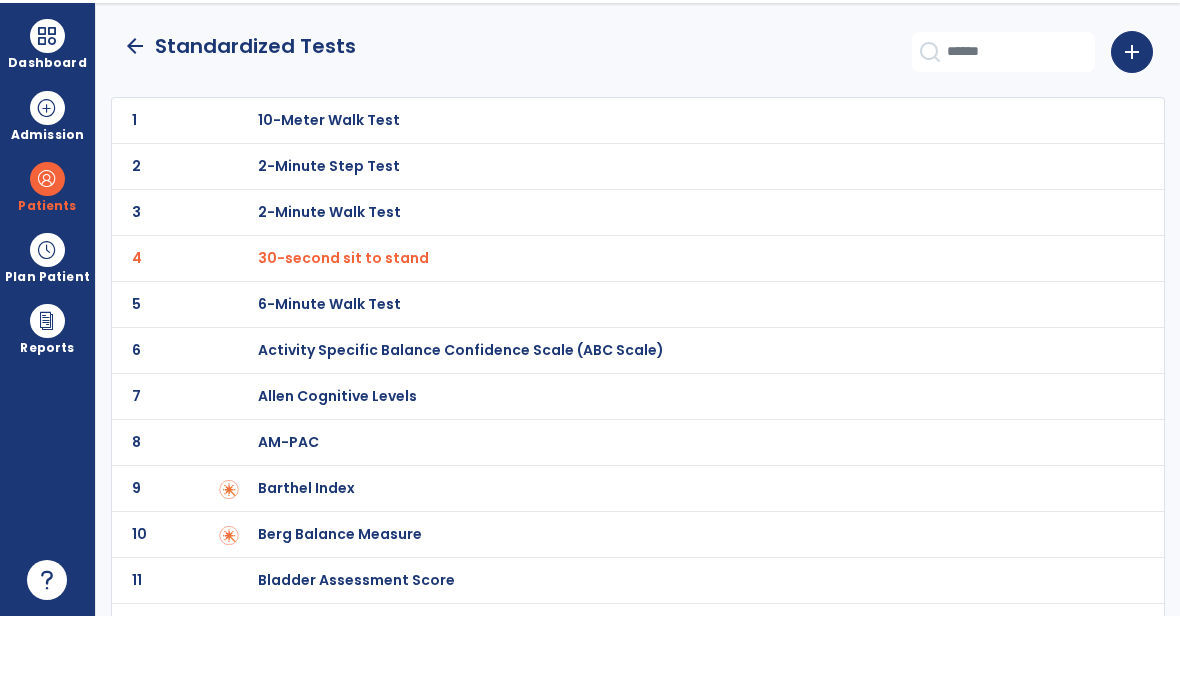scroll, scrollTop: 80, scrollLeft: 0, axis: vertical 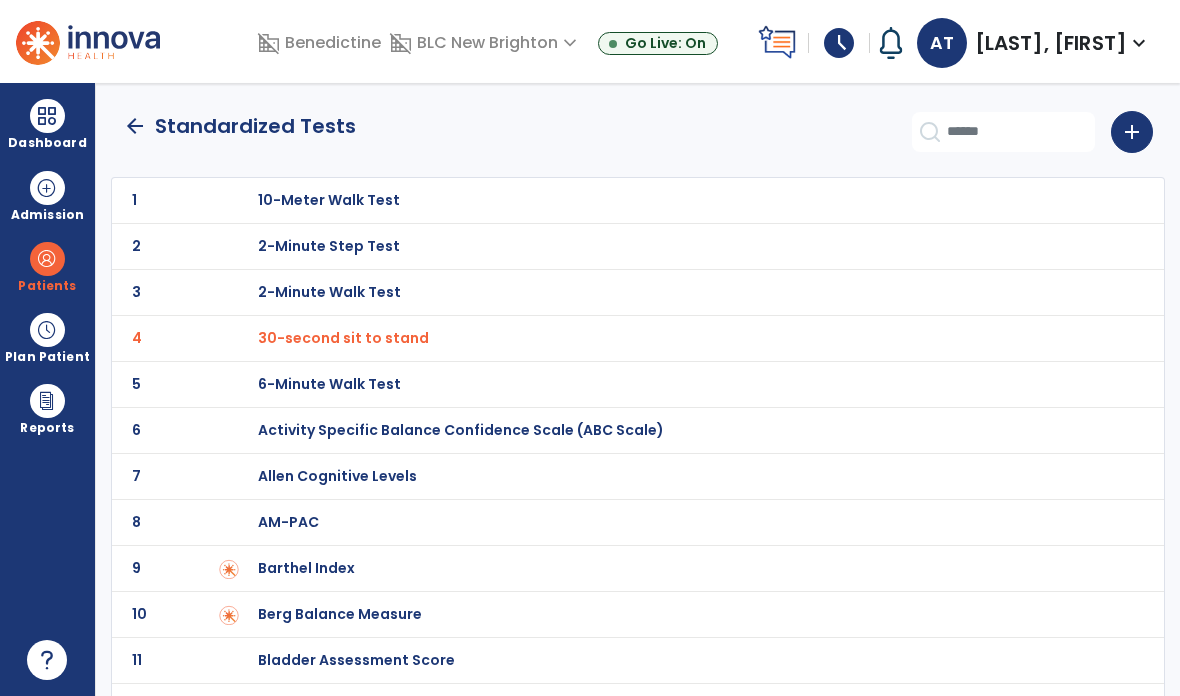 click on "arrow_back" 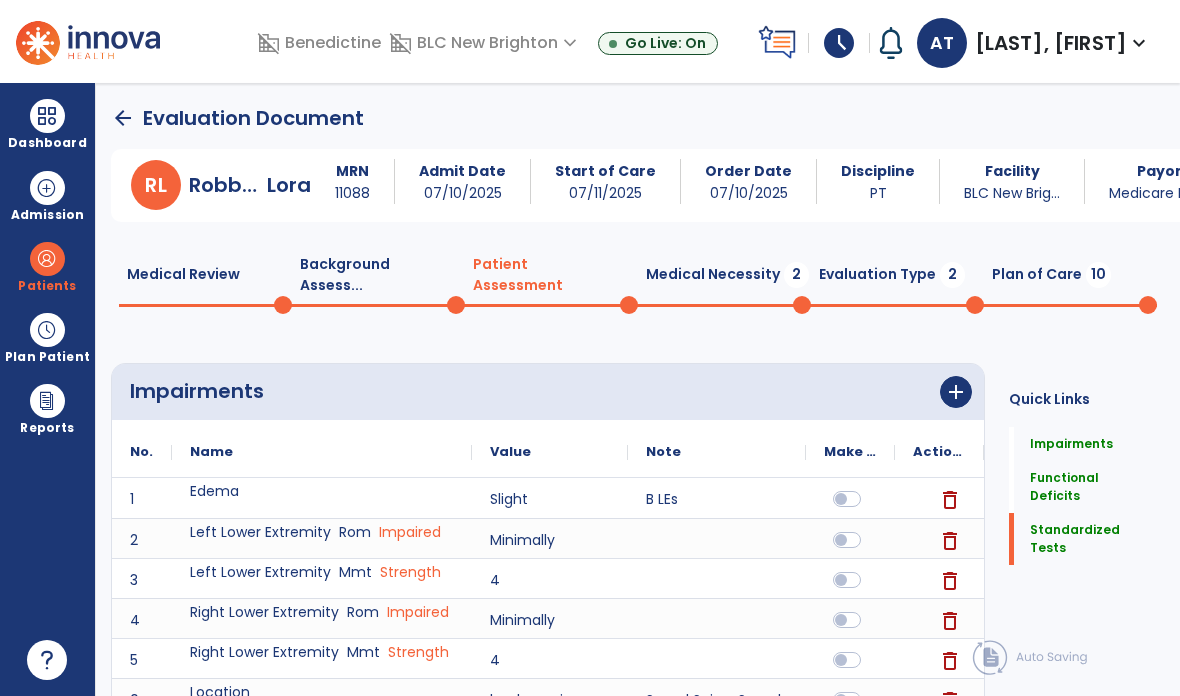 click on "Medical Necessity  2" 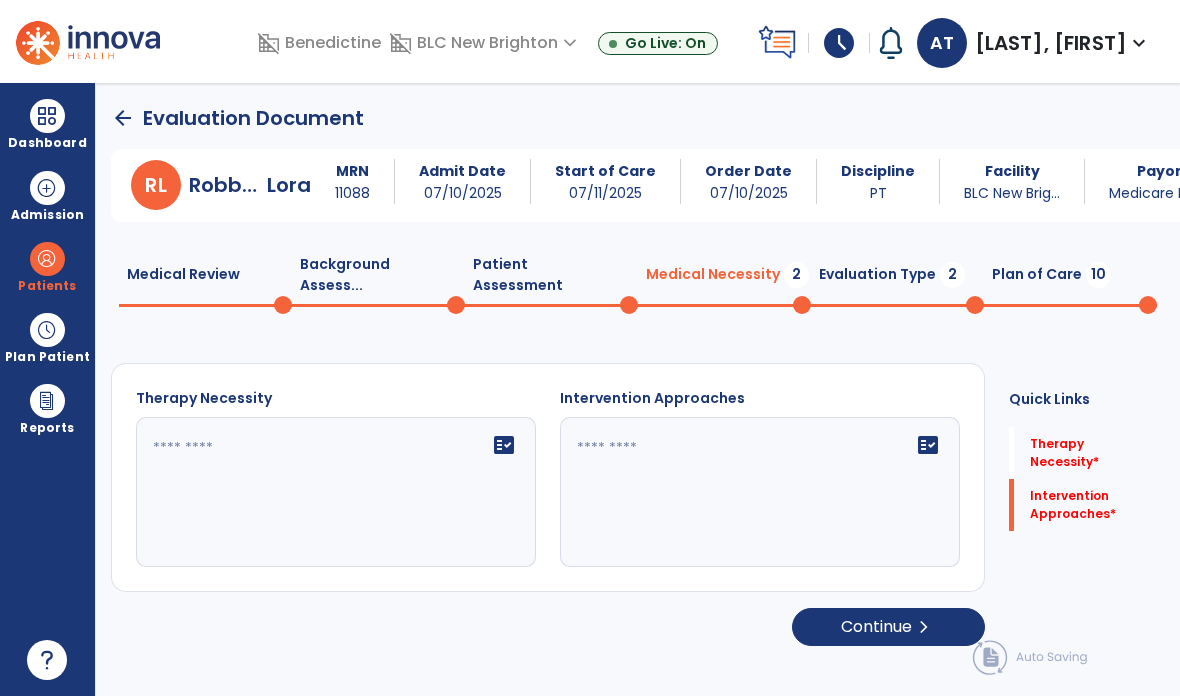 click 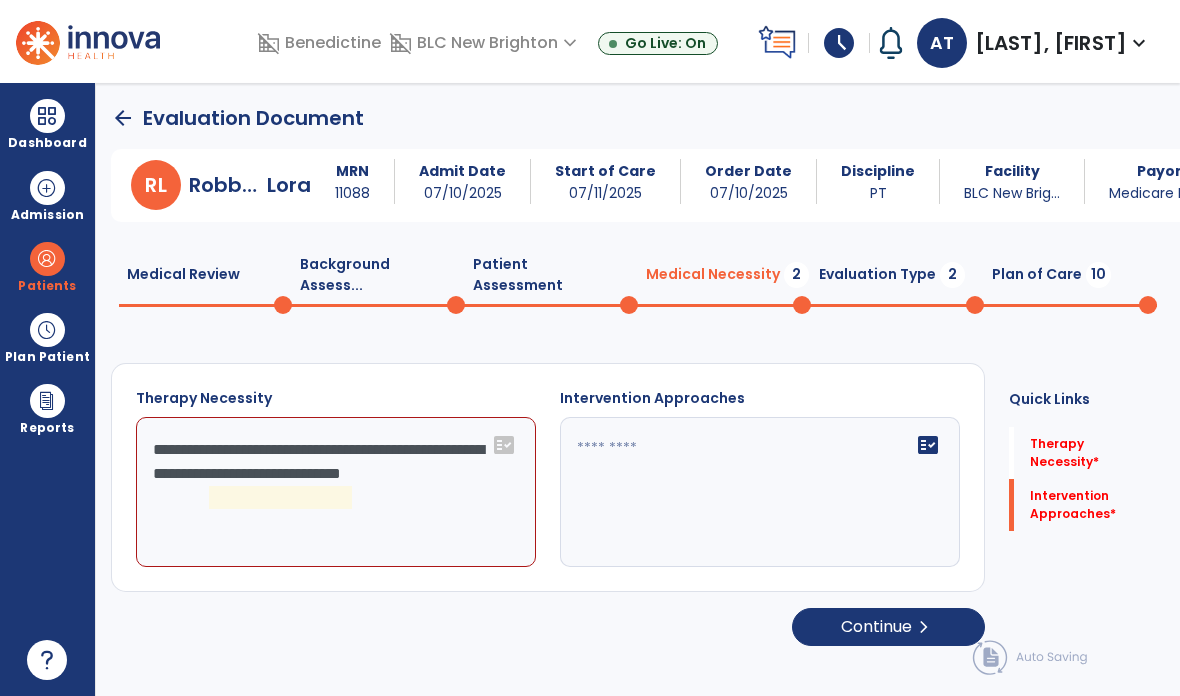 click on "Therapy Necessity" 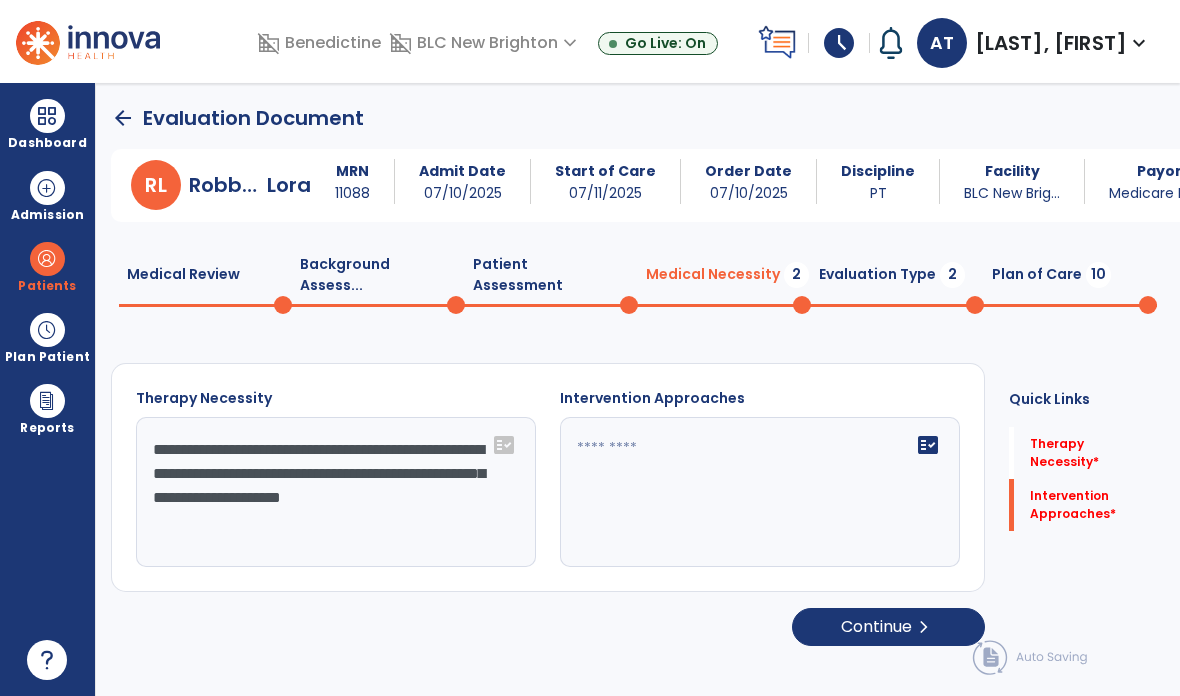 type on "**********" 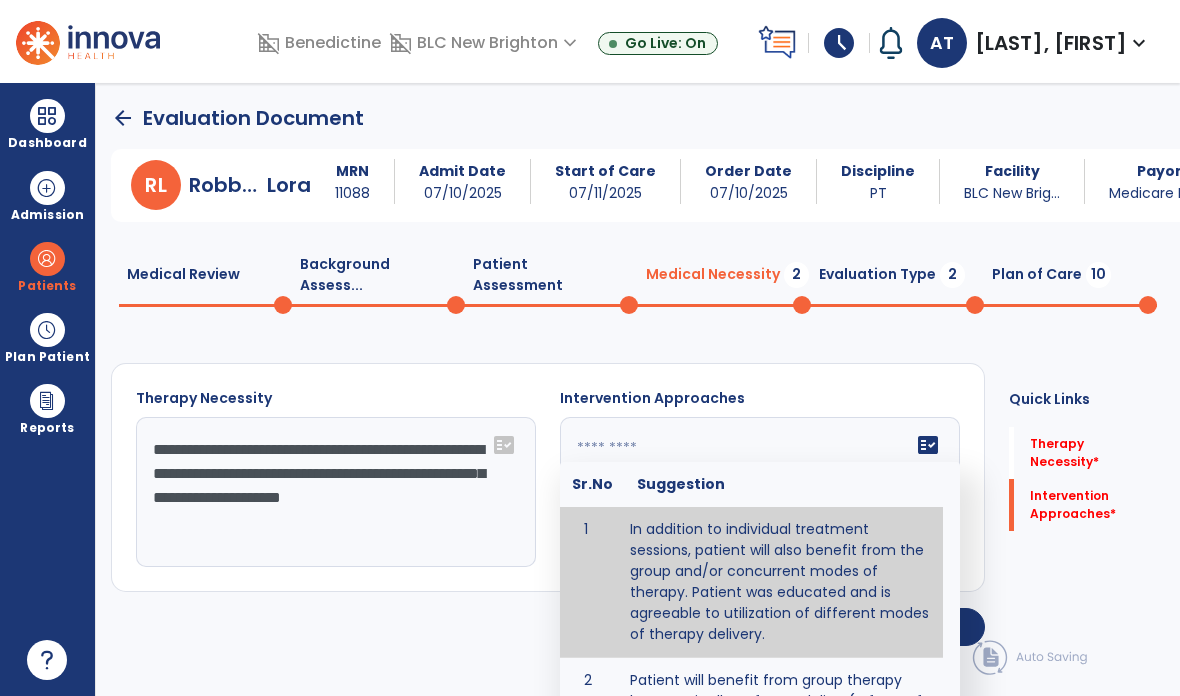 type on "**********" 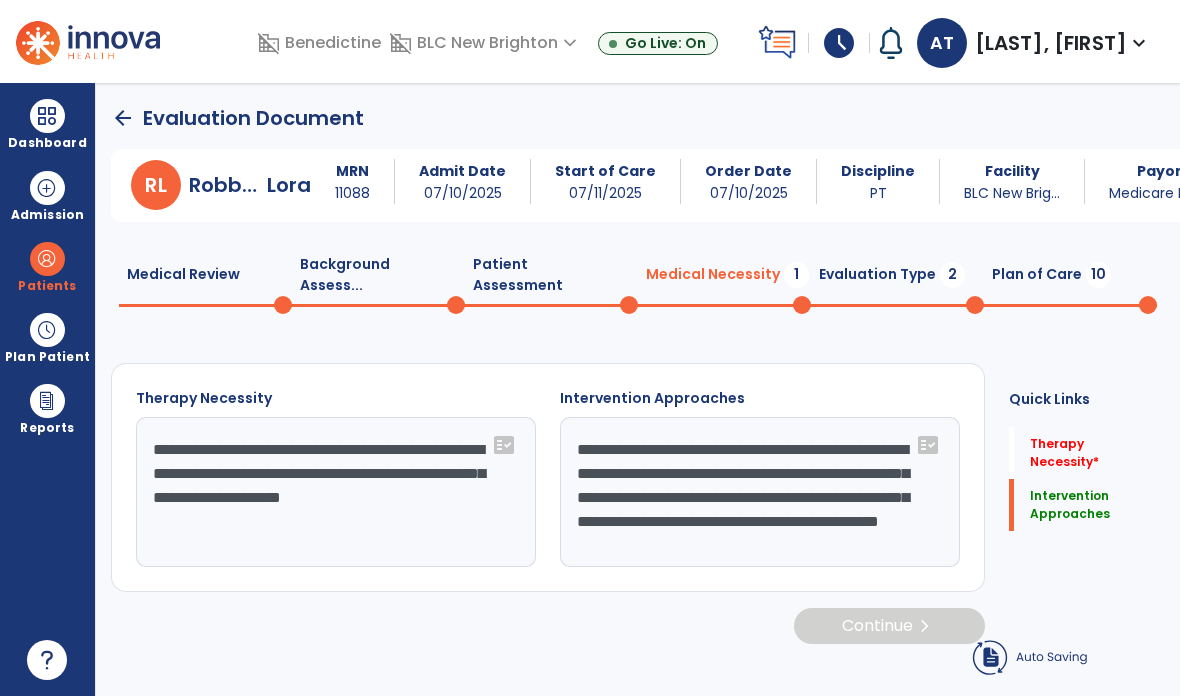scroll, scrollTop: 68, scrollLeft: 0, axis: vertical 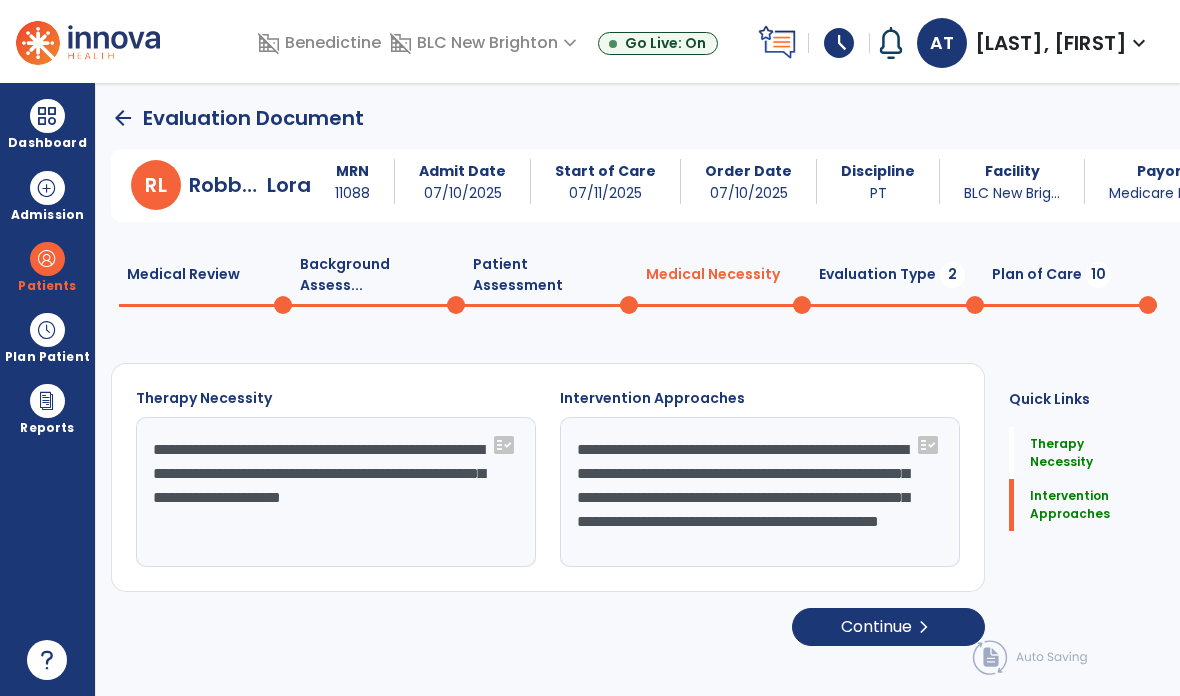 click on "Continue  chevron_right" 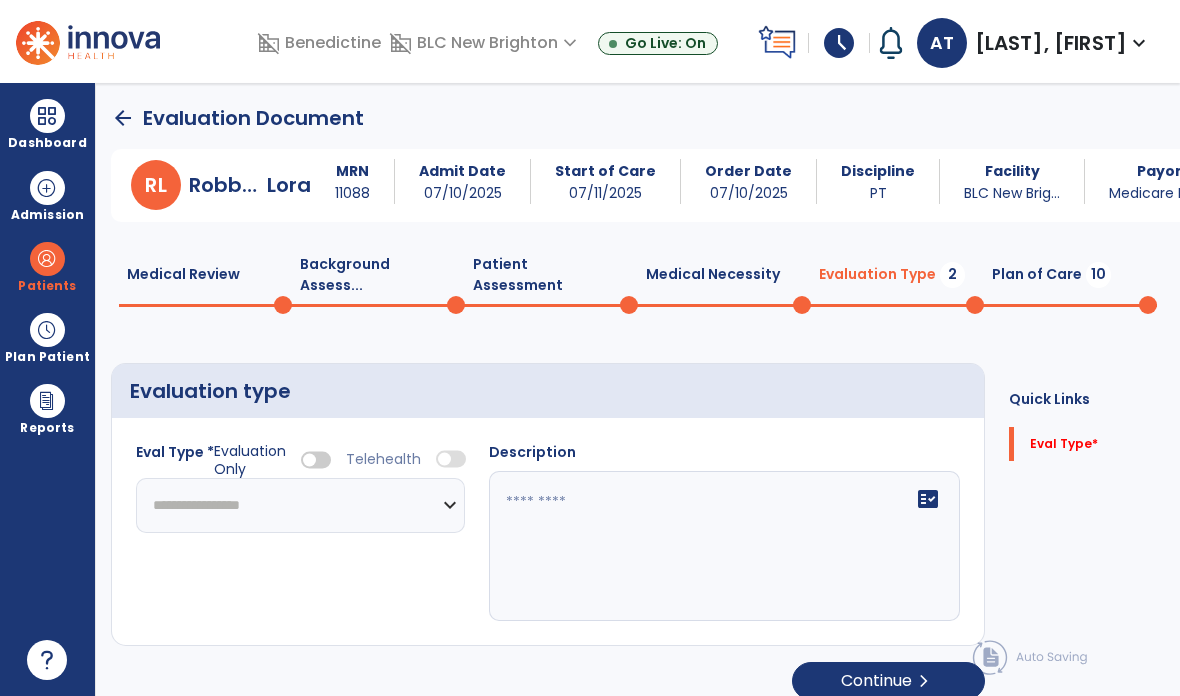 click on "**********" 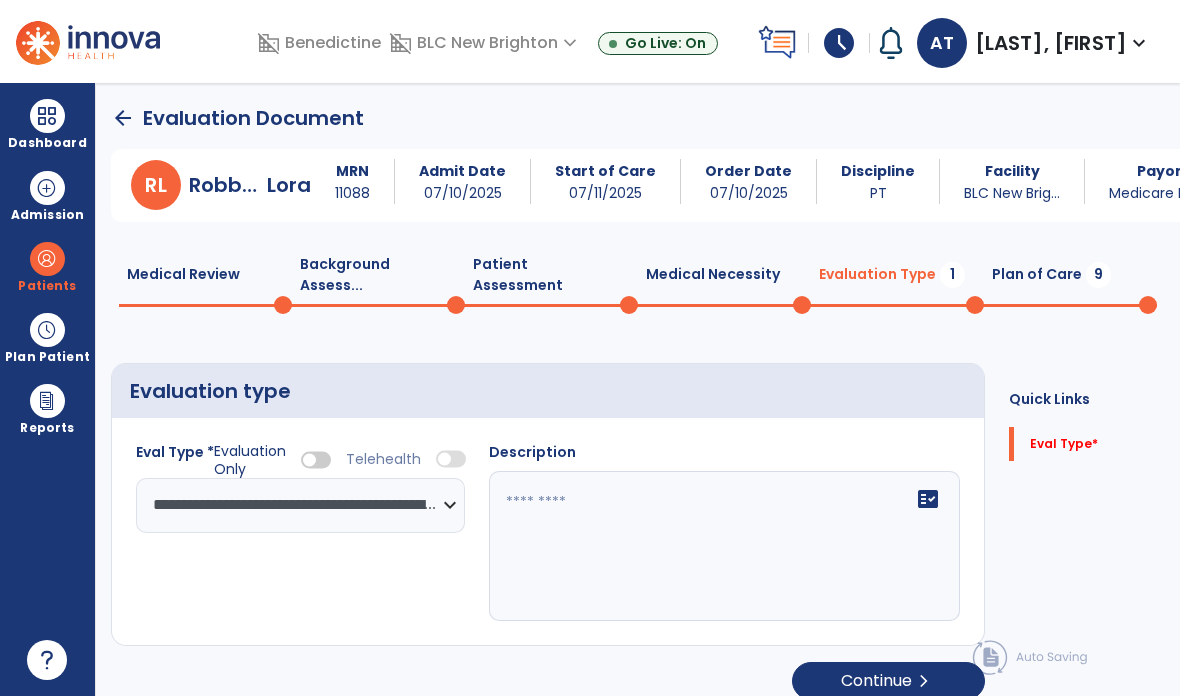 click 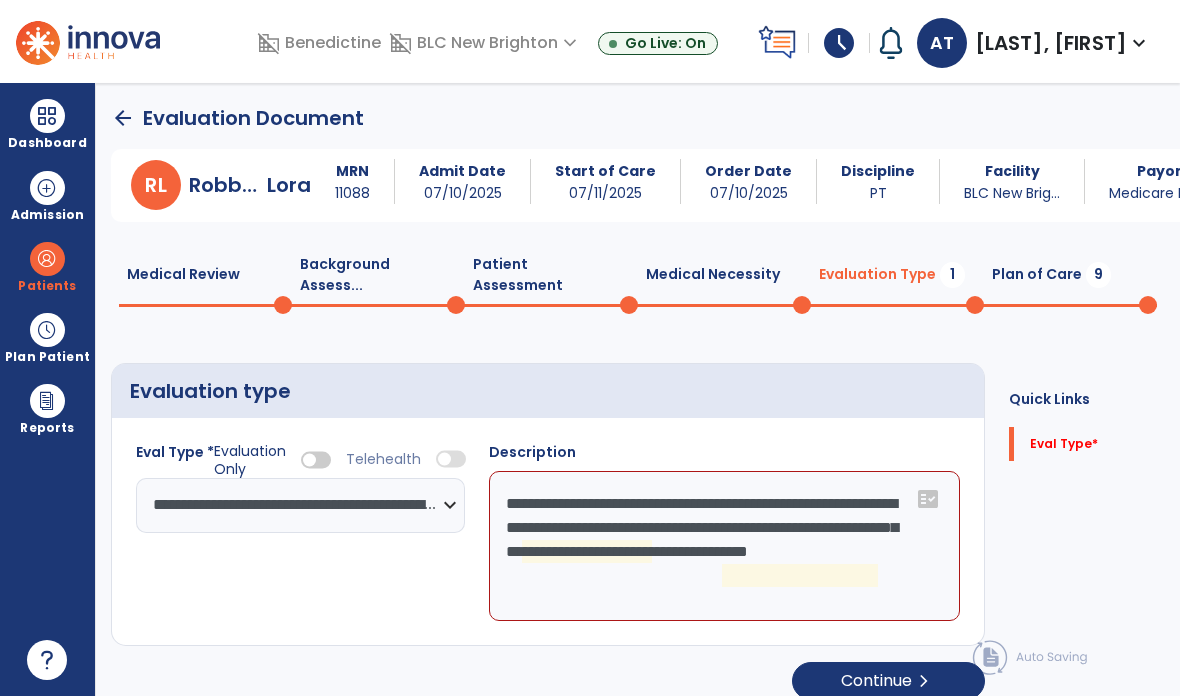 click on "**********" 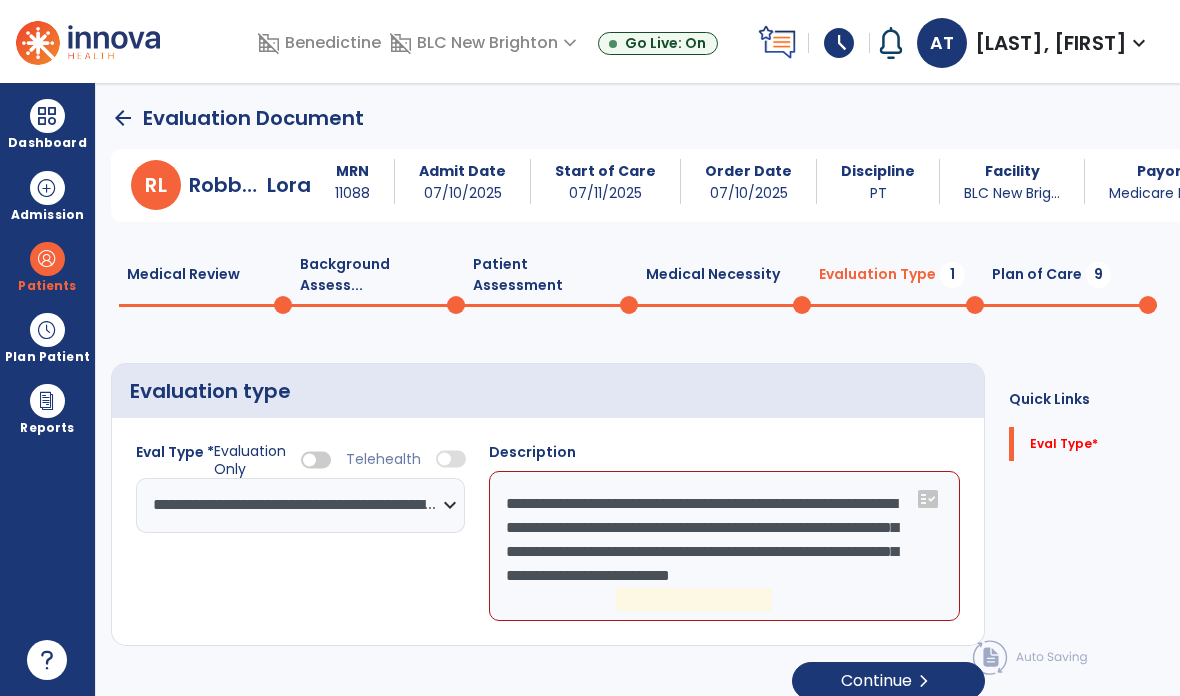 click on "**********" 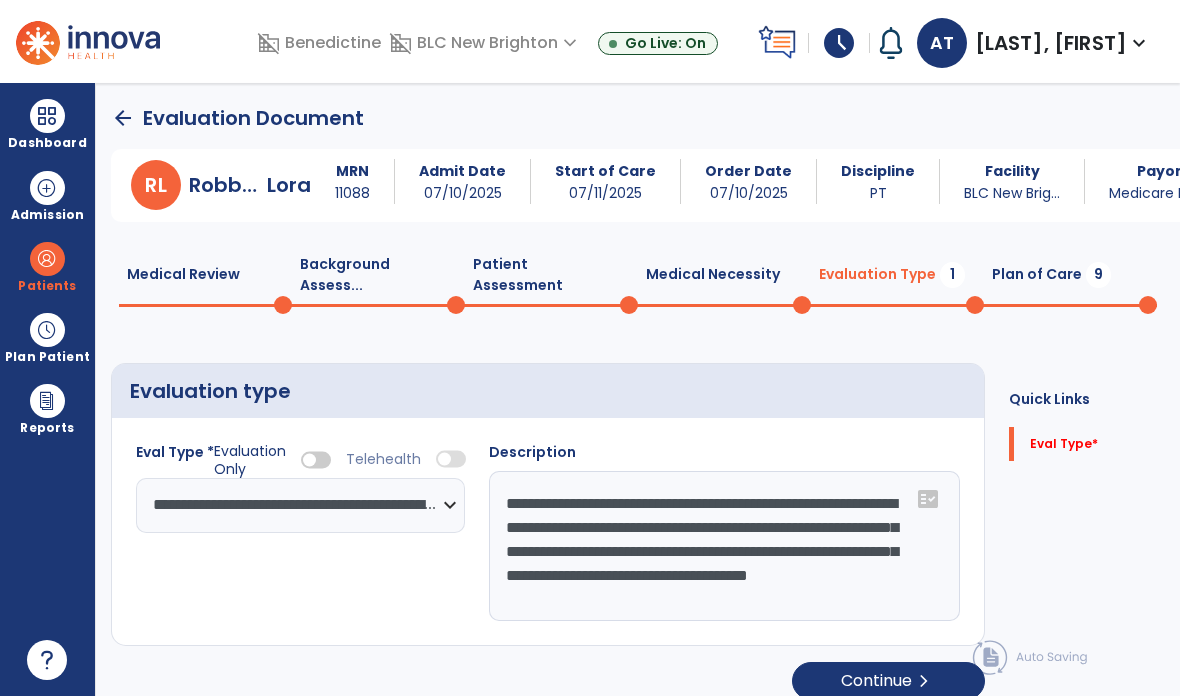 scroll, scrollTop: 15, scrollLeft: 0, axis: vertical 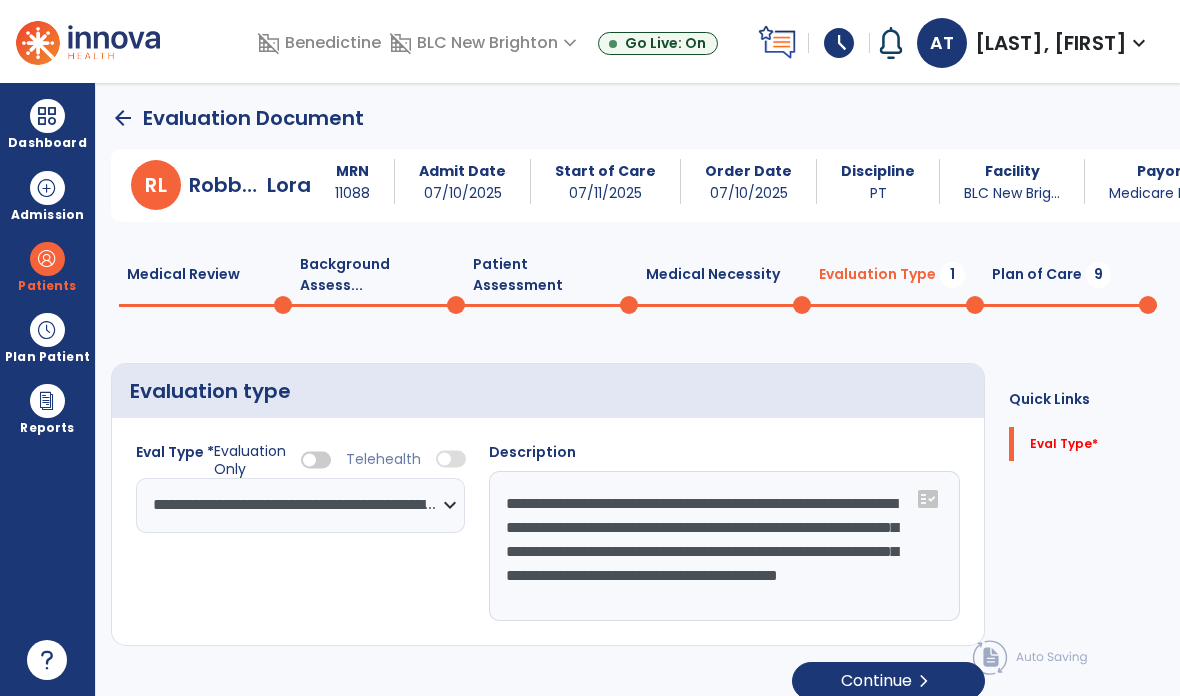type on "**********" 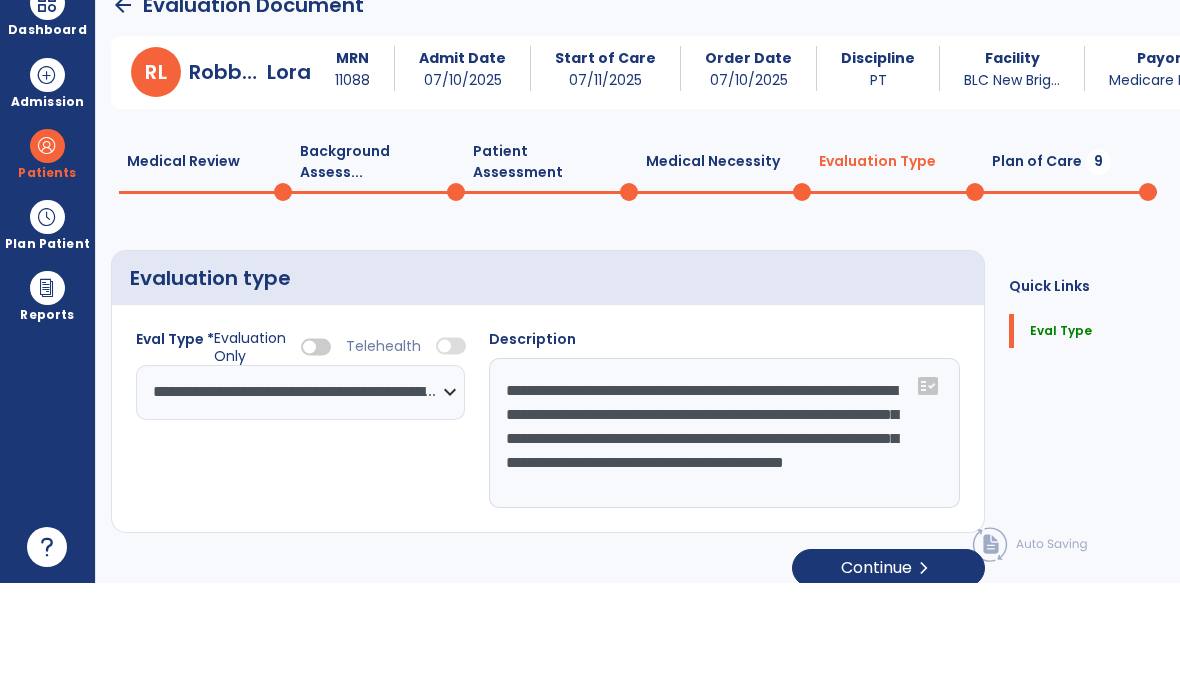 click on "chevron_right" 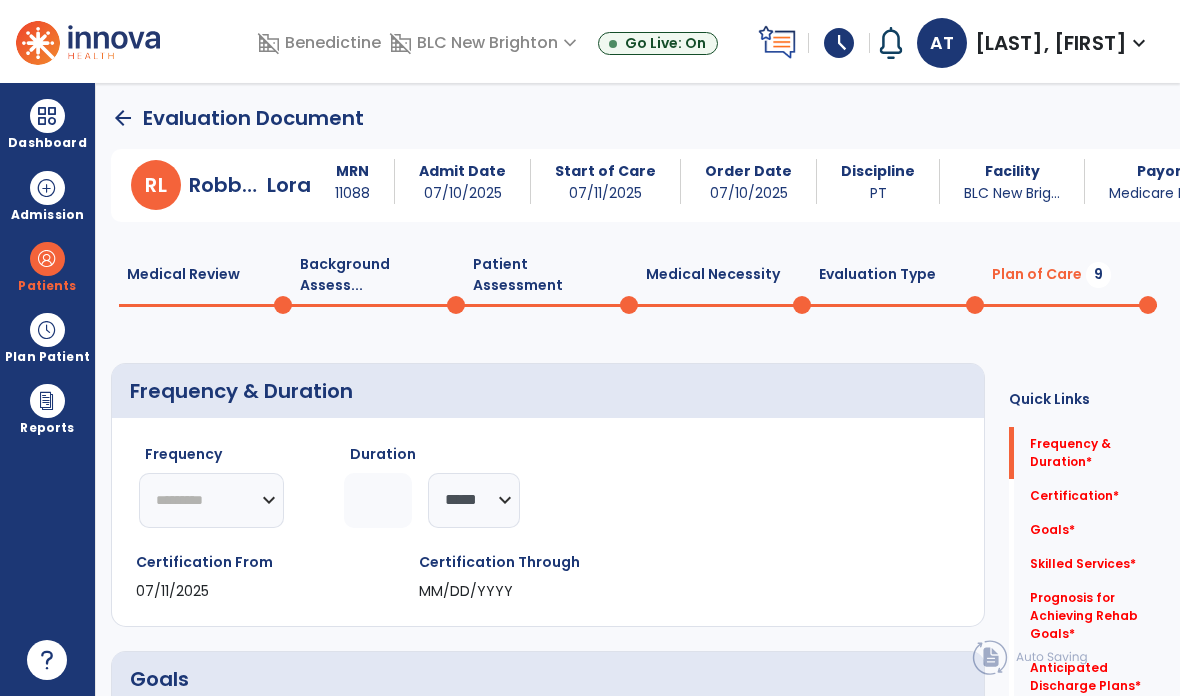 click on "Frequency & Duration   *" 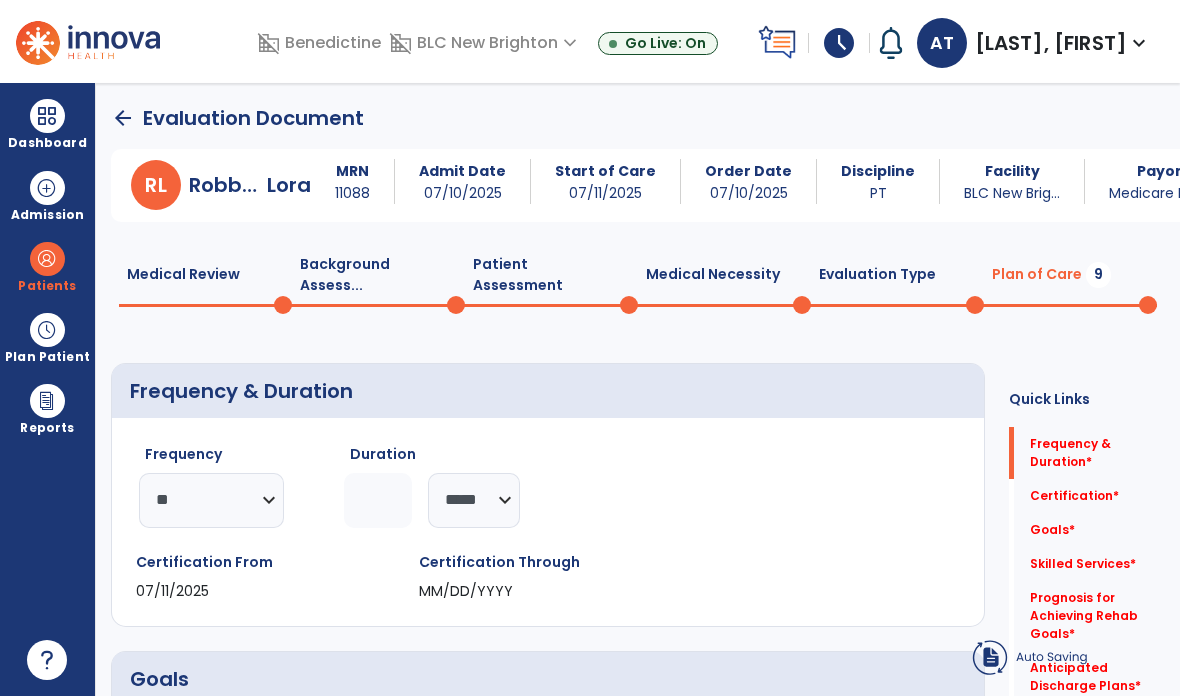 click on "Frequency  ********* ** ** ** ** ** ** **" 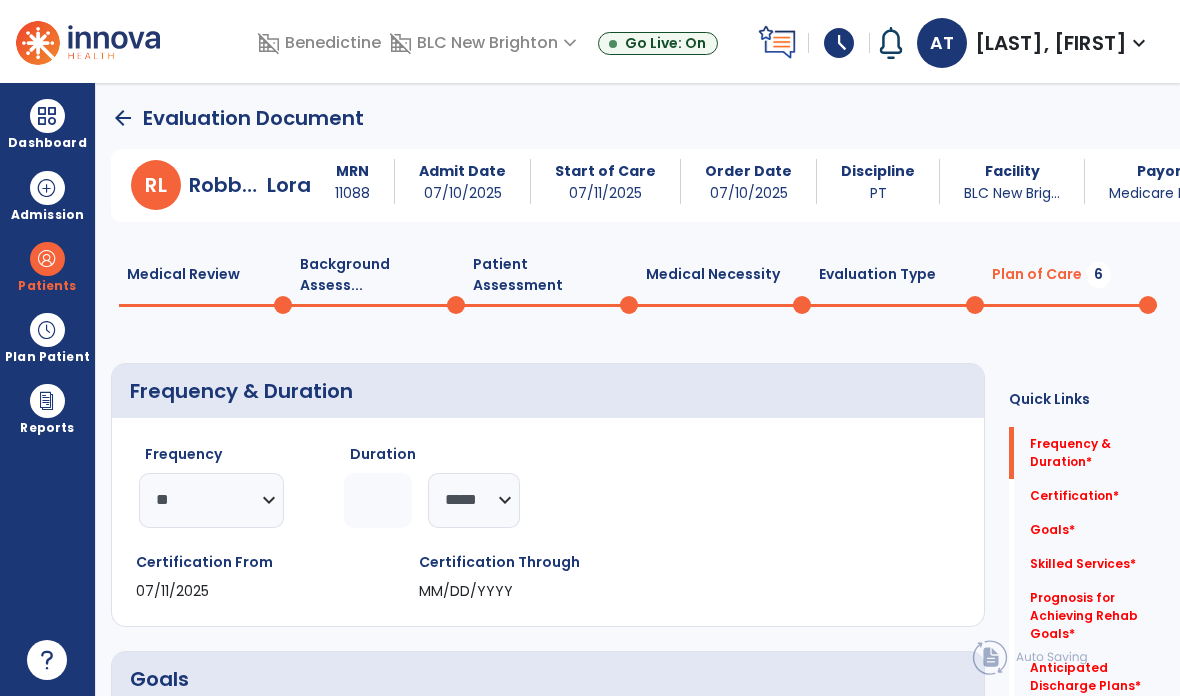 click 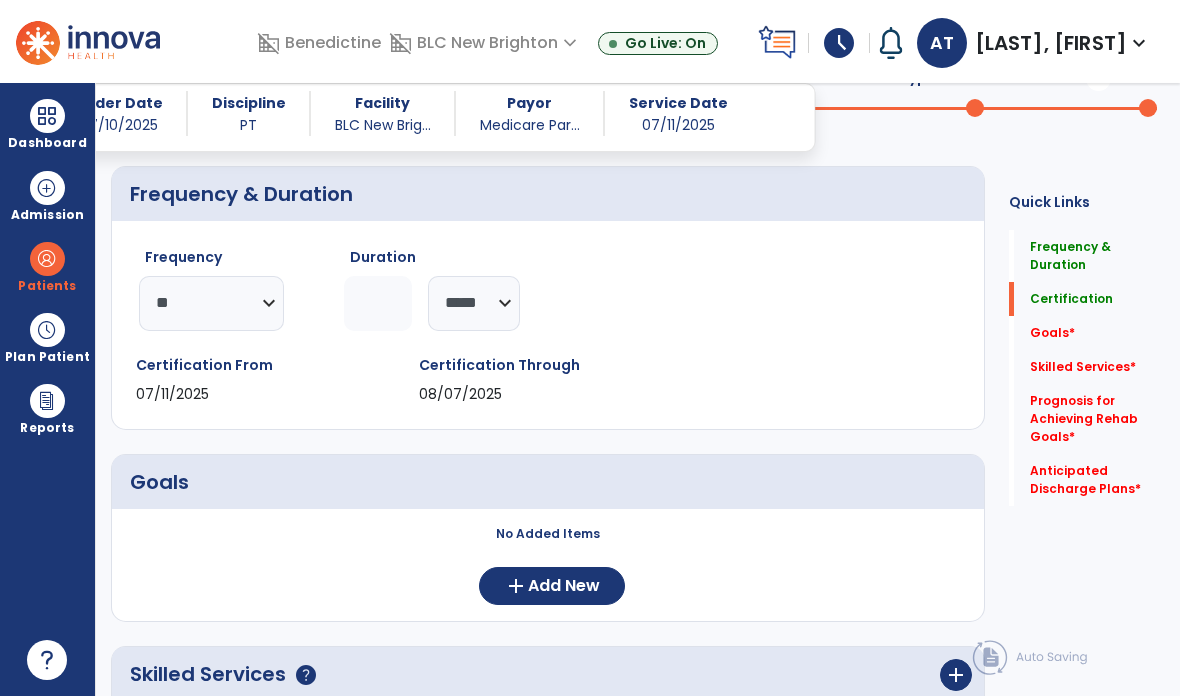 scroll, scrollTop: 243, scrollLeft: 0, axis: vertical 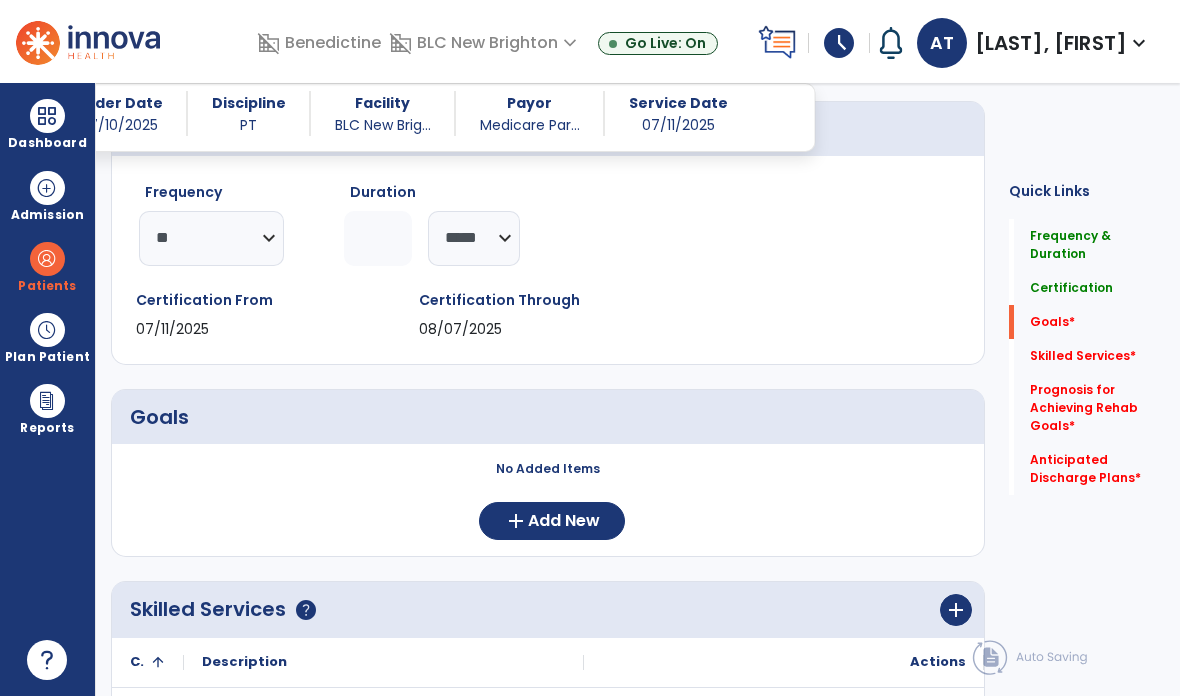 type on "*" 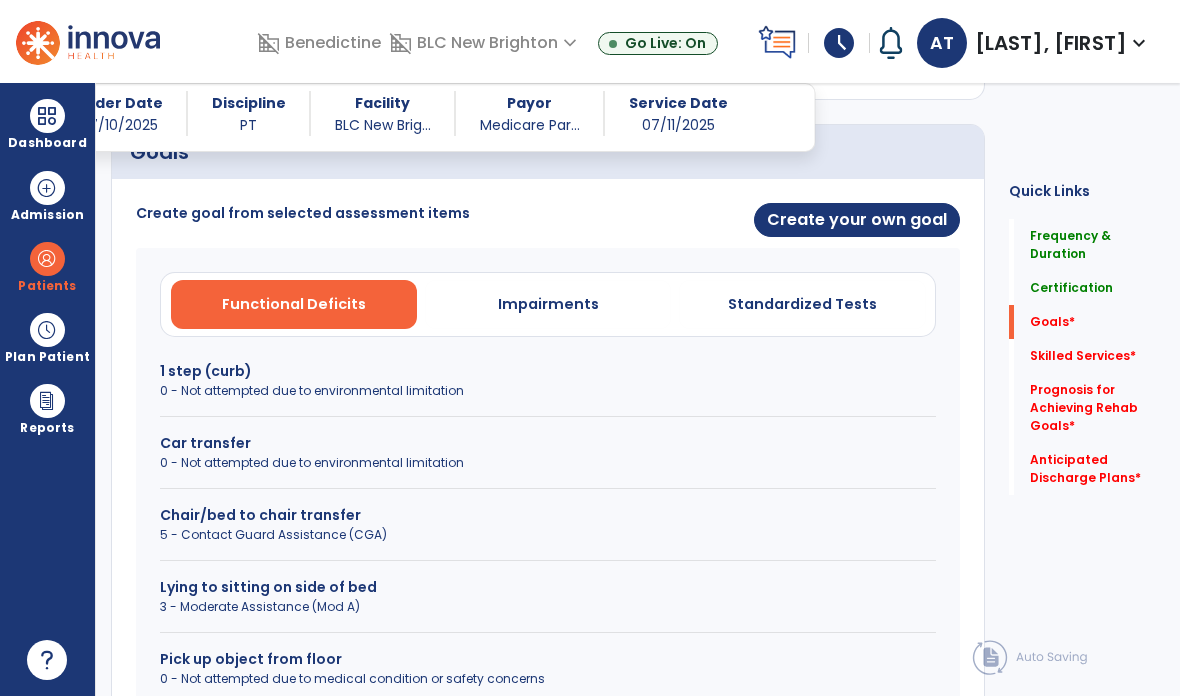 scroll, scrollTop: 509, scrollLeft: 0, axis: vertical 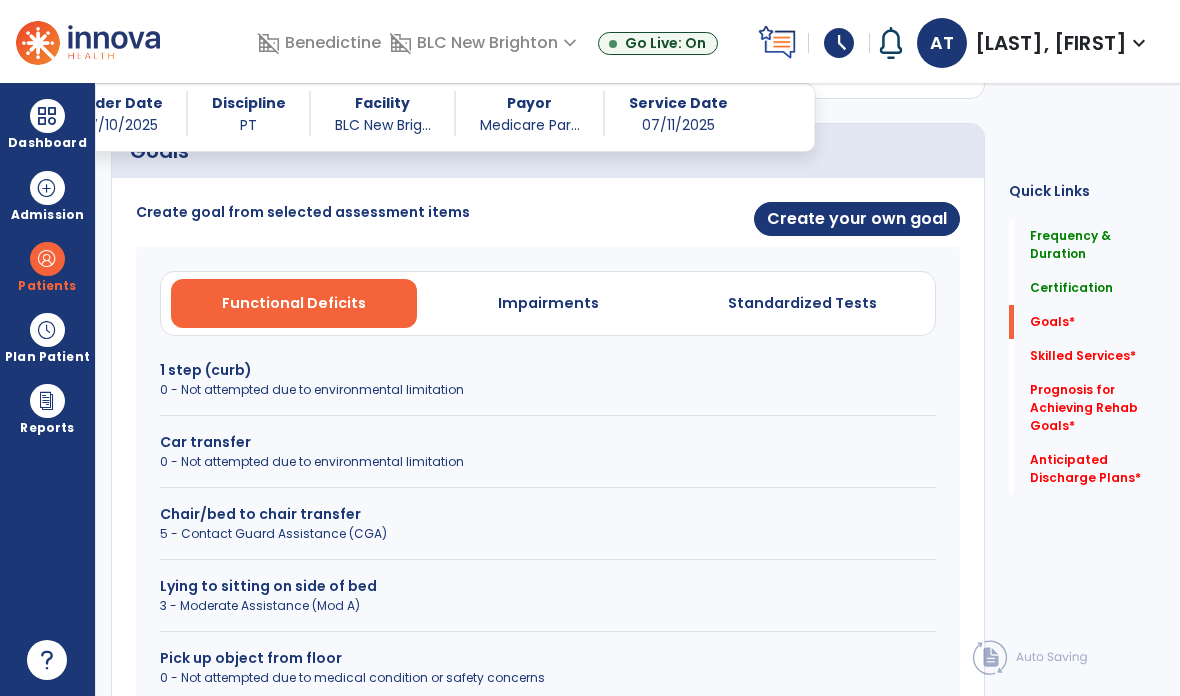 click on "Create your own goal" at bounding box center (857, 219) 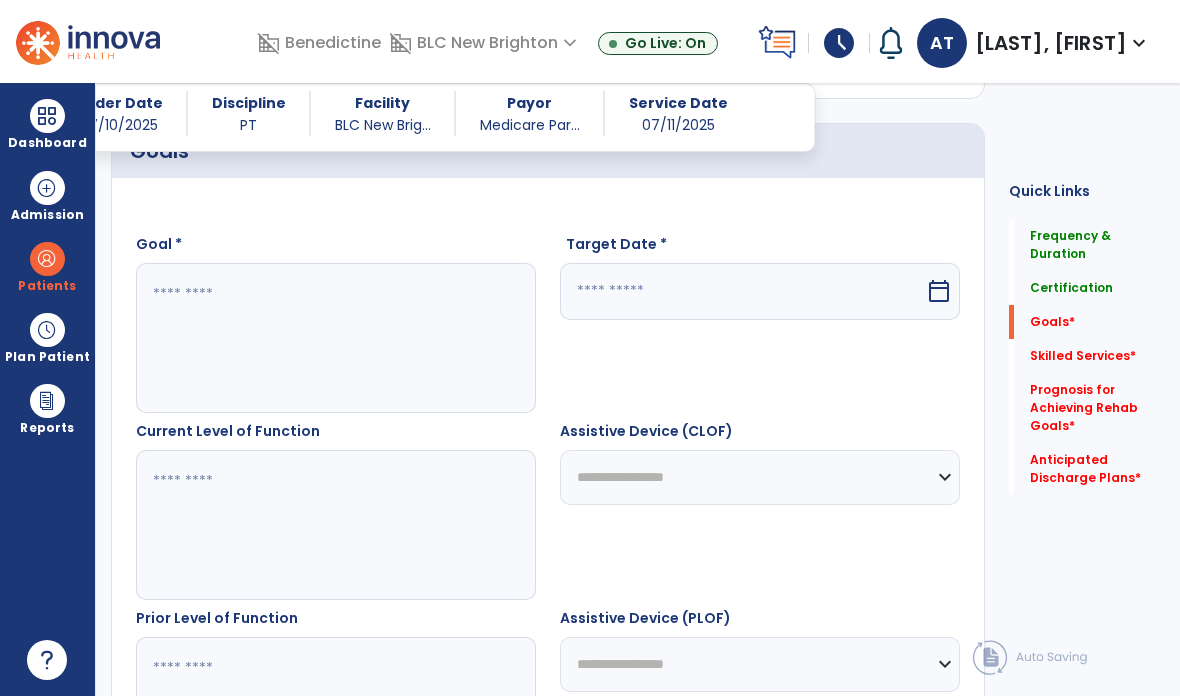 click at bounding box center (336, 338) 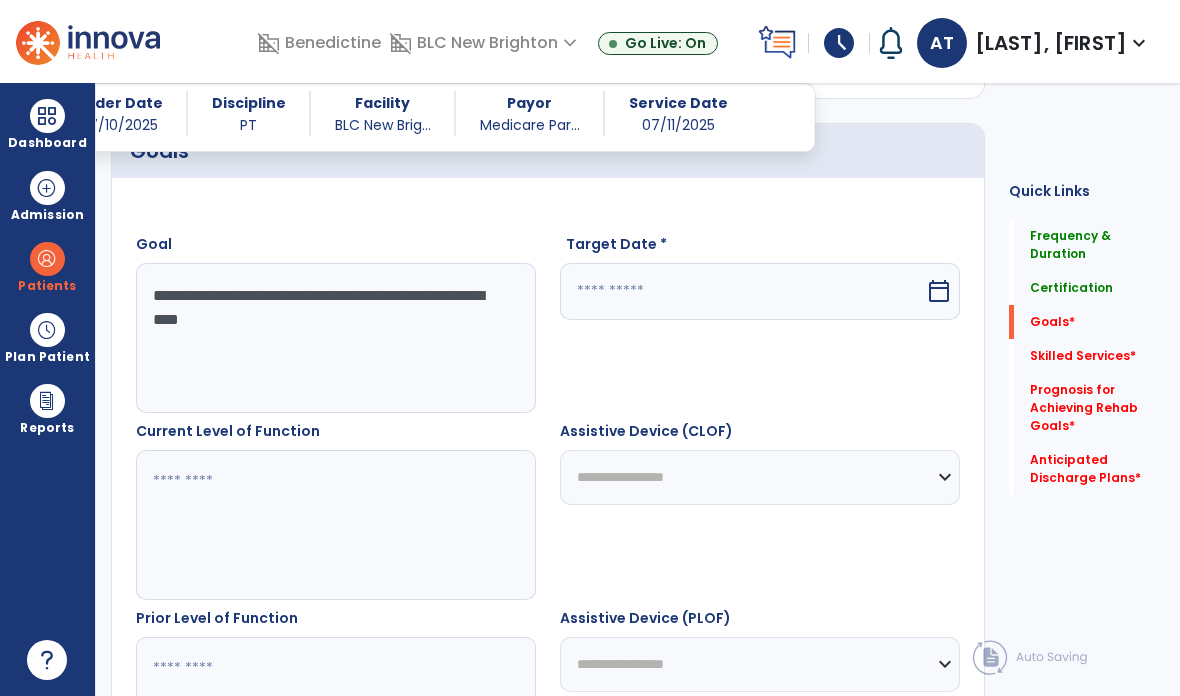 type on "**********" 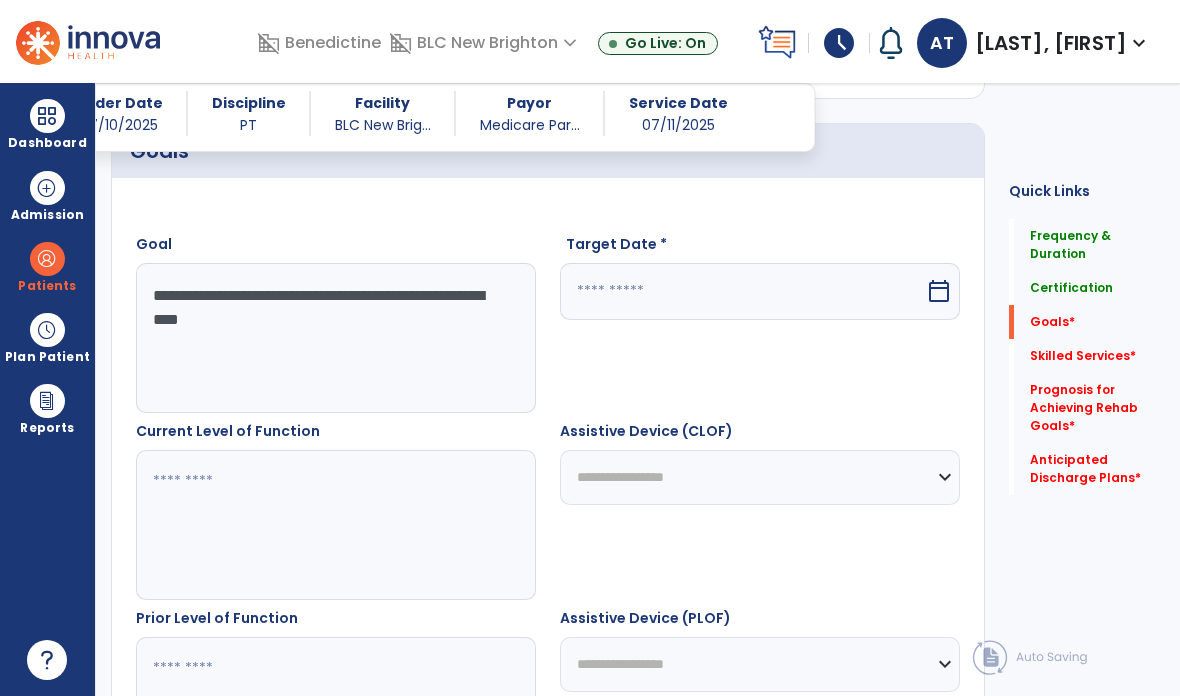 click at bounding box center (742, 291) 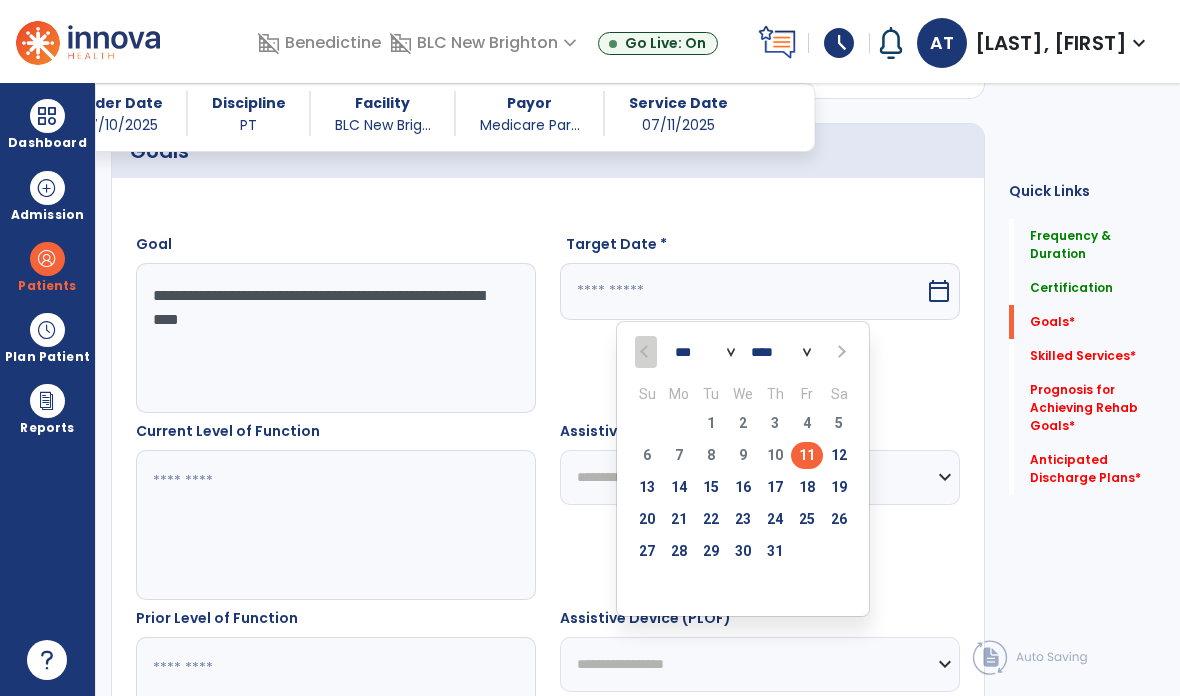 click on "*** ***" at bounding box center [705, 352] 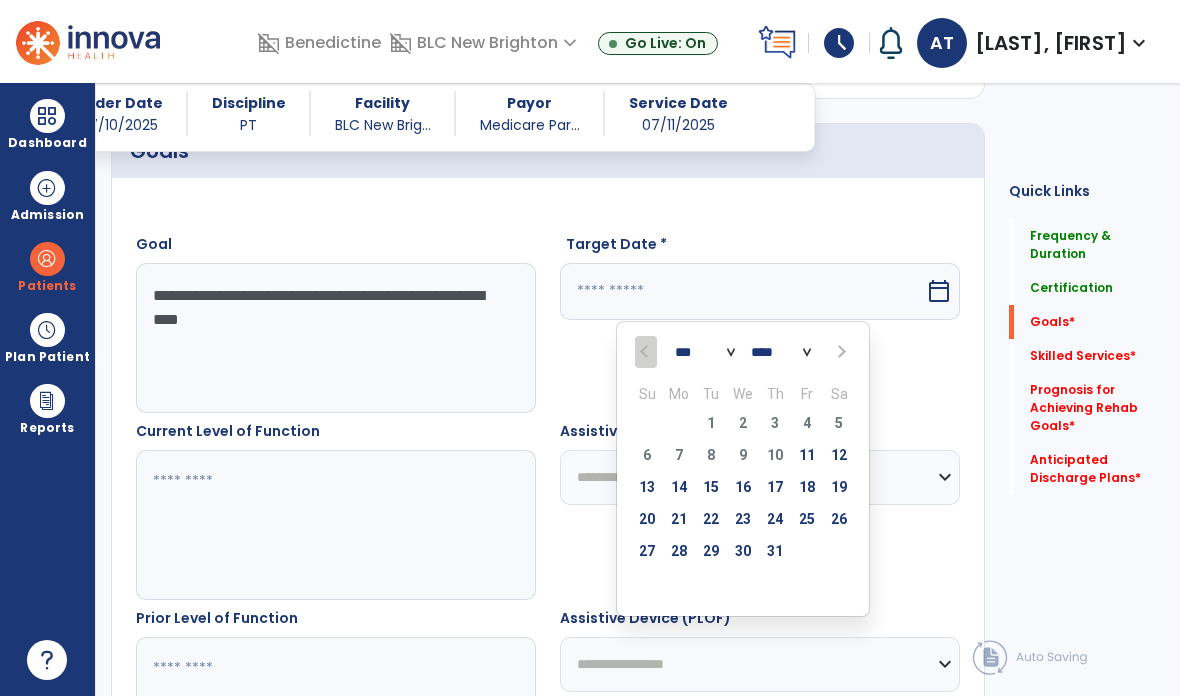 select on "*" 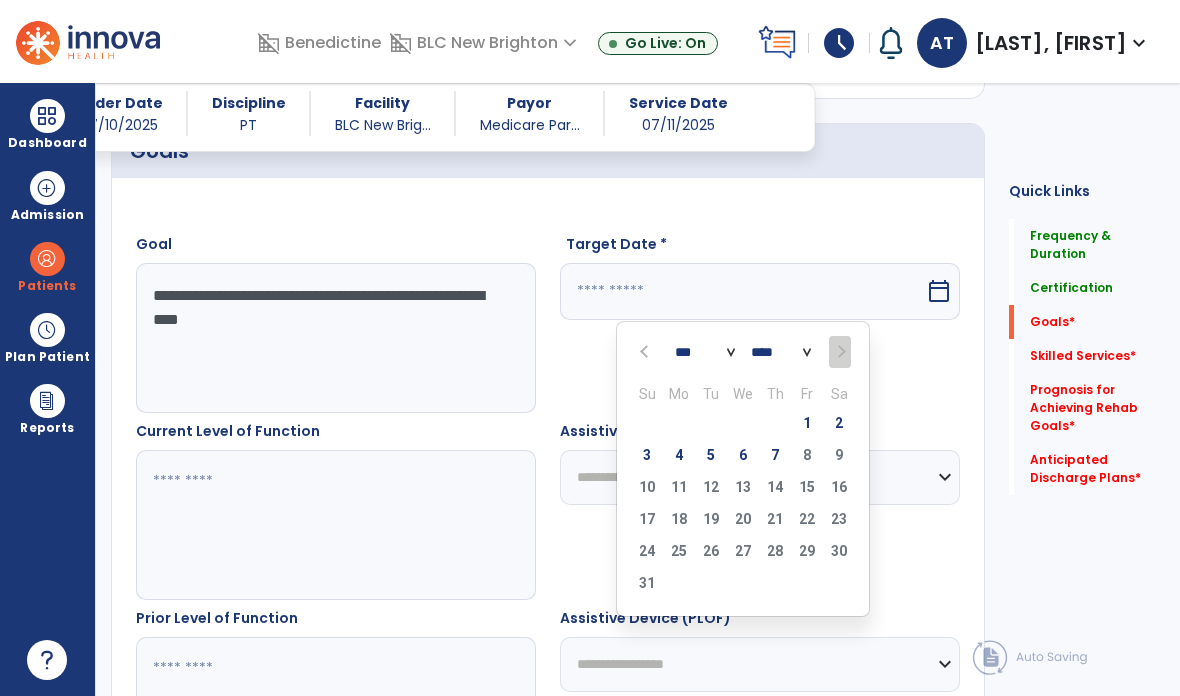 click on "6" at bounding box center [743, 455] 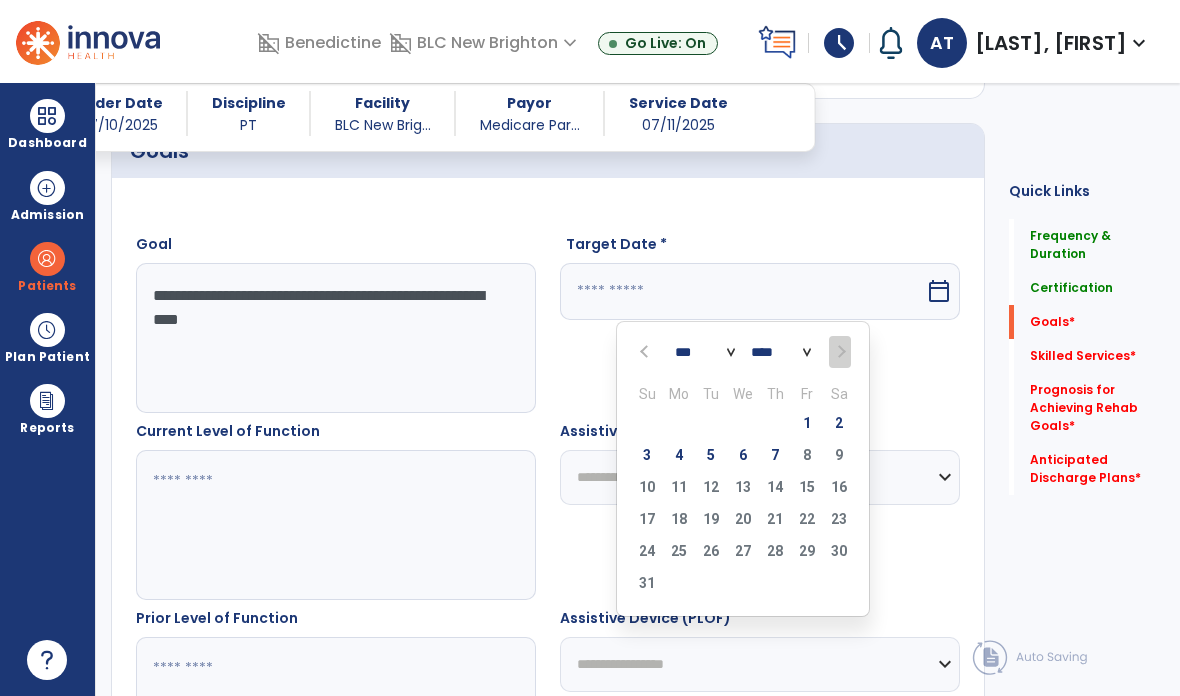 type on "********" 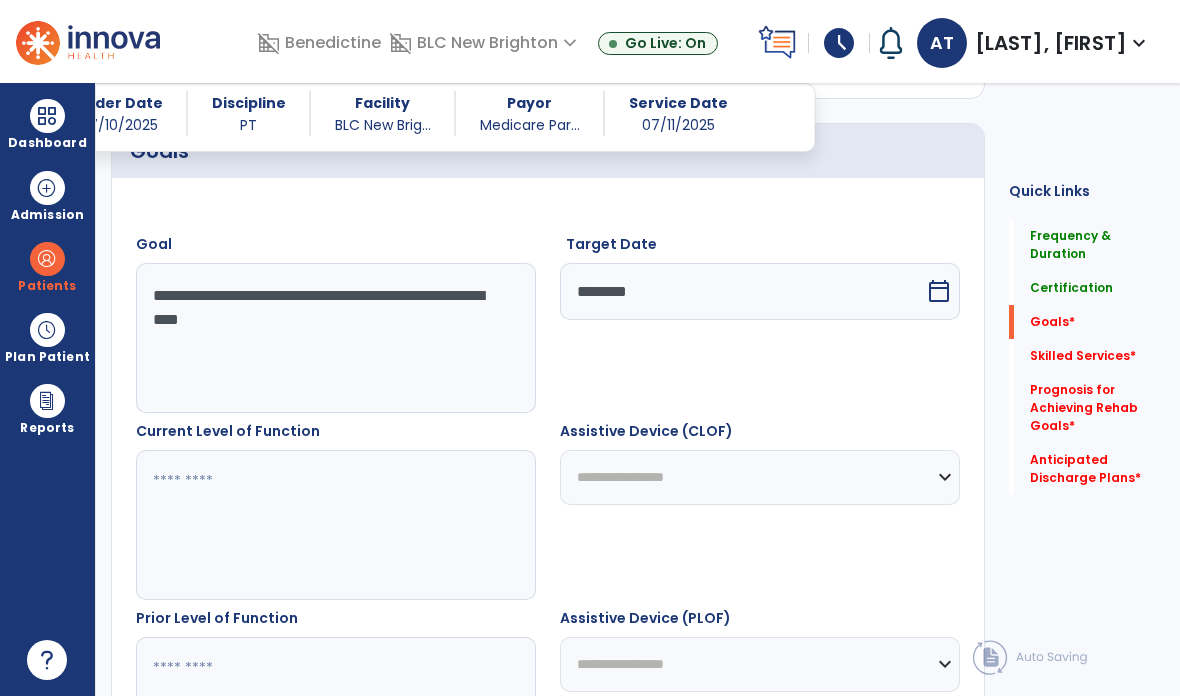 click on "********" at bounding box center [742, 291] 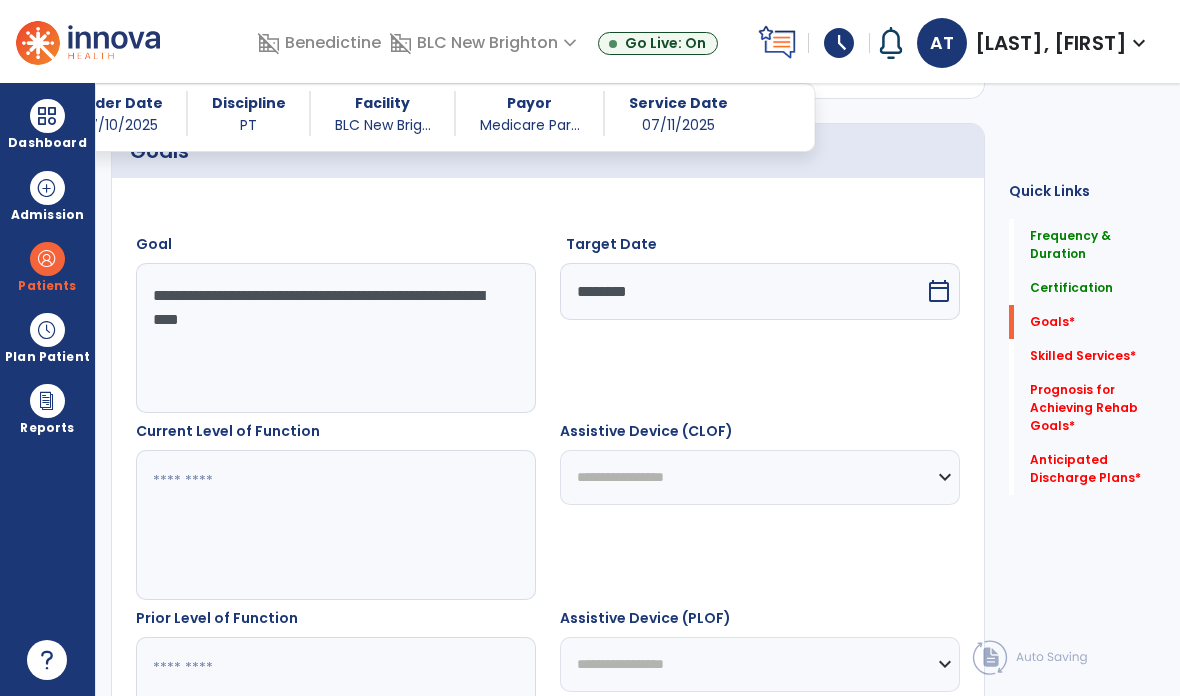 select on "*" 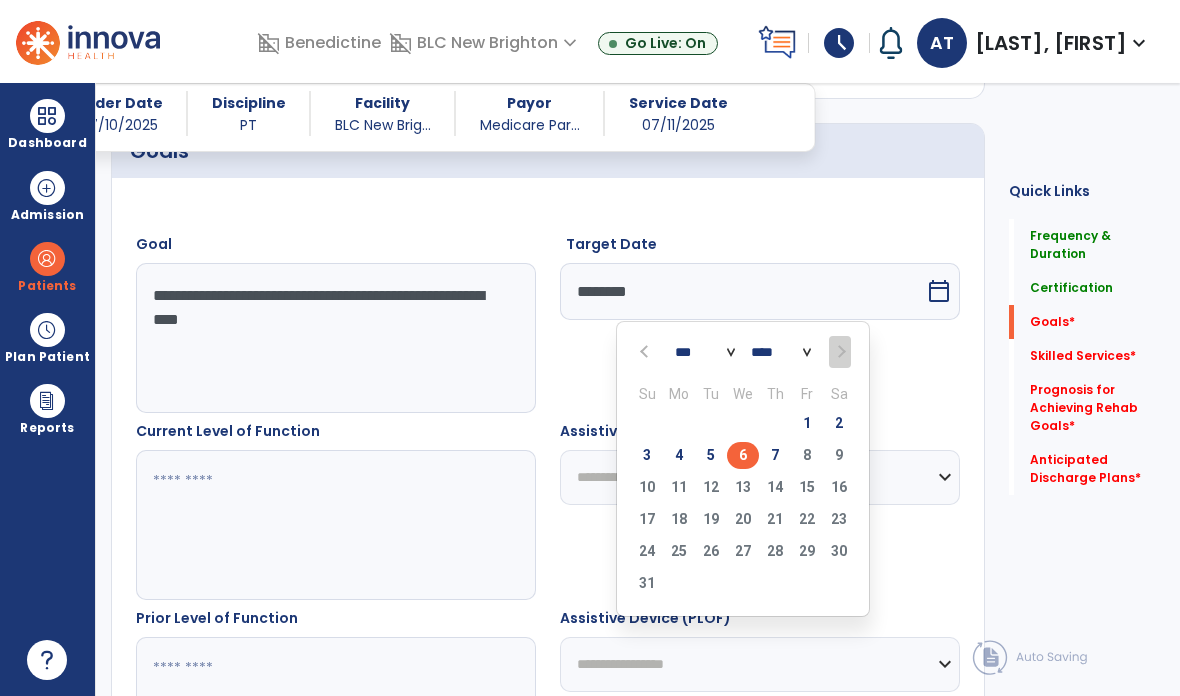 click on "7" at bounding box center [775, 455] 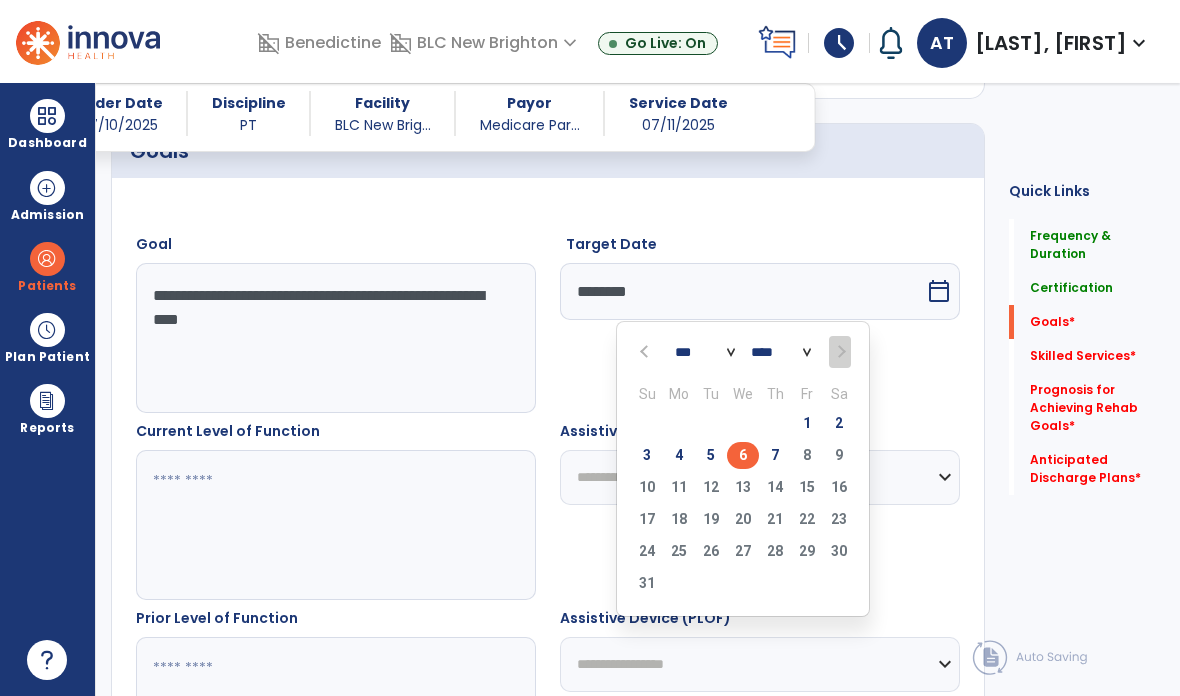 type on "********" 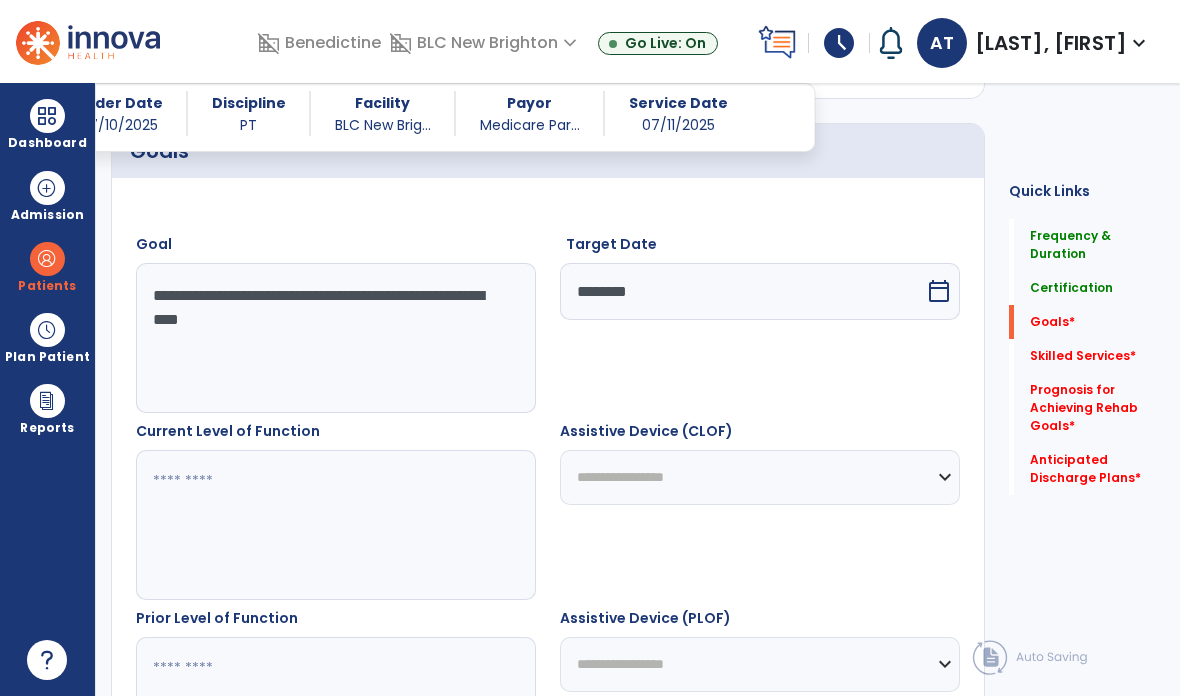 click on "********" at bounding box center [742, 291] 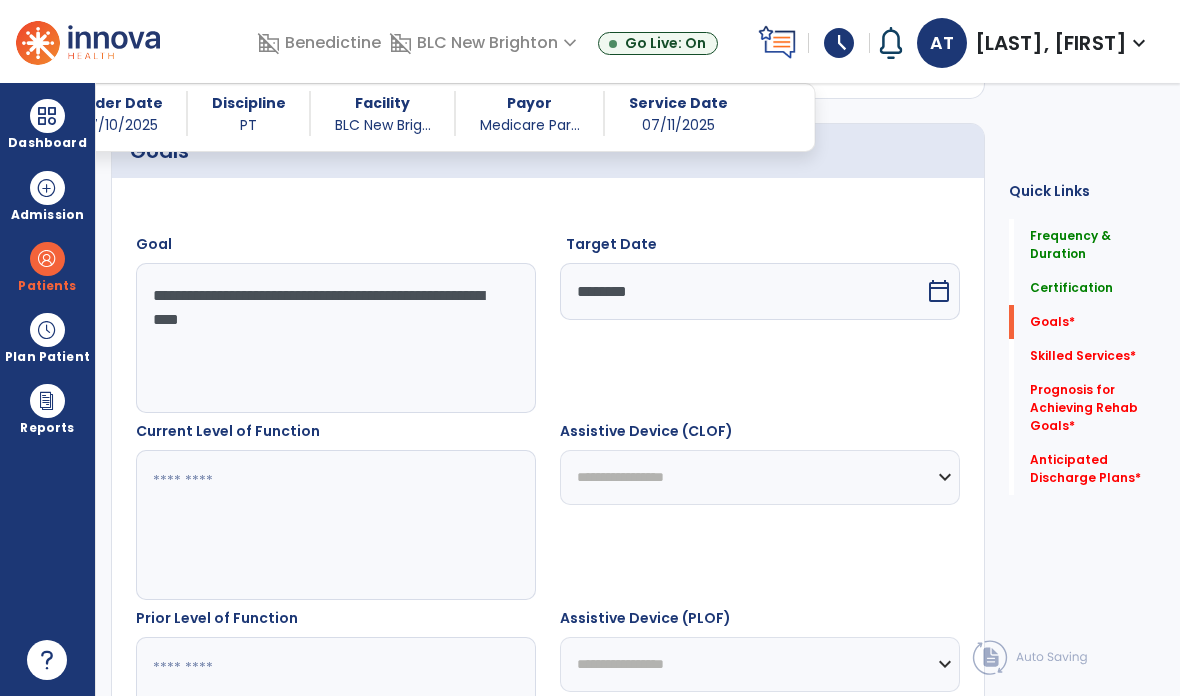 select on "*" 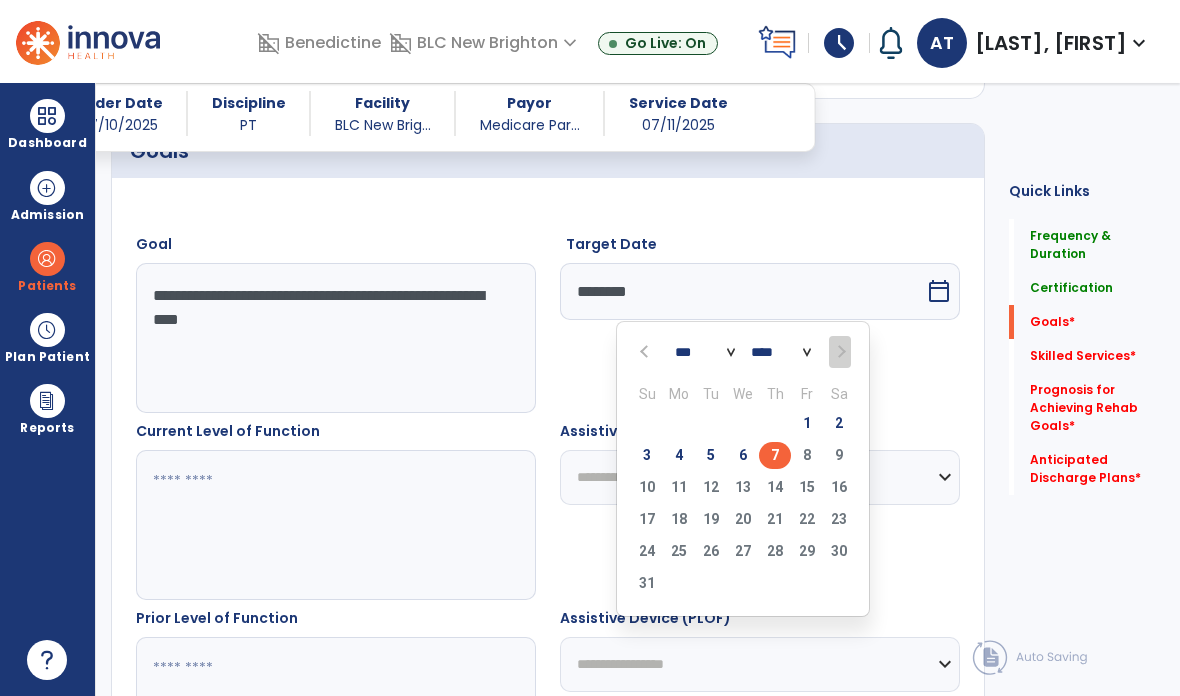 click on "1" at bounding box center [807, 426] 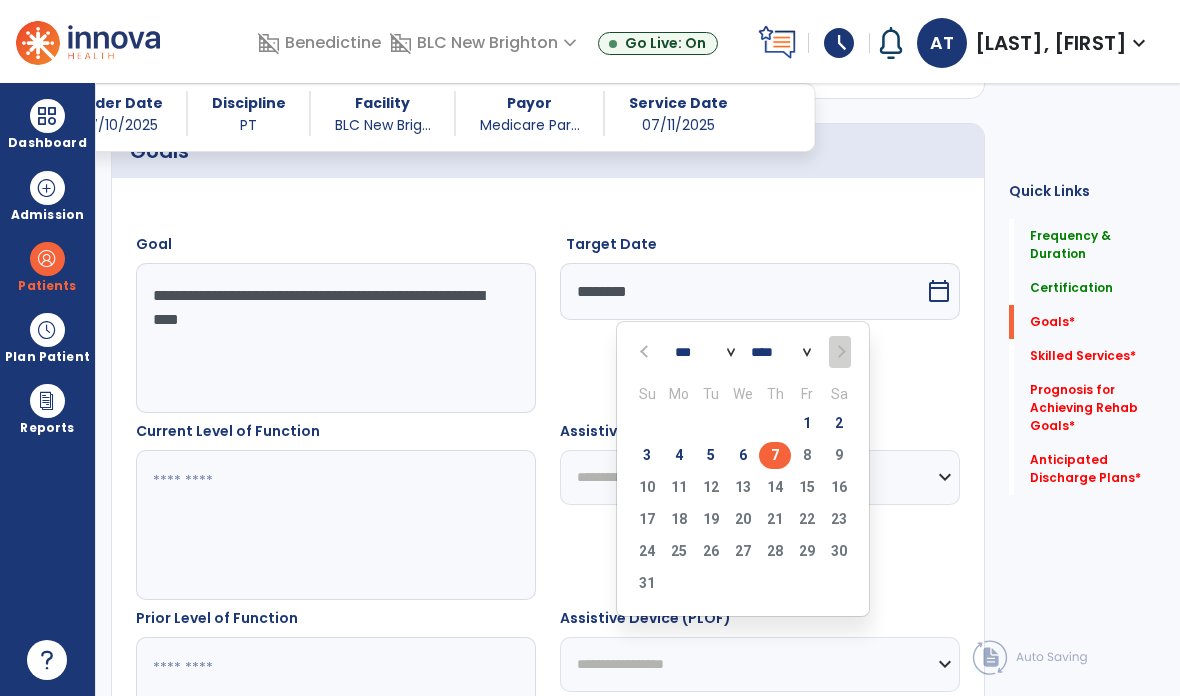 type on "********" 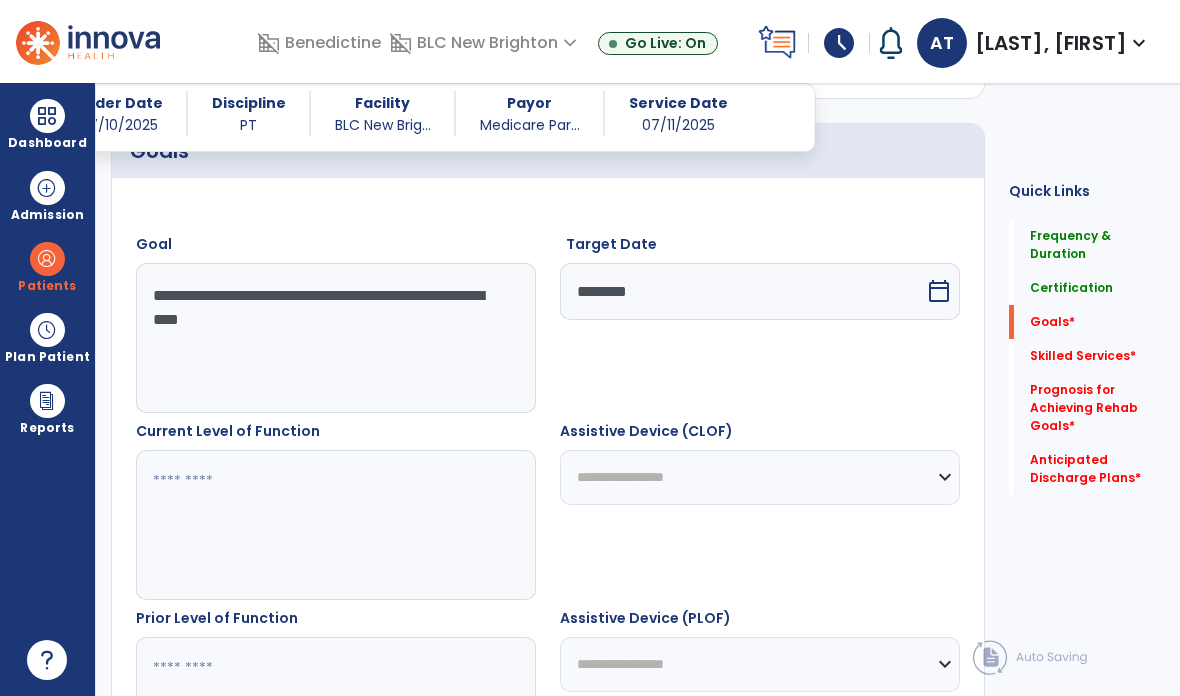 click on "********" at bounding box center [742, 291] 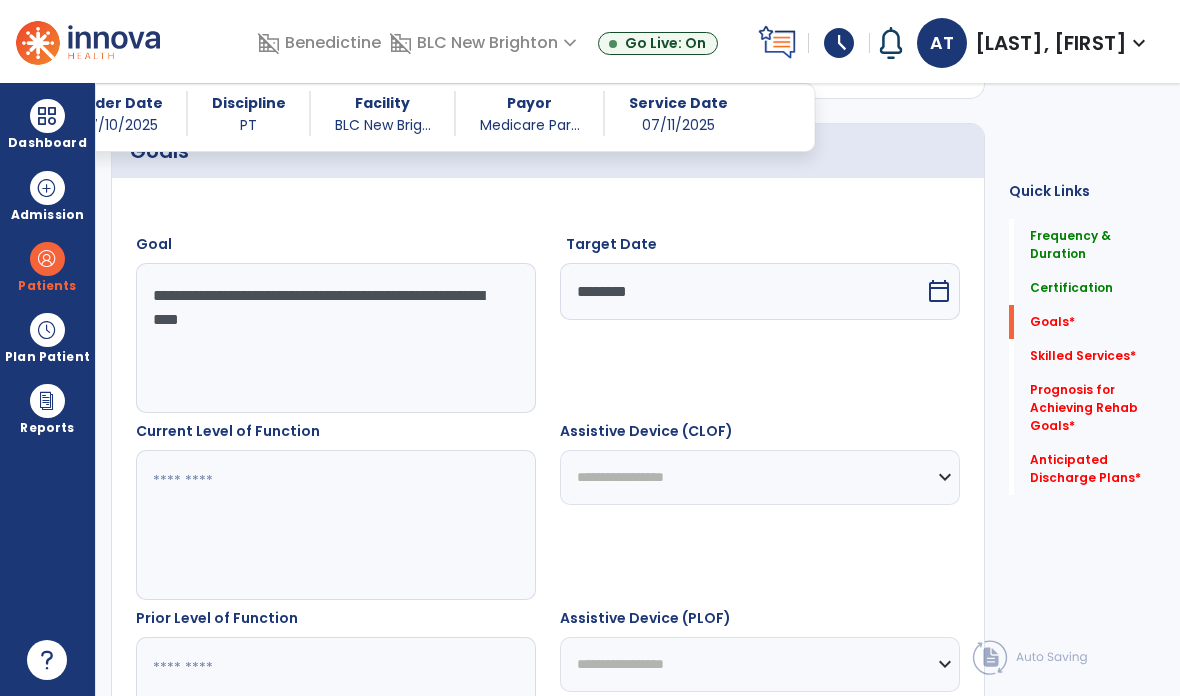 select on "*" 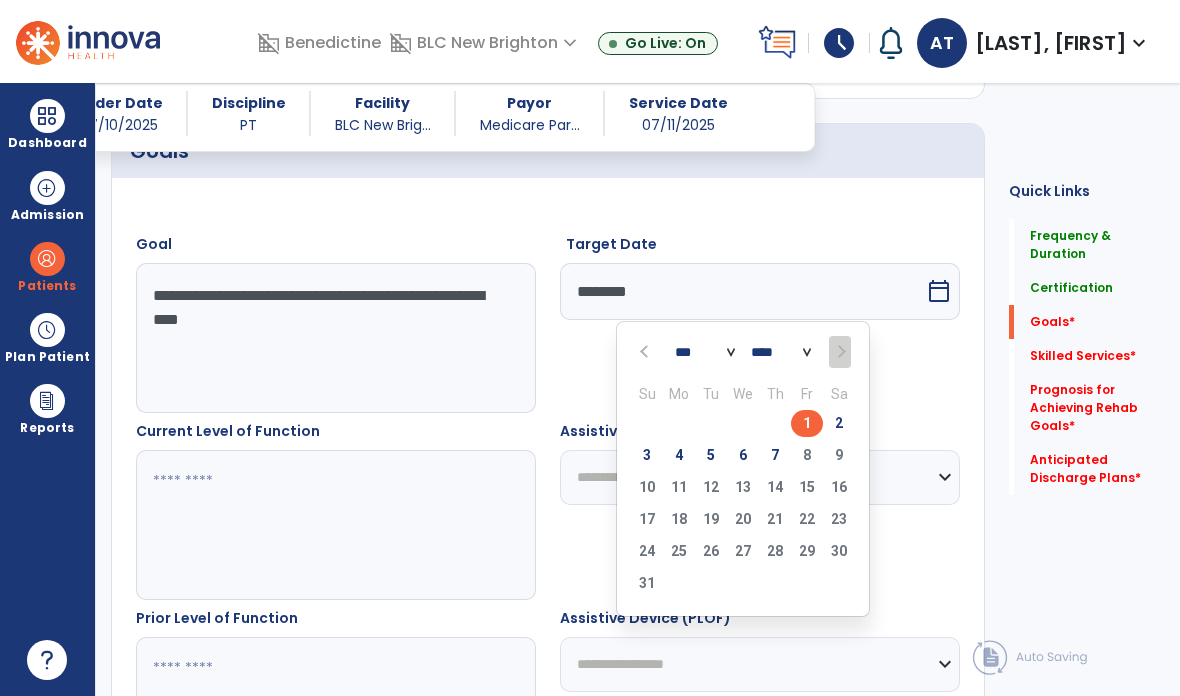 click on "7" at bounding box center [775, 455] 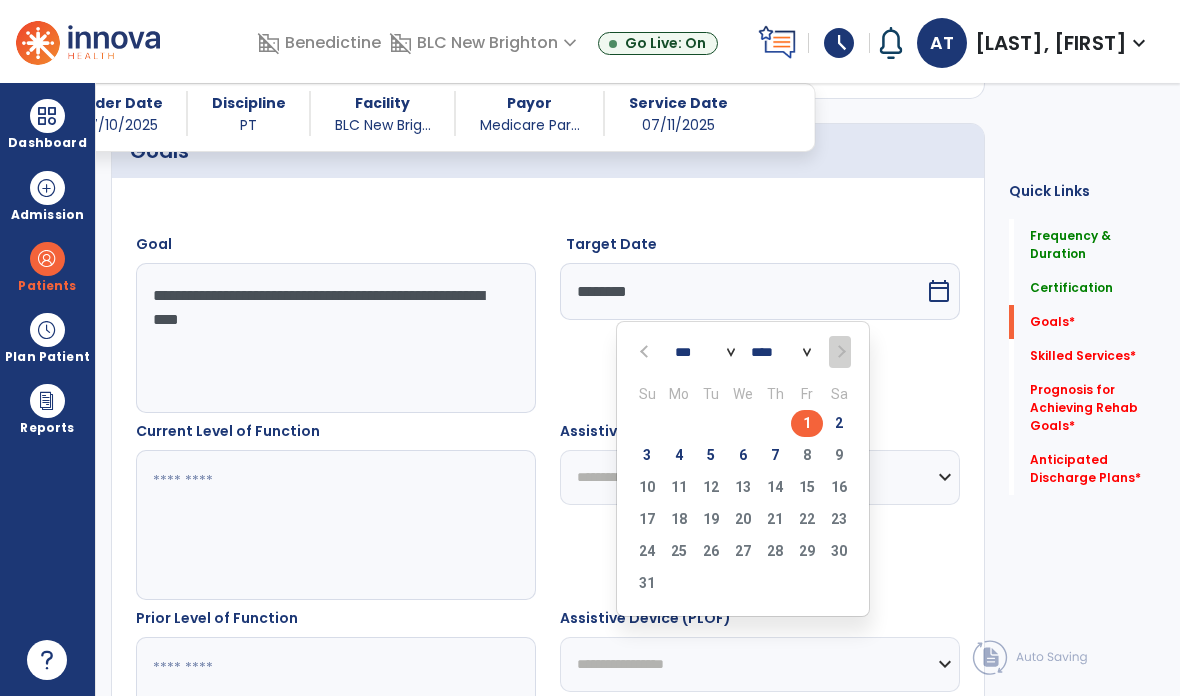 type on "********" 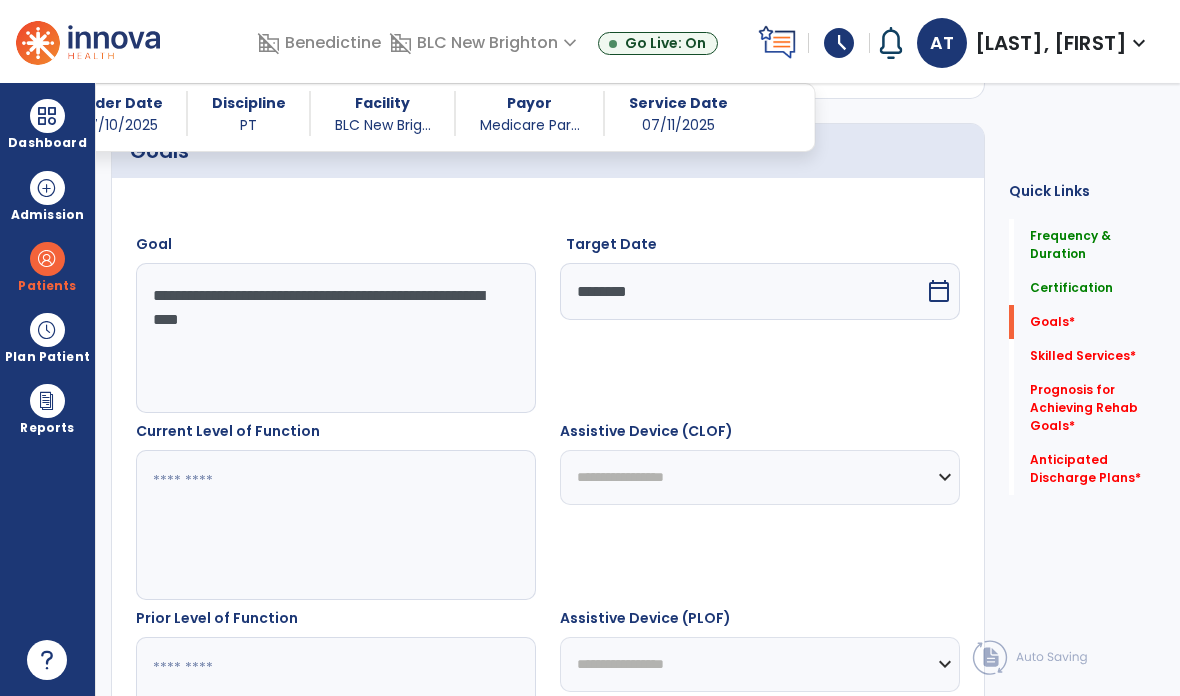 click at bounding box center [336, 525] 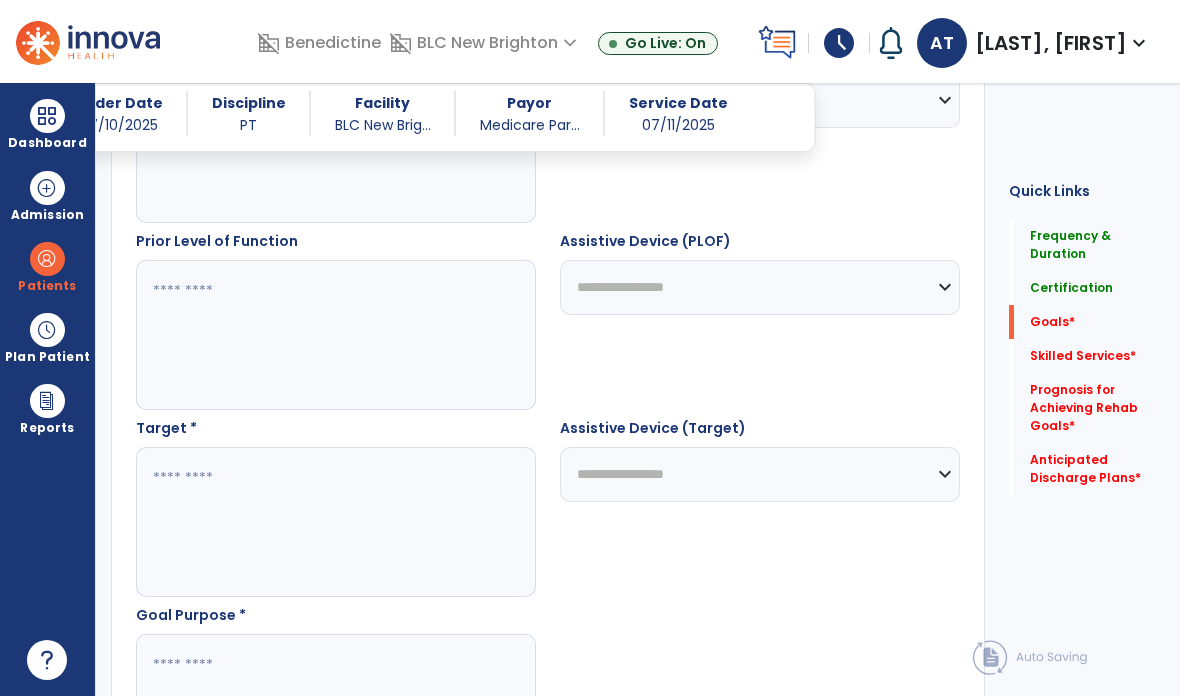 scroll, scrollTop: 899, scrollLeft: 0, axis: vertical 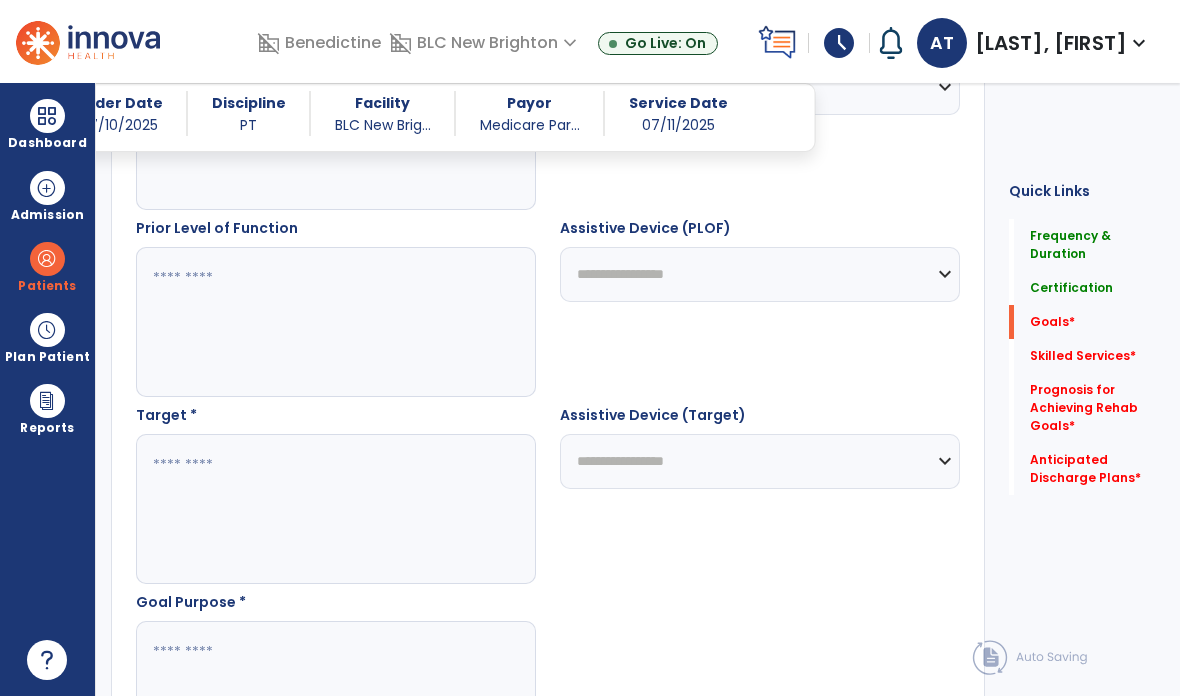 type on "**********" 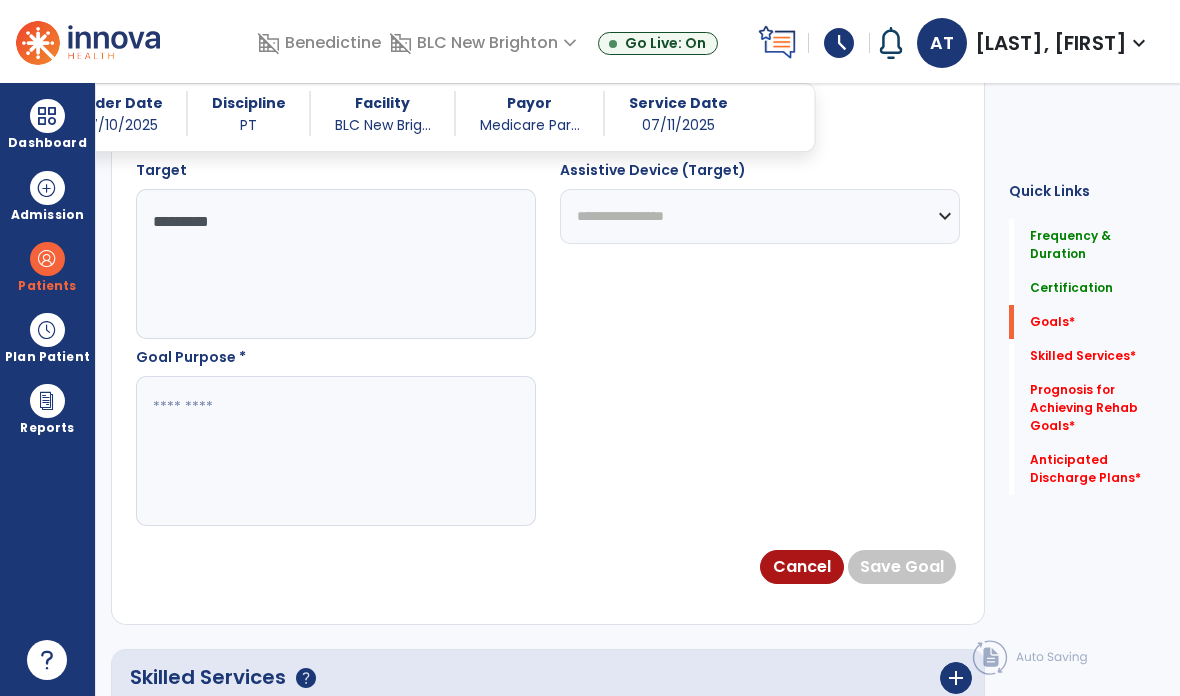 scroll, scrollTop: 1198, scrollLeft: 0, axis: vertical 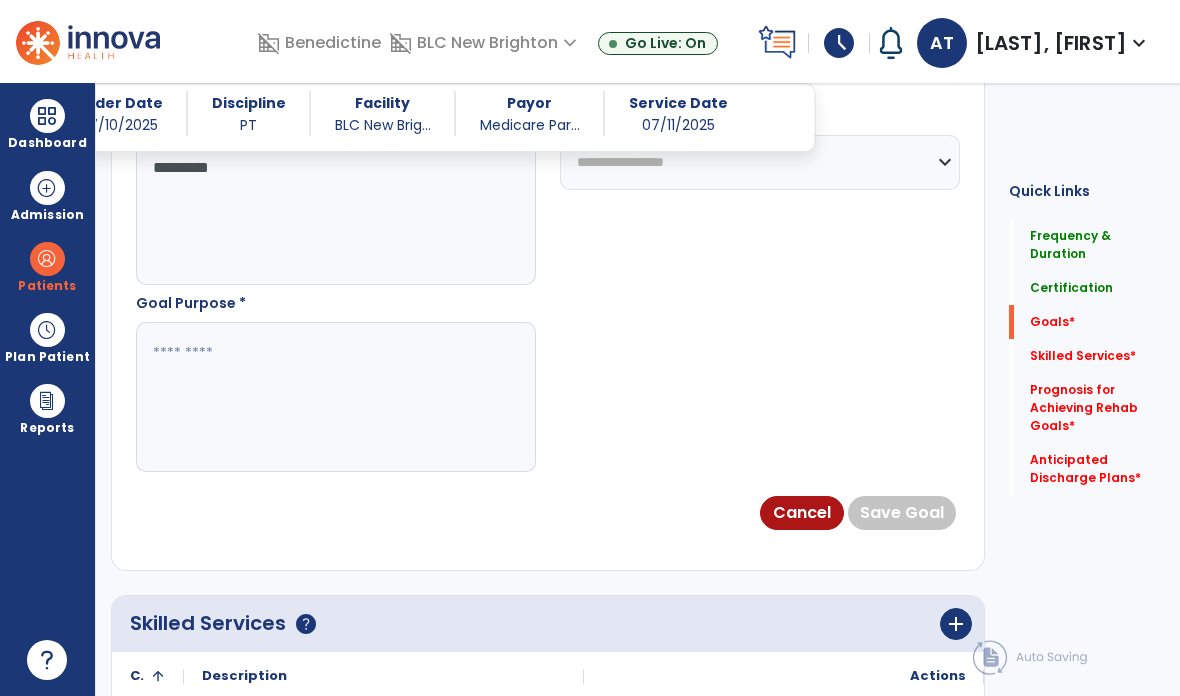 type on "*********" 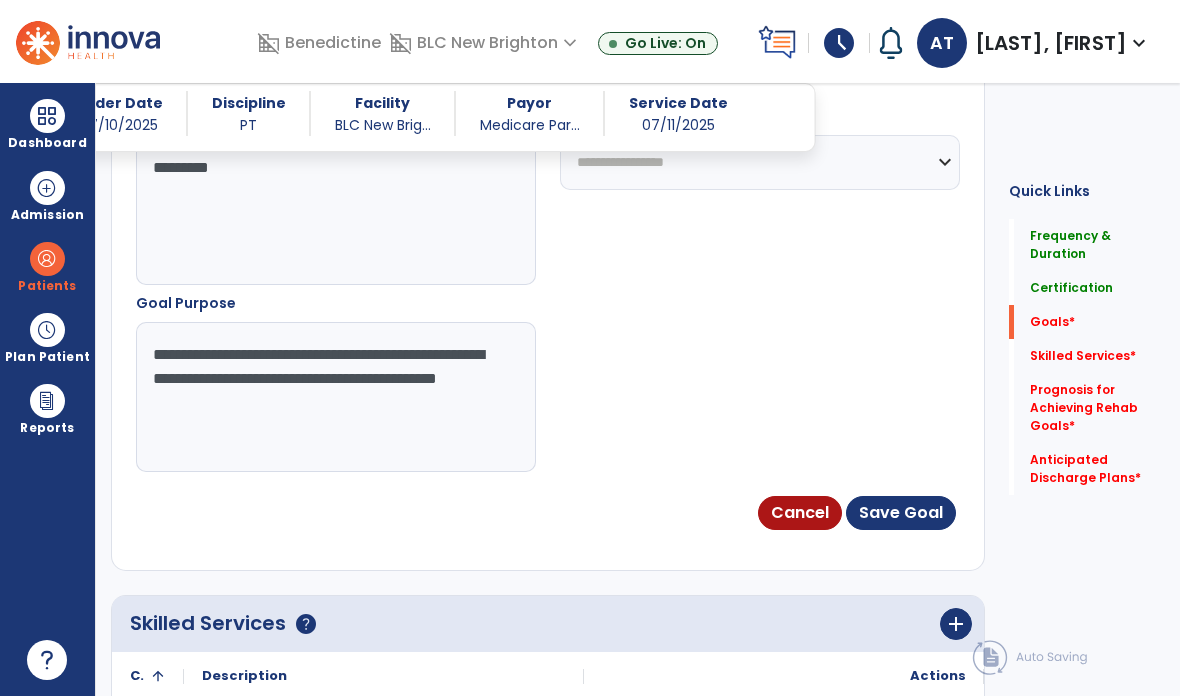 type on "**********" 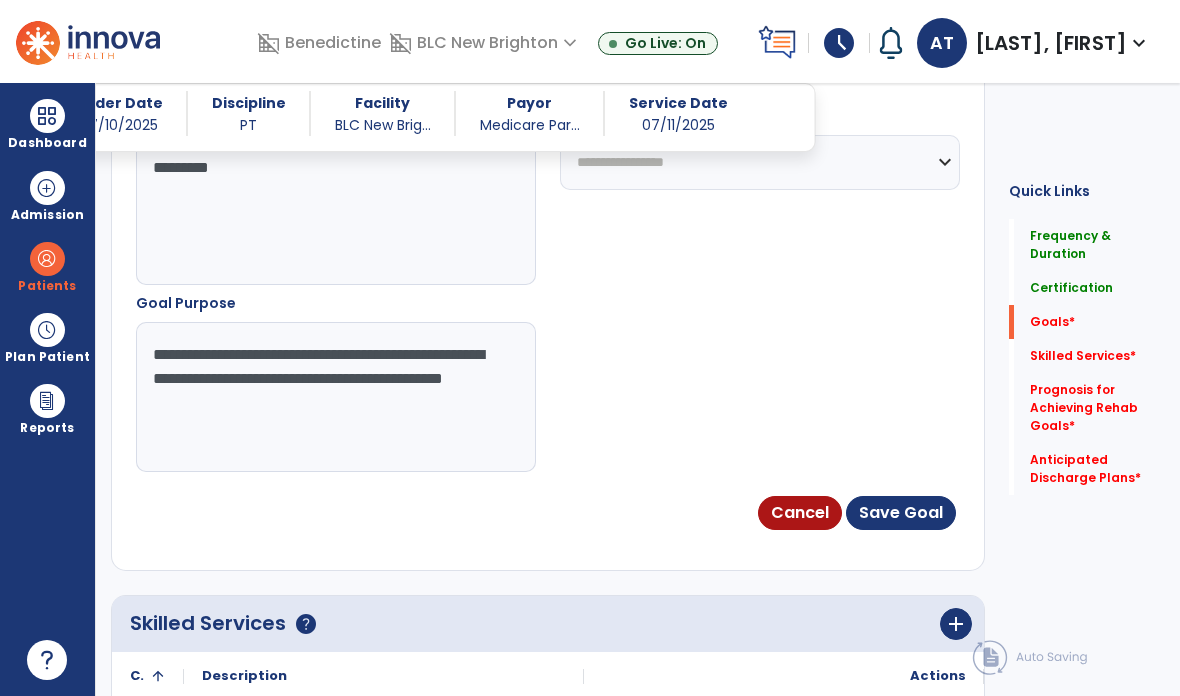 click on "**********" at bounding box center (336, 397) 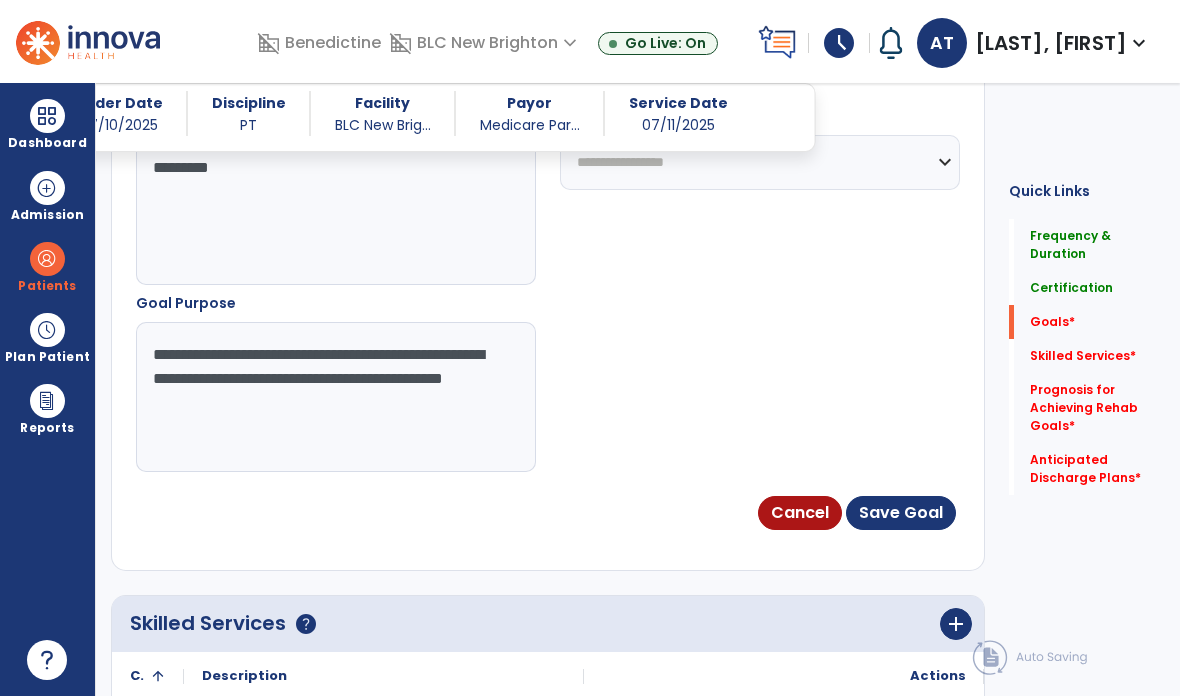 click on "Save Goal" at bounding box center [901, 513] 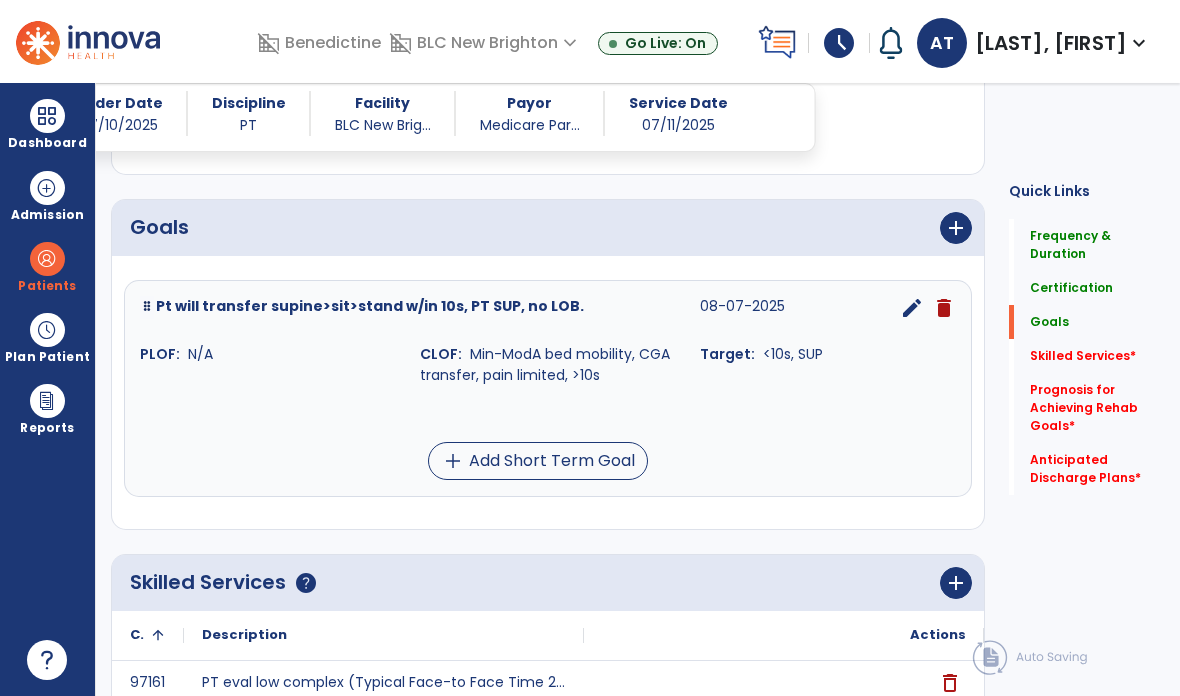 scroll, scrollTop: 429, scrollLeft: 0, axis: vertical 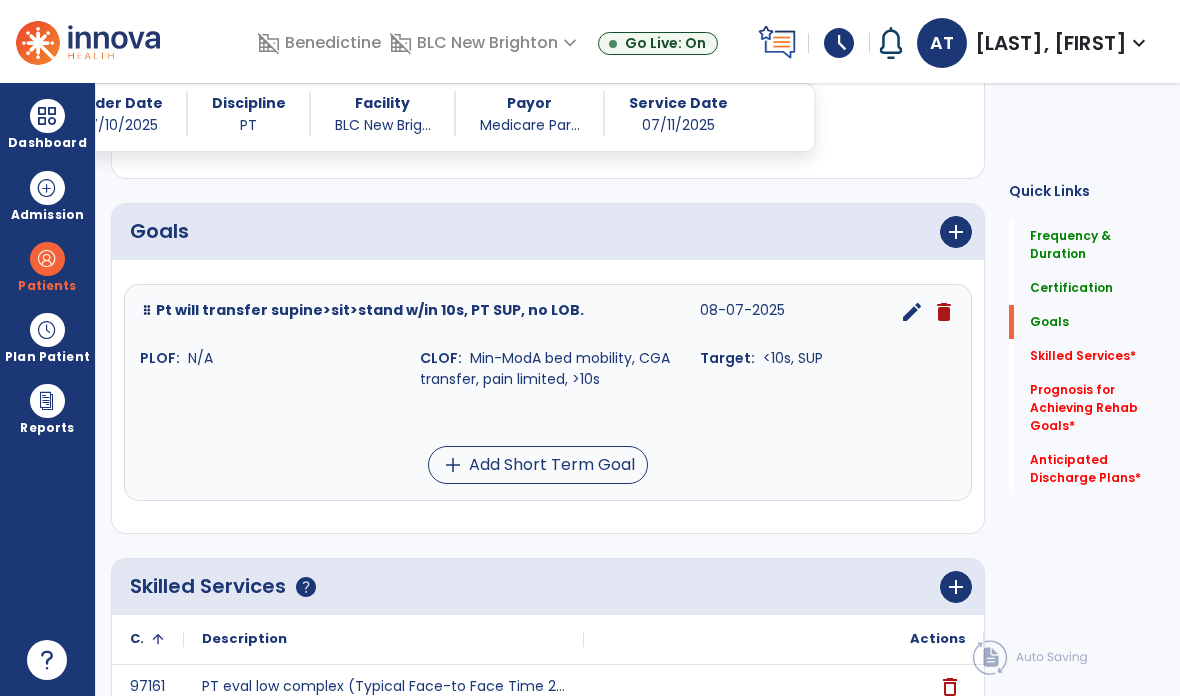 click on "add  Add Short Term Goal" at bounding box center (538, 465) 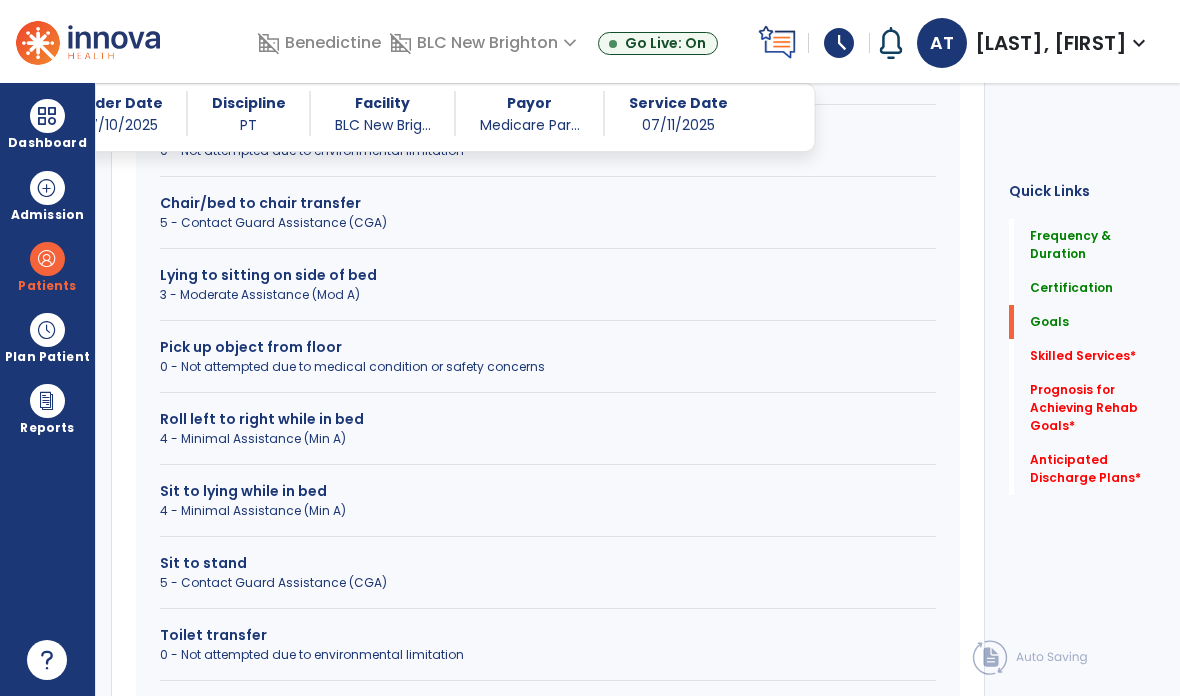 scroll, scrollTop: 823, scrollLeft: 0, axis: vertical 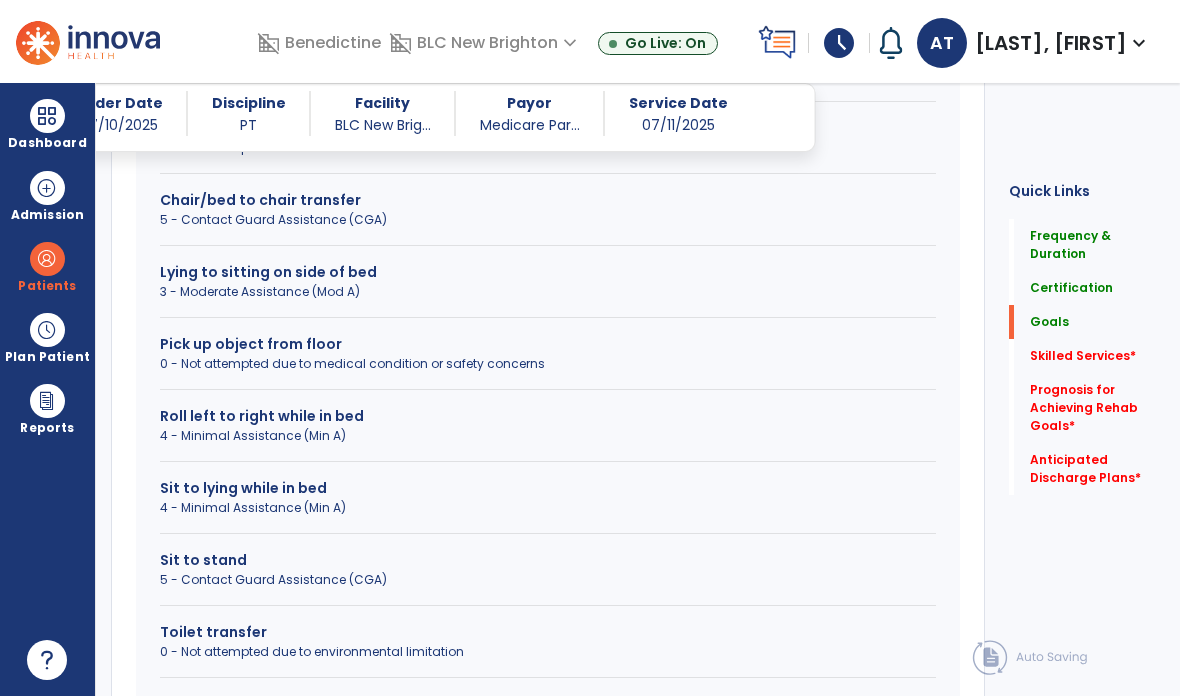 click on "Sit to stand" at bounding box center (548, 560) 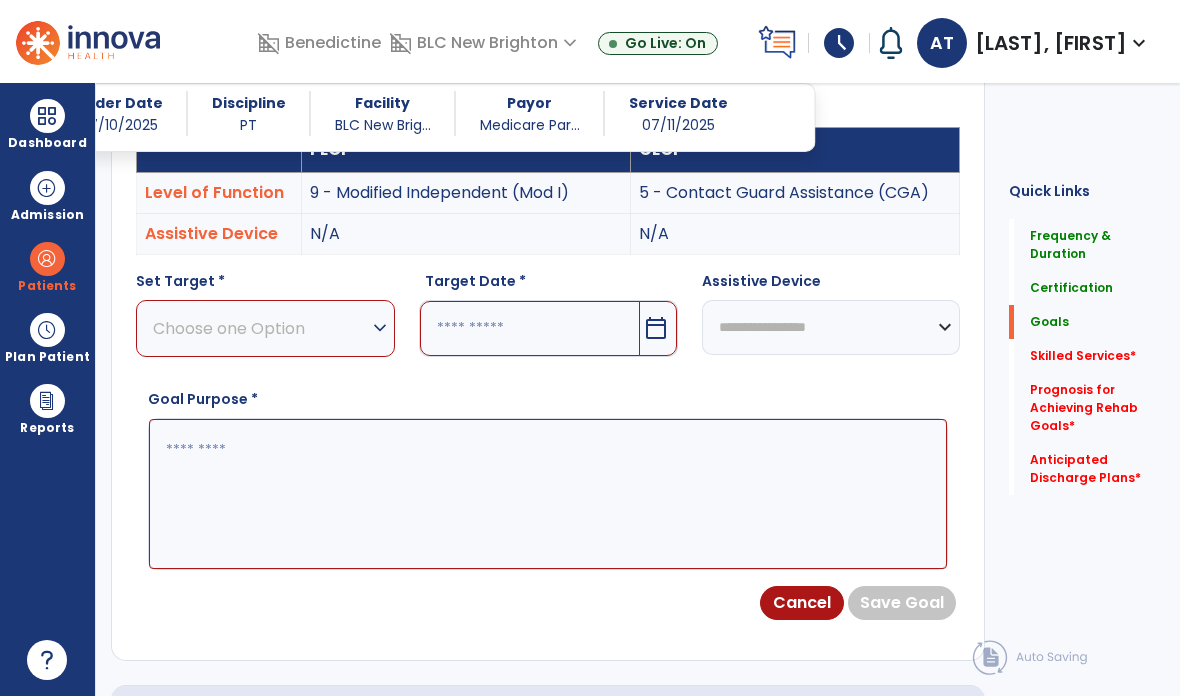 scroll, scrollTop: 620, scrollLeft: 0, axis: vertical 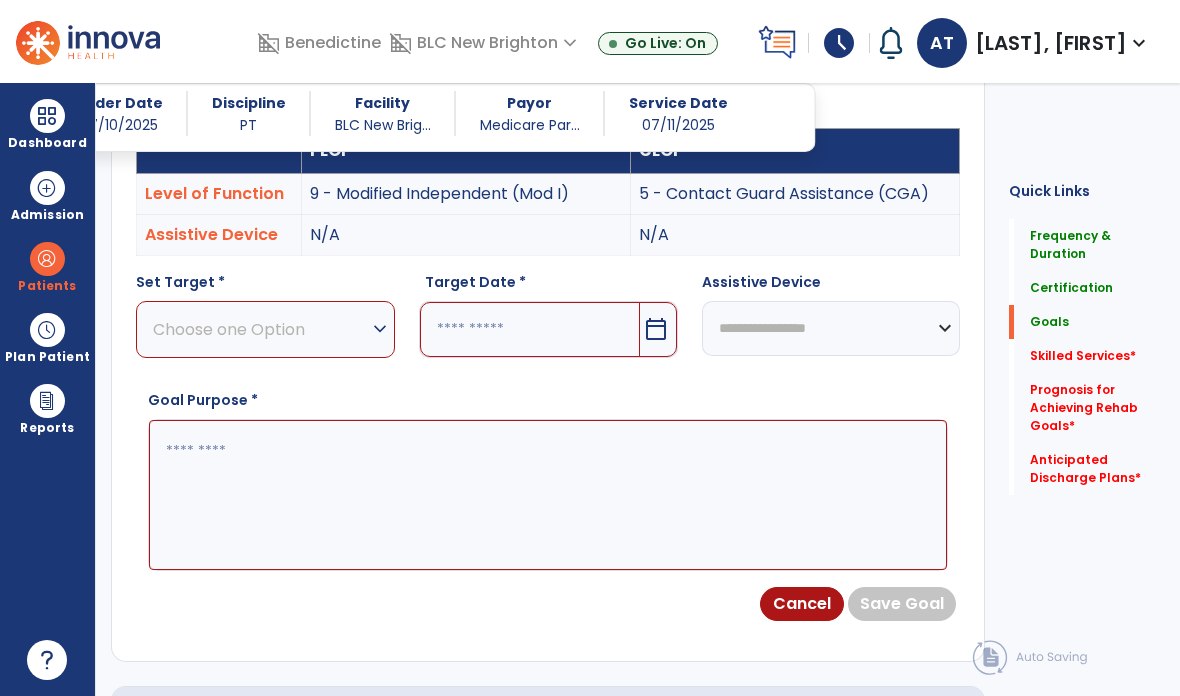 click on "Choose one Option" at bounding box center [260, 329] 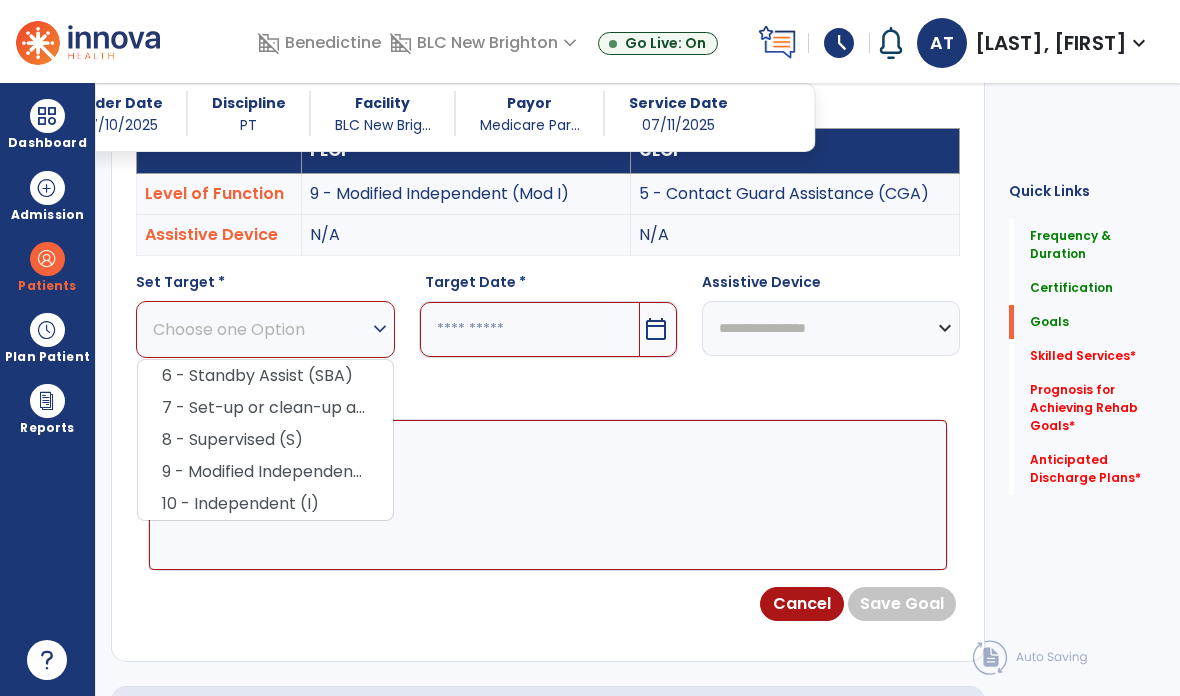 click on "9 - Modified Independent (Mod I)" at bounding box center [265, 472] 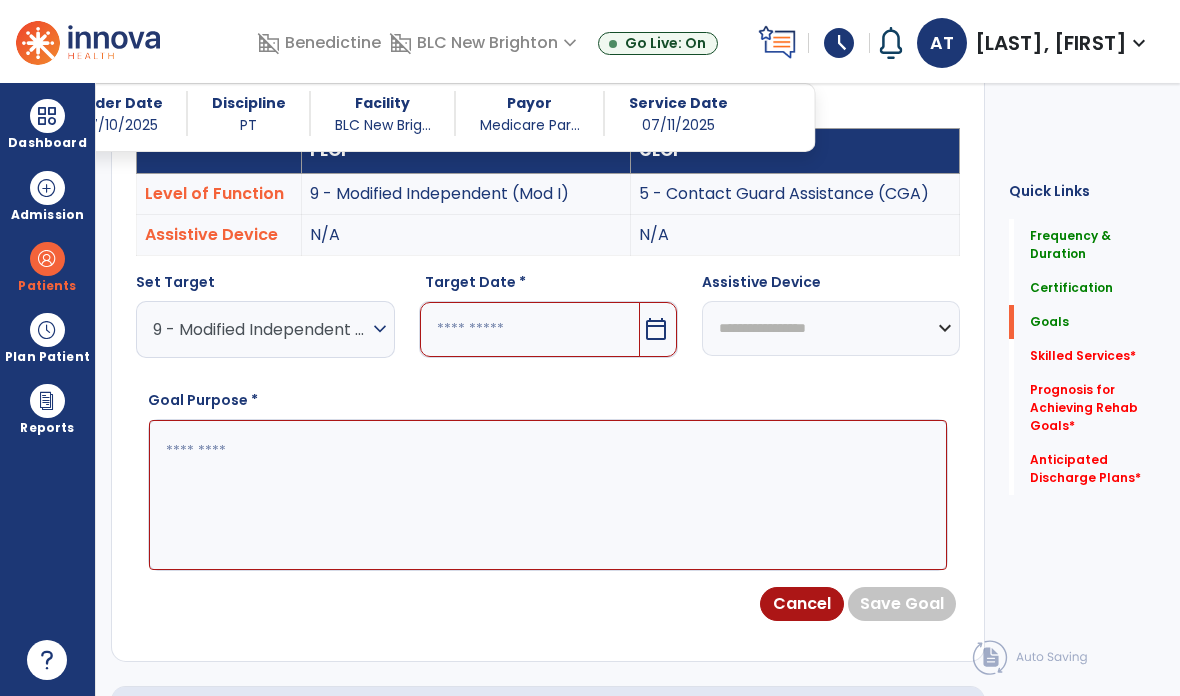 click at bounding box center (530, 329) 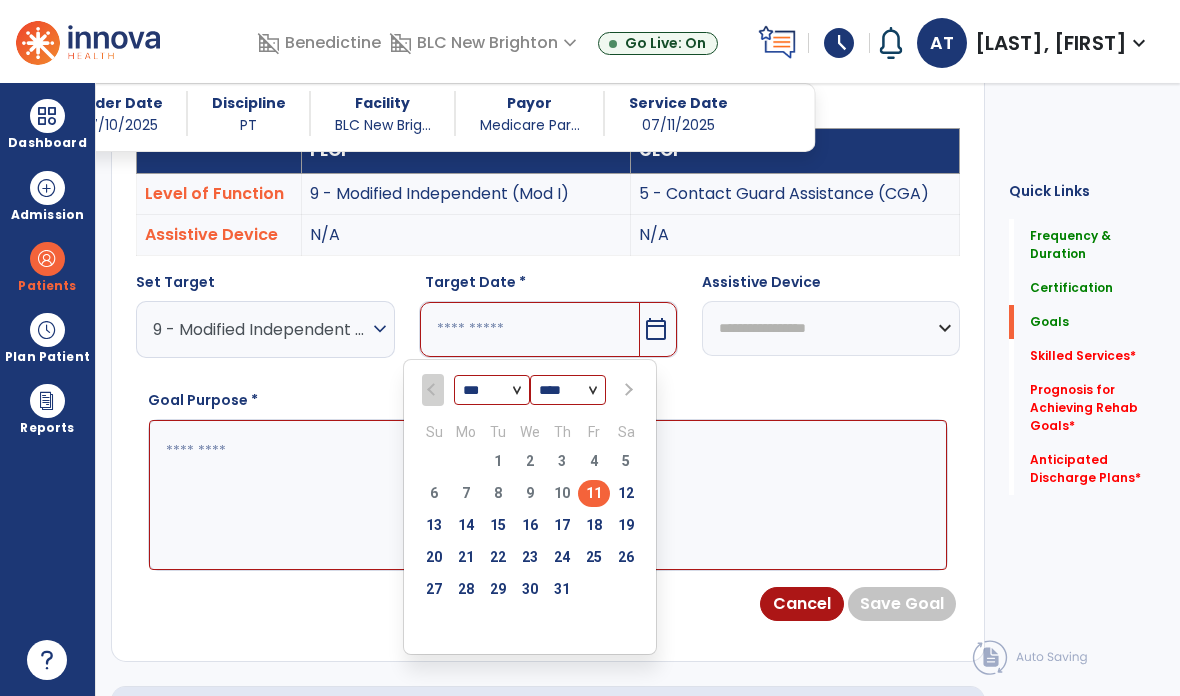 click on "25" at bounding box center [594, 557] 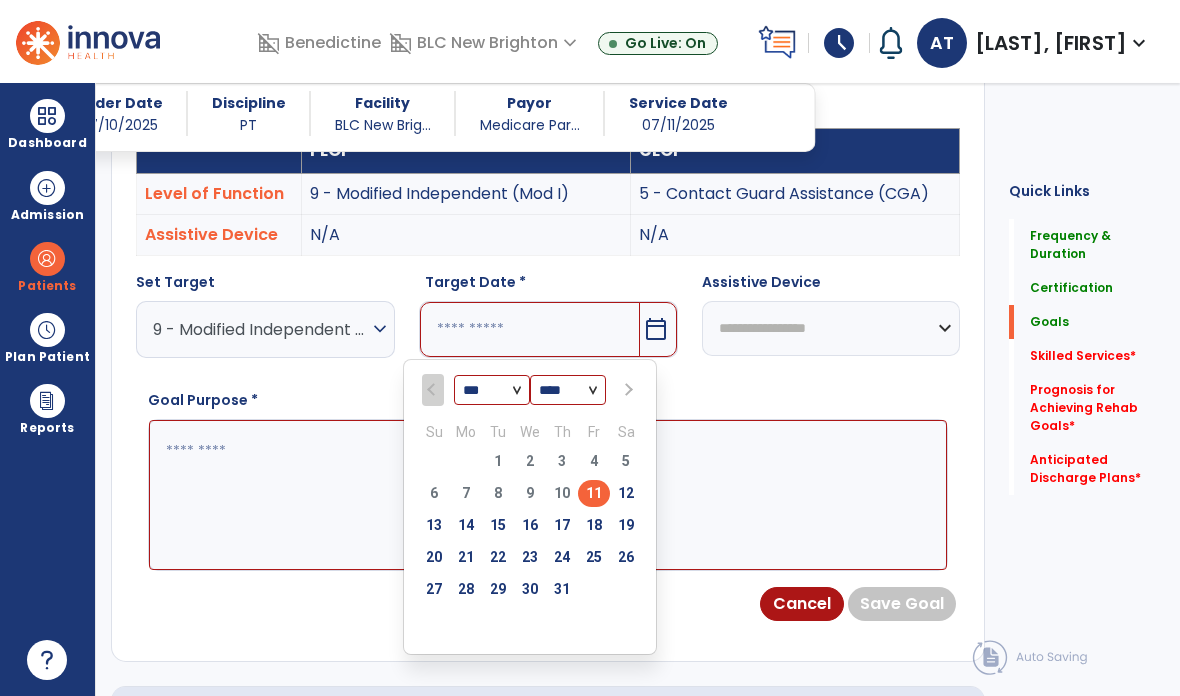 type on "*********" 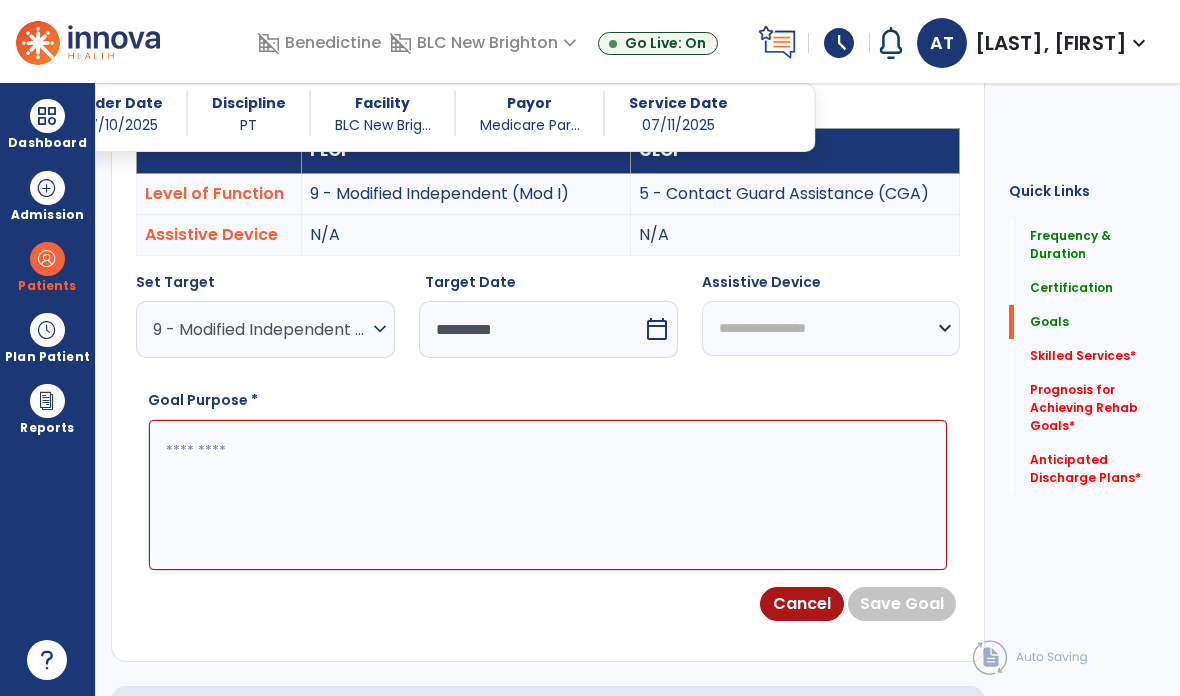 click at bounding box center (548, 495) 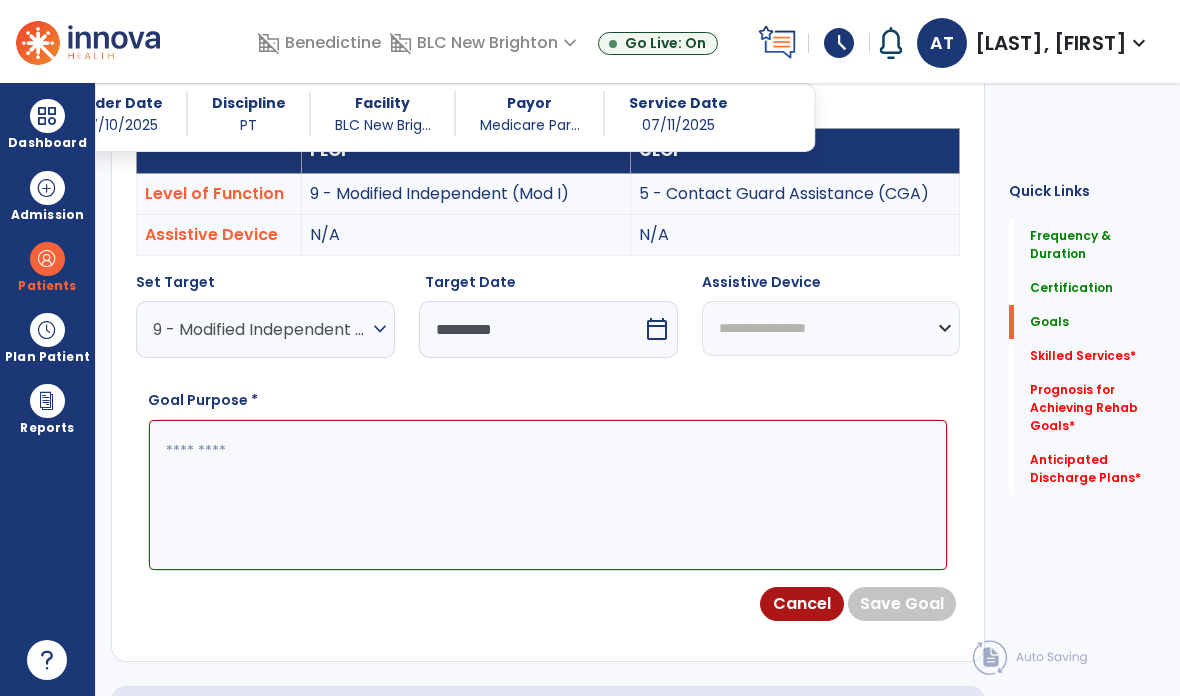 paste on "**********" 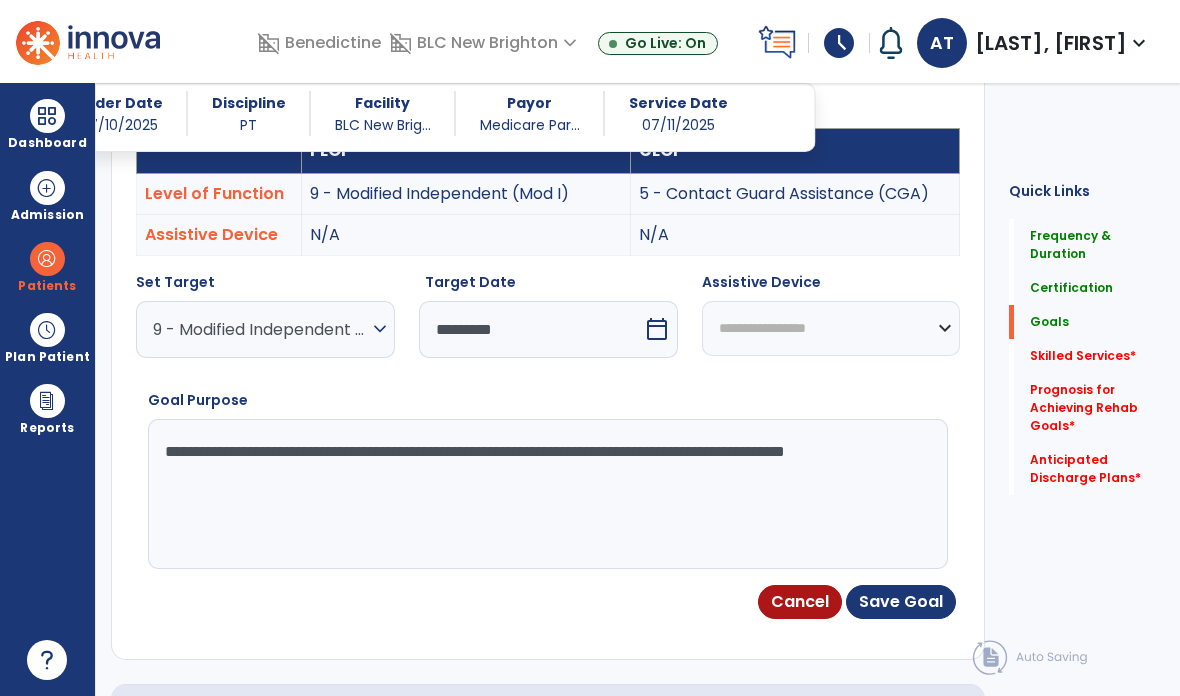 click on "Save Goal" at bounding box center [901, 602] 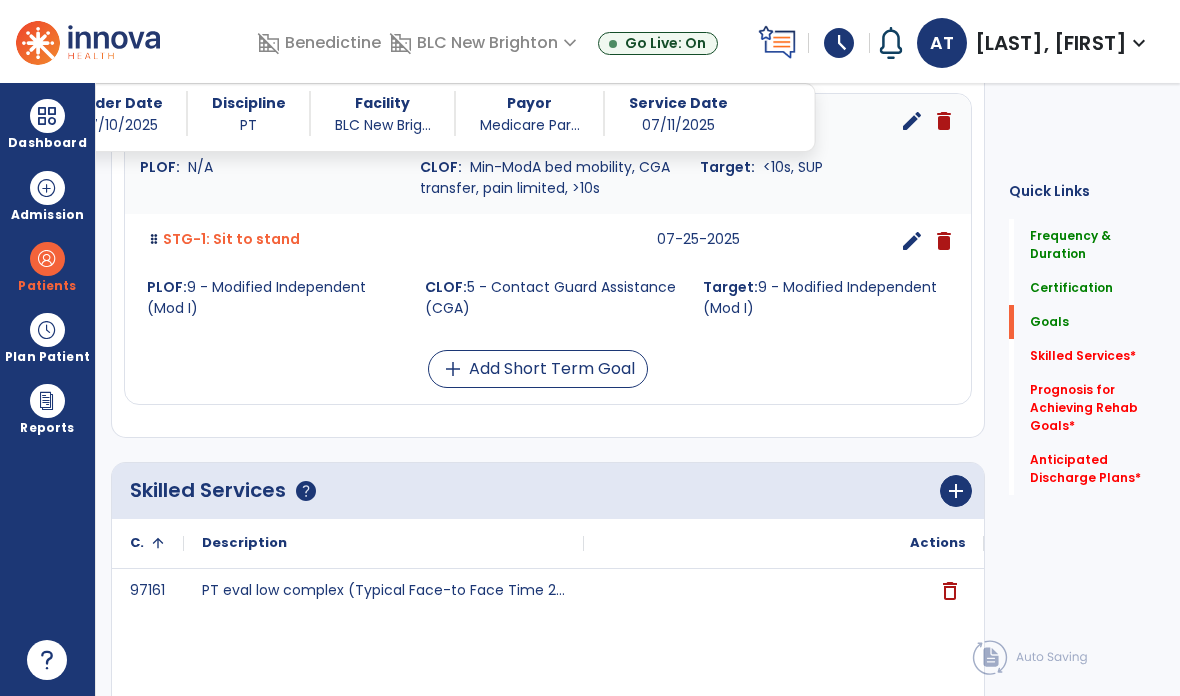 click on "add" at bounding box center [453, 369] 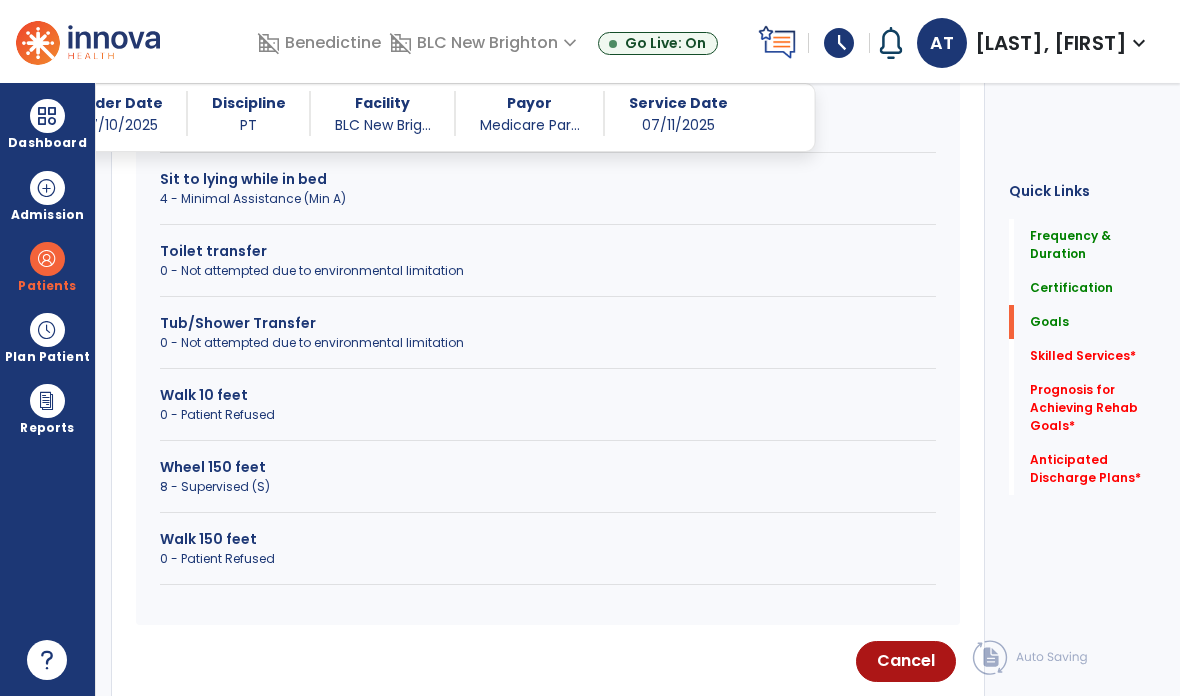 scroll, scrollTop: 1134, scrollLeft: 0, axis: vertical 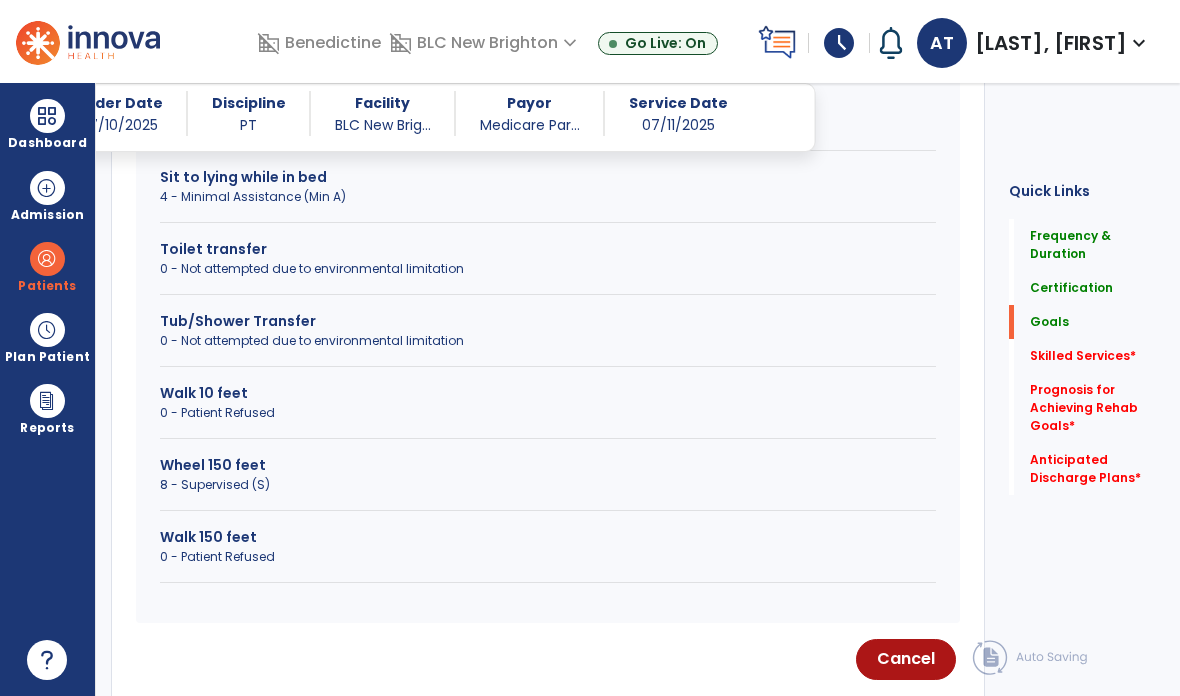click on "Wheel 150 feet" at bounding box center (548, 465) 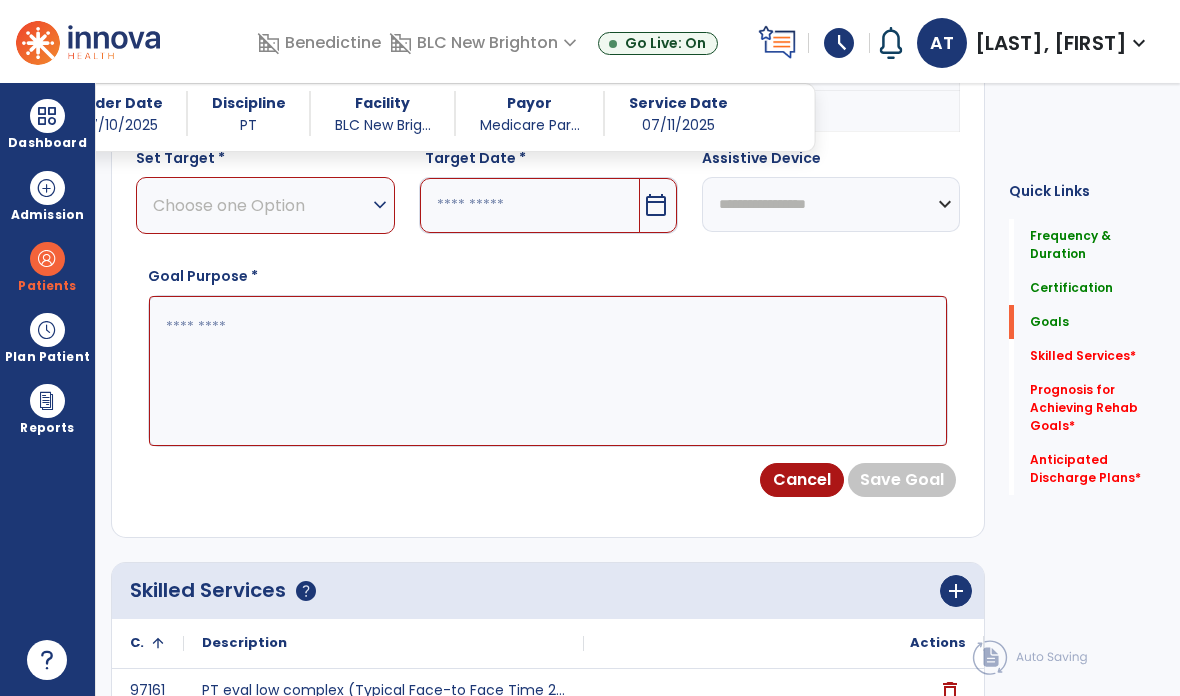 scroll, scrollTop: 725, scrollLeft: 0, axis: vertical 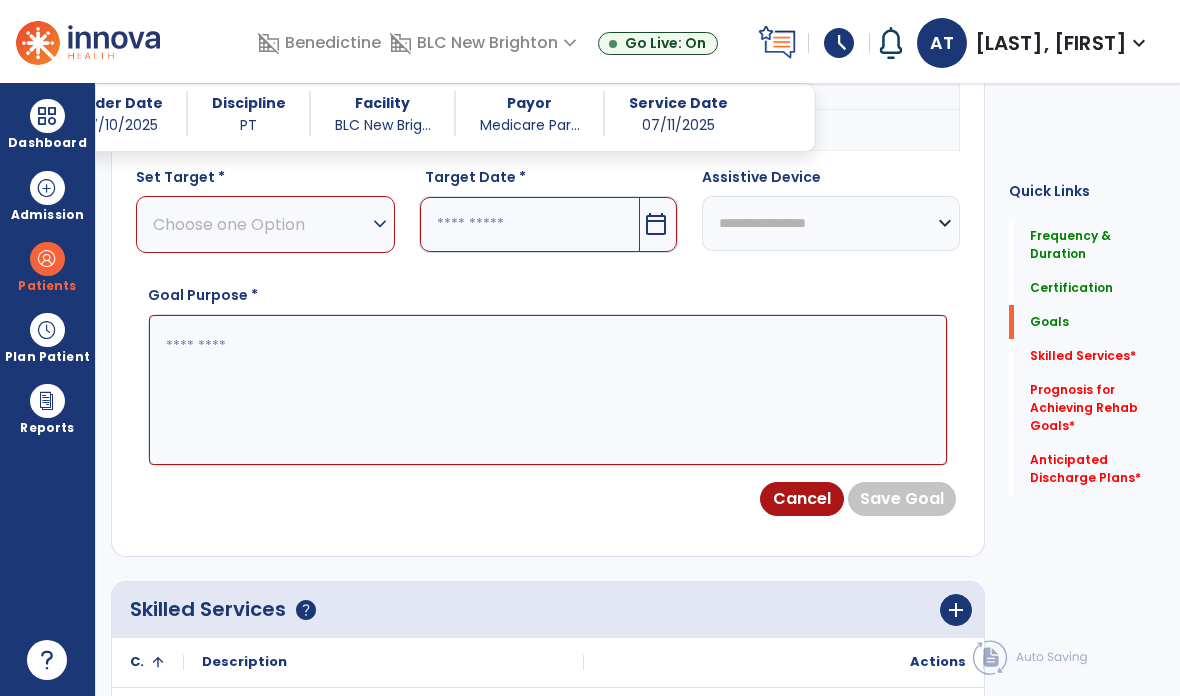 click on "Choose one Option" at bounding box center [260, 224] 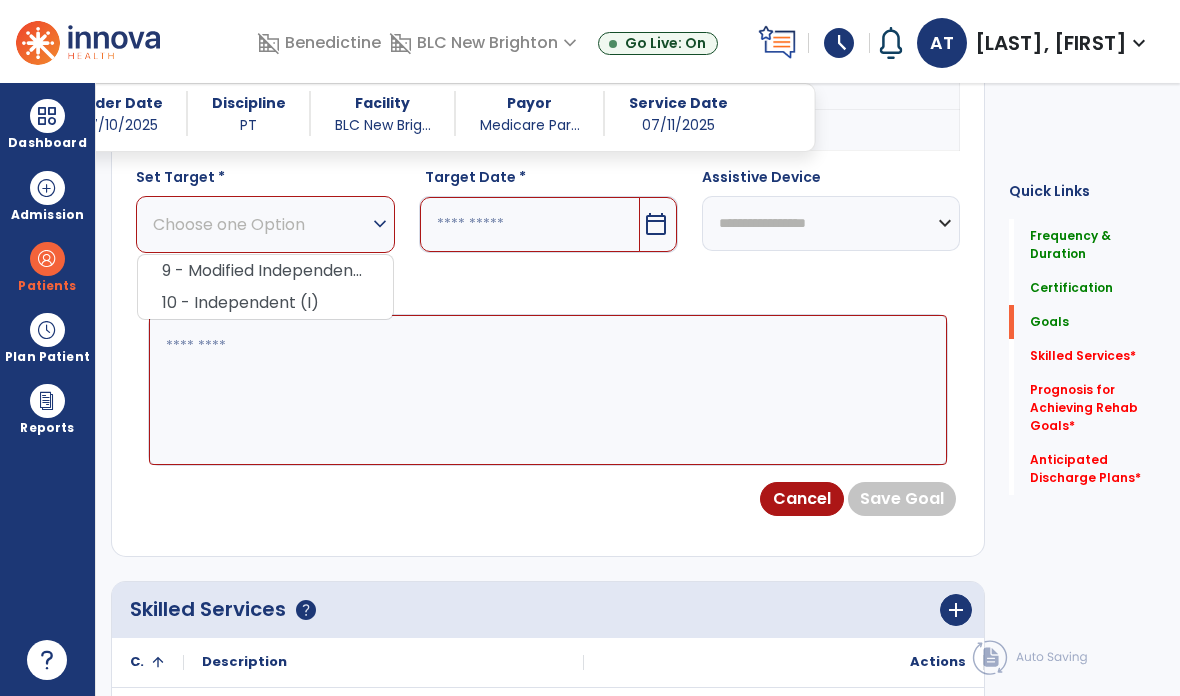 click on "9 - Modified Independent (Mod I)" at bounding box center (265, 271) 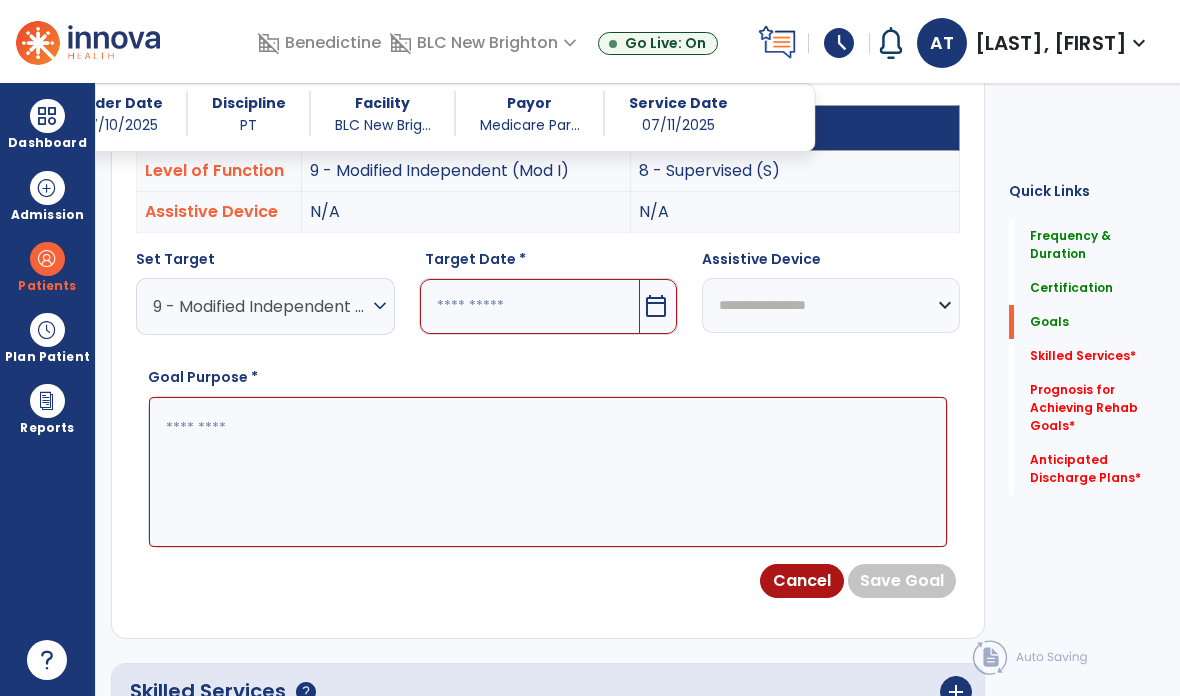 scroll, scrollTop: 629, scrollLeft: 0, axis: vertical 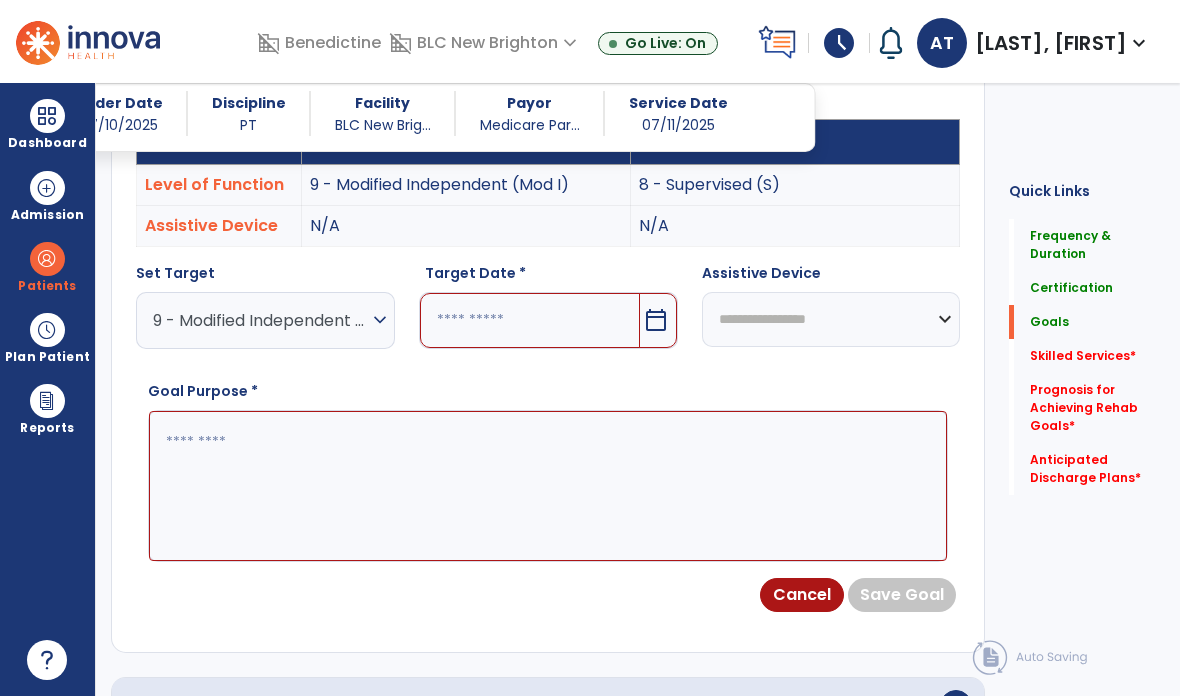 click on "9 - Modified Independent (Mod I)" at bounding box center (260, 320) 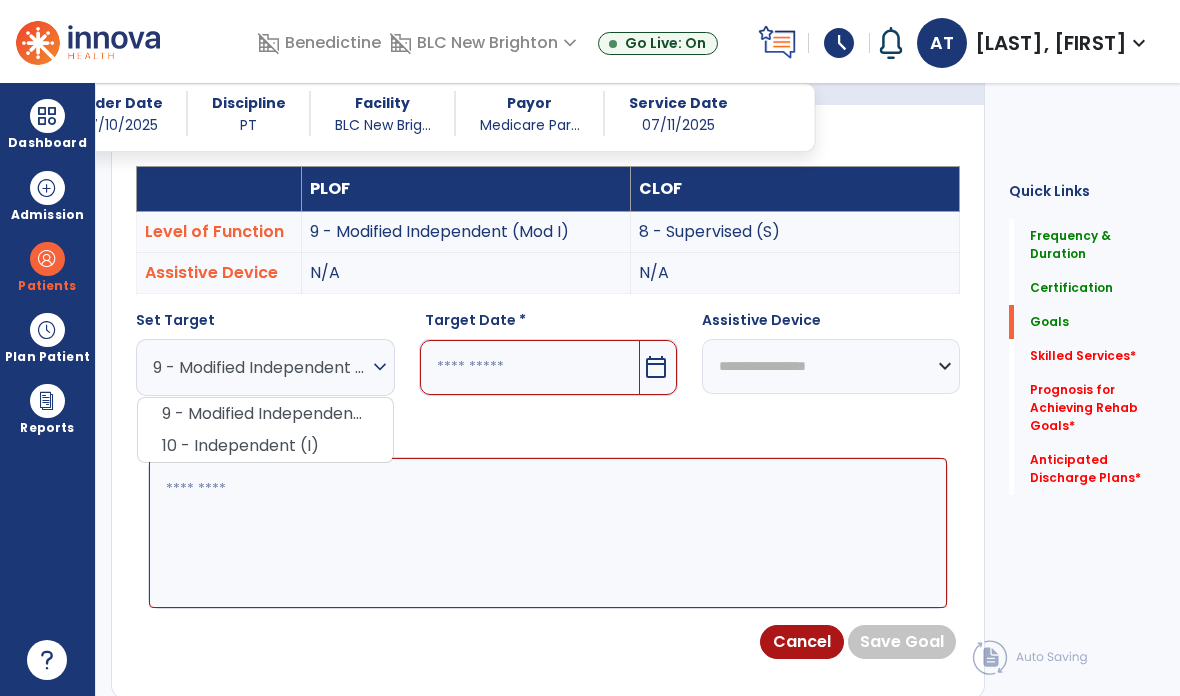scroll, scrollTop: 577, scrollLeft: 0, axis: vertical 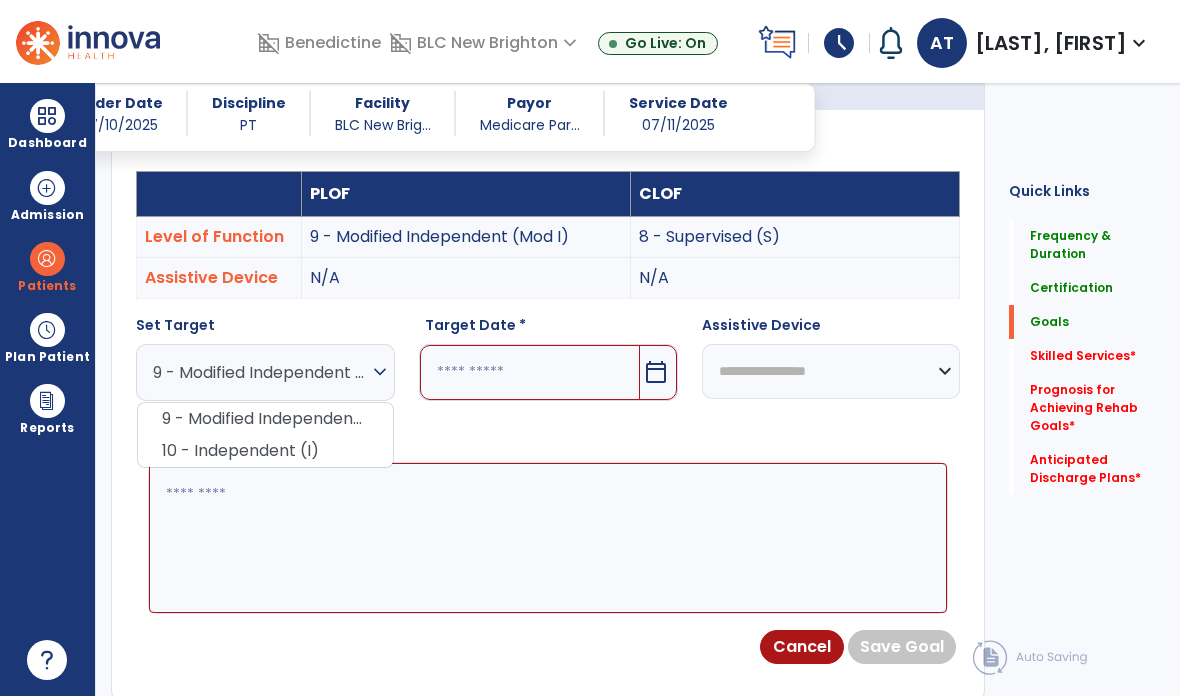 click on "9 - Modified Independent (Mod I)" at bounding box center [265, 419] 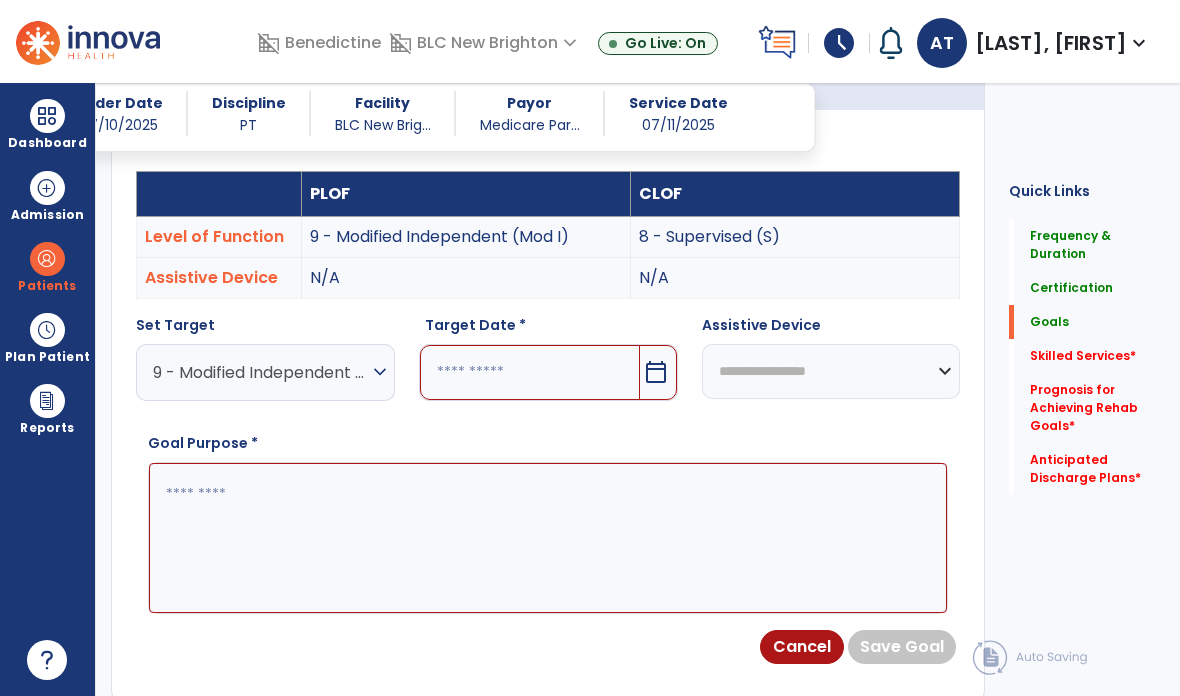 click at bounding box center (530, 372) 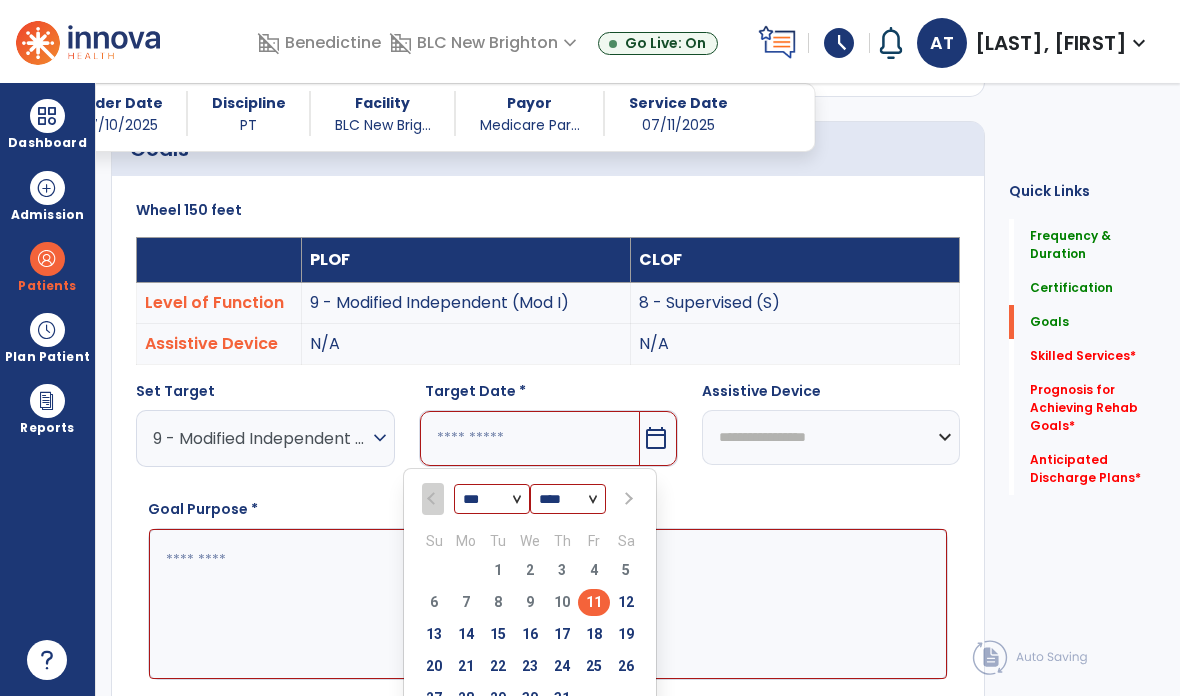scroll, scrollTop: 517, scrollLeft: 0, axis: vertical 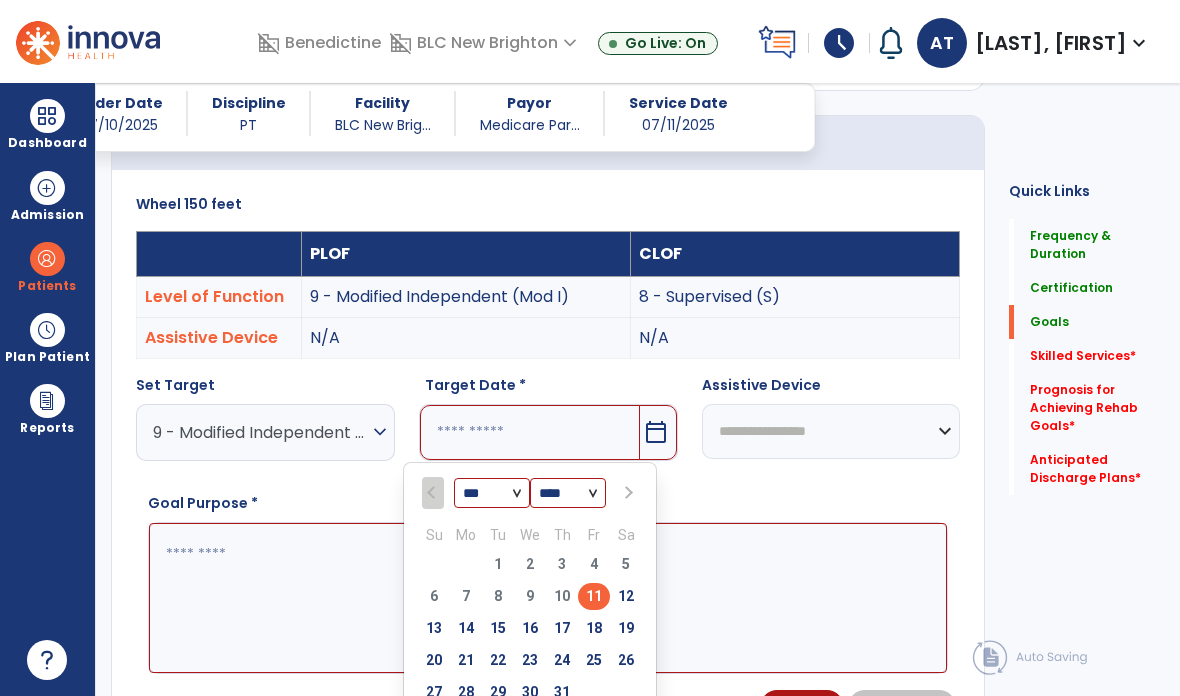 click on "Cancel" at bounding box center (802, 707) 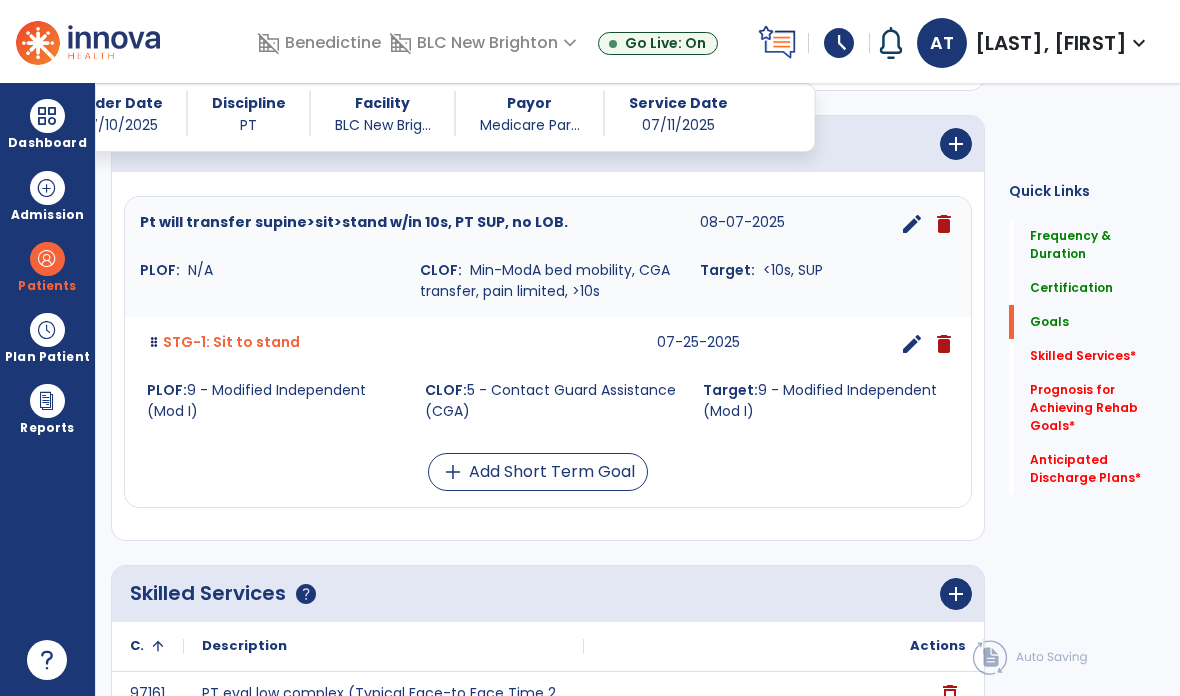 click on "add  Add Short Term Goal" at bounding box center [538, 472] 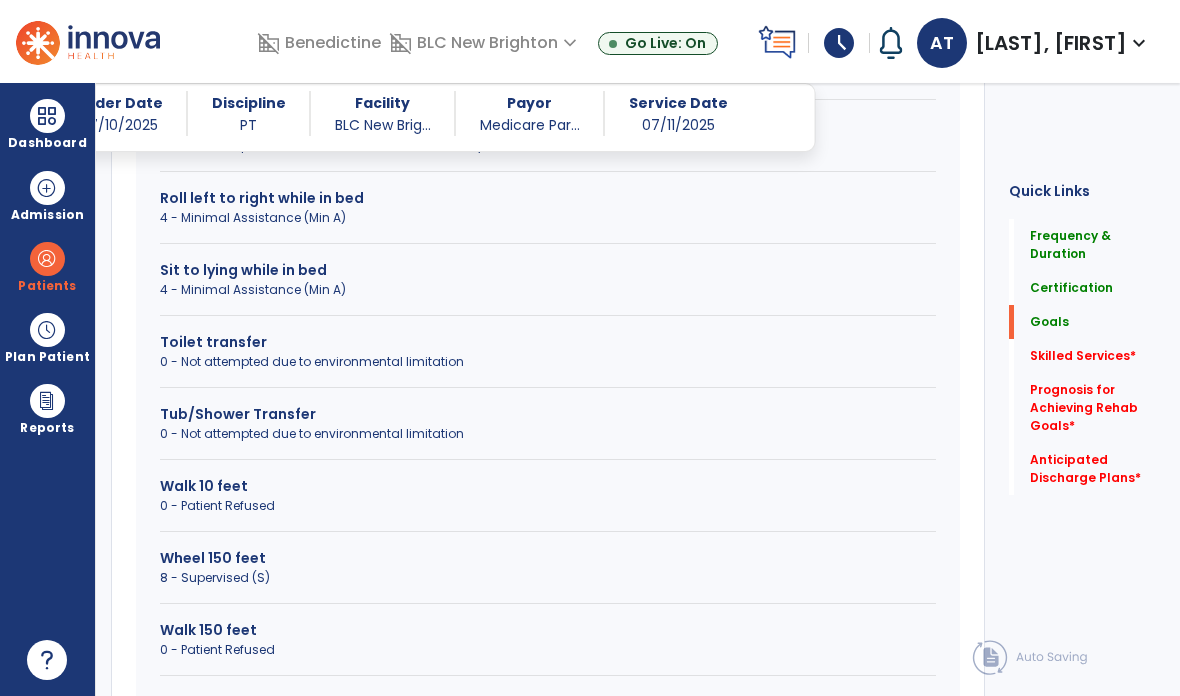 scroll, scrollTop: 1053, scrollLeft: 0, axis: vertical 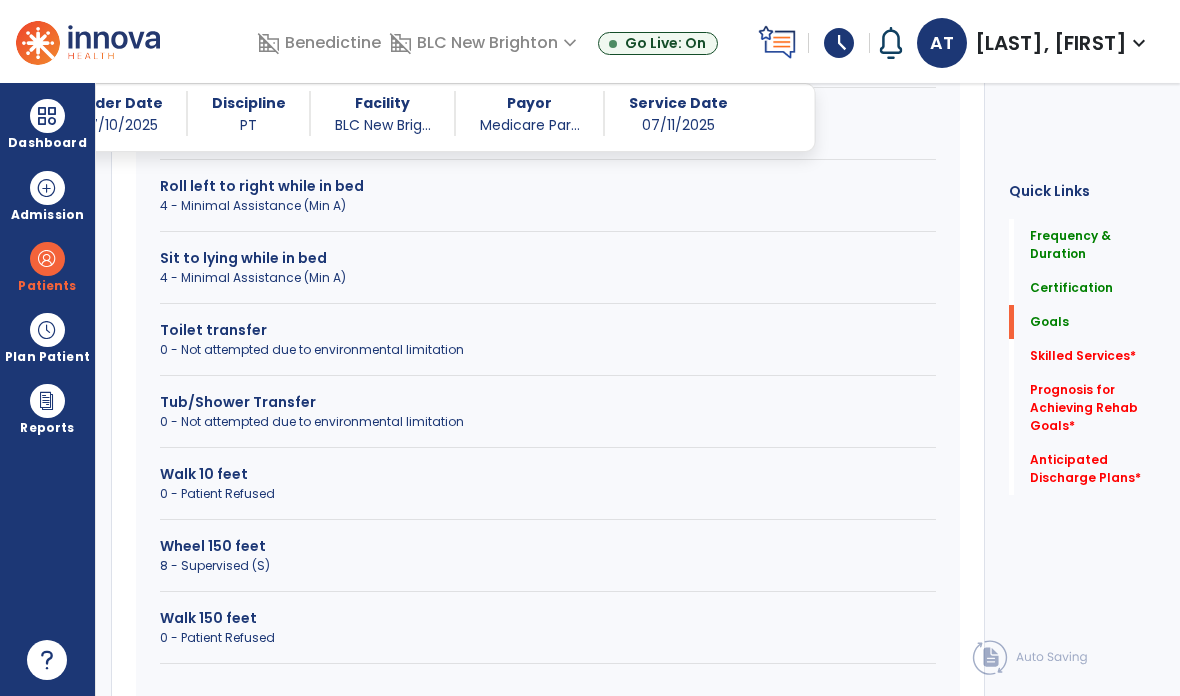 click on "0 - Patient Refused" at bounding box center (548, 494) 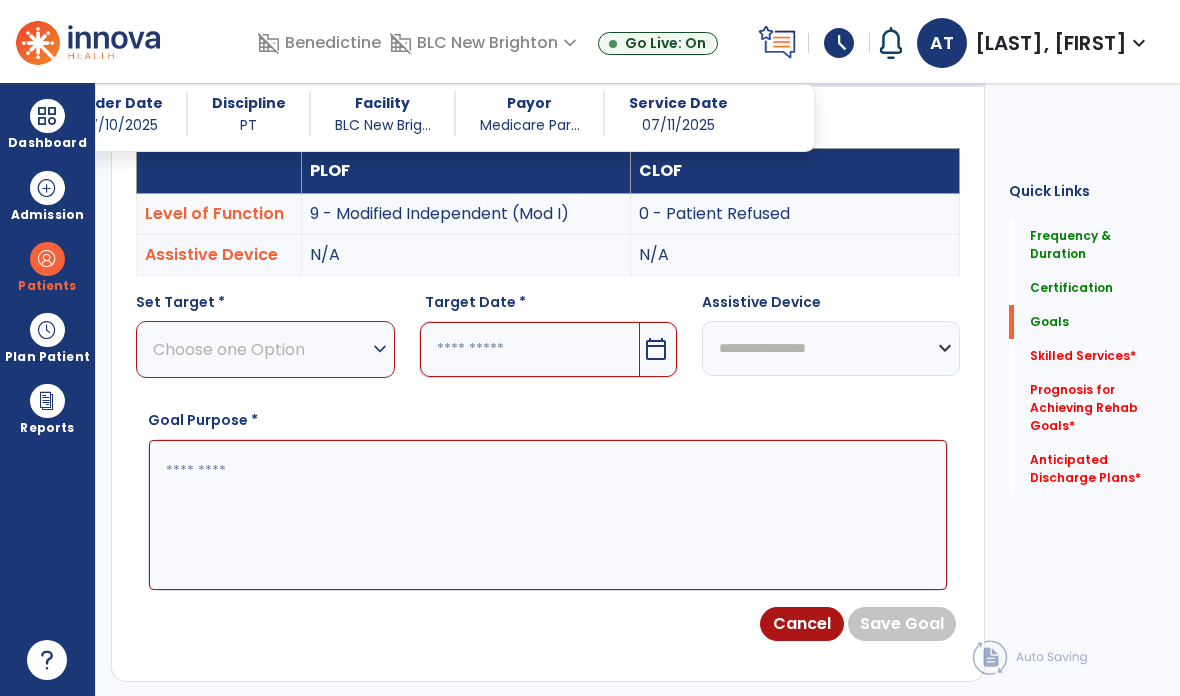 scroll, scrollTop: 581, scrollLeft: 0, axis: vertical 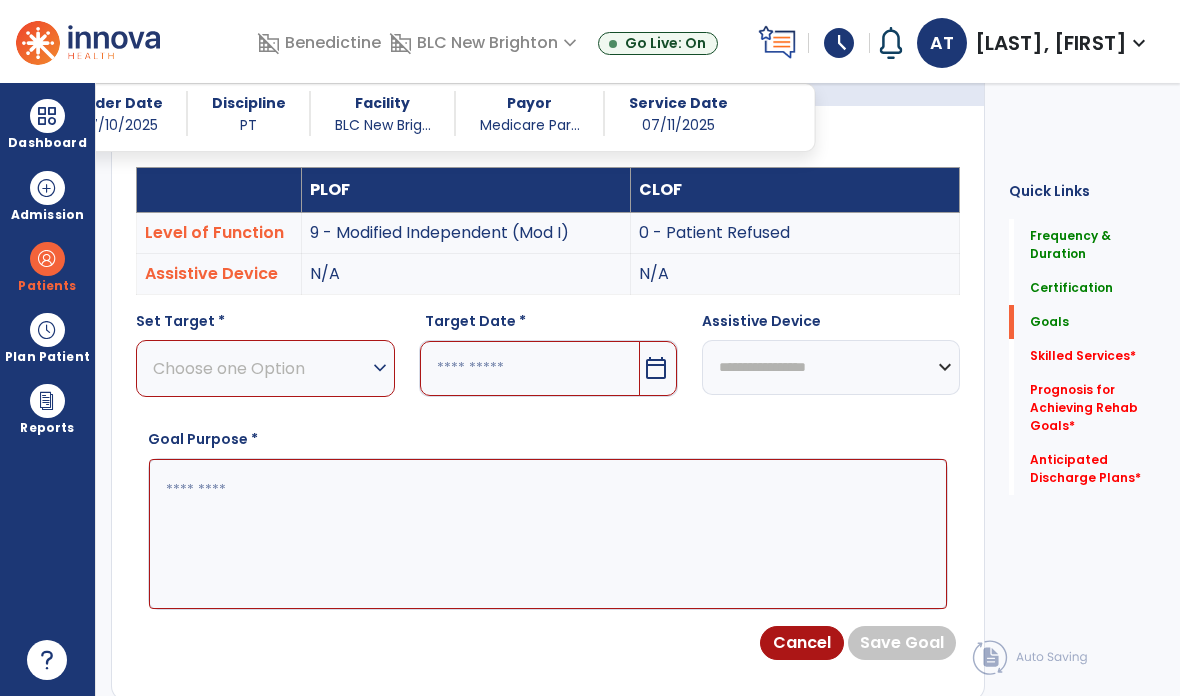 click on "Choose one Option" at bounding box center (260, 368) 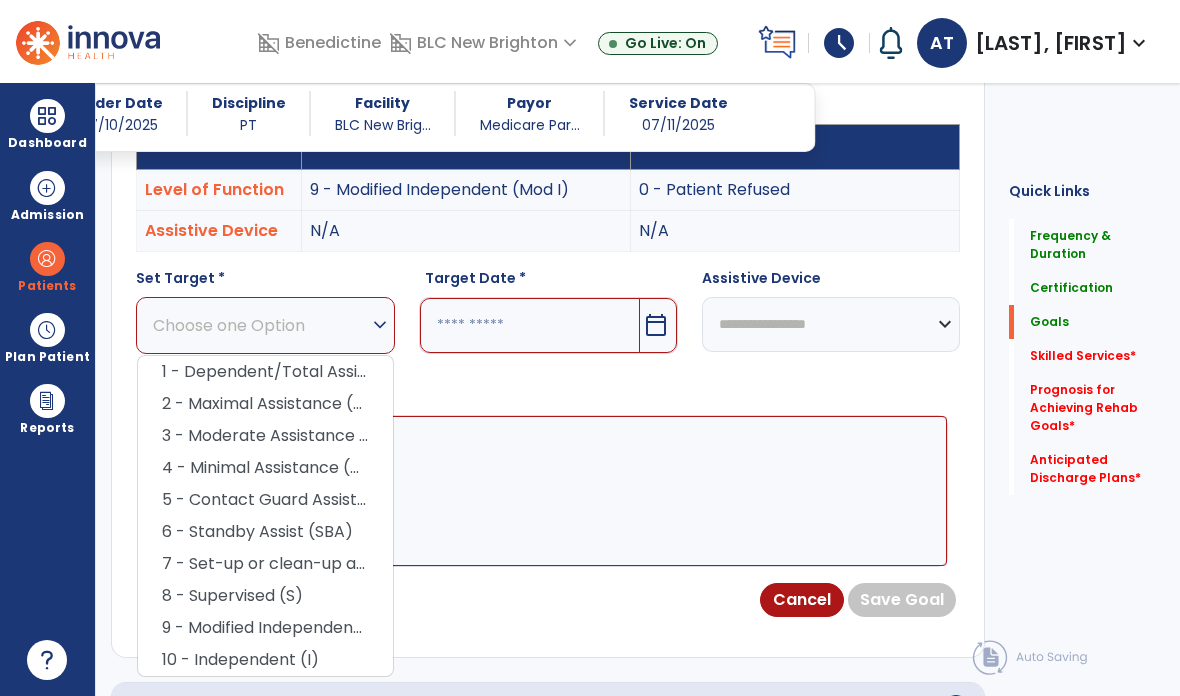 scroll, scrollTop: 630, scrollLeft: 0, axis: vertical 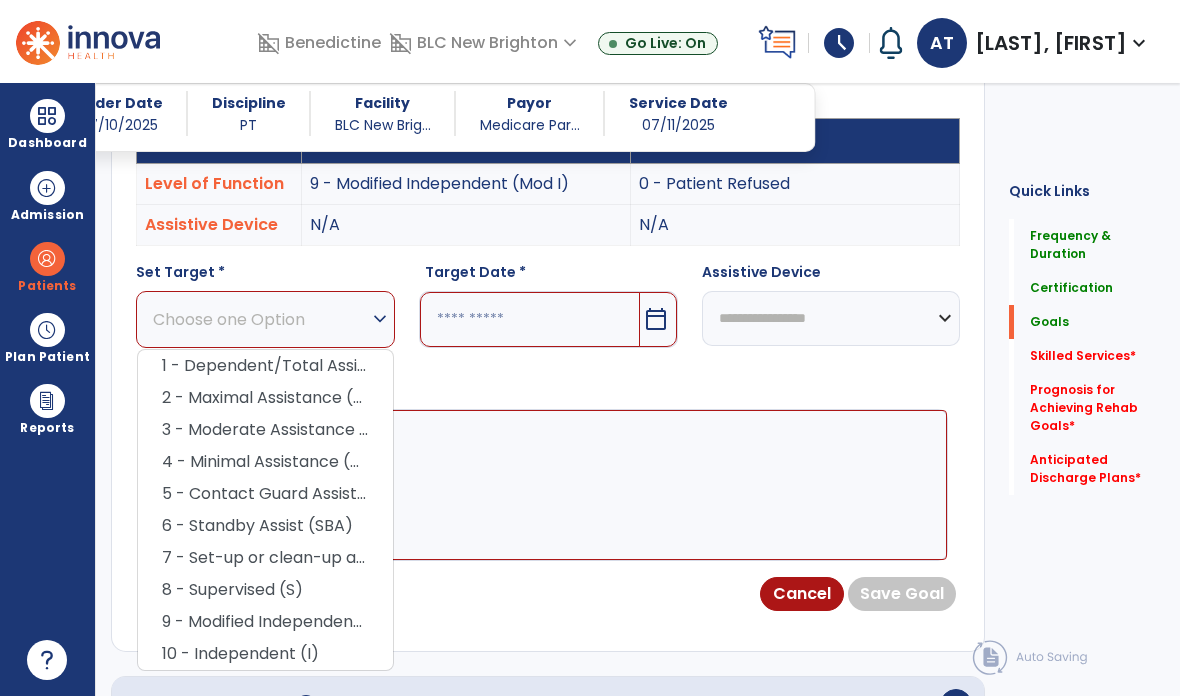 click on "8 - Supervised (S)" at bounding box center [265, 590] 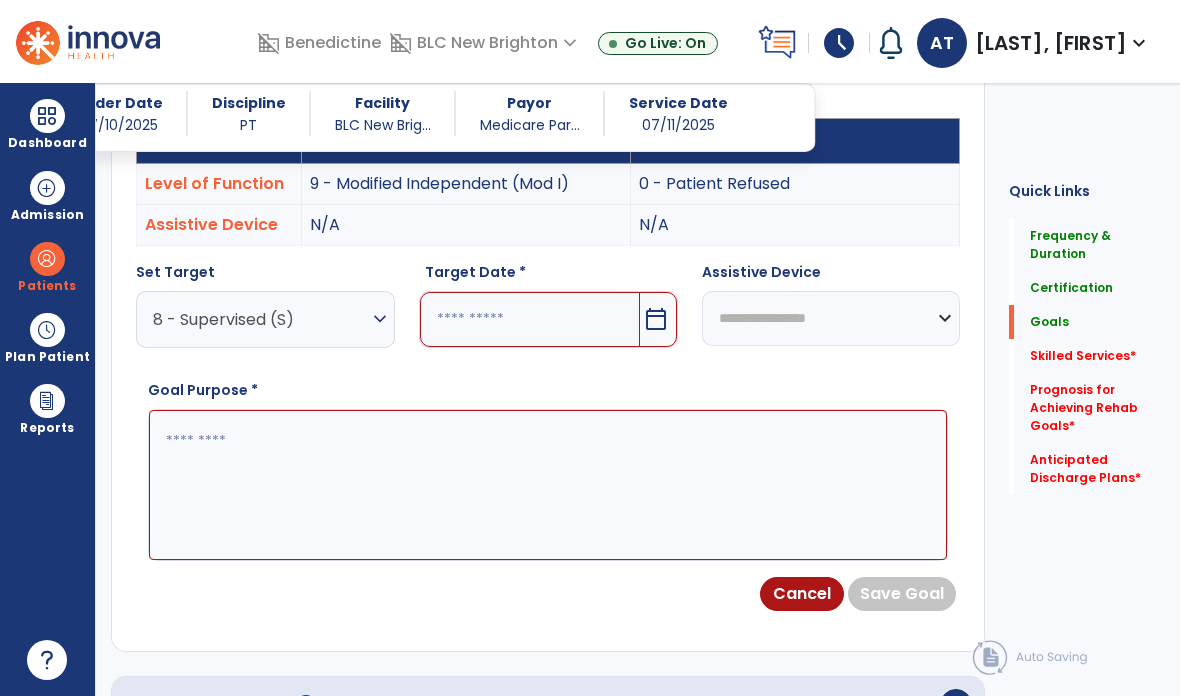 click at bounding box center [530, 319] 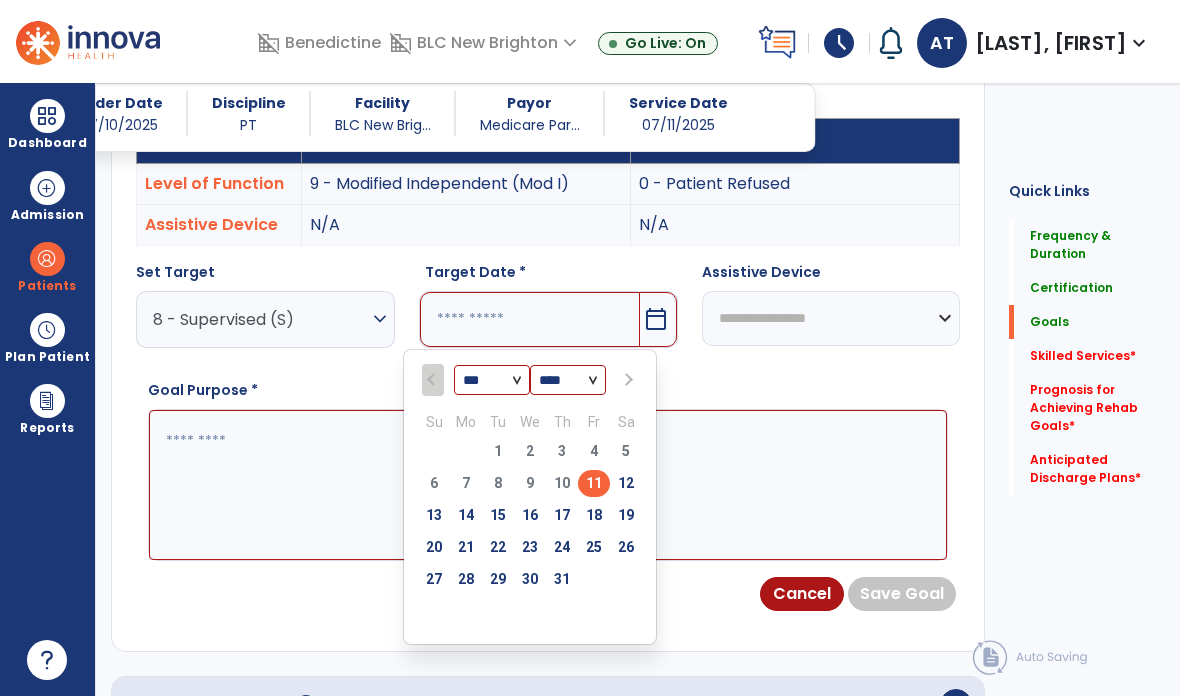 click on "25" at bounding box center (594, 547) 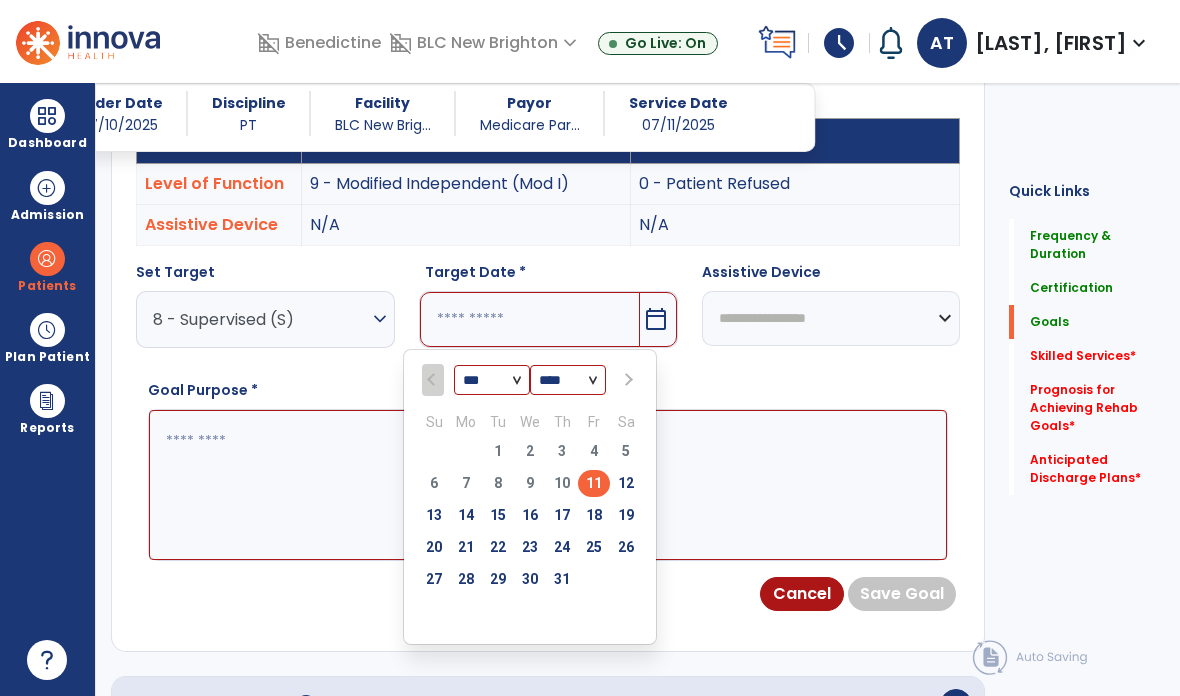 type on "*********" 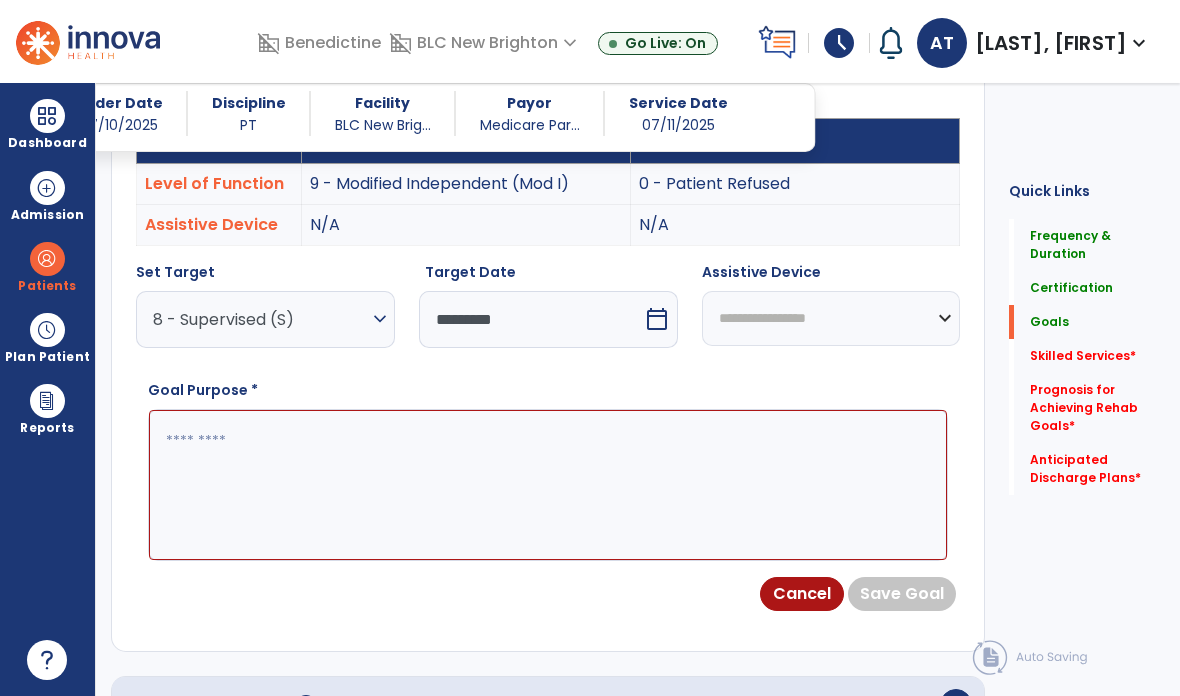 click at bounding box center [548, 485] 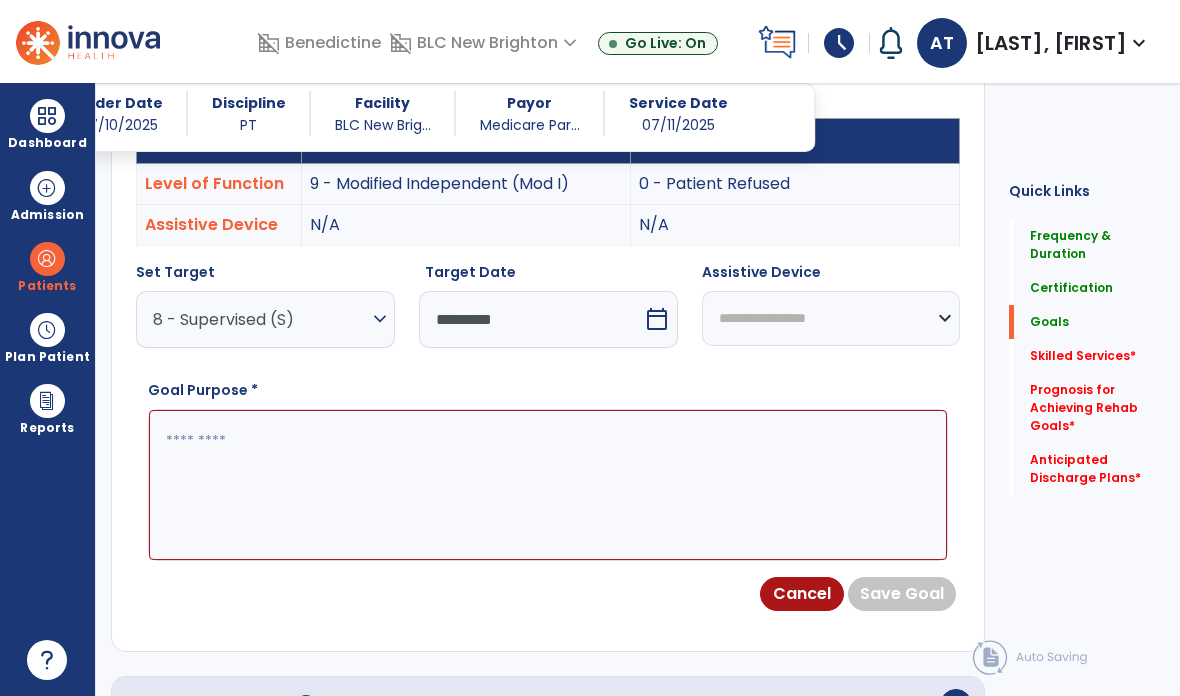 paste on "**********" 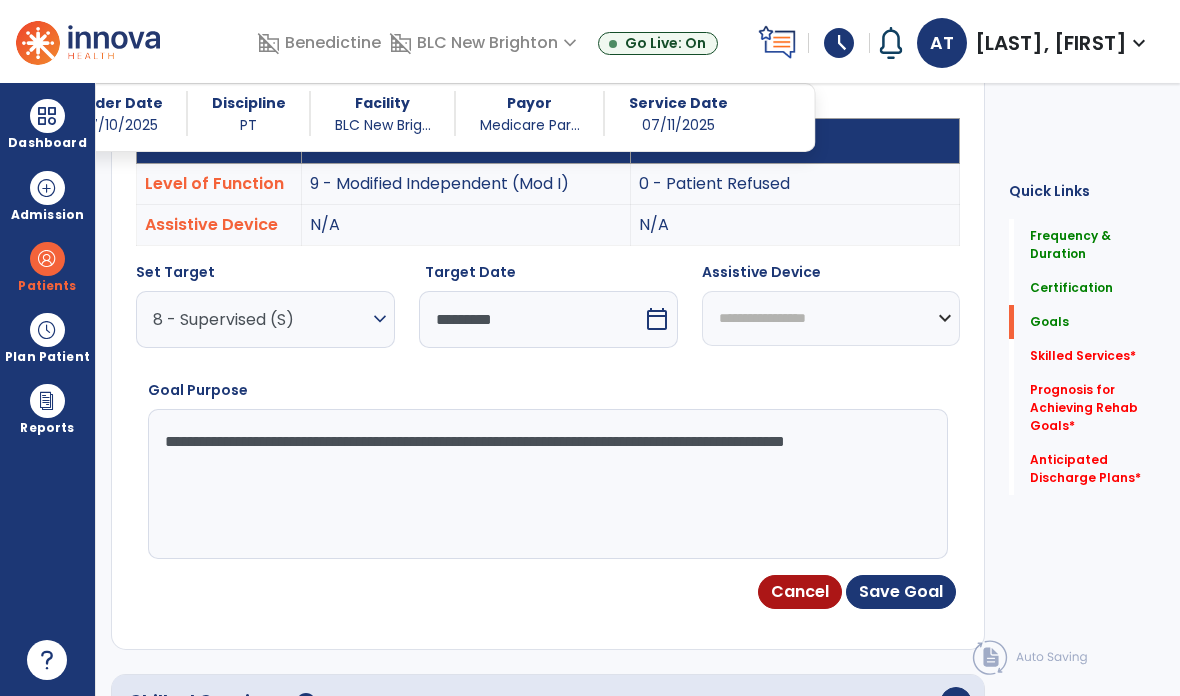 click on "Save Goal" at bounding box center (901, 592) 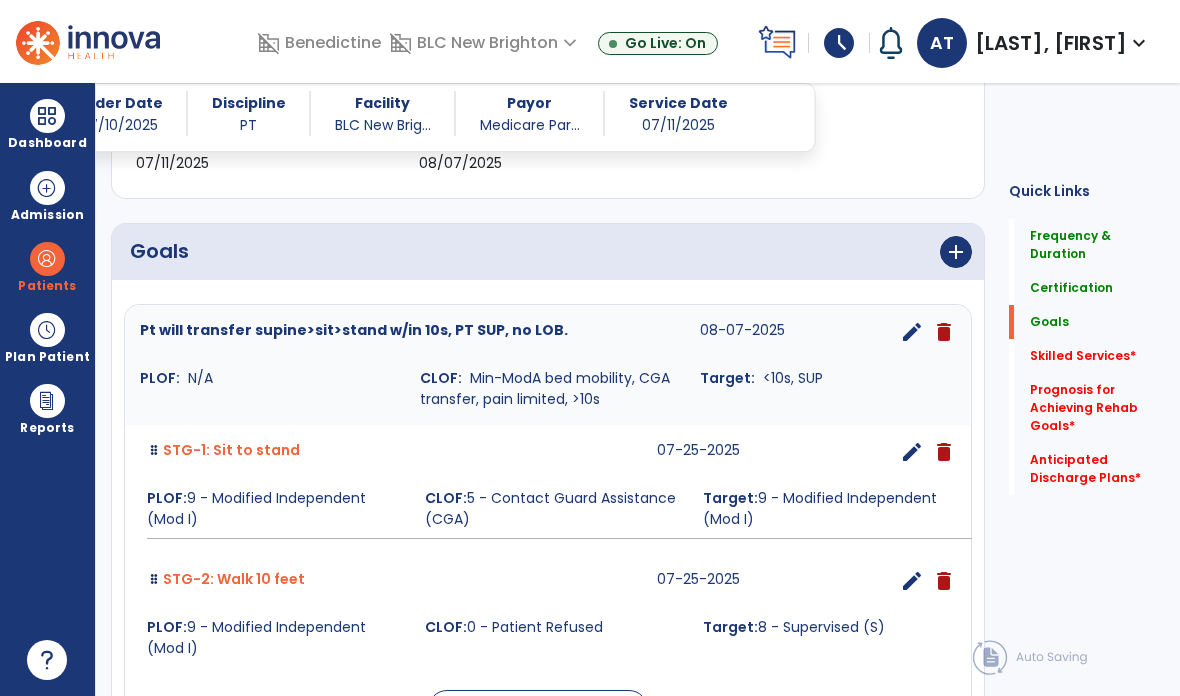 scroll, scrollTop: 408, scrollLeft: 0, axis: vertical 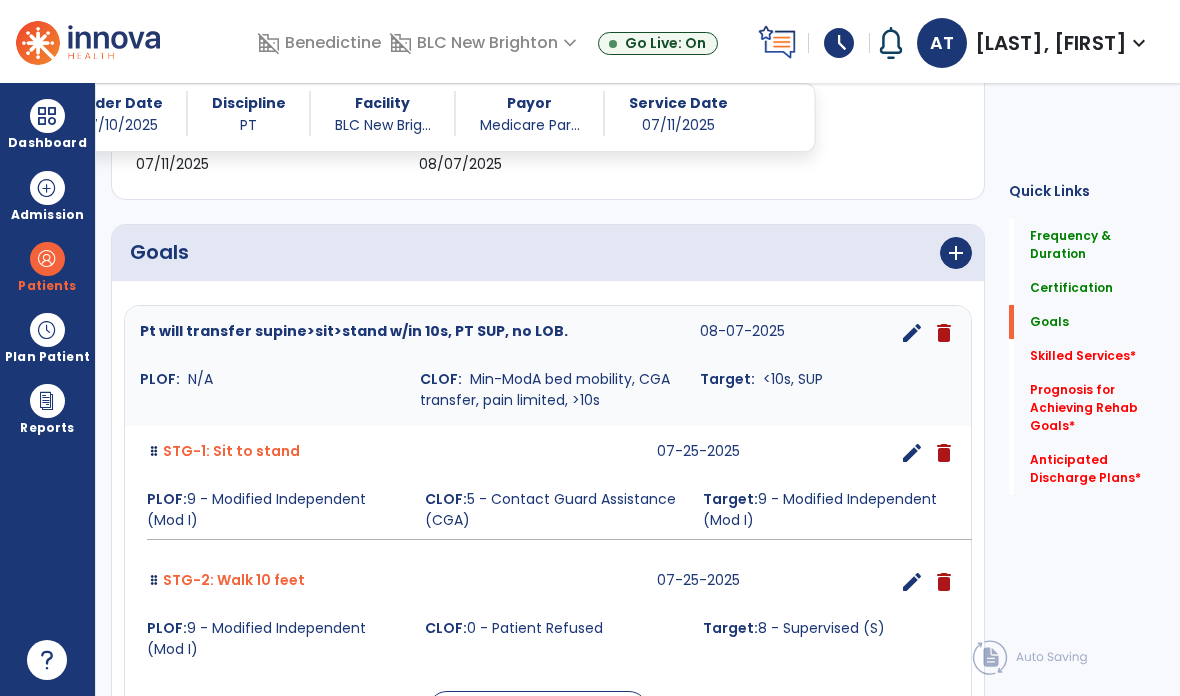 click on "add" at bounding box center [956, 253] 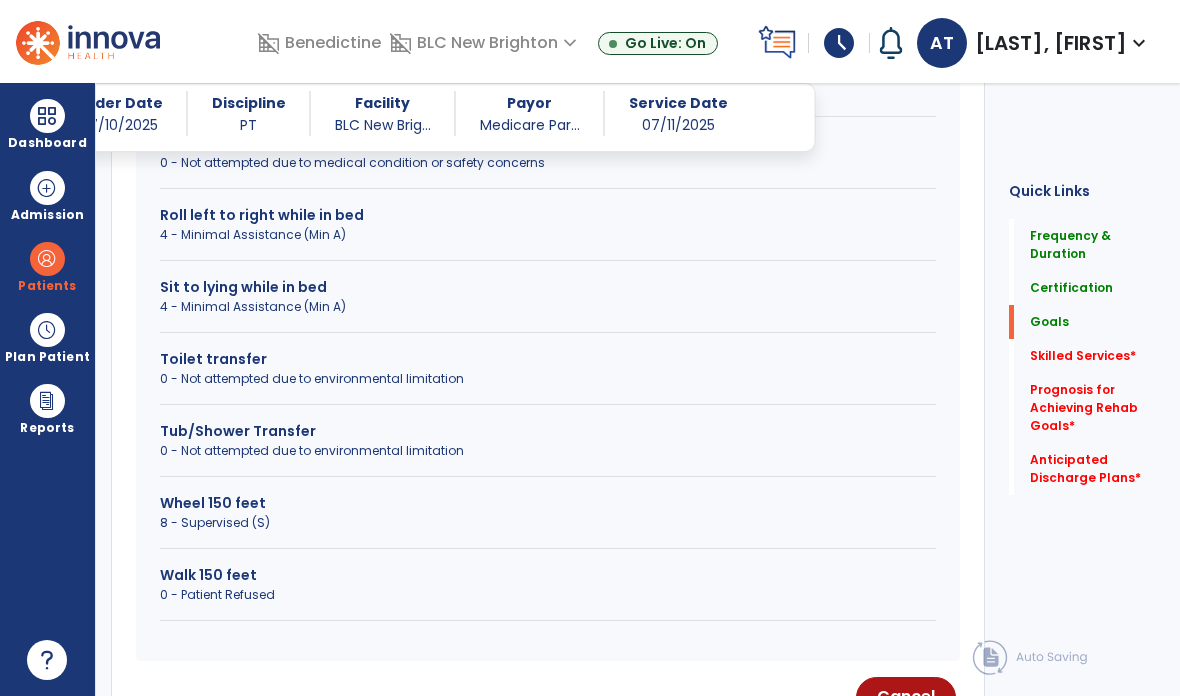 scroll, scrollTop: 1030, scrollLeft: 0, axis: vertical 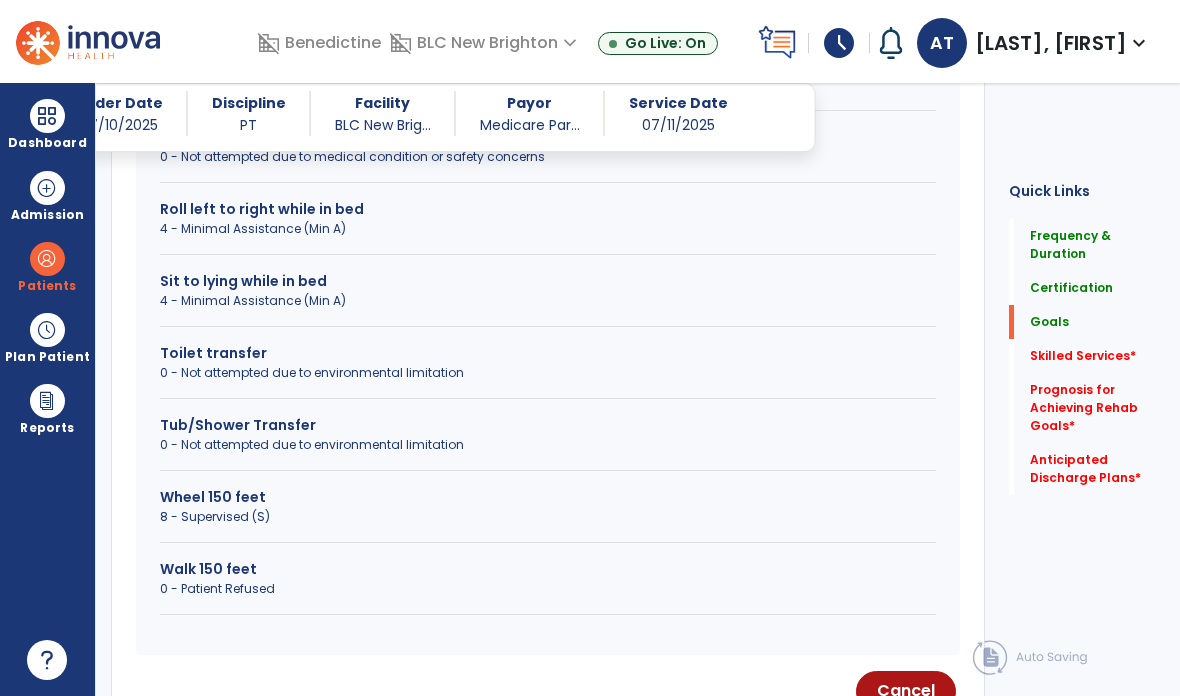 click on "0 - Patient Refused" at bounding box center (548, 589) 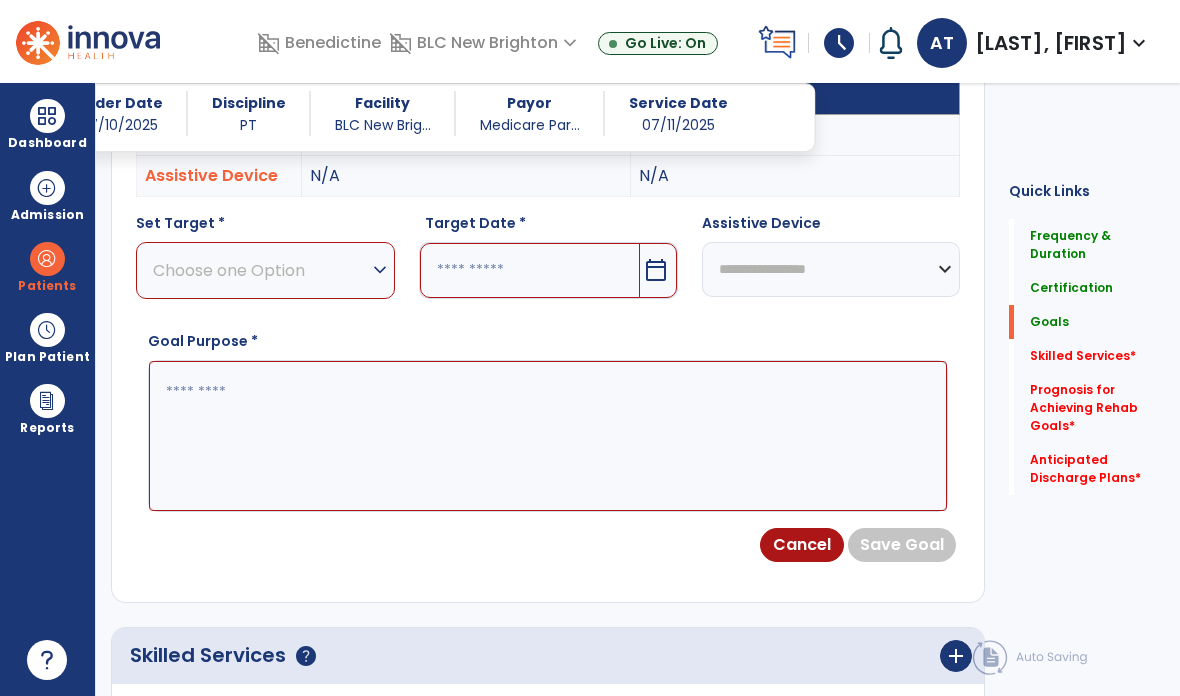scroll, scrollTop: 618, scrollLeft: 0, axis: vertical 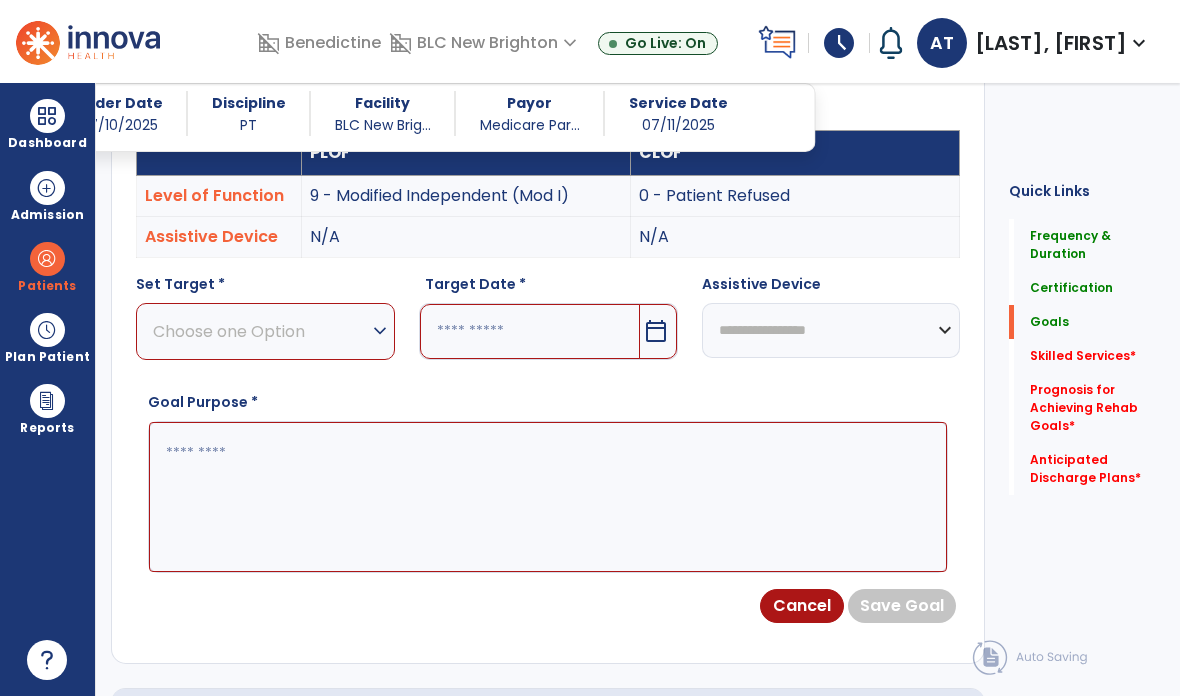 click on "Choose one Option" at bounding box center [260, 331] 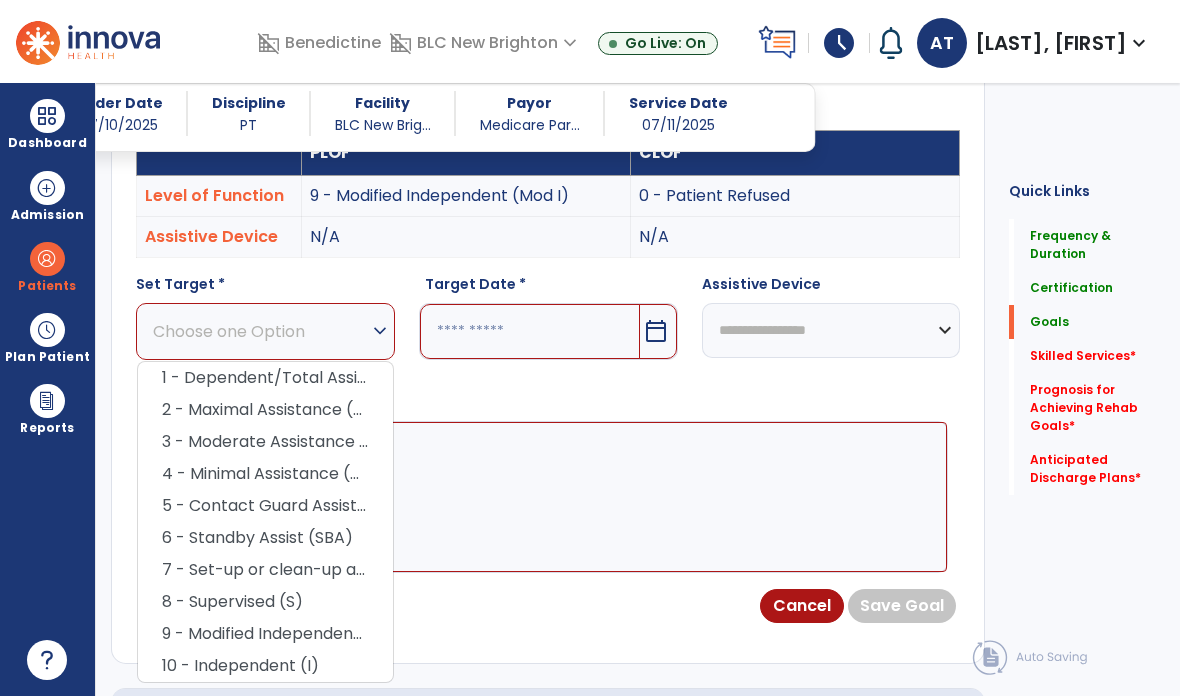 click on "8 - Supervised (S)" at bounding box center [265, 602] 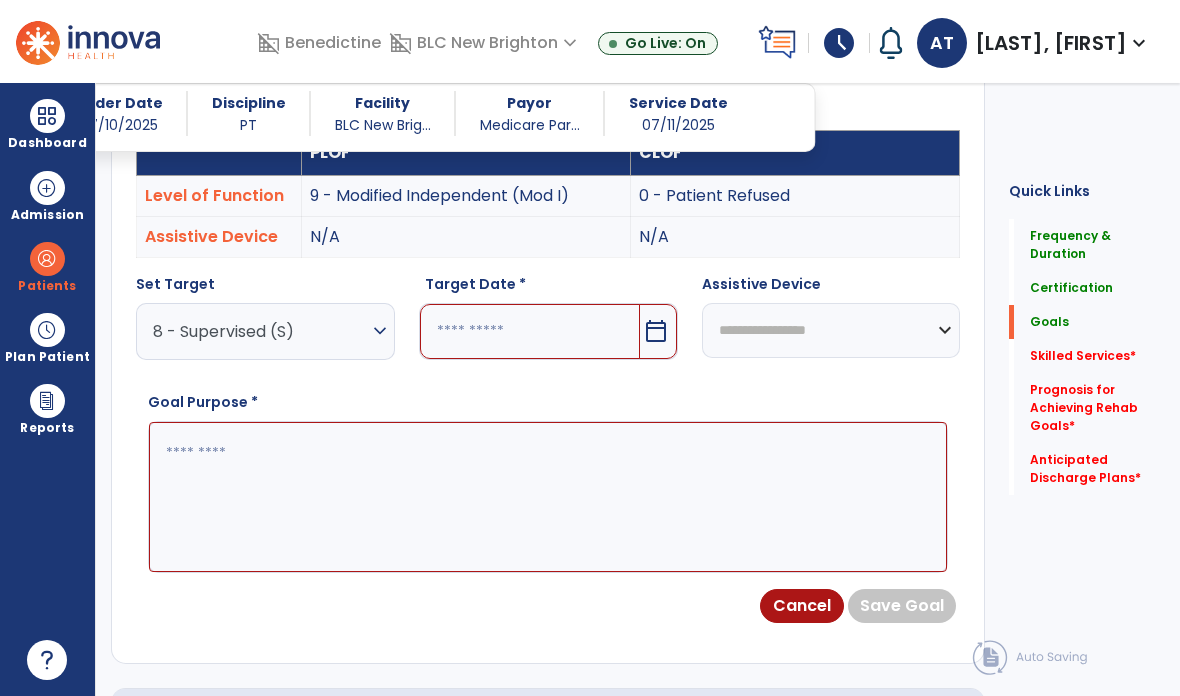 click at bounding box center [530, 331] 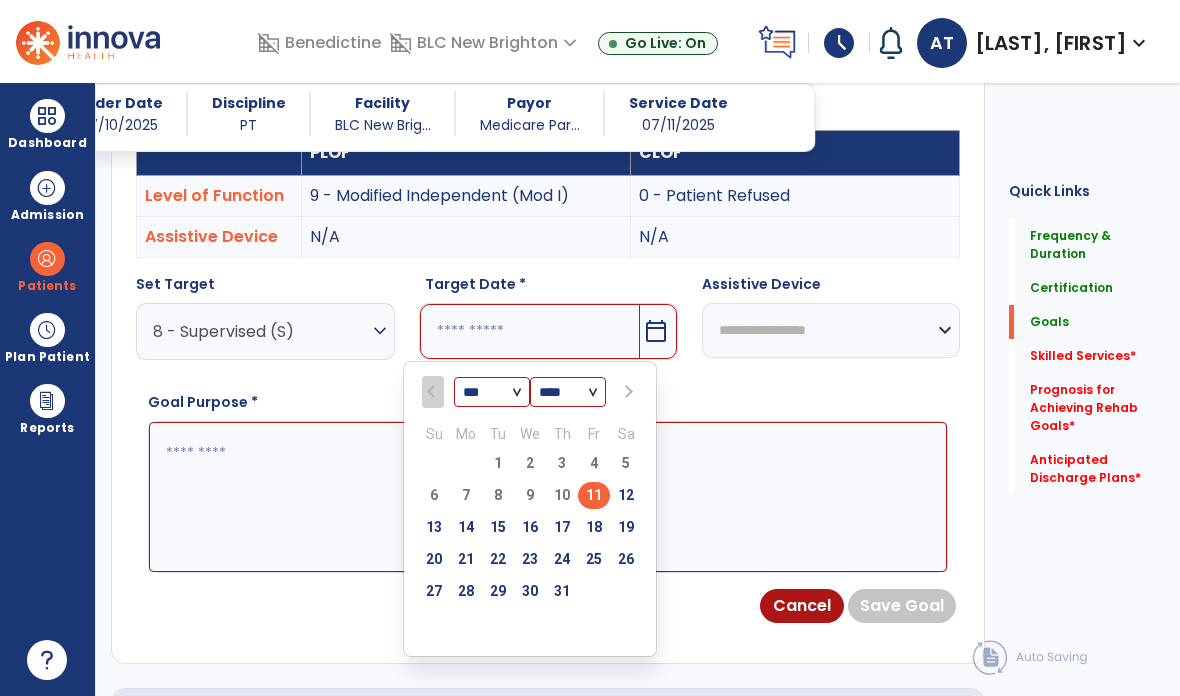 click on "25" at bounding box center [594, 559] 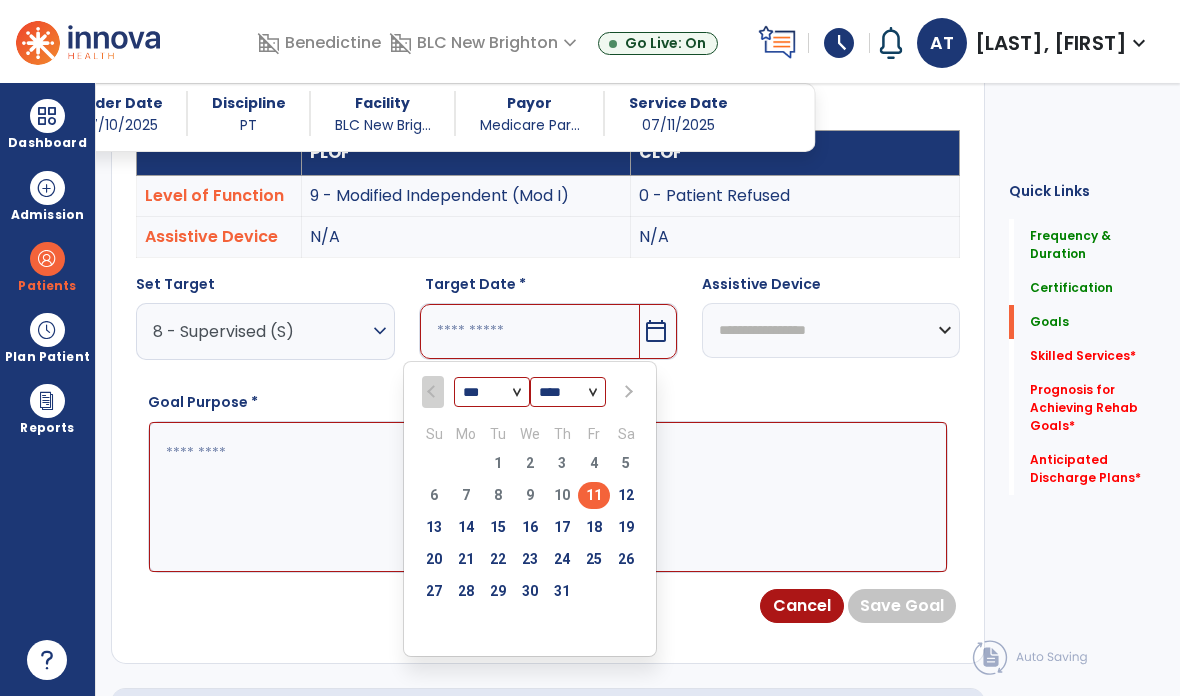 type on "*********" 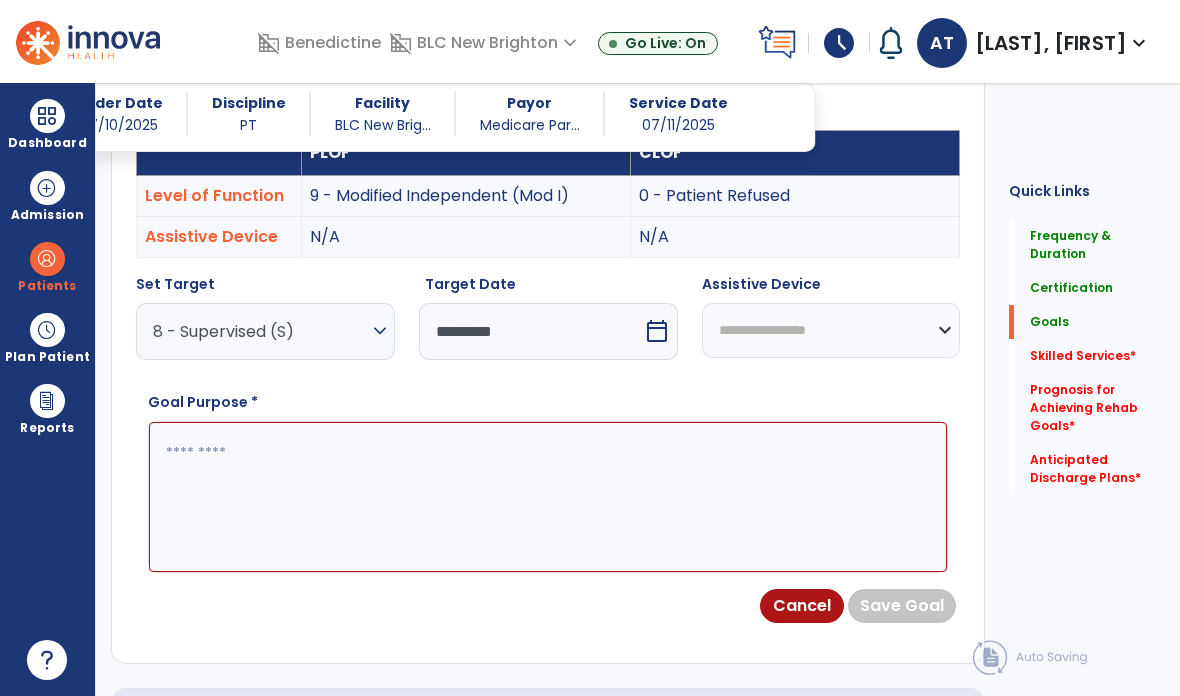 click at bounding box center [548, 497] 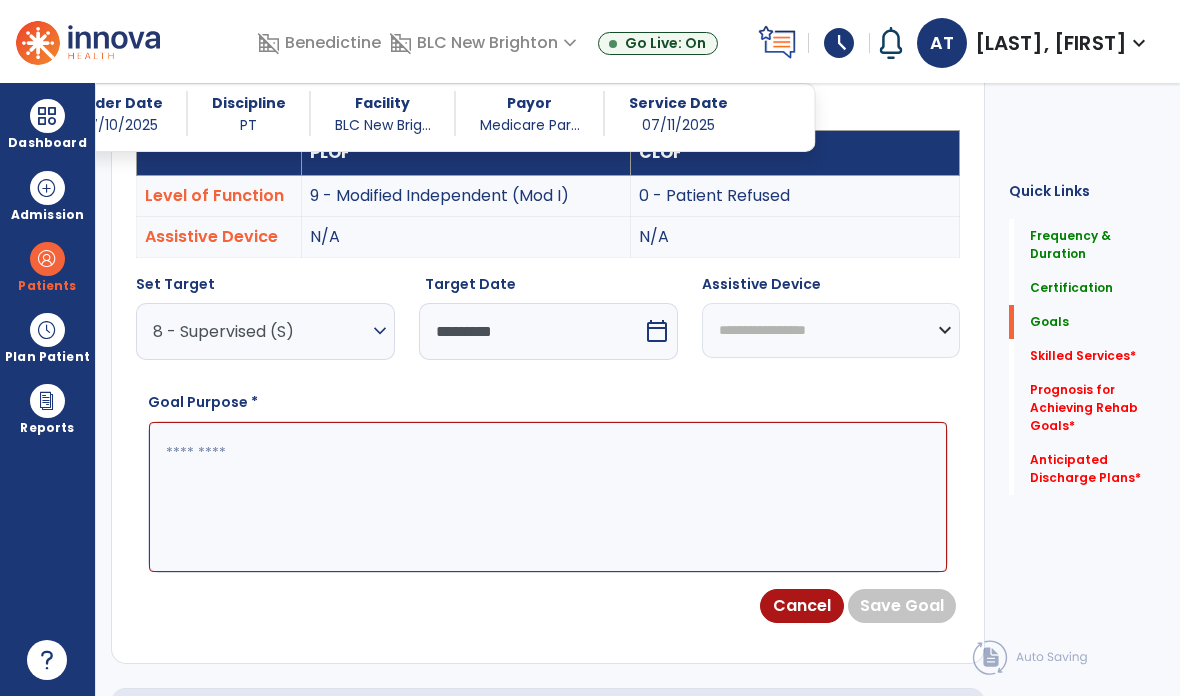 paste on "**********" 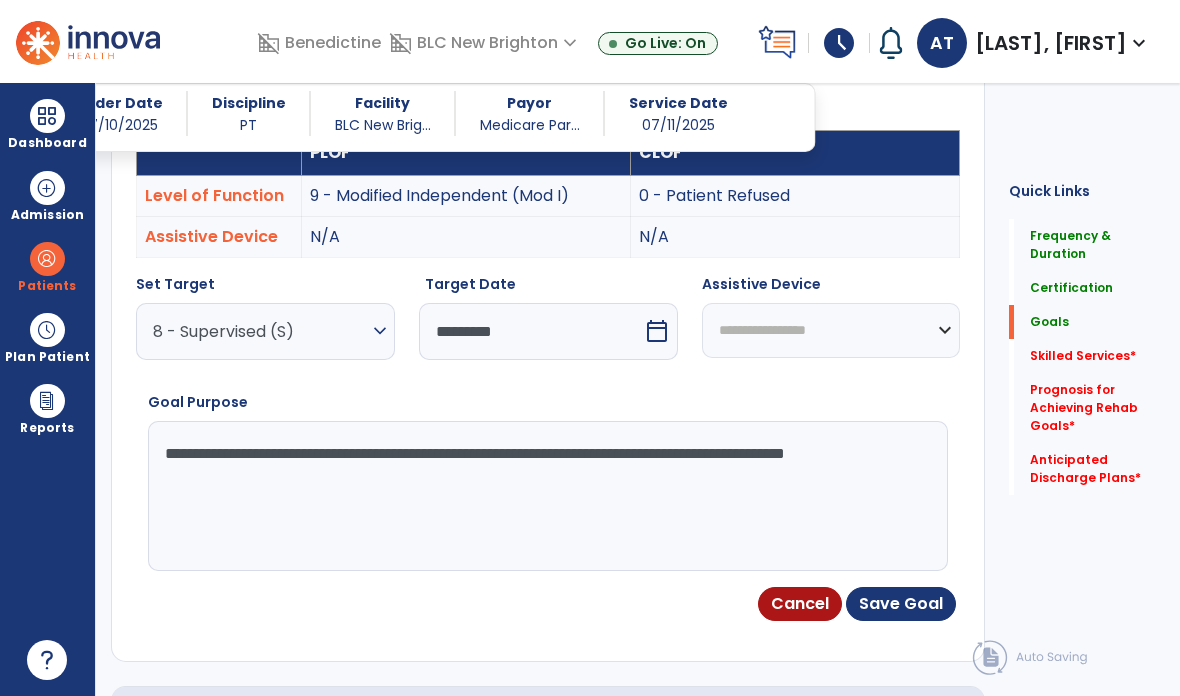 click on "Save Goal" at bounding box center (901, 604) 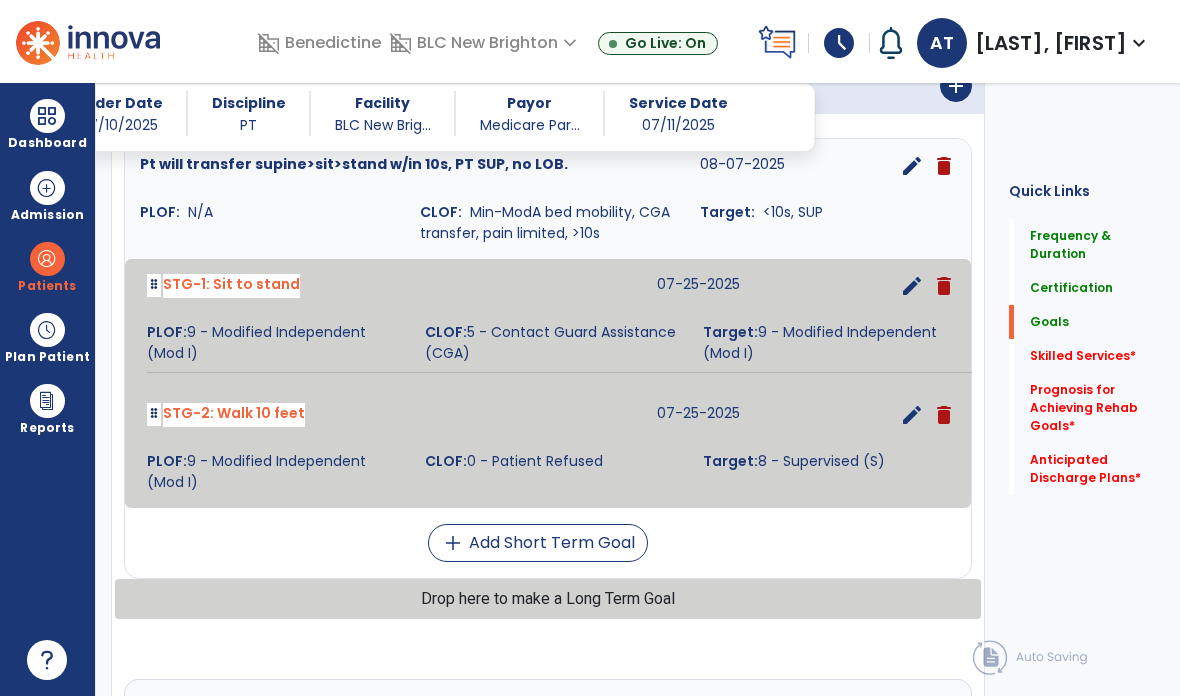 scroll, scrollTop: 603, scrollLeft: 0, axis: vertical 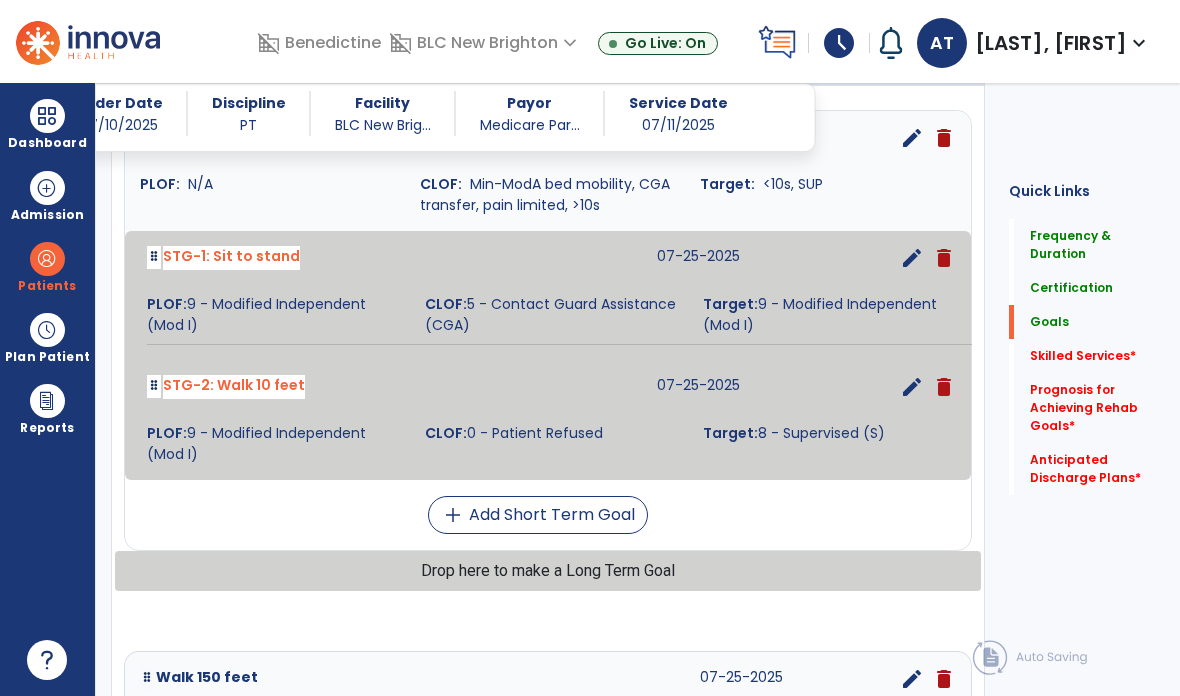 click on "Pt will transfer supine>sit>stand w/in 10s, PT SUP, no LOB.  08-07-2025  edit delete PLOF:    N/A CLOF:    Min-ModA bed mobility, CGA transfer, pain limited, >10s Target:    <10s, SUP STG-1: Sit to stand  07-25-2025  edit delete PLOF:  9 - Modified Independent (Mod I)  CLOF:  5 - Contact Guard Assistance (CGA)  Target:  9 - Modified Independent (Mod I)  STG-2: Walk 10 feet  07-25-2025  edit delete PLOF:  9 - Modified Independent (Mod I)  CLOF:  0 - Patient Refused  Target:  8 - Supervised (S)  add  Add Short Term Goal  Walk 150 feet  07-25-2025  edit delete PLOF:    9 - Modified Independent (Mod I) CLOF:    0 - Patient Refused Target:    8 - Supervised (S) add  Add Short Term Goal   Drop here to make a Long Term Goal" at bounding box center (548, 493) 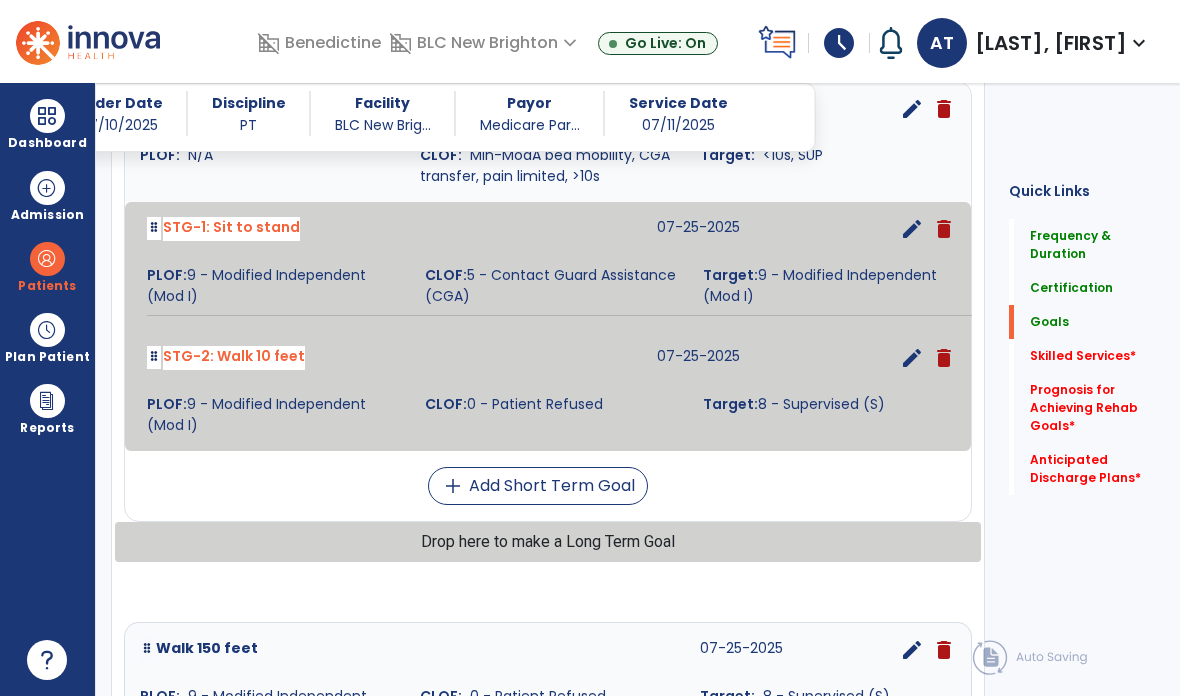 scroll, scrollTop: 637, scrollLeft: 0, axis: vertical 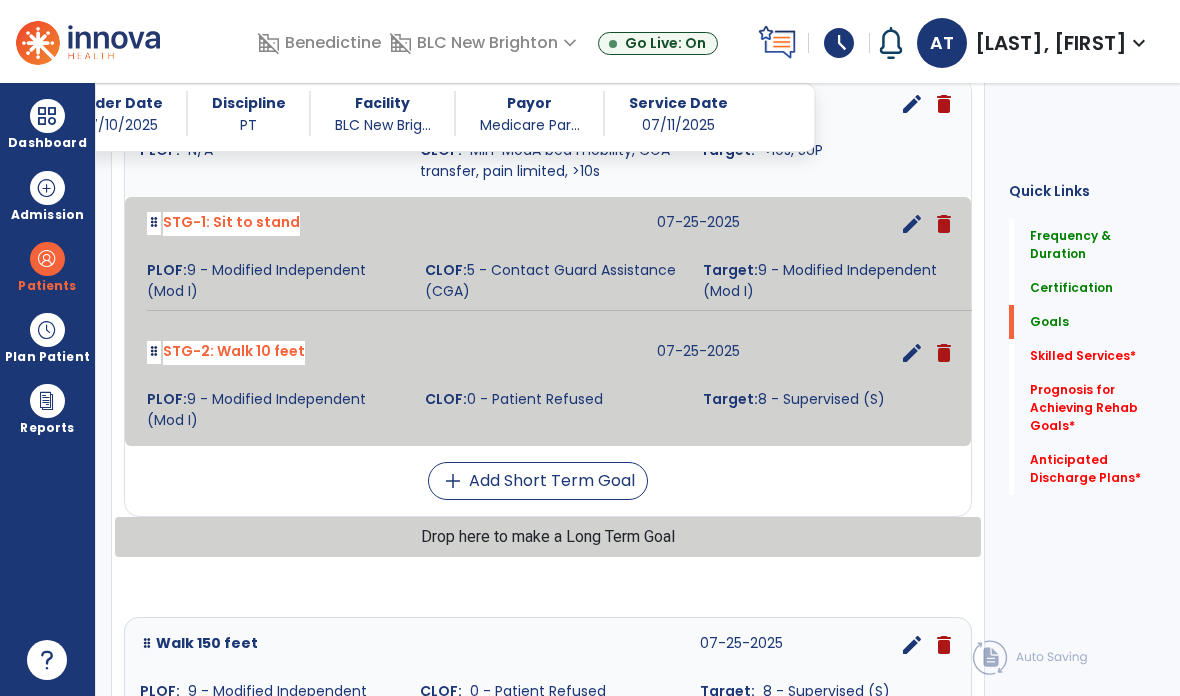 click on "Target:    <10s, SUP" at bounding box center [828, 161] 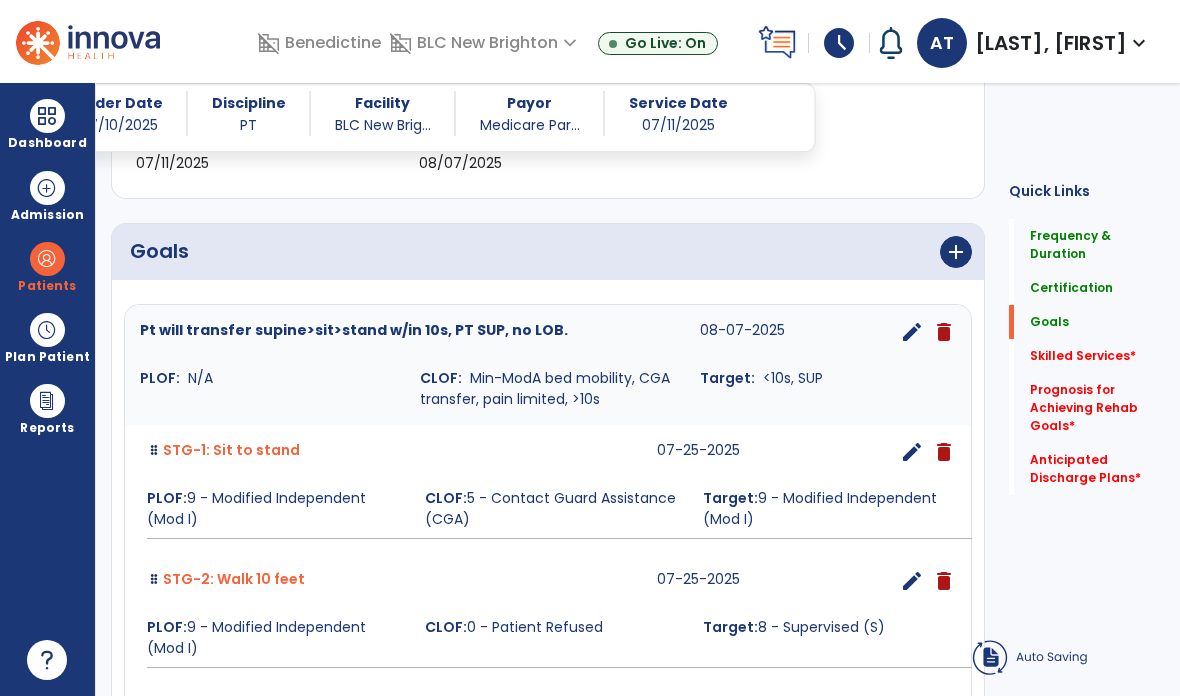 scroll, scrollTop: 398, scrollLeft: 0, axis: vertical 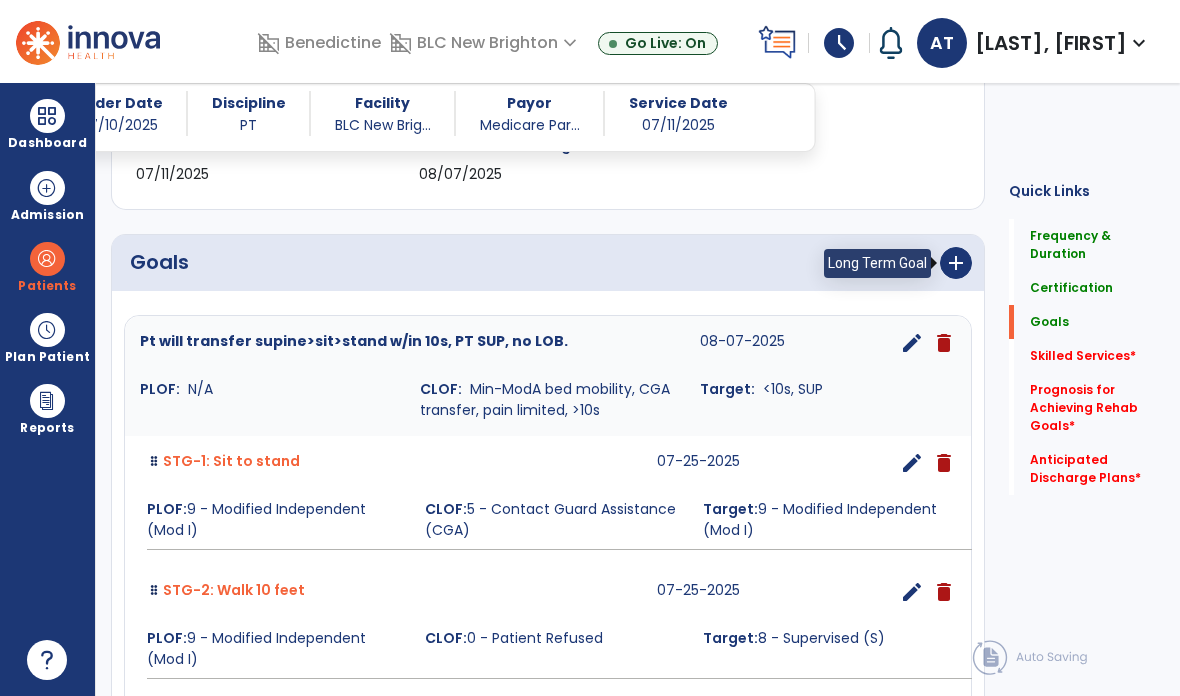 click on "add" at bounding box center [956, 263] 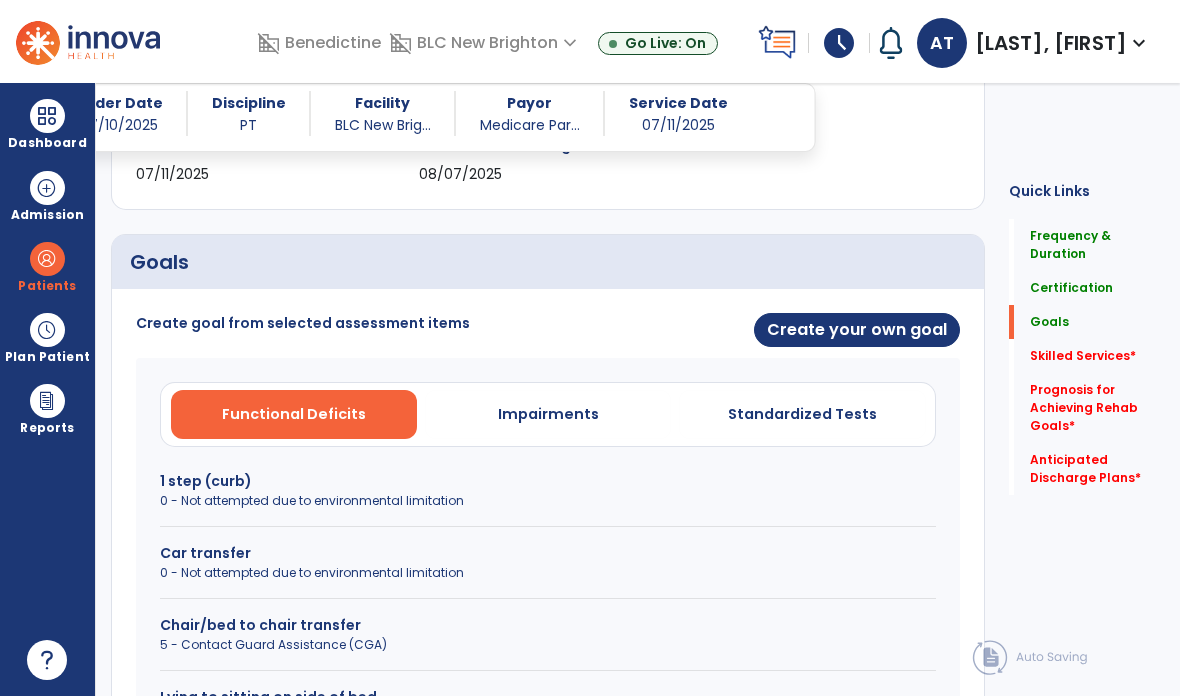 click on "Impairments" at bounding box center (548, 414) 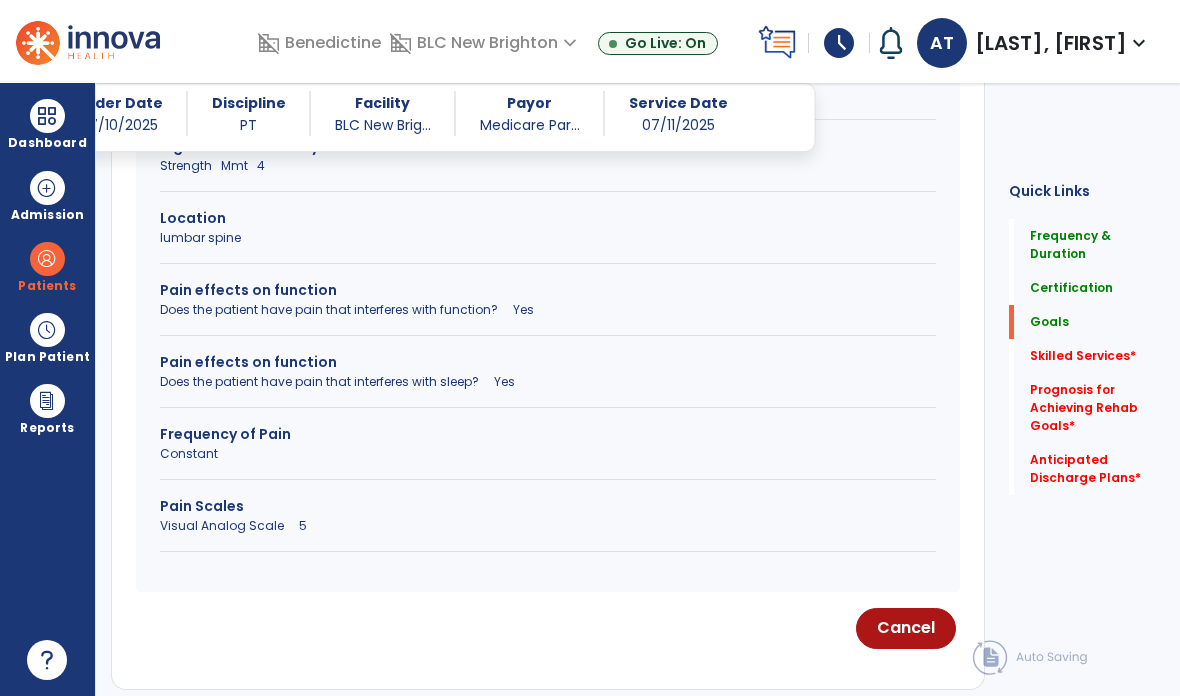 scroll, scrollTop: 1064, scrollLeft: 0, axis: vertical 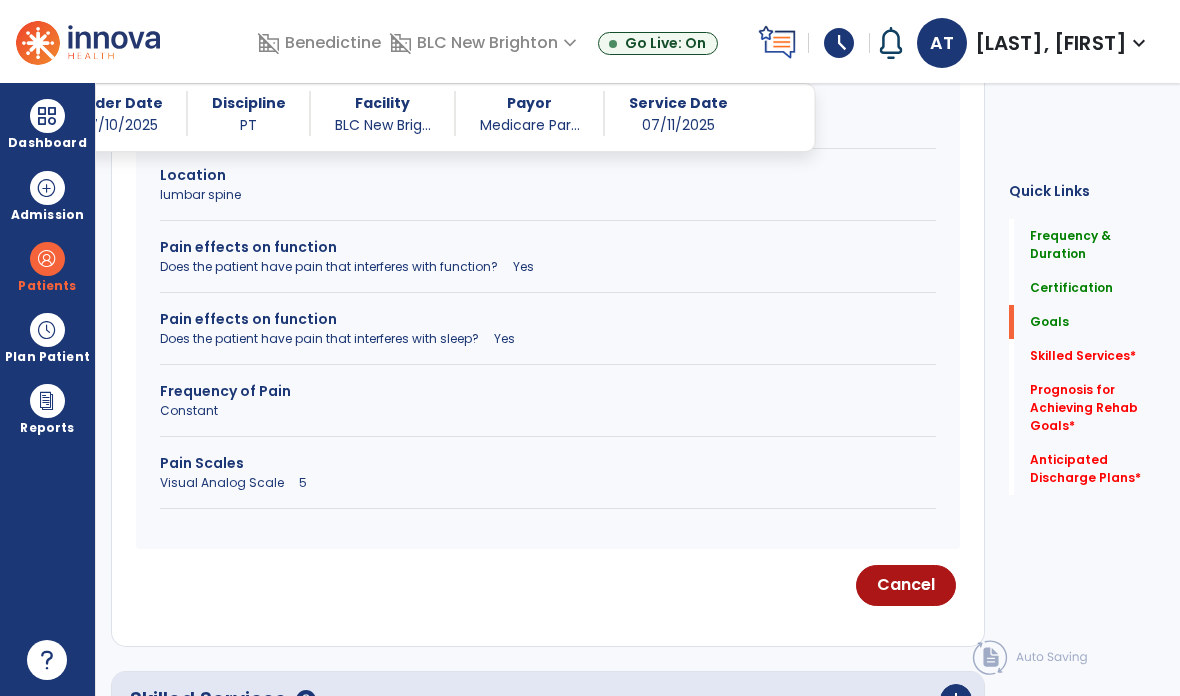 click on "Pain Scales" at bounding box center [548, 463] 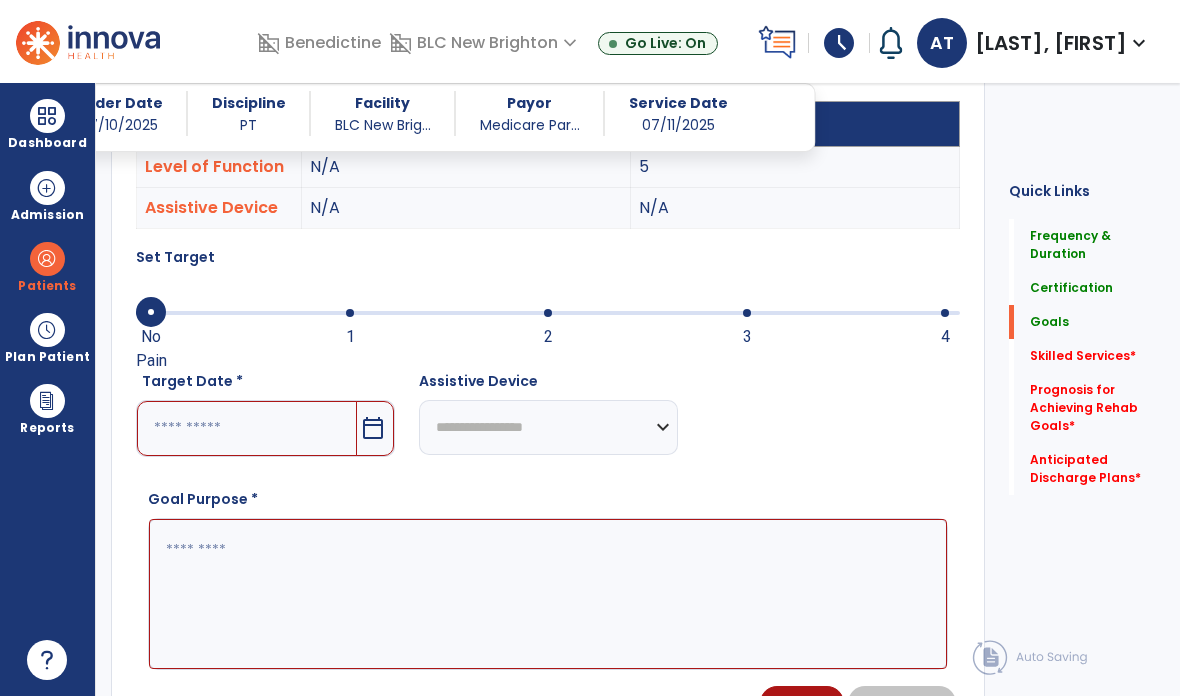 scroll, scrollTop: 646, scrollLeft: 0, axis: vertical 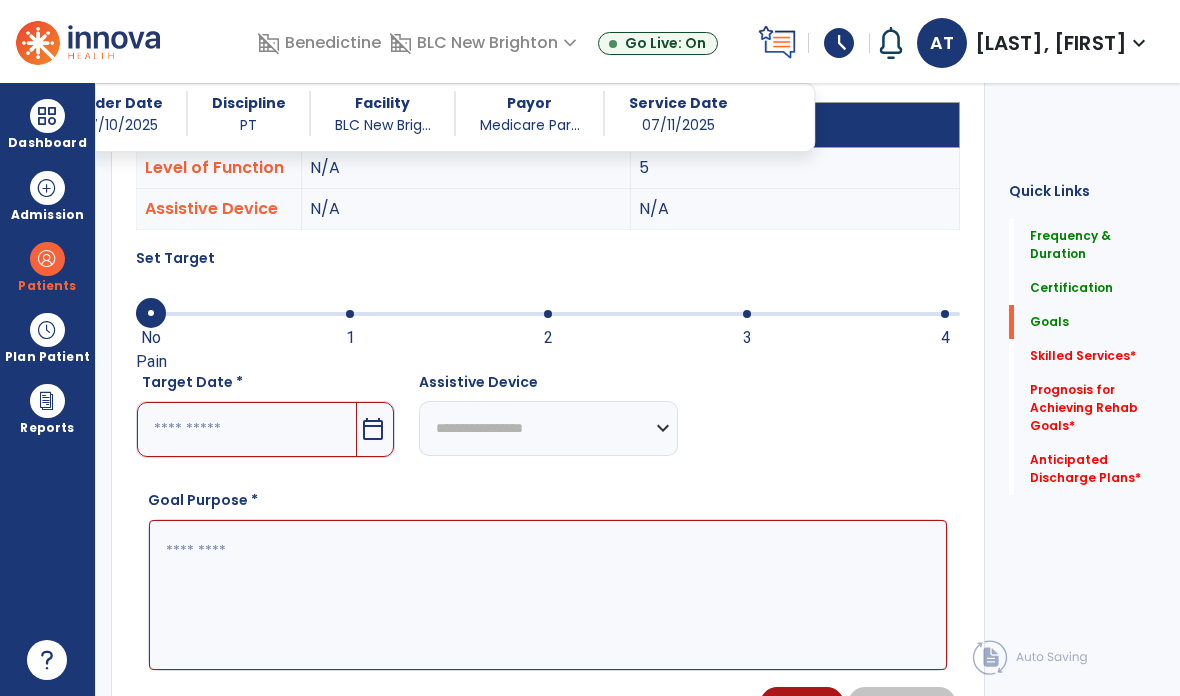 click at bounding box center (247, 429) 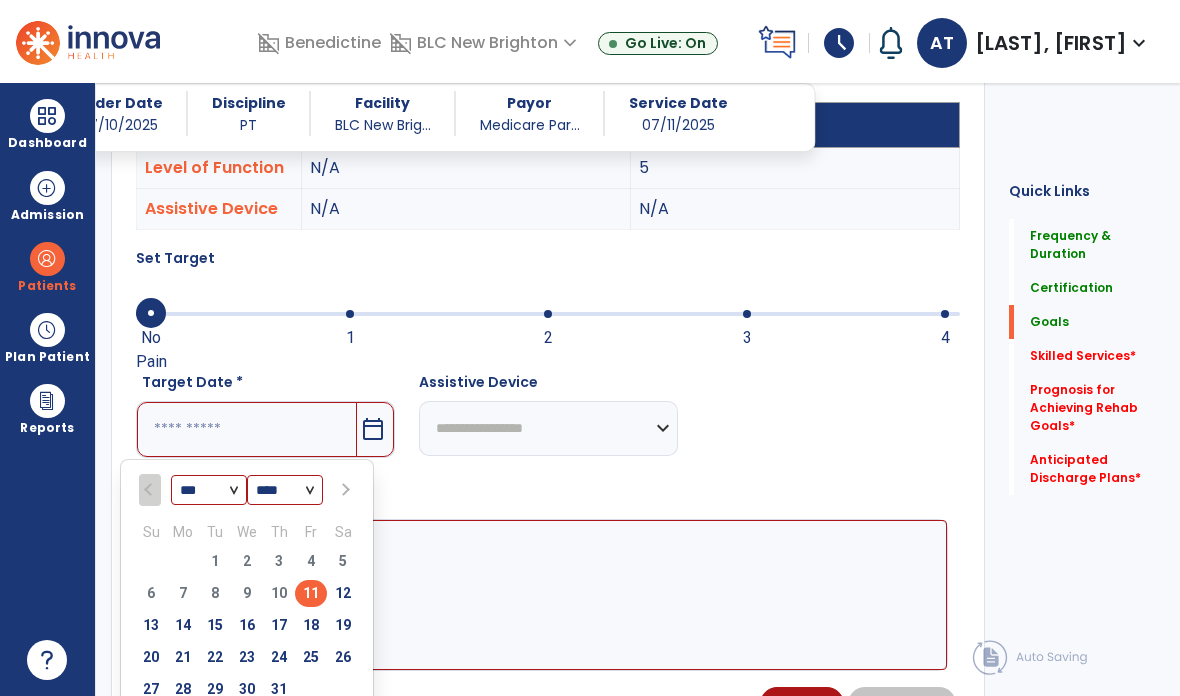 click on "25" at bounding box center (311, 657) 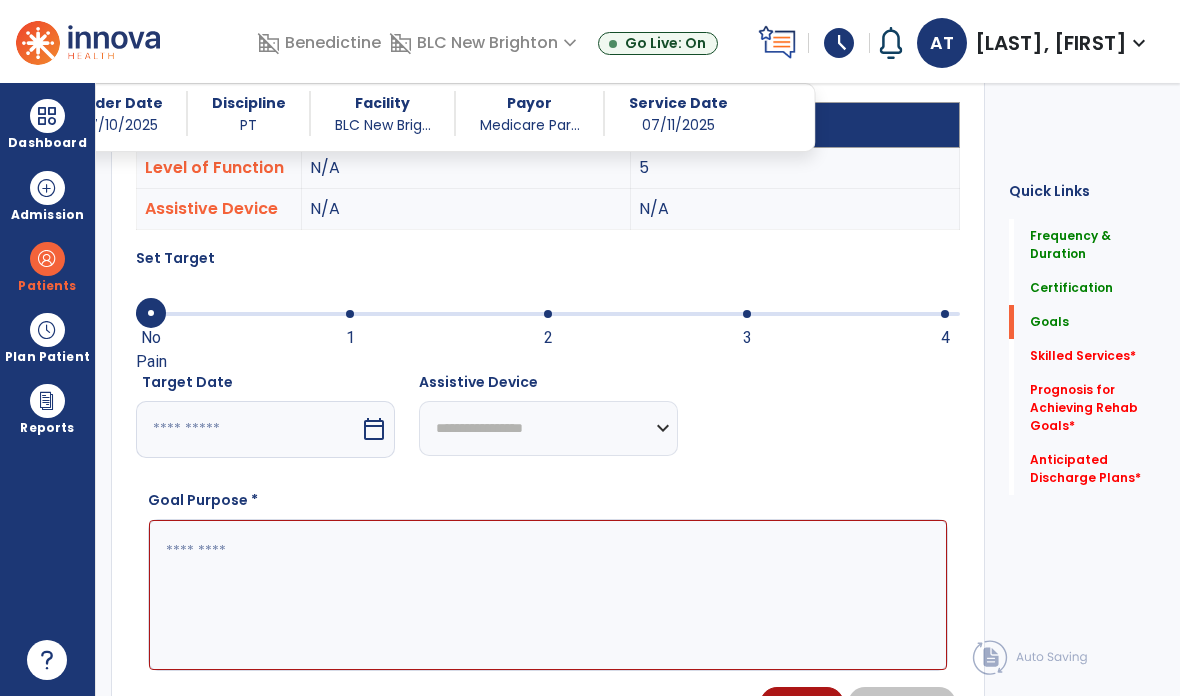 type on "*********" 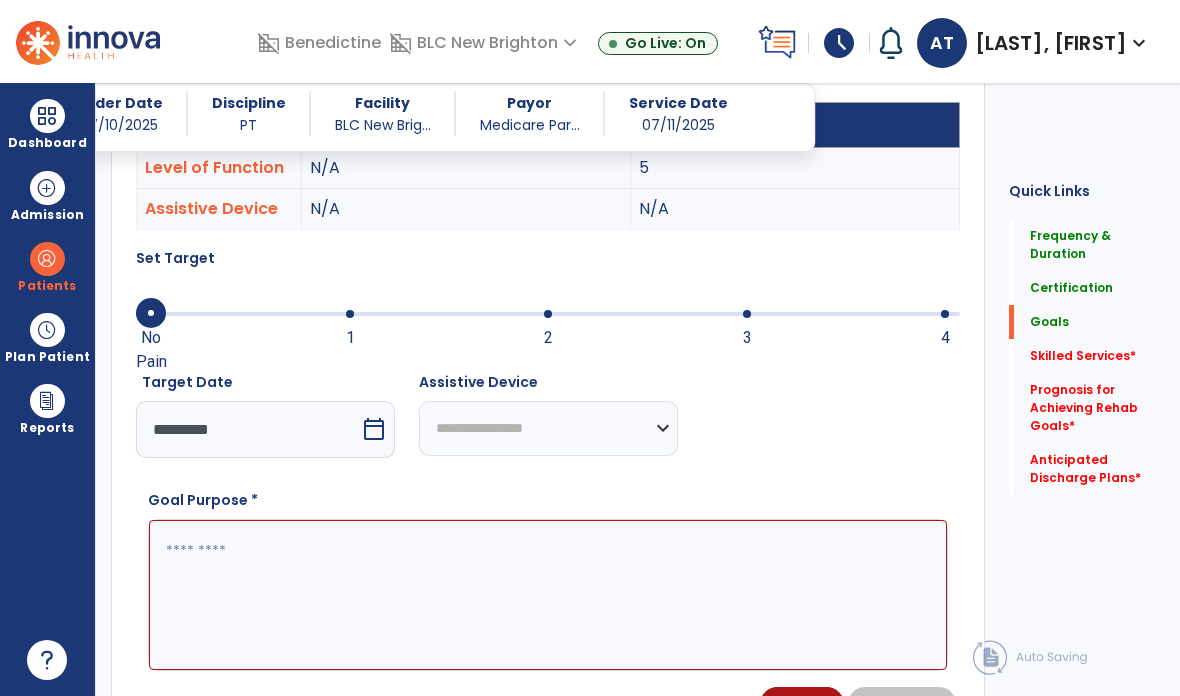 click on "**********" at bounding box center (548, 428) 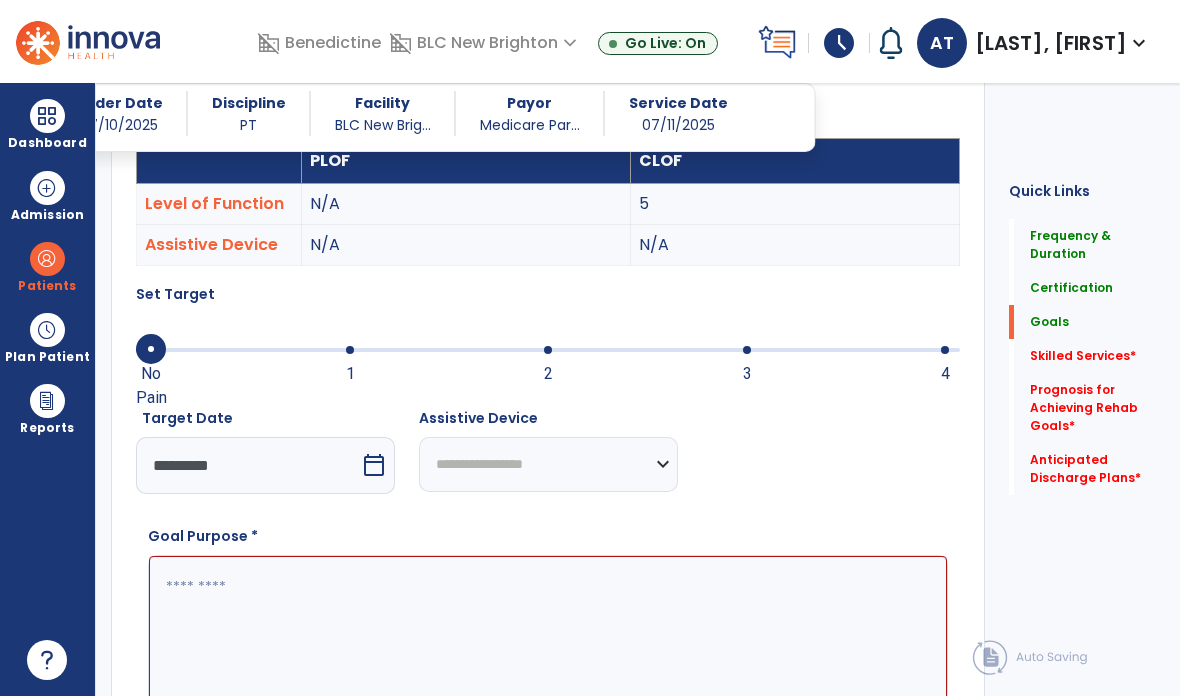 scroll, scrollTop: 607, scrollLeft: 0, axis: vertical 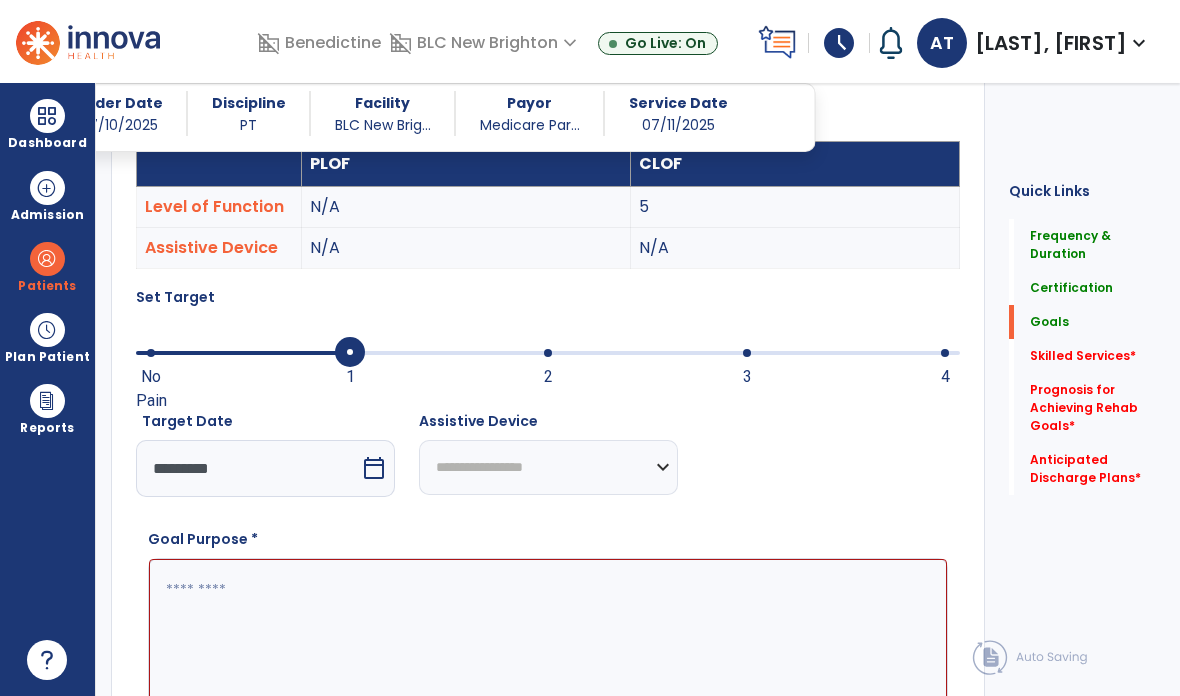 click at bounding box center (548, 351) 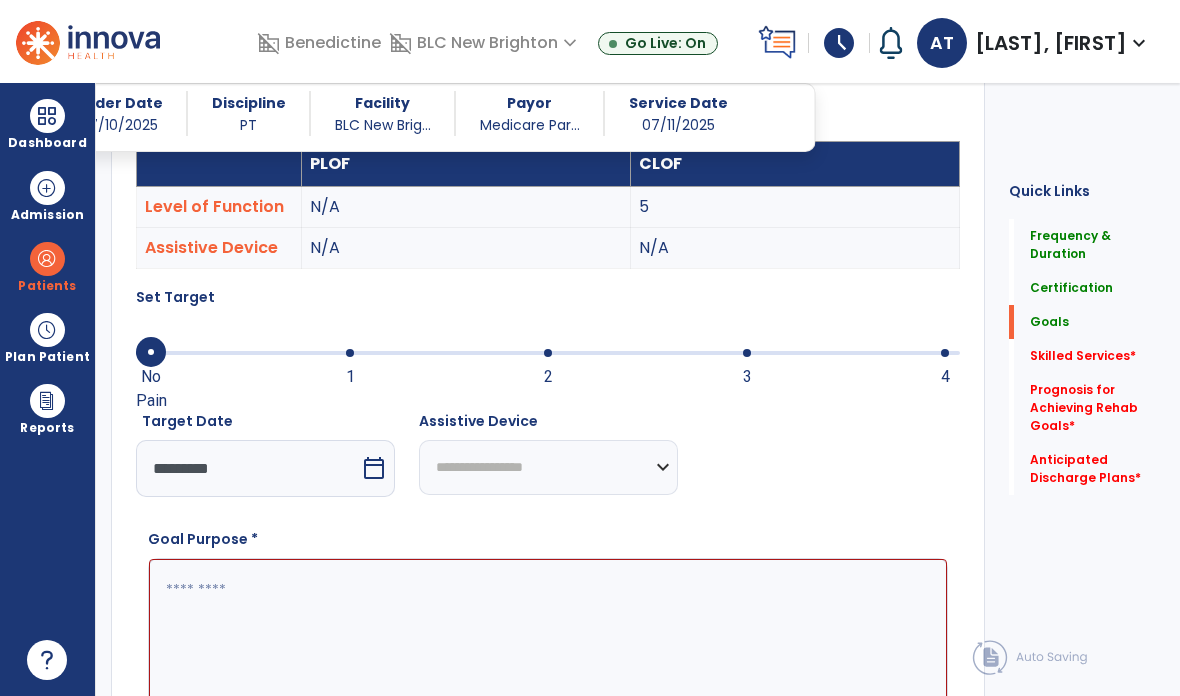 click on "No Pain" at bounding box center (151, 389) 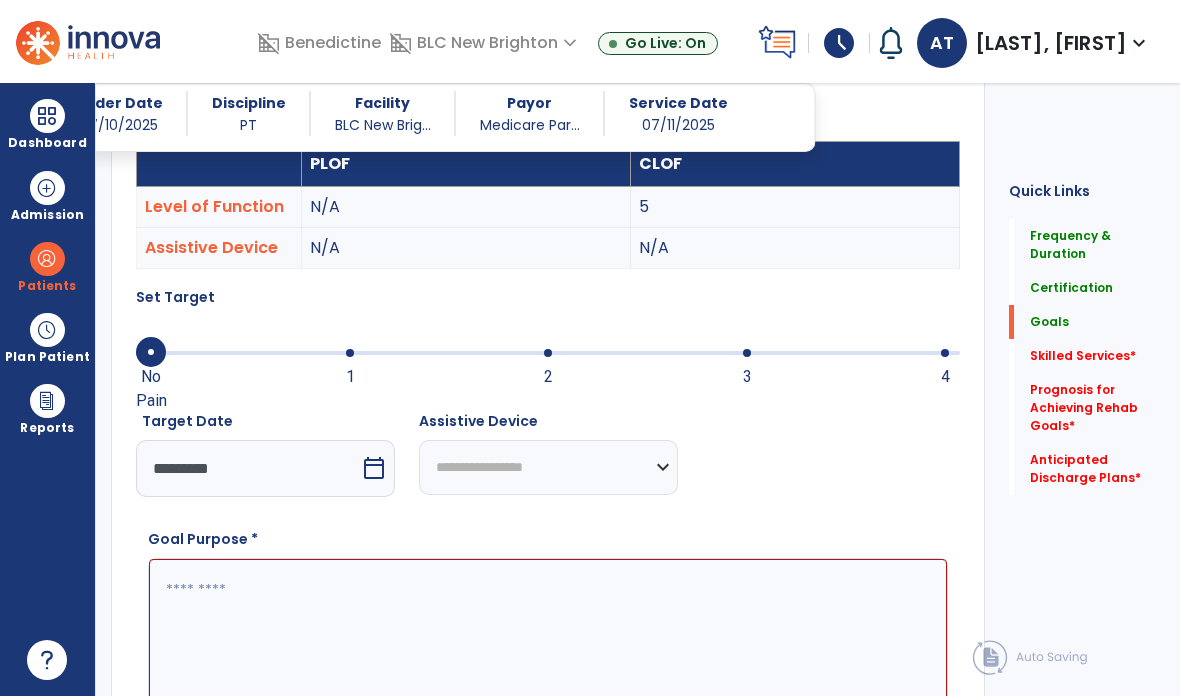 paste on "**********" 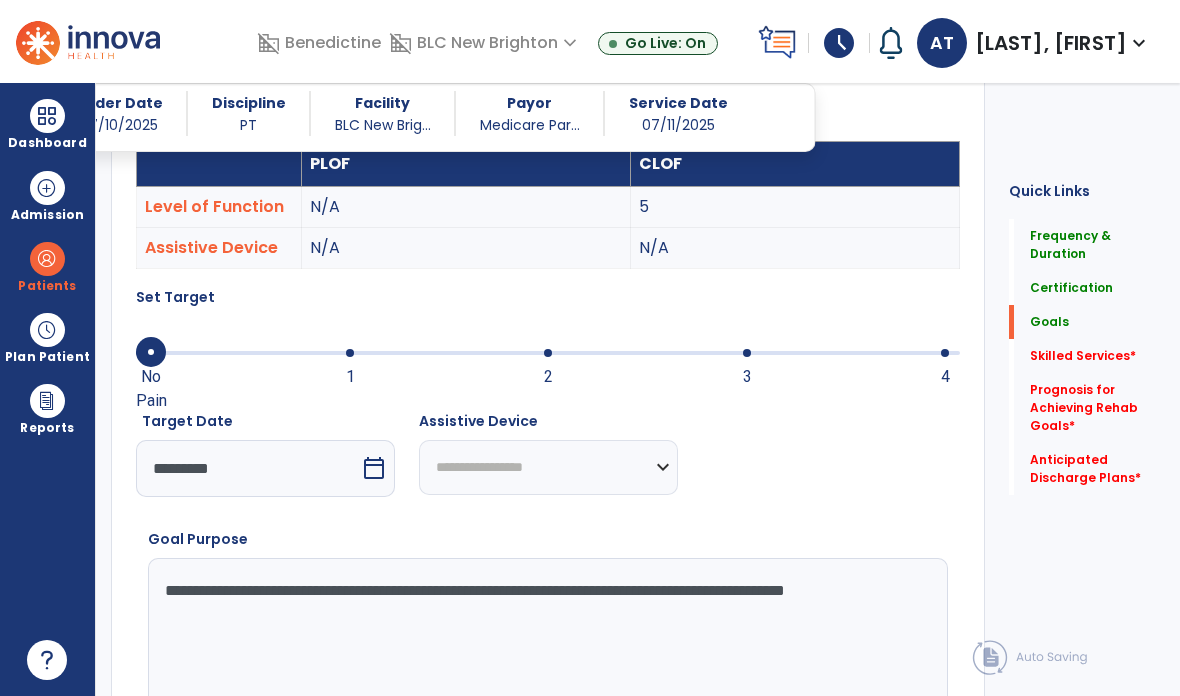 type on "**********" 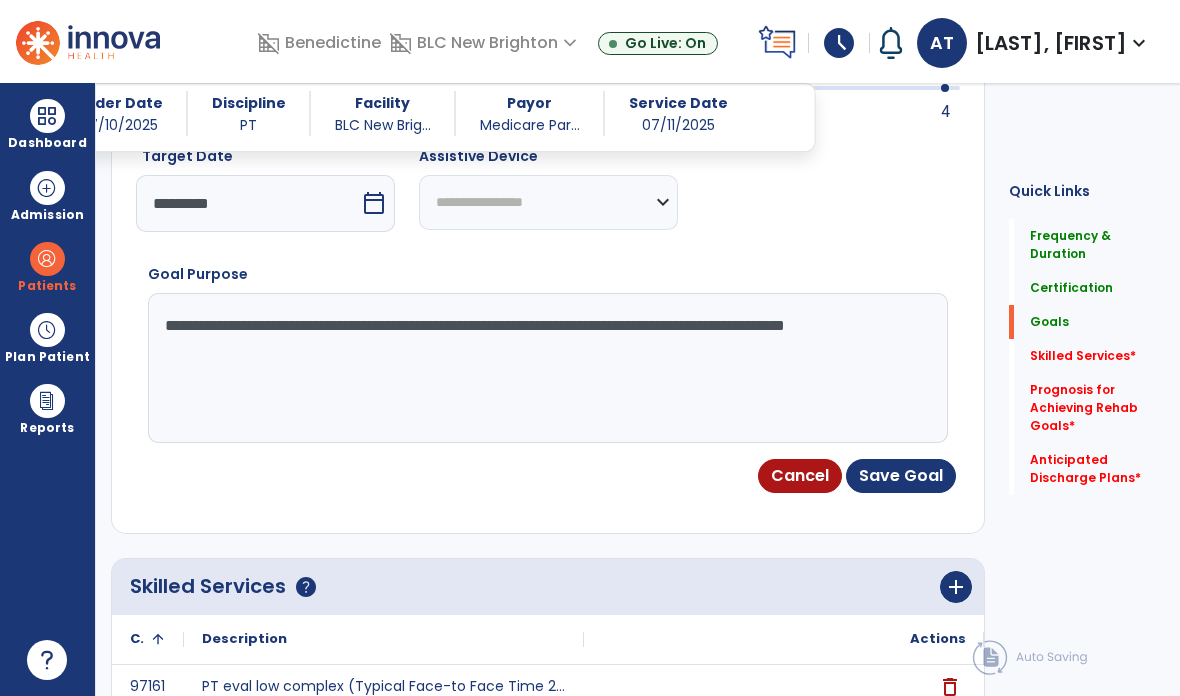 click on "Save Goal" at bounding box center [901, 476] 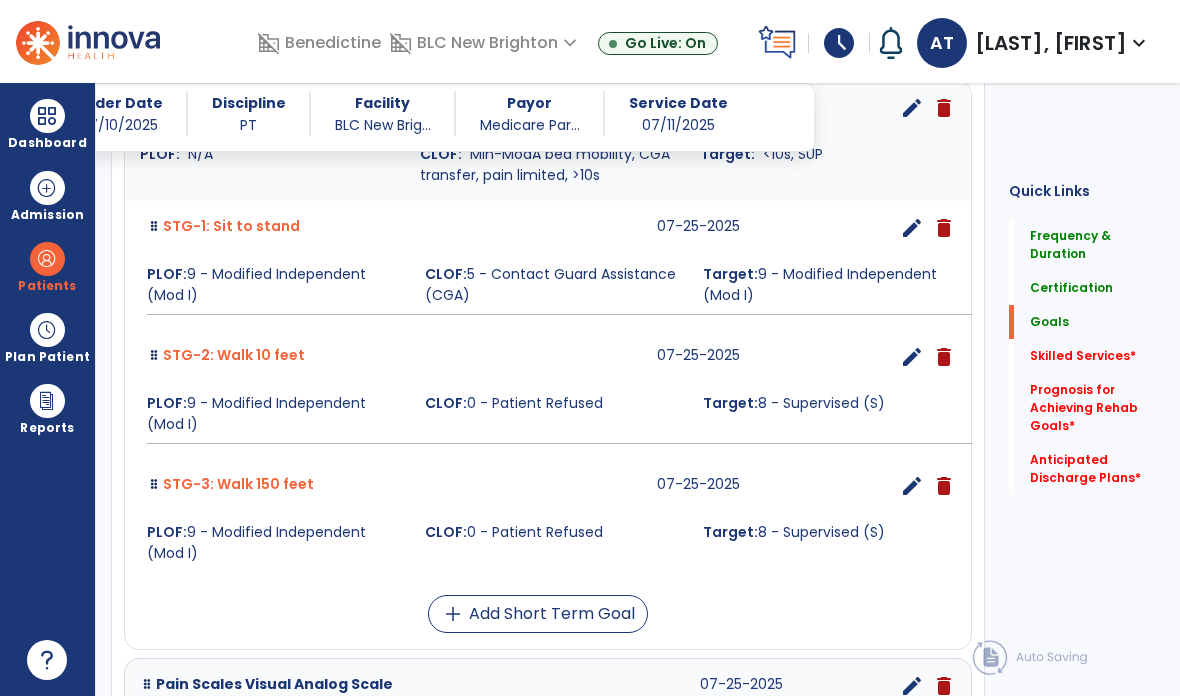 scroll, scrollTop: 635, scrollLeft: 0, axis: vertical 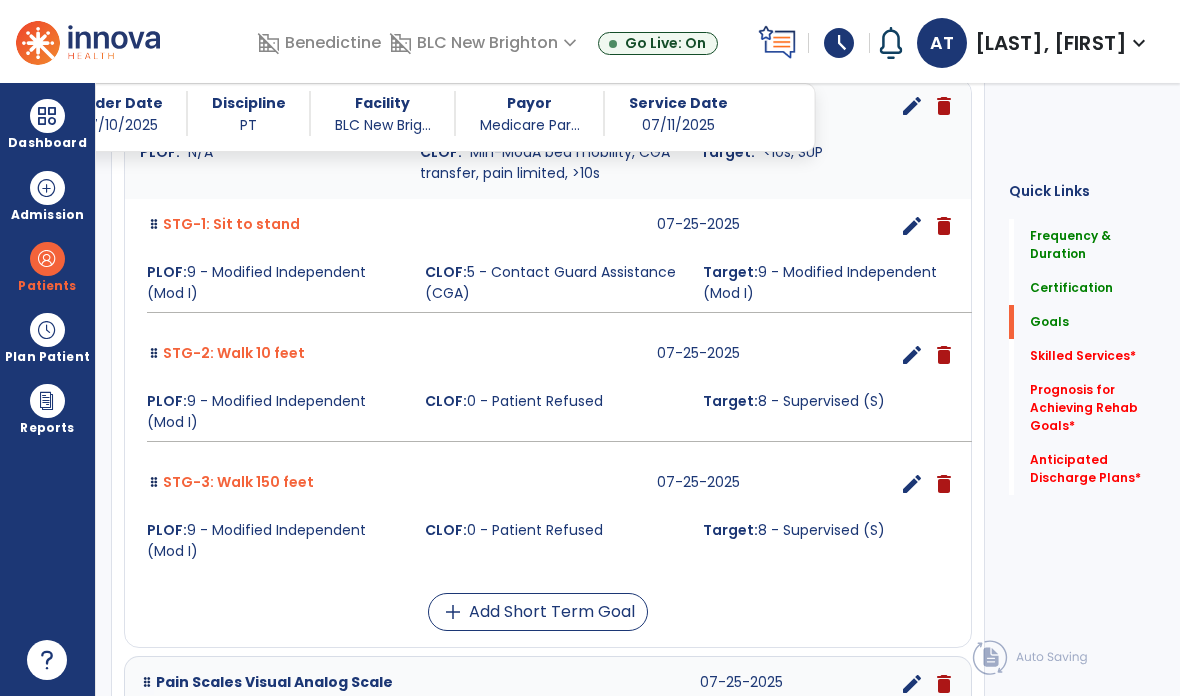click on "add  Add Short Term Goal" at bounding box center [538, 612] 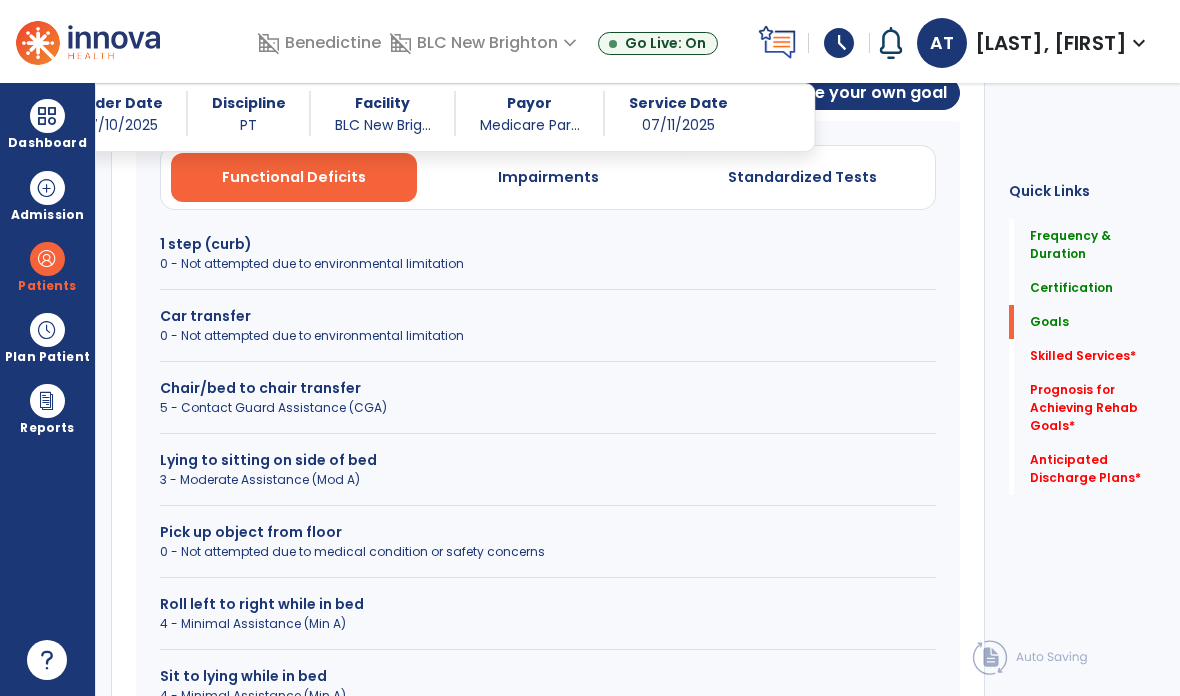 click on "Standardized Tests" at bounding box center (802, 177) 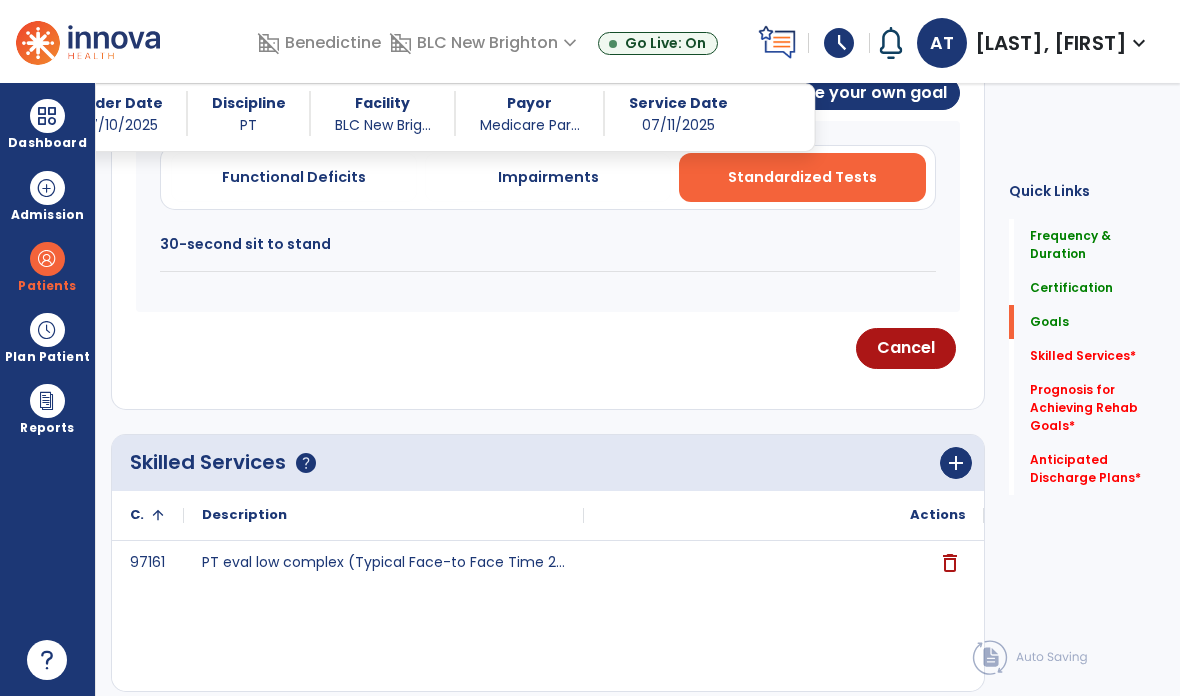 click on "30-second sit to stand" at bounding box center (548, 244) 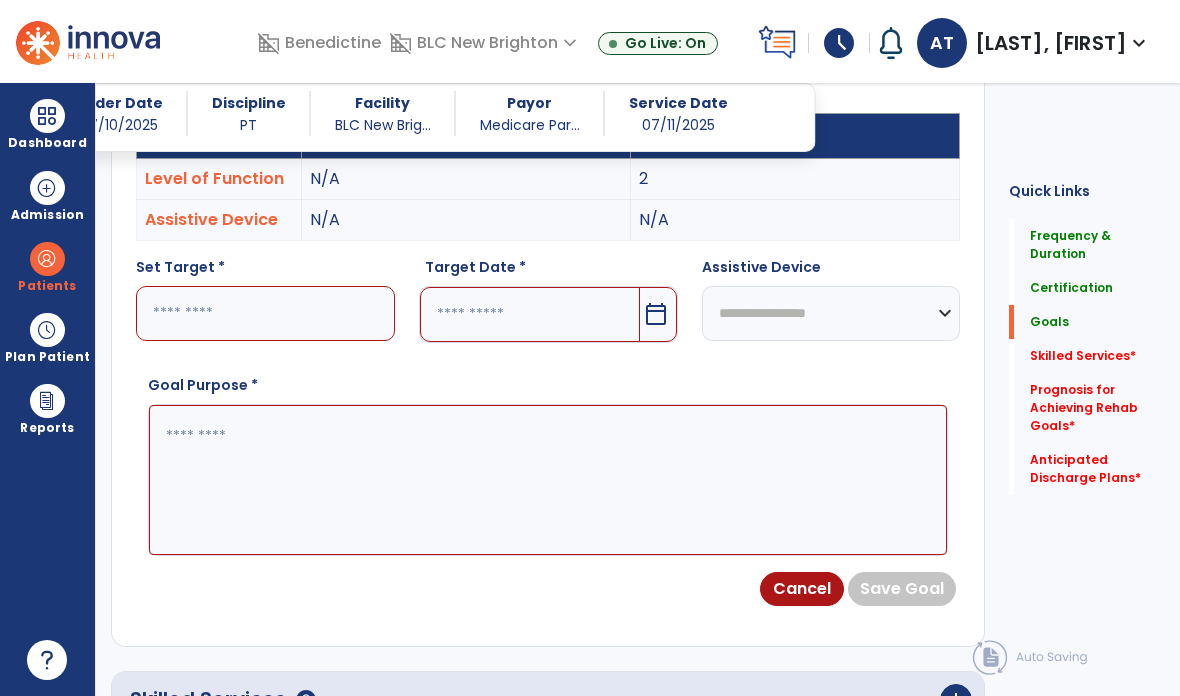 click at bounding box center [265, 313] 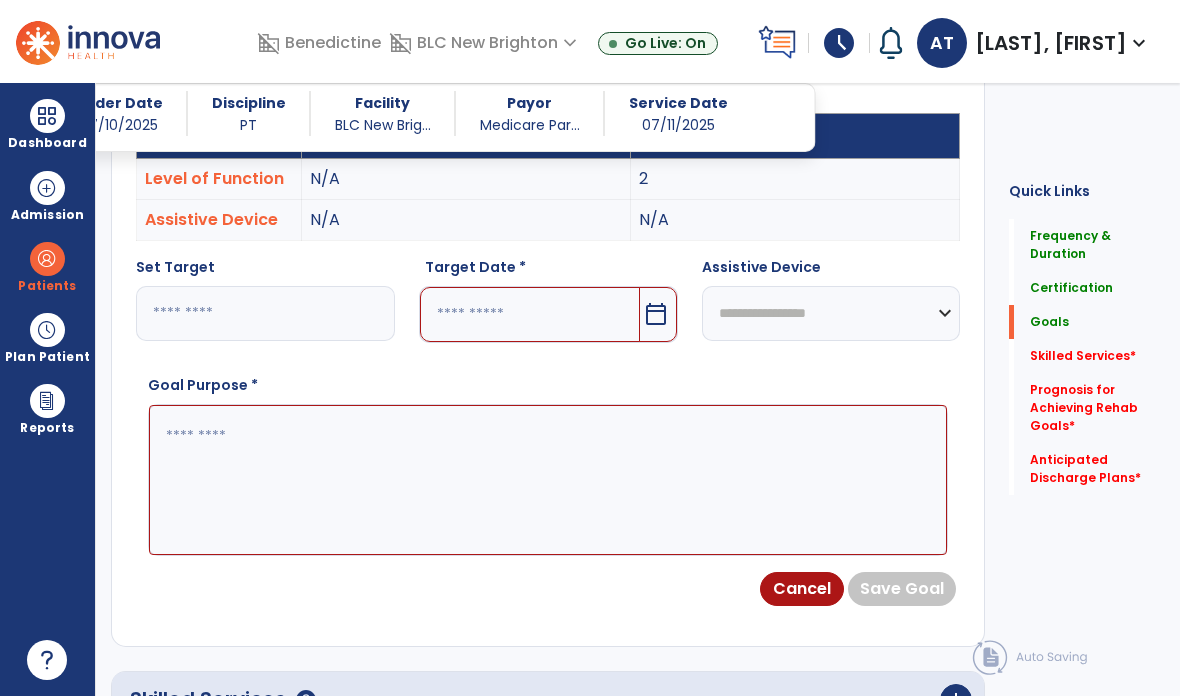 type on "**" 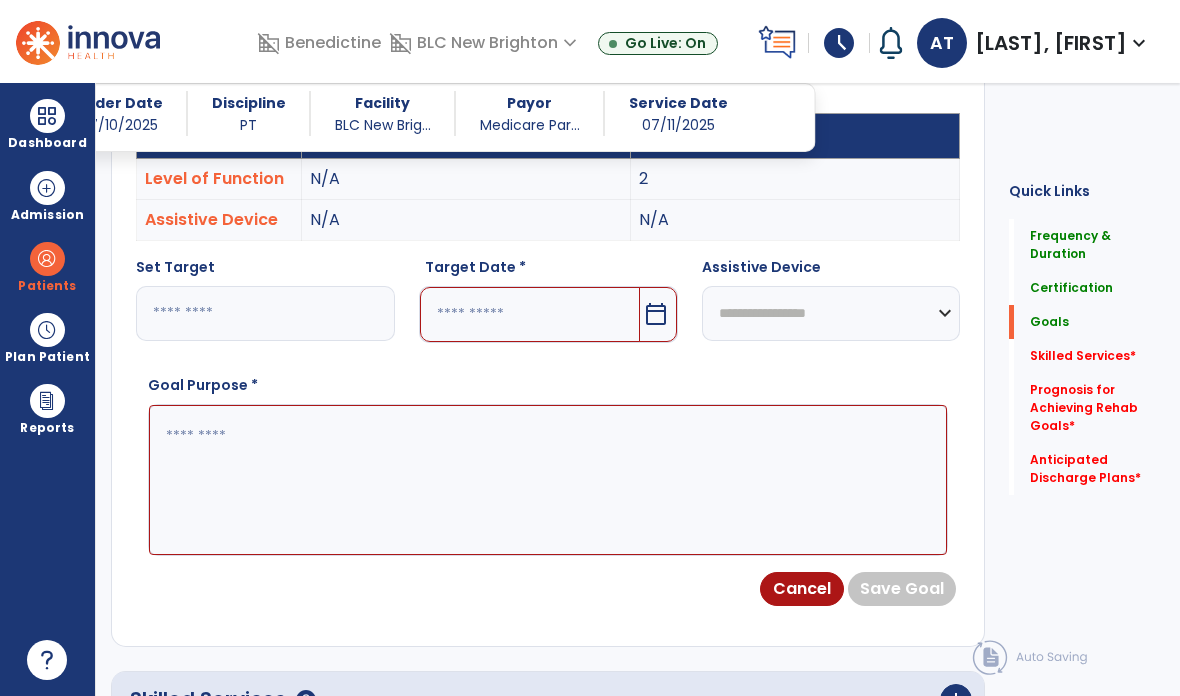 click at bounding box center (530, 314) 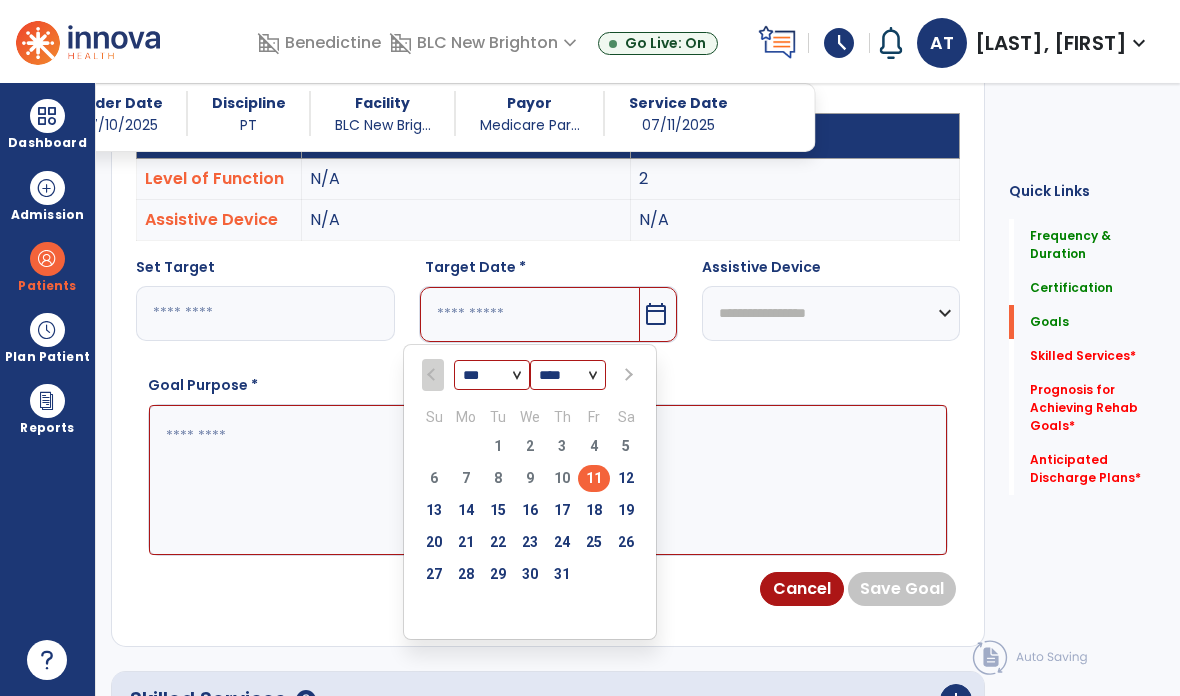 click on "25" at bounding box center (594, 545) 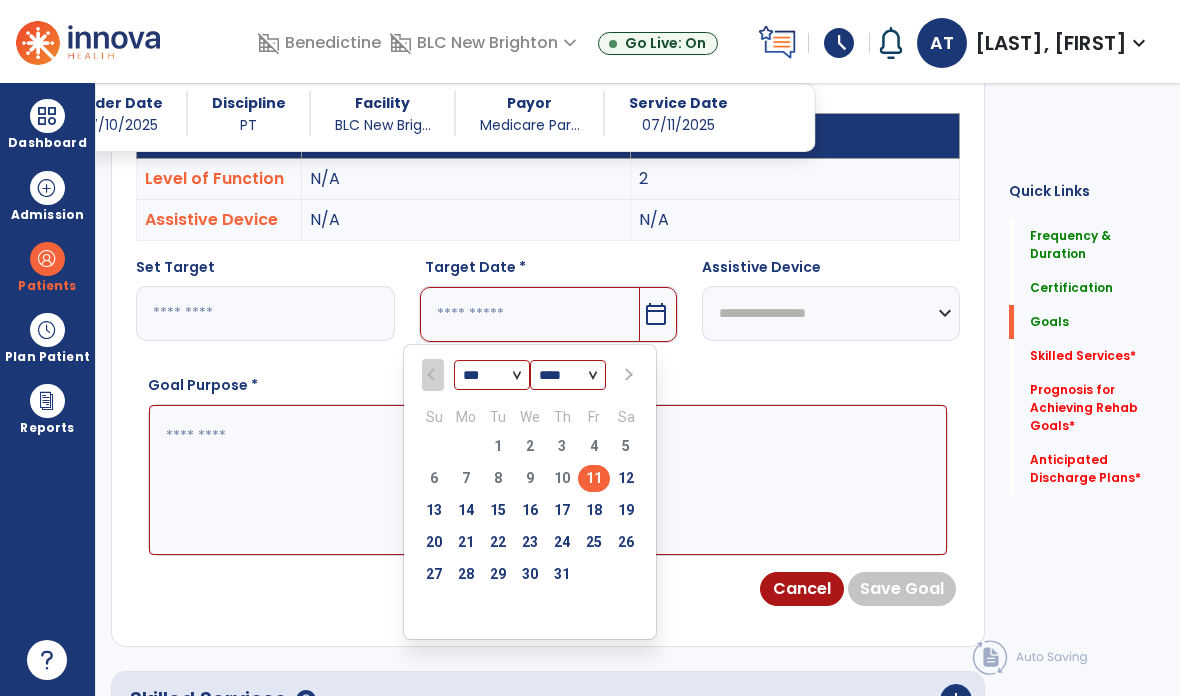 type on "*********" 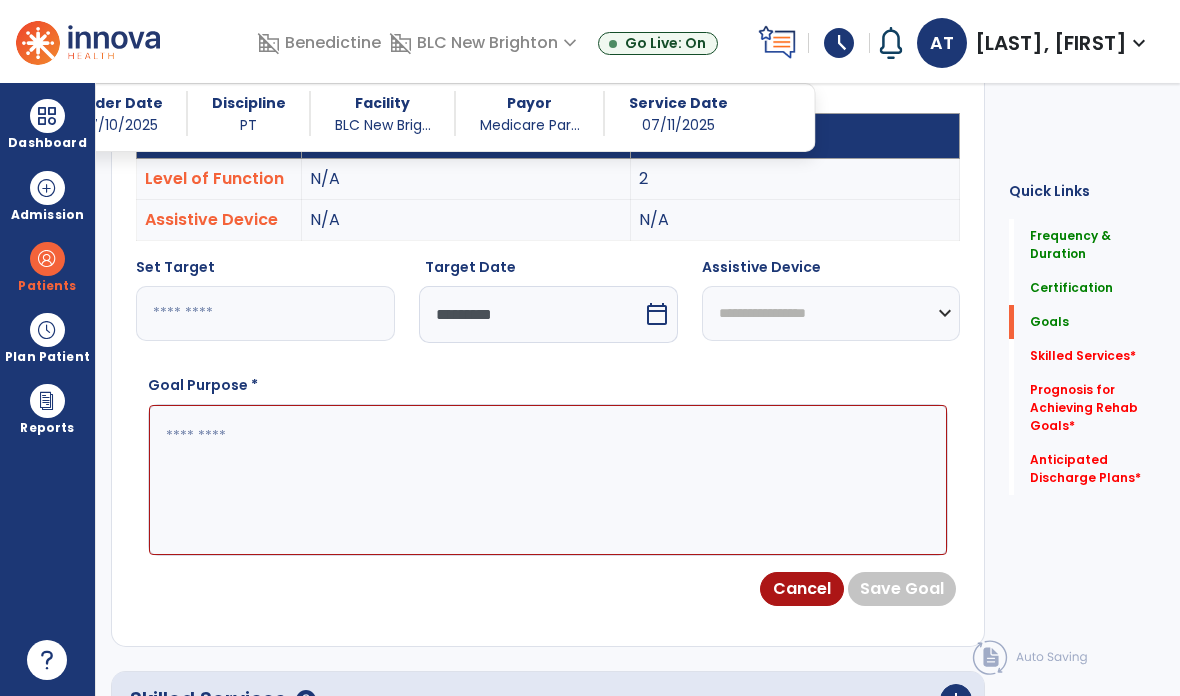 click at bounding box center [548, 480] 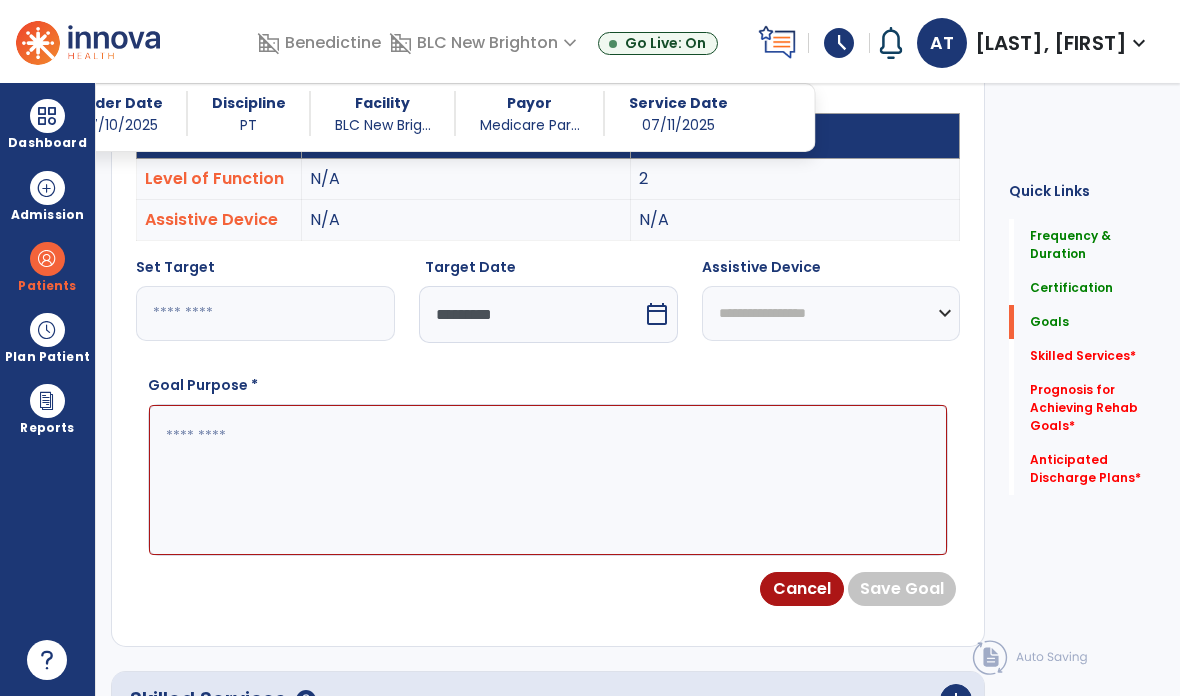 paste on "**********" 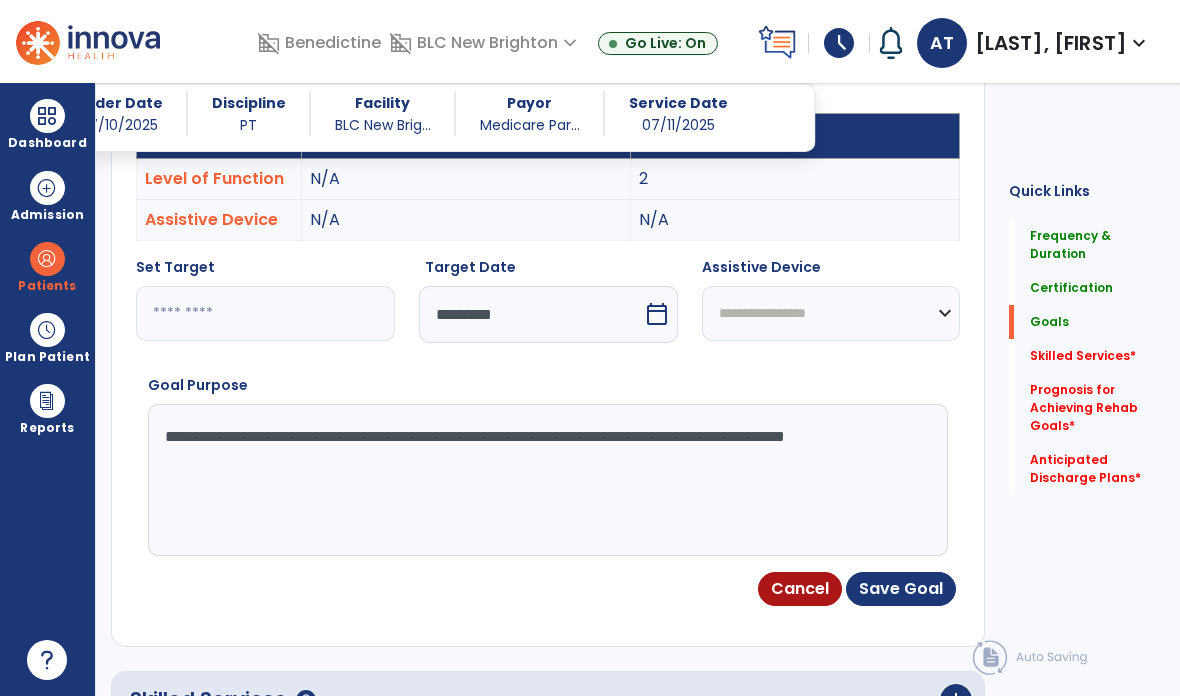 type on "**********" 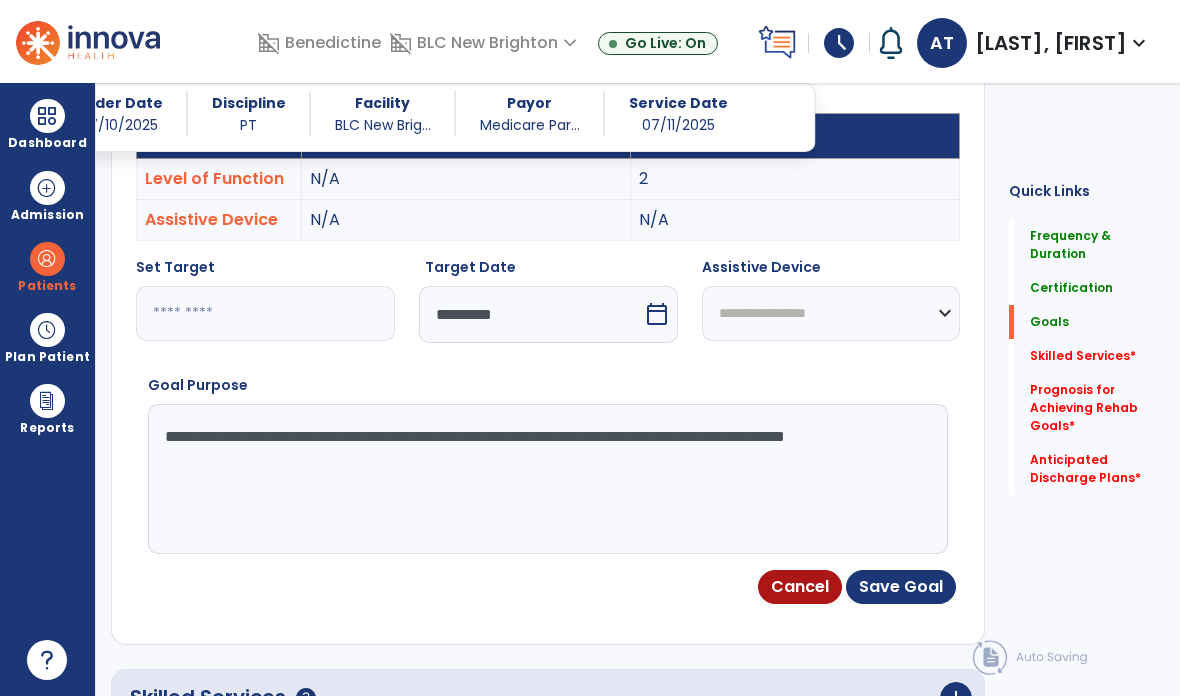 click on "Save Goal" at bounding box center (901, 587) 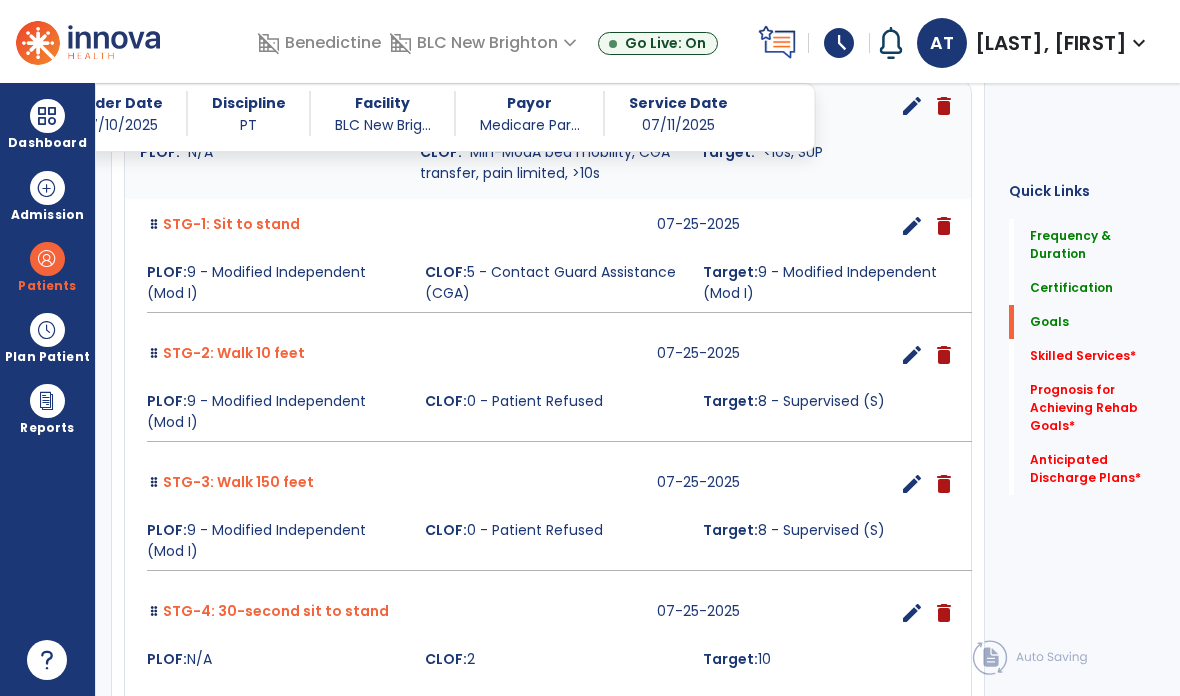 click on "Skilled Services   *  Skilled Services   *" 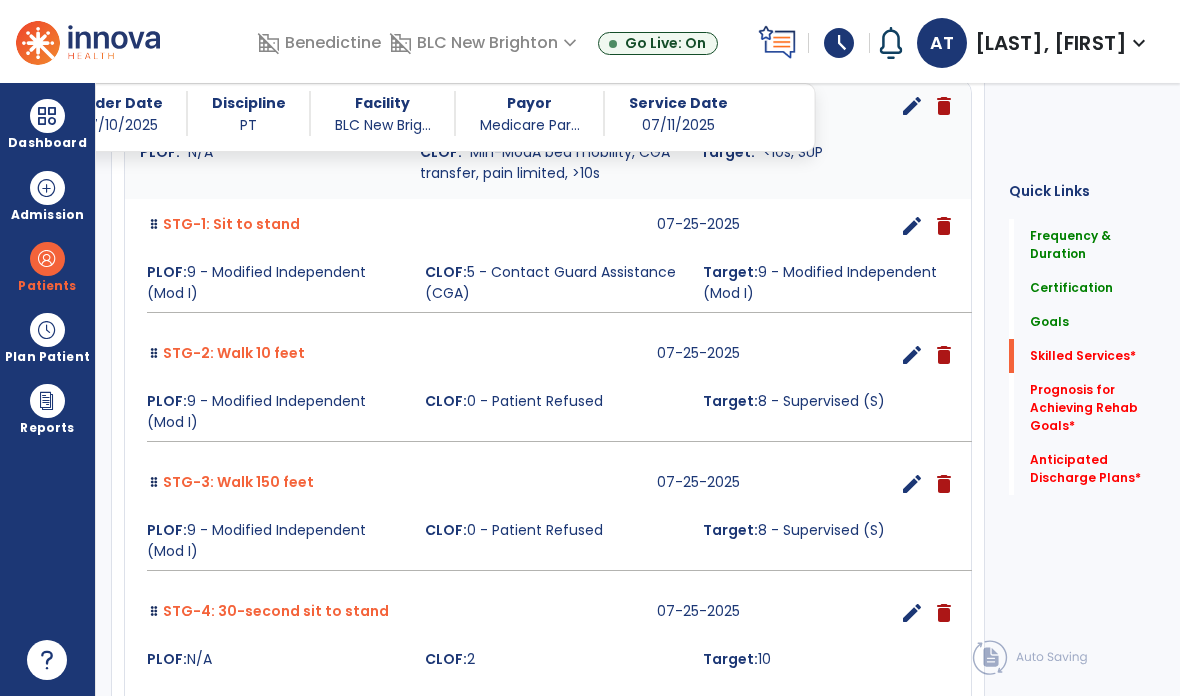 click on "Skilled Services   *" 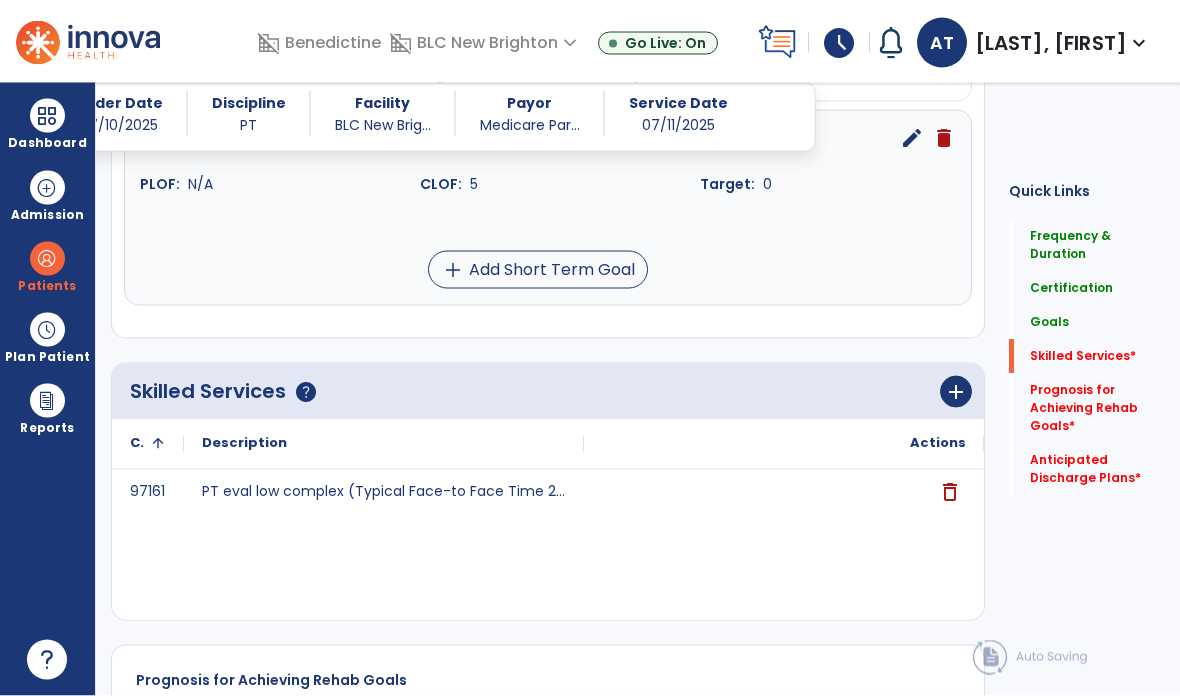 scroll, scrollTop: 79, scrollLeft: 0, axis: vertical 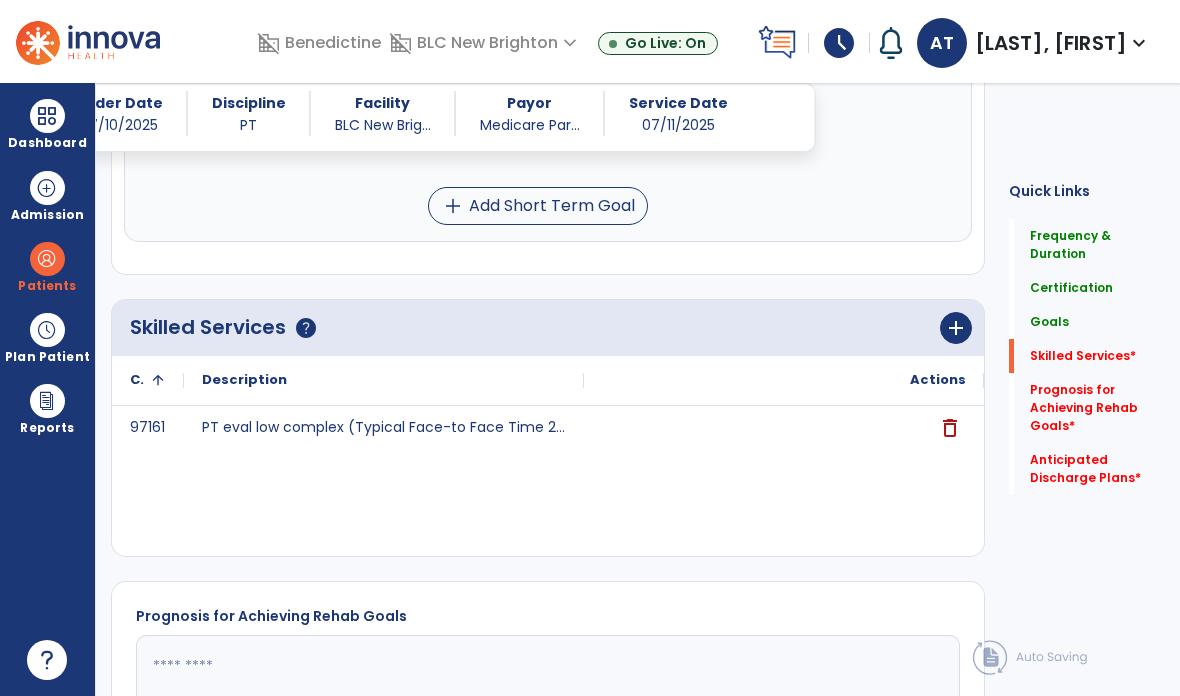 click on "add" 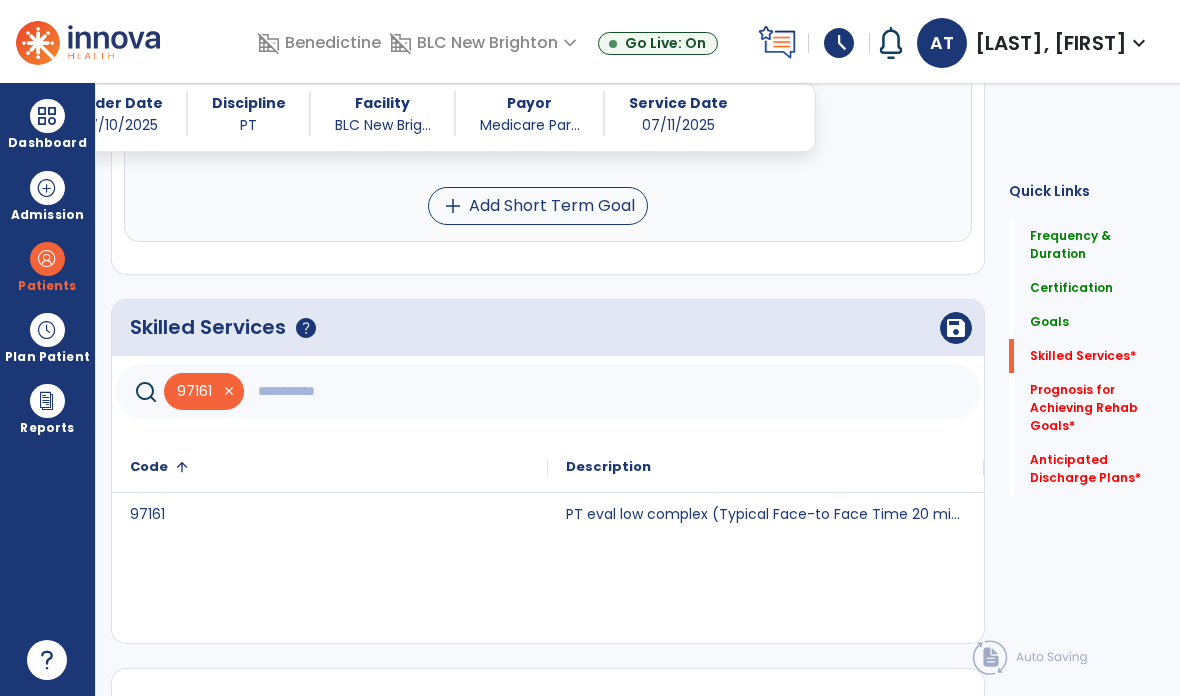 click 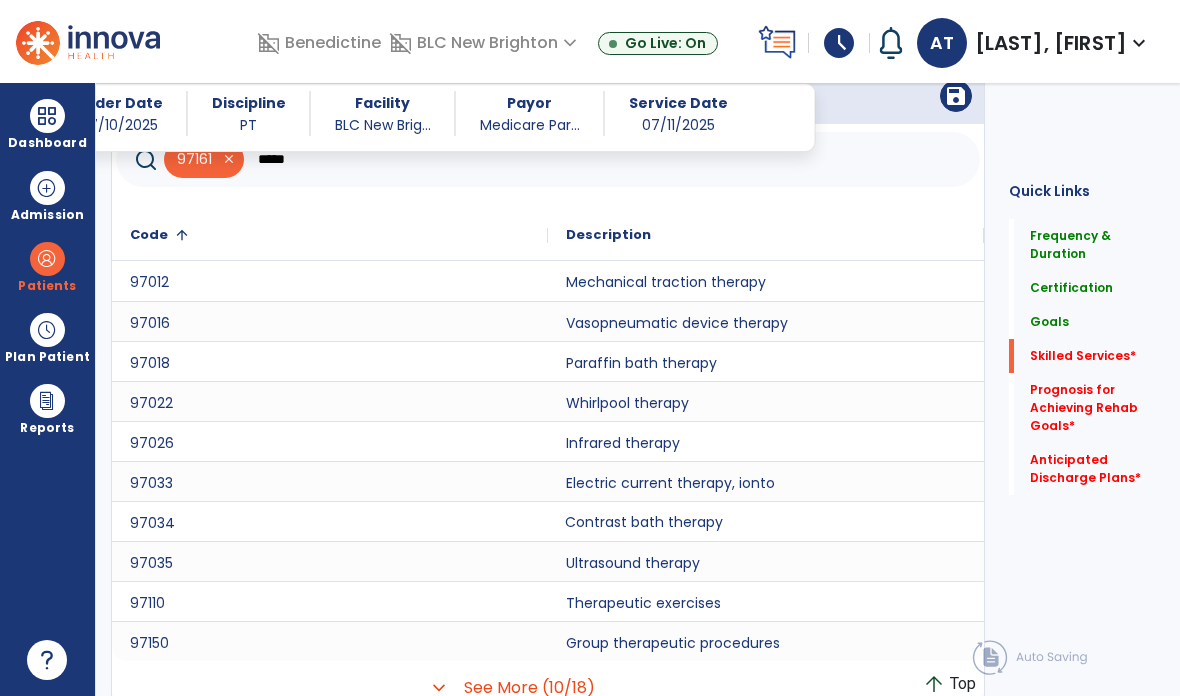 scroll, scrollTop: 1585, scrollLeft: 0, axis: vertical 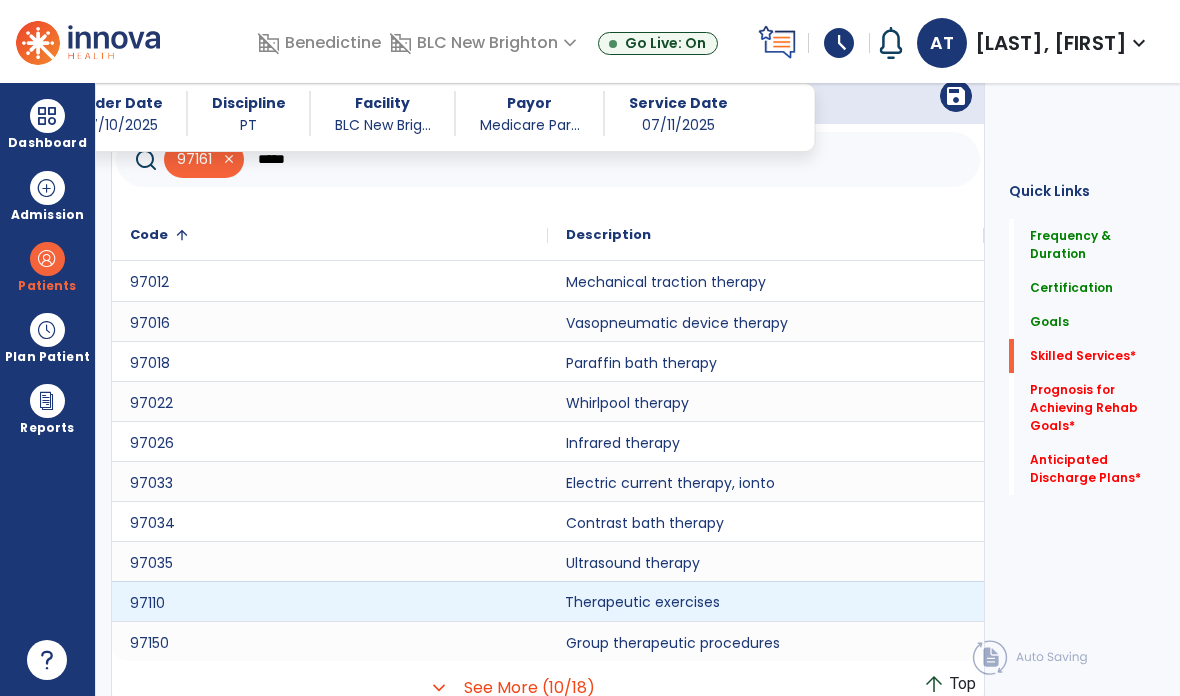 click on "Therapeutic exercises" 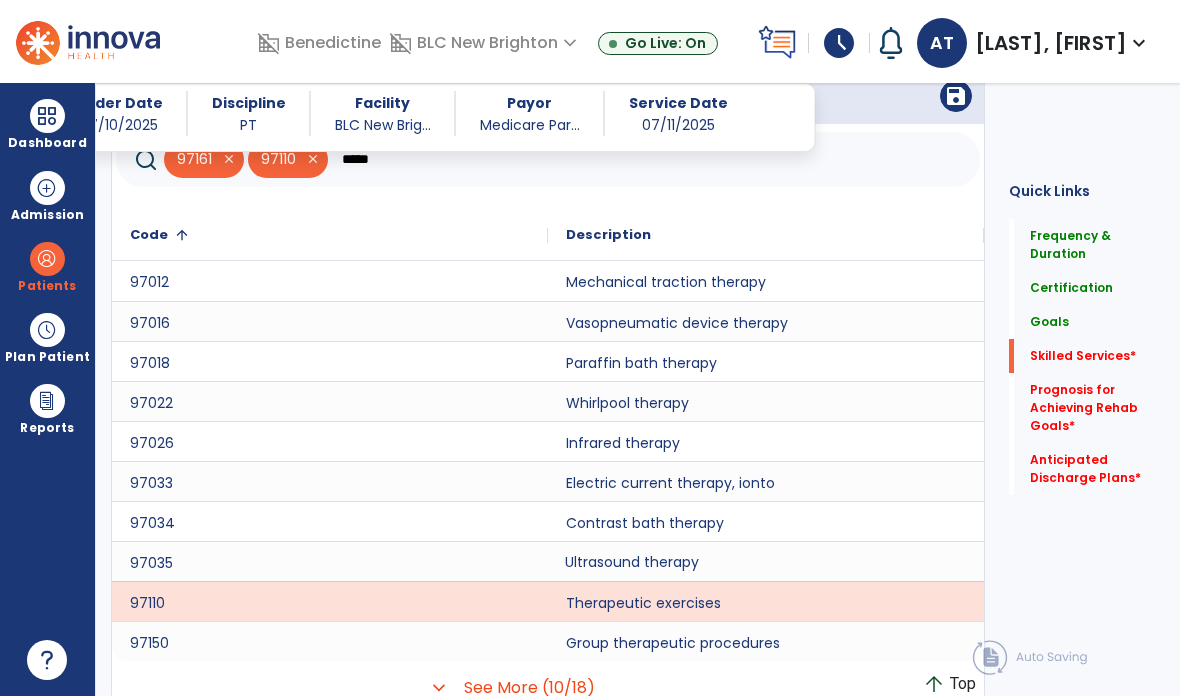 click on "Ultrasound therapy" 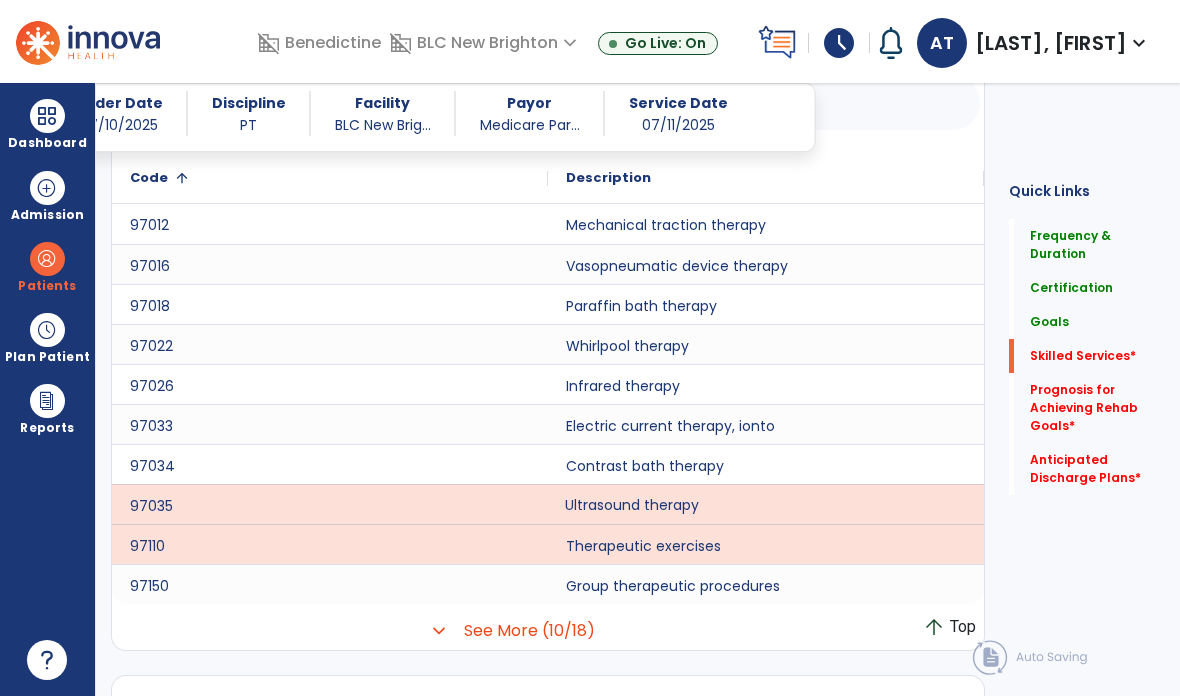 scroll, scrollTop: 1643, scrollLeft: 0, axis: vertical 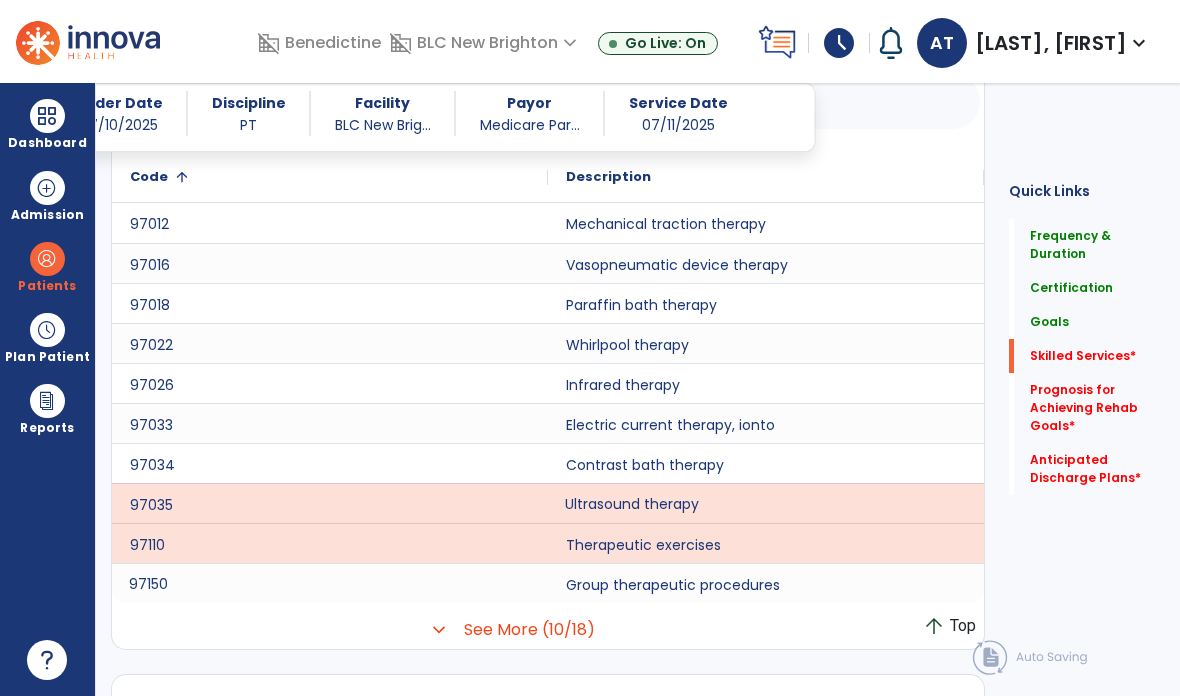 click on "97150" 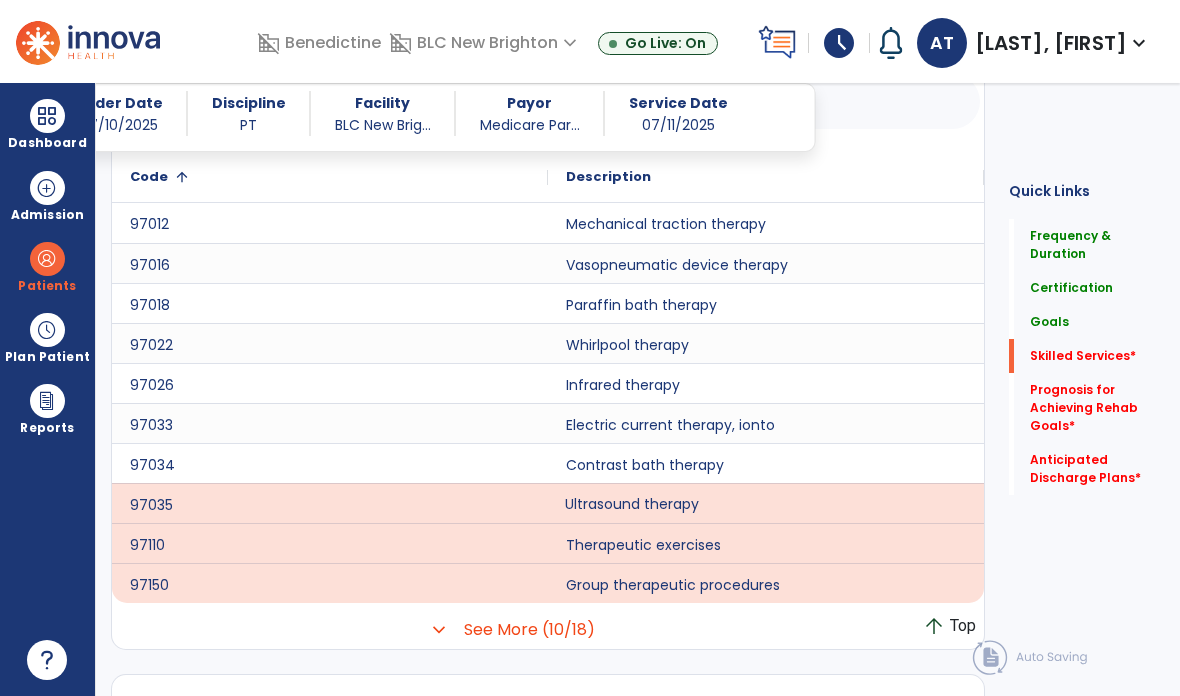 click on "See More (10/18)" 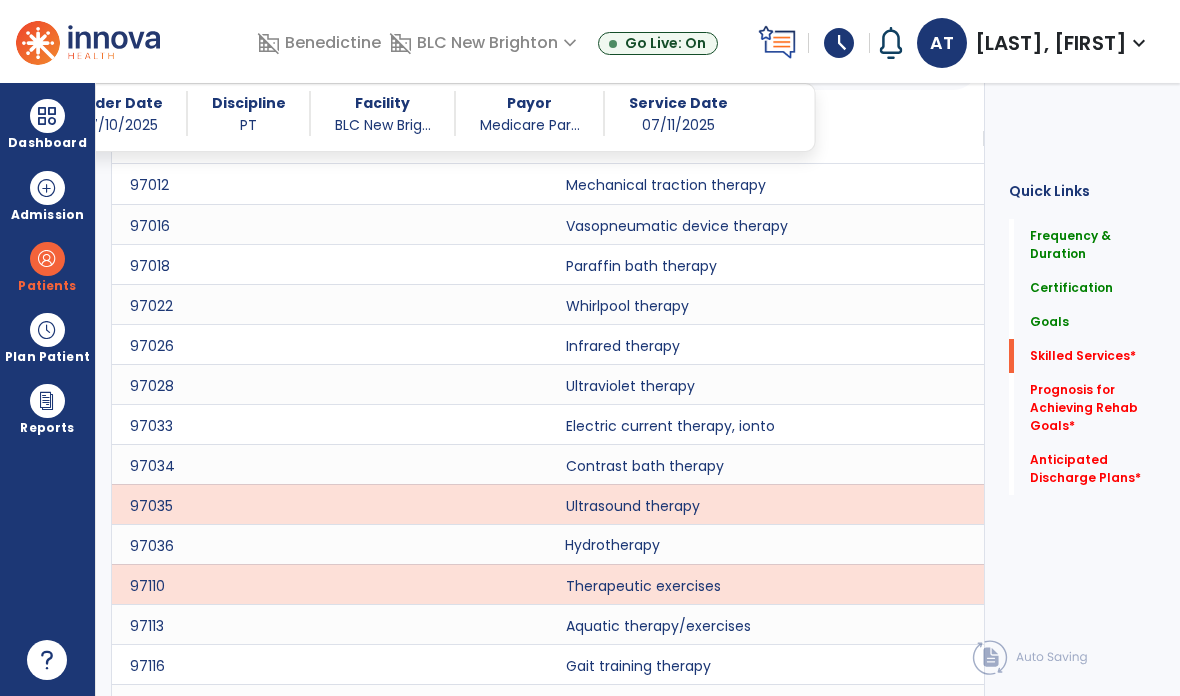 scroll, scrollTop: 1683, scrollLeft: 0, axis: vertical 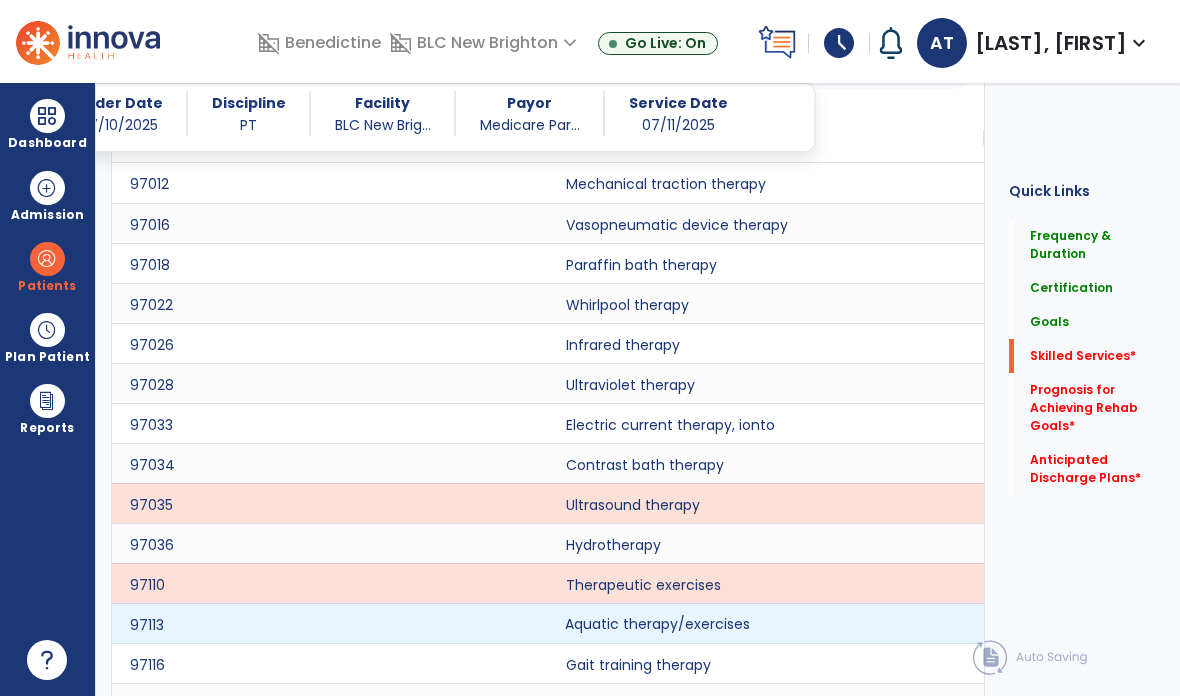 click on "Aquatic therapy/exercises" 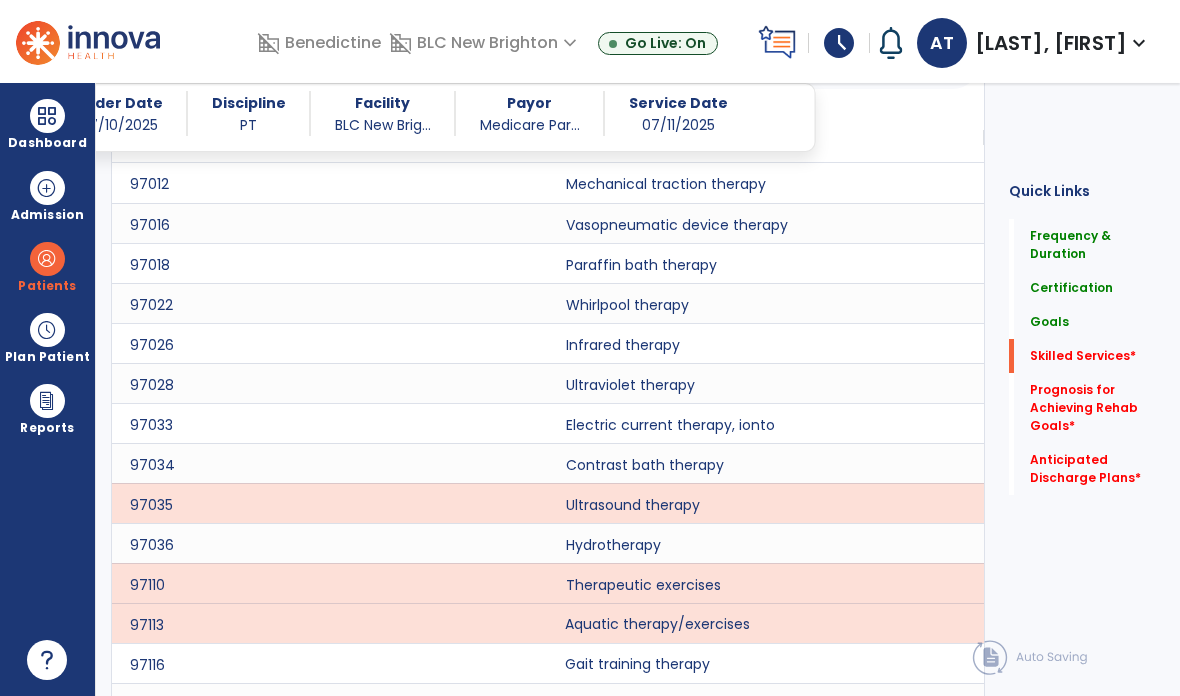click on "Gait training therapy" 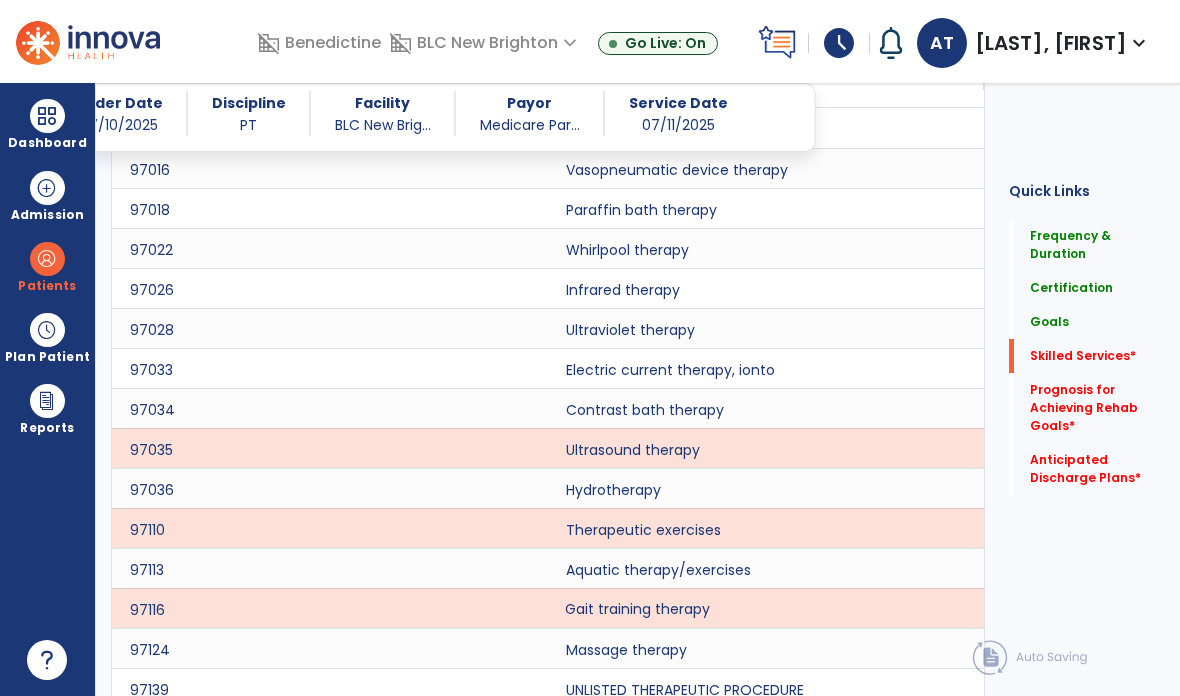 scroll, scrollTop: 1740, scrollLeft: 0, axis: vertical 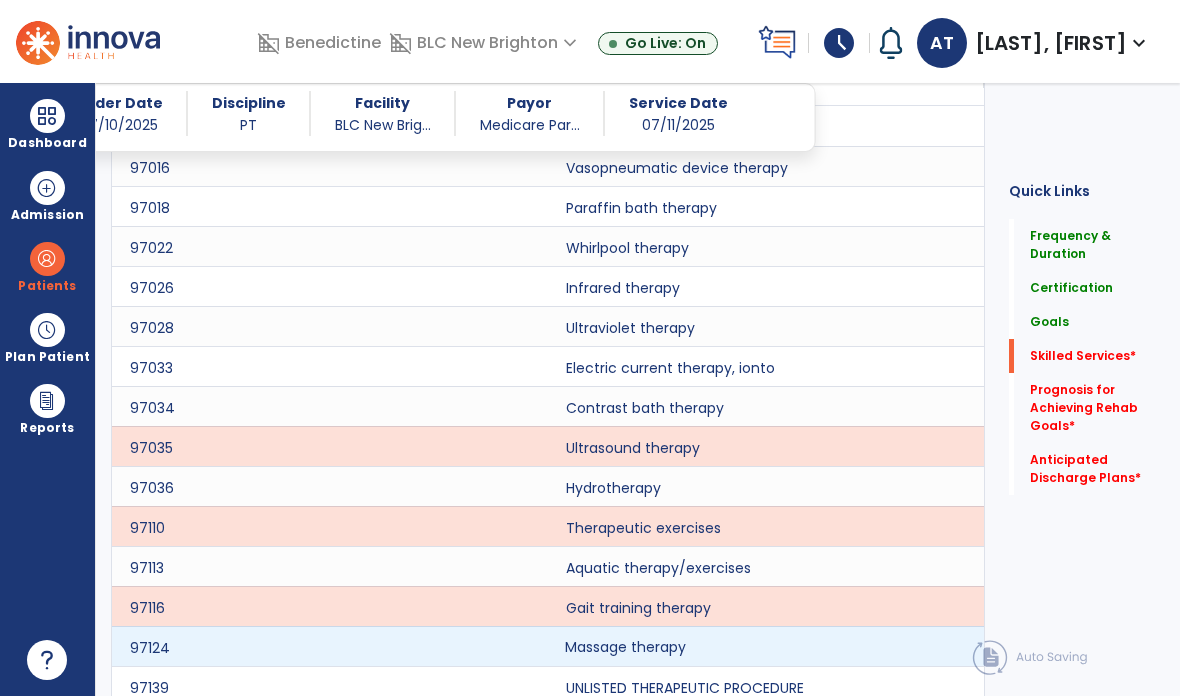 click on "Massage therapy" 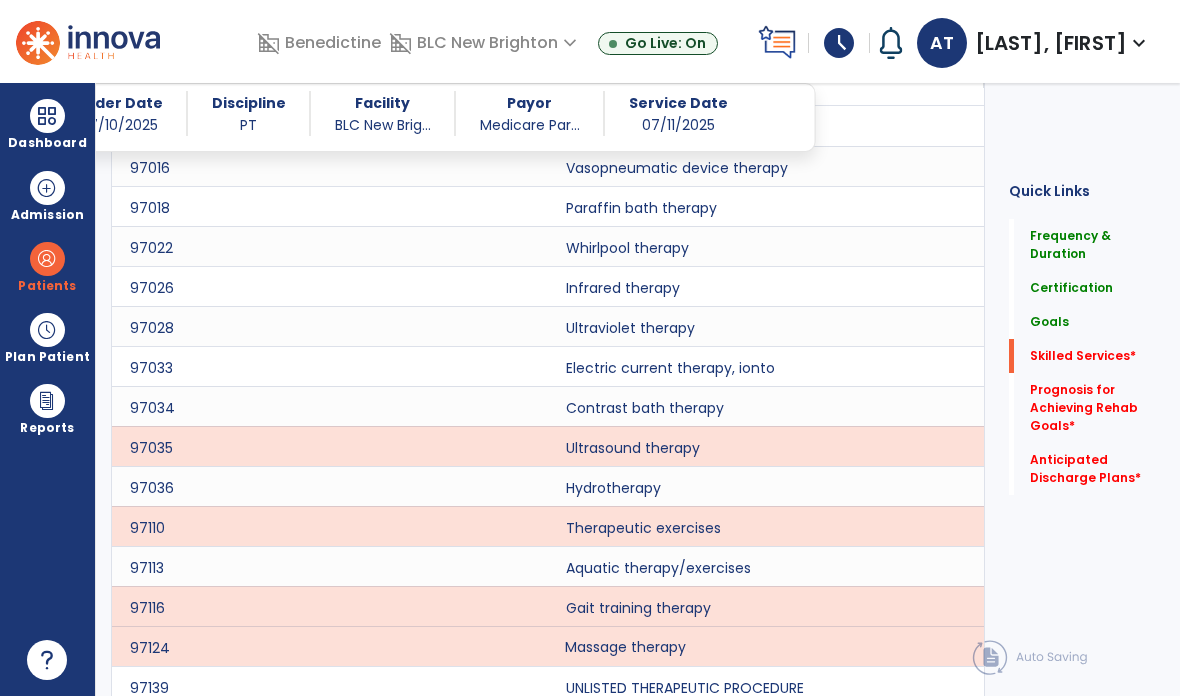 click on "Massage therapy" 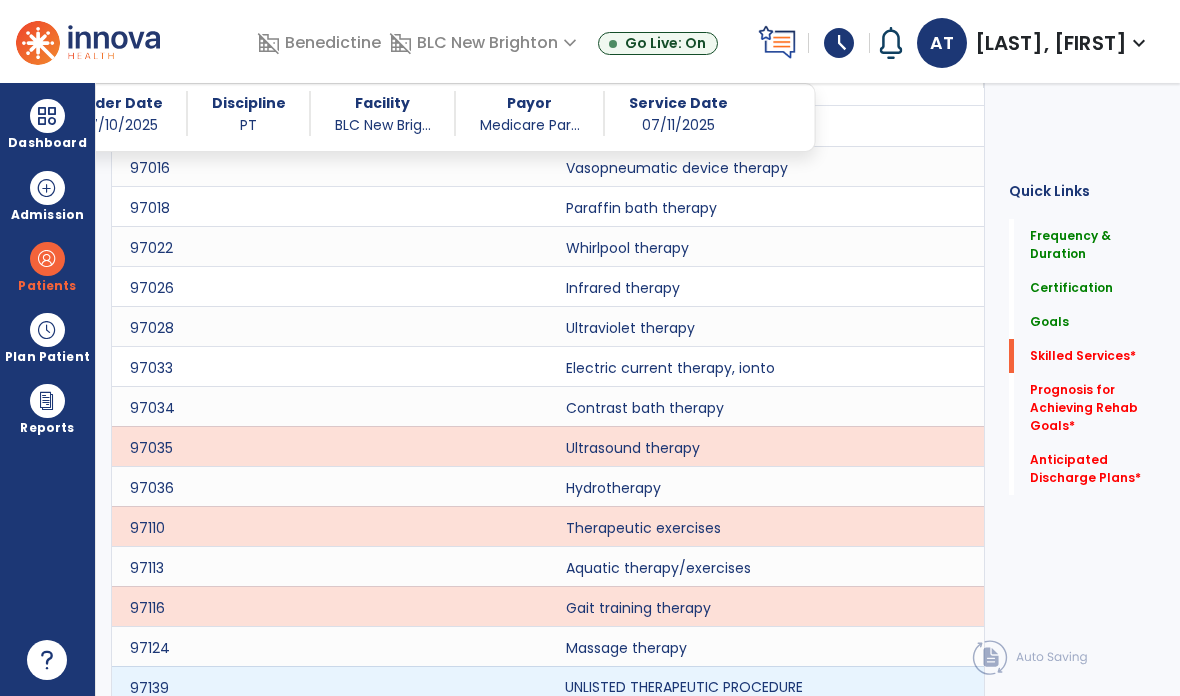click on "UNLISTED THERAPEUTIC PROCEDURE" 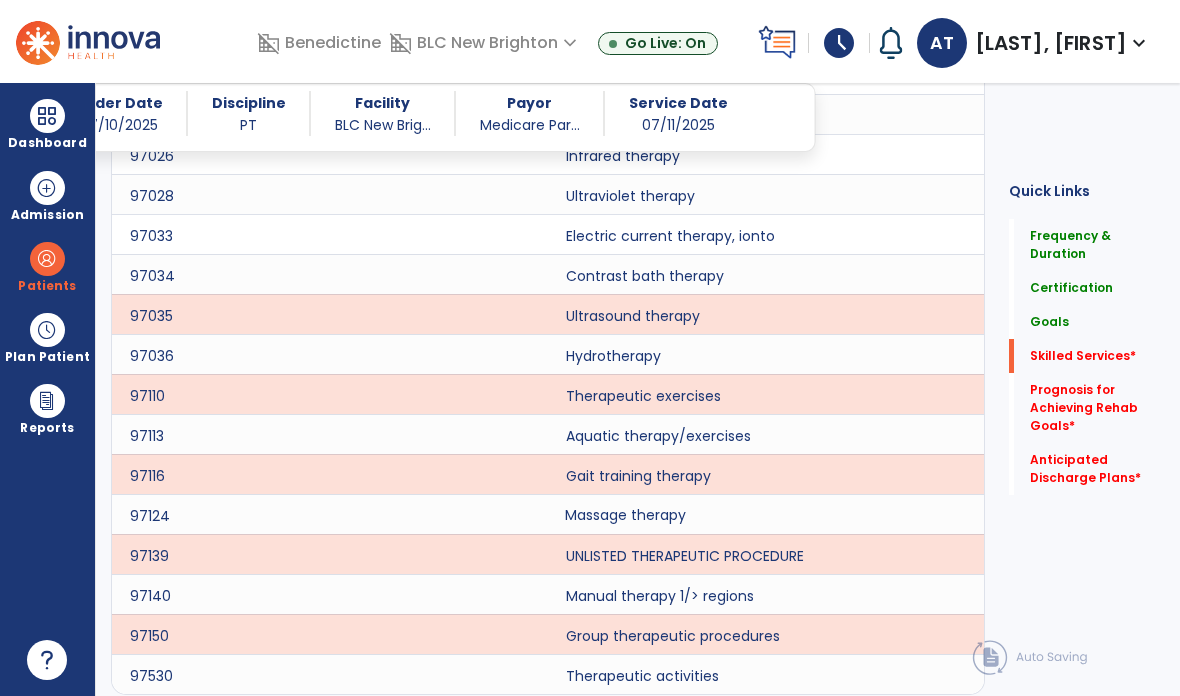 scroll, scrollTop: 1872, scrollLeft: 0, axis: vertical 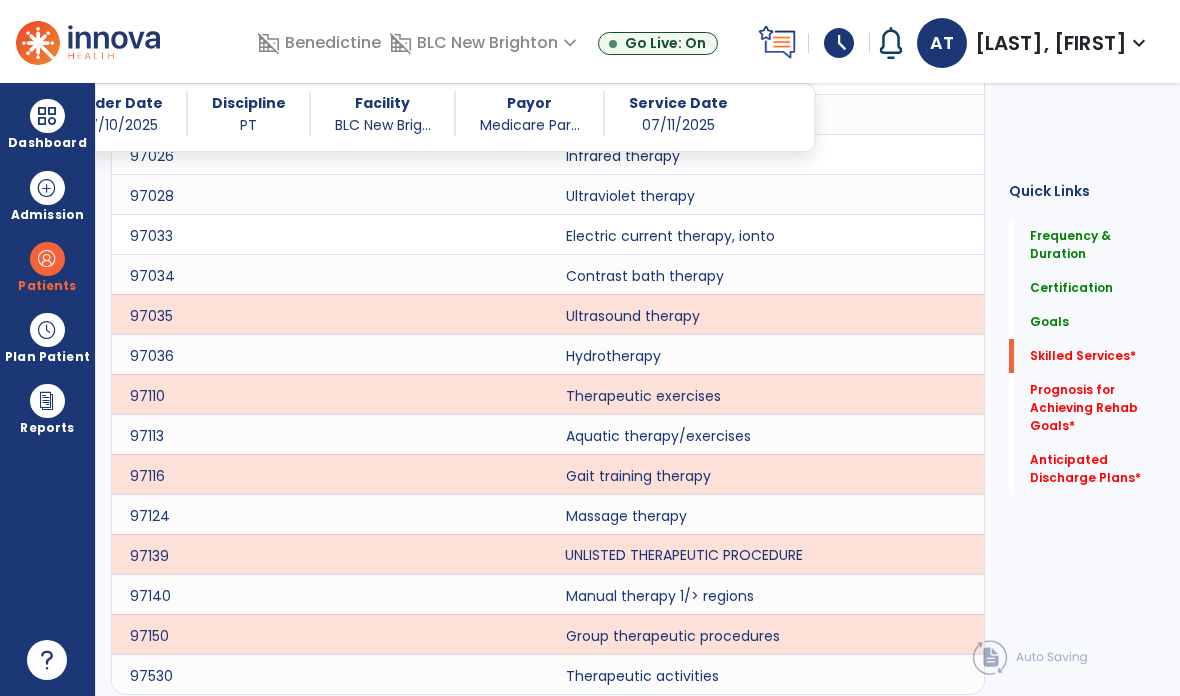 click on "UNLISTED THERAPEUTIC PROCEDURE" 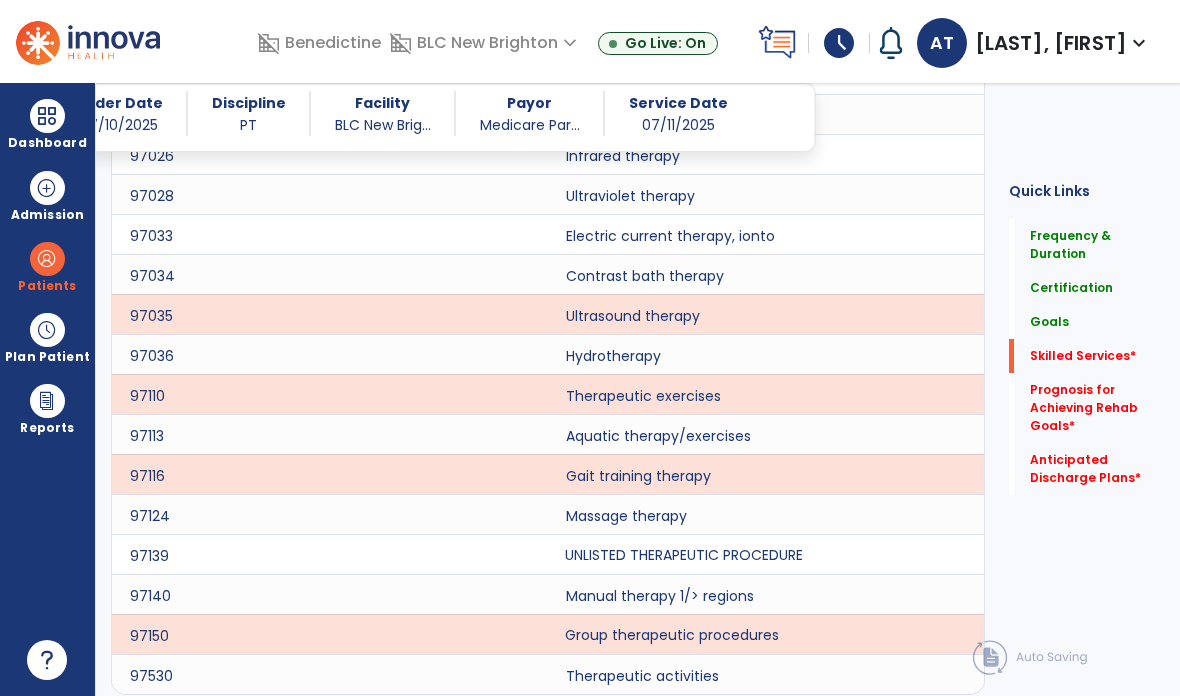 click on "Group therapeutic procedures" 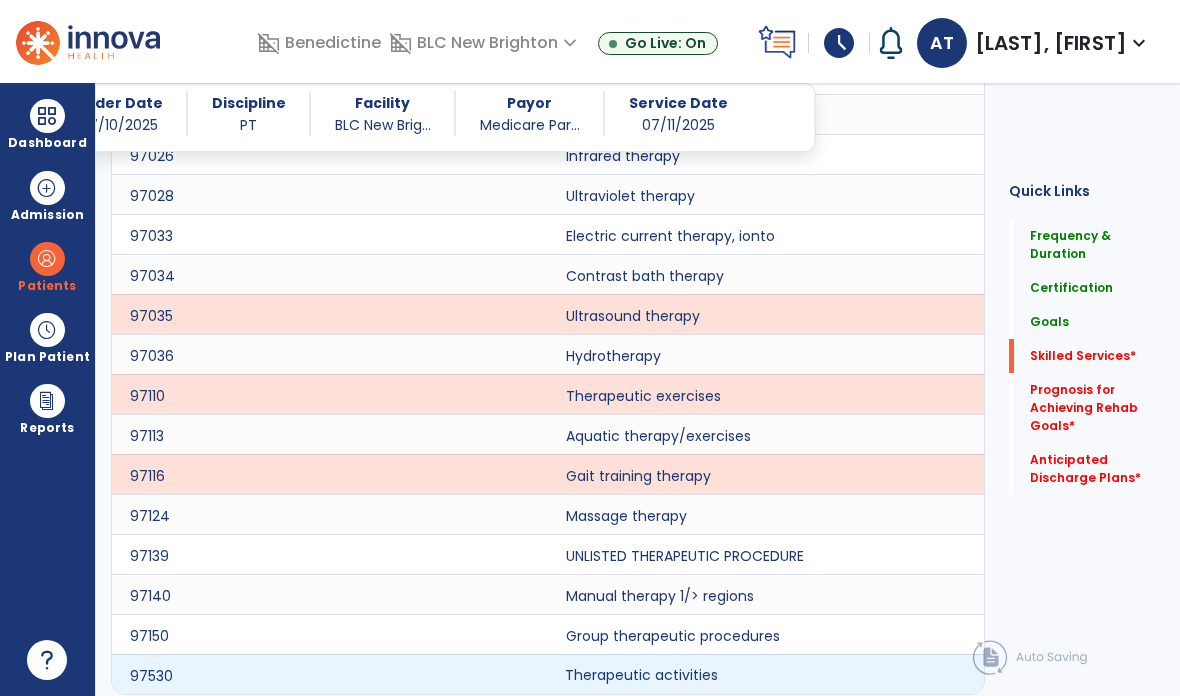 click on "Therapeutic activities" 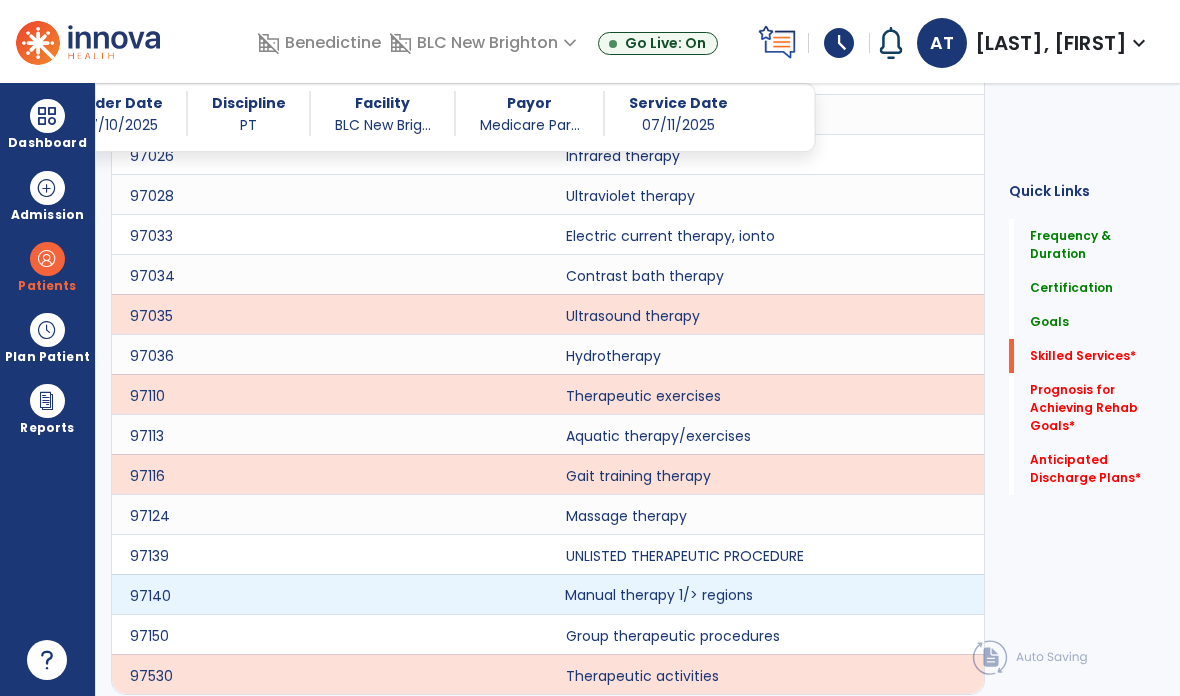click on "Manual therapy 1/> regions" 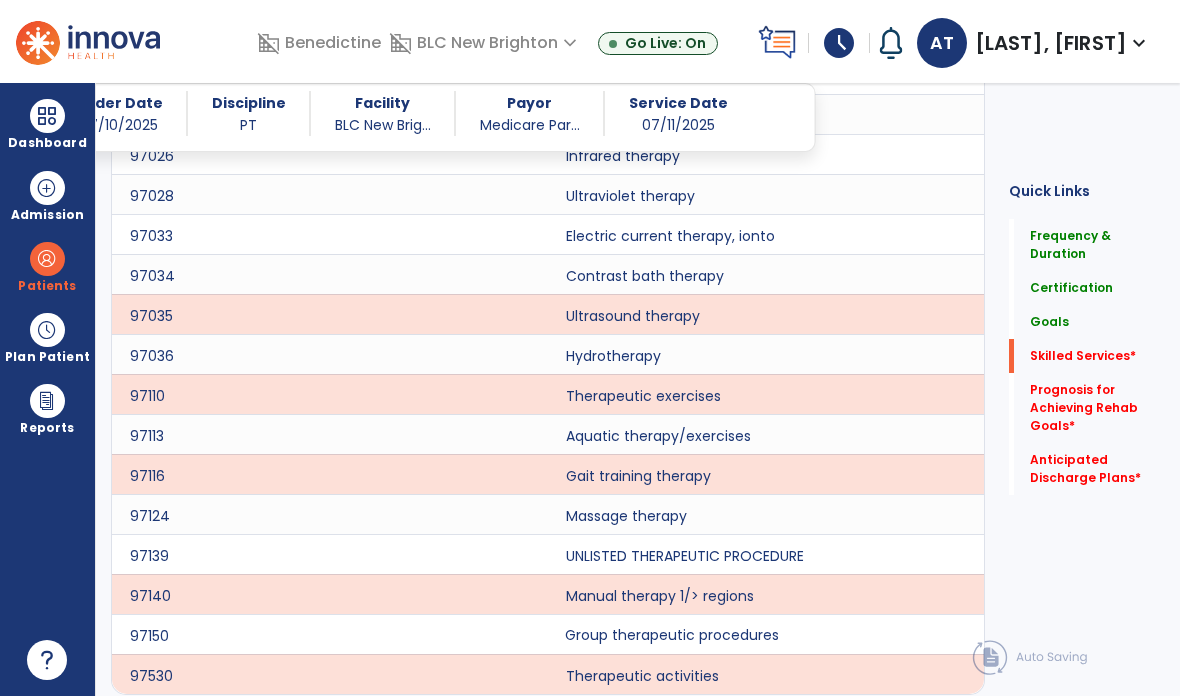 click on "Group therapeutic procedures" 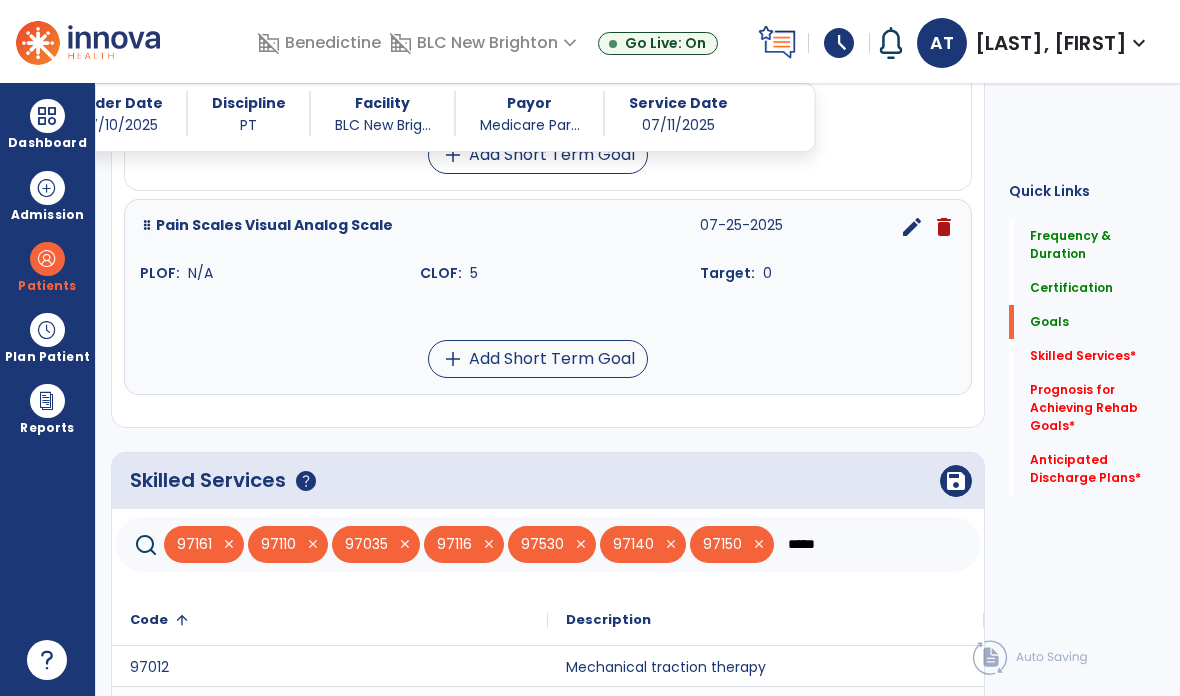 scroll, scrollTop: 1207, scrollLeft: 0, axis: vertical 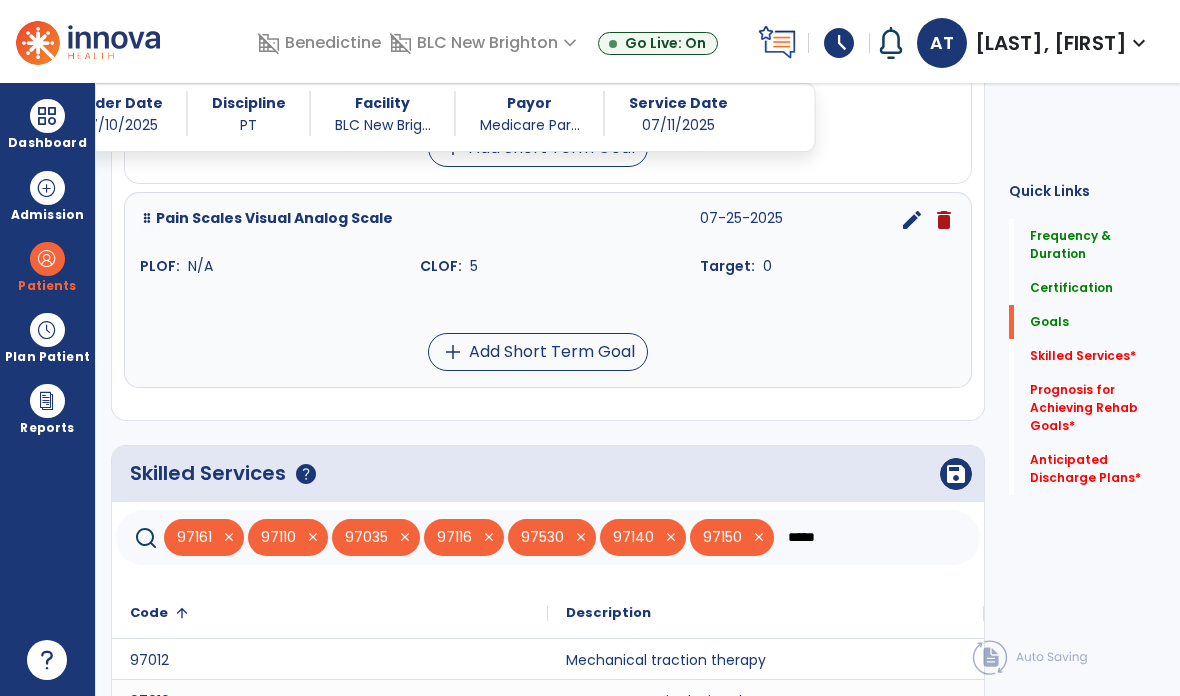 click on "*****" 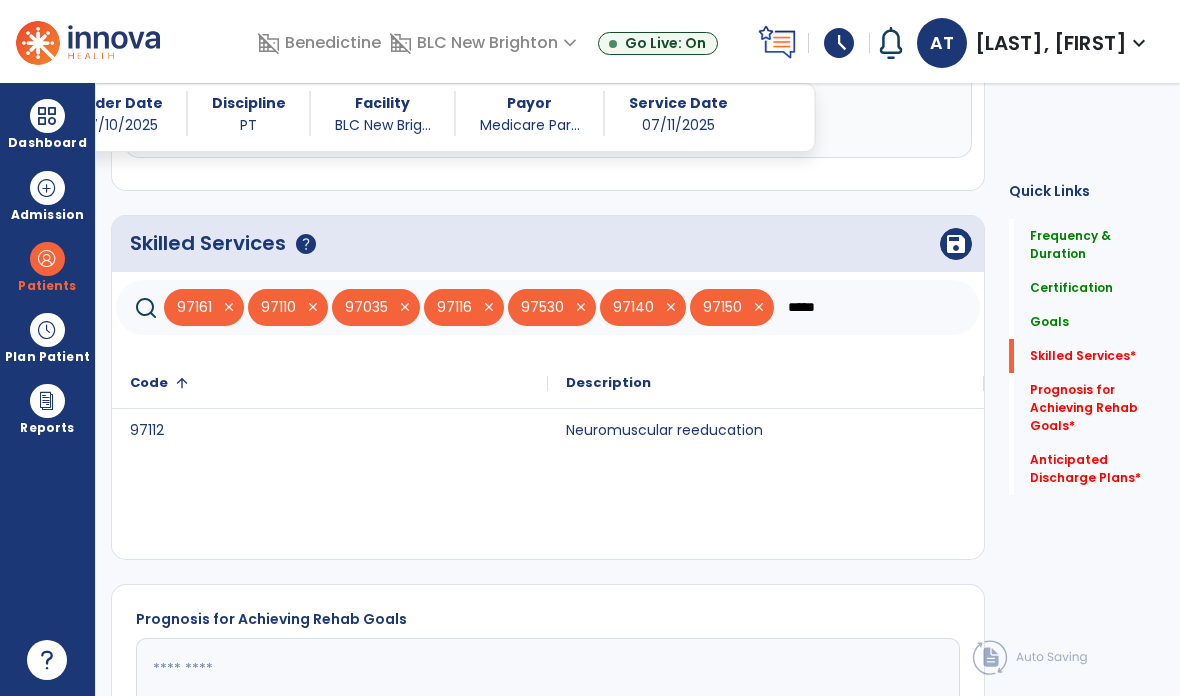 scroll, scrollTop: 1449, scrollLeft: 0, axis: vertical 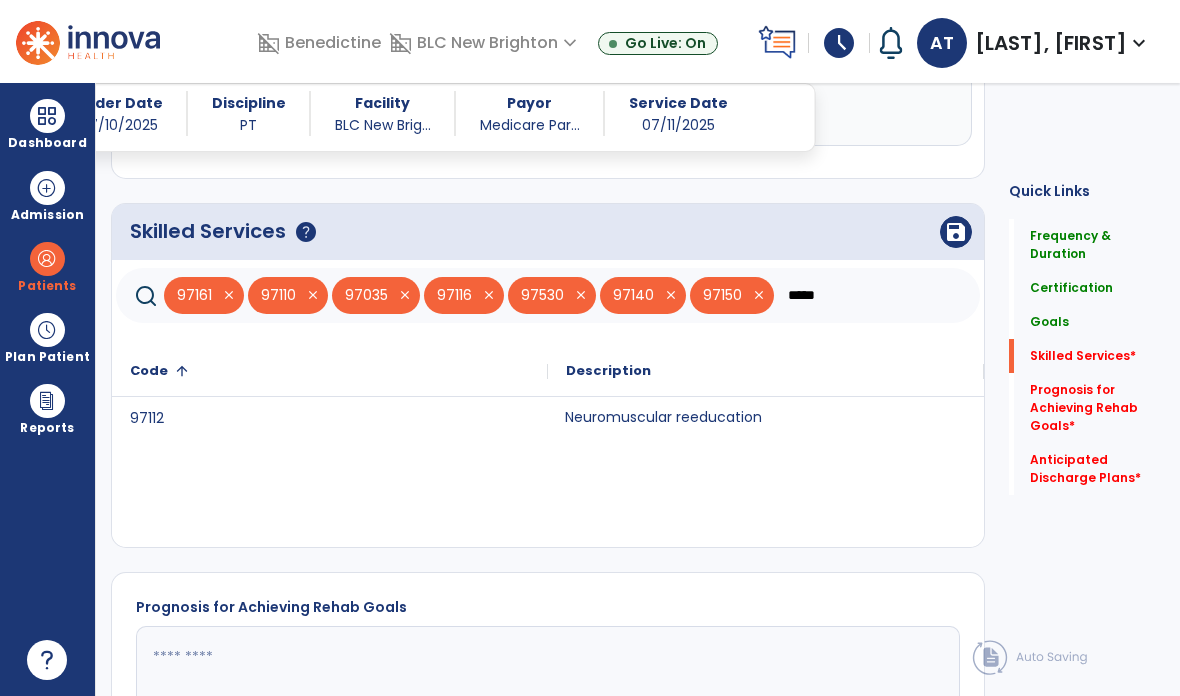 click on "Neuromuscular reeducation" 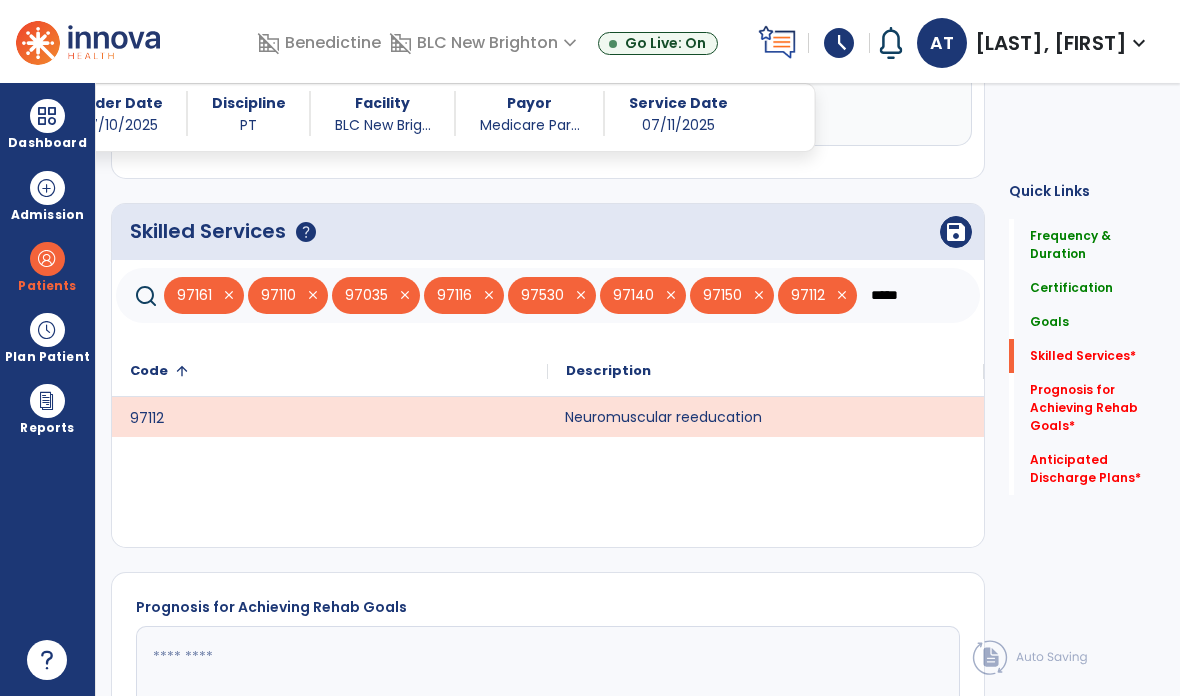 click on "*****" 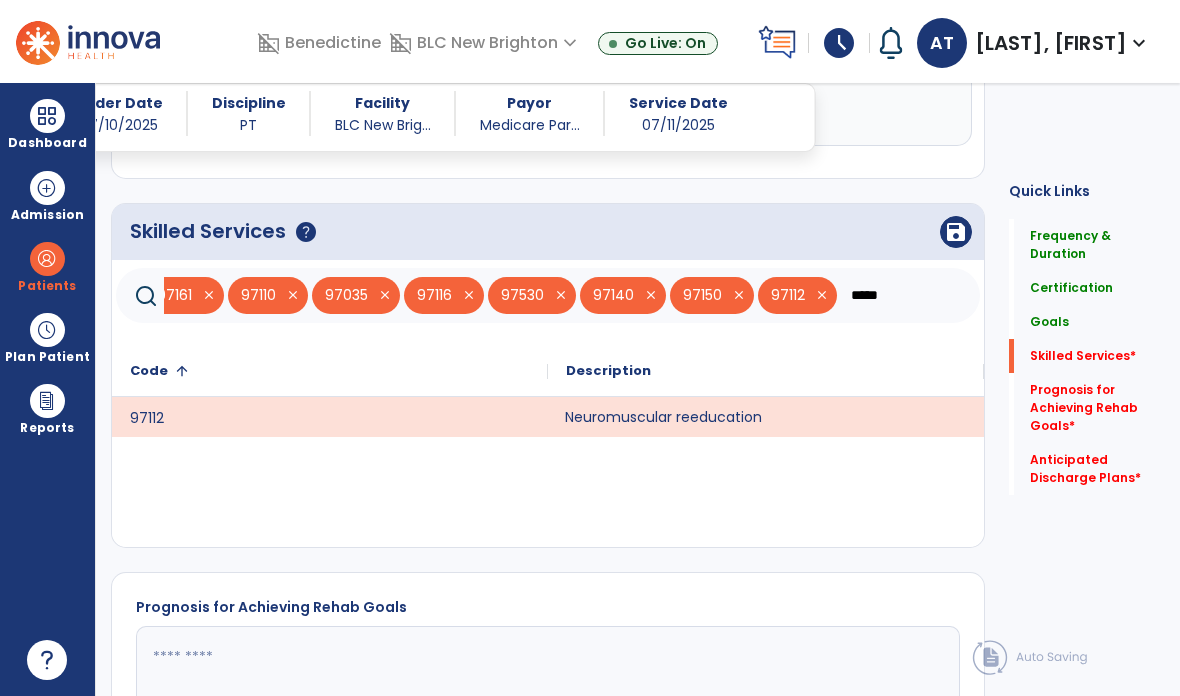 click on "*****" 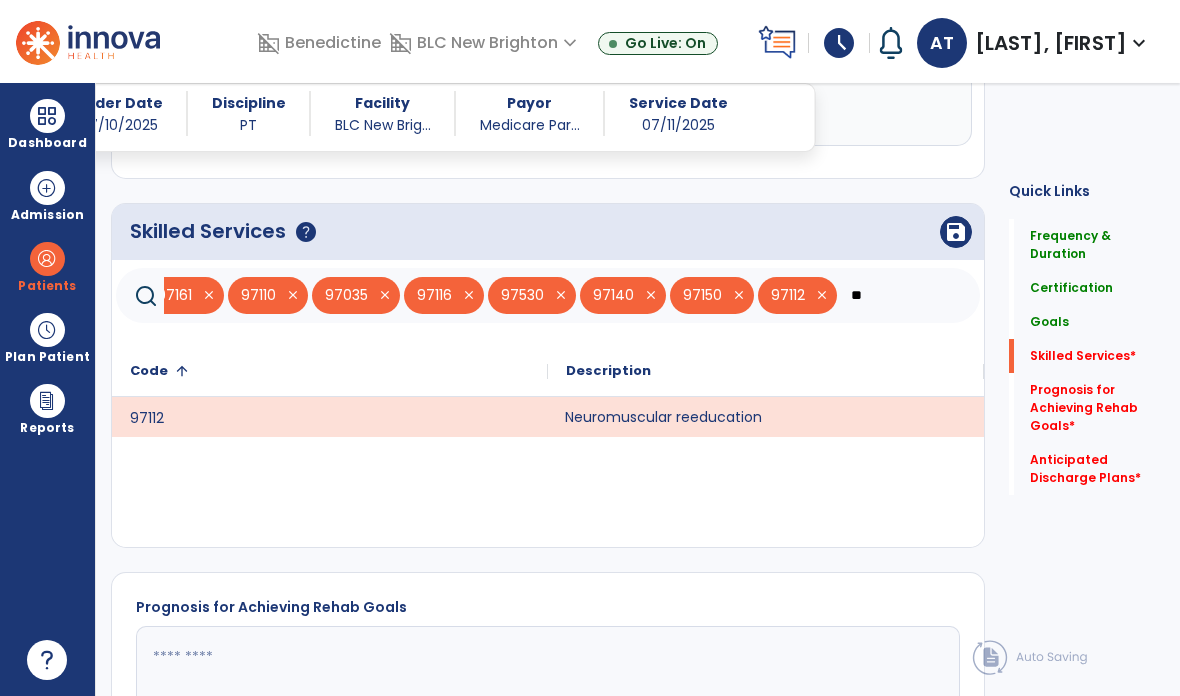 type on "*" 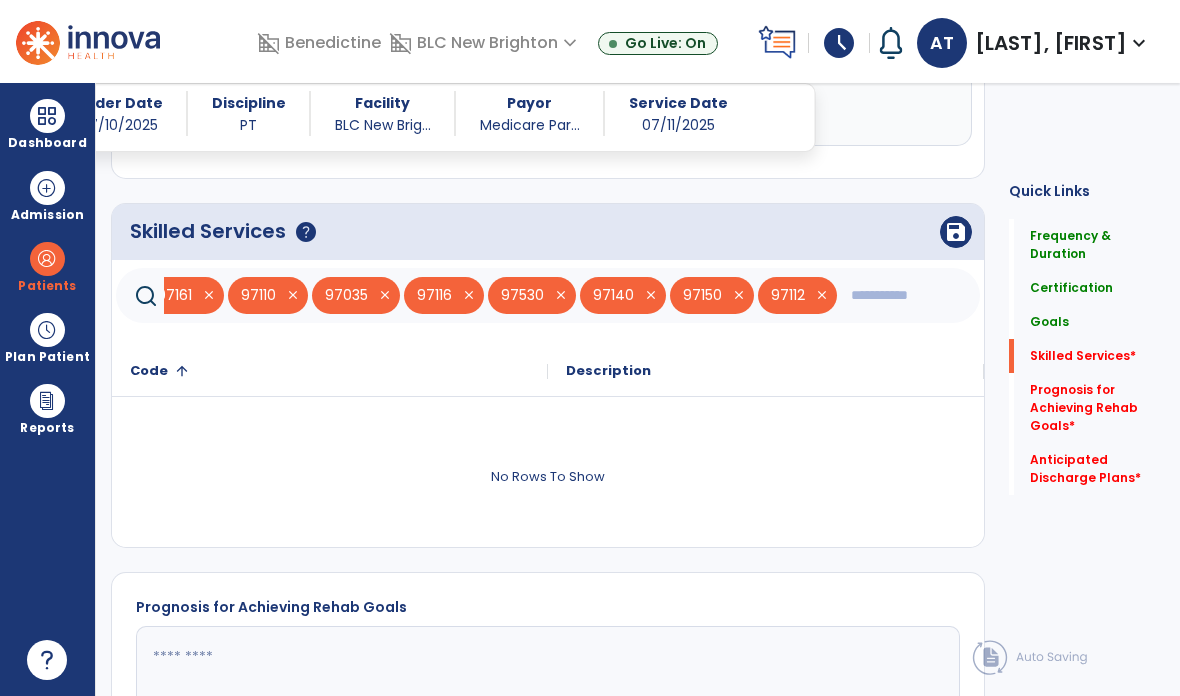 type on "*" 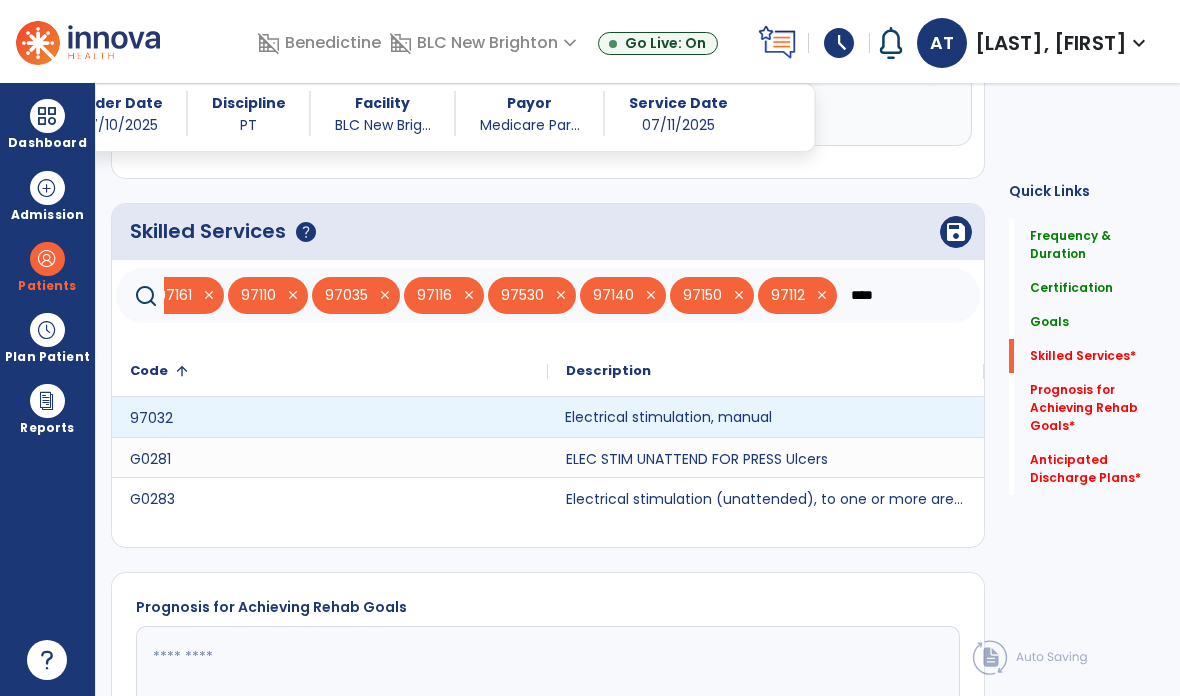 click on "Electrical stimulation, manual" 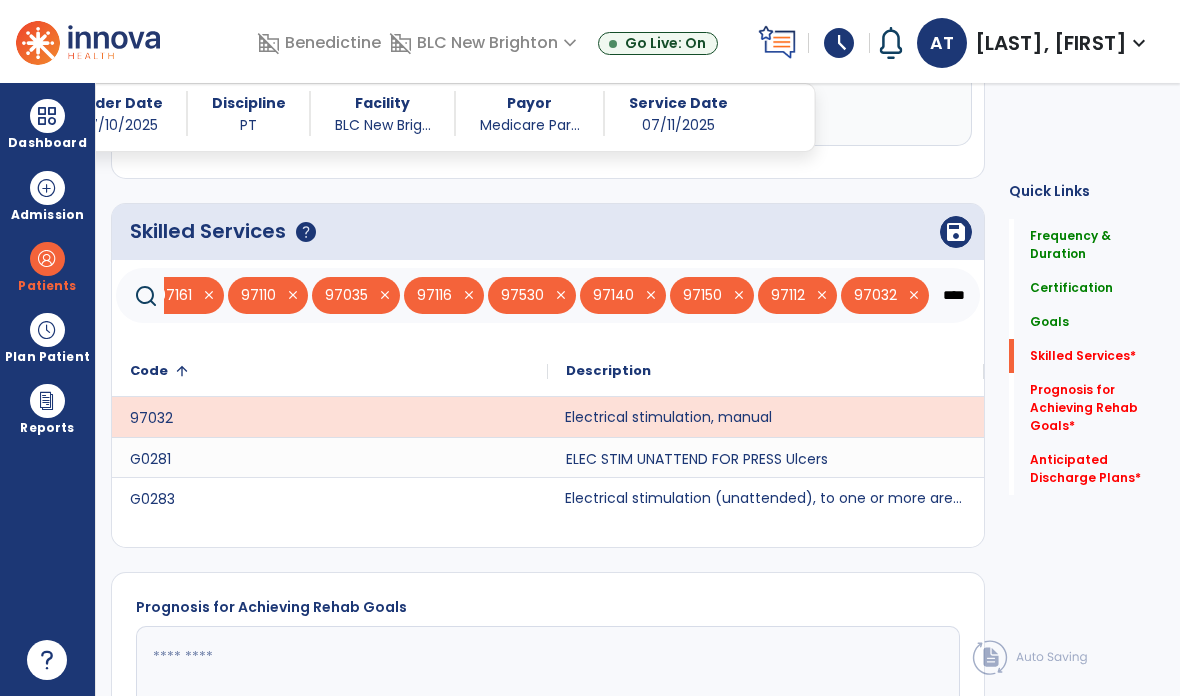 click on "Electrical stimulation (unattended), to one or more areas for indication(s) other than wound care" 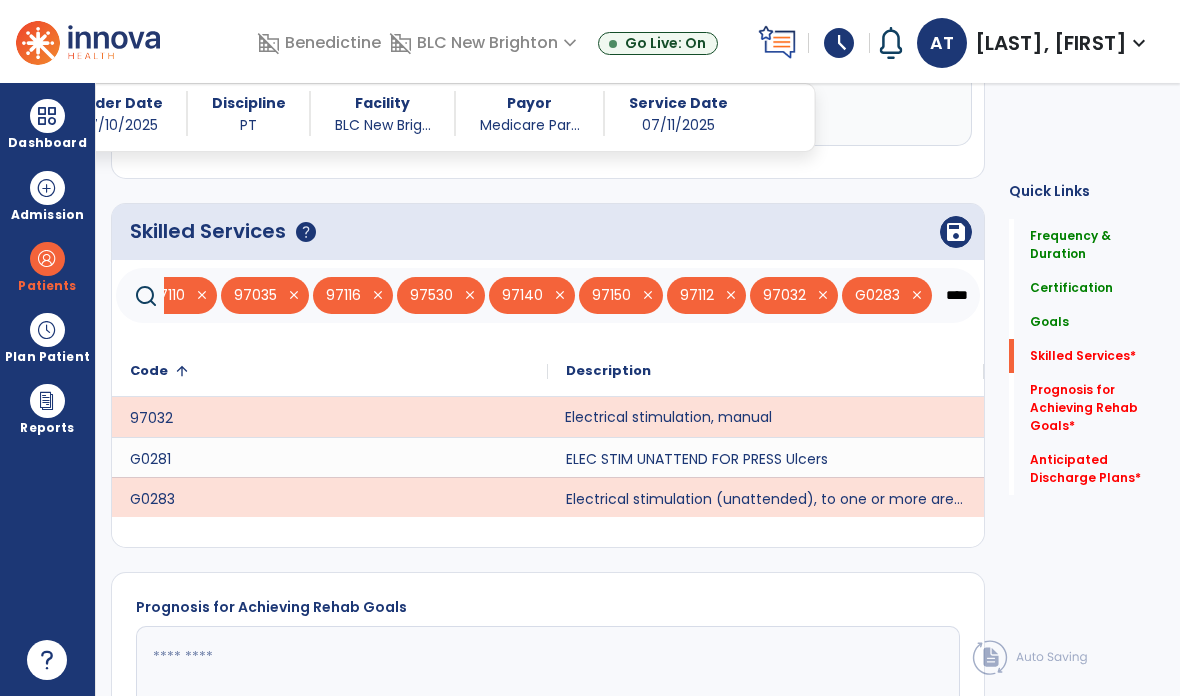 click on "****" 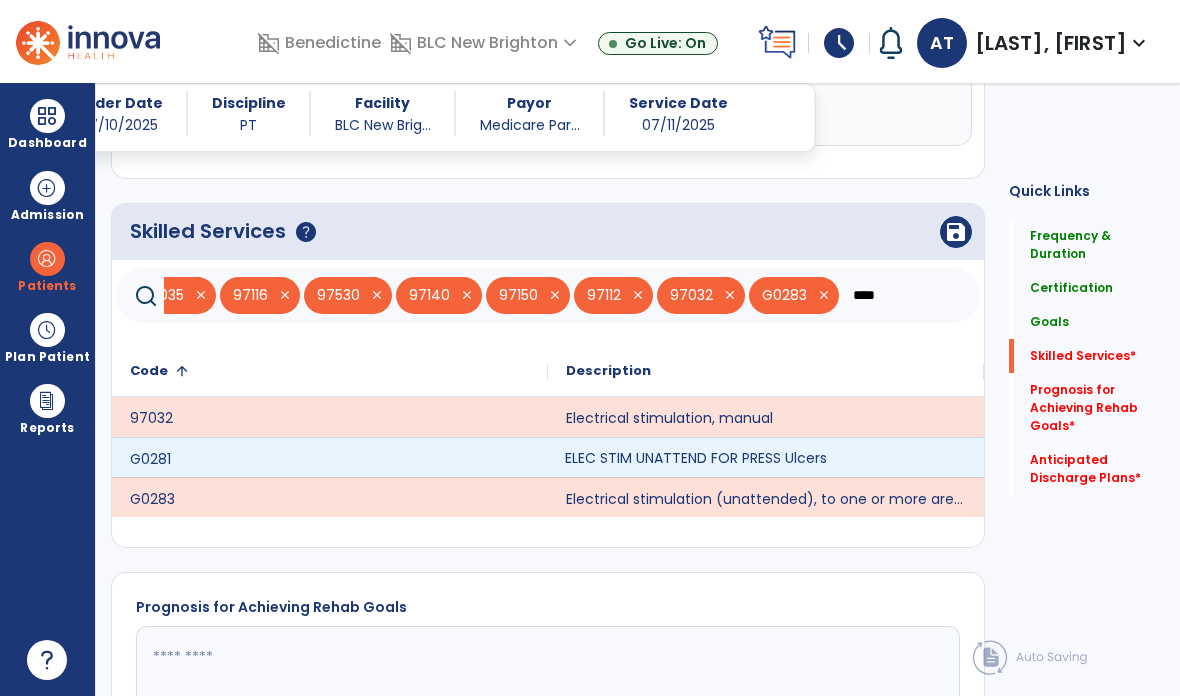 click on "ELEC STIM UNATTEND FOR PRESS Ulcers" 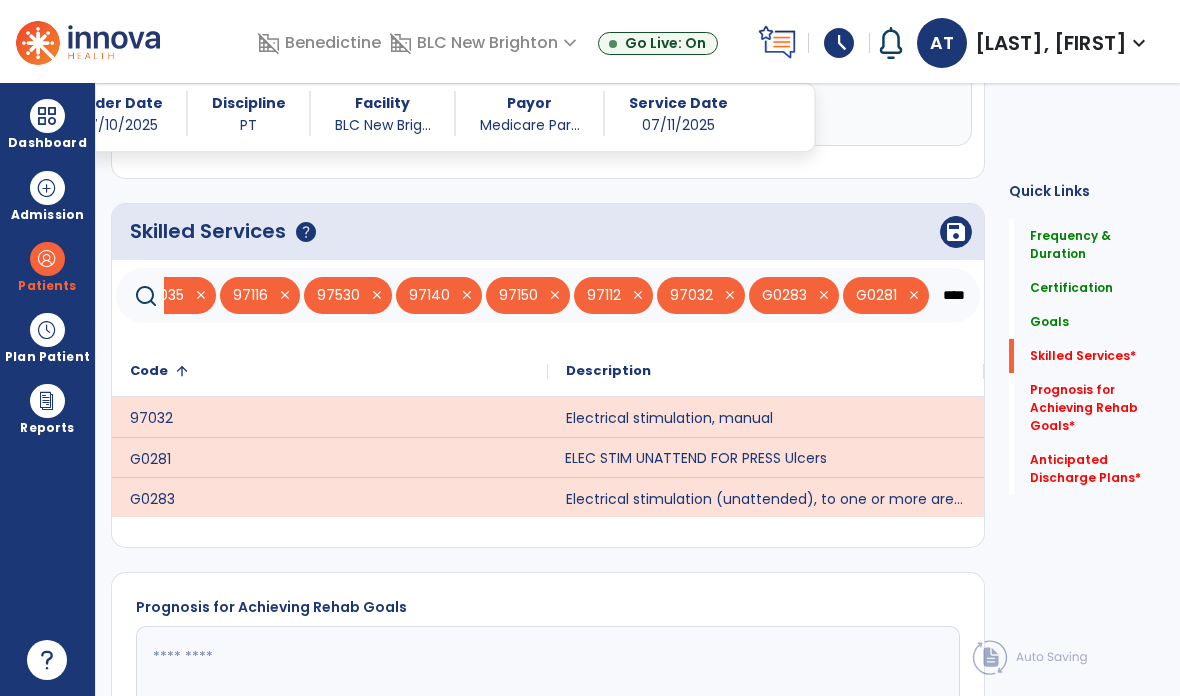 click on "****" 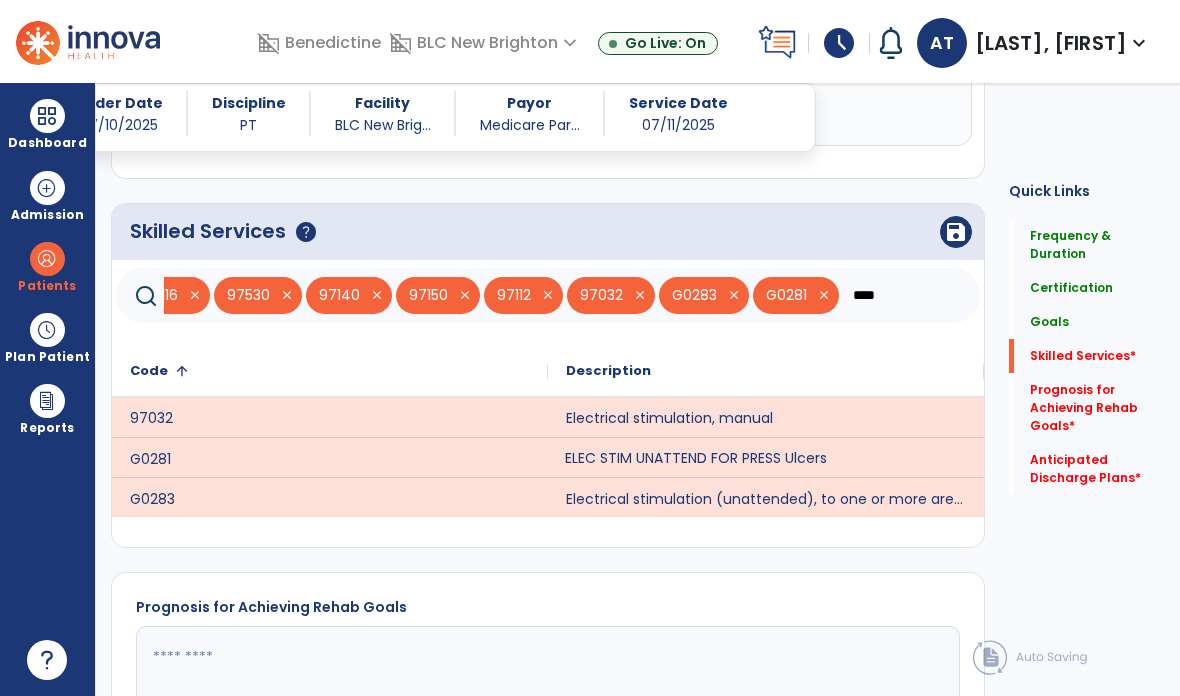 click on "****" 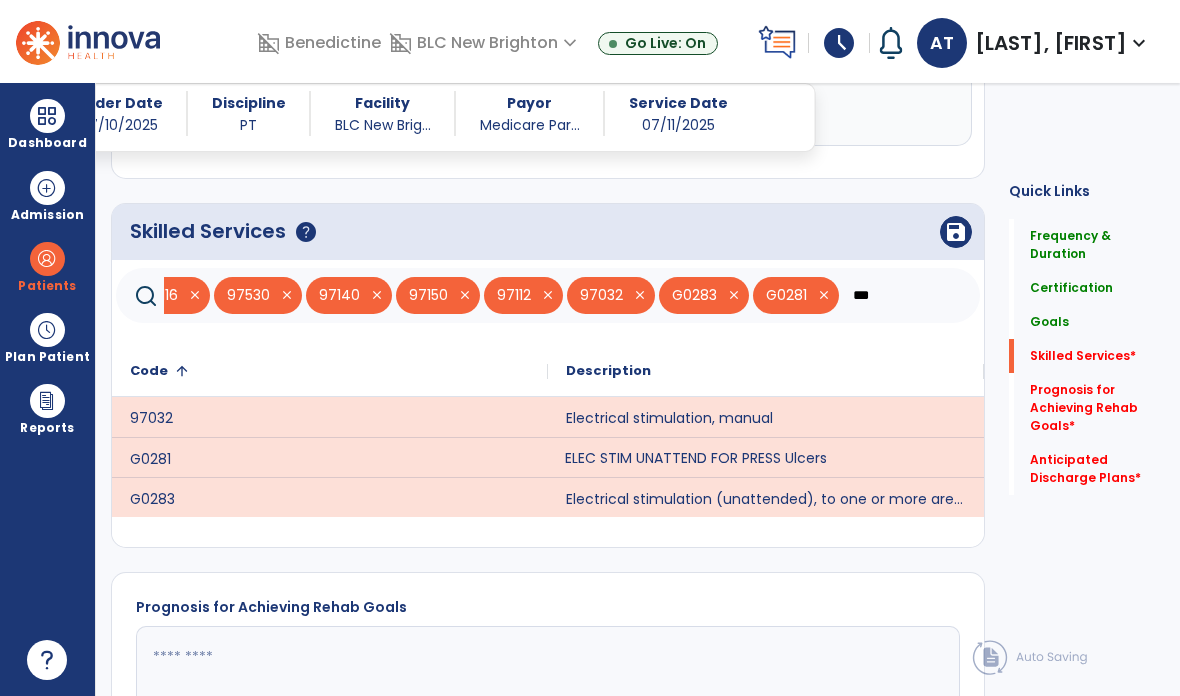 type on "****" 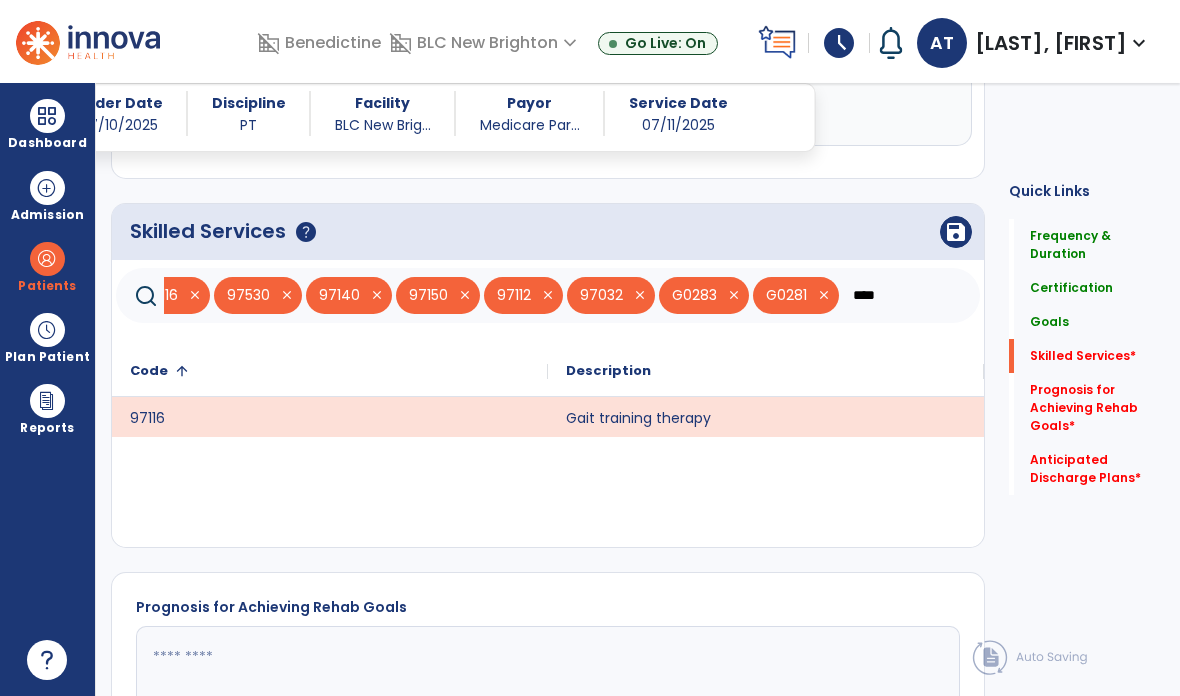 click on "save" 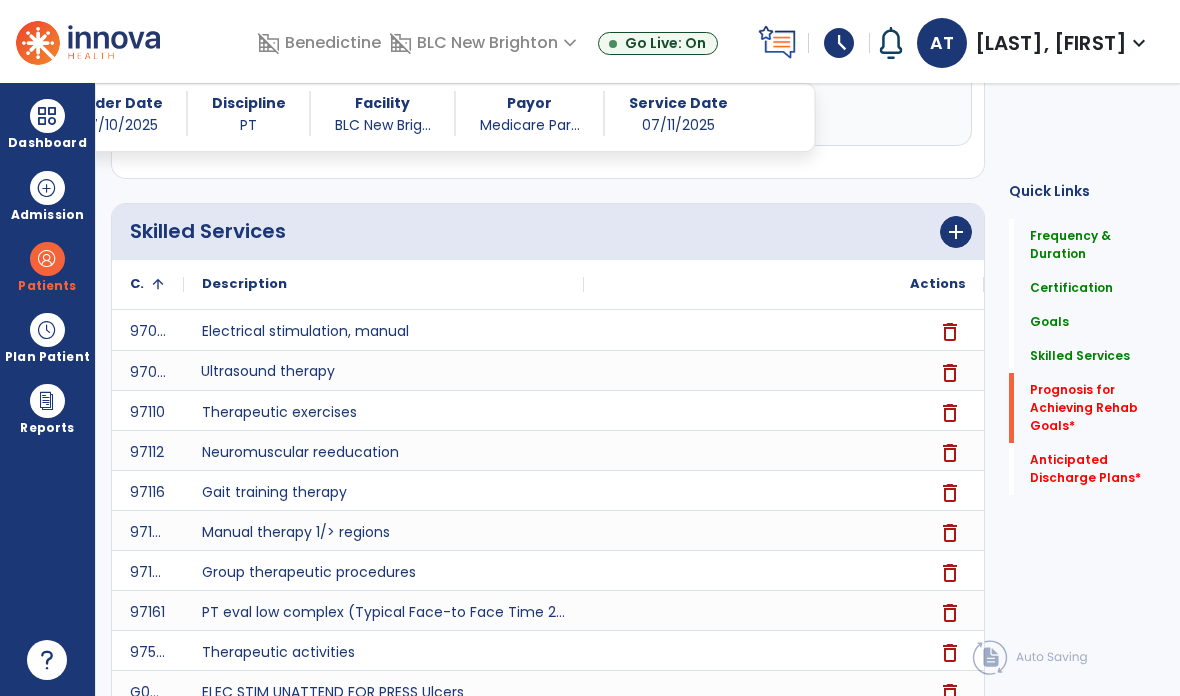 click on "Prognosis for Achieving Rehab Goals   *" 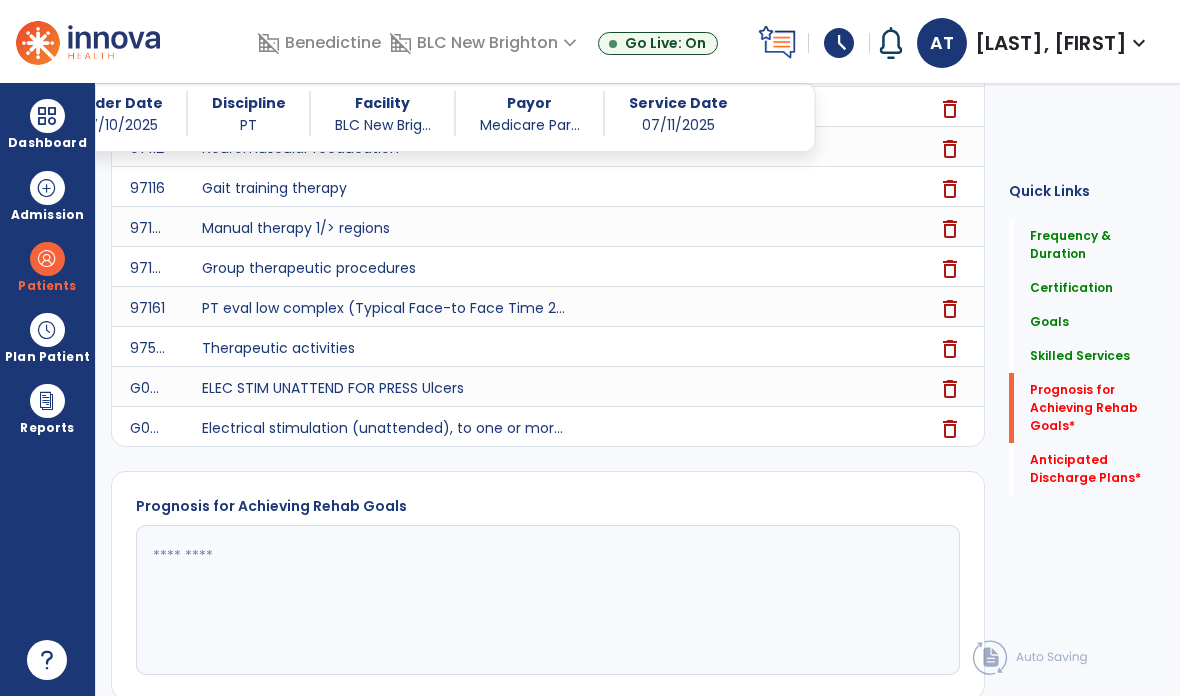 scroll, scrollTop: 1796, scrollLeft: 0, axis: vertical 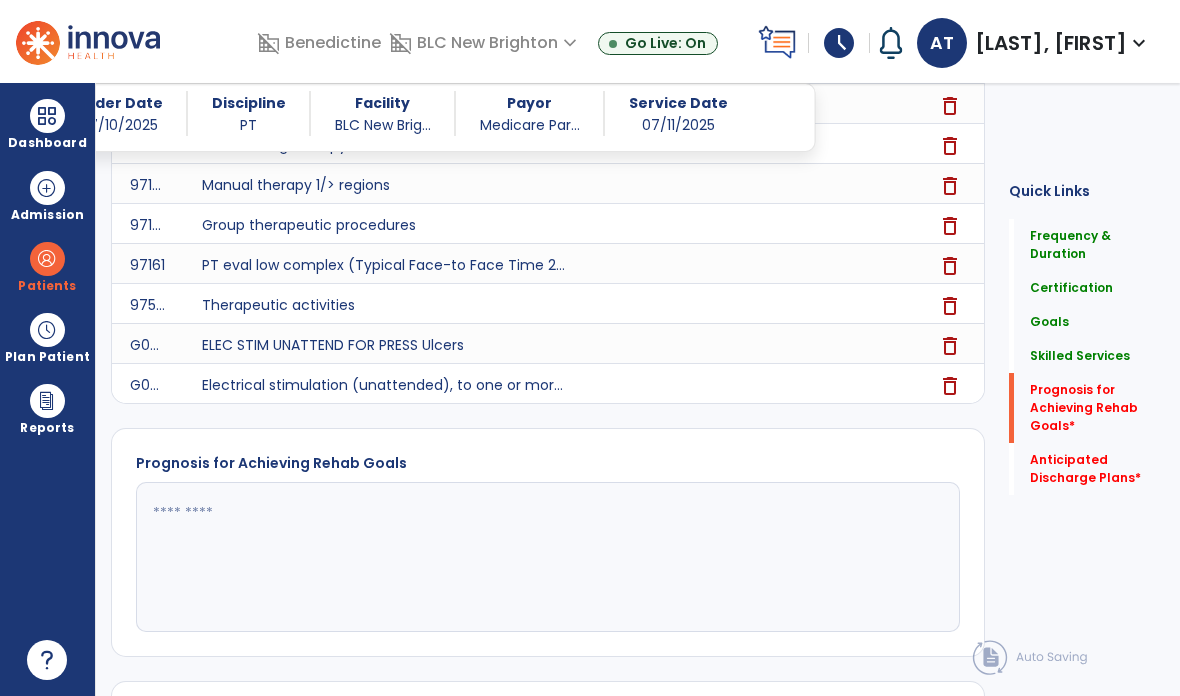 click 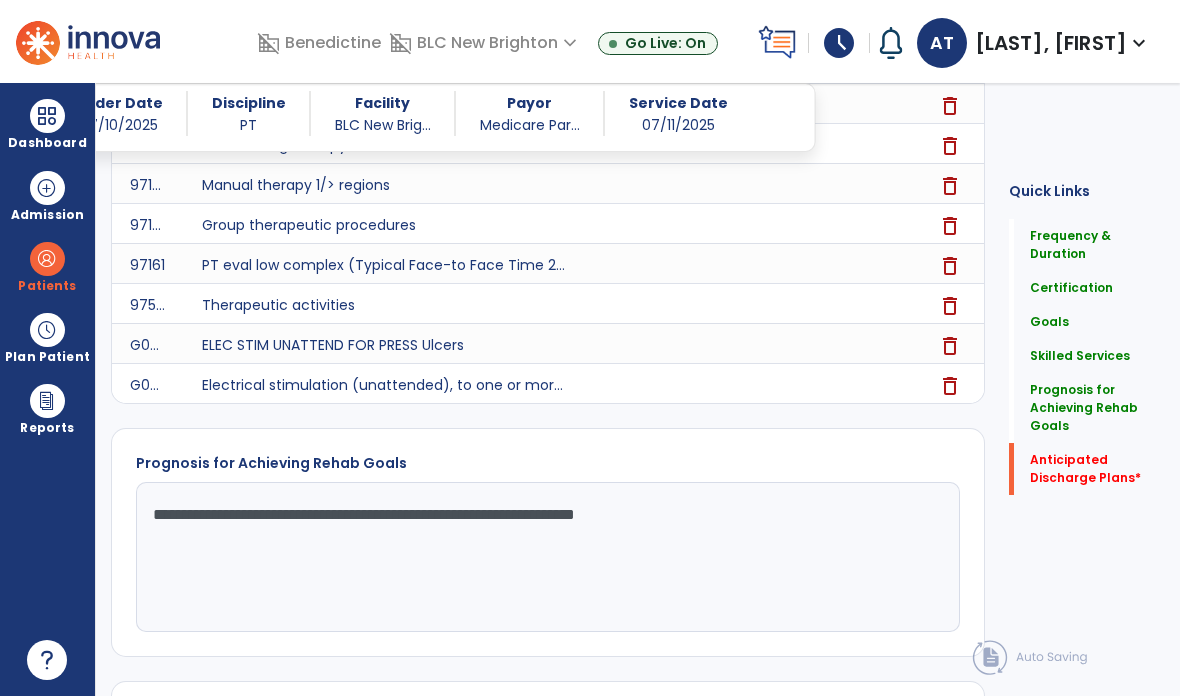type on "**********" 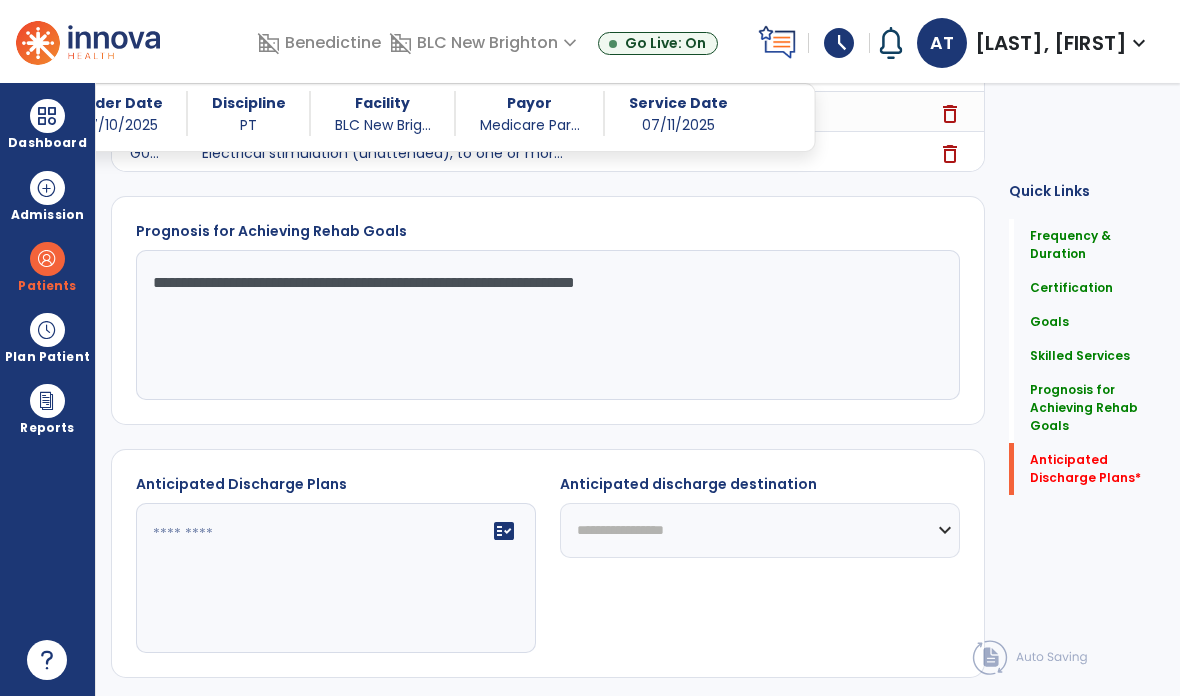 scroll, scrollTop: 2027, scrollLeft: 0, axis: vertical 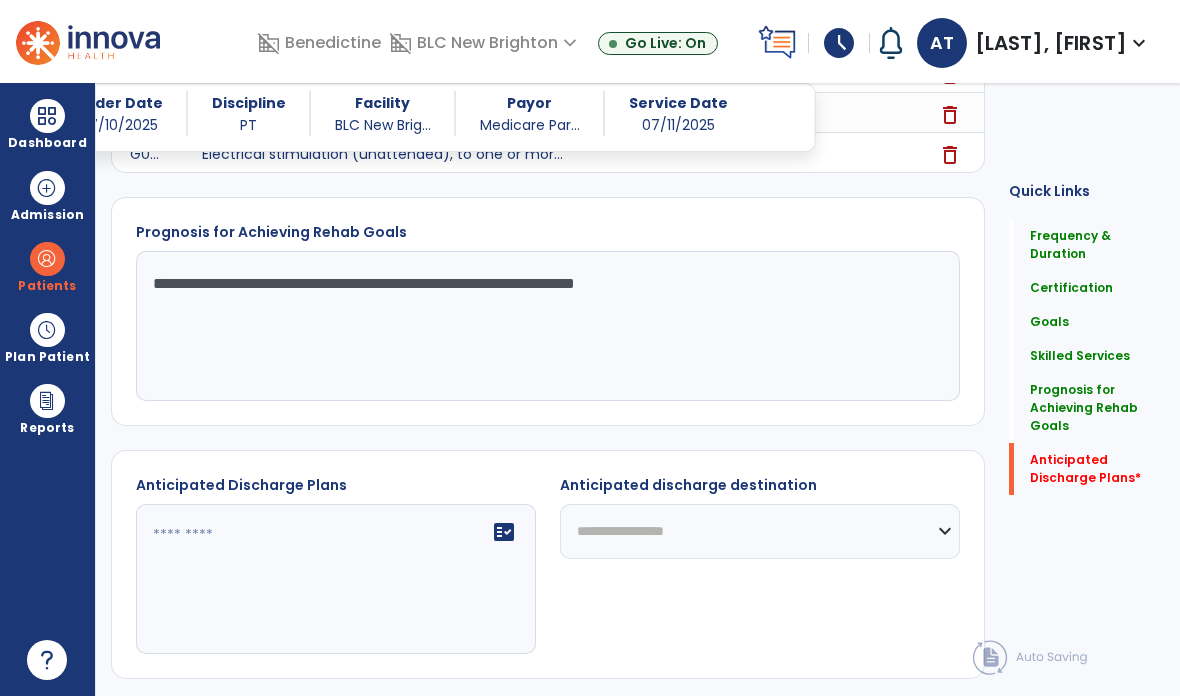 click 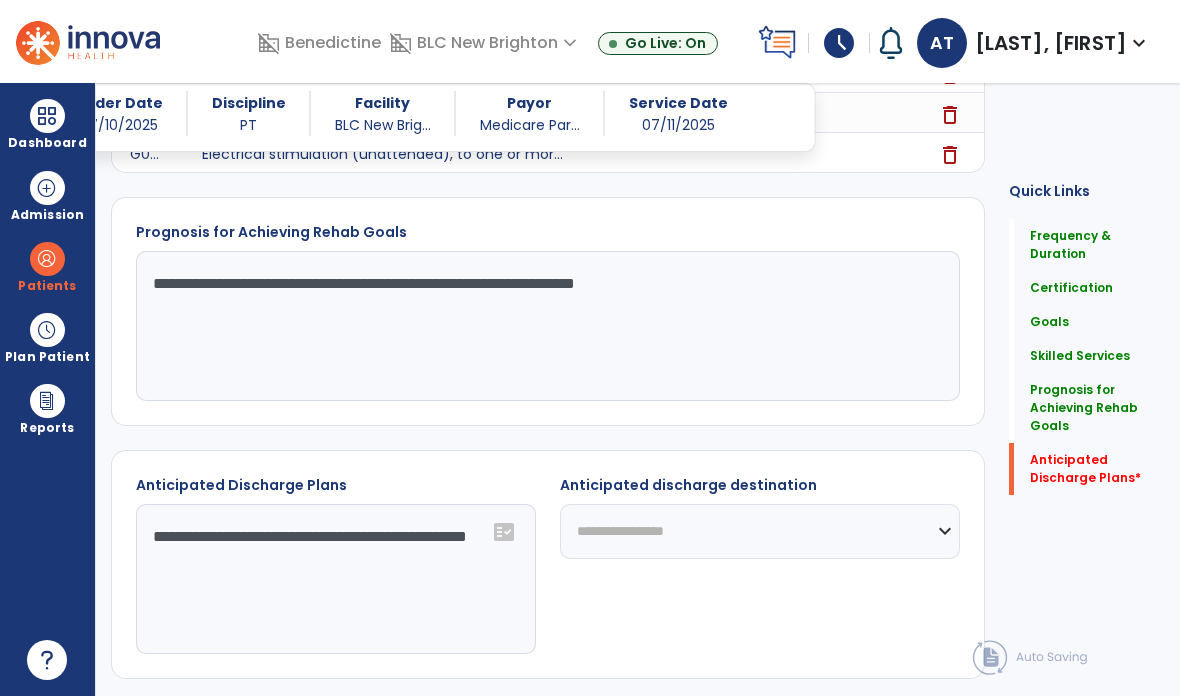 click on "**********" 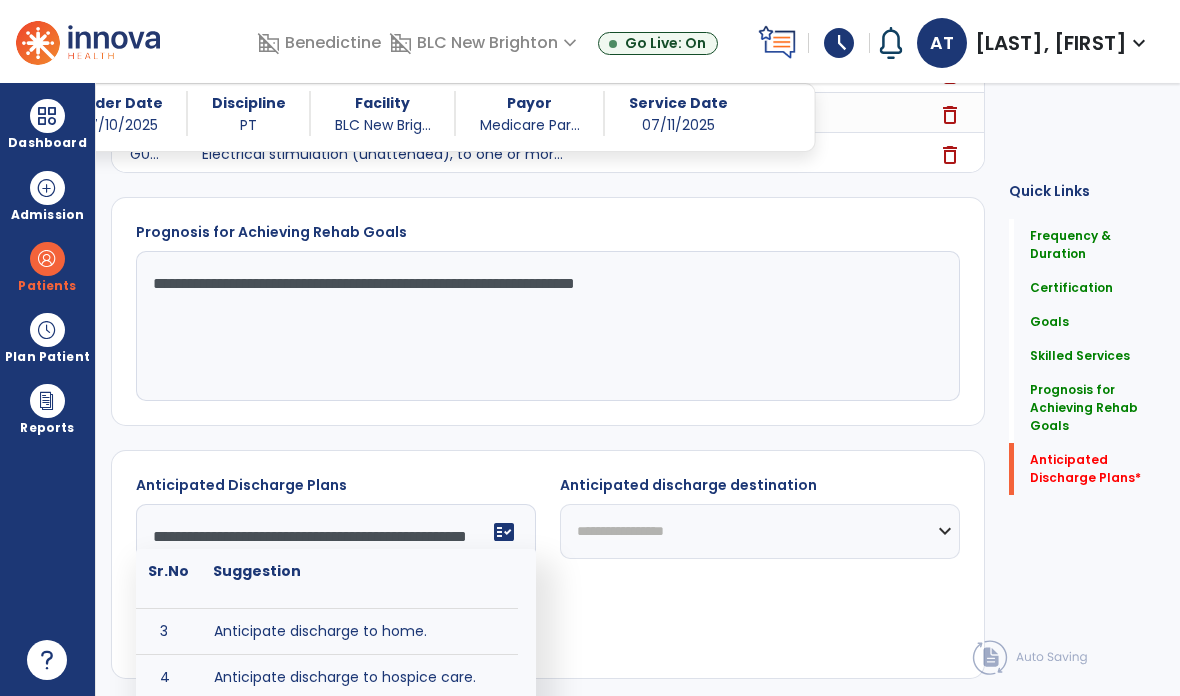 scroll, scrollTop: 100, scrollLeft: 0, axis: vertical 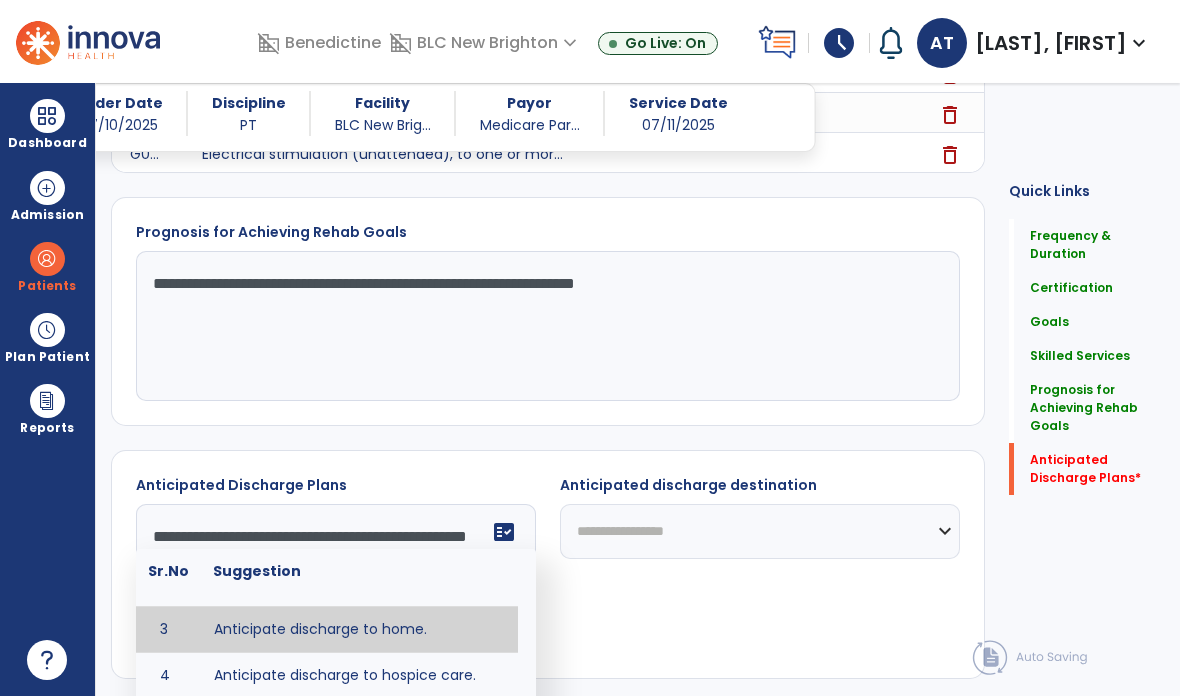 type on "**********" 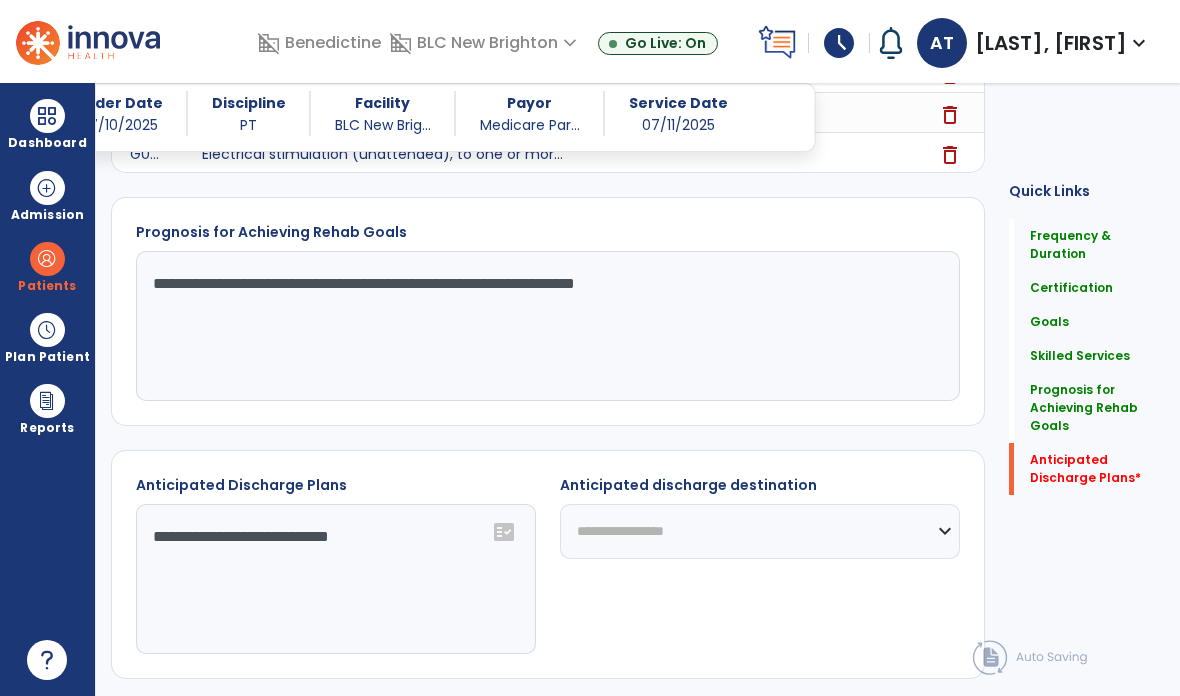 click on "**********" 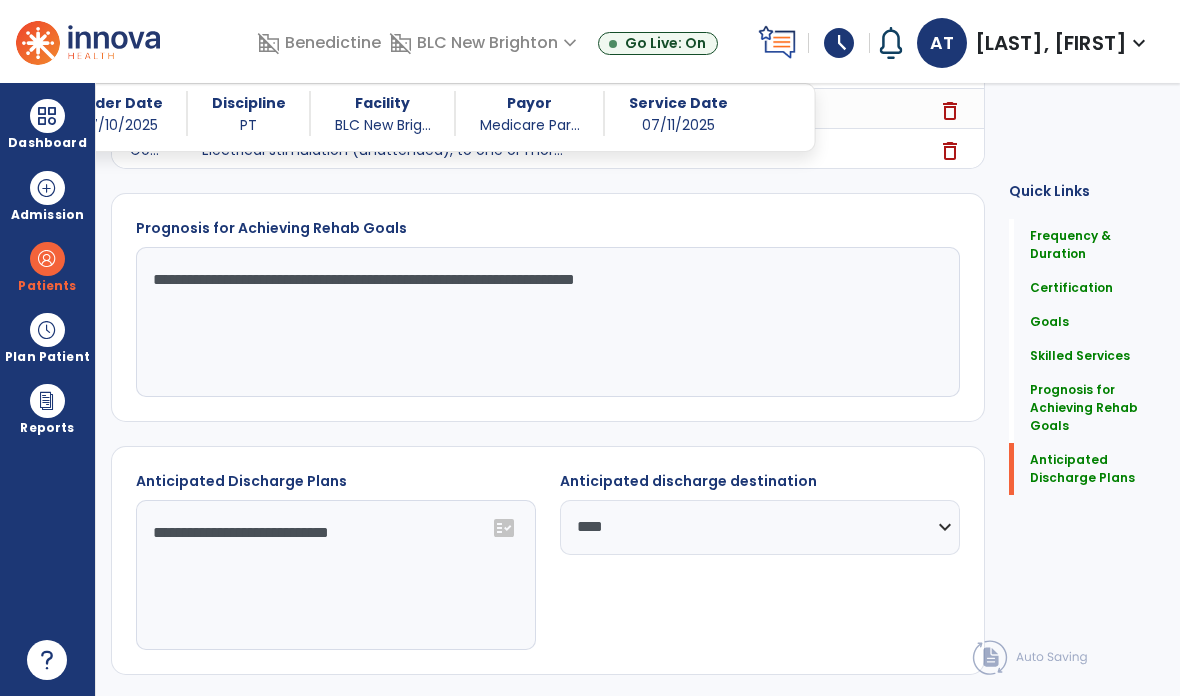 scroll, scrollTop: 2029, scrollLeft: 0, axis: vertical 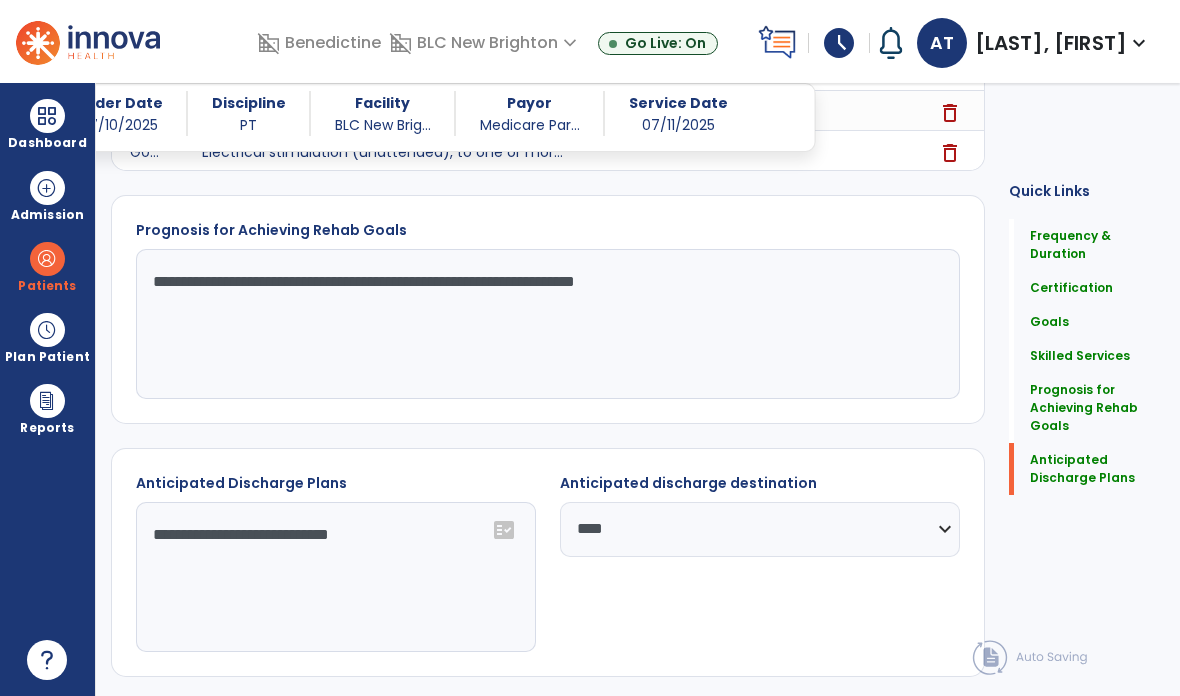 click on "Sign Doc" 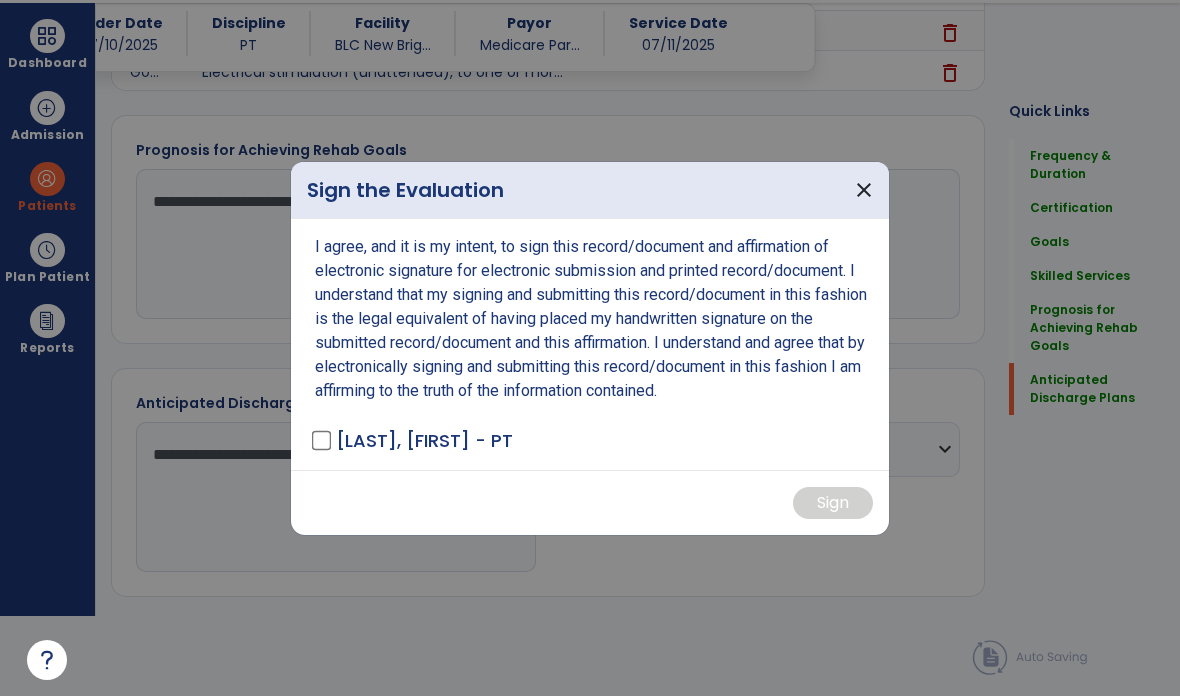 scroll, scrollTop: 0, scrollLeft: 0, axis: both 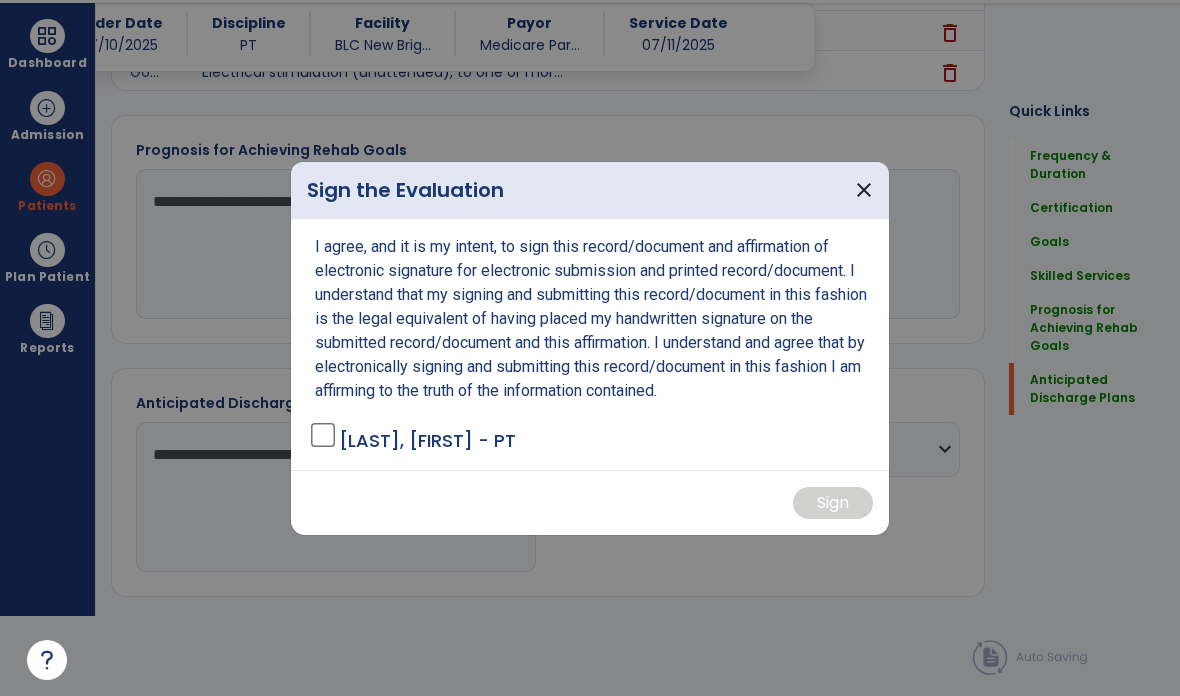 click on "I agree, and it is my intent, to sign this record/document and affirmation of electronic signature for electronic submission and printed record/document. I understand that my signing and submitting this record/document in this fashion is the legal equivalent of having placed my handwritten signature on the submitted record/document and this affirmation. I understand and agree that by electronically signing and submitting this record/document in this fashion I am affirming to the truth of the information contained. [LAST], [FIRST] - PT" at bounding box center (590, 344) 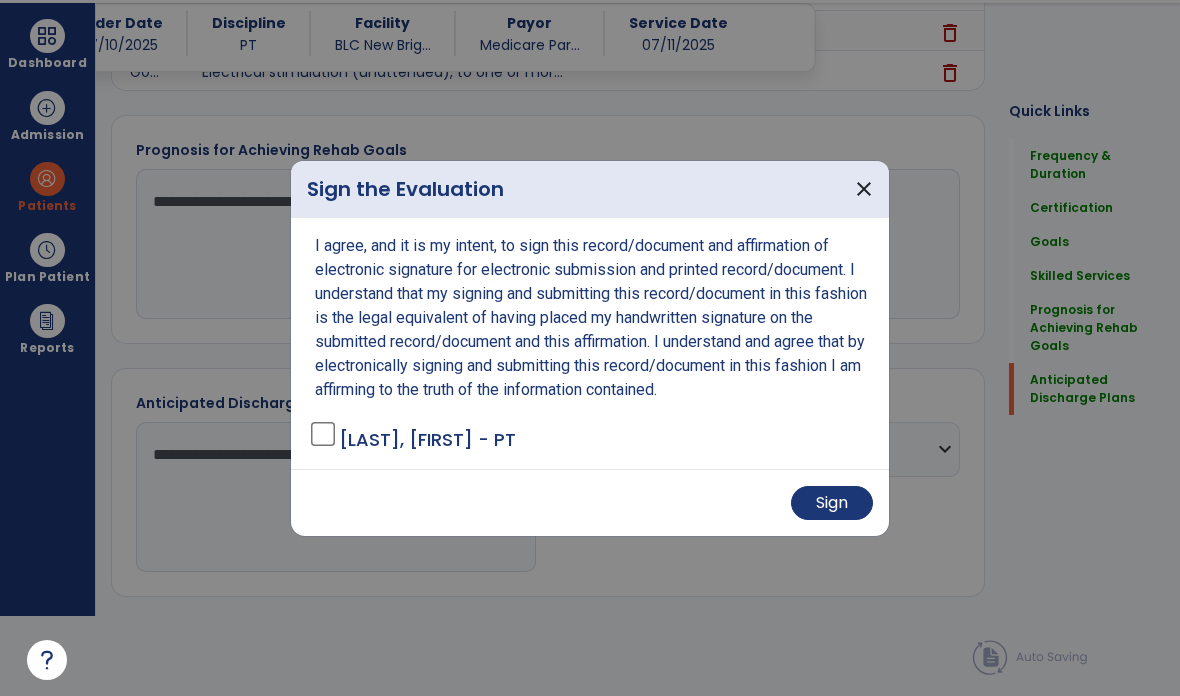 click on "Sign" at bounding box center [832, 503] 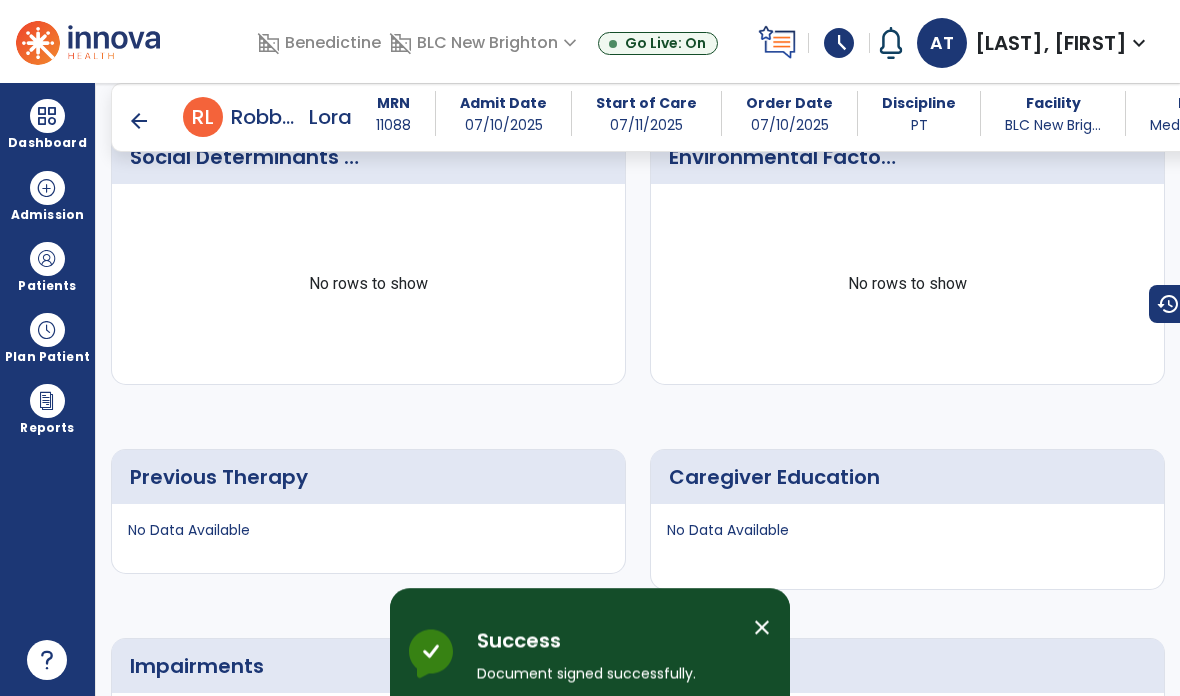 scroll, scrollTop: 80, scrollLeft: 0, axis: vertical 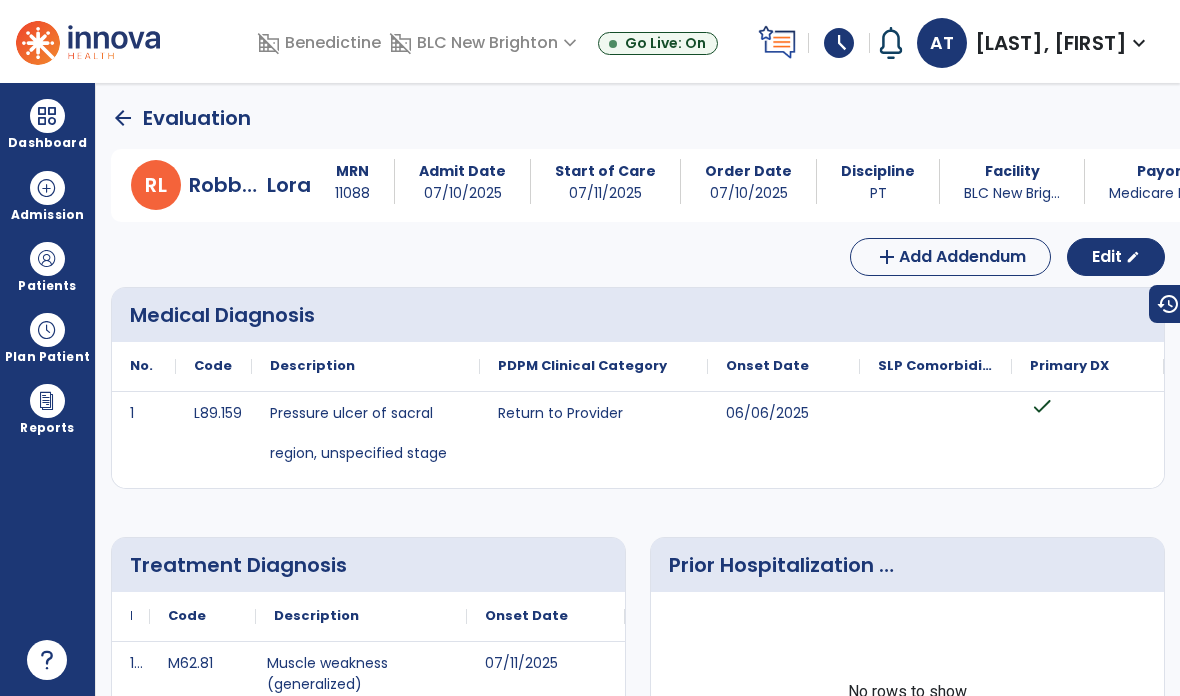 click on "arrow_back" 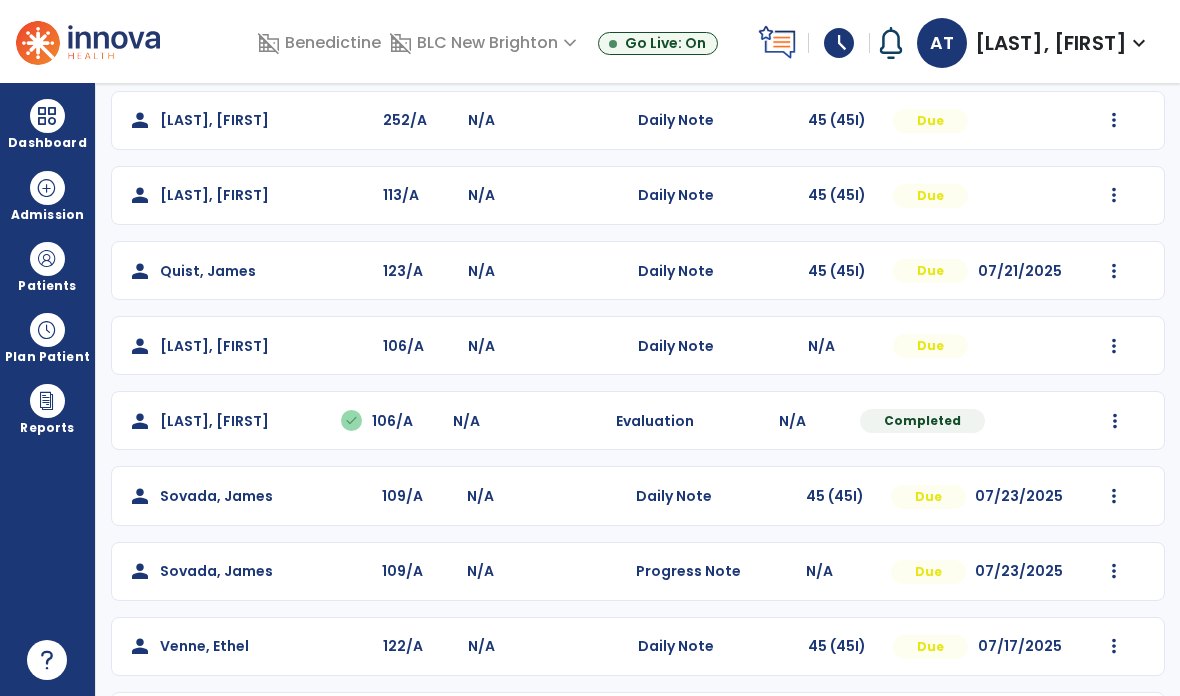 scroll, scrollTop: 265, scrollLeft: 0, axis: vertical 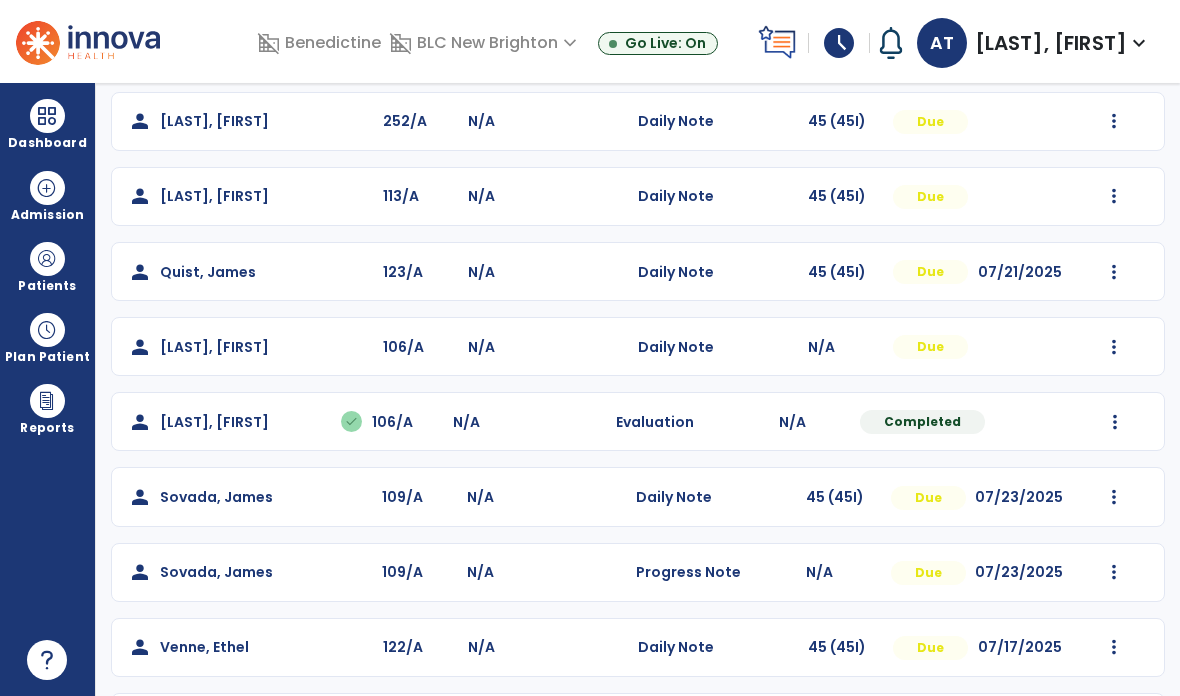 click on "person V [LAST], [FIRST] [PHONE]/A N/A Daily Note [NUMBER] ([NUMBER]I) Due [DATE] Mark Visit As Complete Reset Note Open Document G + C Mins" 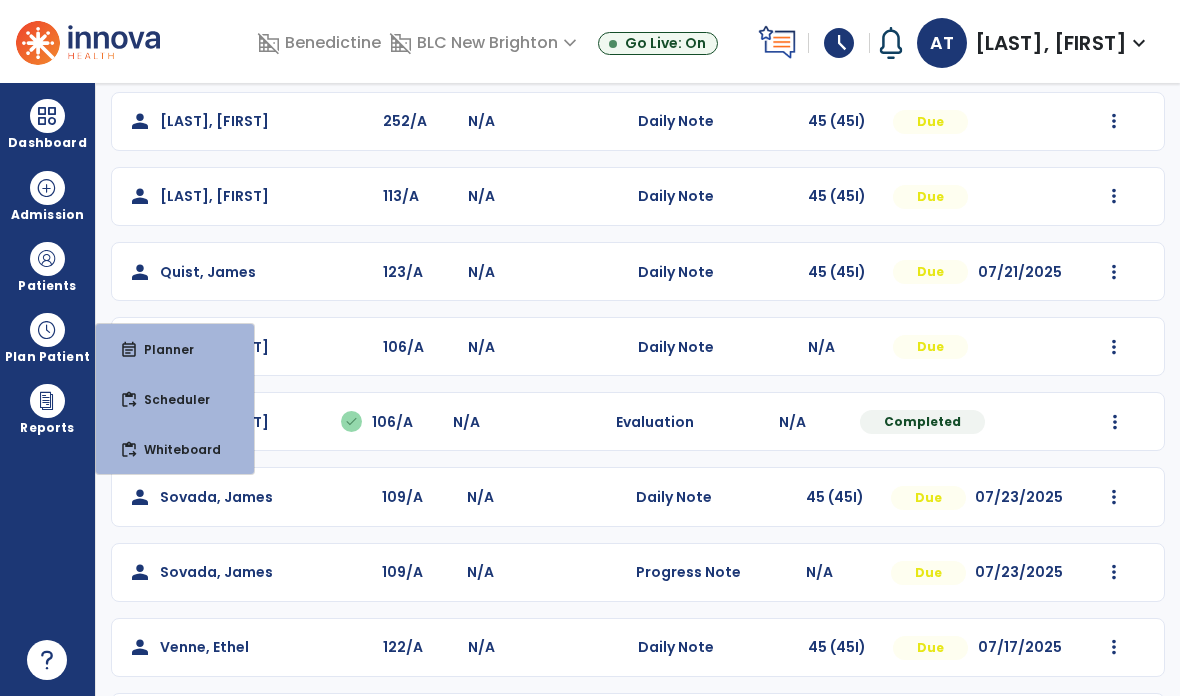 click at bounding box center [47, 259] 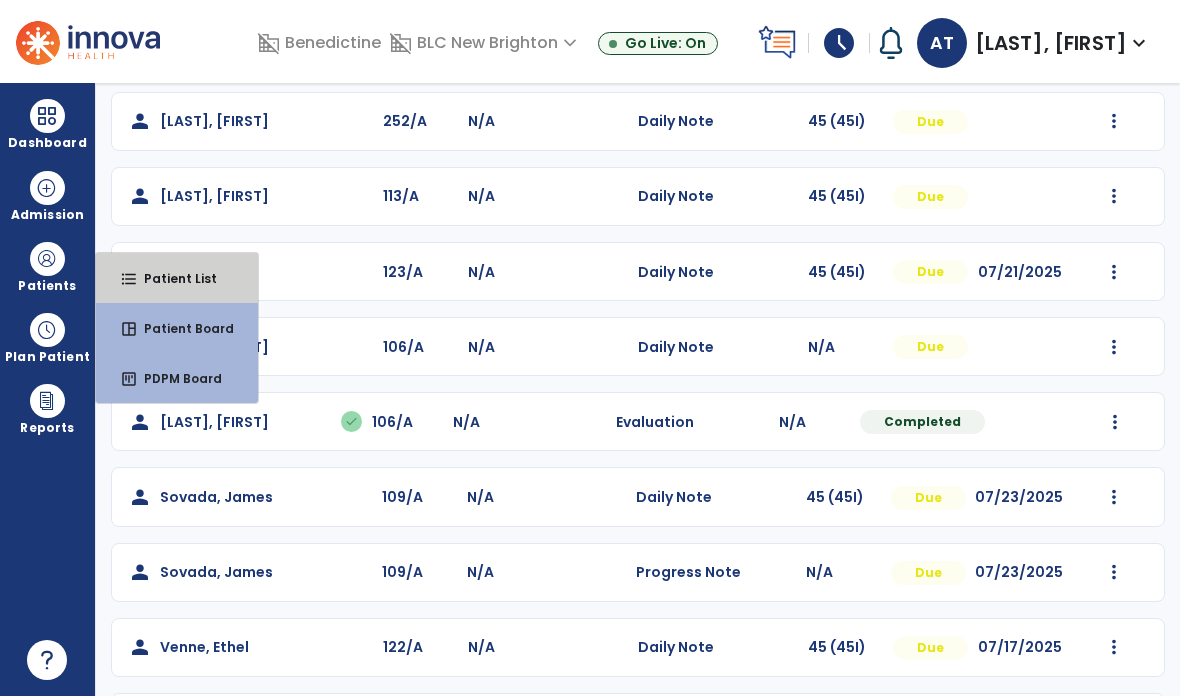 click on "format_list_bulleted  Patient List" at bounding box center [177, 278] 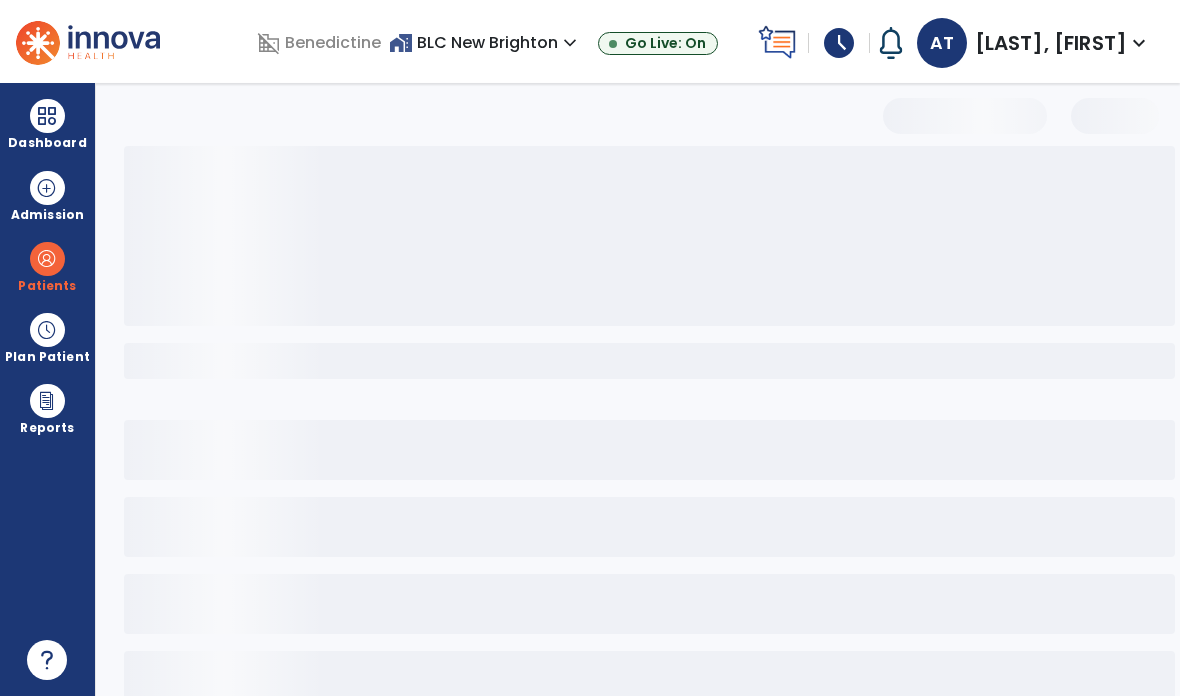 scroll, scrollTop: 0, scrollLeft: 0, axis: both 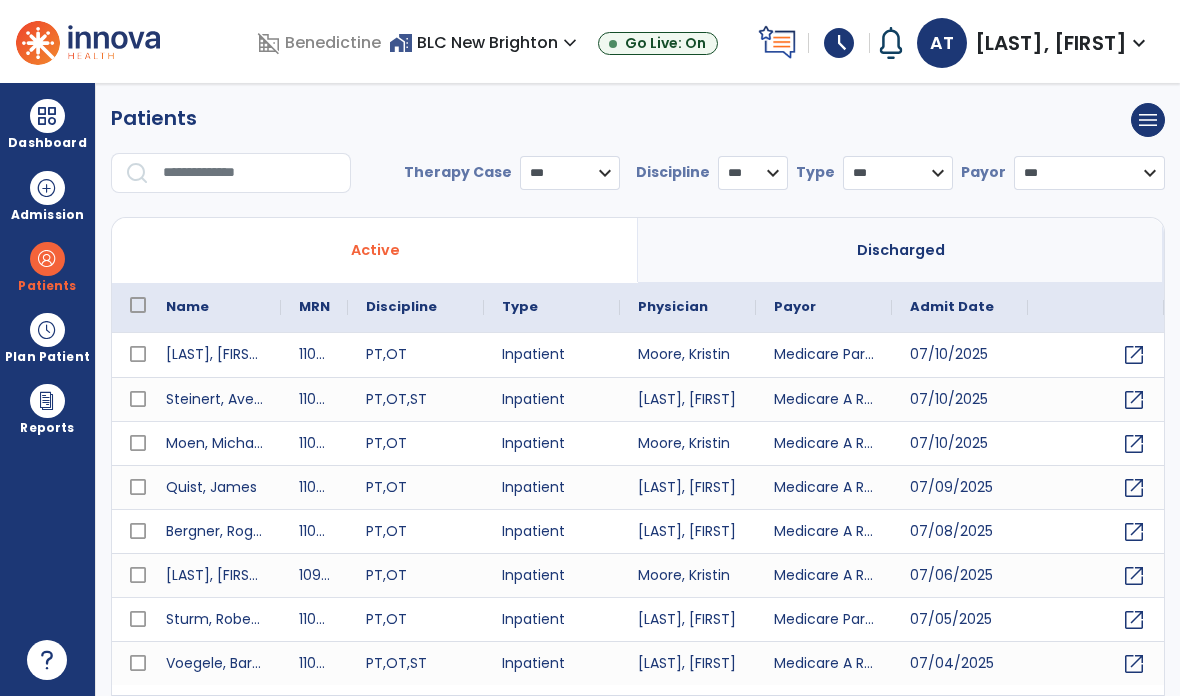 click at bounding box center (237, 181) 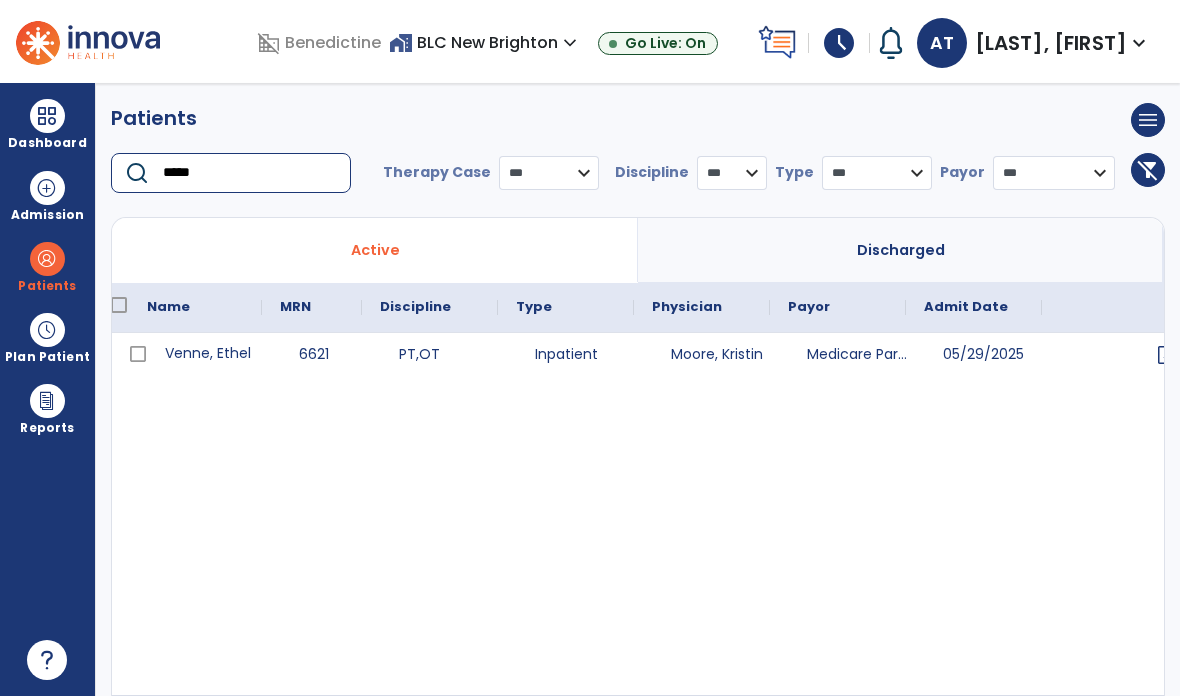 scroll, scrollTop: 0, scrollLeft: 68, axis: horizontal 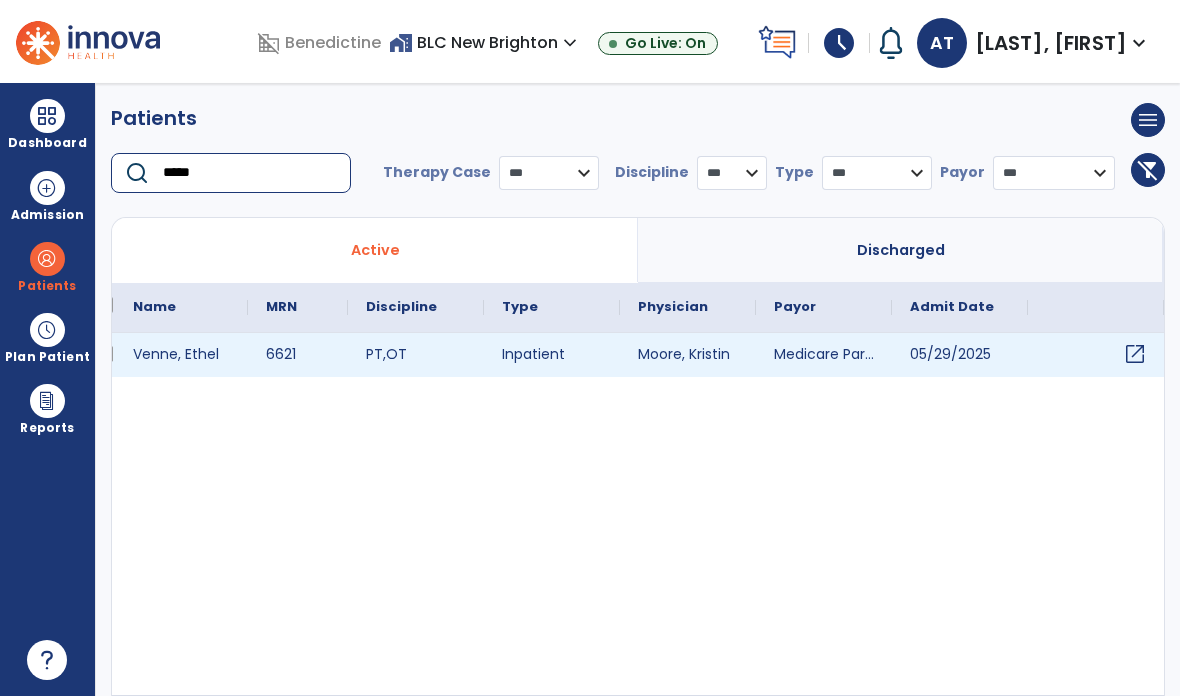 type on "*****" 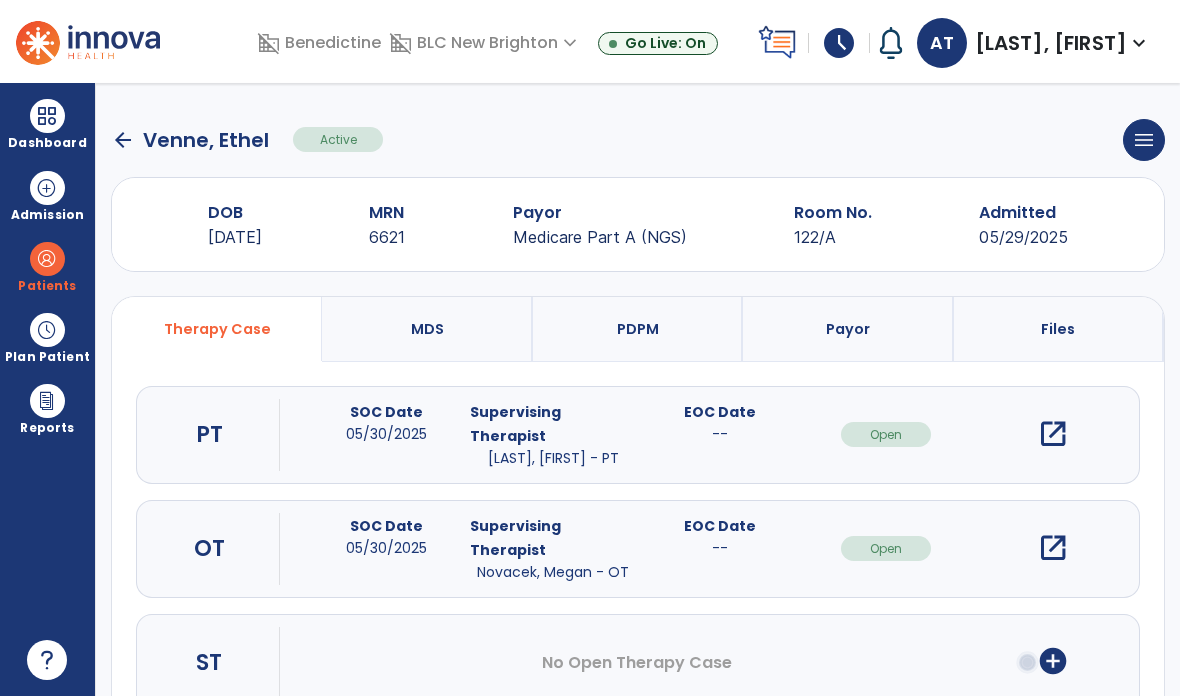 click on "open_in_new" at bounding box center (1053, 434) 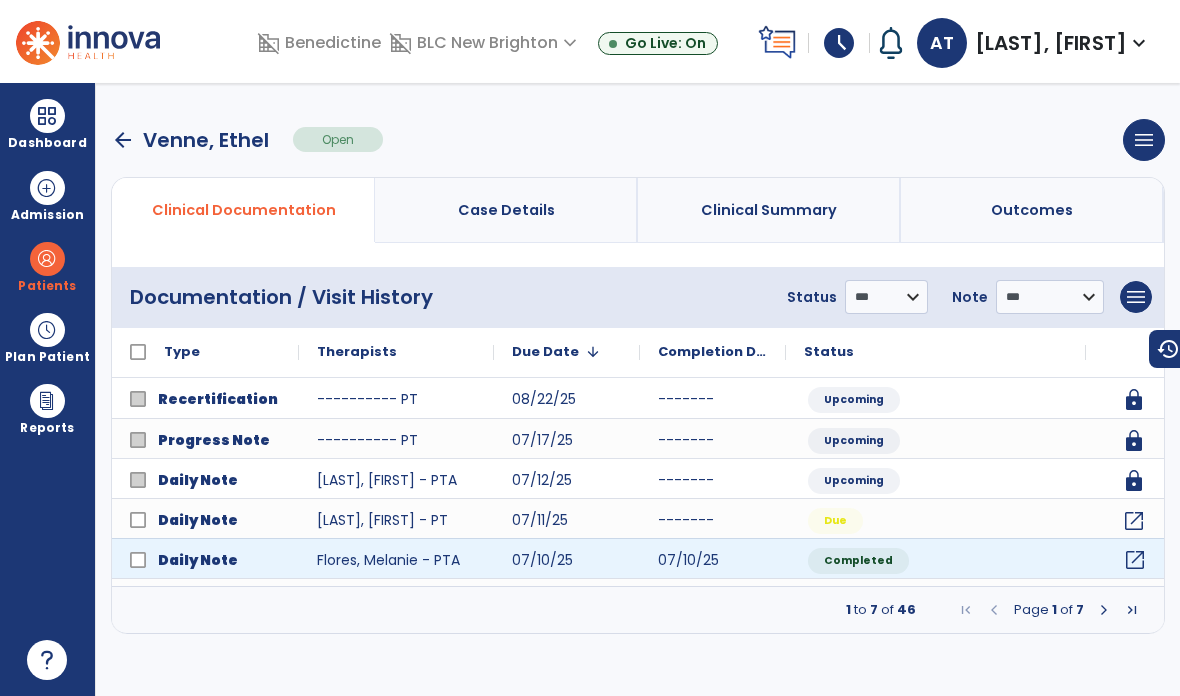 click on "open_in_new" 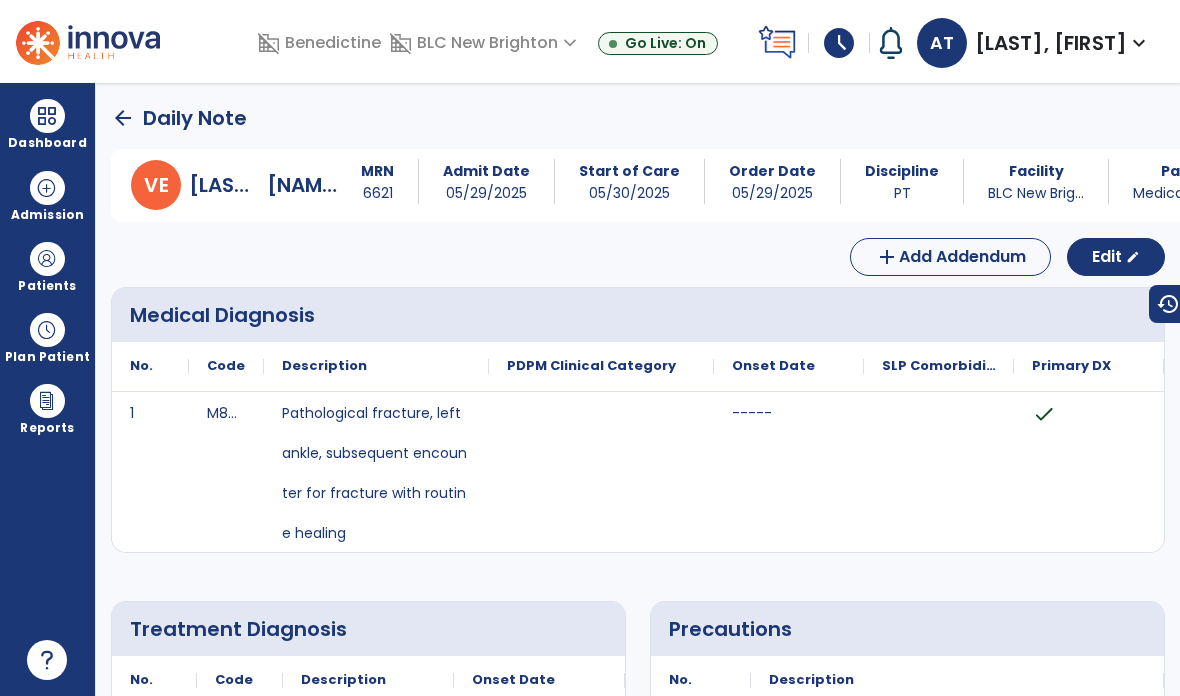 scroll, scrollTop: 0, scrollLeft: 0, axis: both 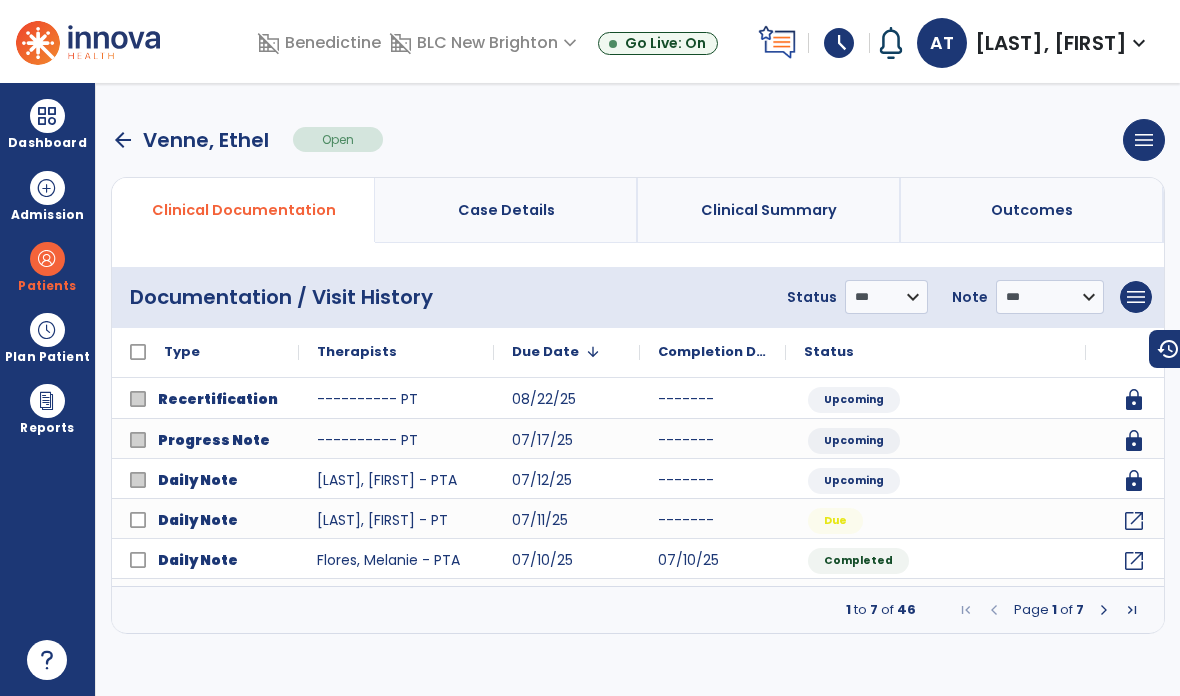 click at bounding box center [47, 259] 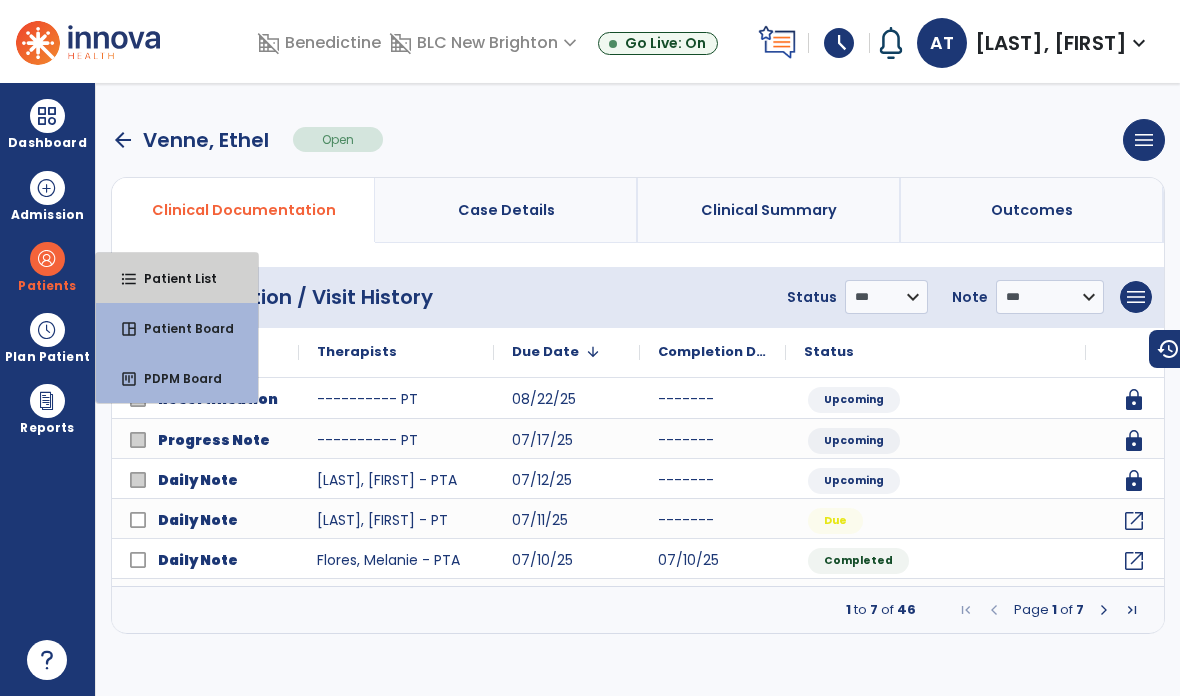 click on "format_list_bulleted" at bounding box center (129, 279) 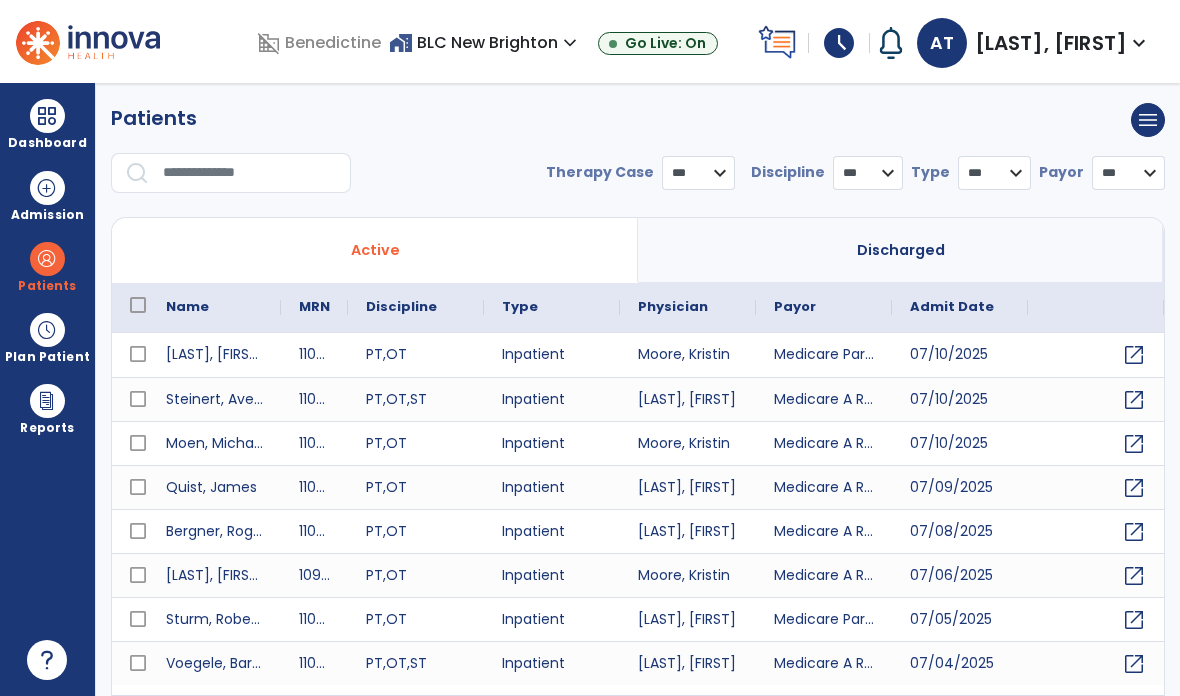 click at bounding box center [47, 116] 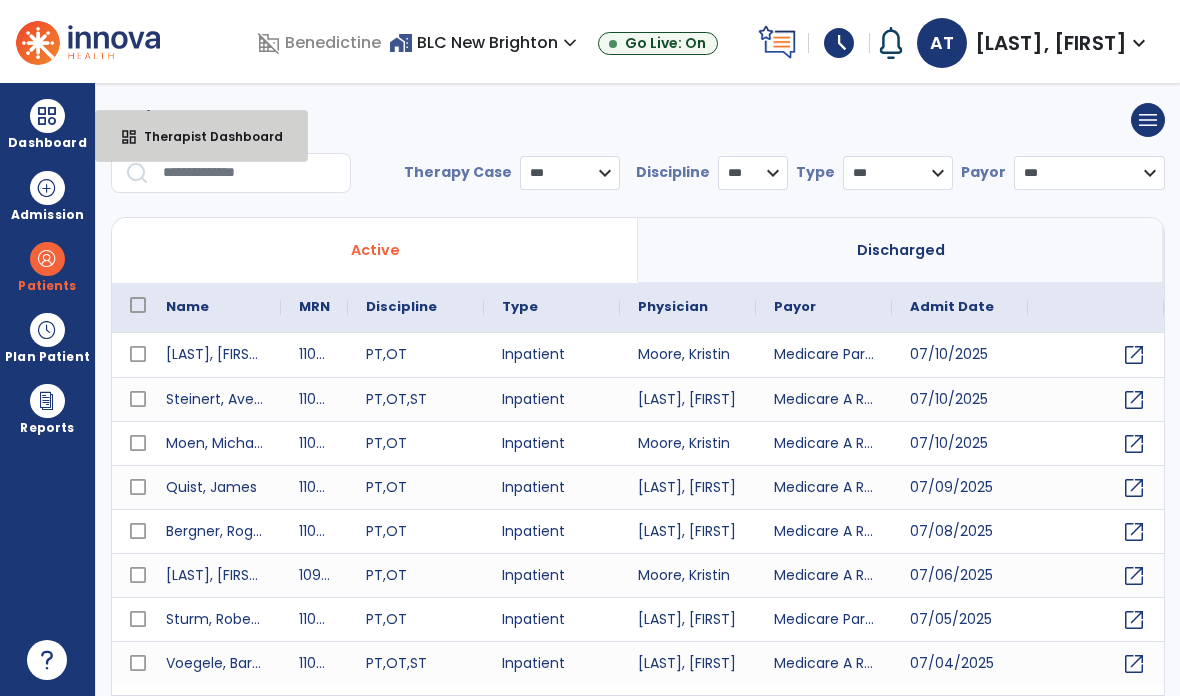 click on "dashboard  Therapist Dashboard" at bounding box center (201, 136) 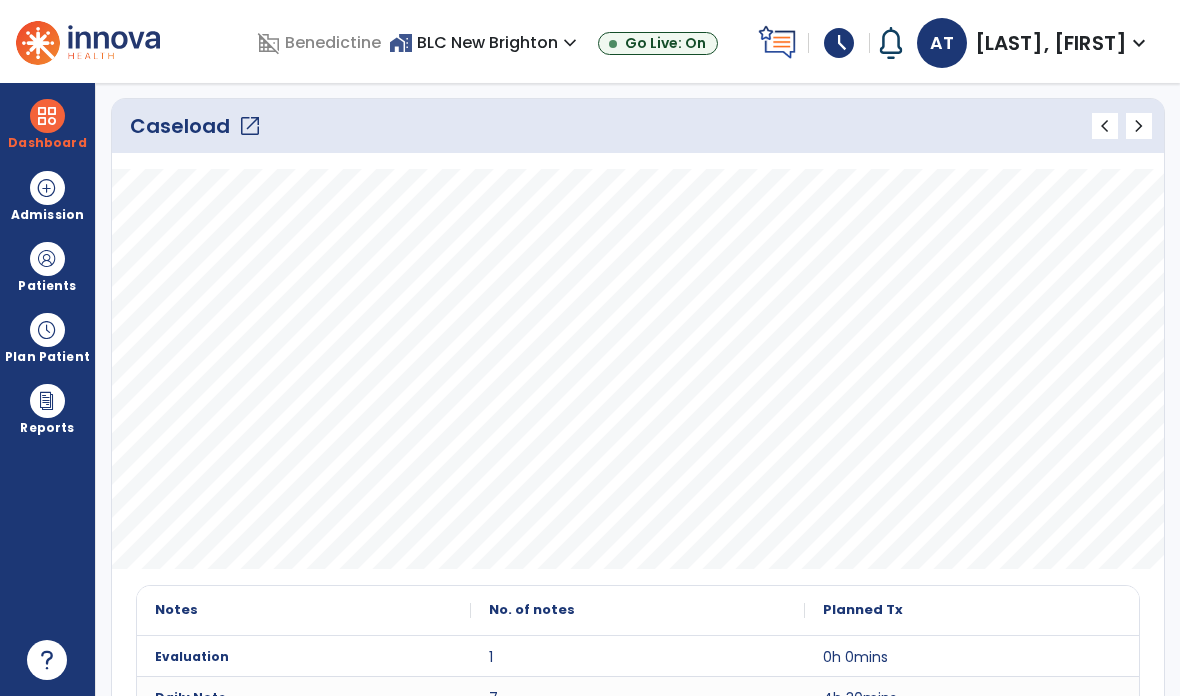 scroll, scrollTop: 327, scrollLeft: 0, axis: vertical 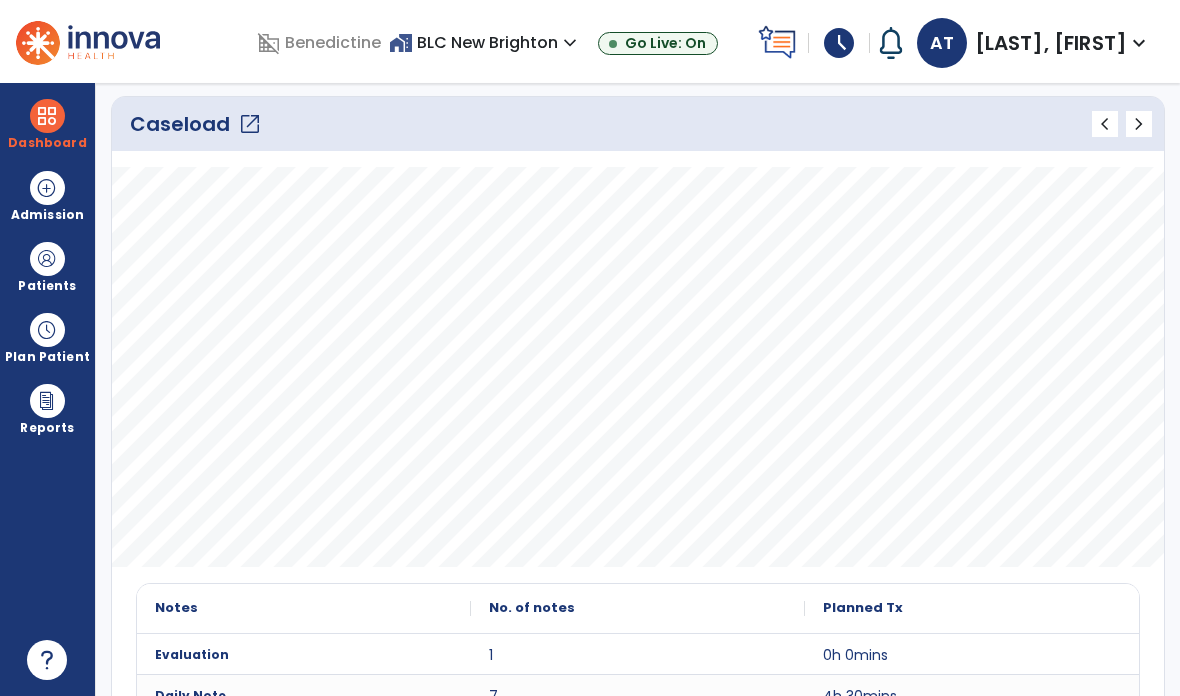 click on "Caseload   open_in_new" 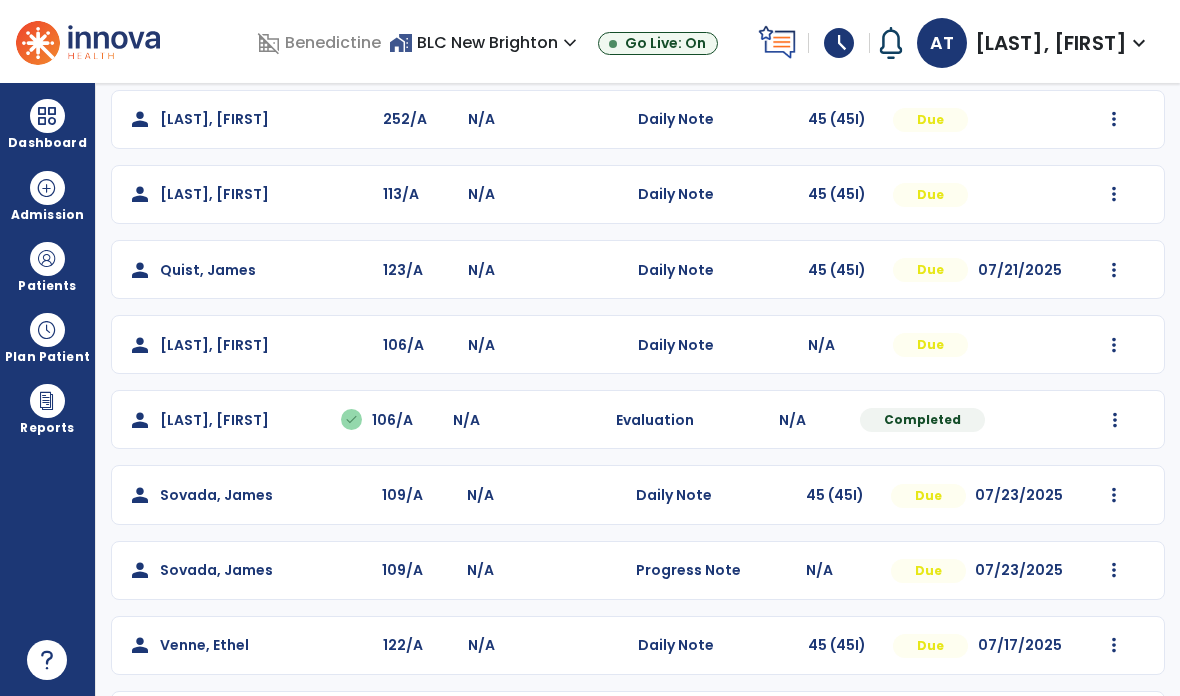 scroll, scrollTop: 265, scrollLeft: 0, axis: vertical 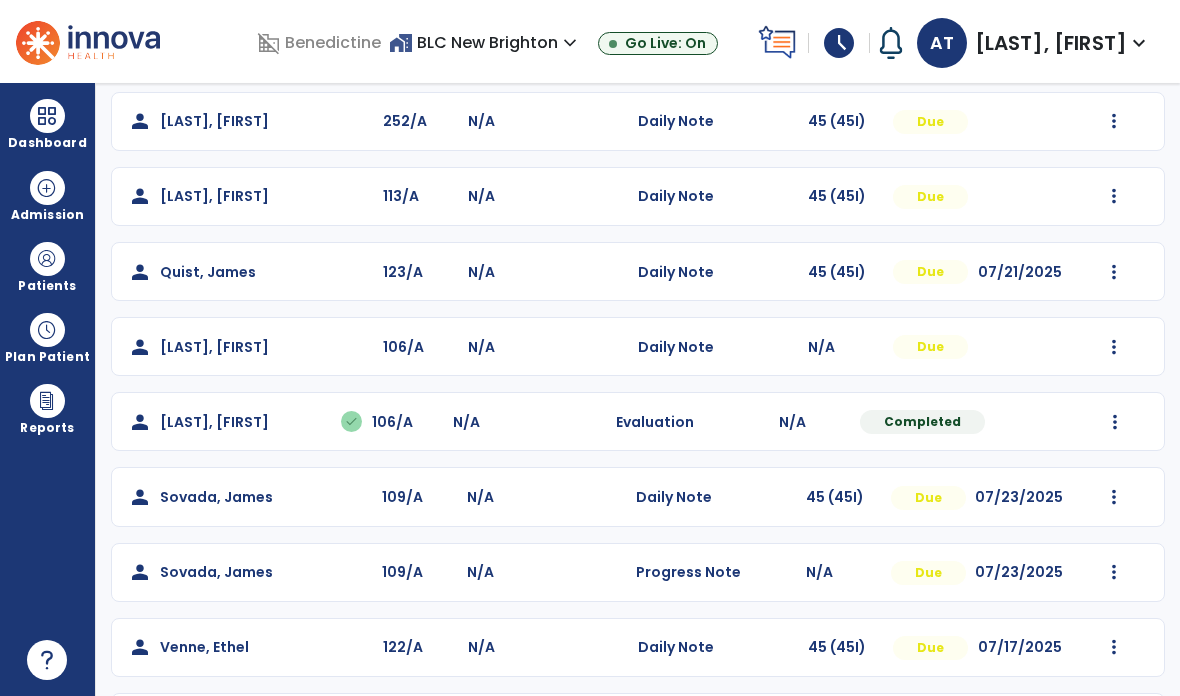 click at bounding box center (1114, 121) 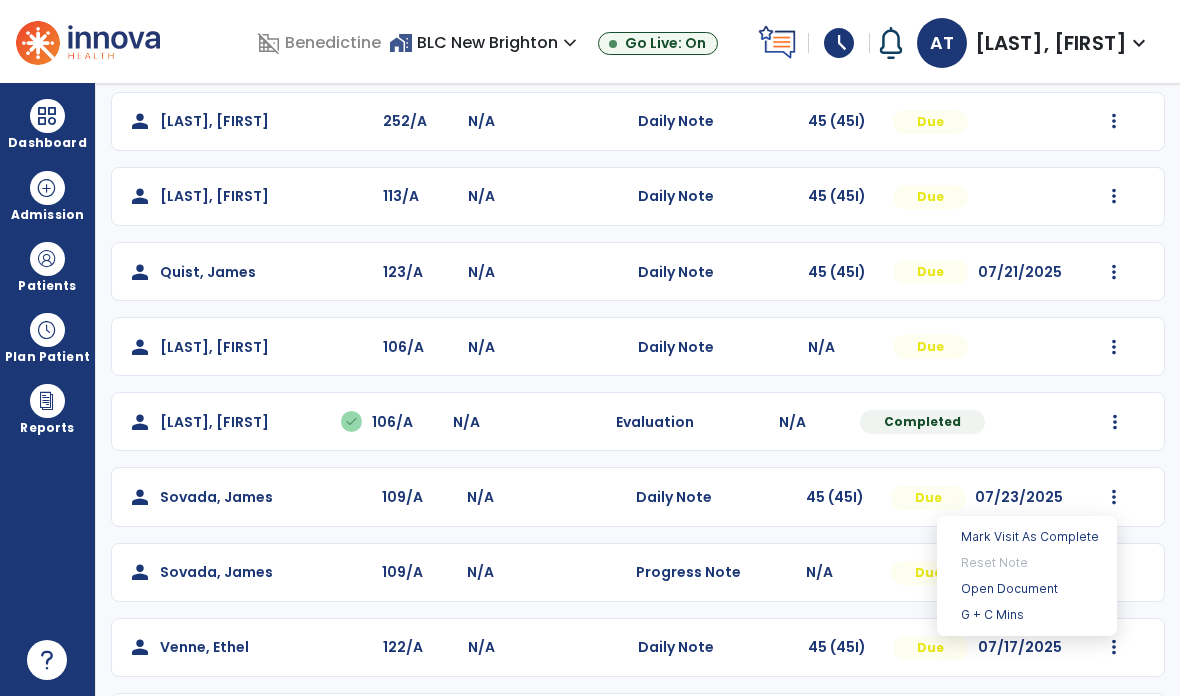 click on "Open Document" at bounding box center [1027, 589] 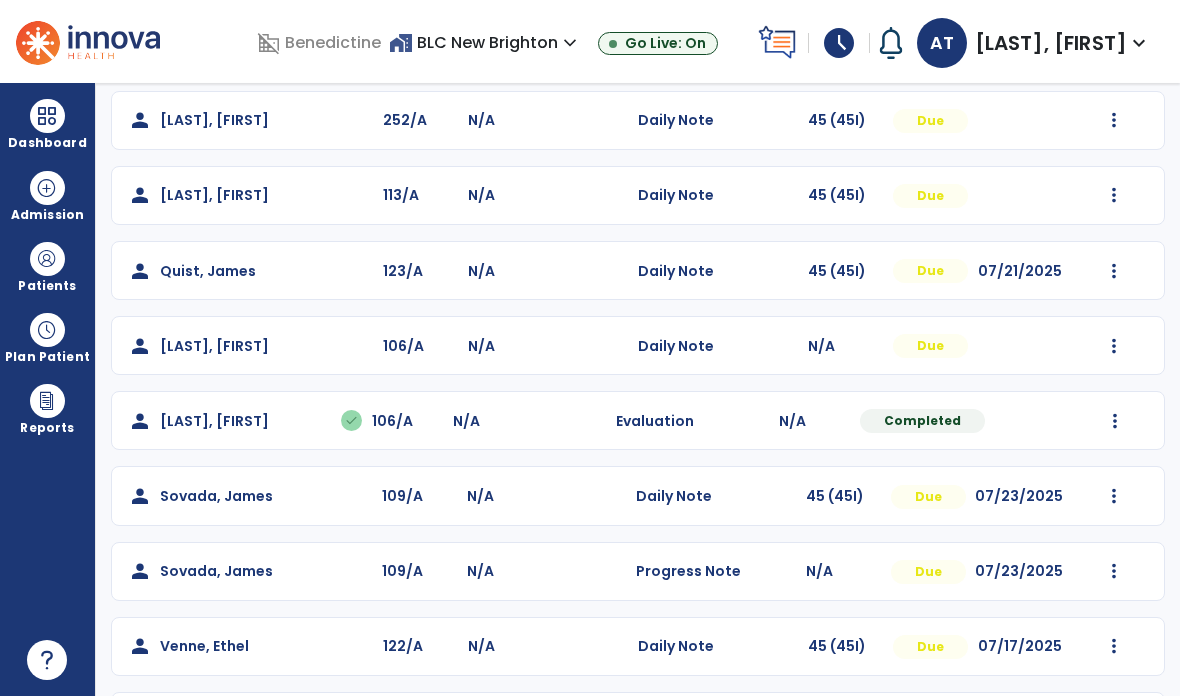 scroll, scrollTop: 265, scrollLeft: 0, axis: vertical 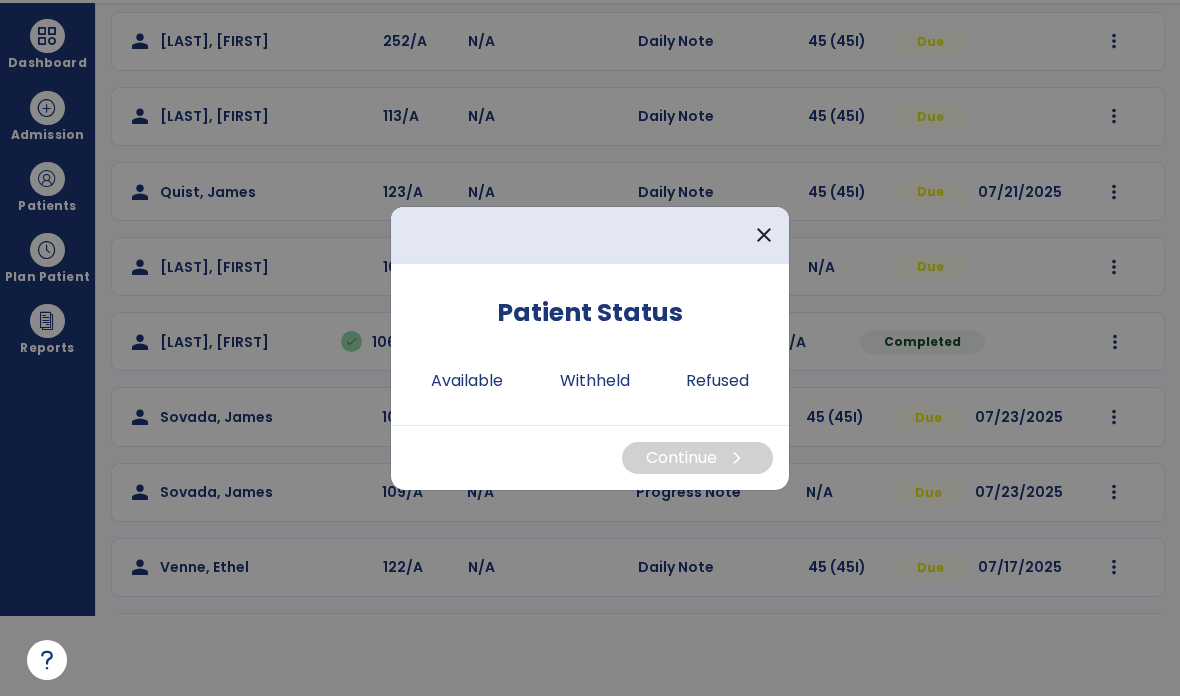 click on "Available" at bounding box center [467, 381] 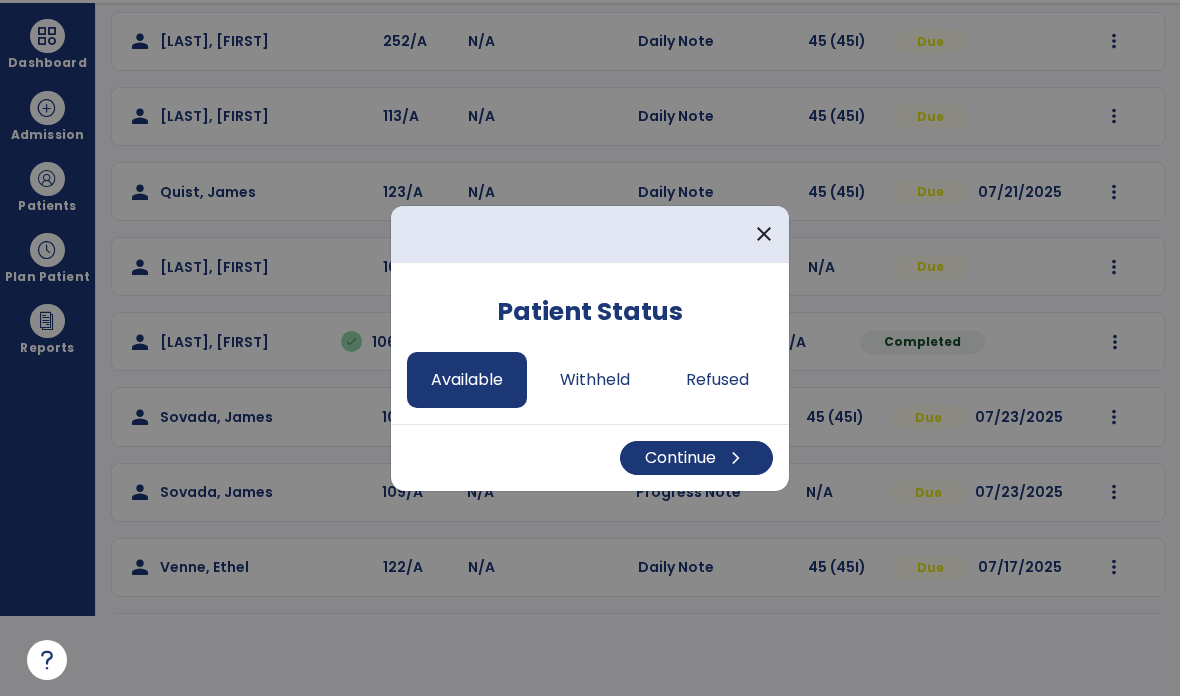 click on "chevron_right" at bounding box center [736, 458] 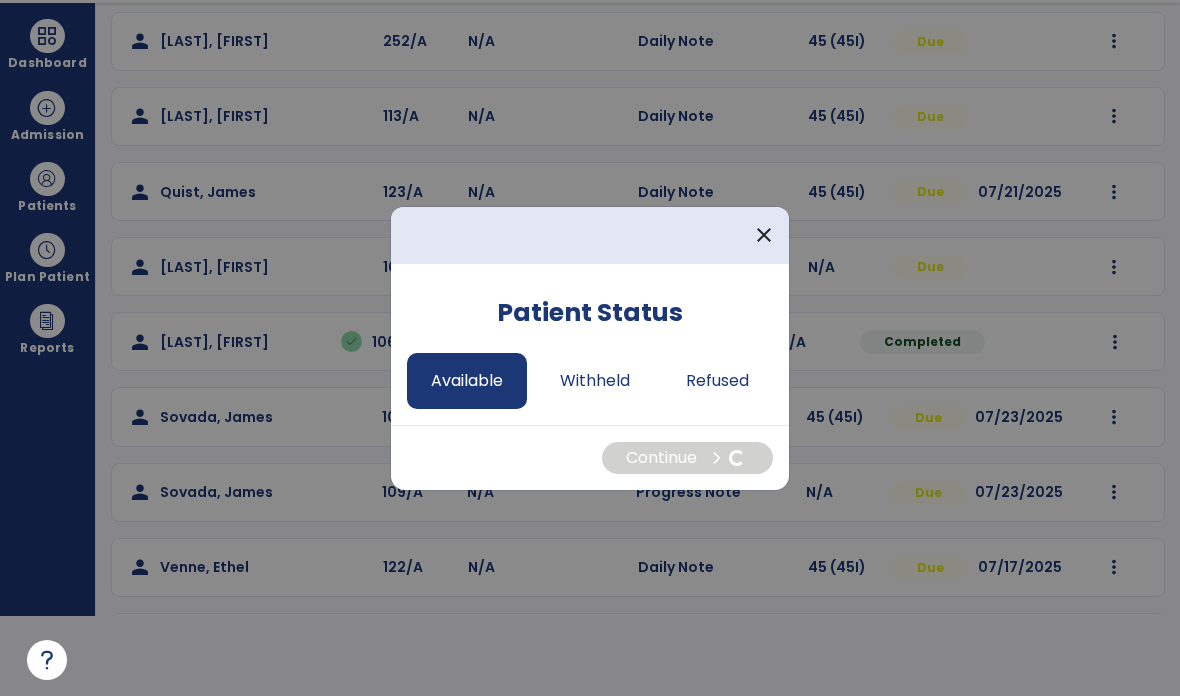 select on "*" 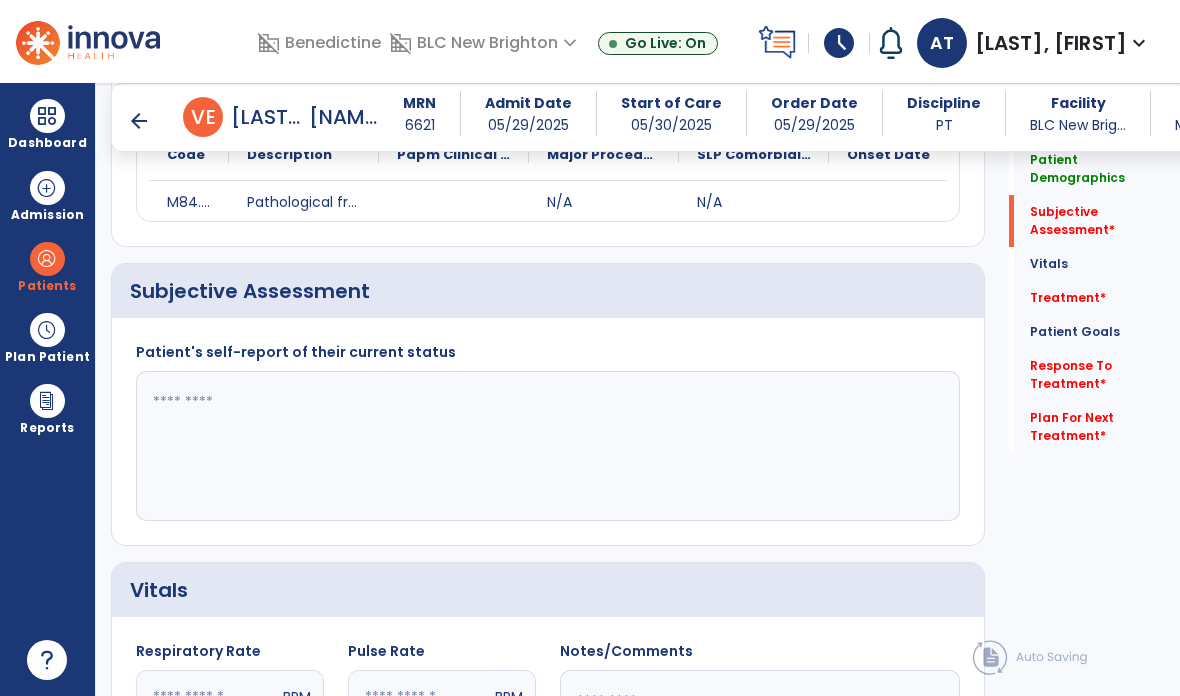 scroll, scrollTop: 80, scrollLeft: 0, axis: vertical 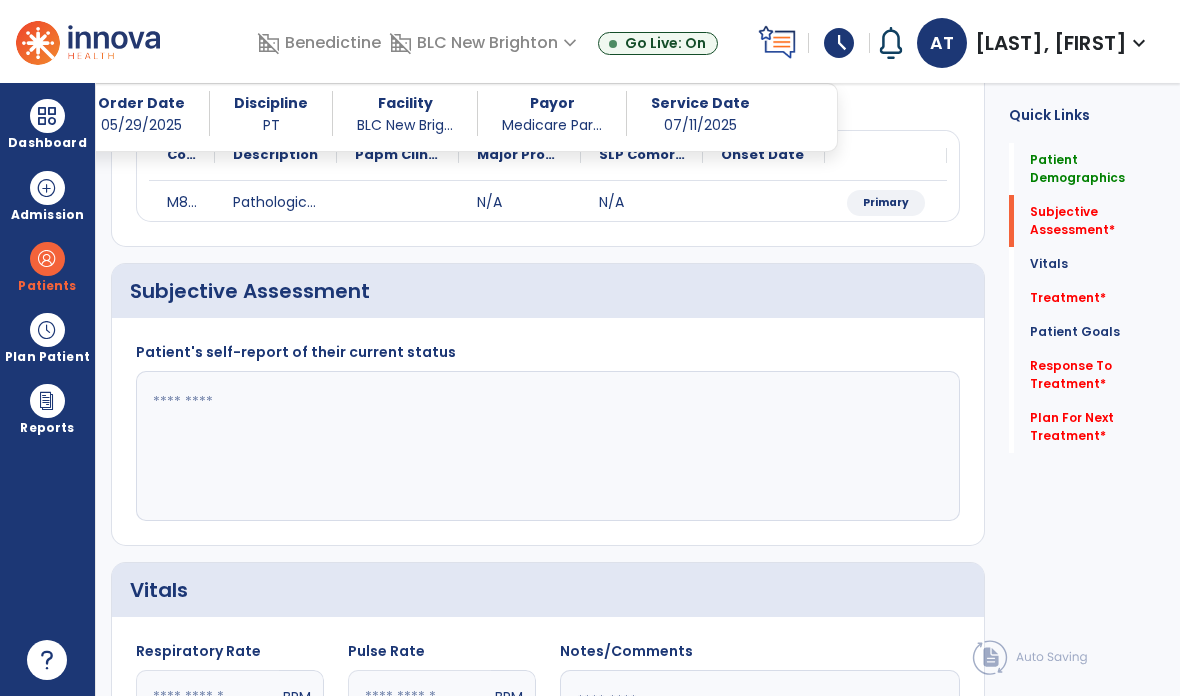 click 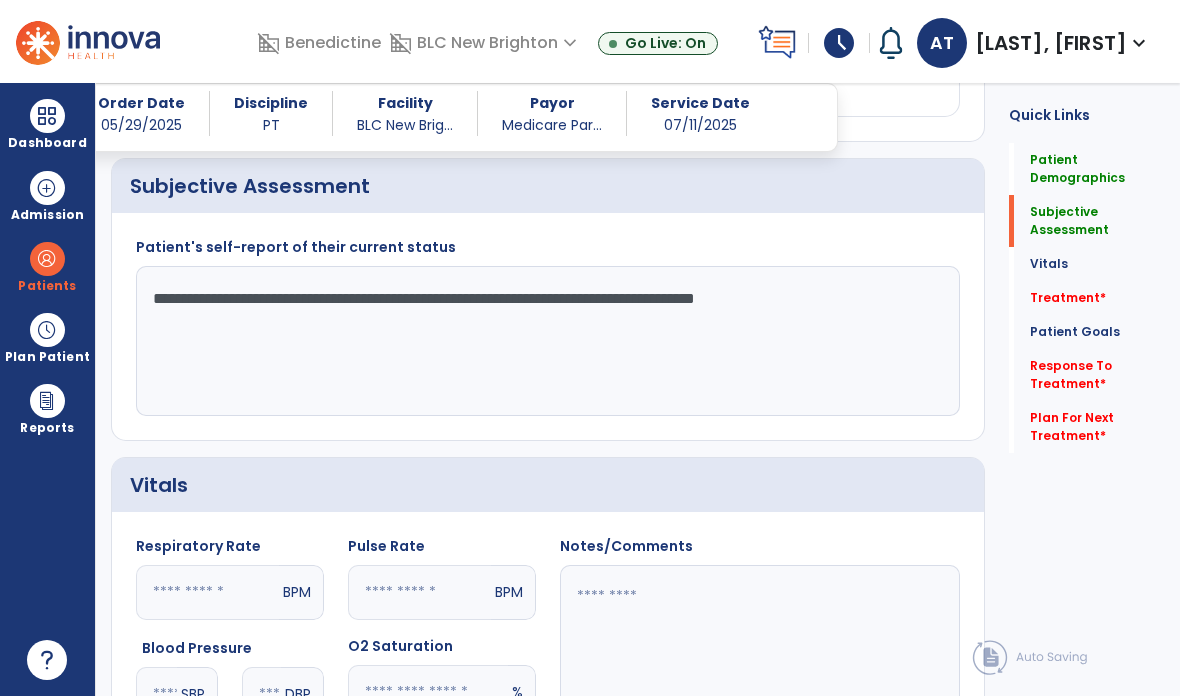 scroll, scrollTop: 366, scrollLeft: 0, axis: vertical 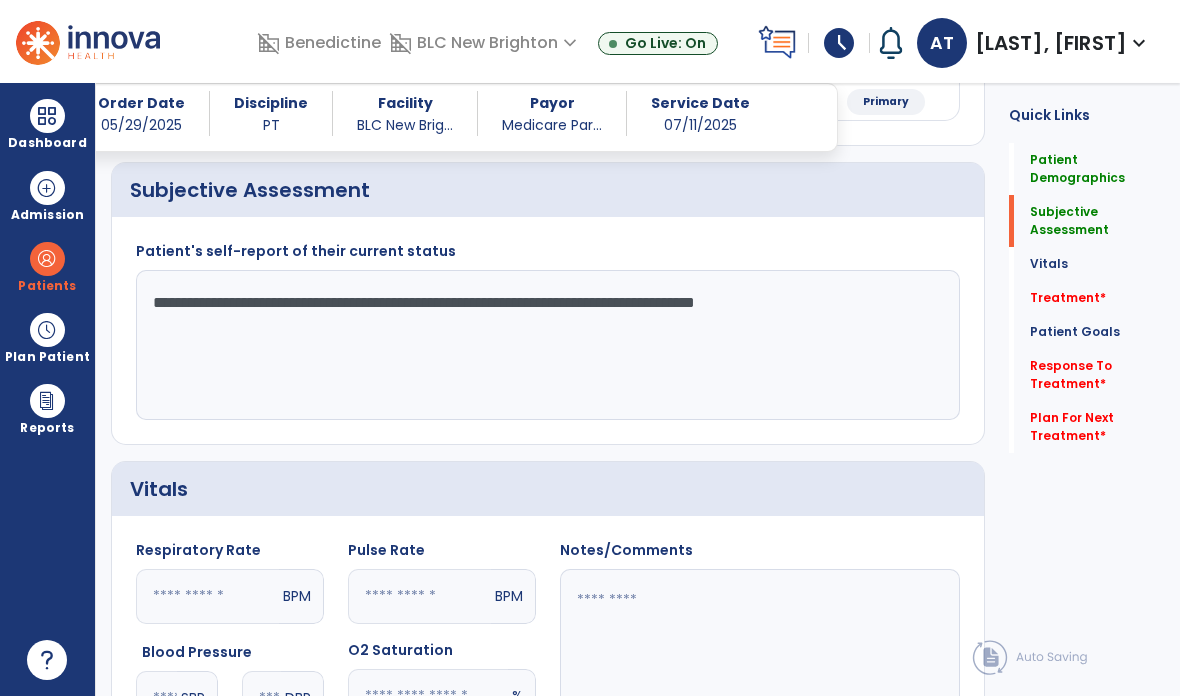 click on "**********" 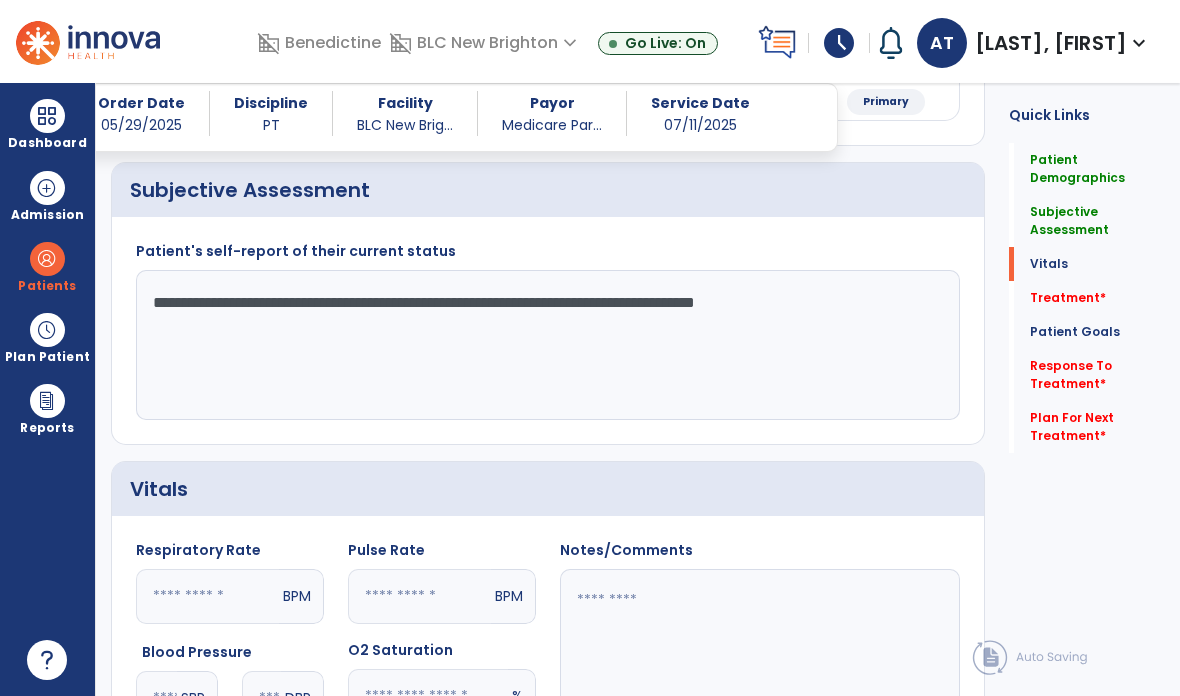 type on "**********" 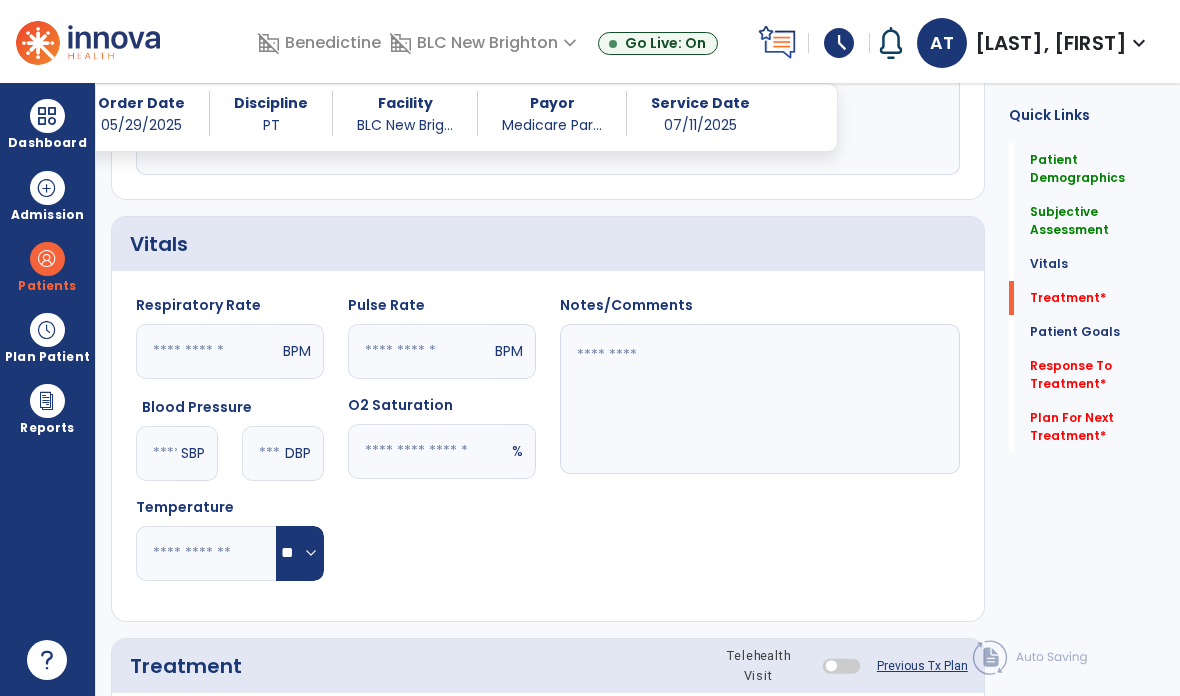 click on "Treatment   *" 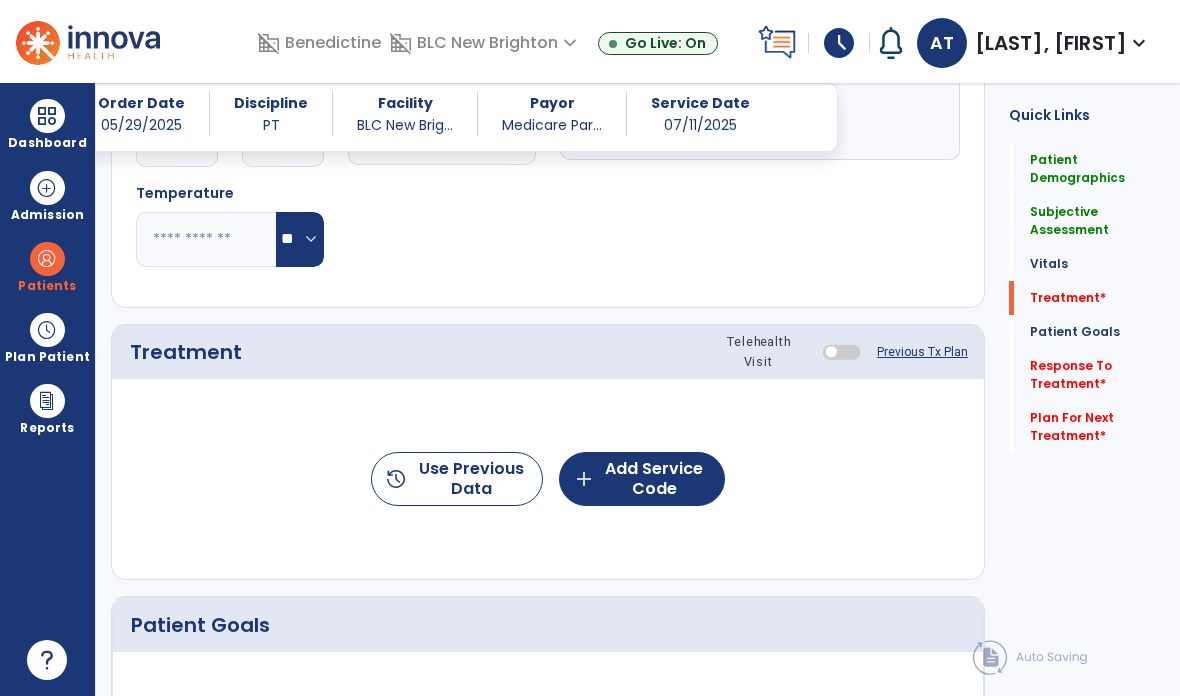 scroll, scrollTop: 949, scrollLeft: 0, axis: vertical 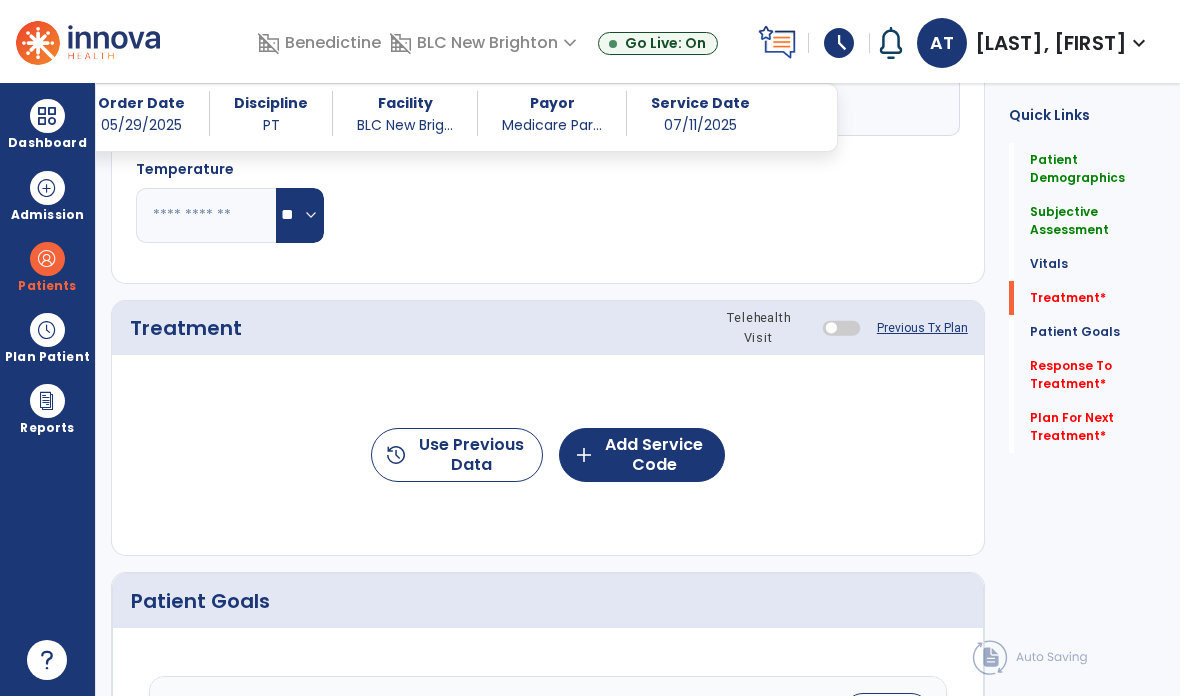 click on "history  Use Previous Data" 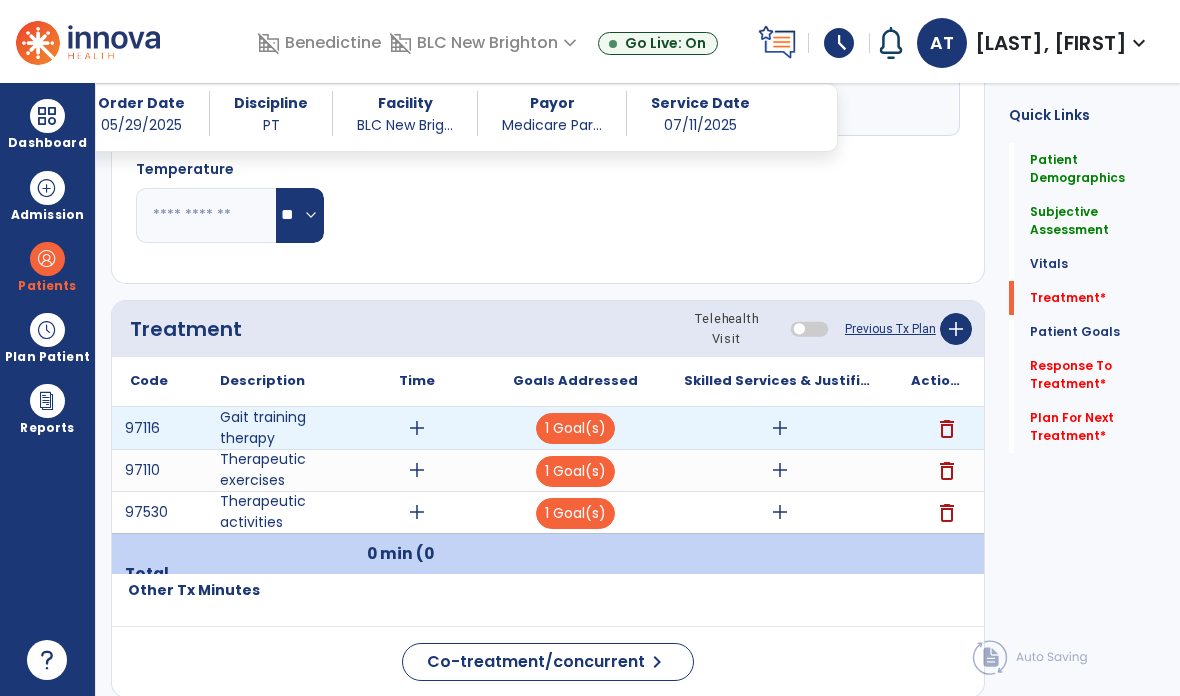 click on "add" at bounding box center [417, 428] 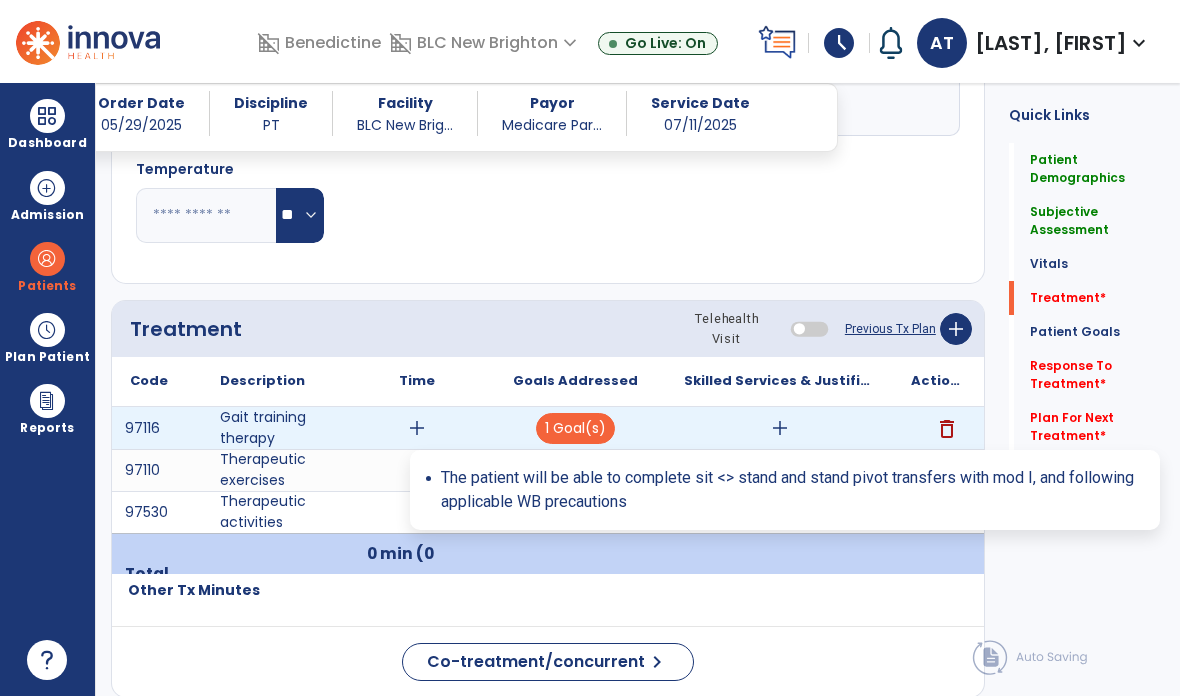 click on "1 Goal(s)" at bounding box center [575, 428] 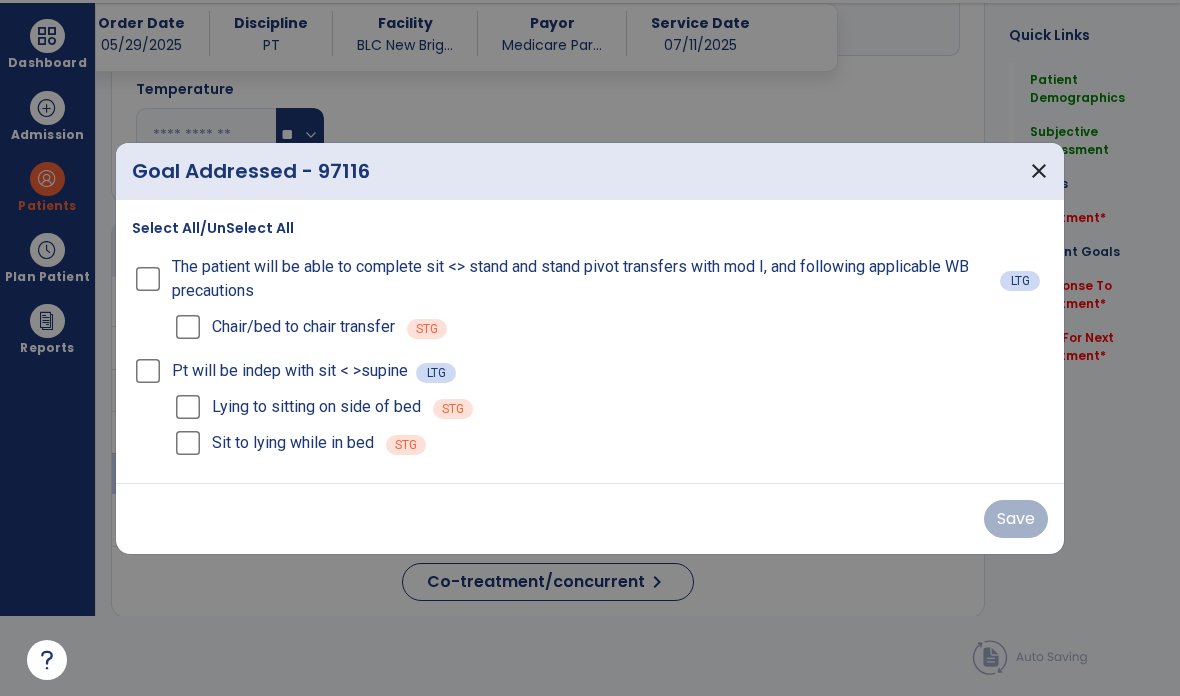 click on "Select All/UnSelect All" at bounding box center (213, 228) 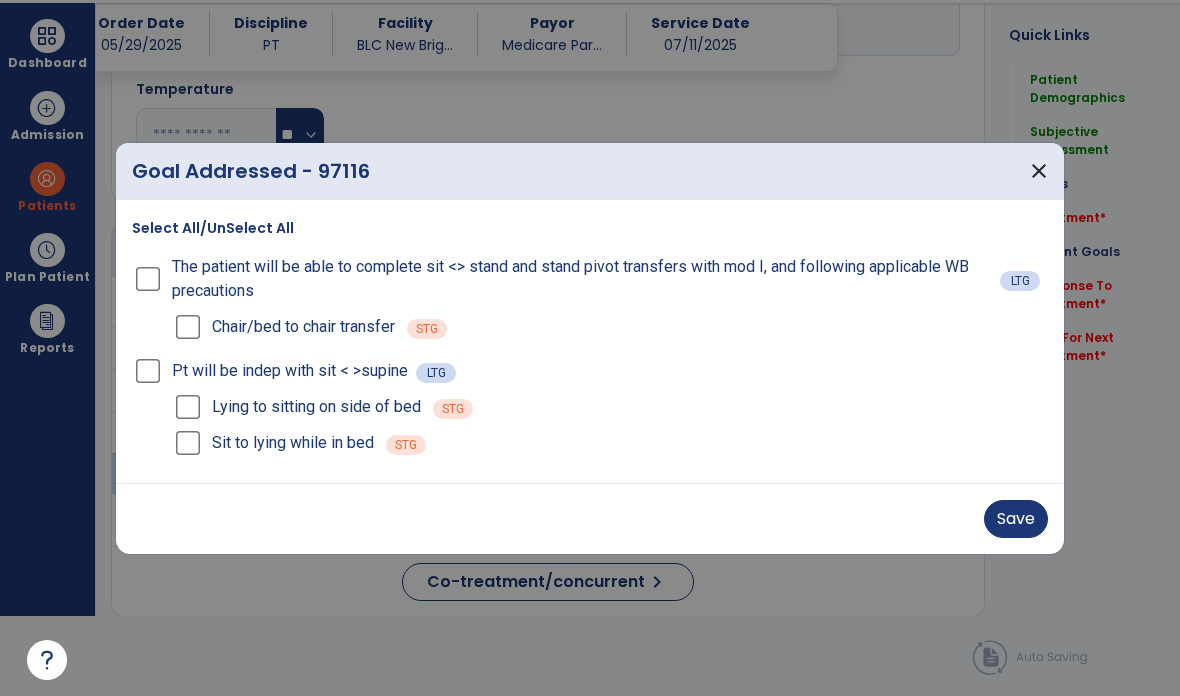 click on "Save" at bounding box center (1016, 519) 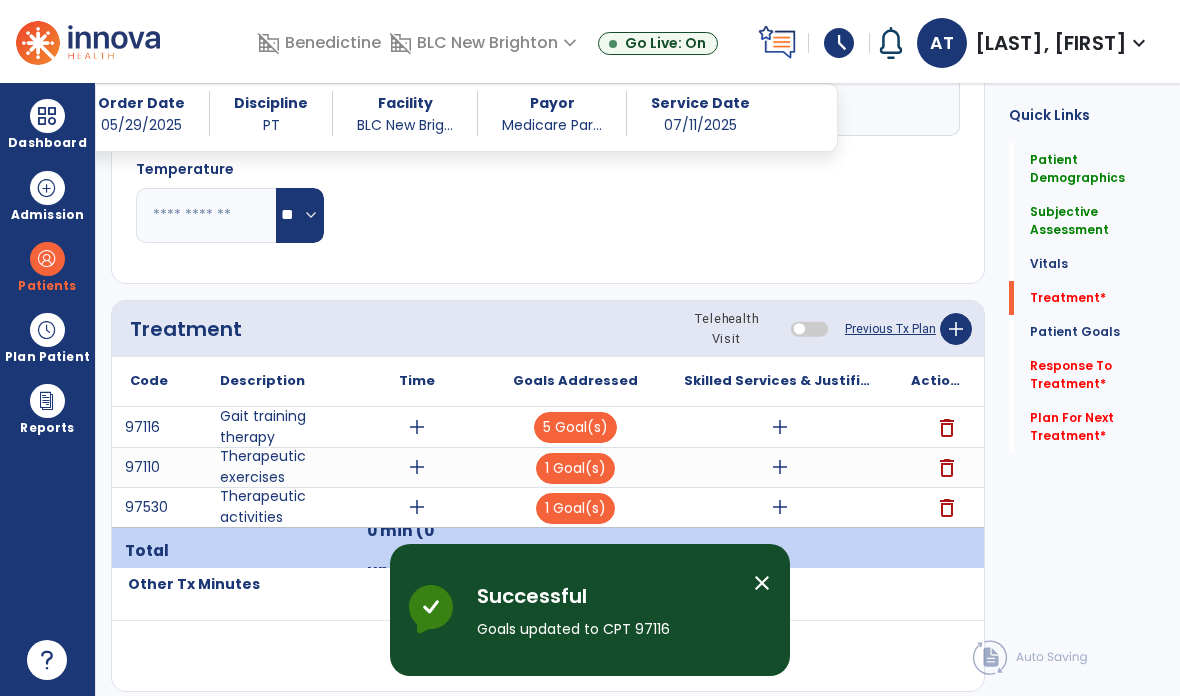 scroll, scrollTop: 80, scrollLeft: 0, axis: vertical 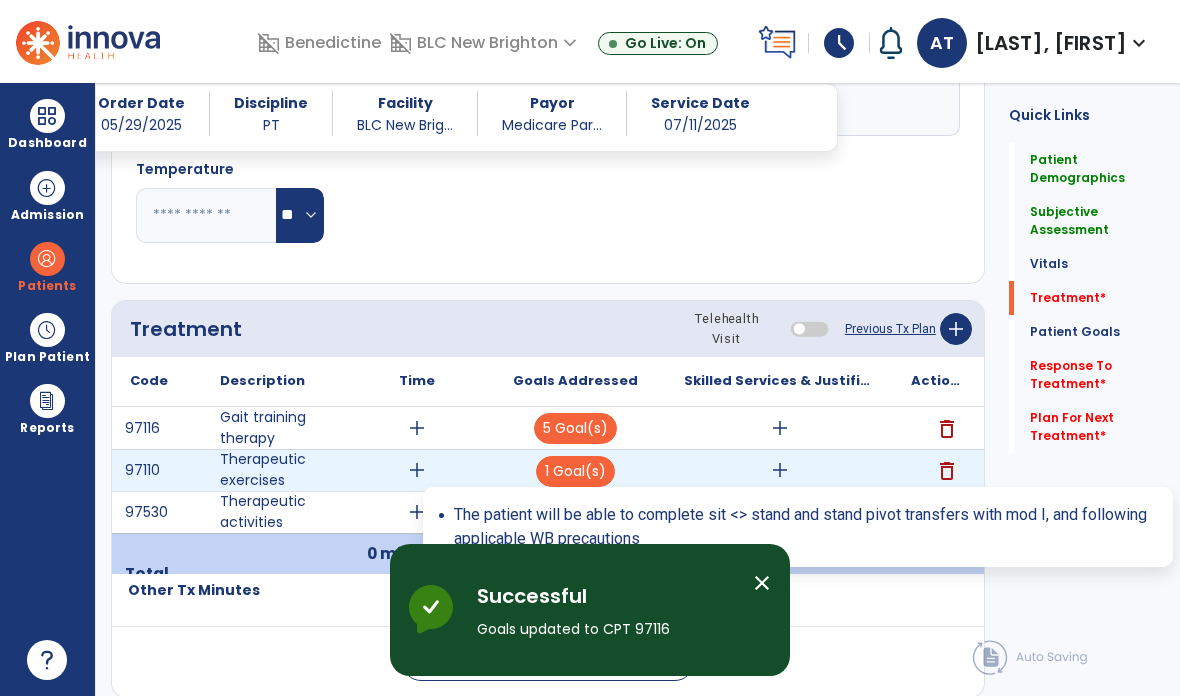 click on "1 Goal(s)" at bounding box center [575, 471] 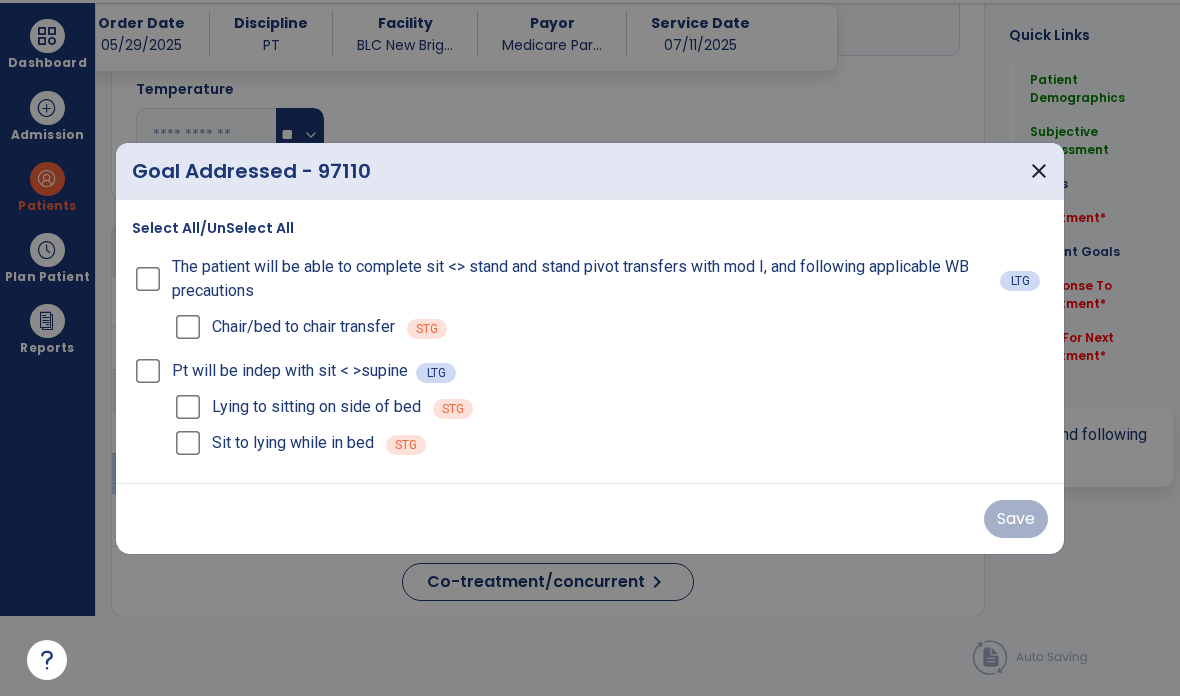click on "Select All/UnSelect All" at bounding box center [213, 228] 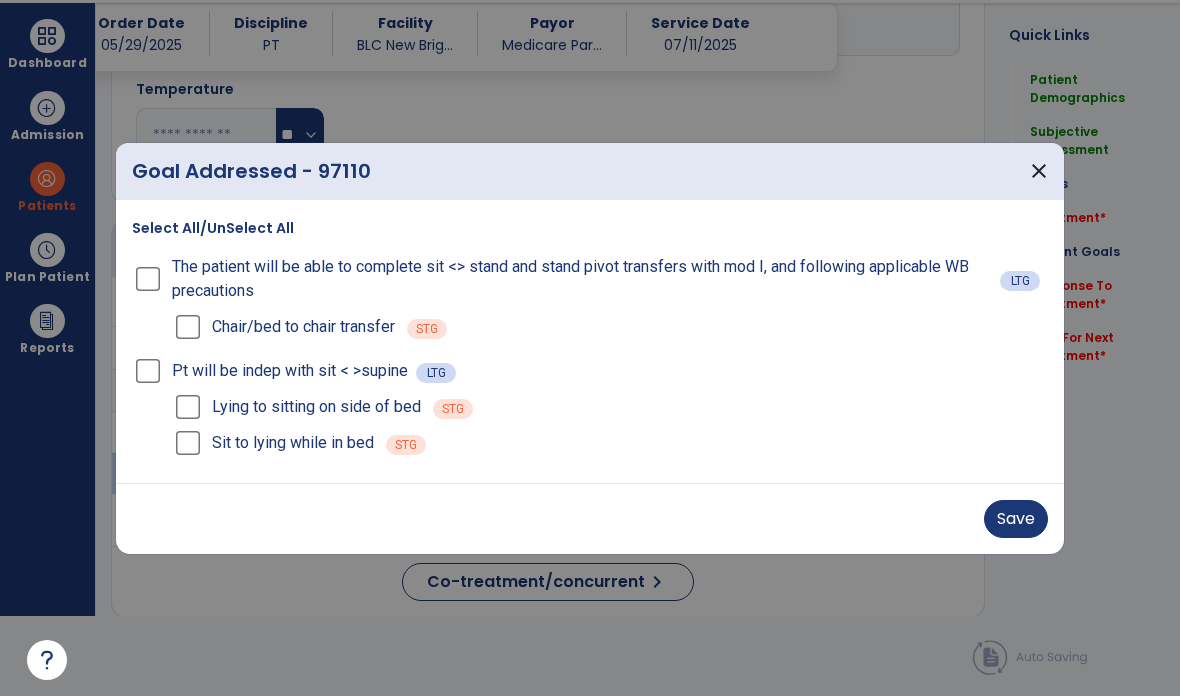 click on "Save" at bounding box center [1016, 519] 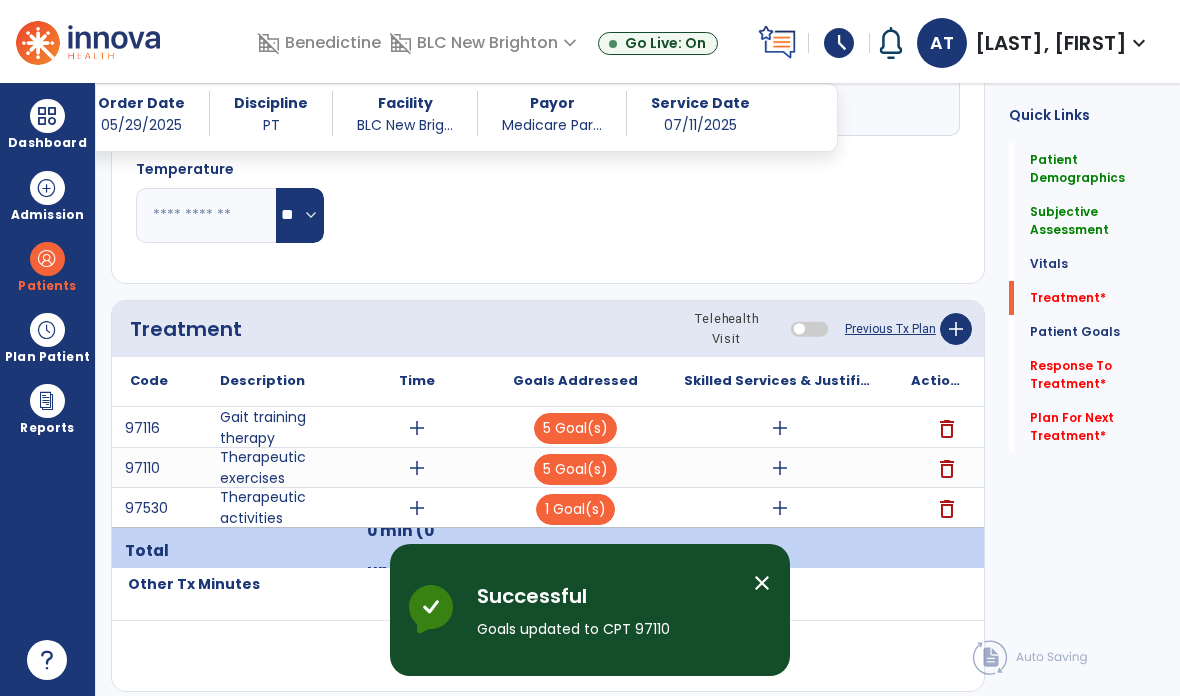 scroll, scrollTop: 80, scrollLeft: 0, axis: vertical 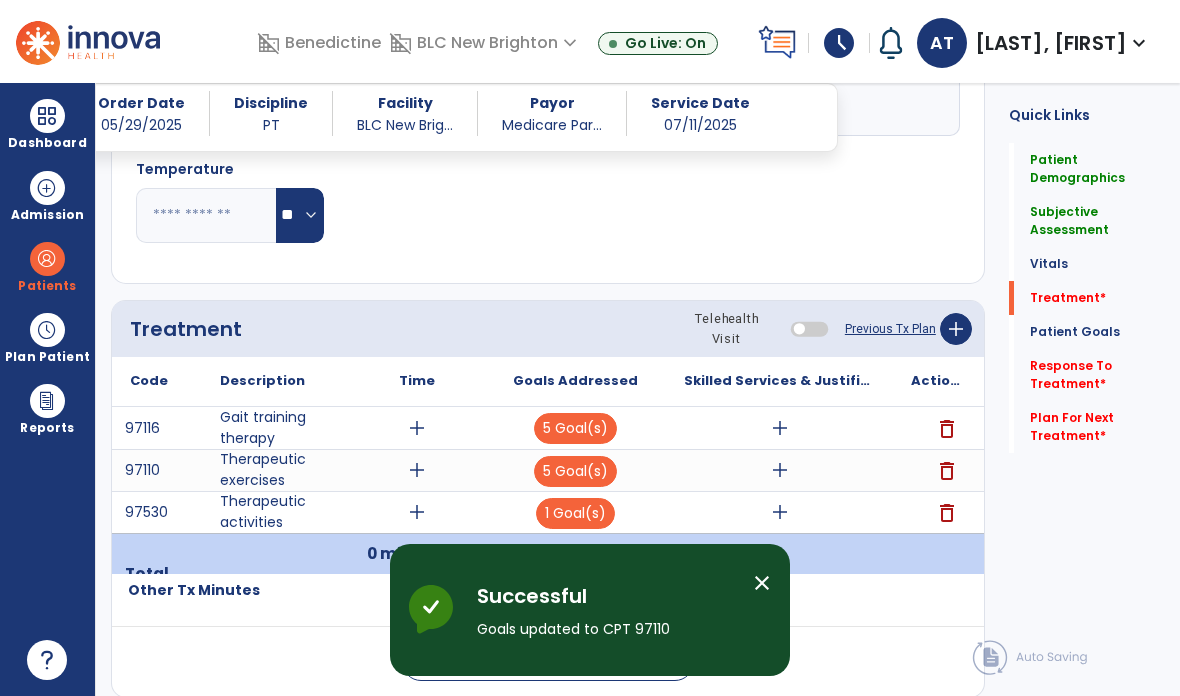 click on "1 Goal(s)" at bounding box center [575, 513] 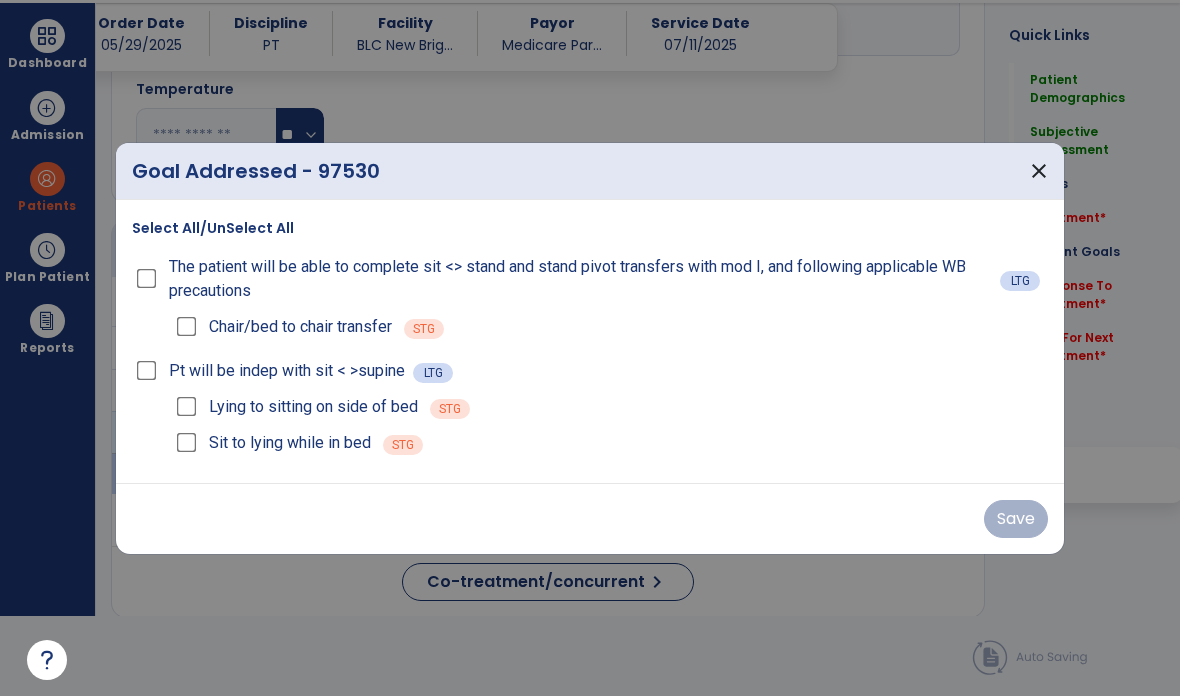 scroll, scrollTop: 0, scrollLeft: 0, axis: both 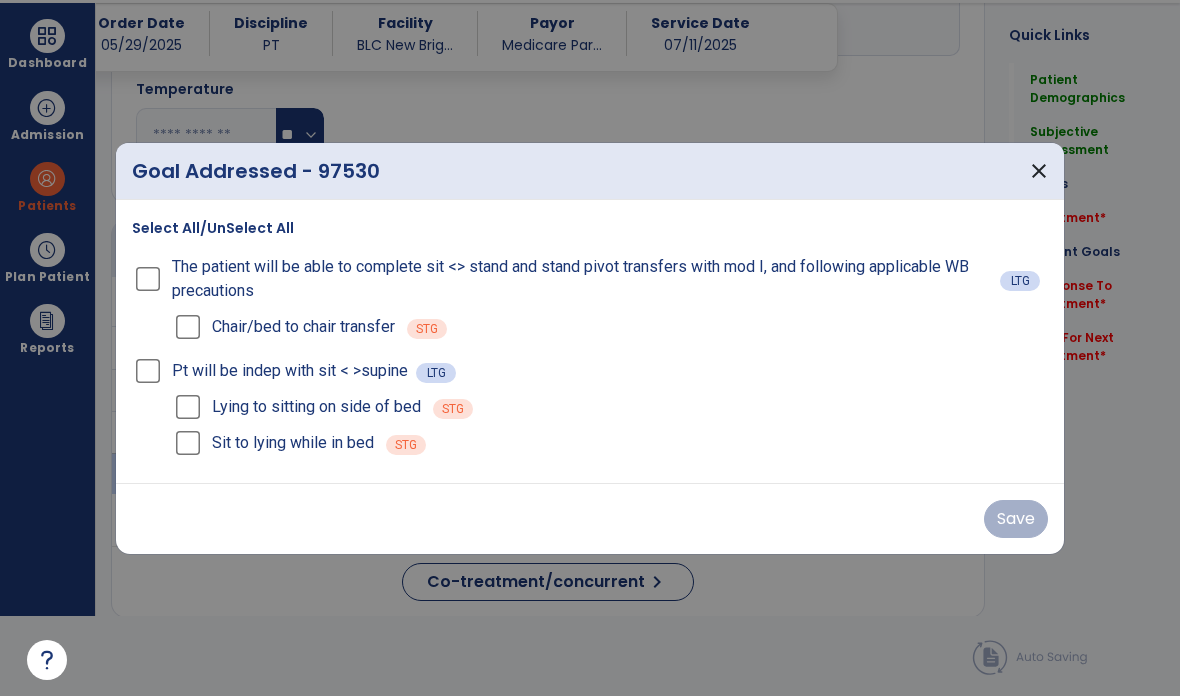 click on "Select All/UnSelect All" at bounding box center [213, 228] 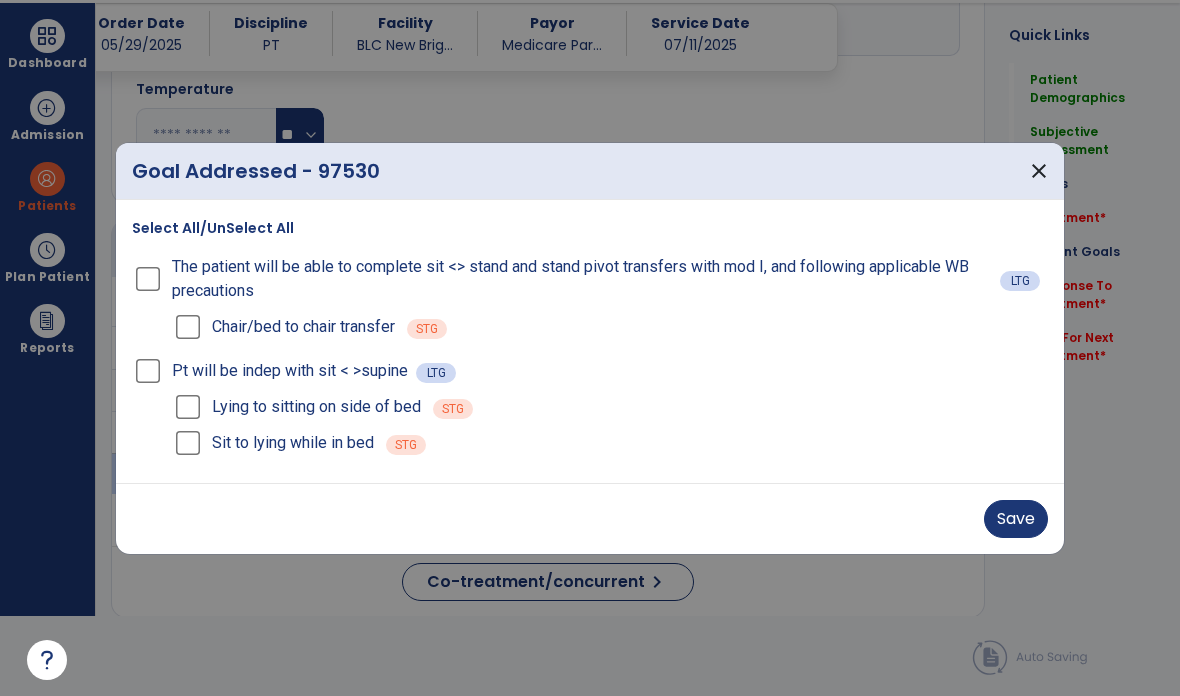 click on "Save" at bounding box center (1016, 519) 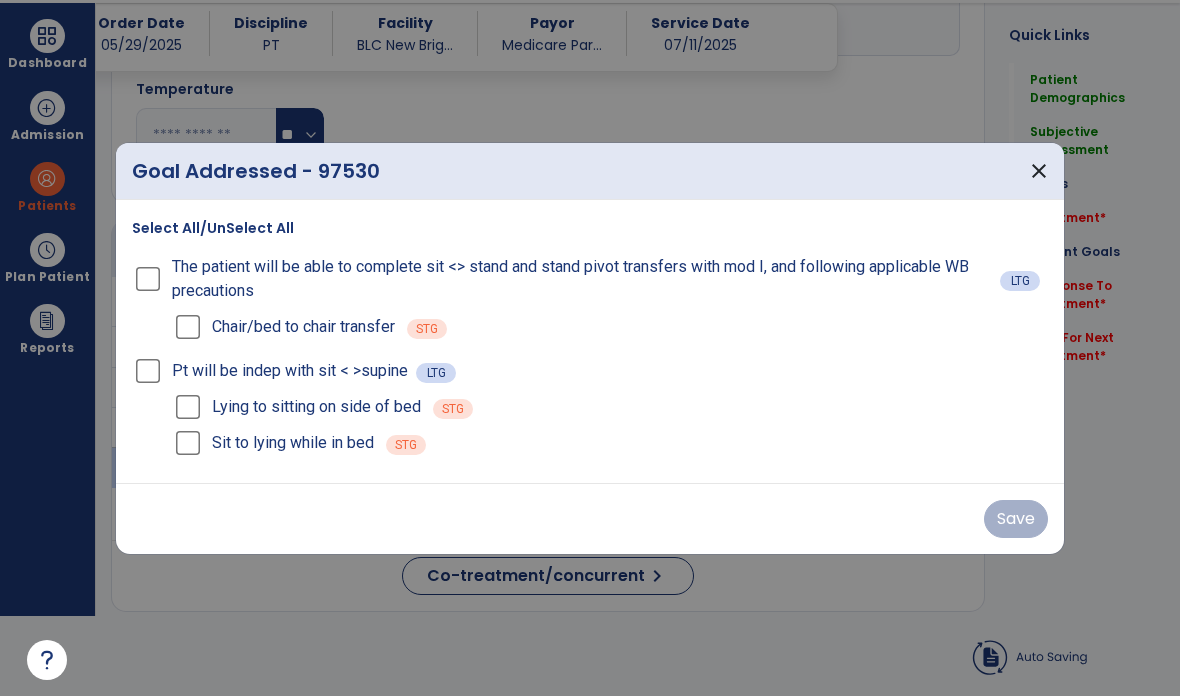 scroll, scrollTop: 80, scrollLeft: 0, axis: vertical 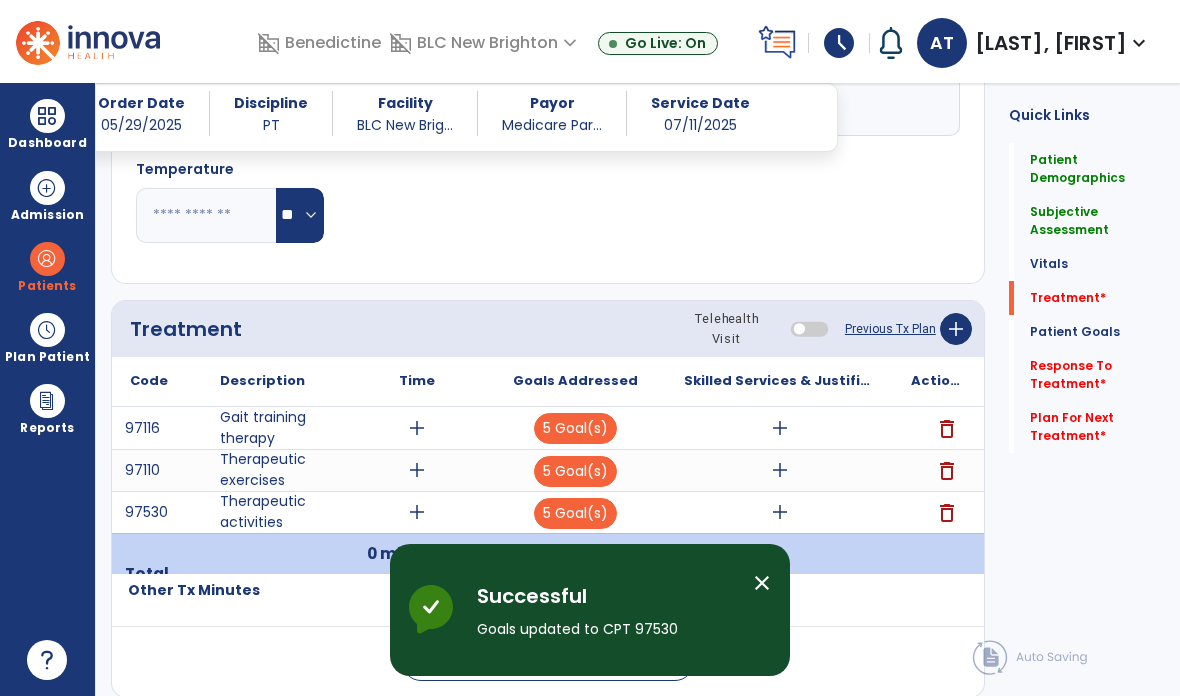 click on "add" at bounding box center (417, 428) 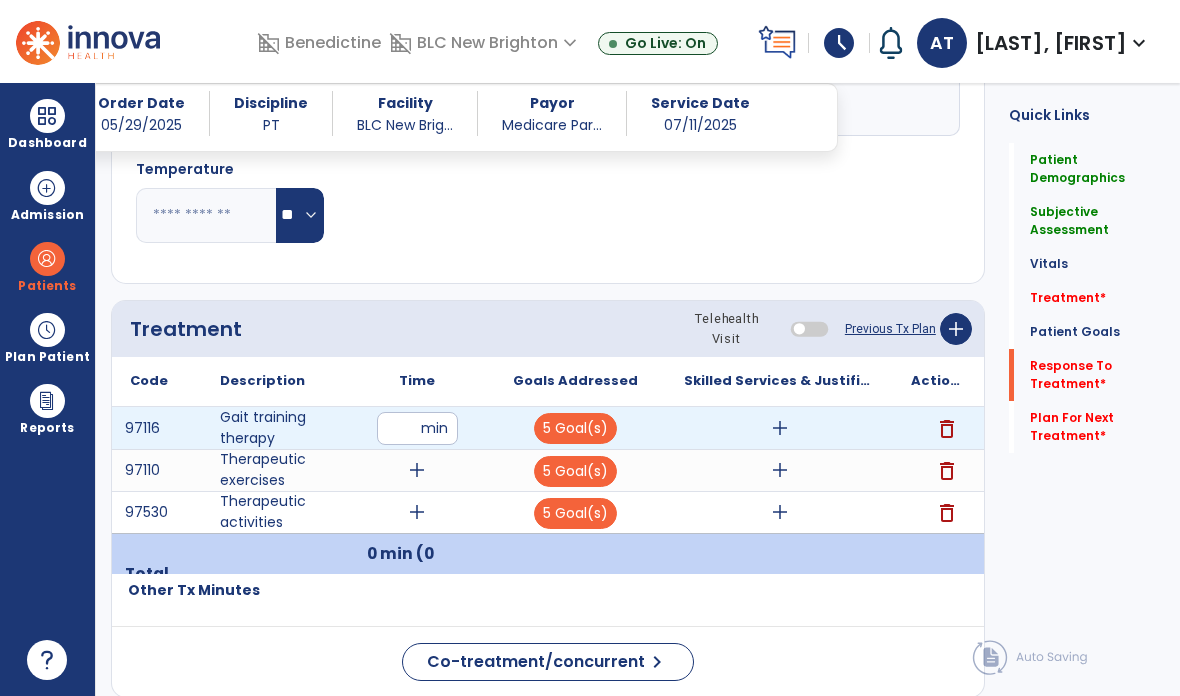 click on "Response To Treatment   *" 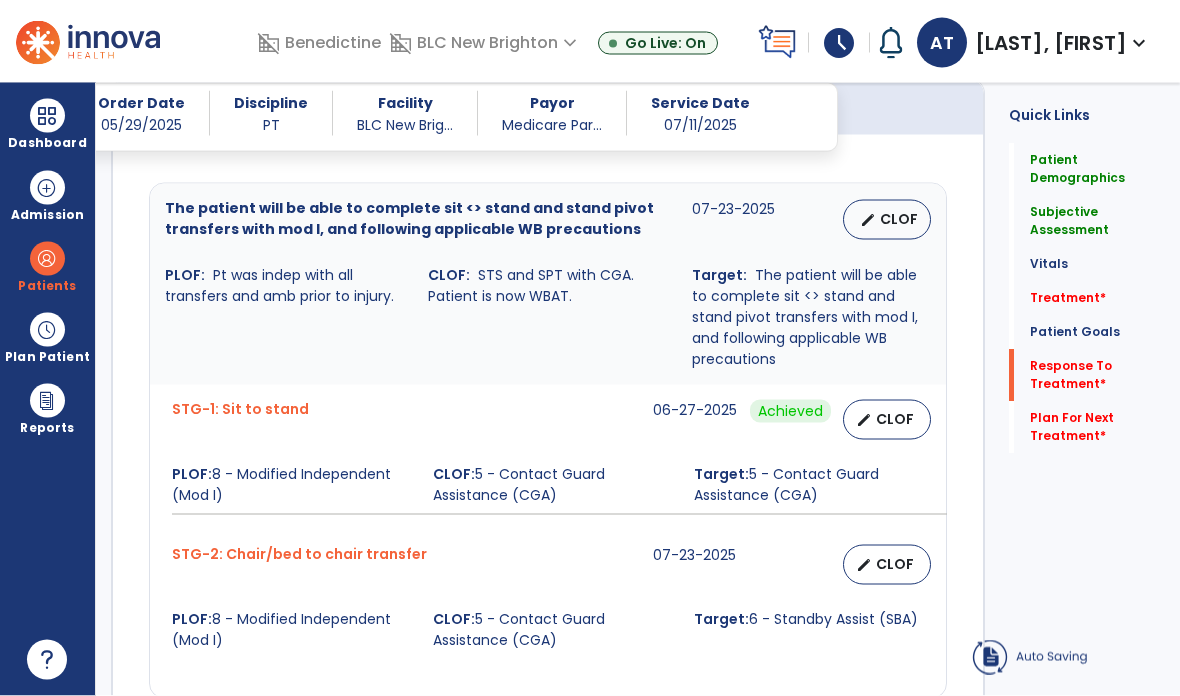 scroll, scrollTop: 2515, scrollLeft: 0, axis: vertical 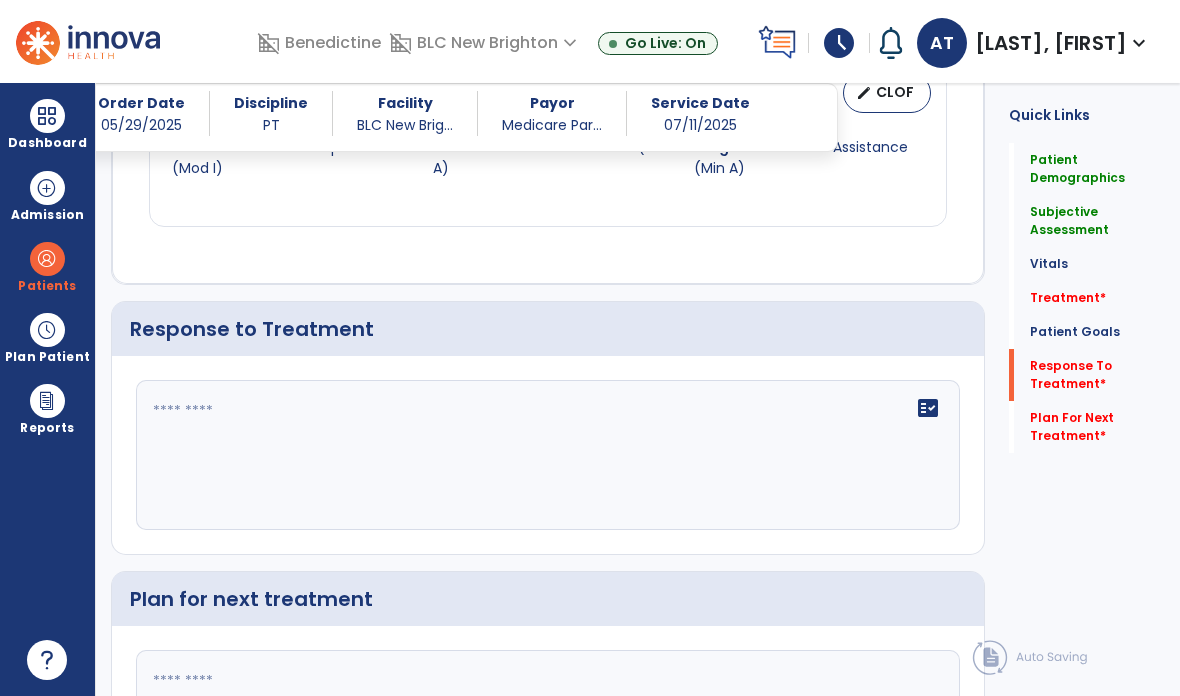 click 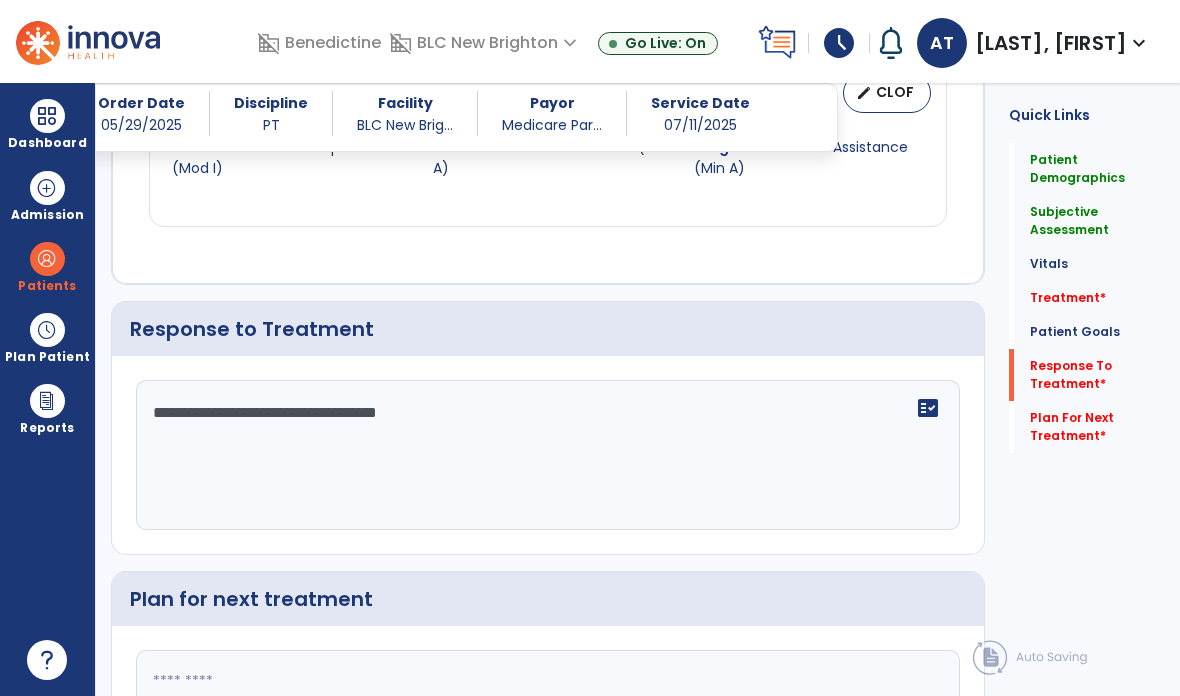 type on "**********" 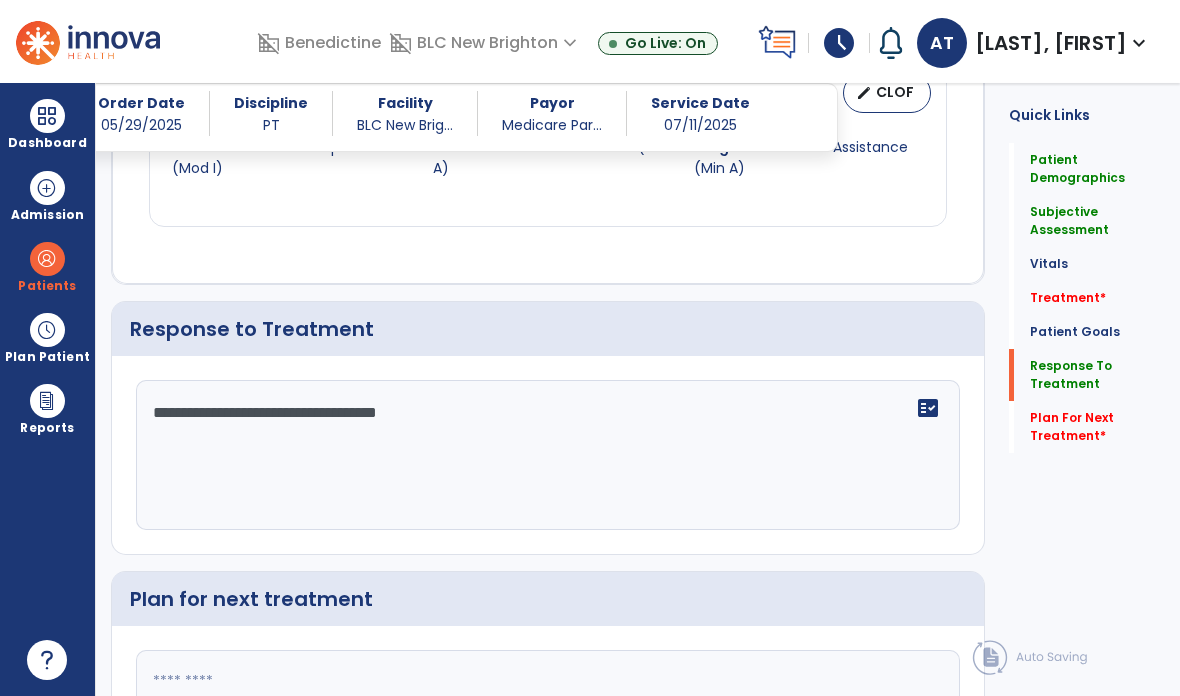 click on "Plan For Next Treatment   *  Plan For Next Treatment   *" 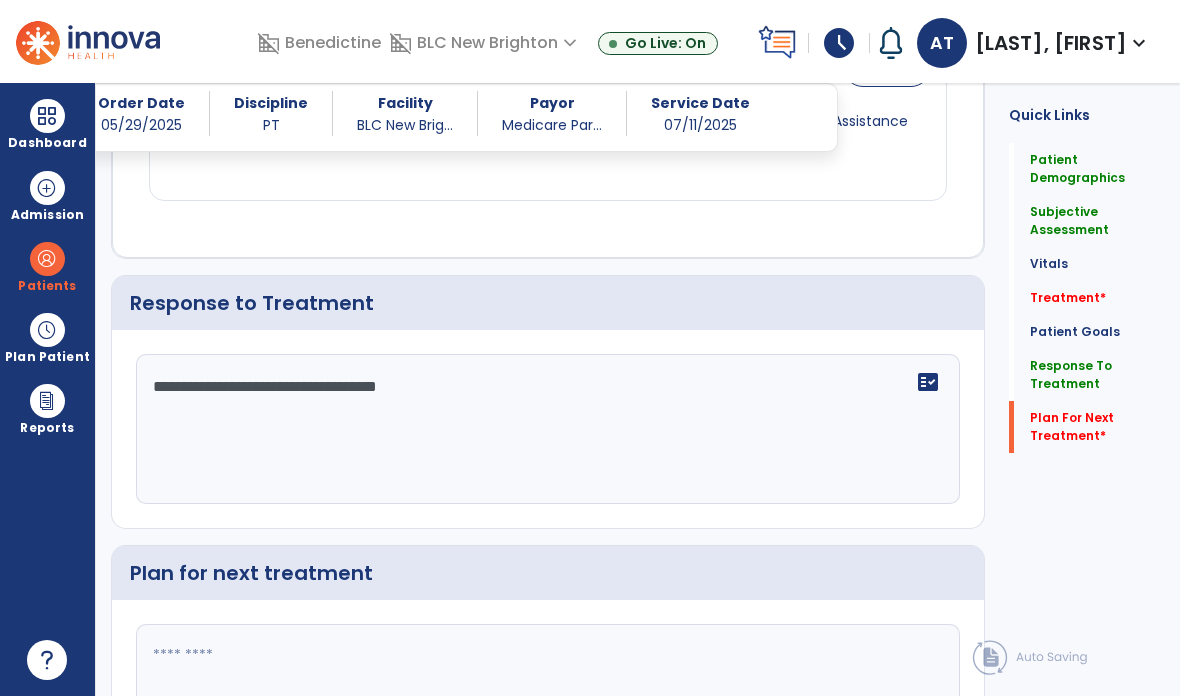 click on "Plan For Next Treatment   *" 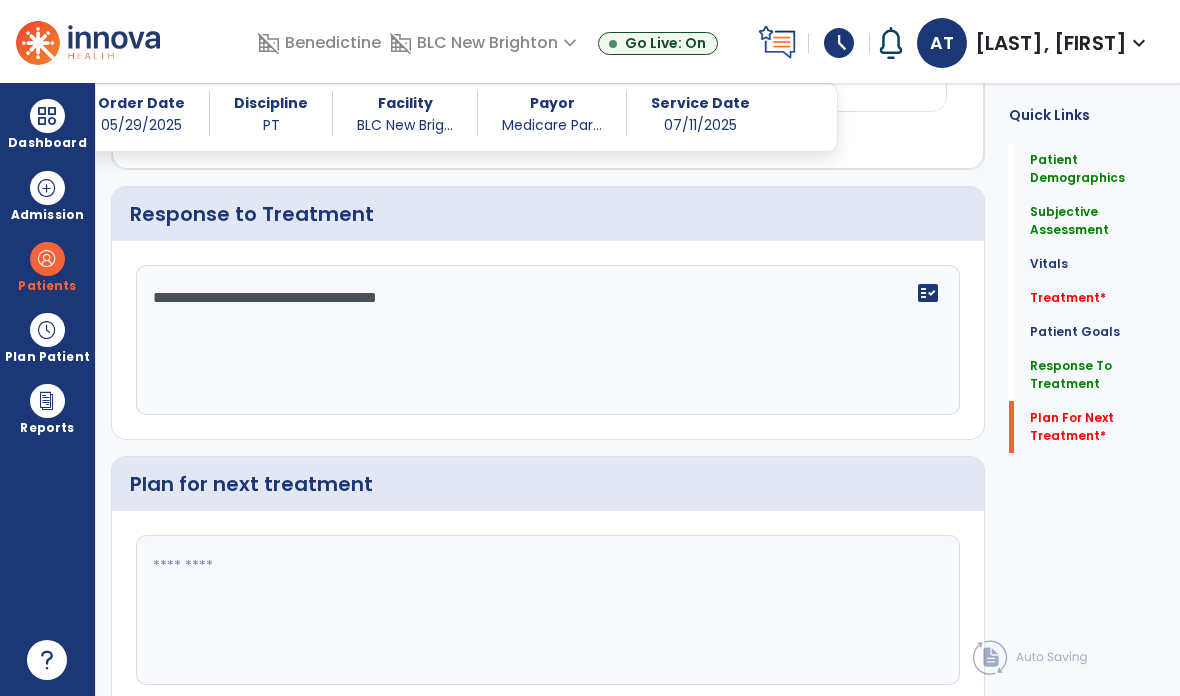 scroll, scrollTop: 2631, scrollLeft: 0, axis: vertical 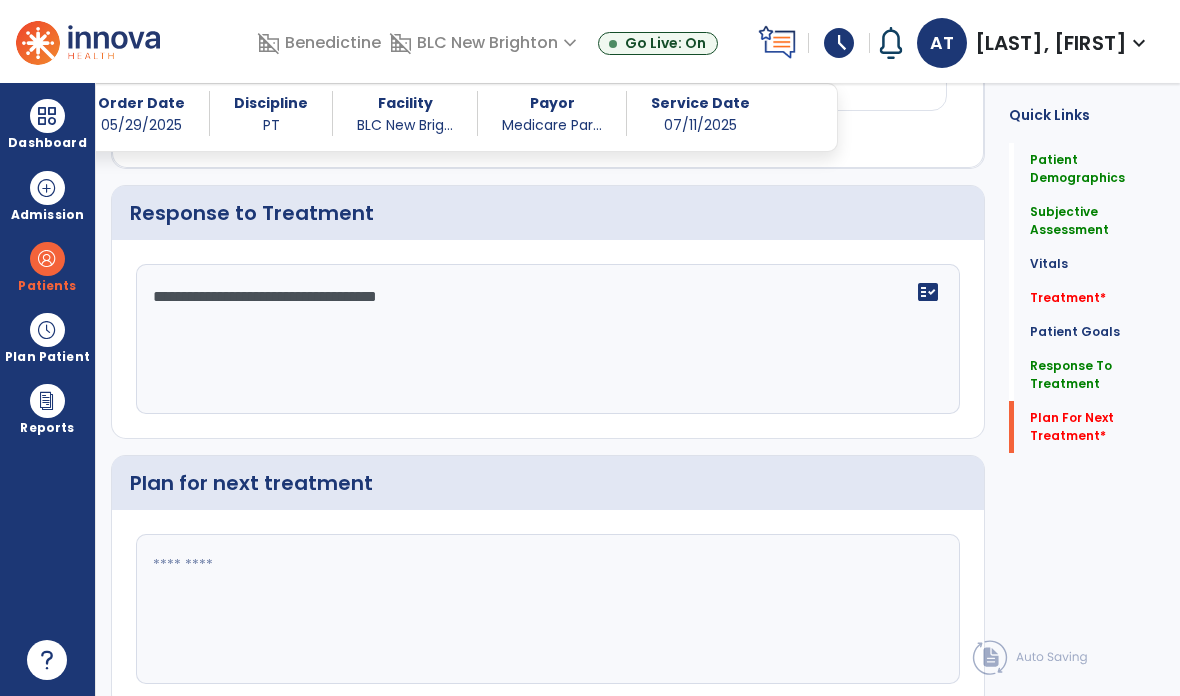 click 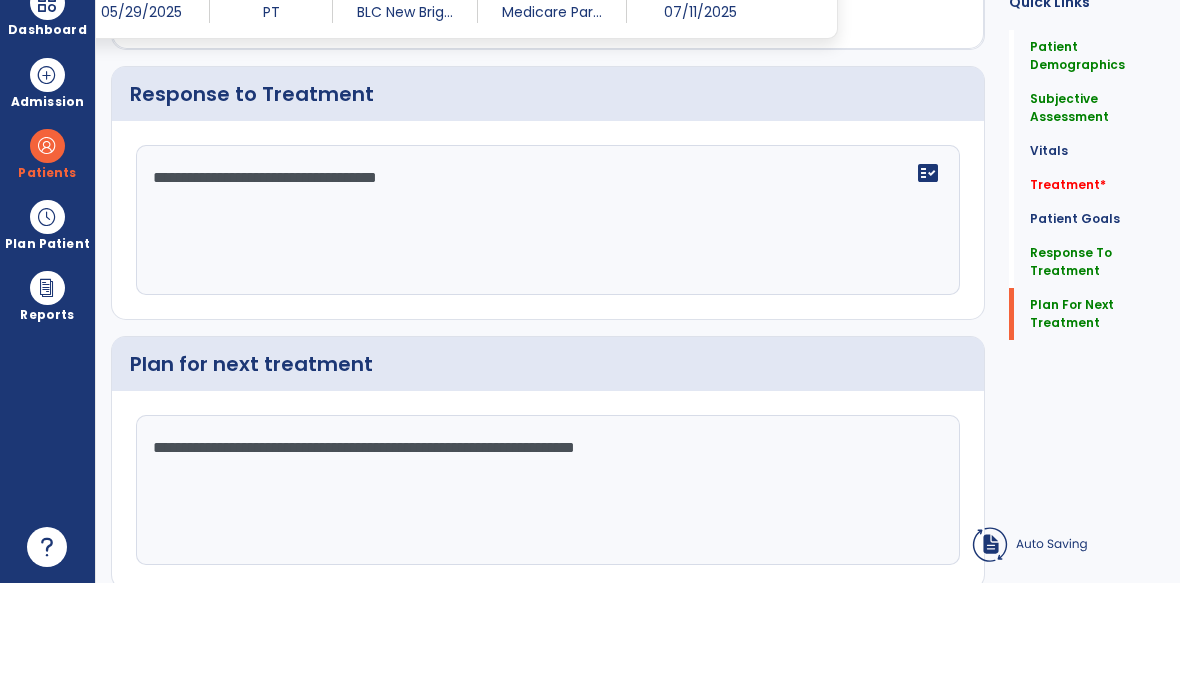 scroll, scrollTop: 2625, scrollLeft: 0, axis: vertical 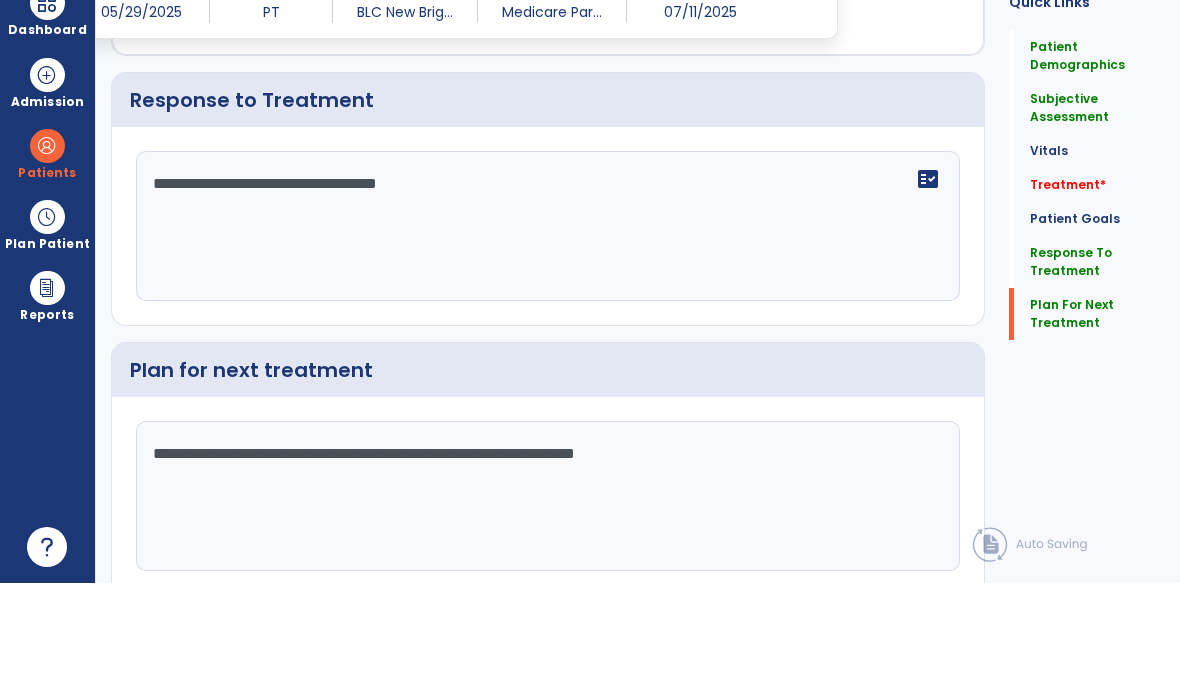 type on "**********" 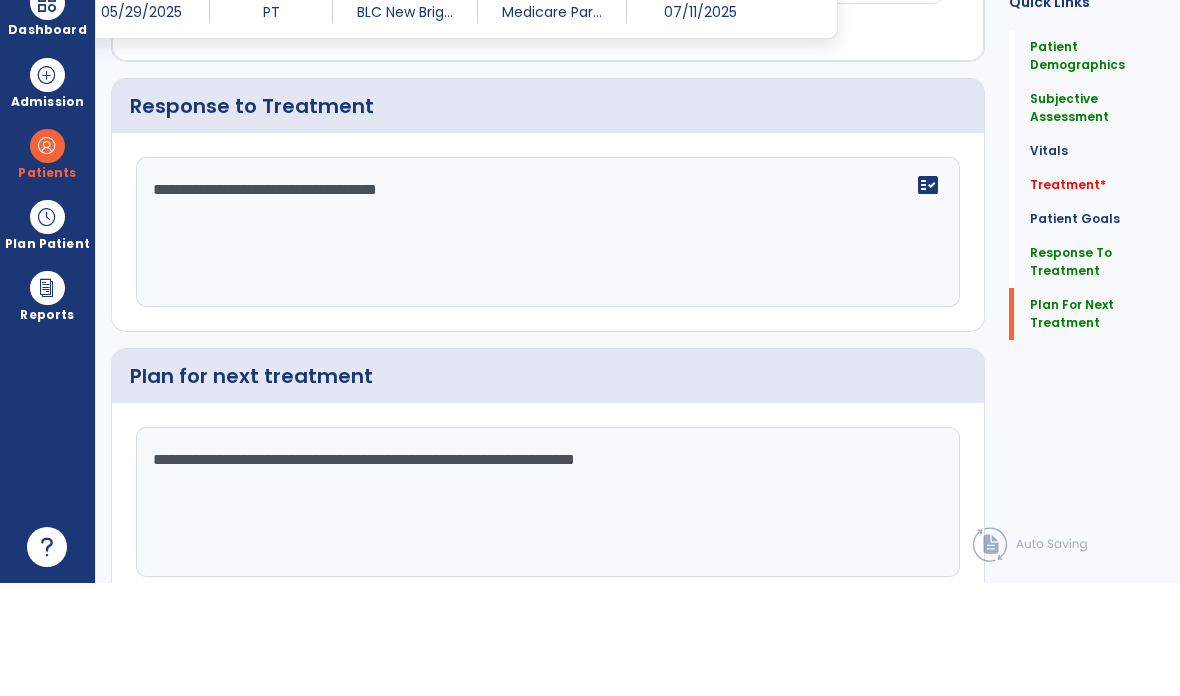 click on "**********" 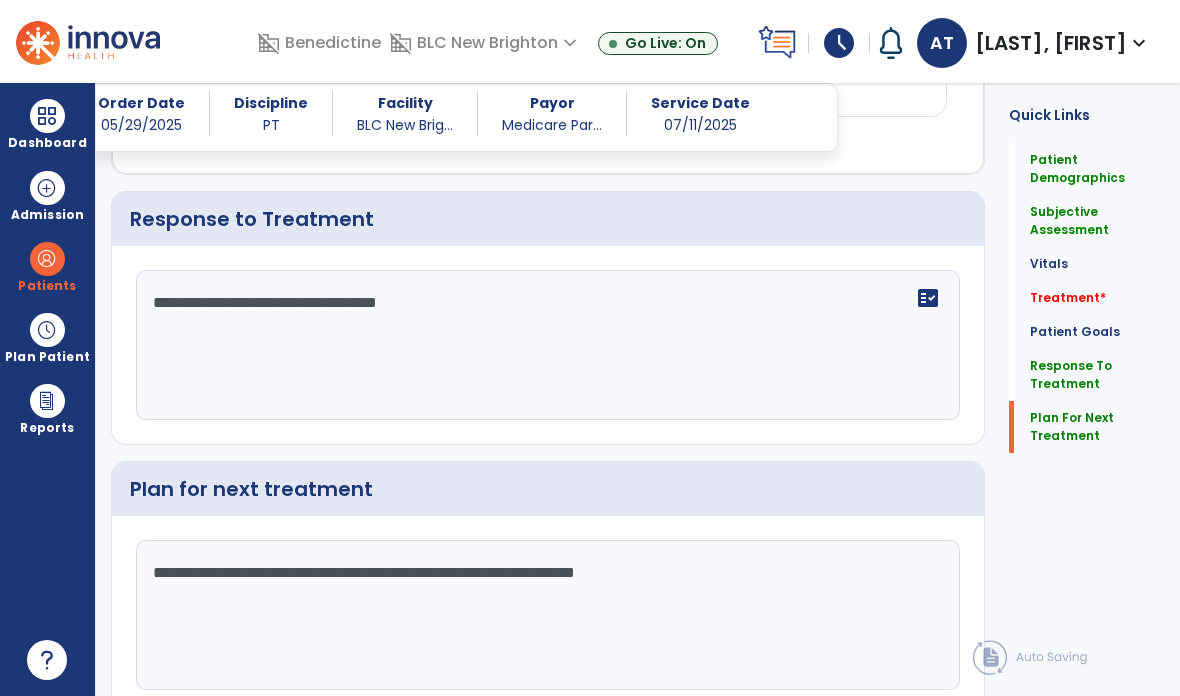 click on "**********" 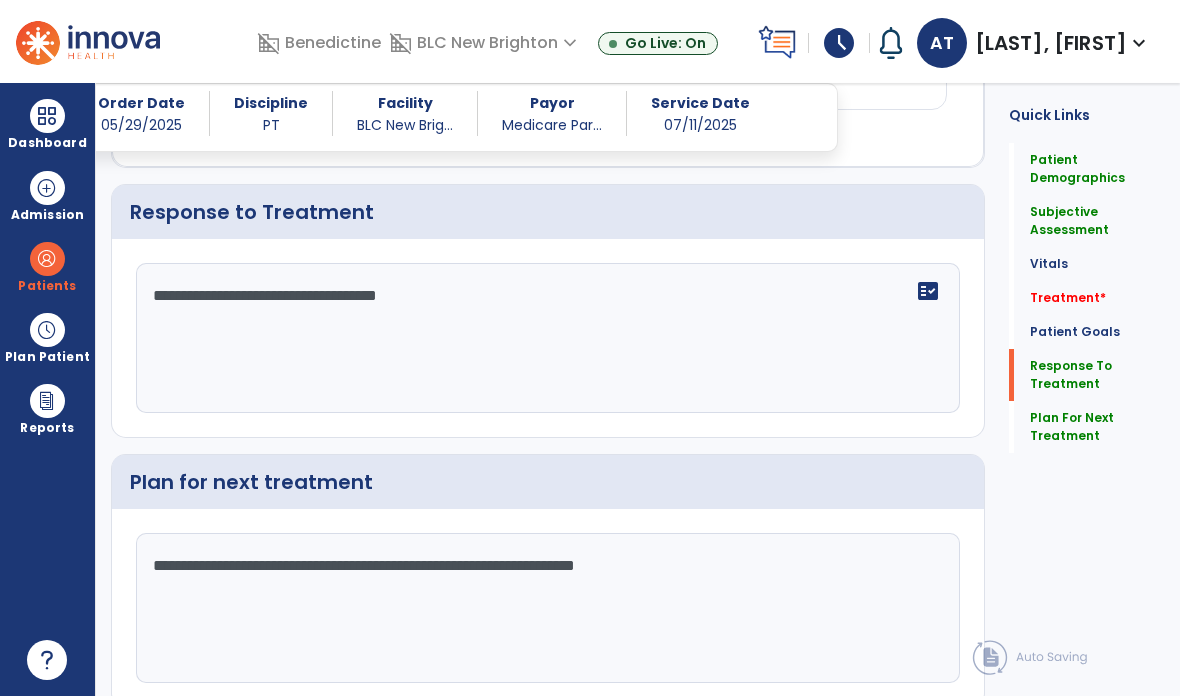scroll, scrollTop: 2631, scrollLeft: 0, axis: vertical 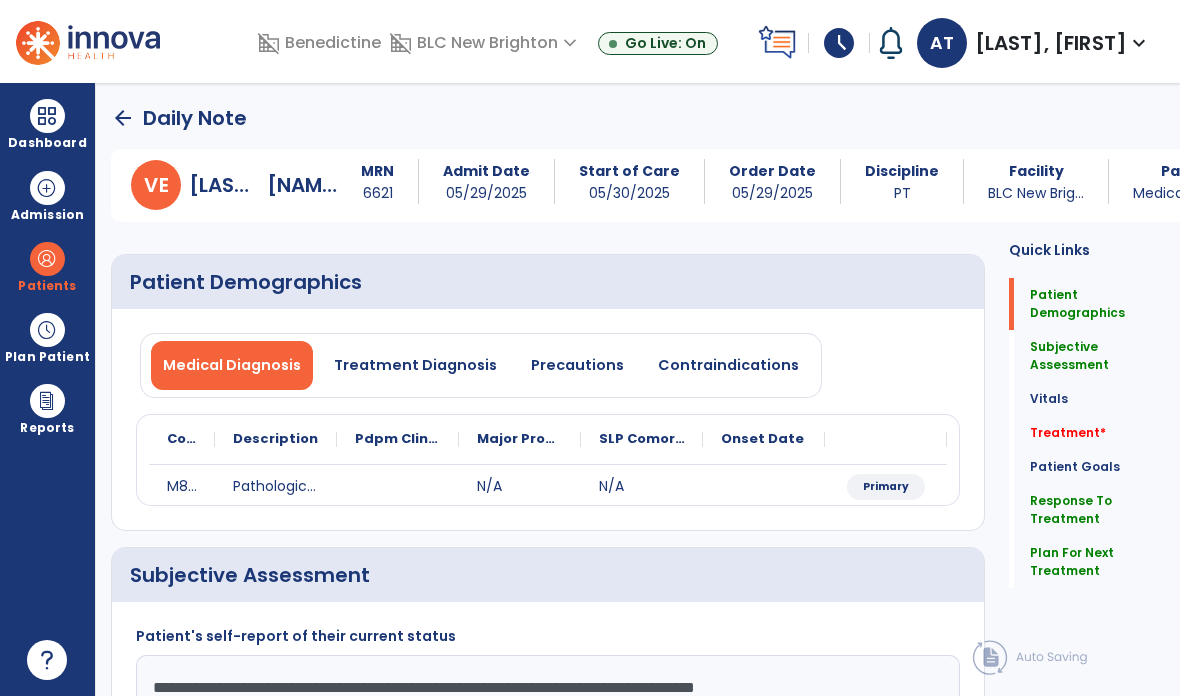 click on "arrow_back" 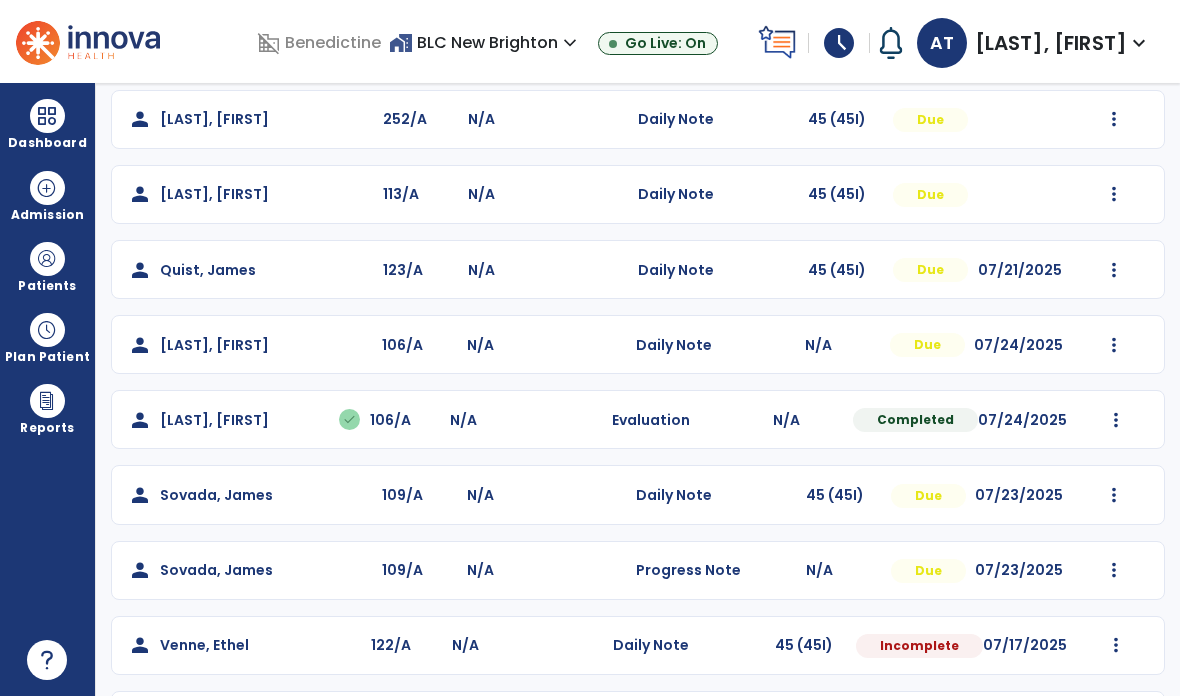 scroll, scrollTop: 265, scrollLeft: 0, axis: vertical 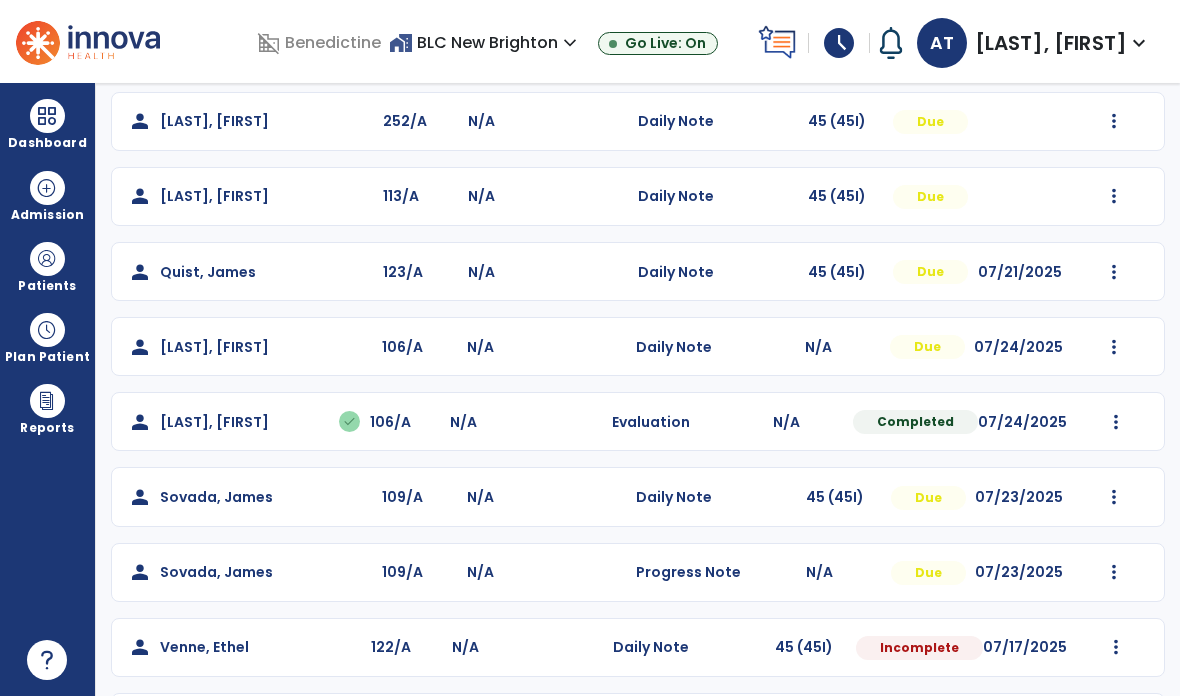 click on "person   Robberstad, Lora  106/A N/A  Daily Note   N/A  Due 07/24/2025  Mark Visit As Complete   Reset Note   Open Document   G + C Mins" 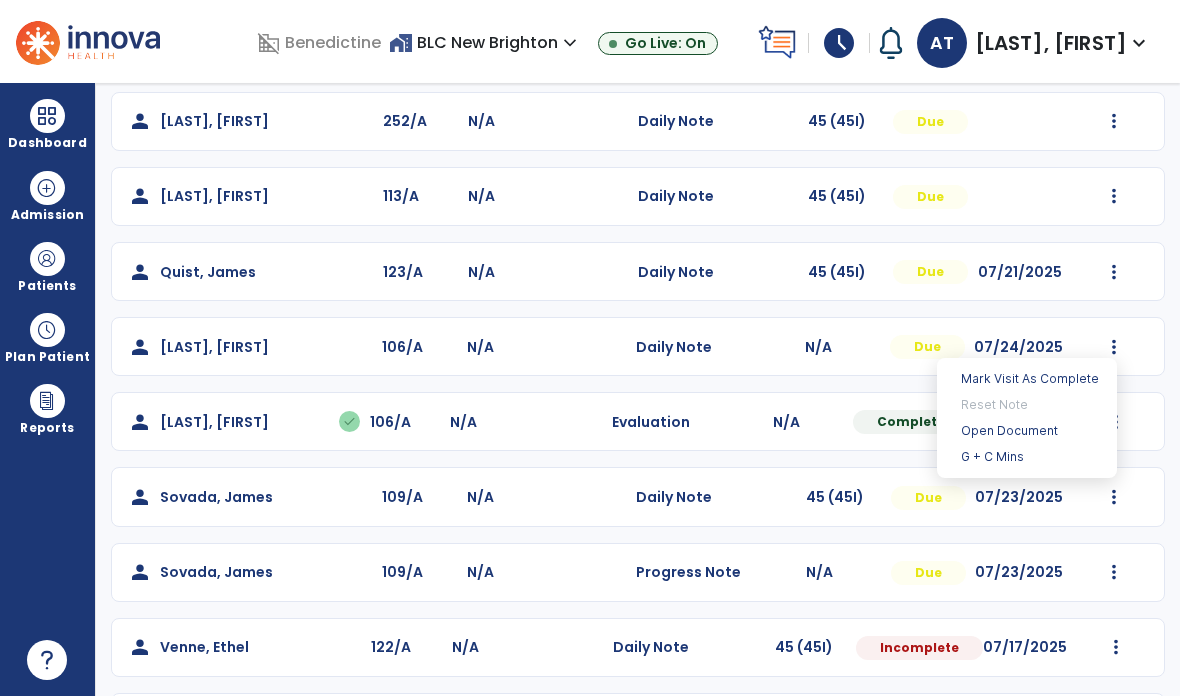 click on "Open Document" at bounding box center [1027, 431] 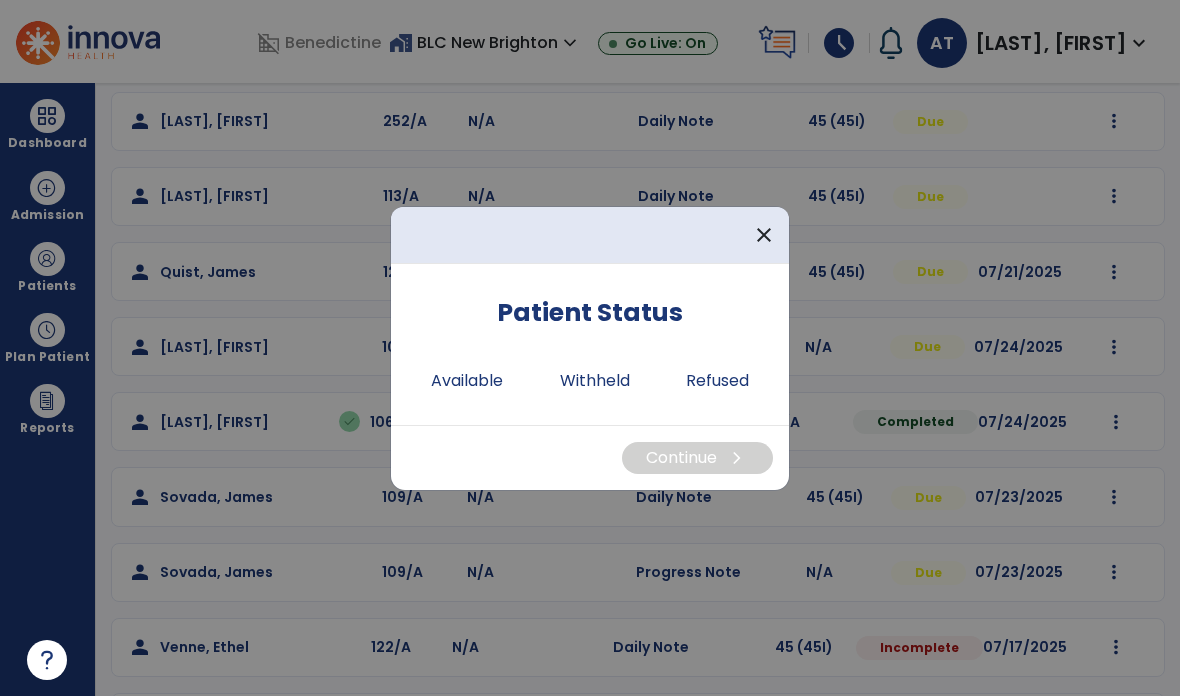 click on "Available" at bounding box center [467, 381] 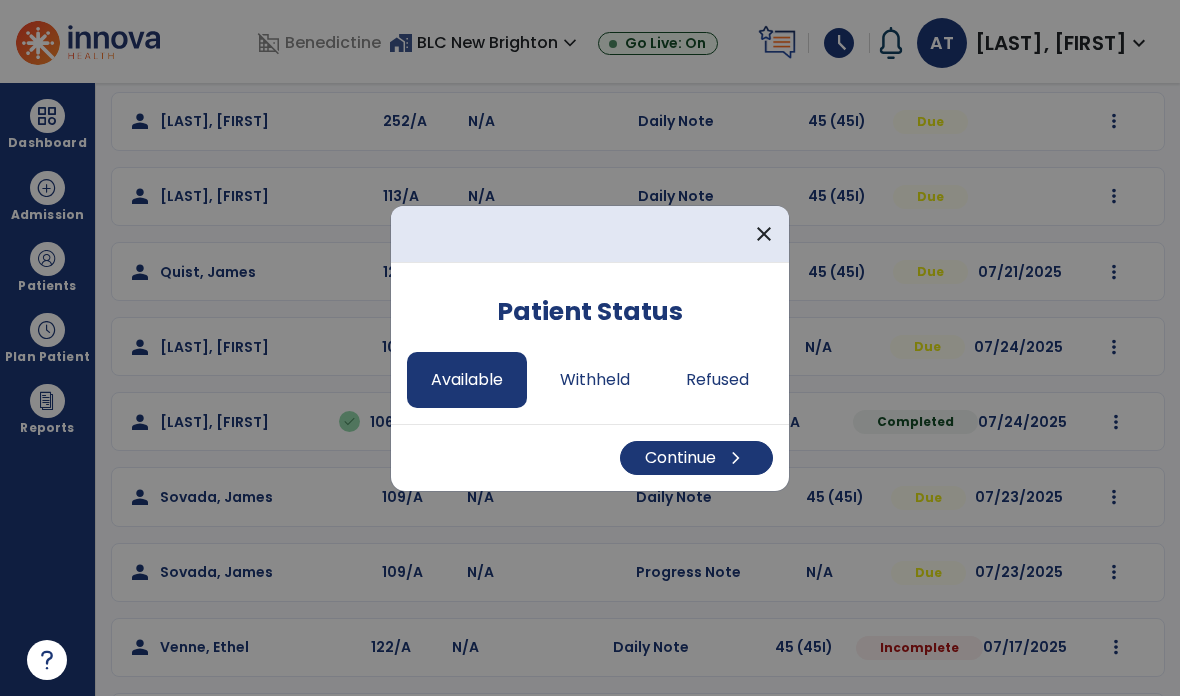 click on "Continue   chevron_right" at bounding box center (696, 458) 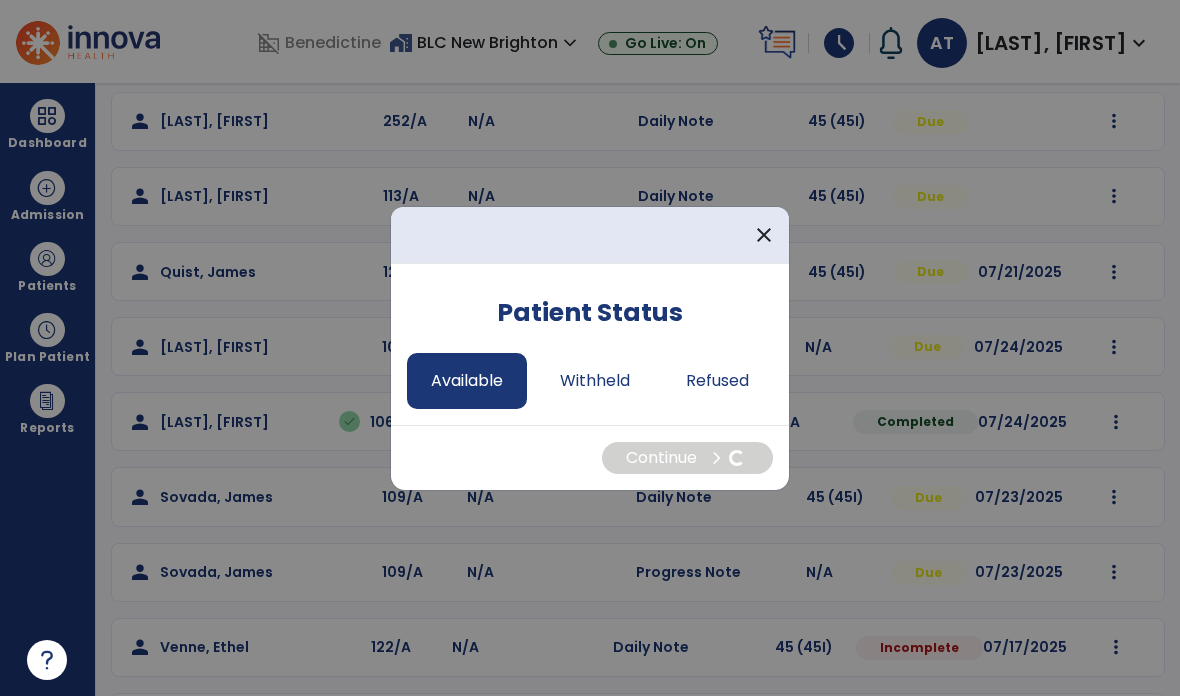 select on "*" 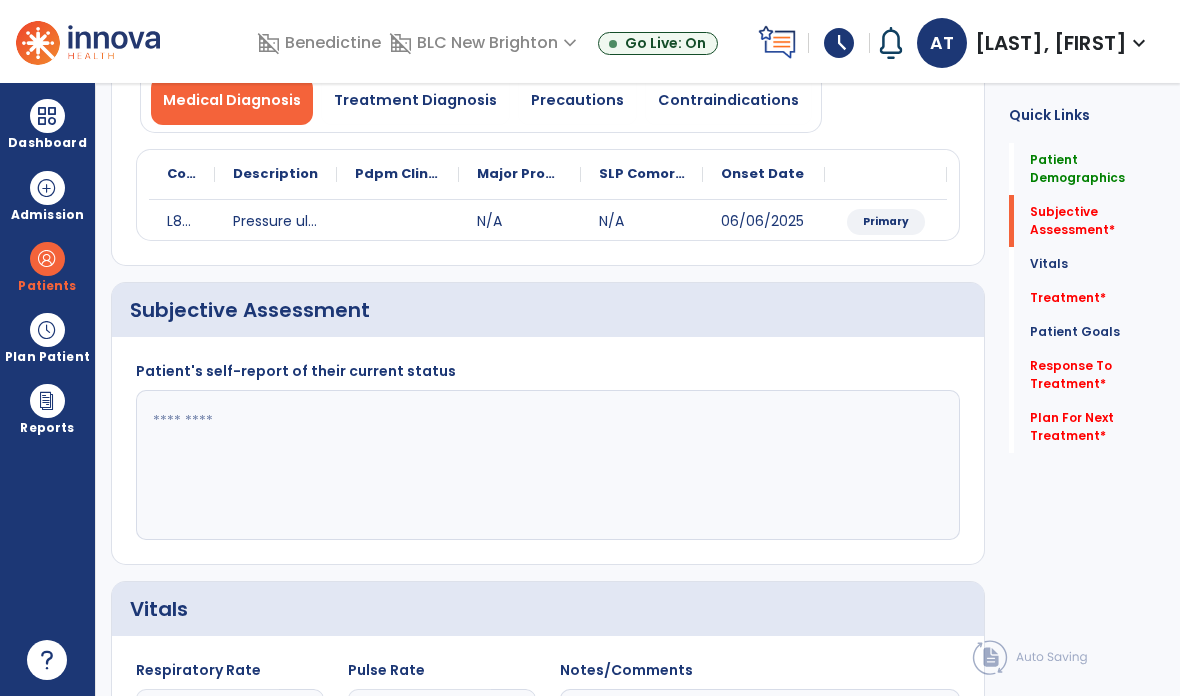 click 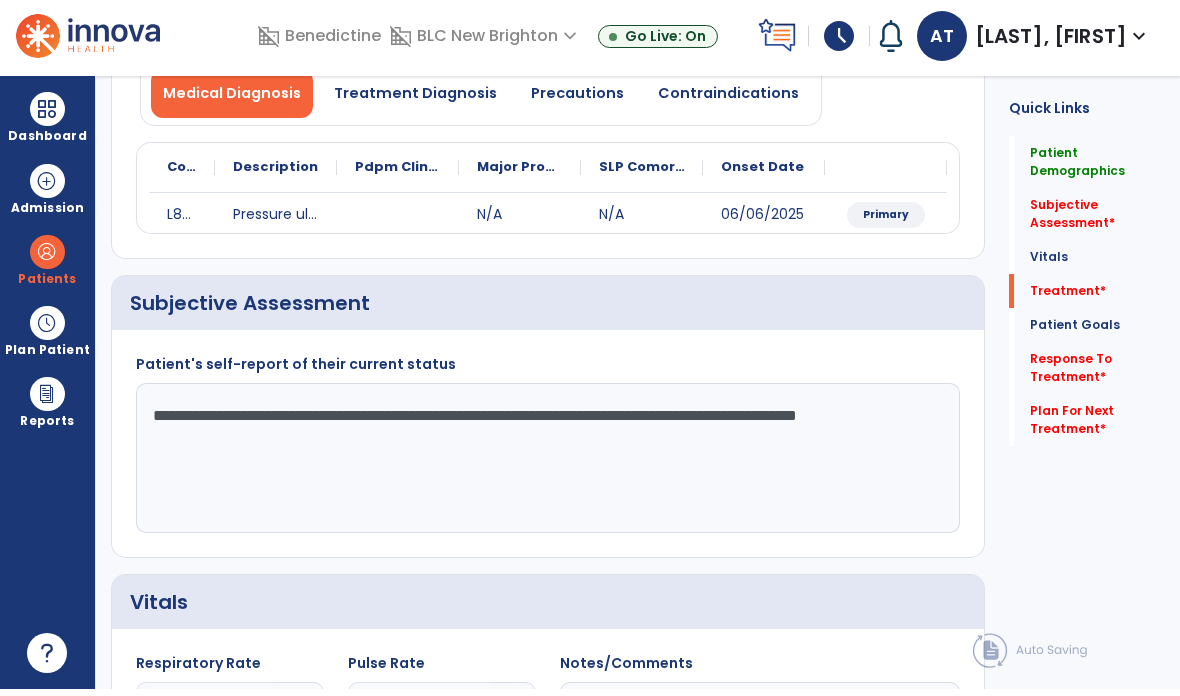 type on "**********" 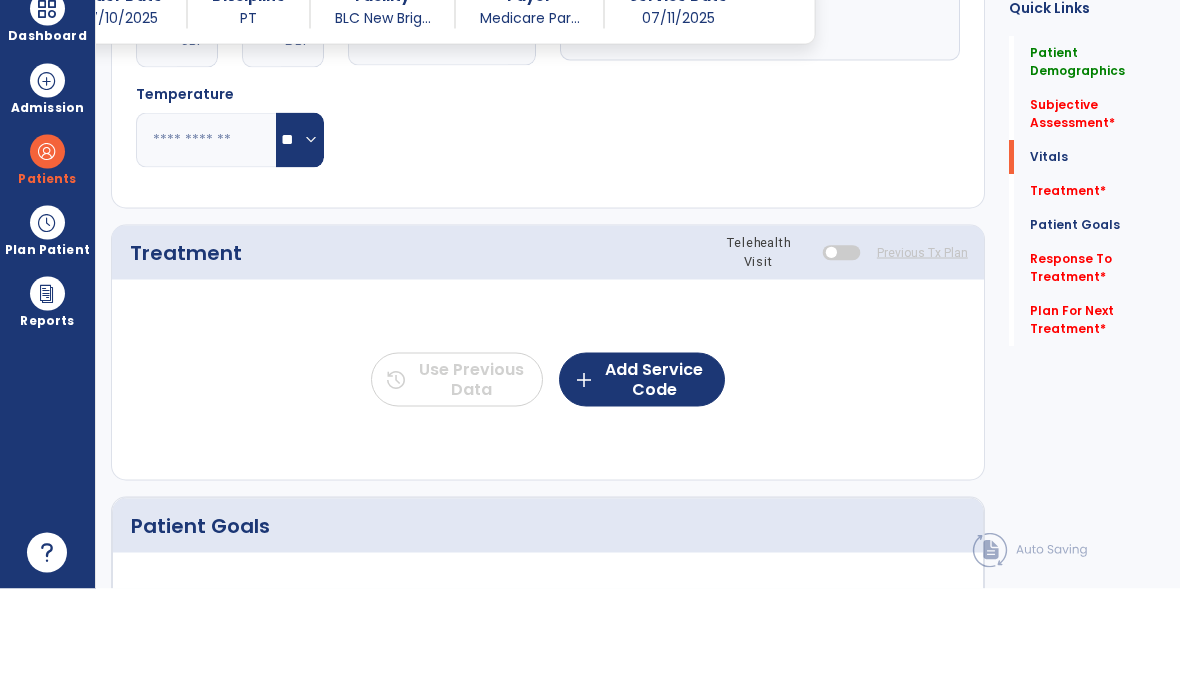 scroll, scrollTop: 968, scrollLeft: 0, axis: vertical 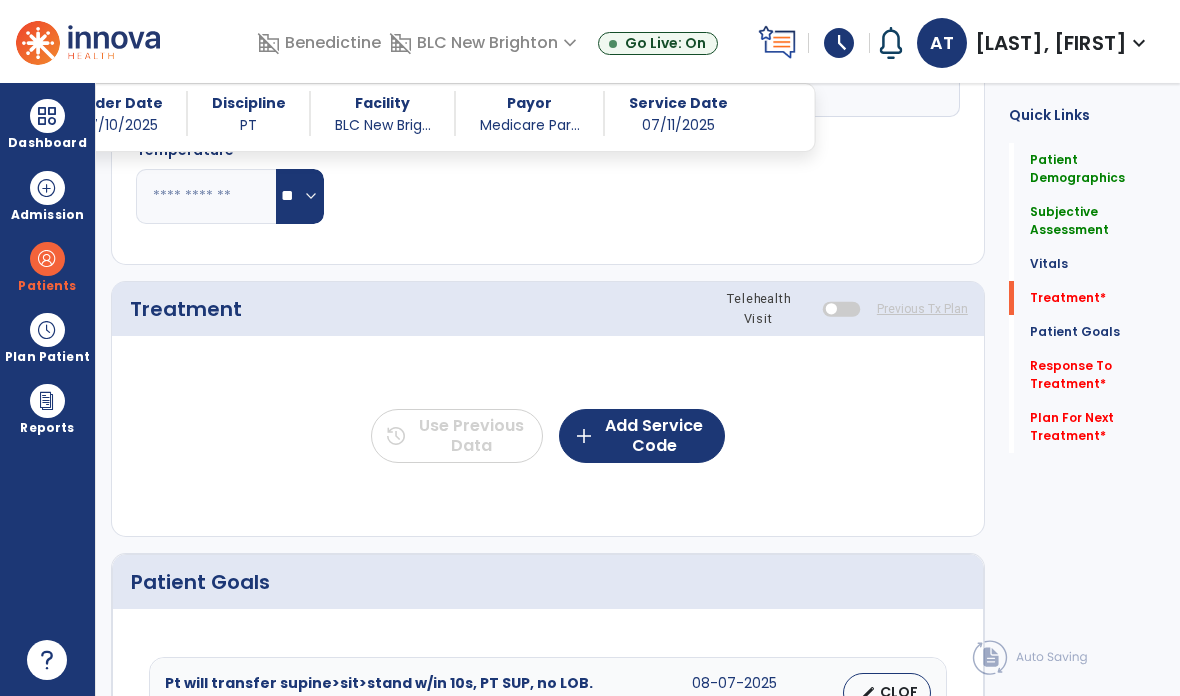 click on "add  Add Service Code" 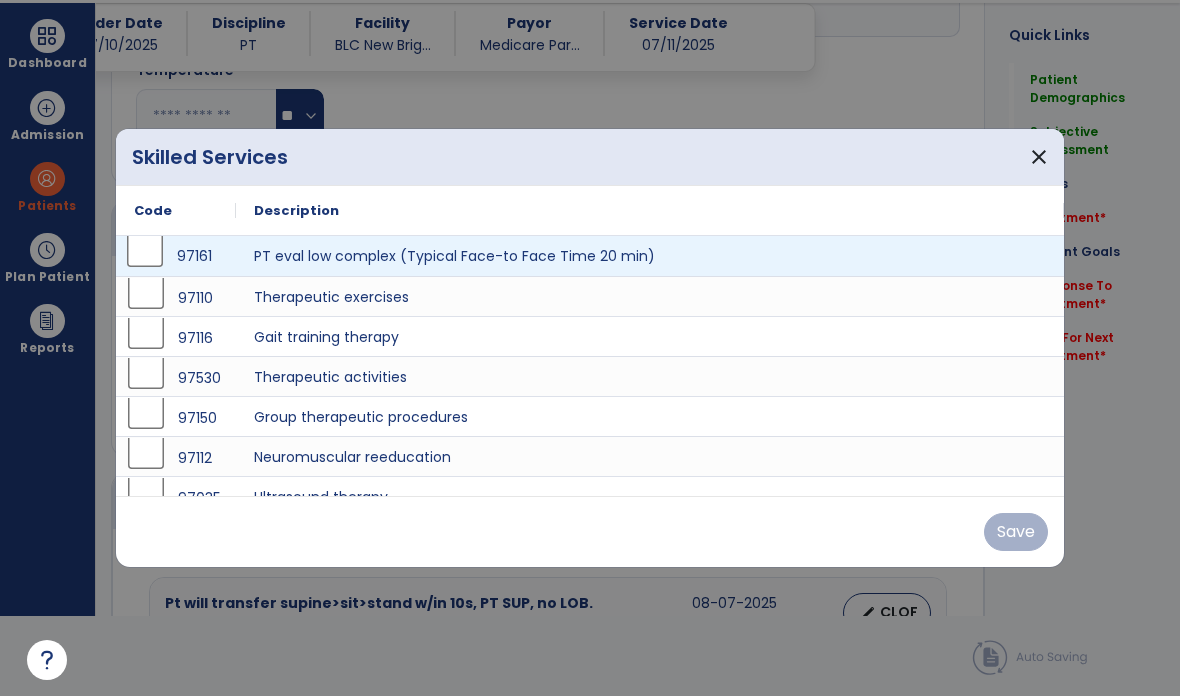 click on "97161" at bounding box center [176, 256] 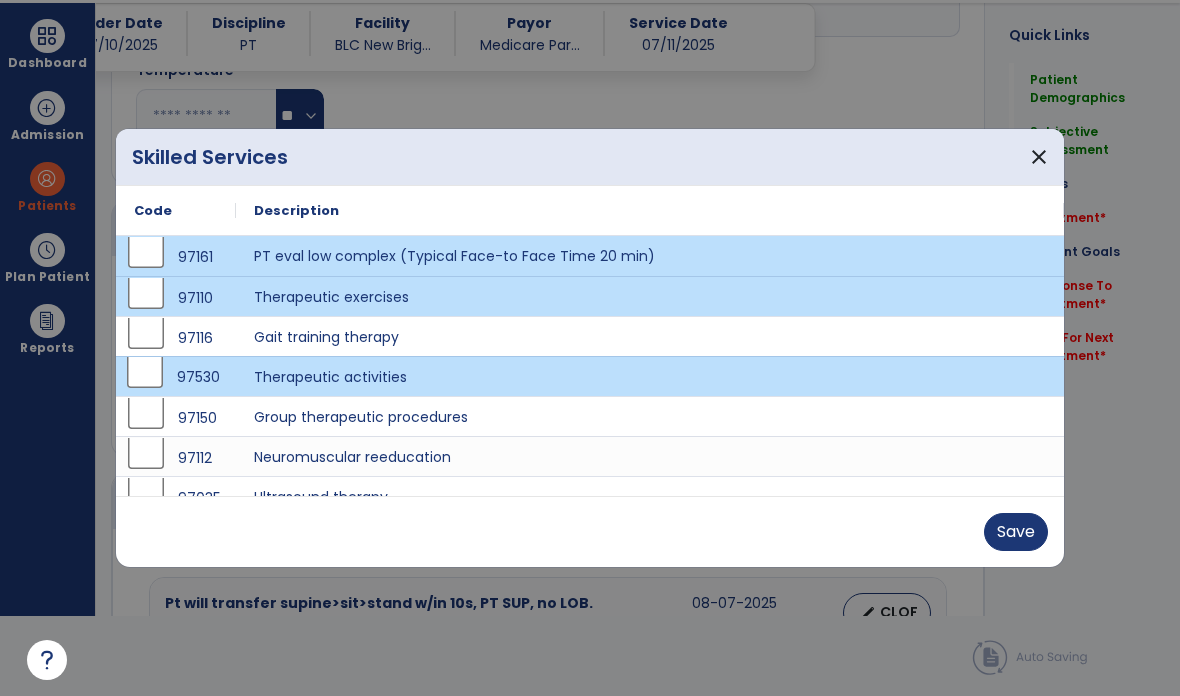 click on "Save" at bounding box center (1016, 532) 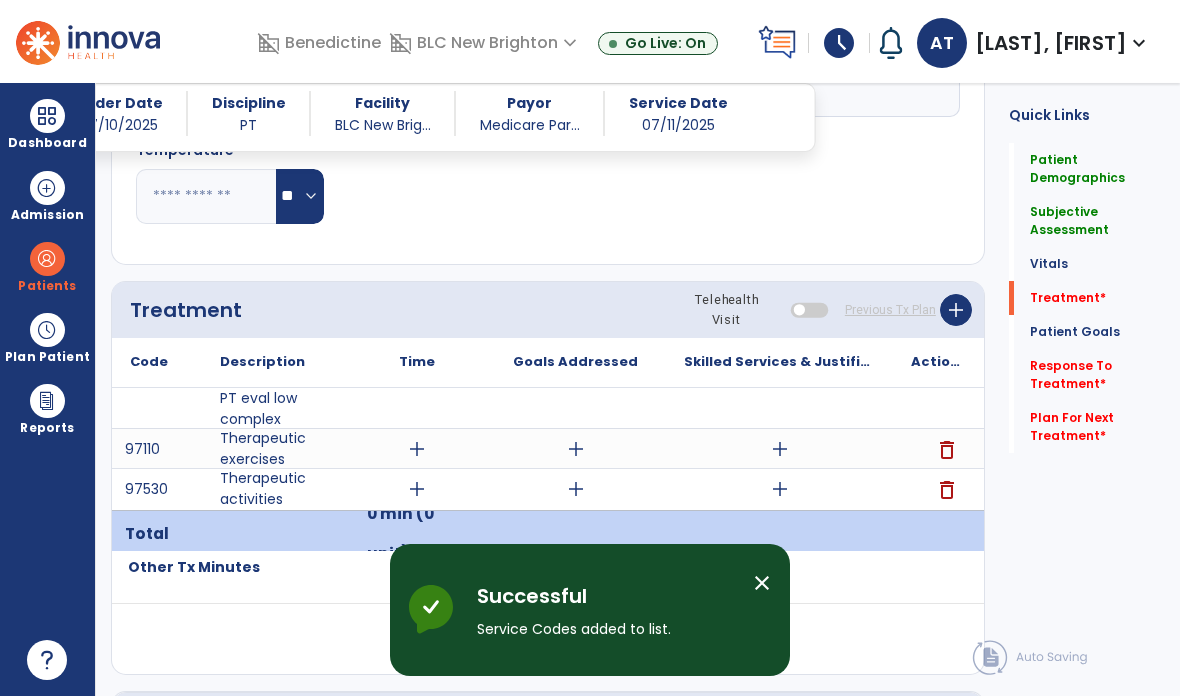 scroll, scrollTop: 80, scrollLeft: 0, axis: vertical 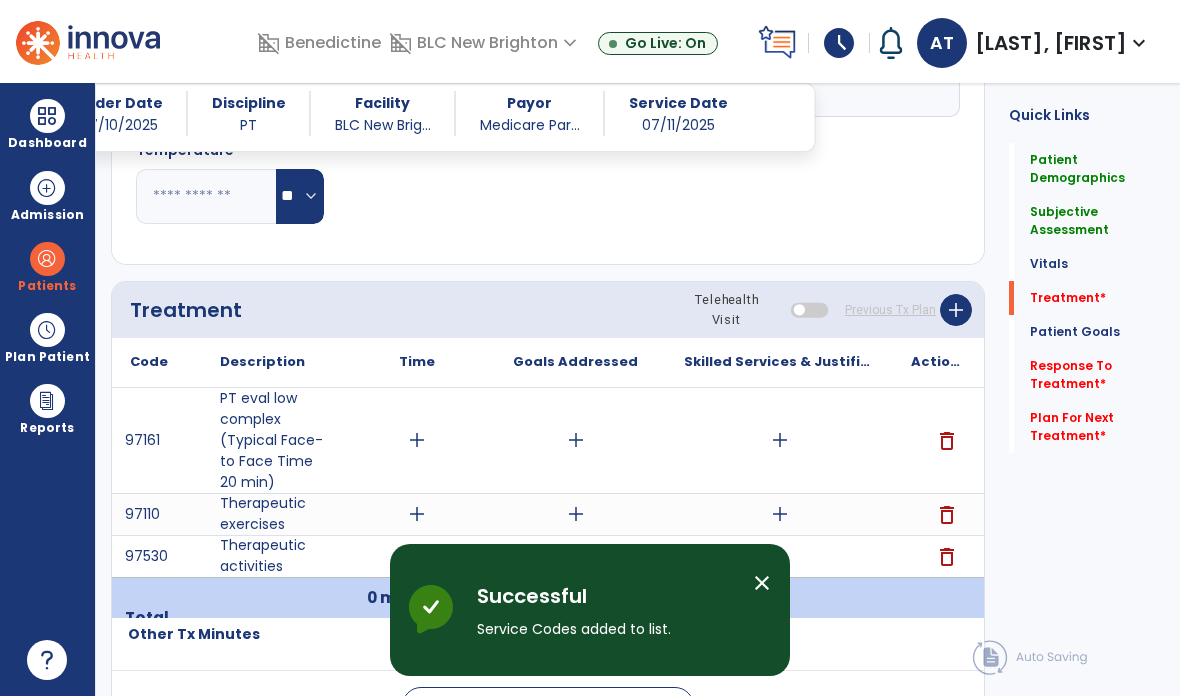 click on "add" at bounding box center (417, 440) 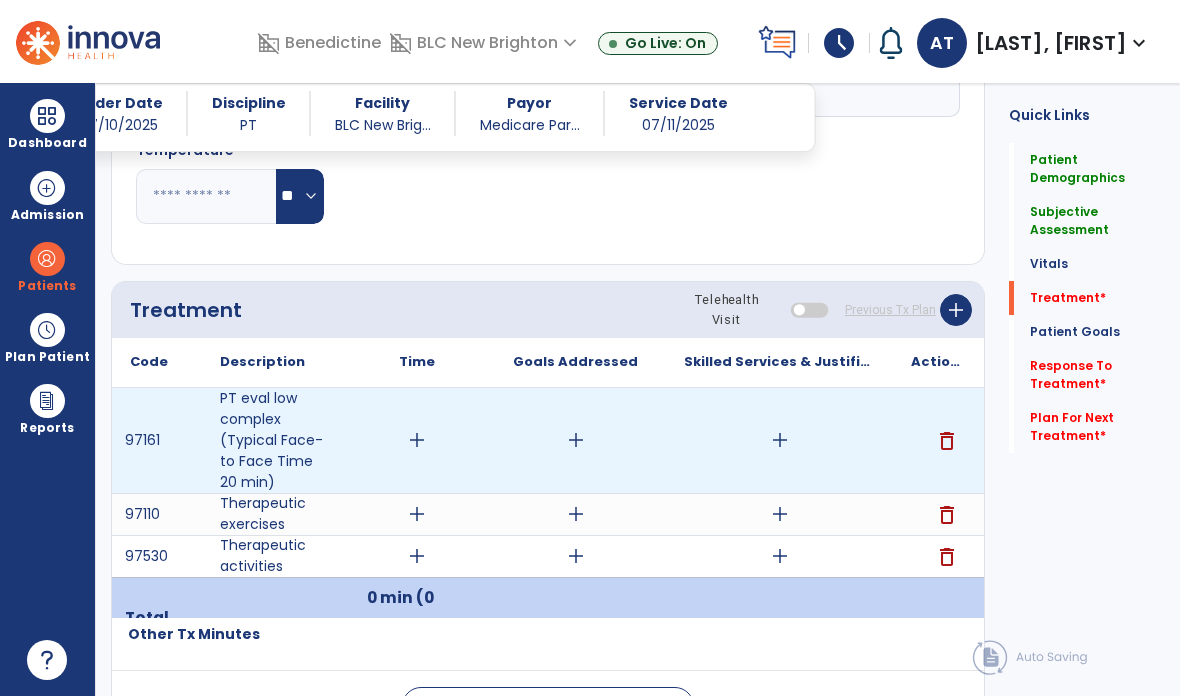click on "add" at bounding box center (576, 440) 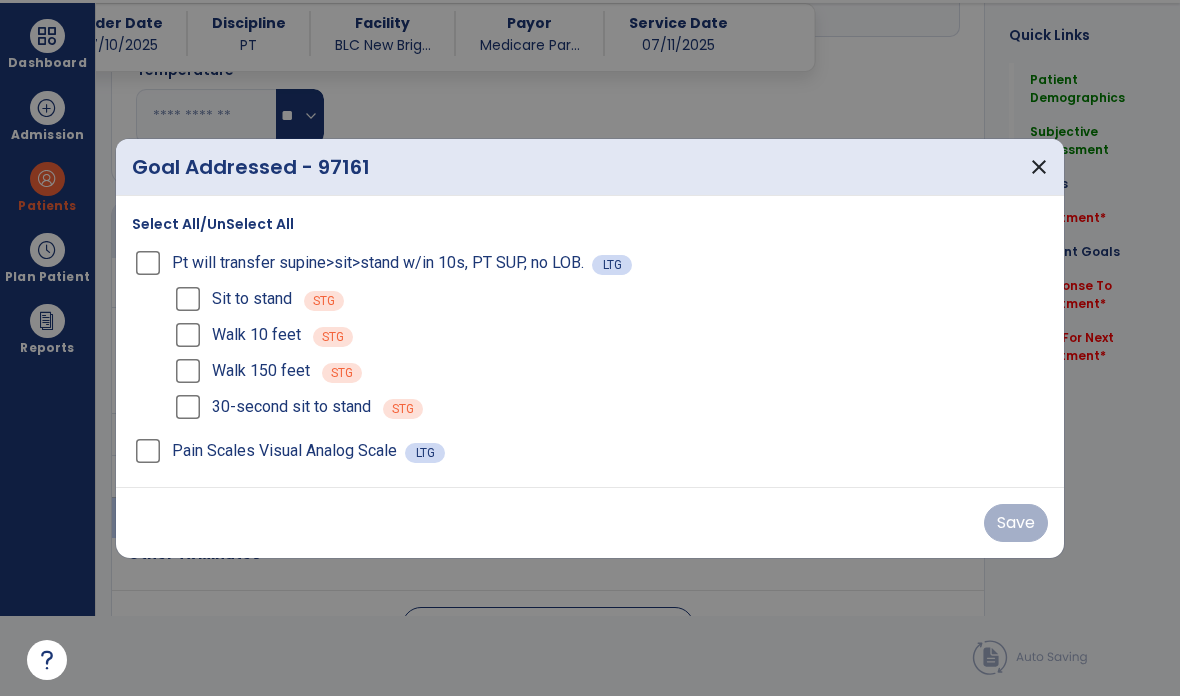 click on "Select All/UnSelect All" at bounding box center [213, 224] 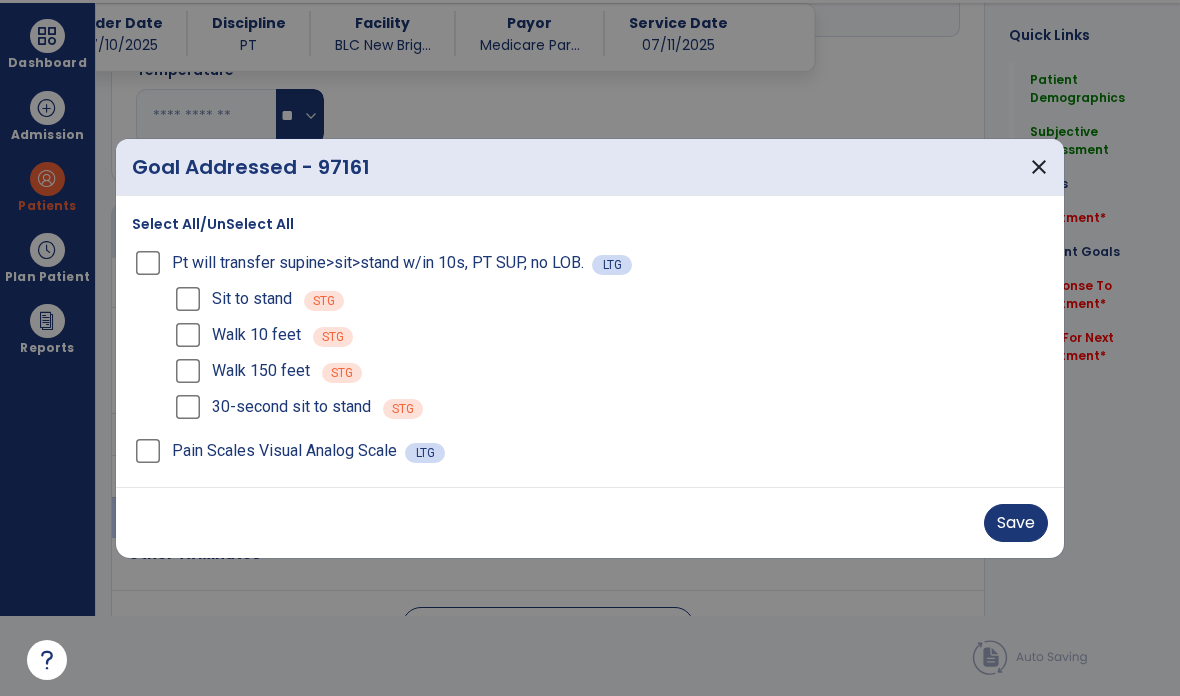 click on "Save" at bounding box center [1016, 523] 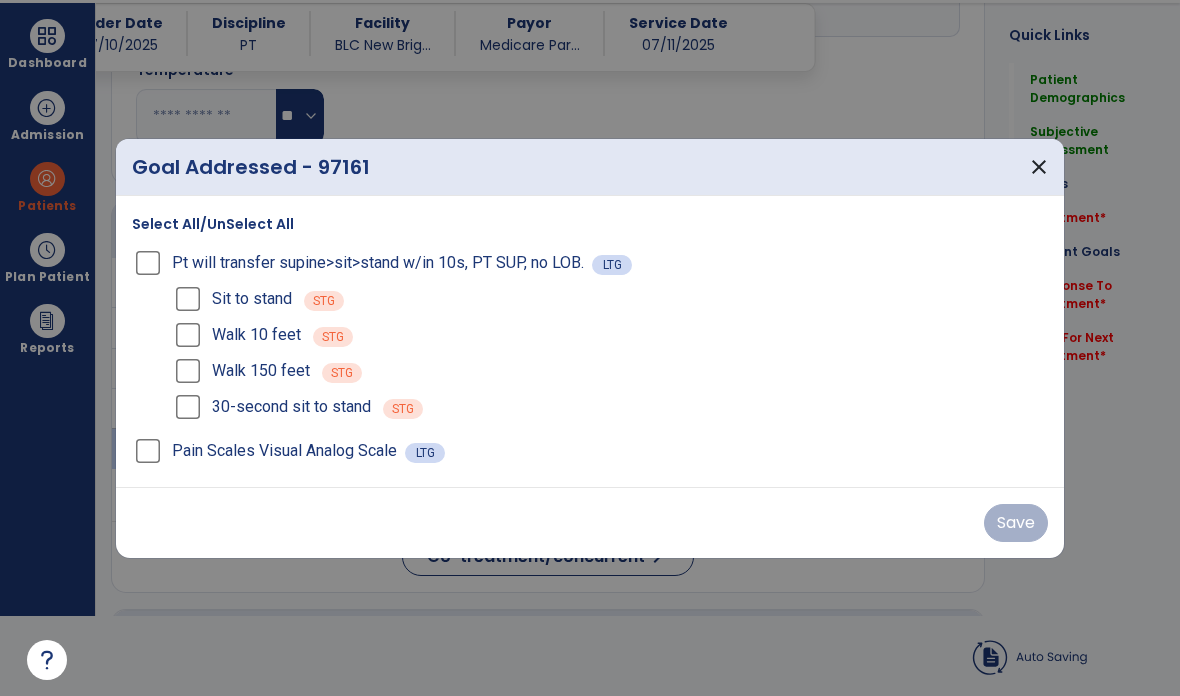 scroll, scrollTop: 80, scrollLeft: 0, axis: vertical 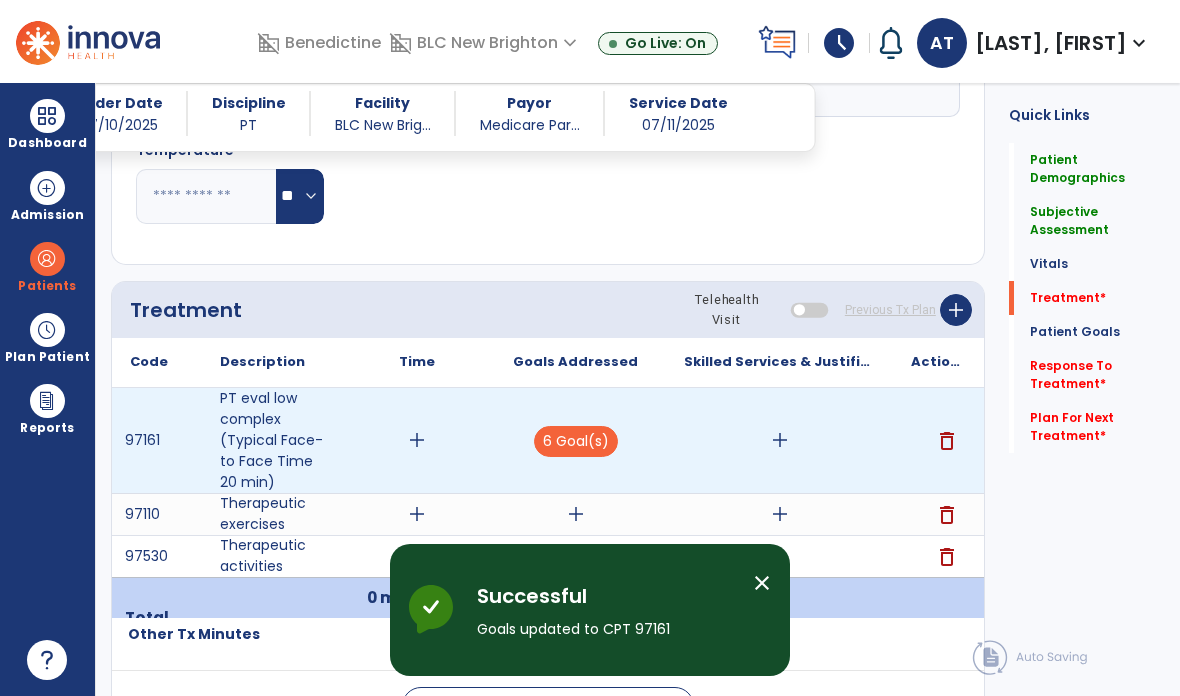 click on "6 Goal(s)" at bounding box center (575, 440) 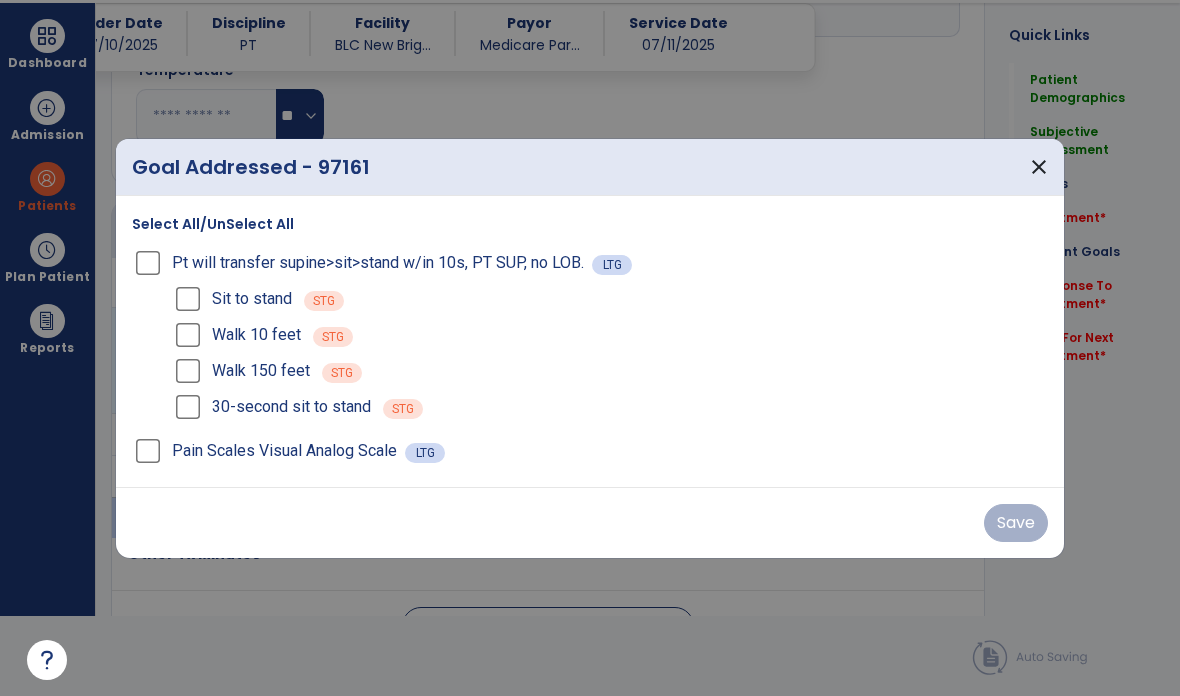 click on "Select All/UnSelect All" at bounding box center [213, 224] 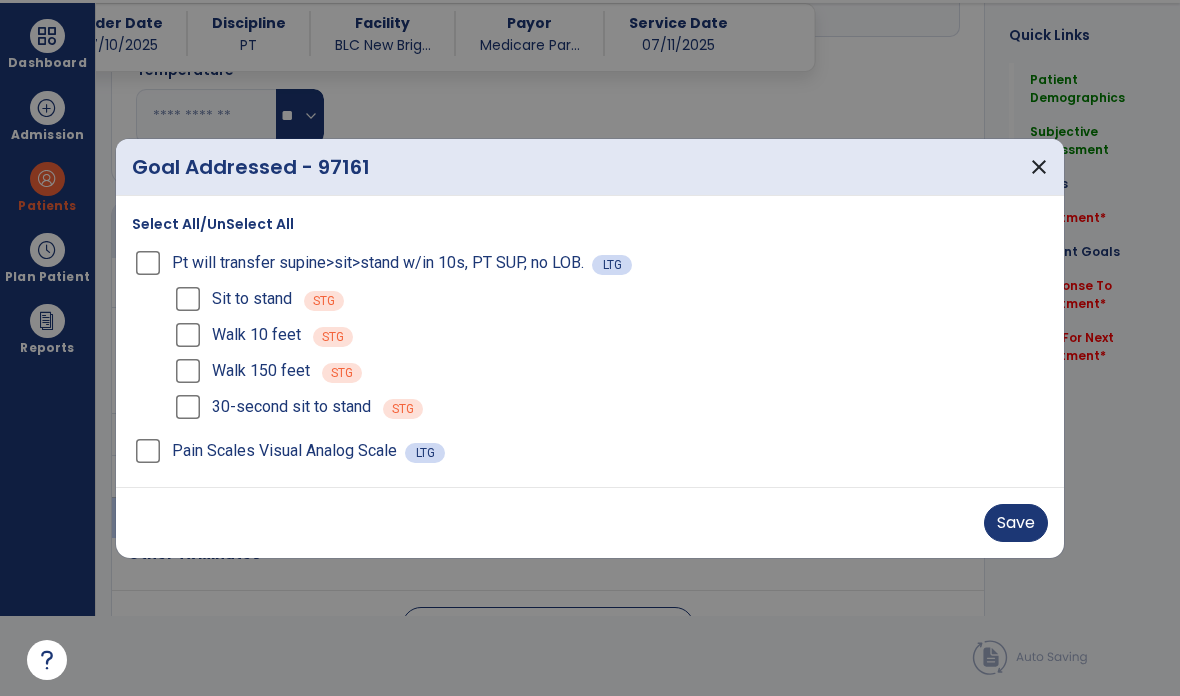 click on "Select All/UnSelect All" at bounding box center [213, 224] 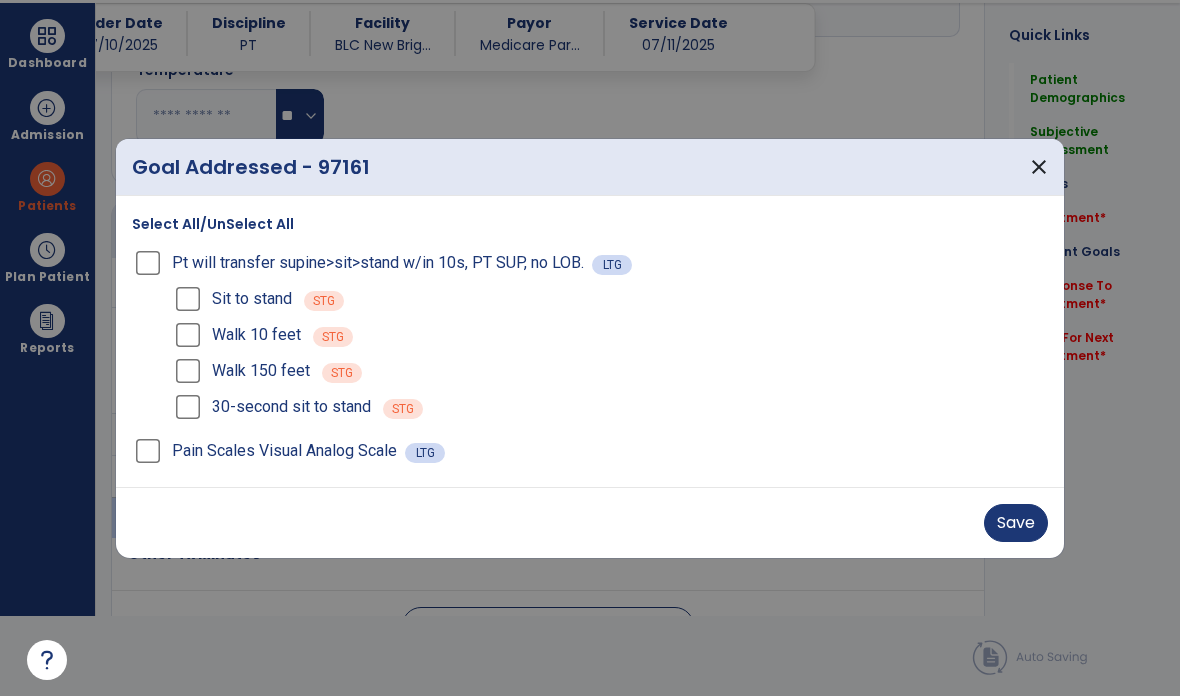 click on "Save" at bounding box center [1016, 523] 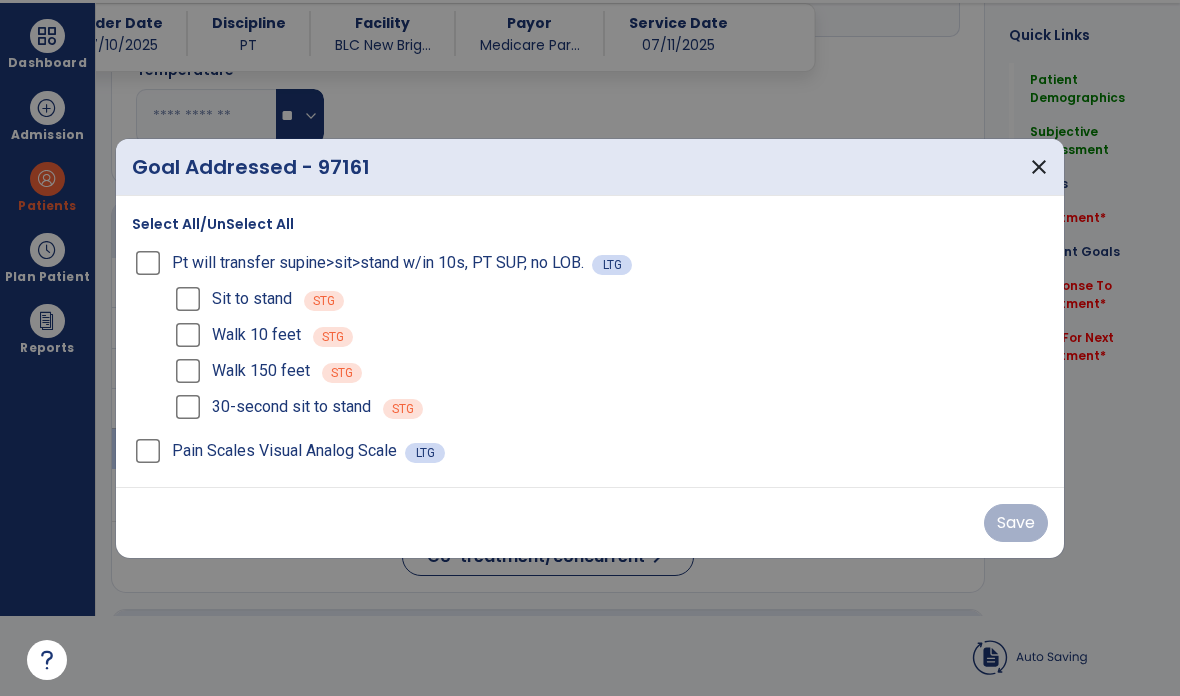 scroll, scrollTop: 80, scrollLeft: 0, axis: vertical 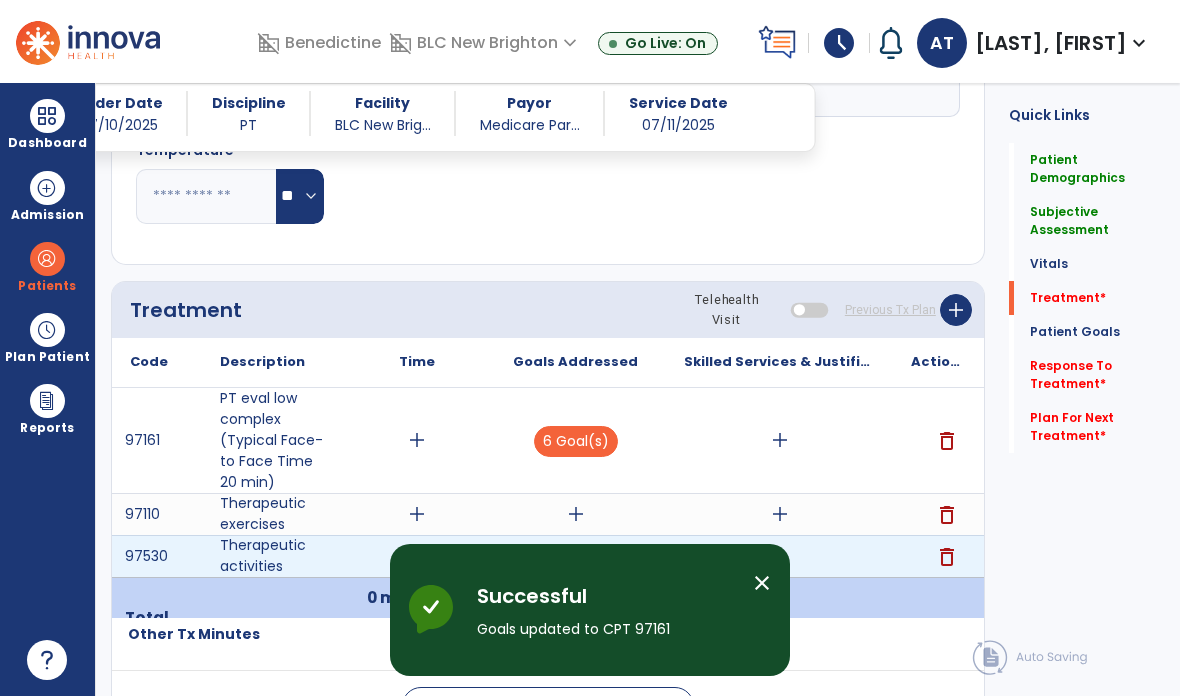 click on "add" at bounding box center (575, 556) 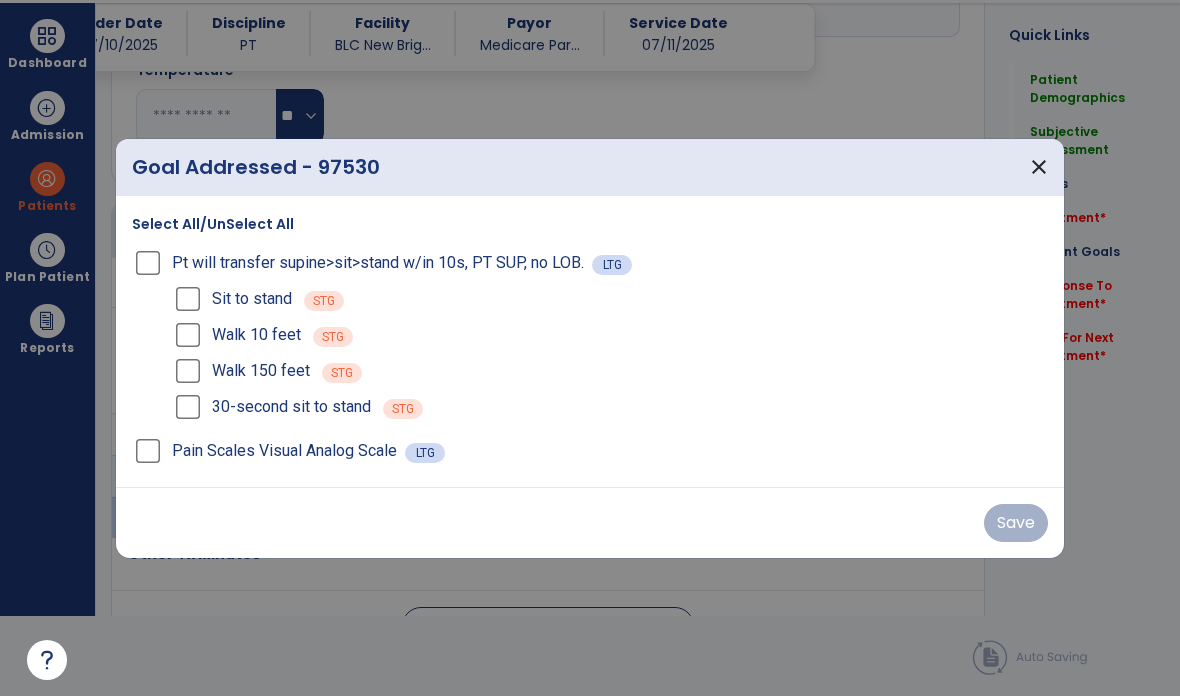 scroll, scrollTop: 0, scrollLeft: 0, axis: both 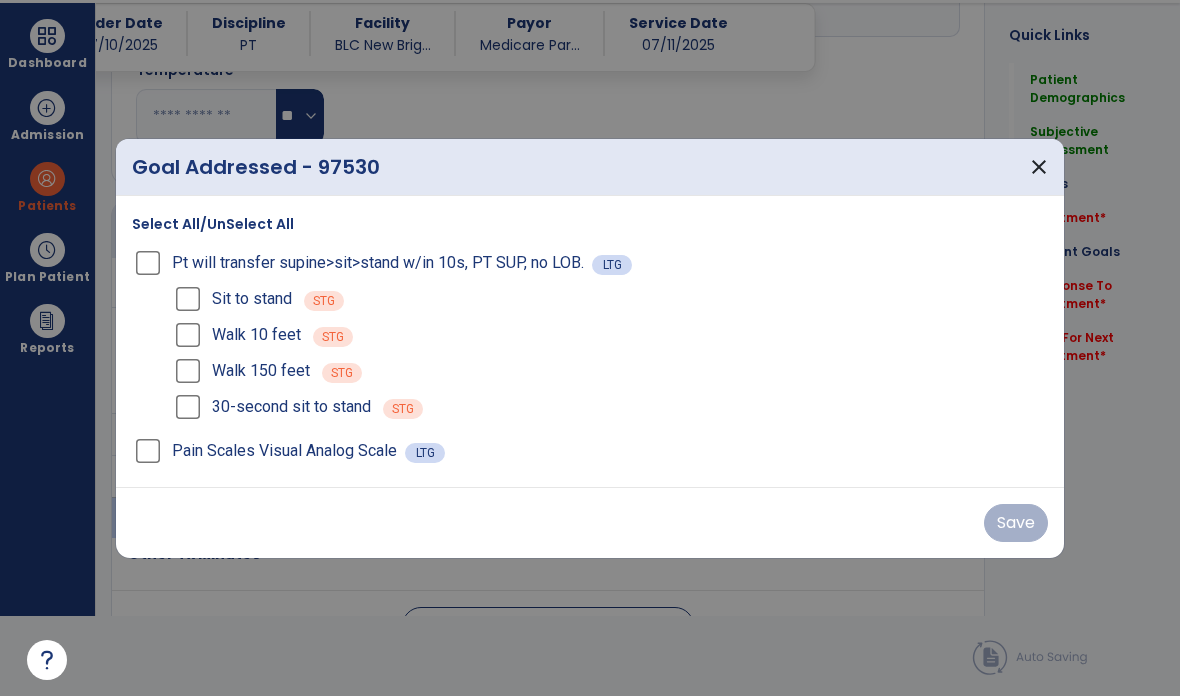 click on "Select All/UnSelect All" at bounding box center [213, 224] 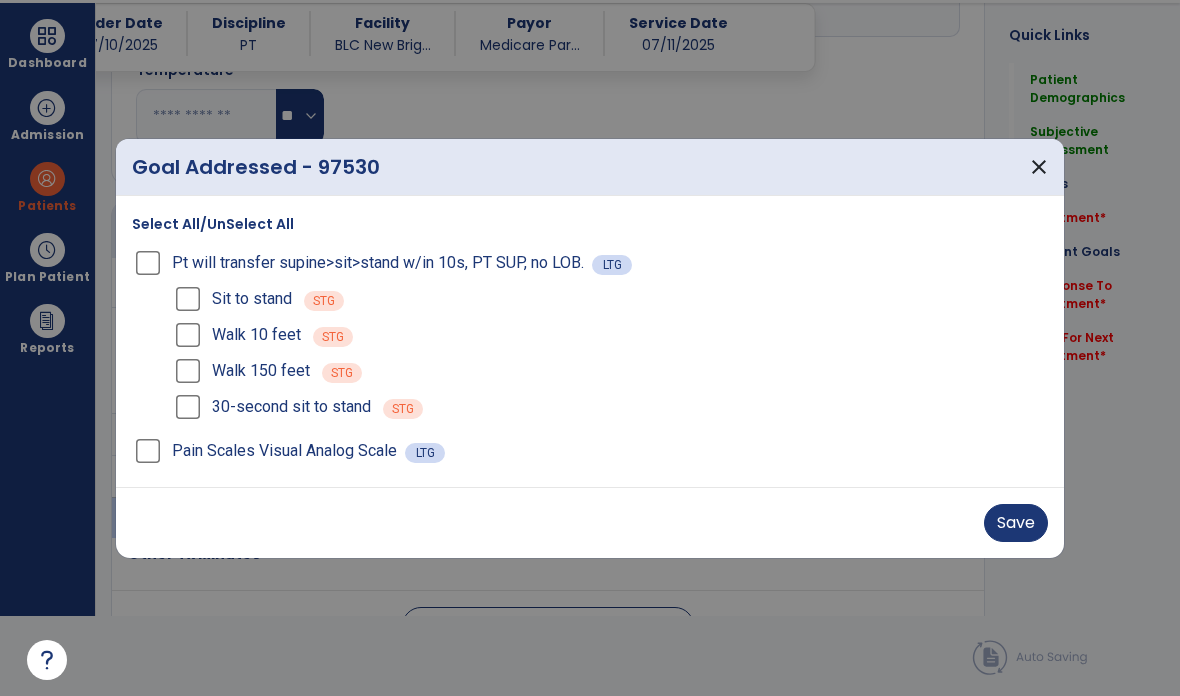 click on "Save" at bounding box center [1016, 523] 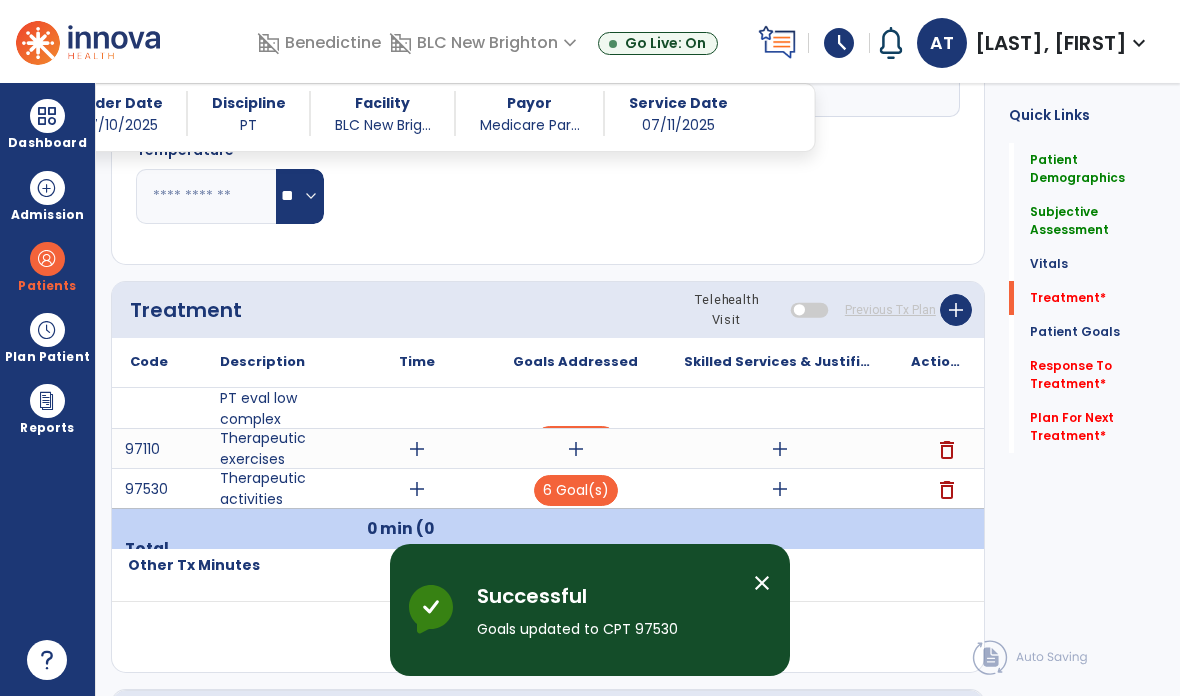 scroll, scrollTop: 80, scrollLeft: 0, axis: vertical 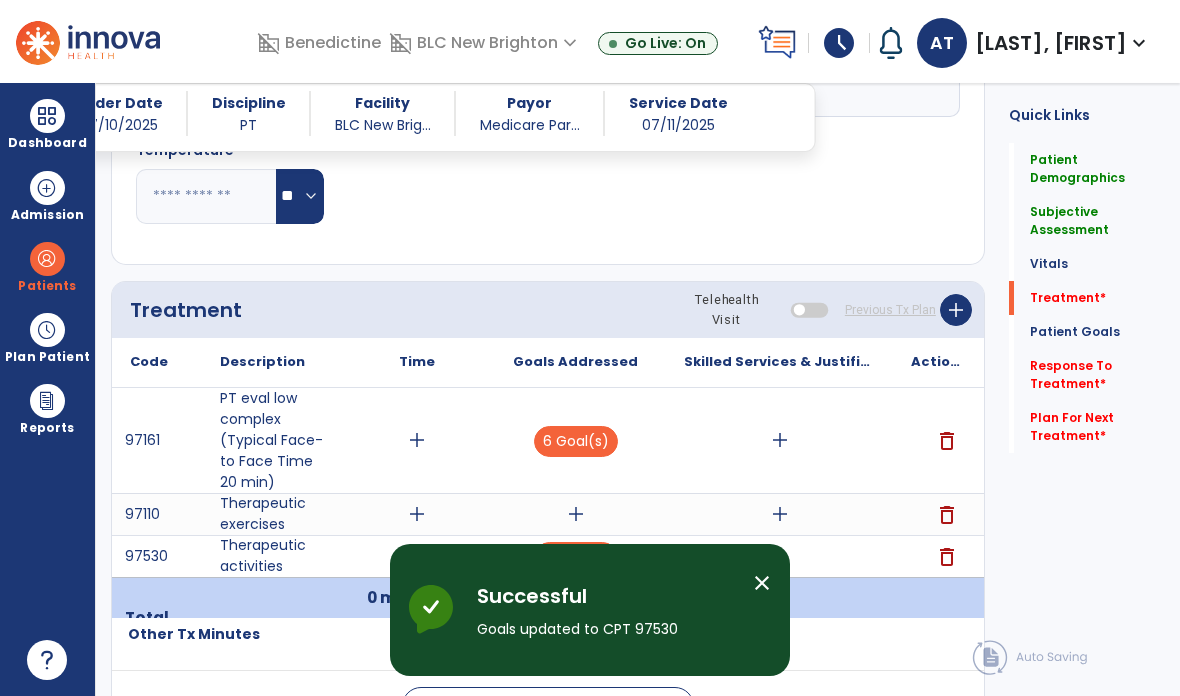 click on "add" at bounding box center (575, 514) 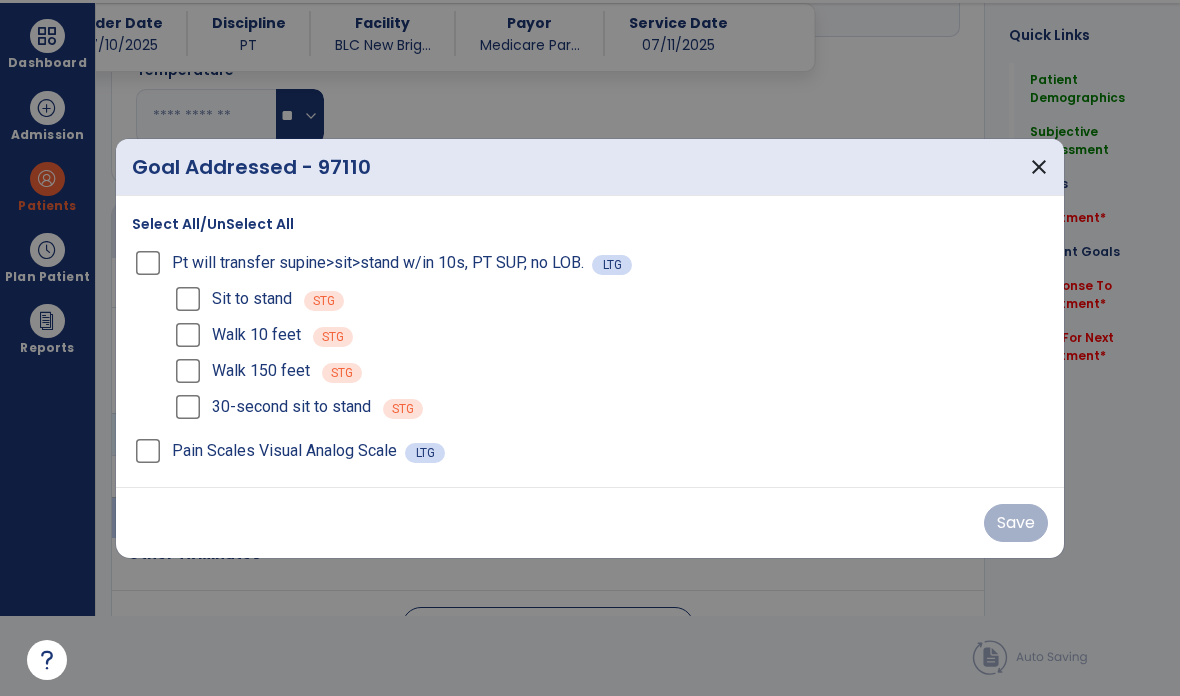 scroll, scrollTop: 0, scrollLeft: 0, axis: both 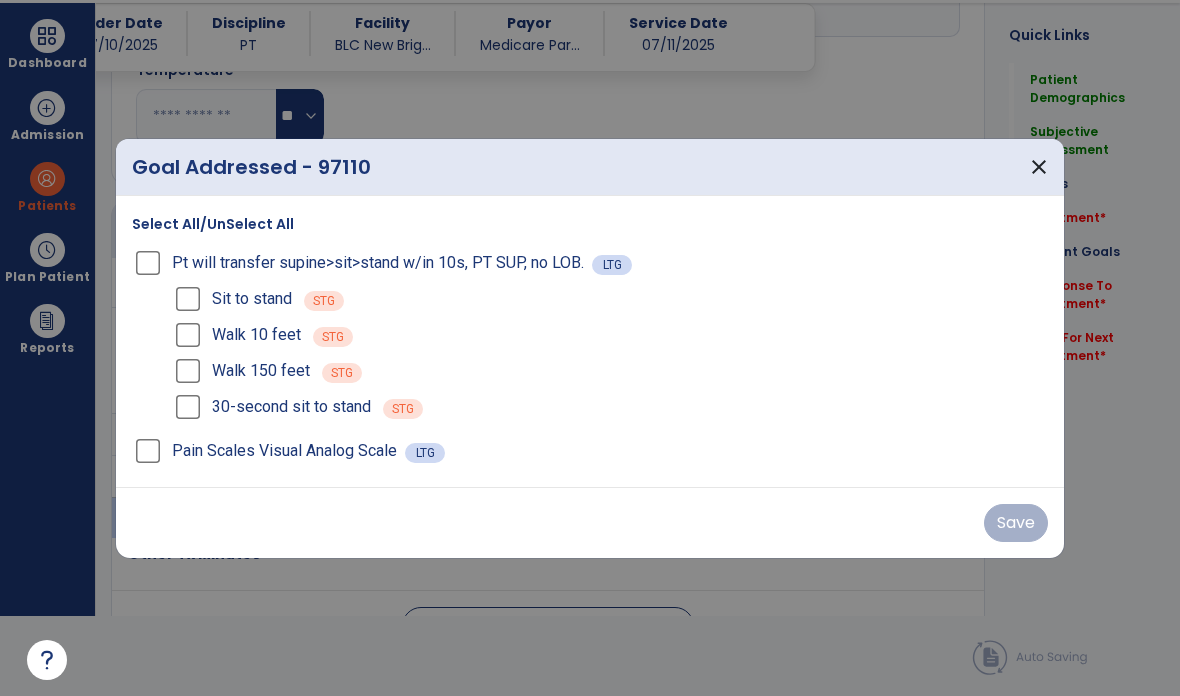 click on "Select All/UnSelect All" at bounding box center [213, 224] 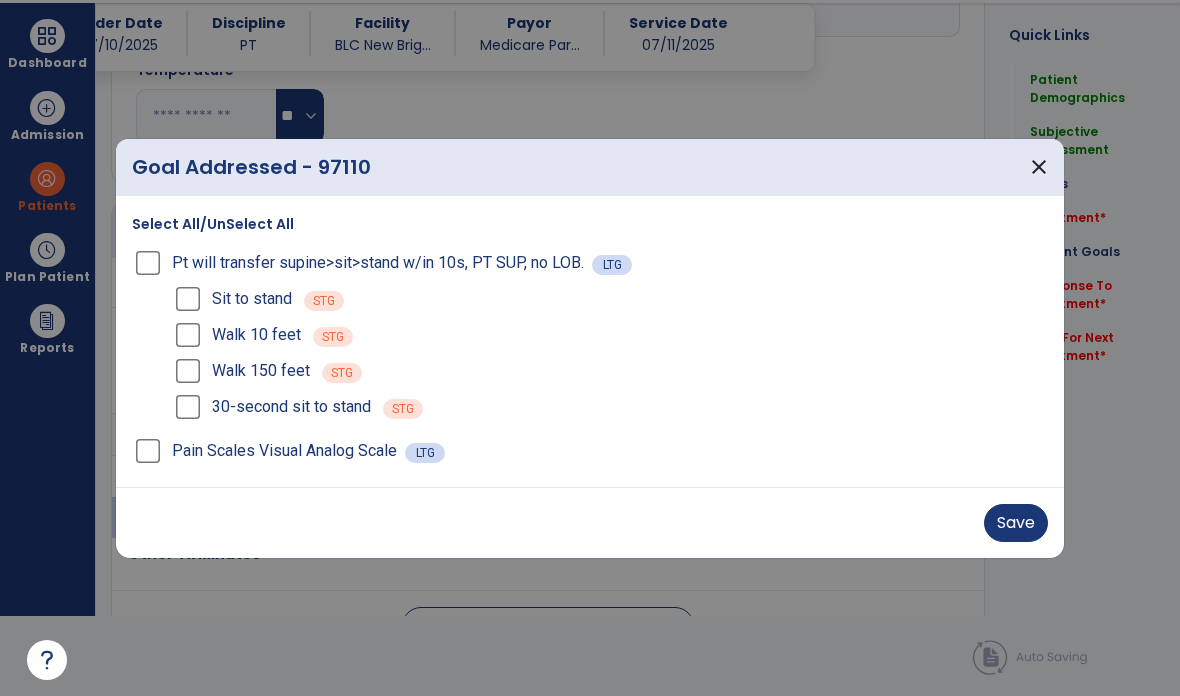 click on "Save" at bounding box center (1016, 523) 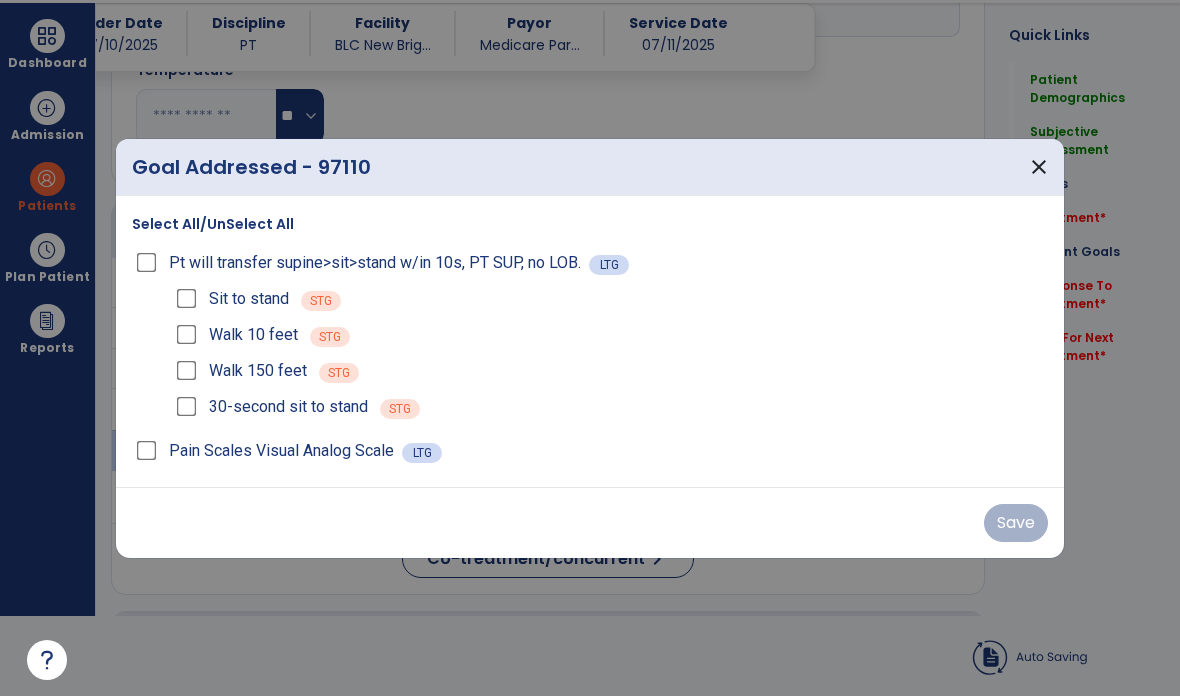 scroll, scrollTop: 80, scrollLeft: 0, axis: vertical 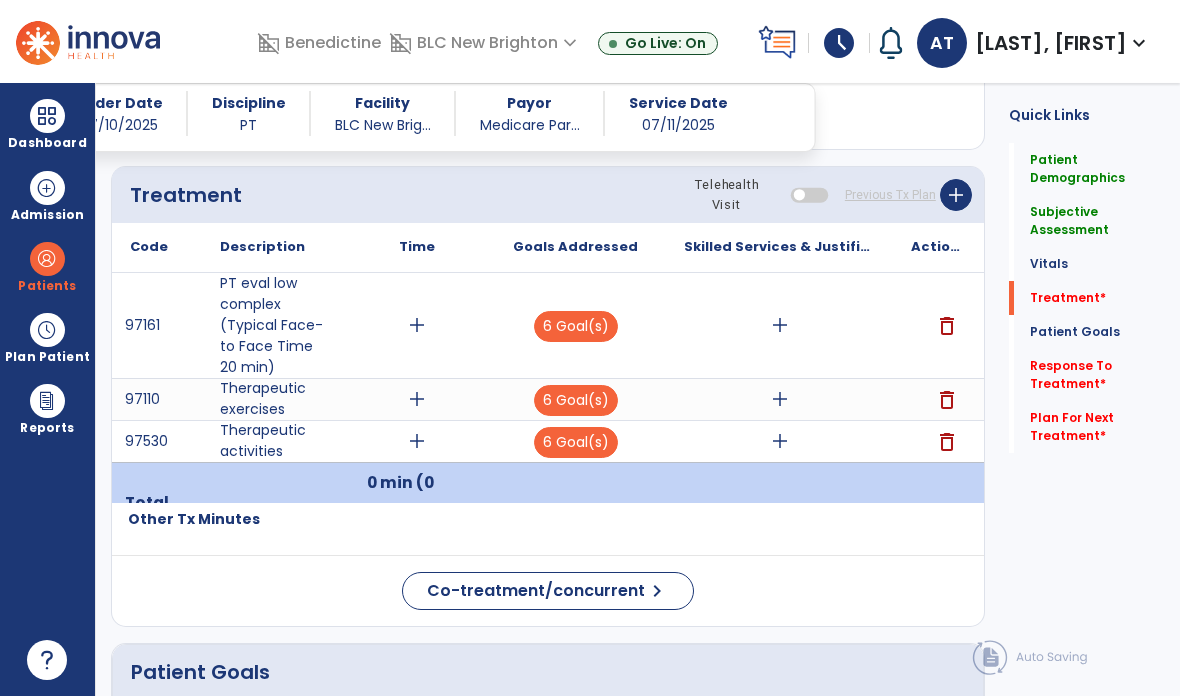 click on "add" at bounding box center (417, 325) 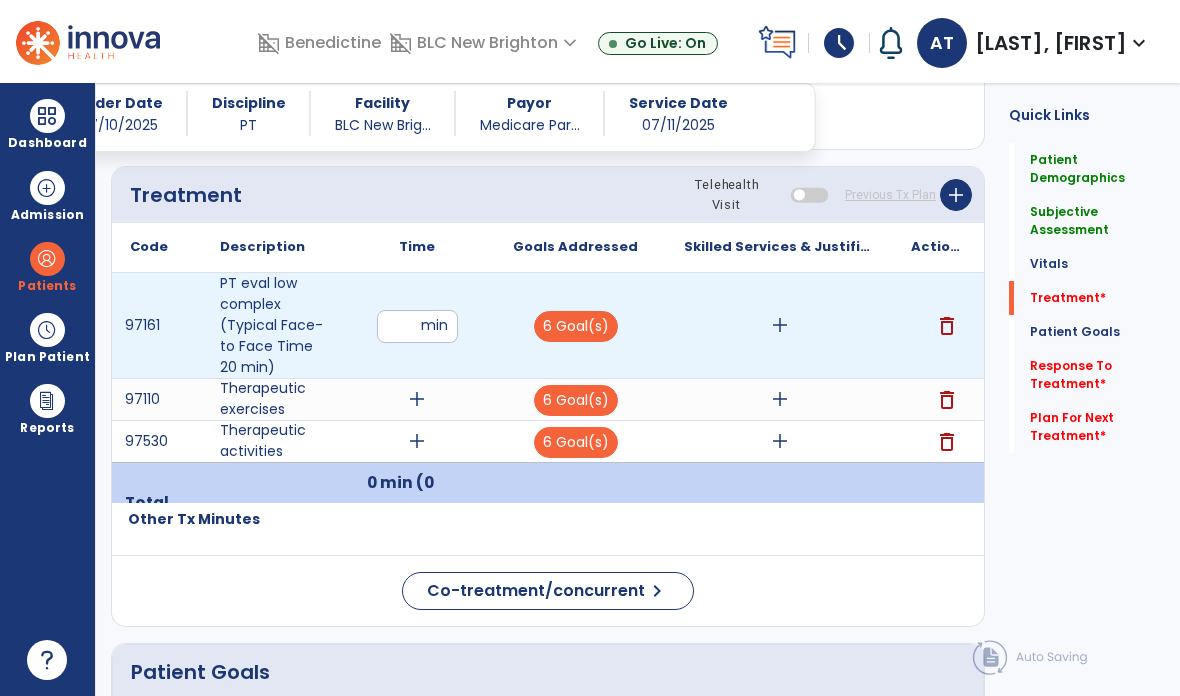click at bounding box center [417, 326] 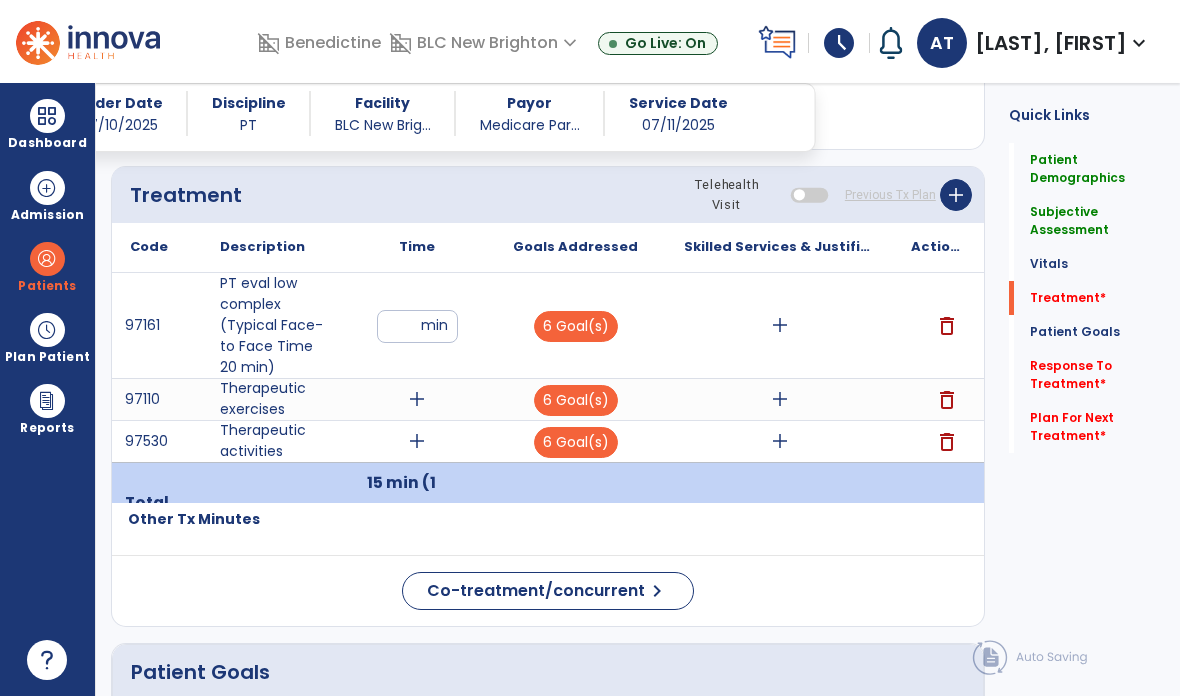 click on "add" at bounding box center [417, 399] 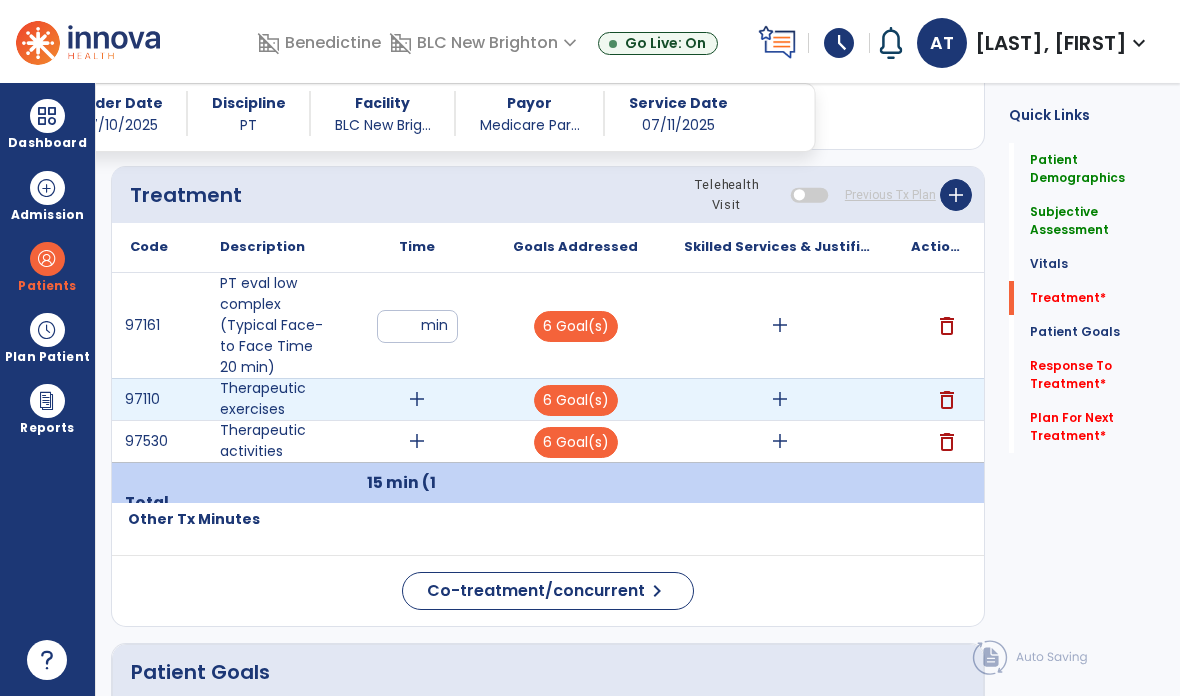 click on "add" at bounding box center (417, 399) 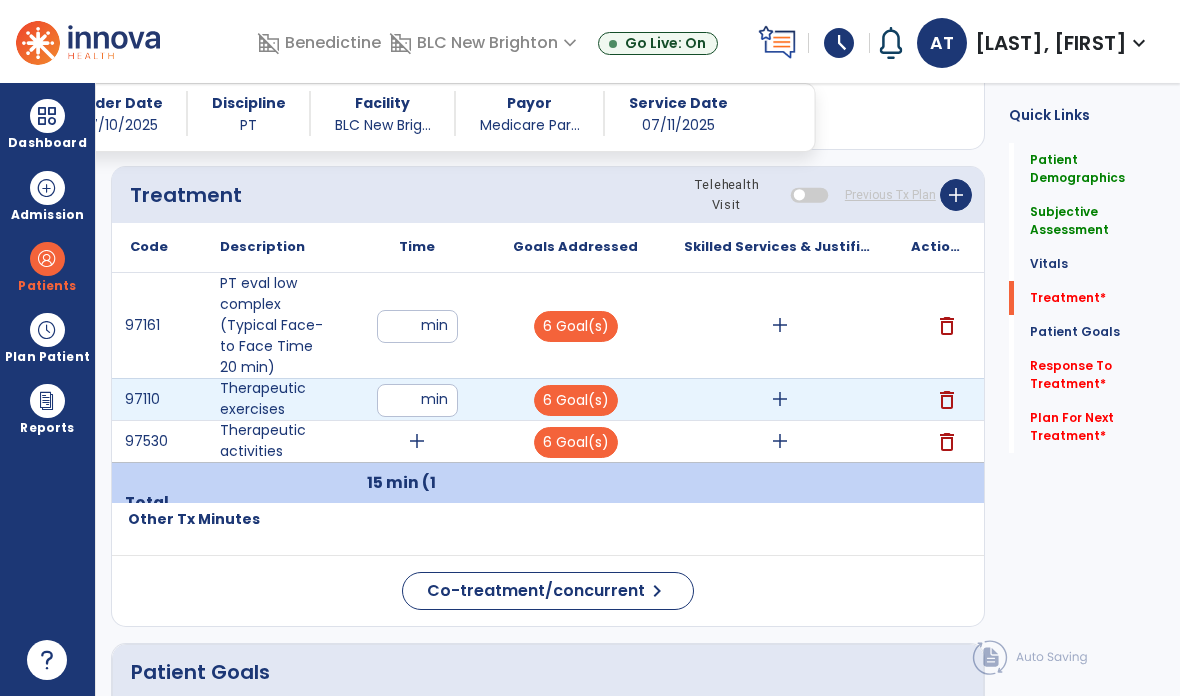 type on "**" 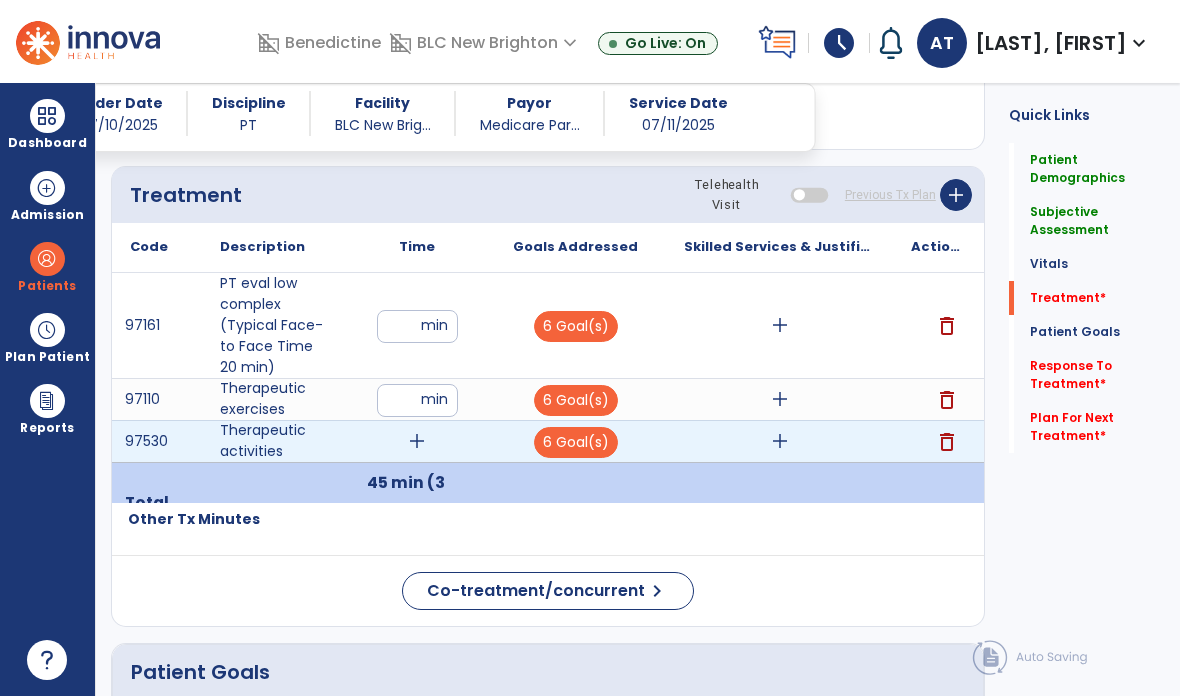 click on "add" at bounding box center (417, 441) 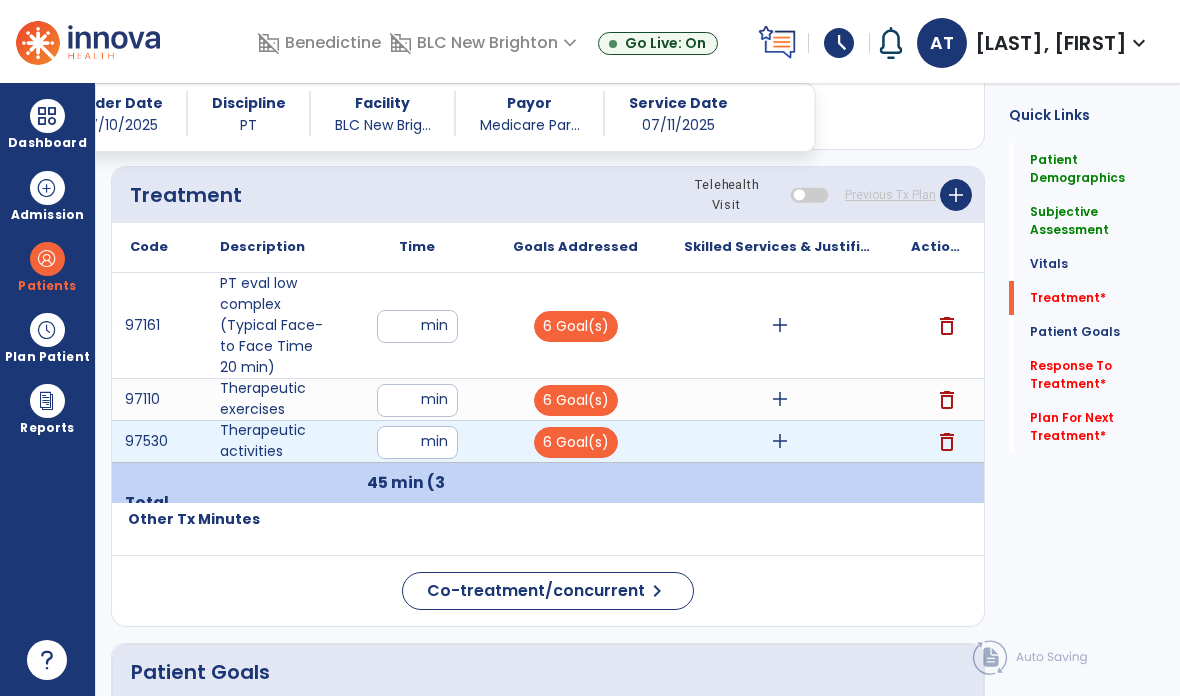 type on "**" 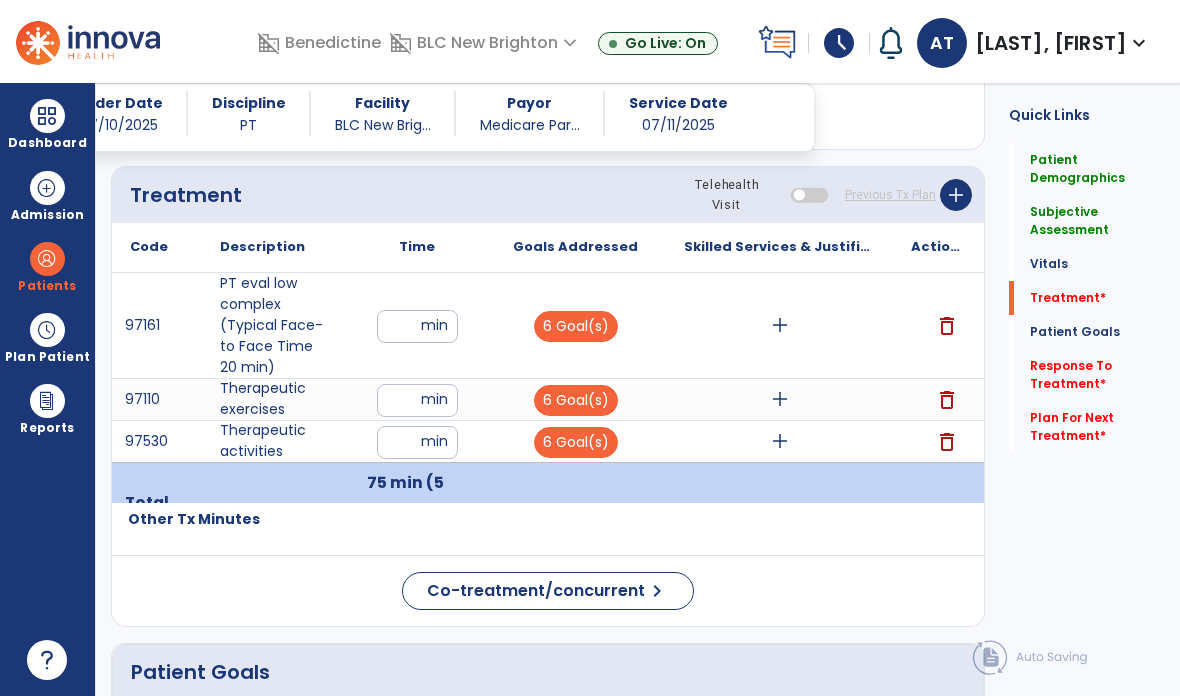 click on "add" at bounding box center (779, 325) 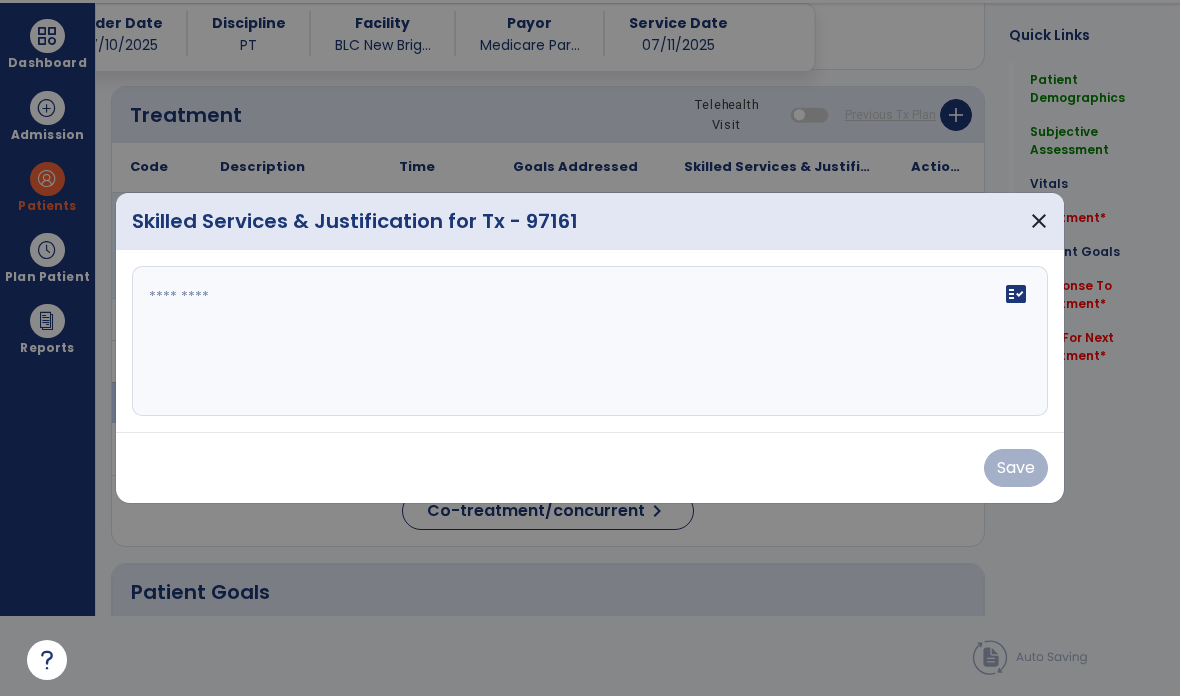 scroll, scrollTop: 0, scrollLeft: 0, axis: both 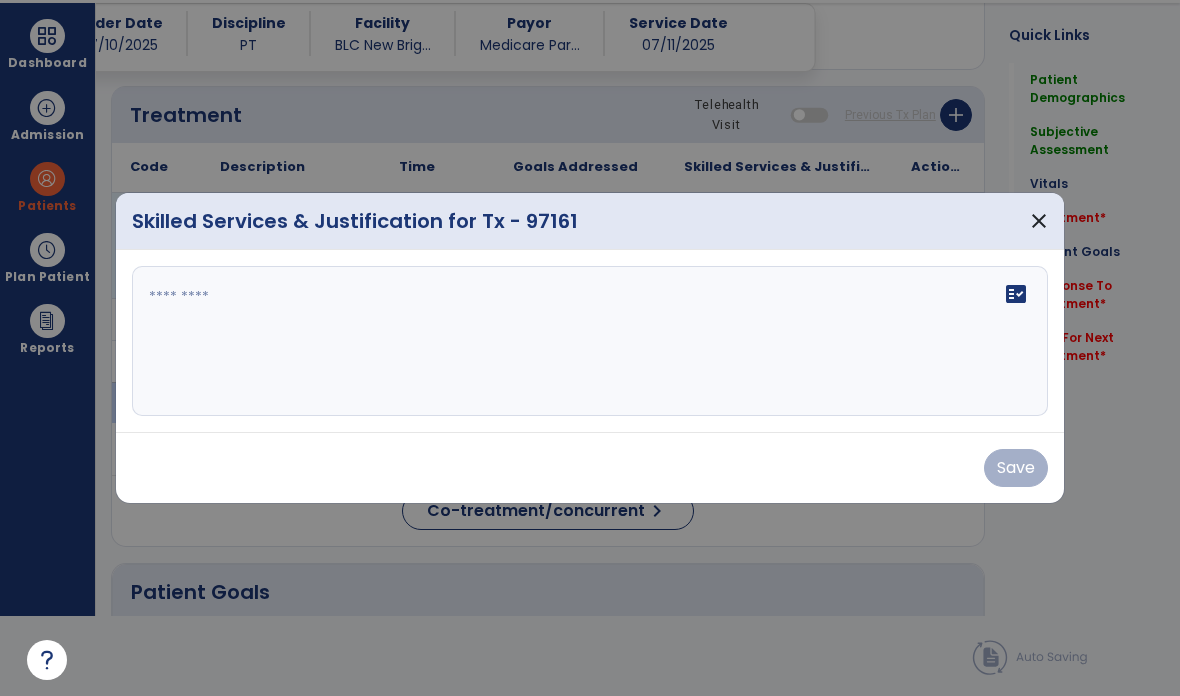 click on "fact_check" at bounding box center [590, 341] 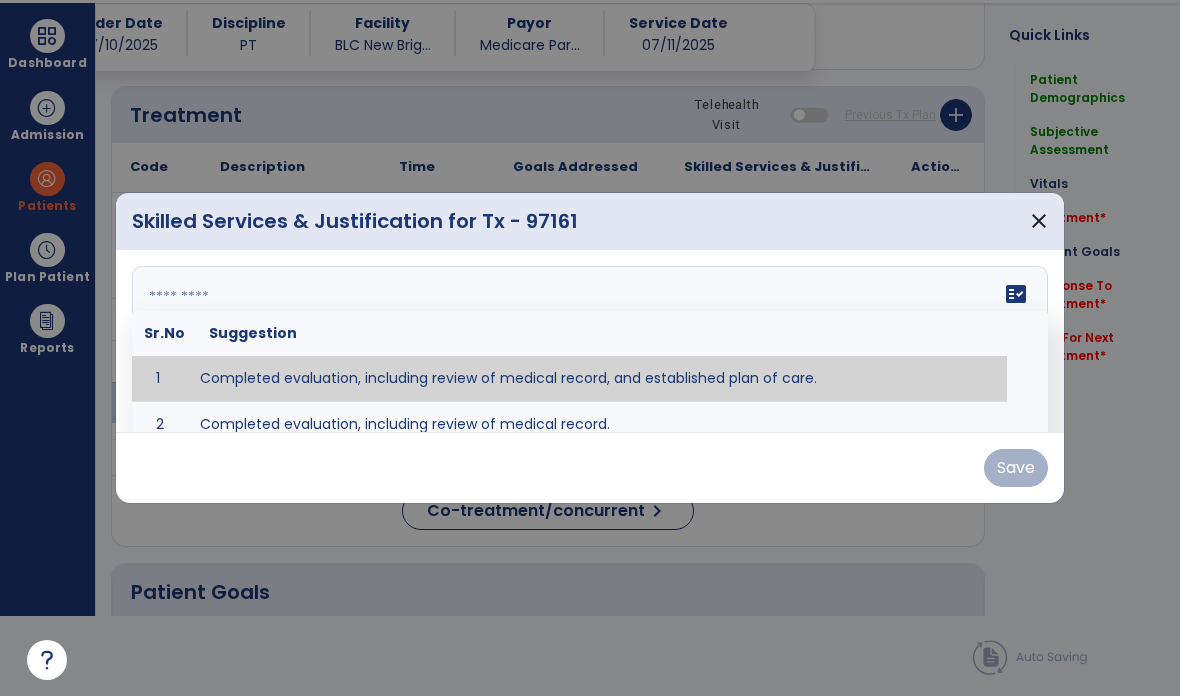 type on "**********" 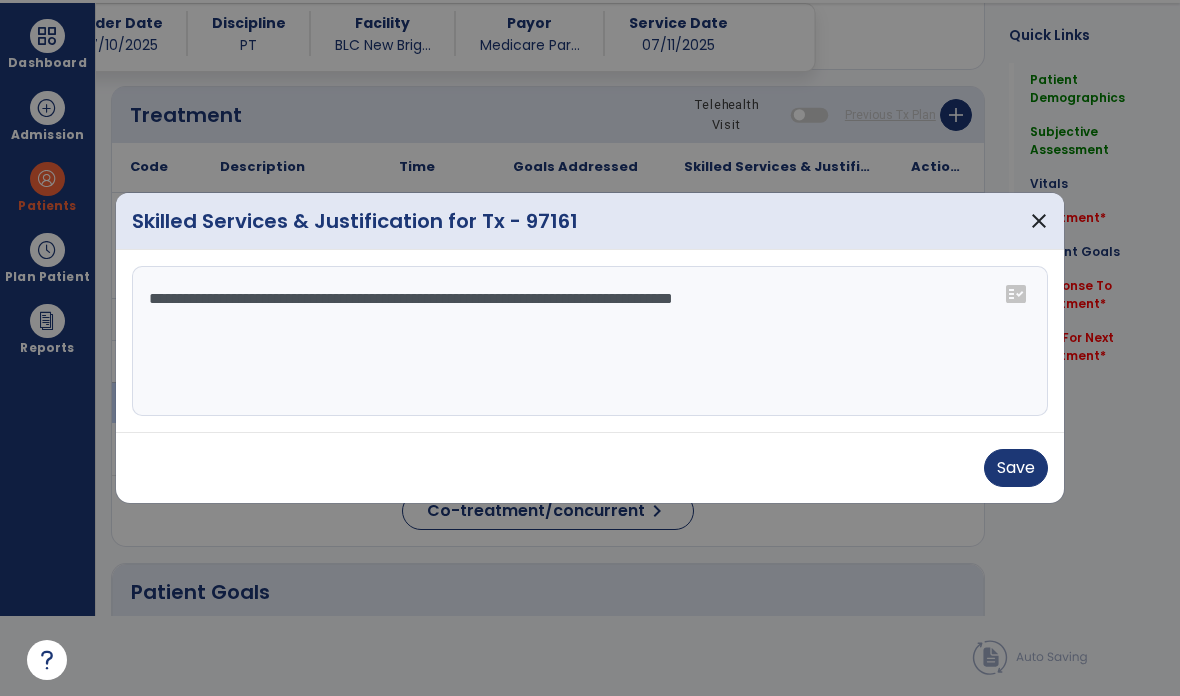 click on "Save" at bounding box center (1016, 468) 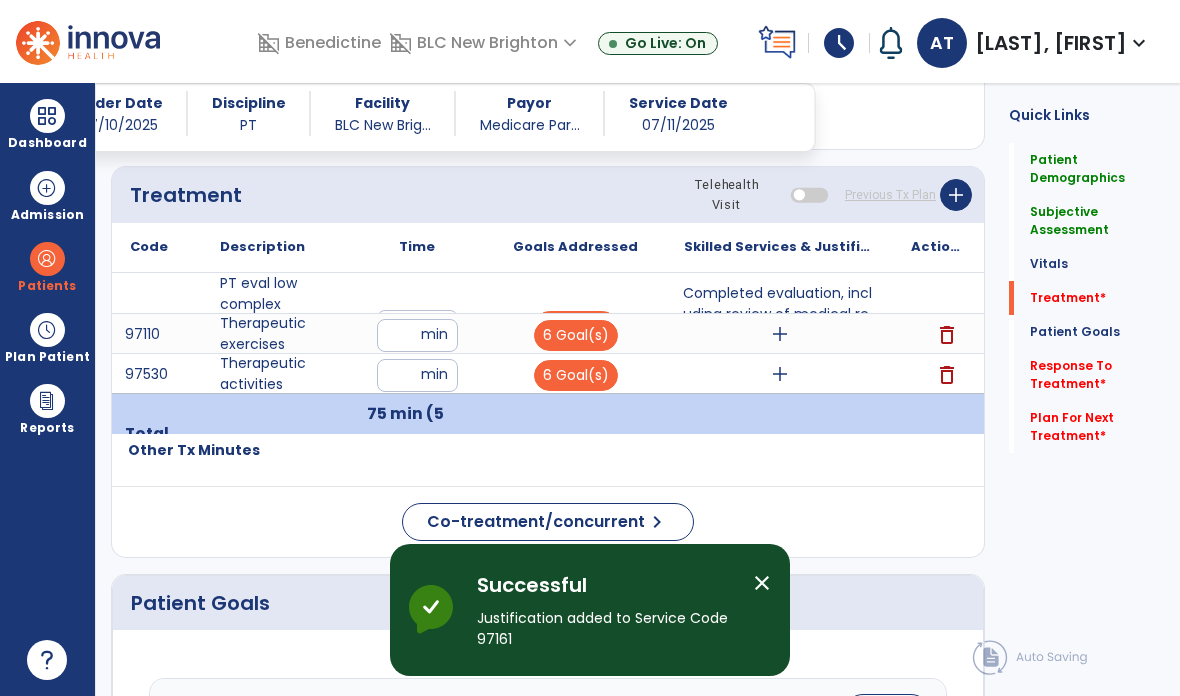 scroll, scrollTop: 80, scrollLeft: 0, axis: vertical 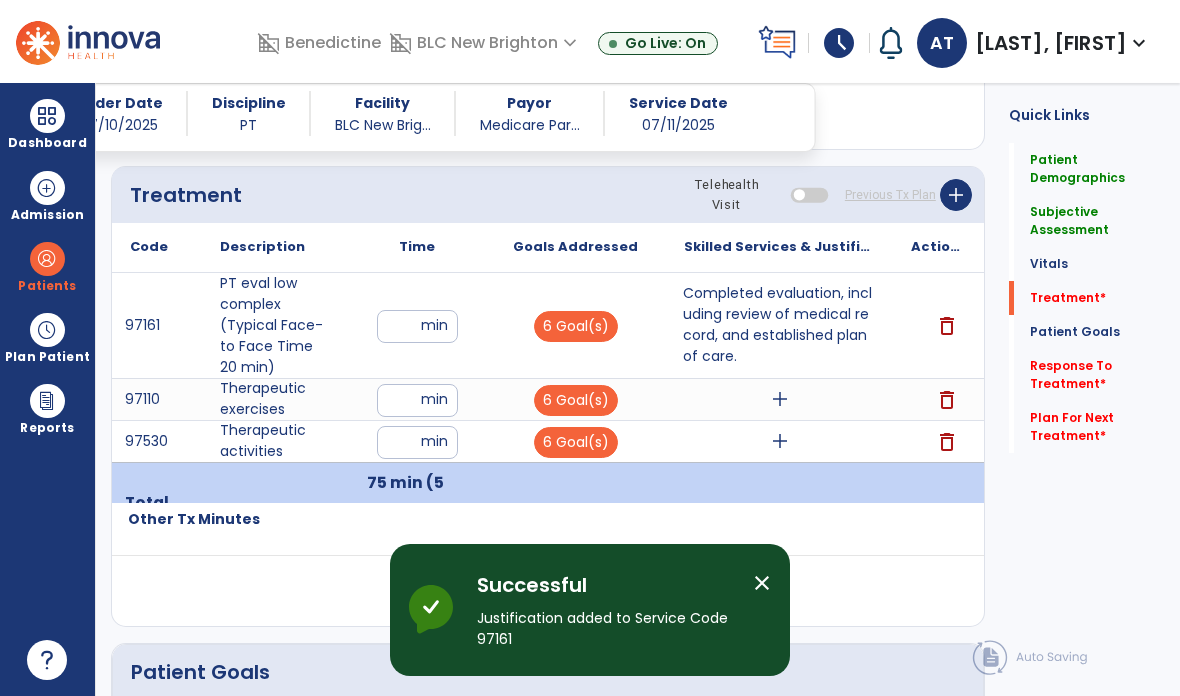 click on "Completed evaluation, including review of medical record, and established plan of care." at bounding box center (779, 325) 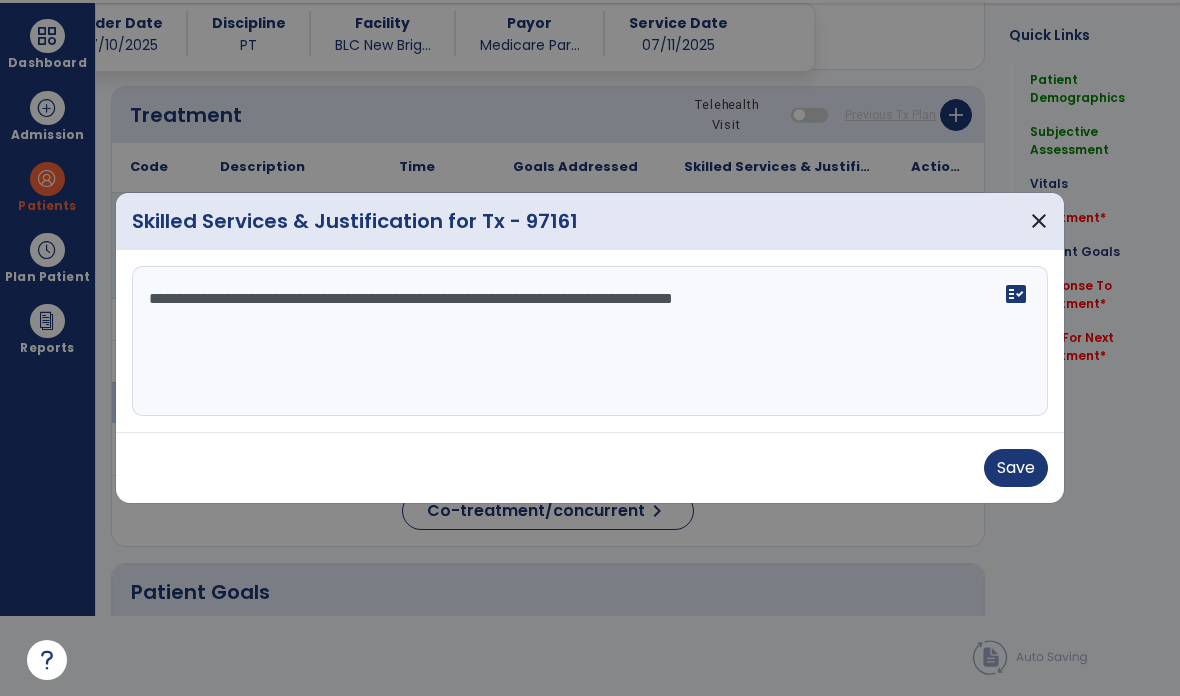 scroll, scrollTop: 0, scrollLeft: 0, axis: both 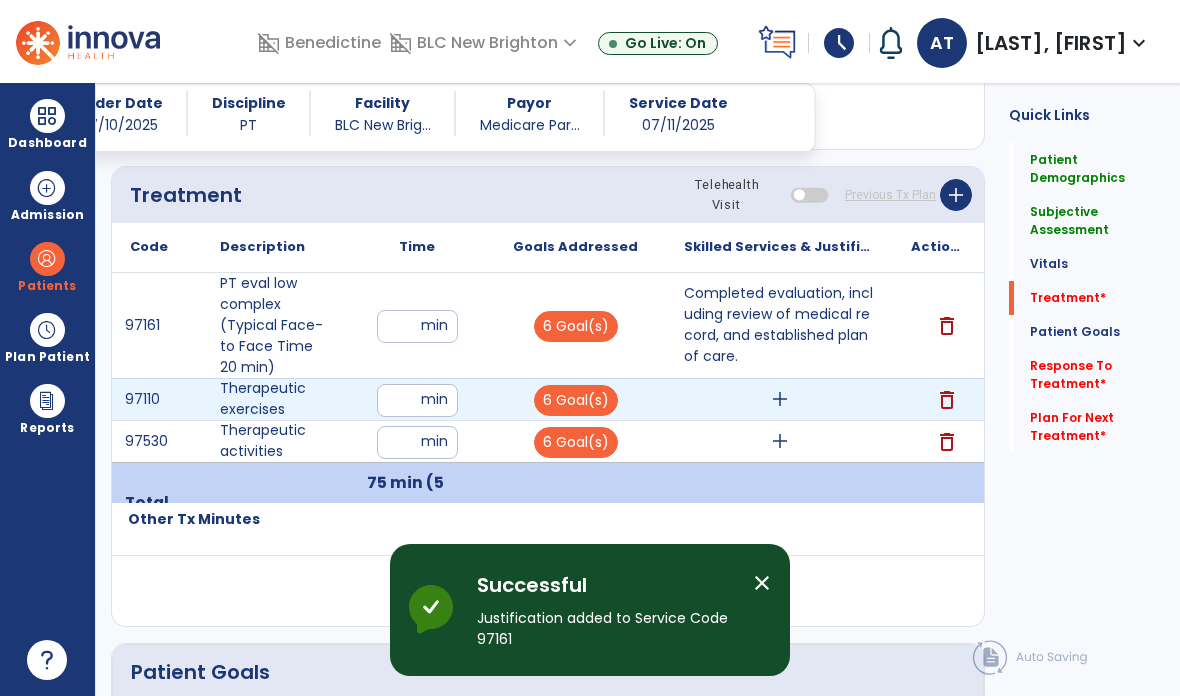 click on "add" at bounding box center [780, 399] 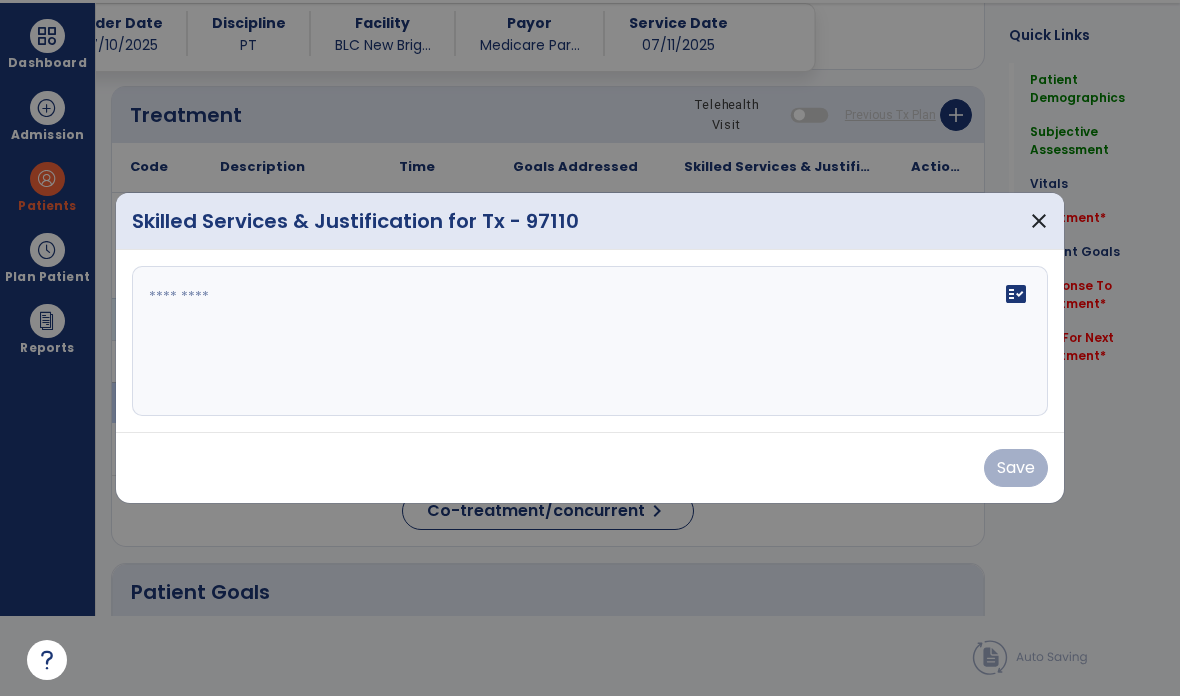 click on "fact_check" at bounding box center (590, 341) 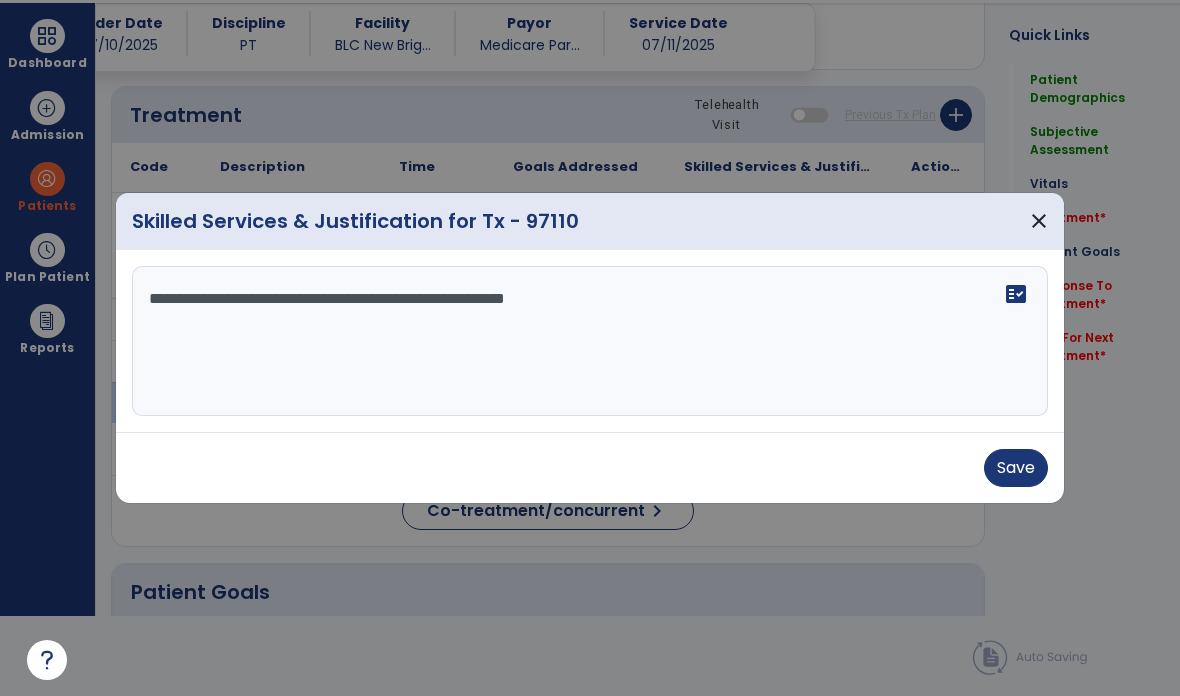 type on "**********" 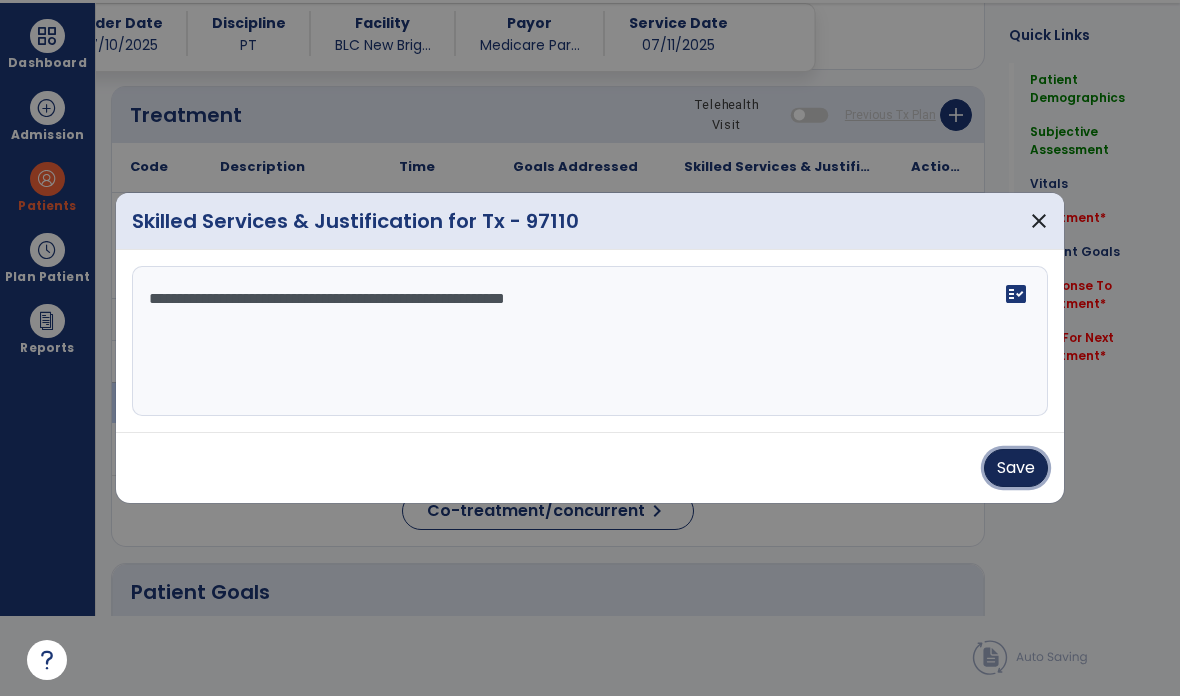 type 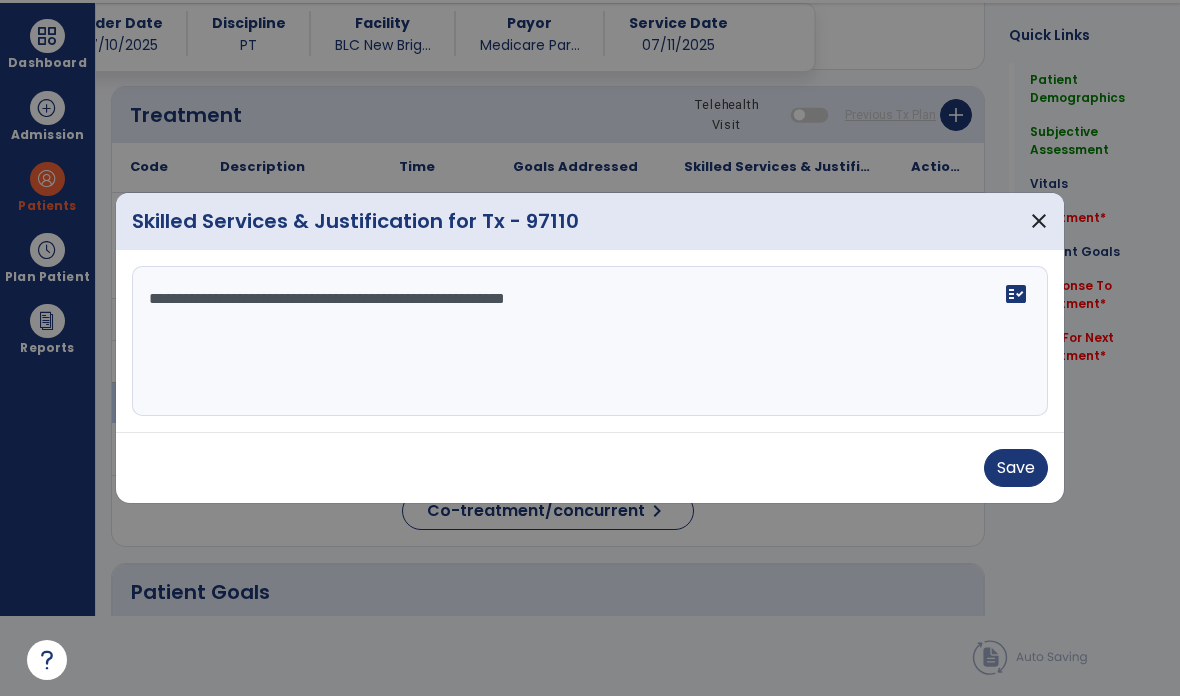 click on "**********" at bounding box center [590, 341] 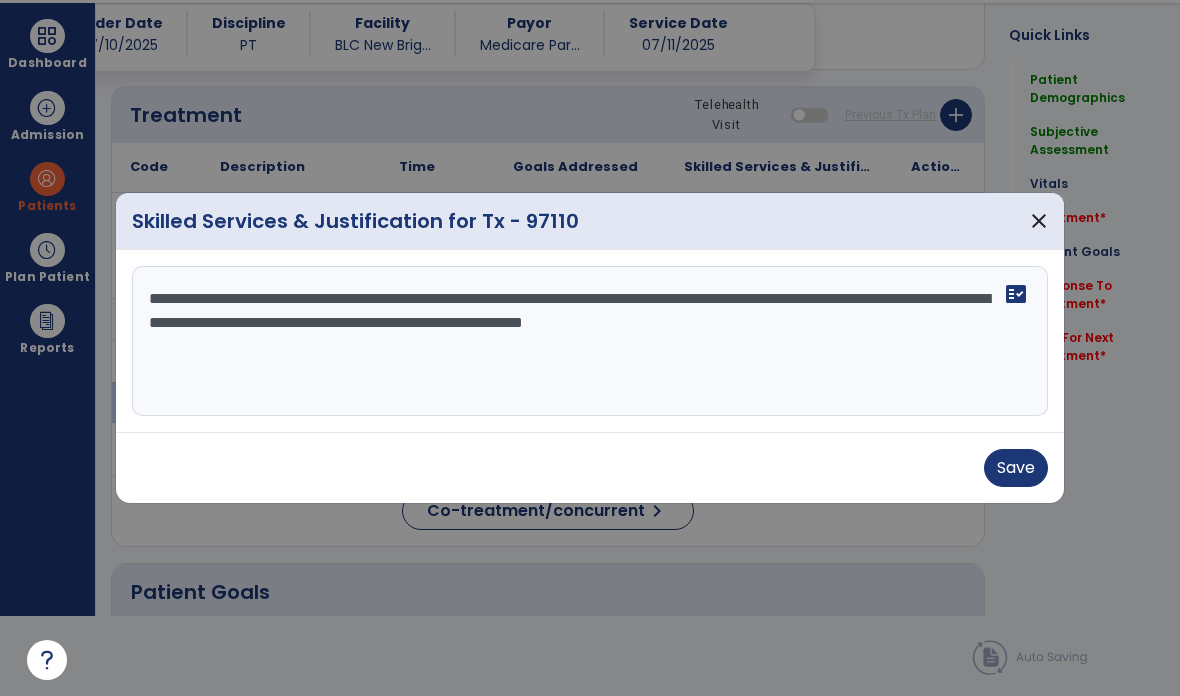 type on "**********" 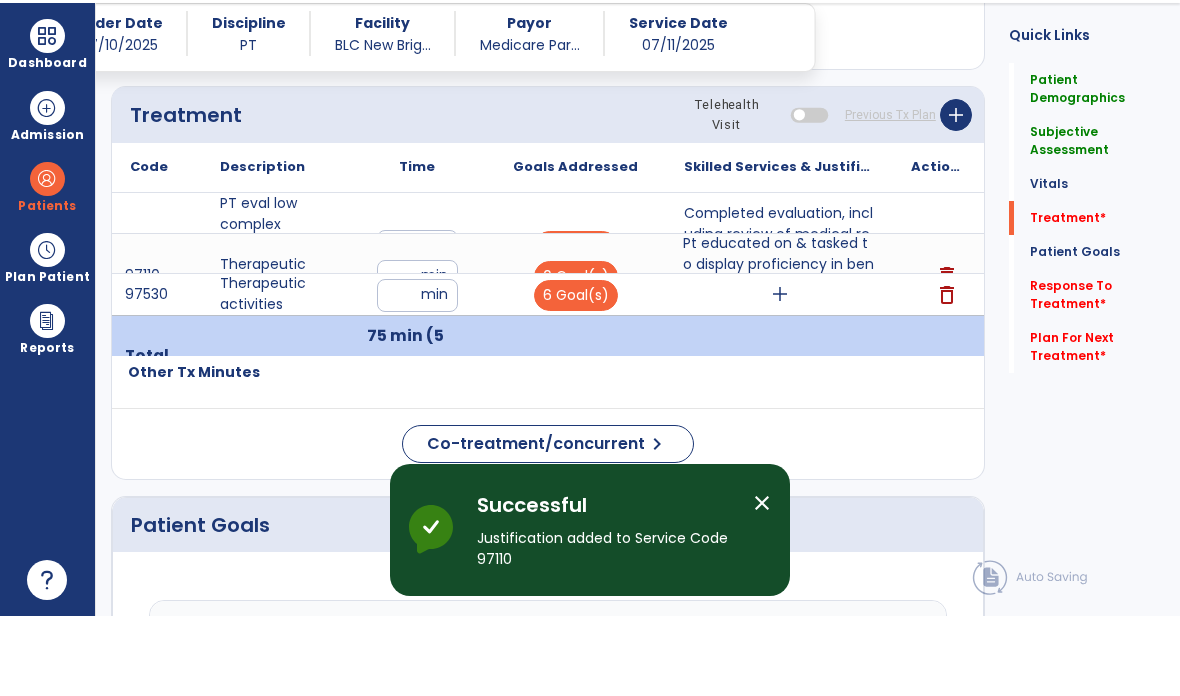 scroll, scrollTop: 80, scrollLeft: 0, axis: vertical 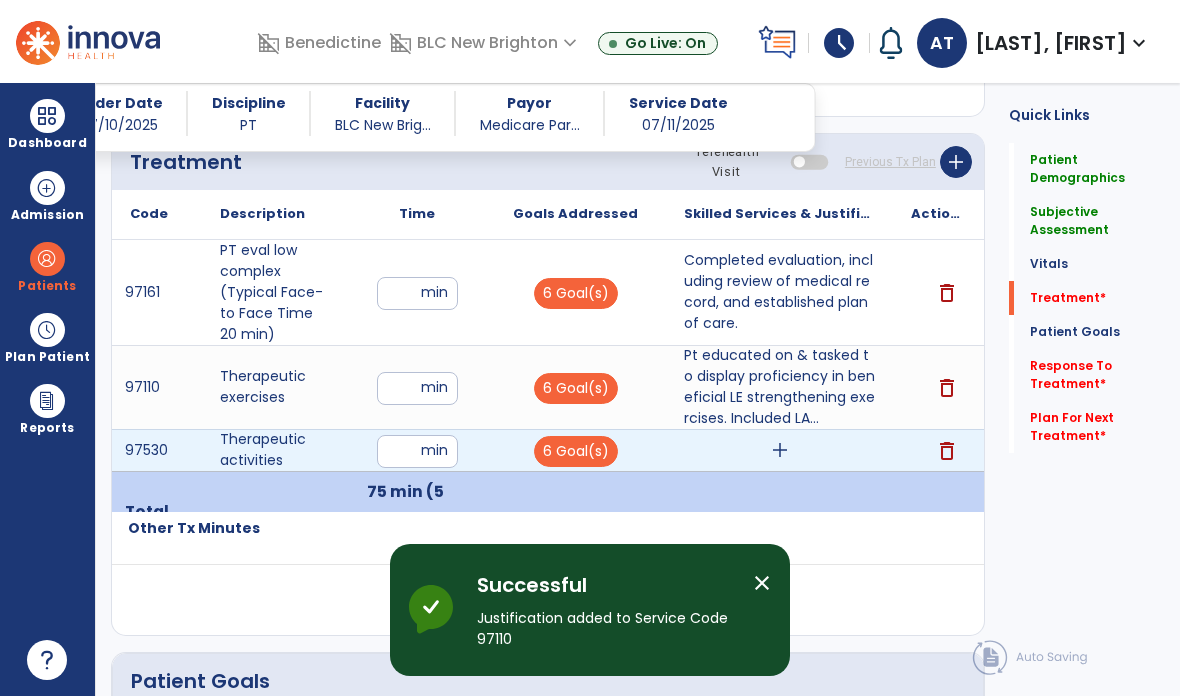 click on "add" at bounding box center (779, 450) 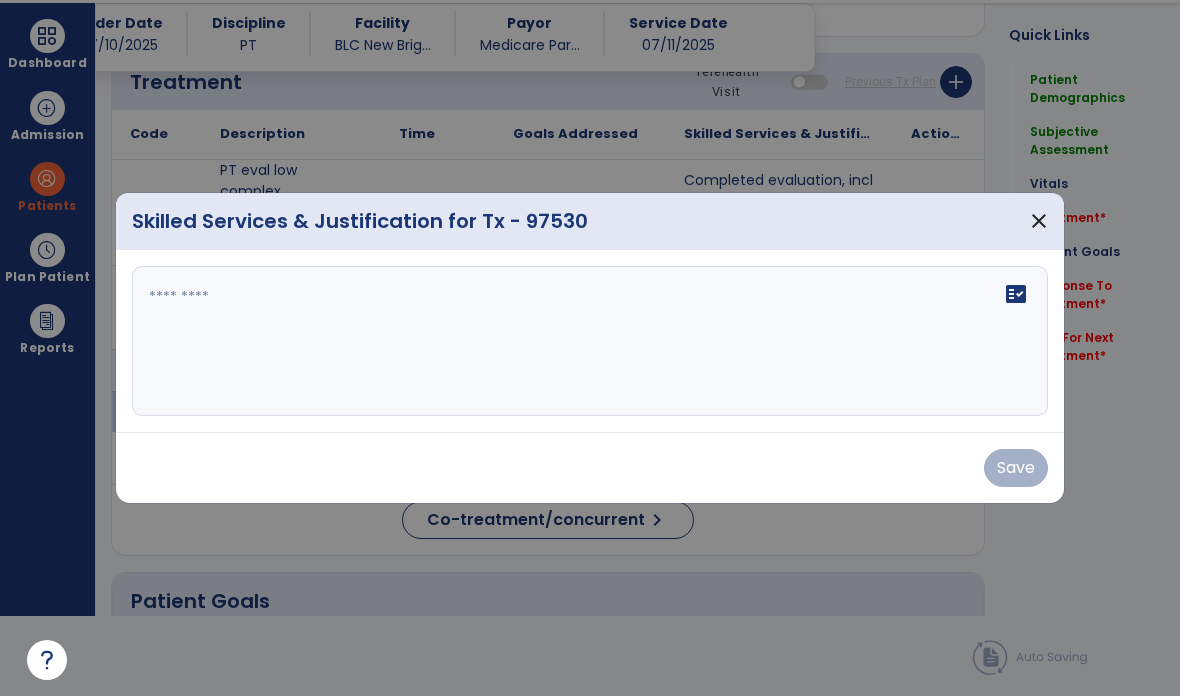 click on "fact_check" at bounding box center (590, 341) 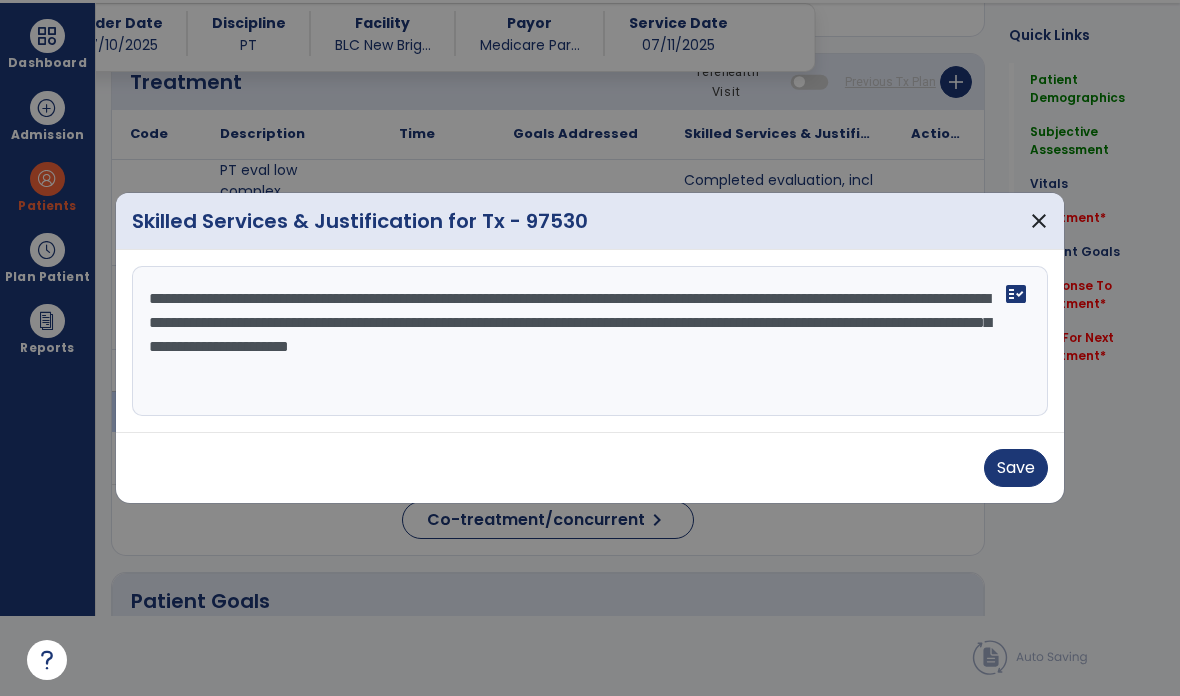 type on "**********" 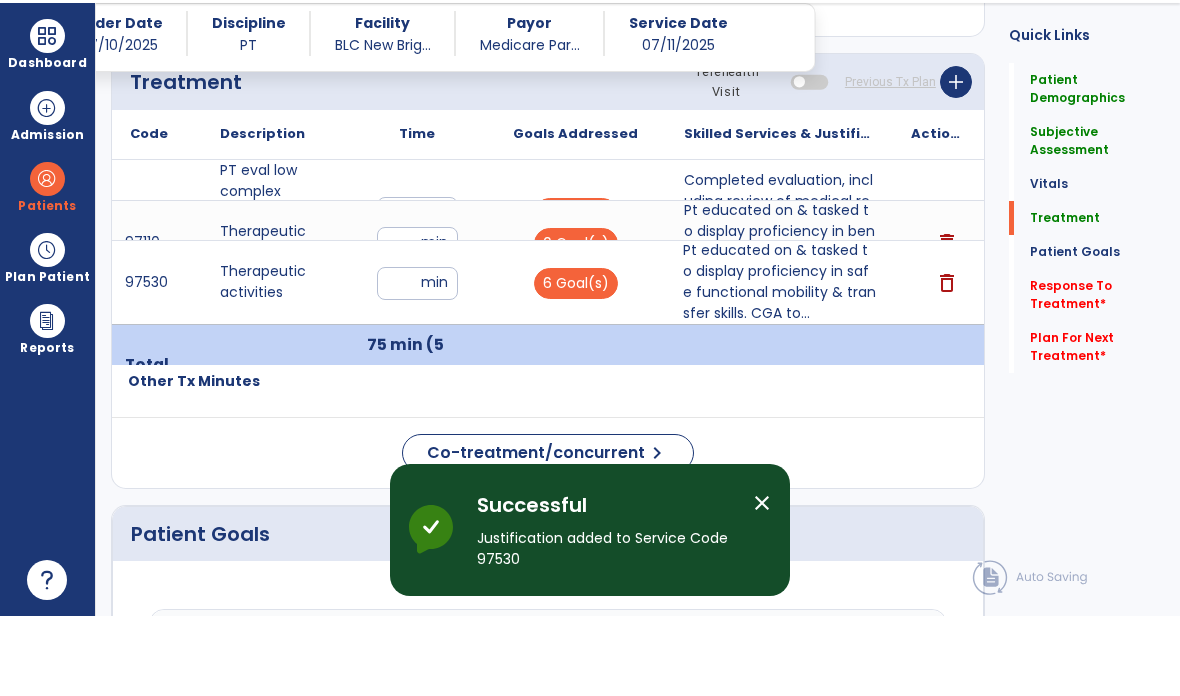 scroll, scrollTop: 80, scrollLeft: 0, axis: vertical 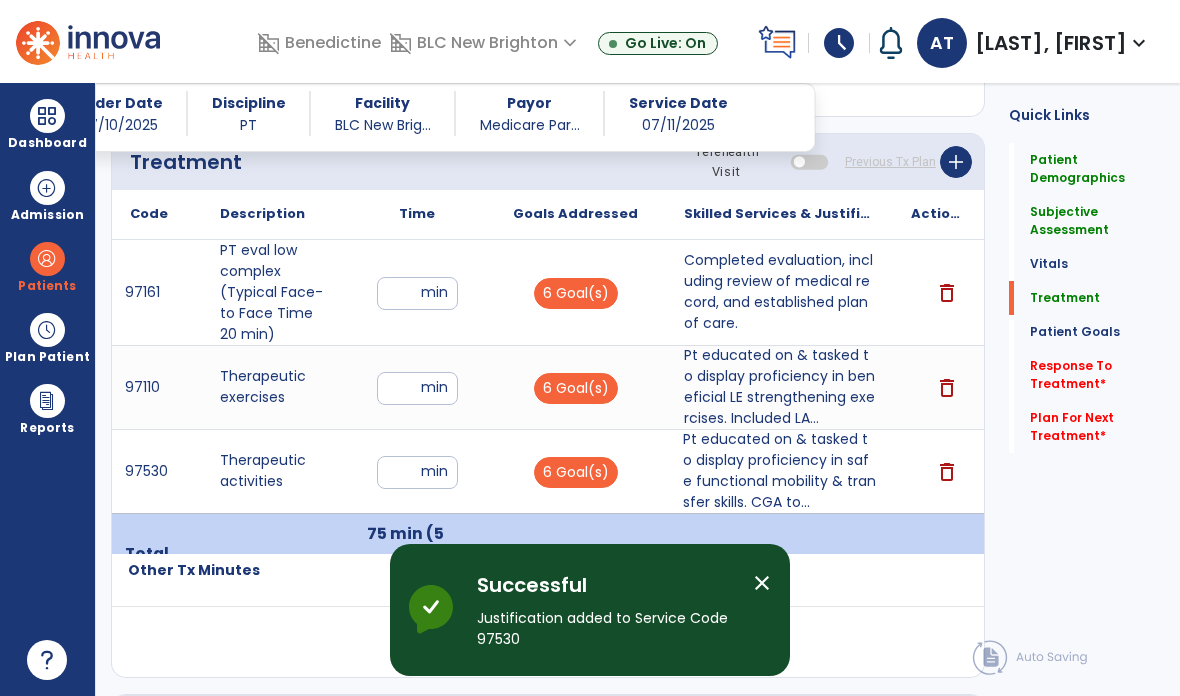 click on "Response To Treatment   *" 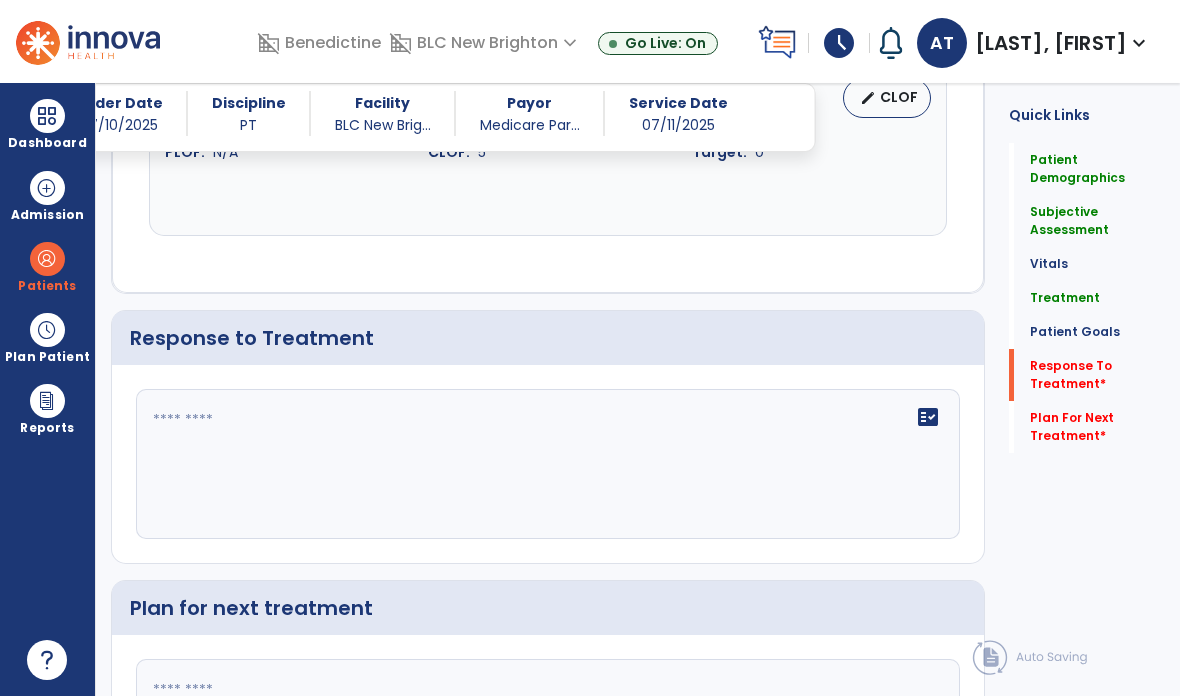 scroll, scrollTop: 2589, scrollLeft: 0, axis: vertical 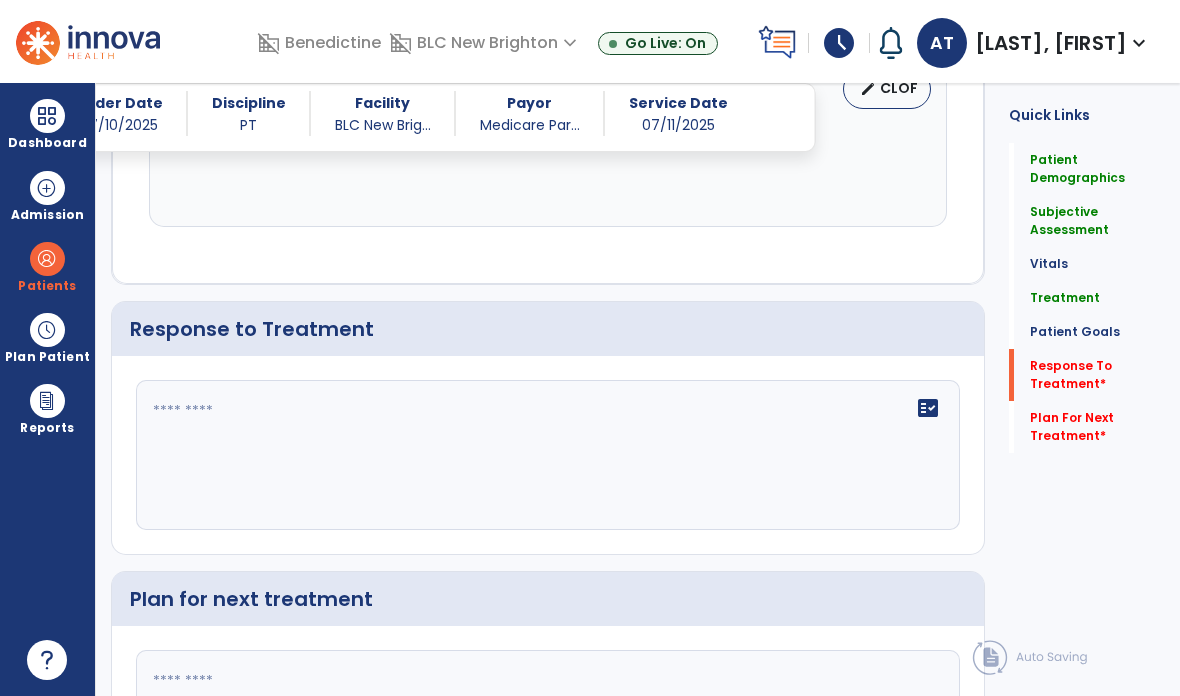 click 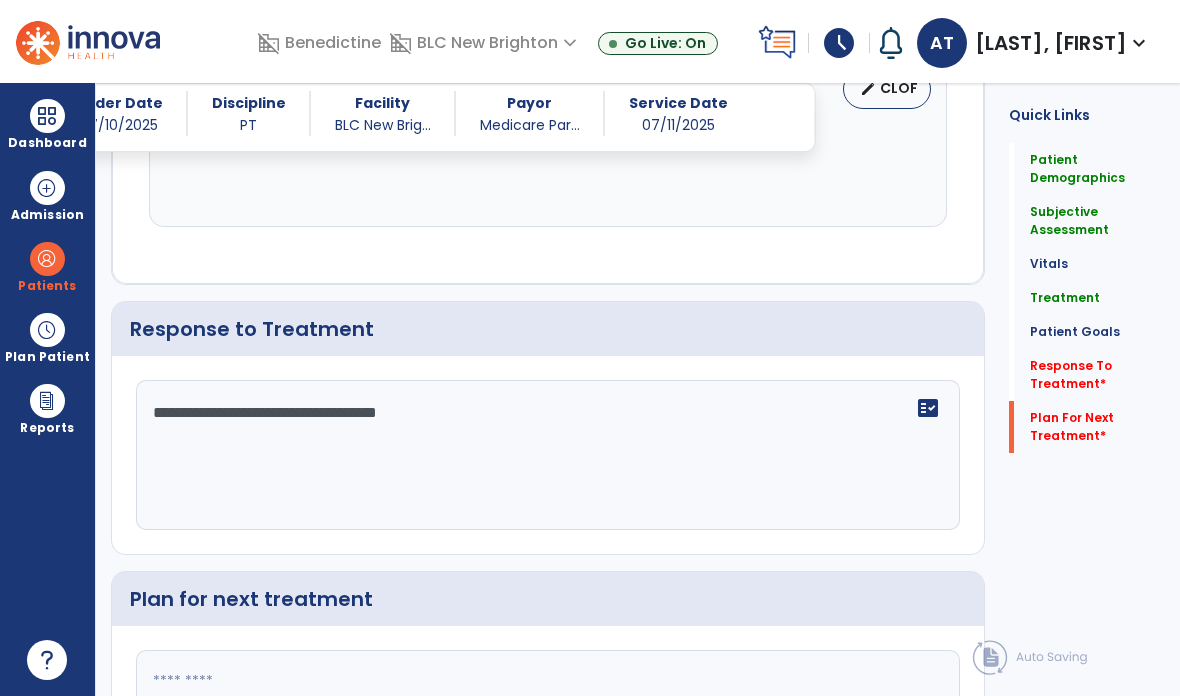 type on "**********" 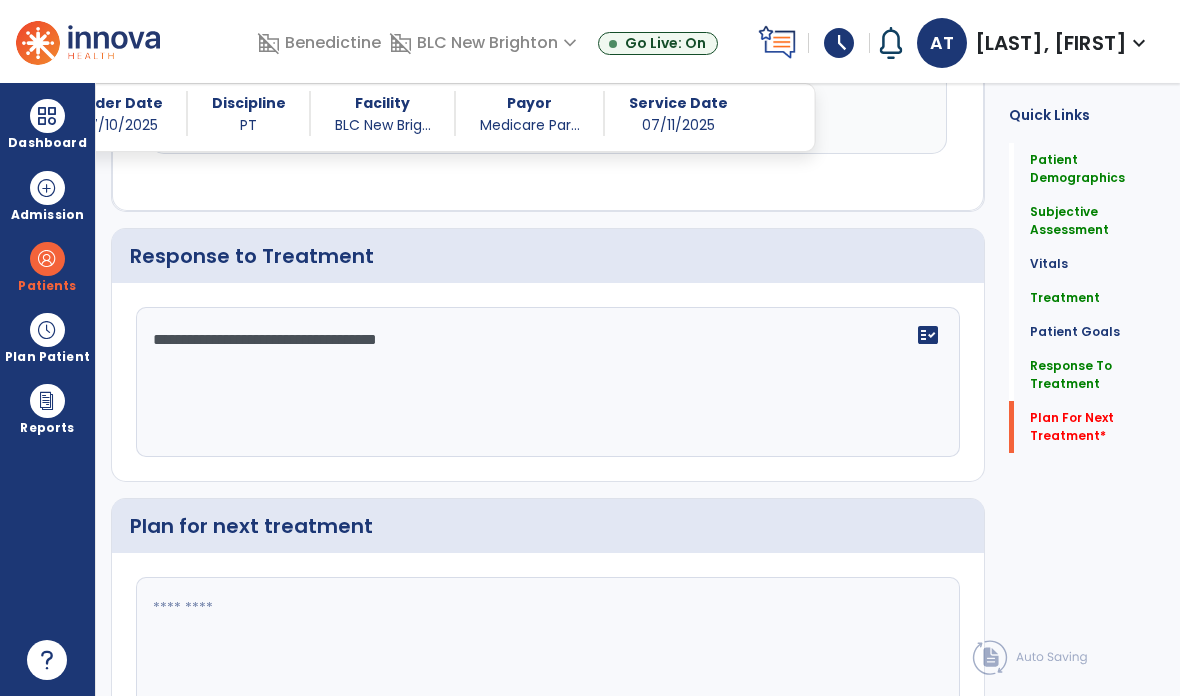 scroll, scrollTop: 2663, scrollLeft: 0, axis: vertical 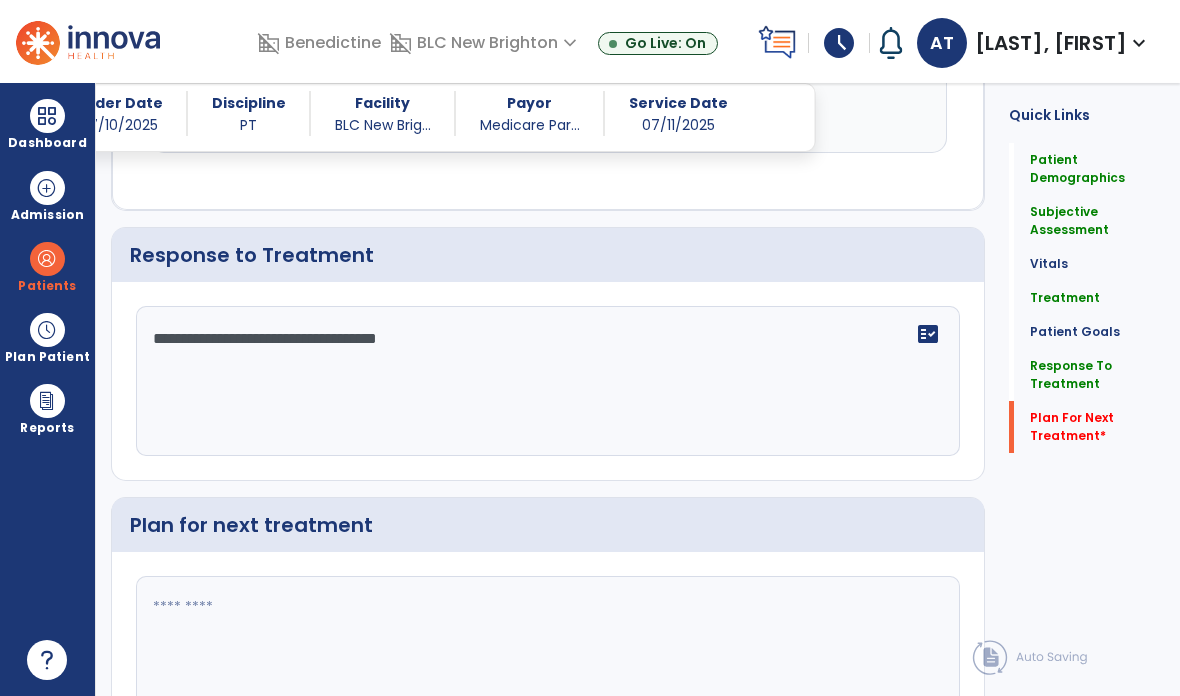 click 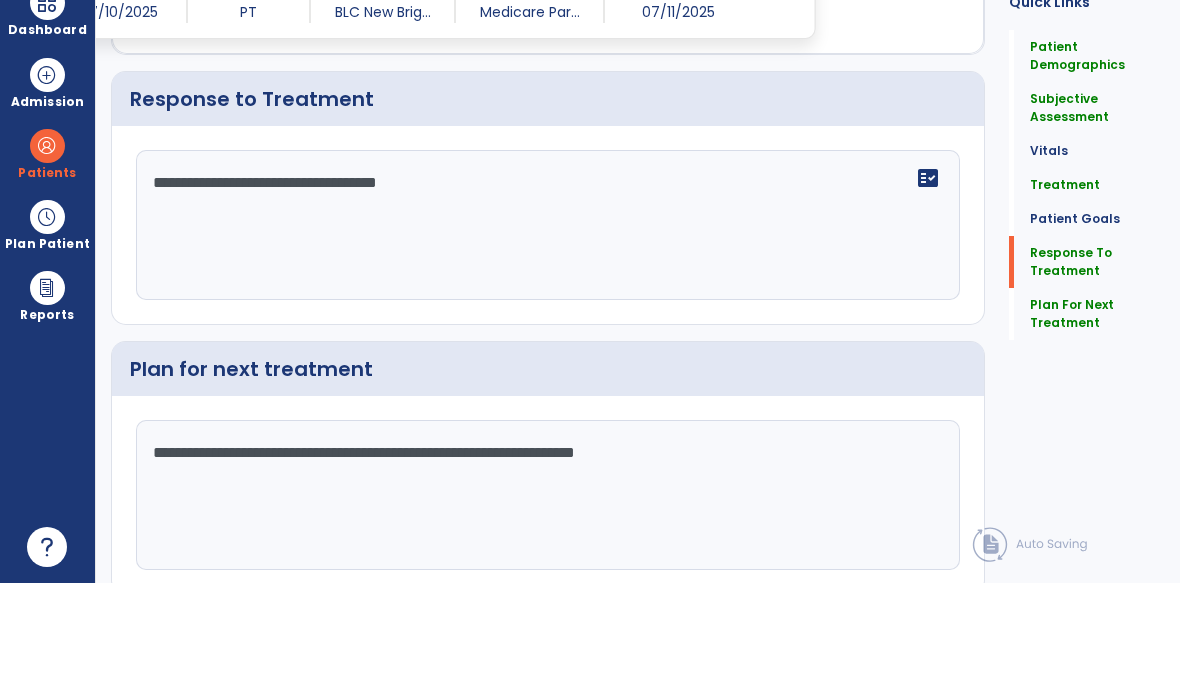 scroll, scrollTop: 2705, scrollLeft: 0, axis: vertical 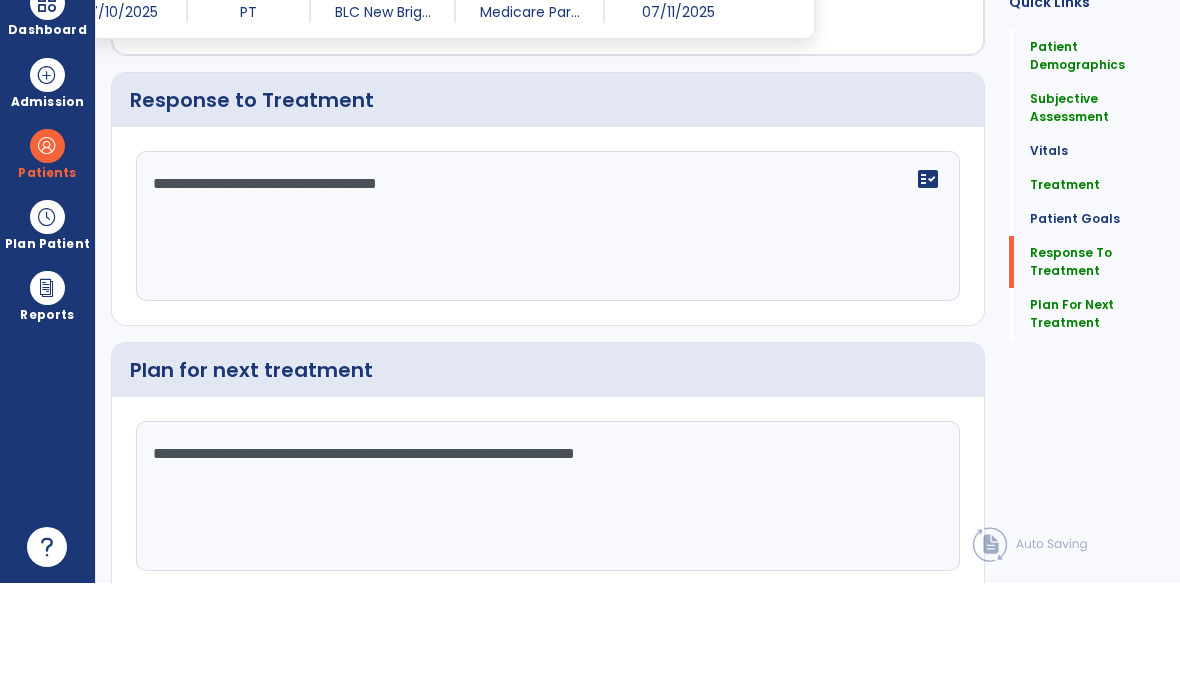 type on "**********" 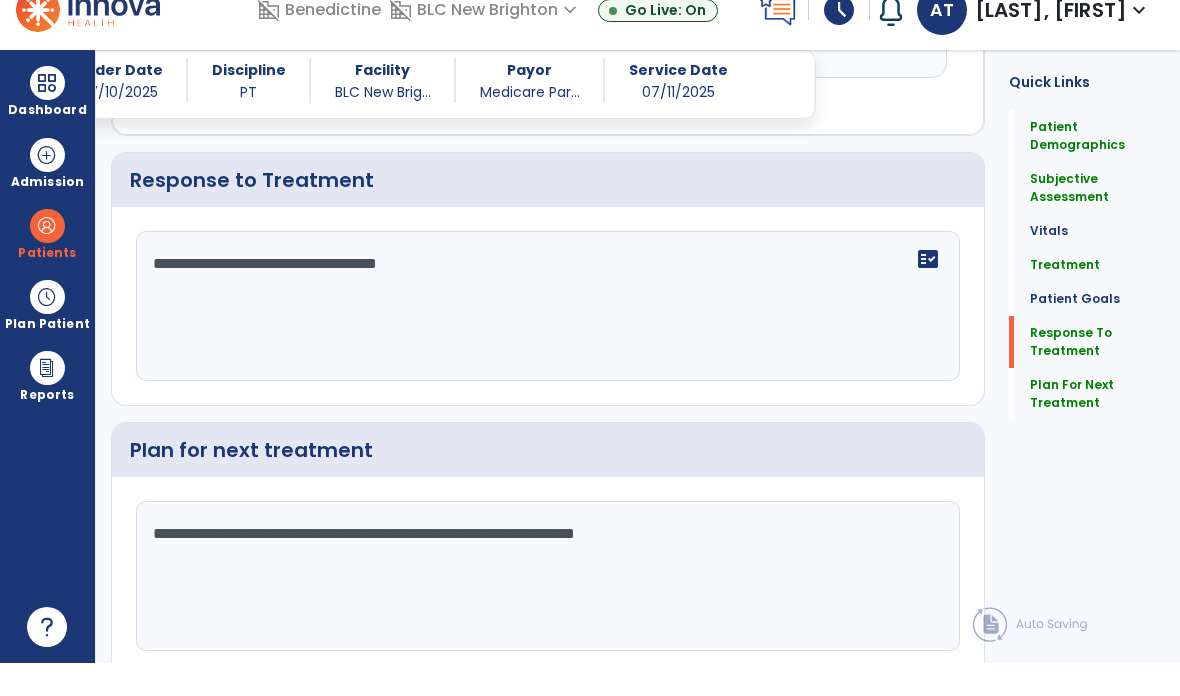 scroll, scrollTop: 0, scrollLeft: 0, axis: both 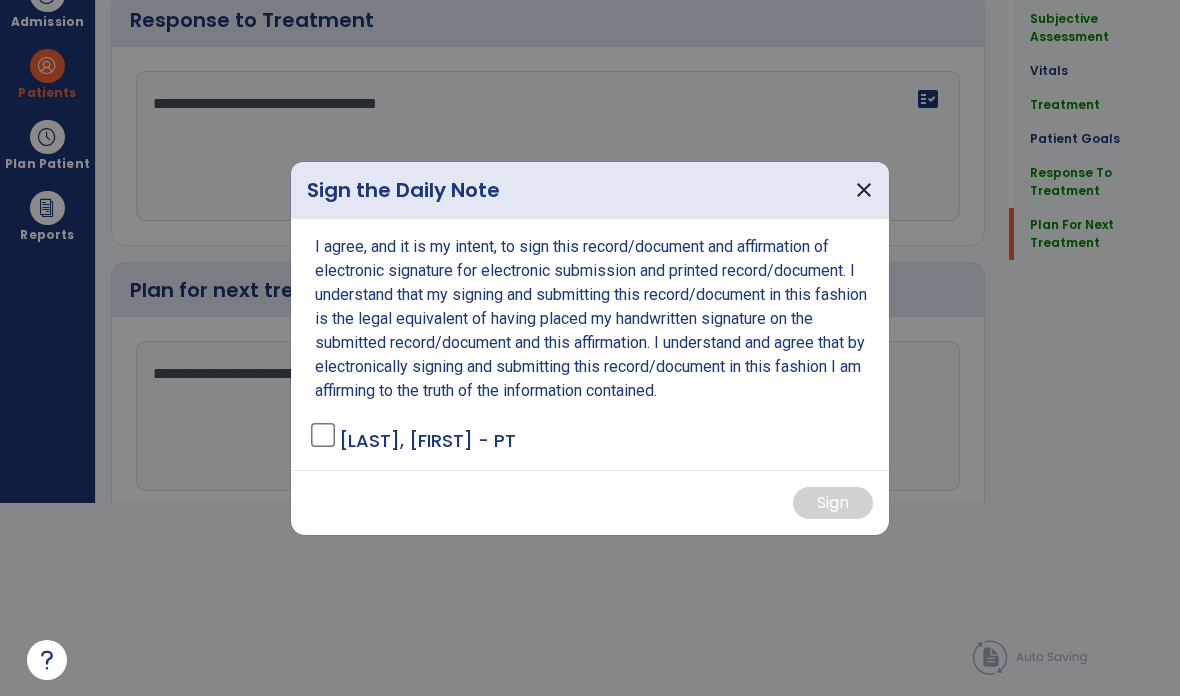 click on "I agree, and it is my intent, to sign this record/document and affirmation of electronic signature for electronic submission and printed record/document. I understand that my signing and submitting this record/document in this fashion is the legal equivalent of having placed my handwritten signature on the submitted record/document and this affirmation. I understand and agree that by electronically signing and submitting this record/document in this fashion I am affirming to the truth of the information contained." at bounding box center [592, 319] 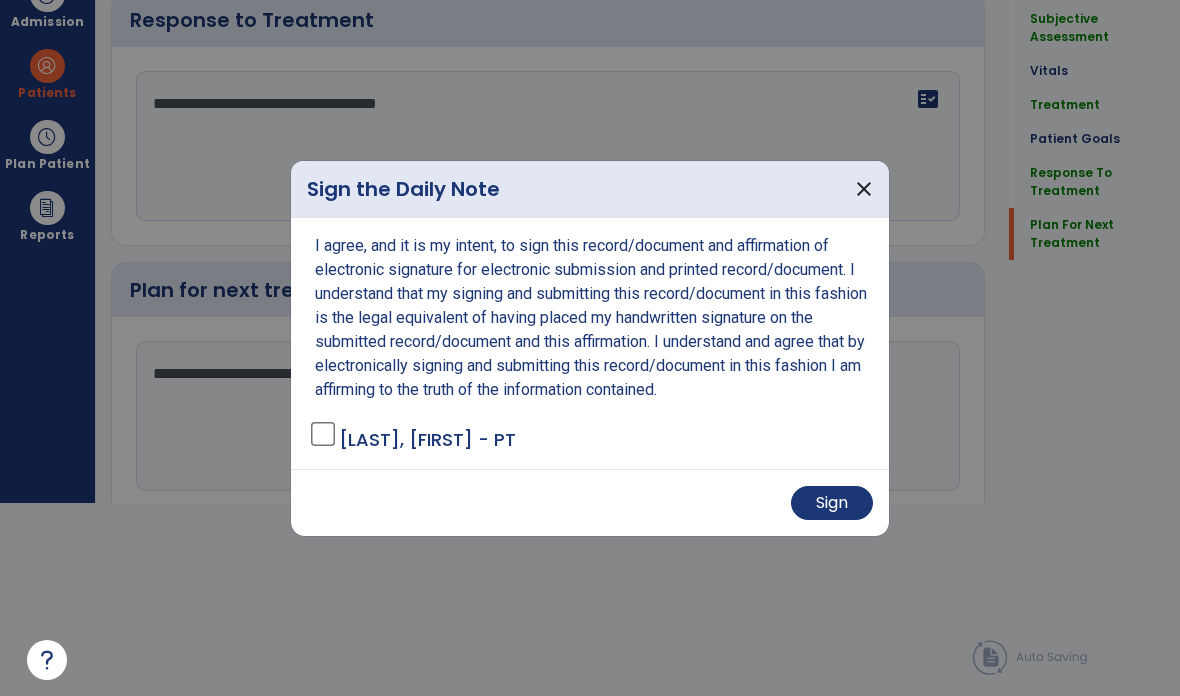 click on "Sign" at bounding box center (590, 502) 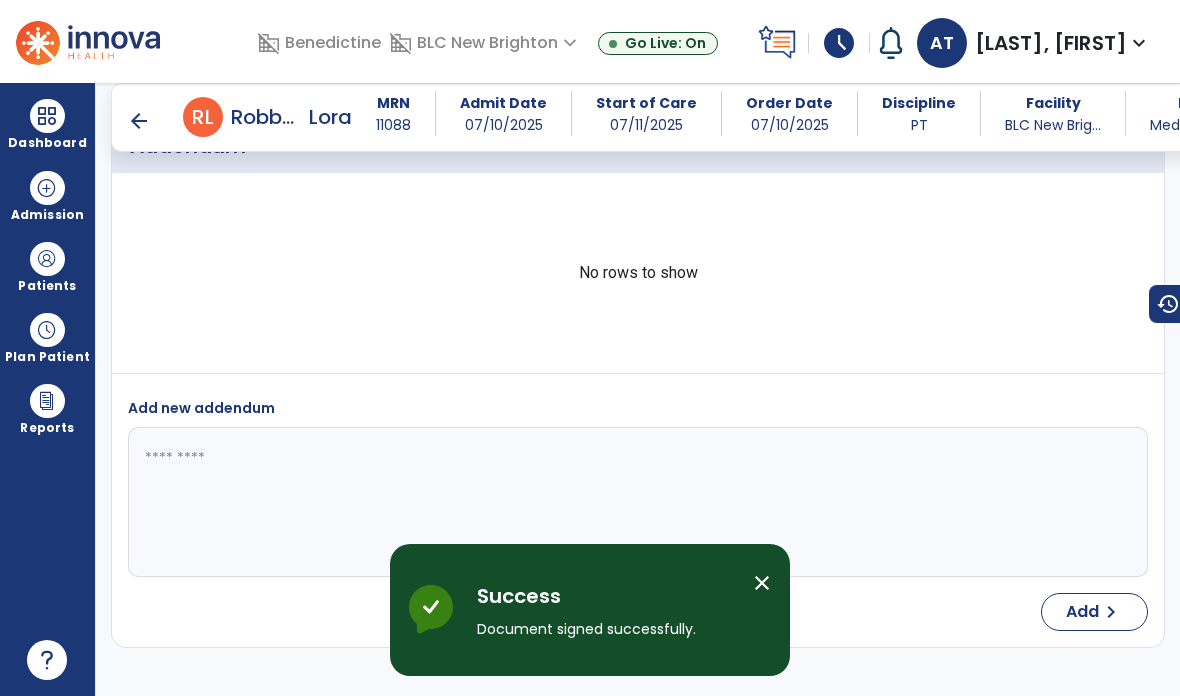 scroll, scrollTop: 80, scrollLeft: 0, axis: vertical 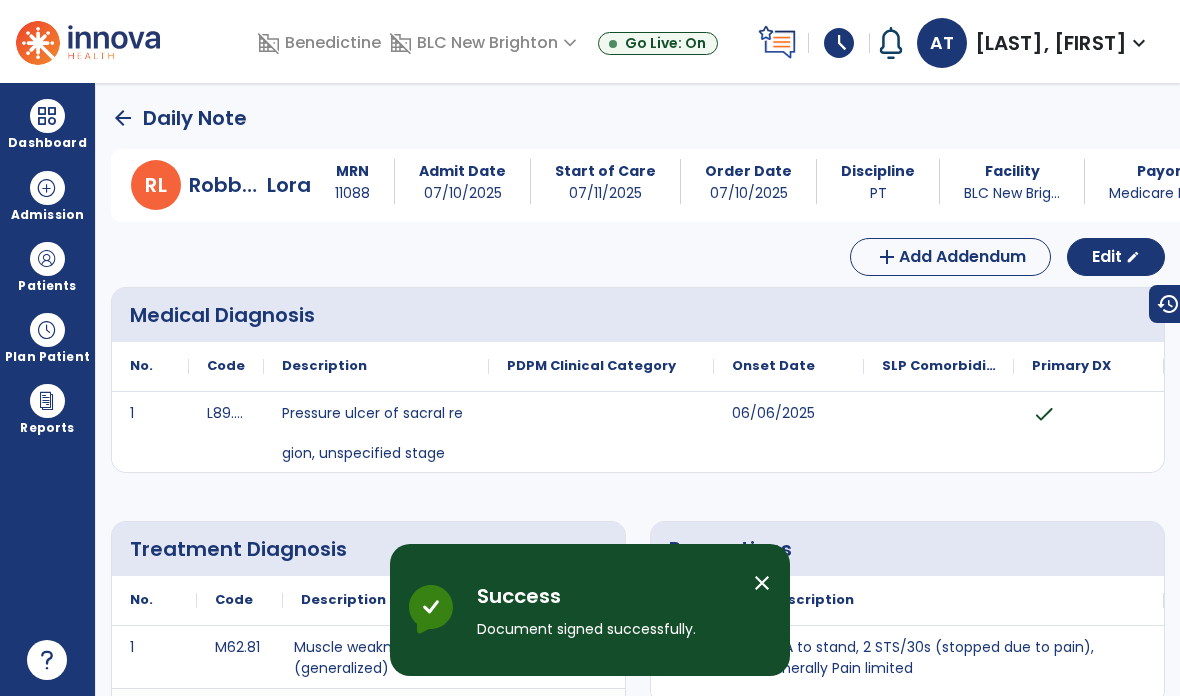 click on "arrow_back" 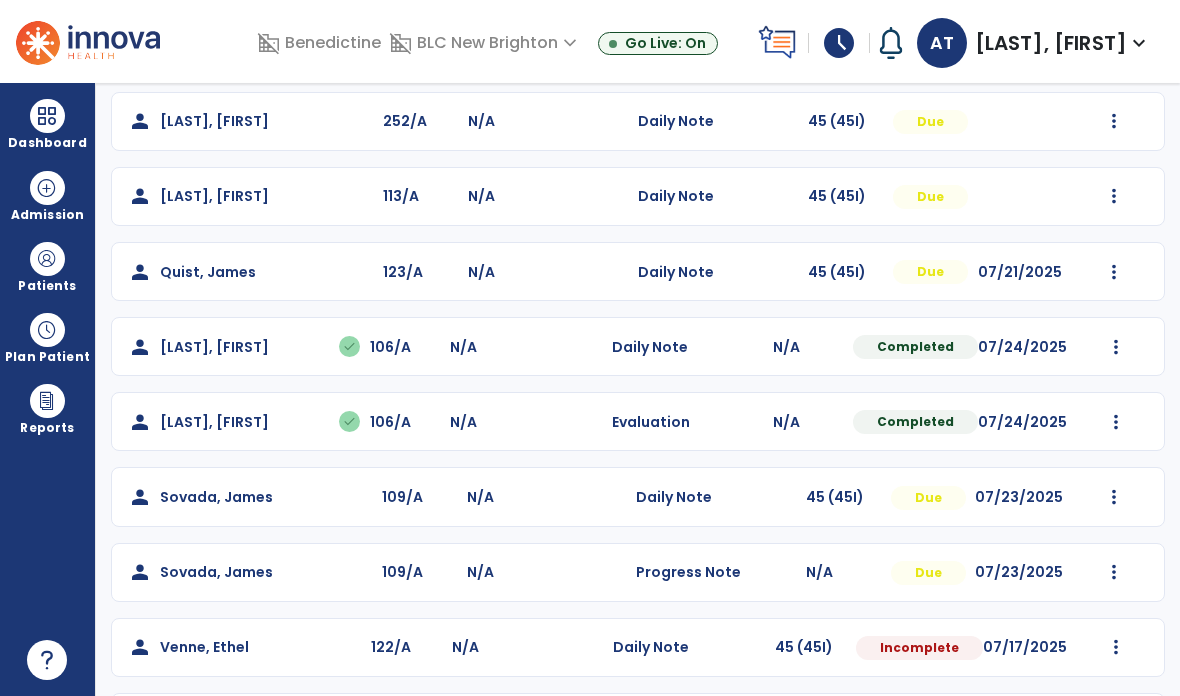 scroll, scrollTop: 265, scrollLeft: 0, axis: vertical 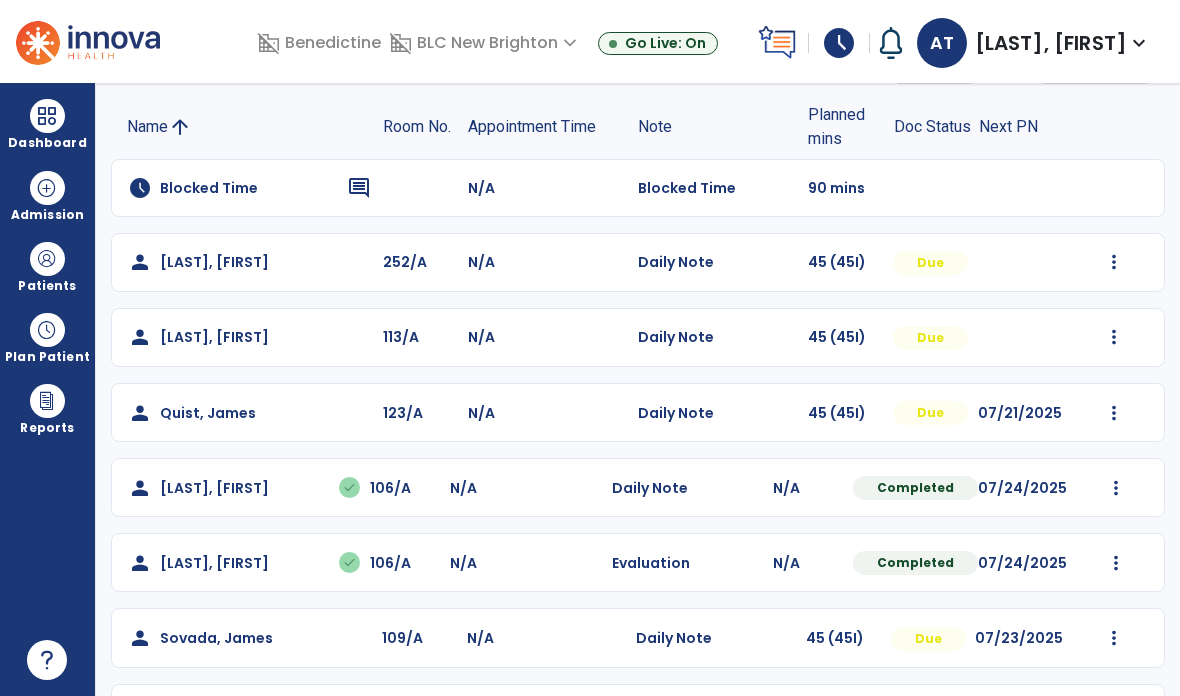 click on "**********" at bounding box center [638, 389] 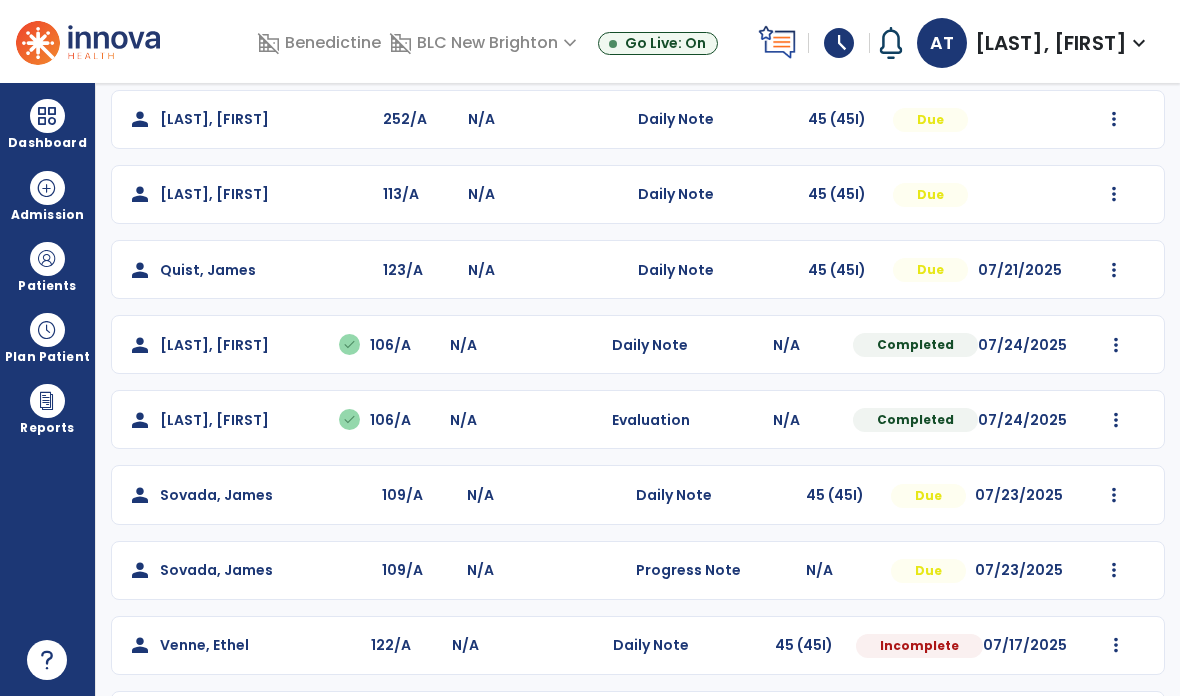 scroll, scrollTop: 265, scrollLeft: 0, axis: vertical 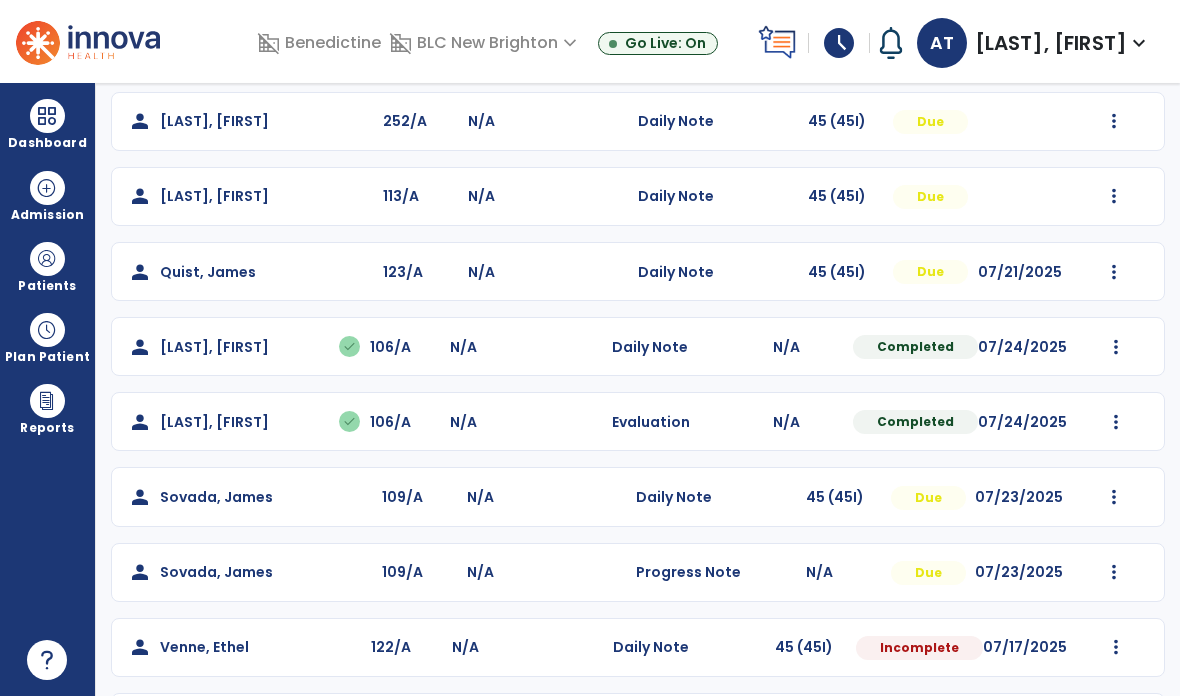 click on "Mark Visit As Complete   Reset Note   Open Document   G + C Mins" 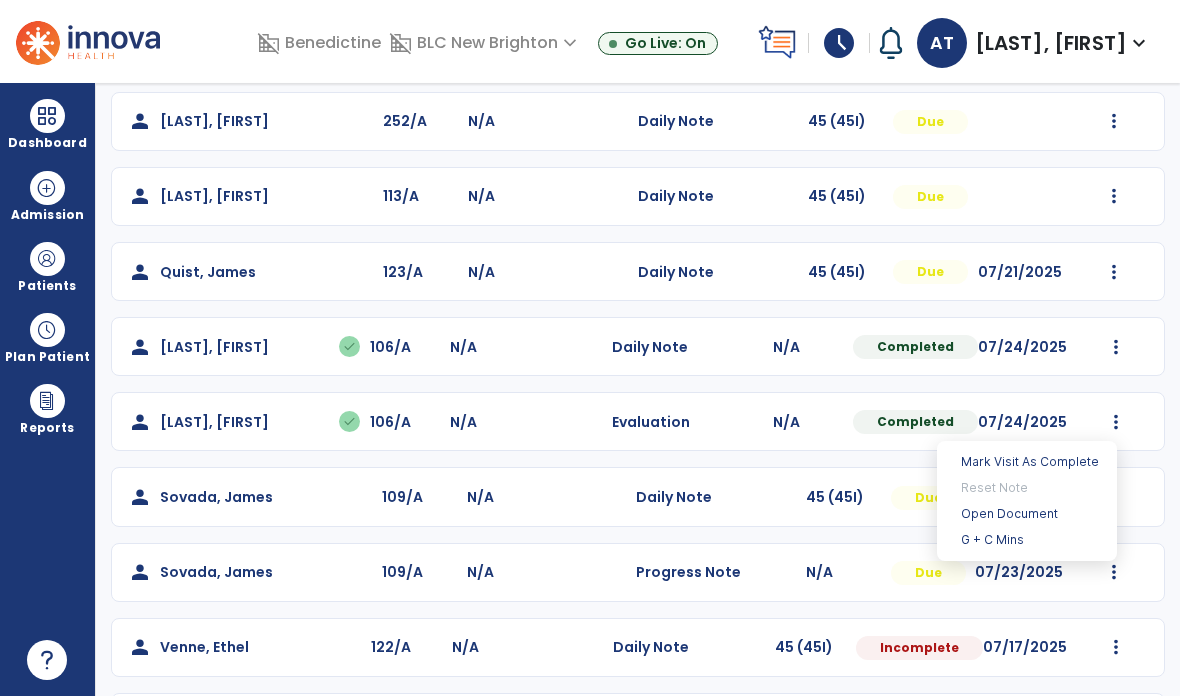 click on "person [FIRST], [LAST] 109/A N/A Daily Note 45 (45I) Due [DATE] Mark Visit As Complete Reset Note Open Document G + C Mins" 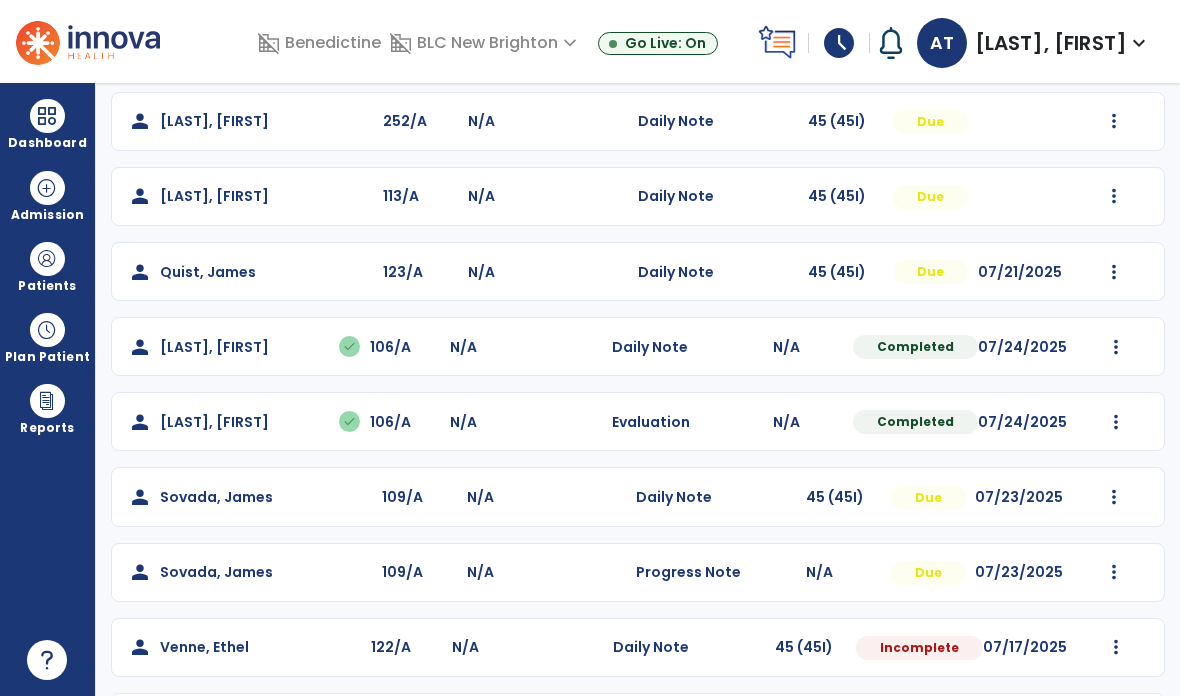 click on "person [FIRST], [LAST] 109/A N/A Daily Note 45 (45I) Due [DATE] Mark Visit As Complete Reset Note Open Document G + C Mins" 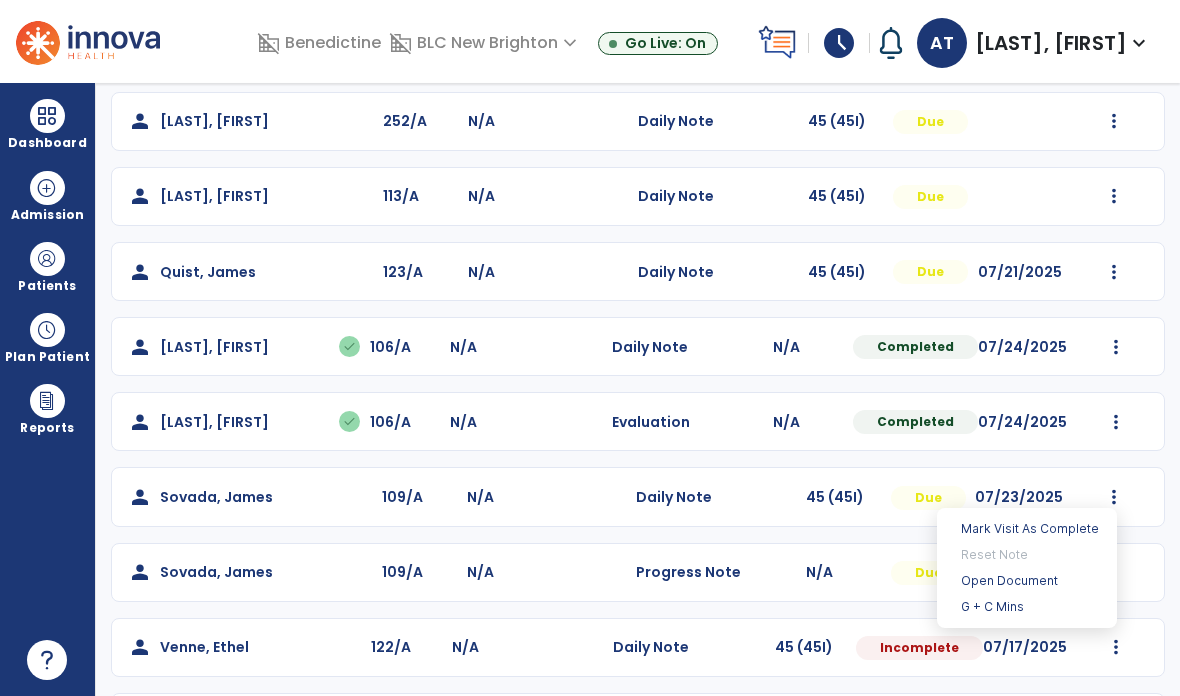click on "Open Document" at bounding box center [1027, 581] 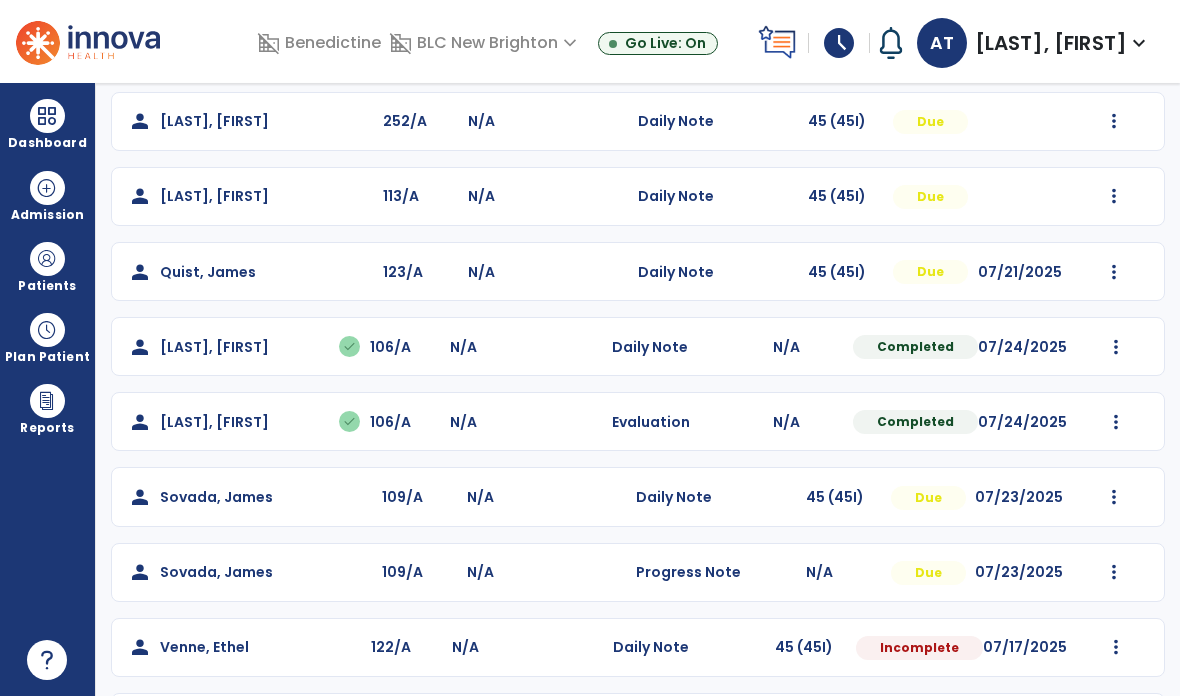 scroll, scrollTop: 265, scrollLeft: 0, axis: vertical 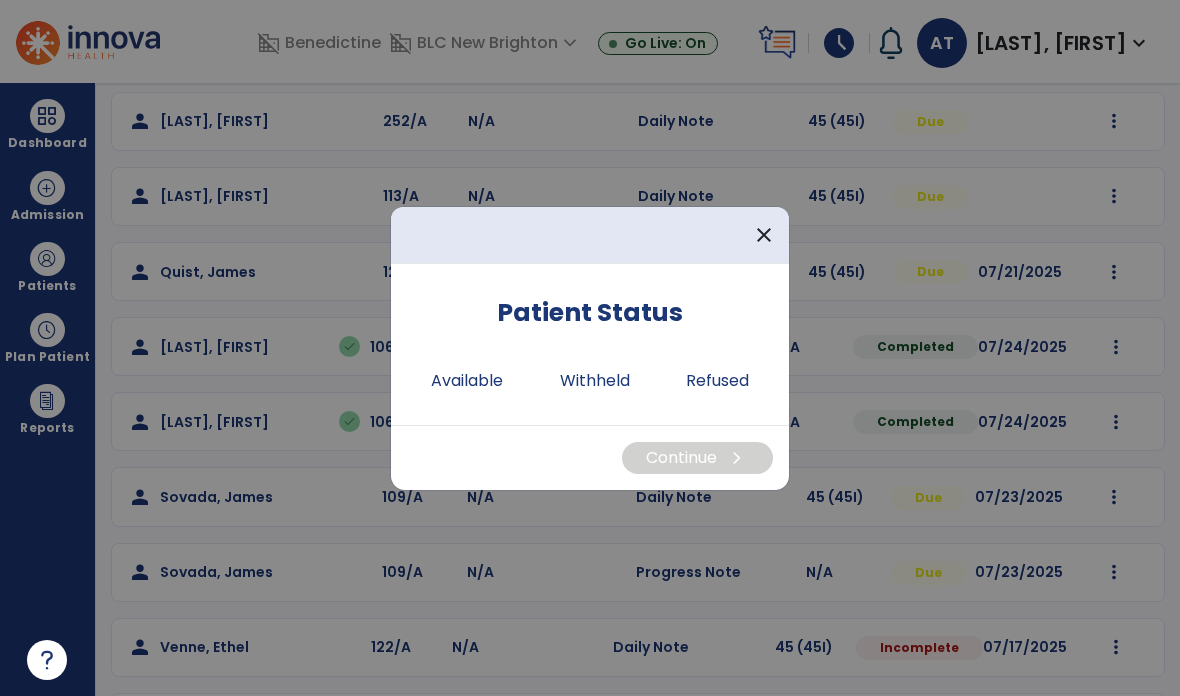 click on "Withheld" at bounding box center [595, 381] 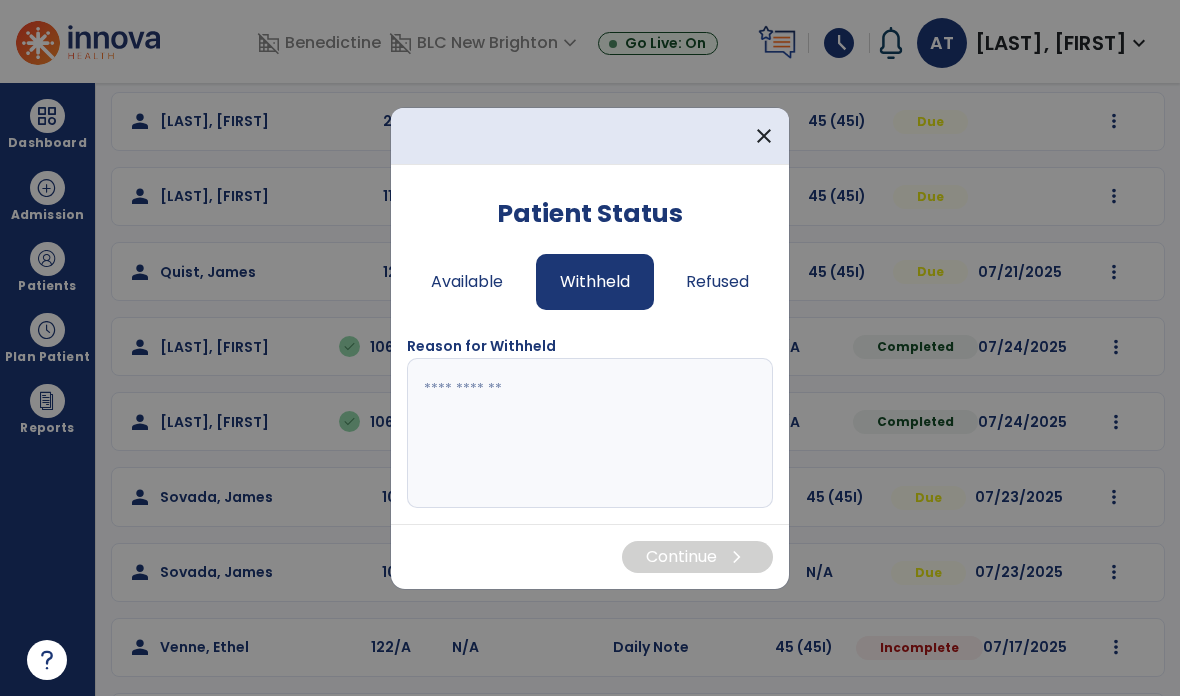 click at bounding box center [590, 433] 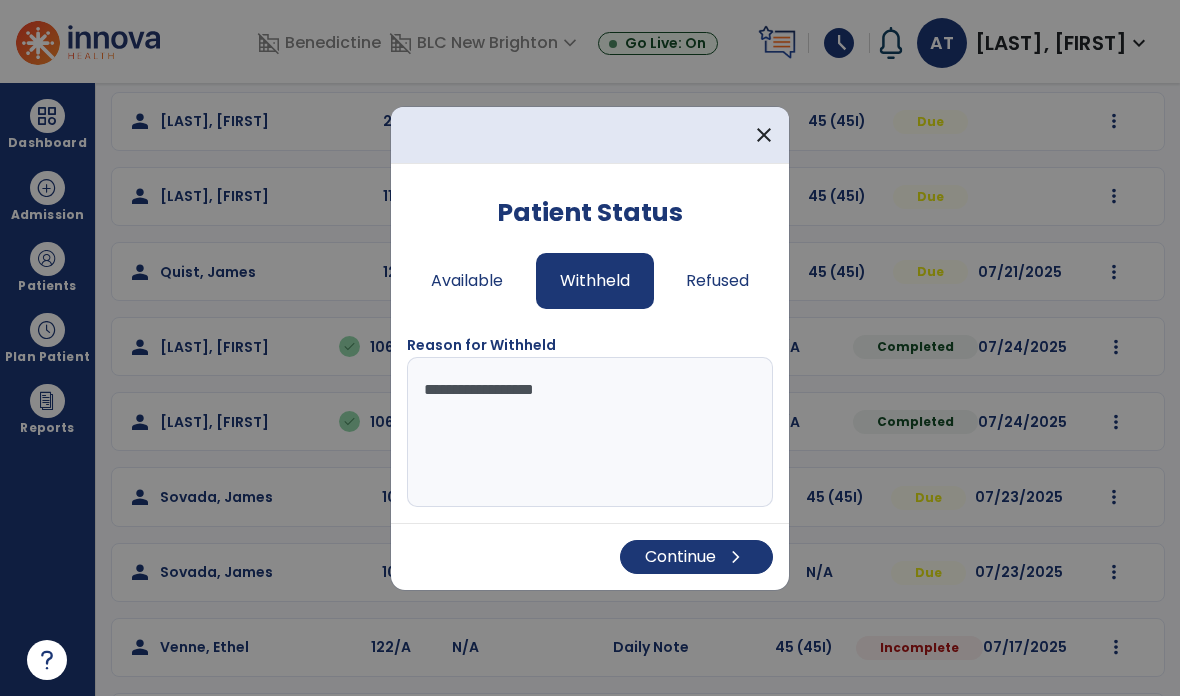 type on "**********" 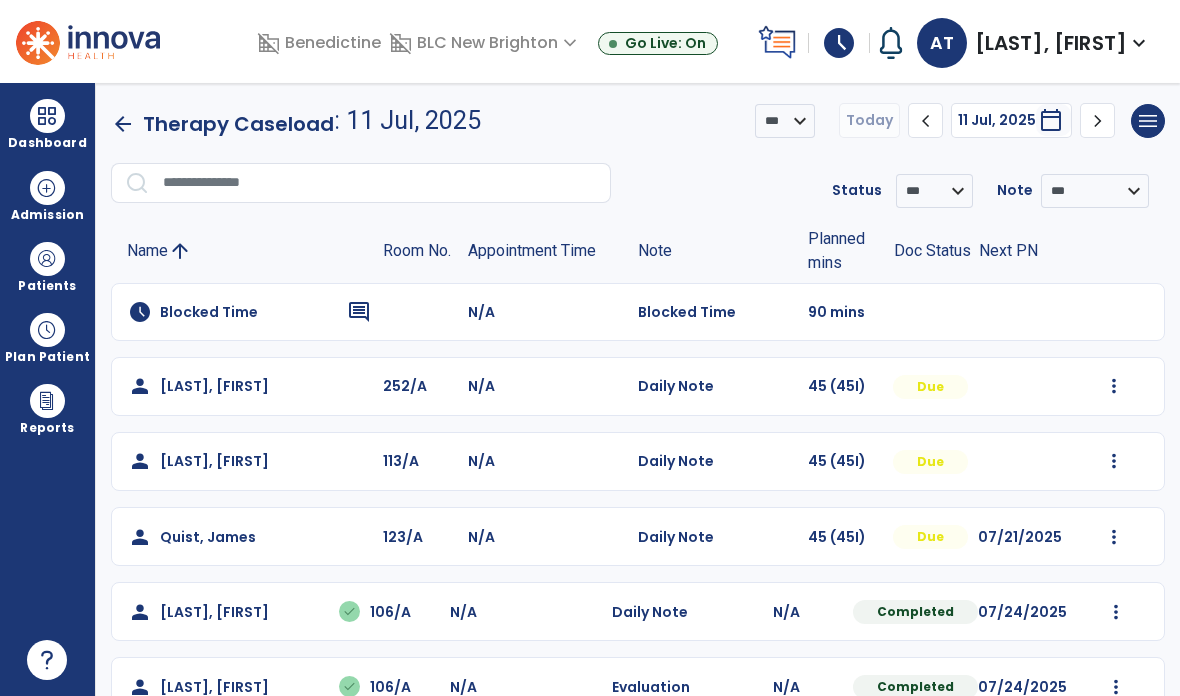 scroll, scrollTop: 0, scrollLeft: 0, axis: both 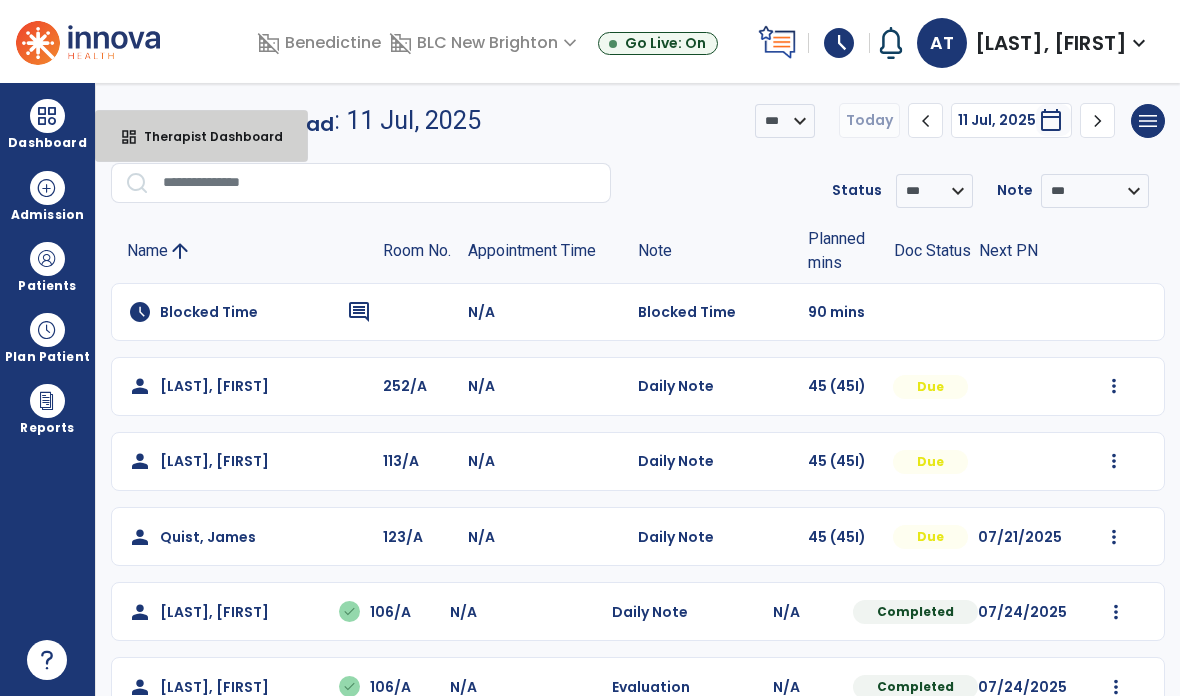 click on "dashboard" at bounding box center (129, 137) 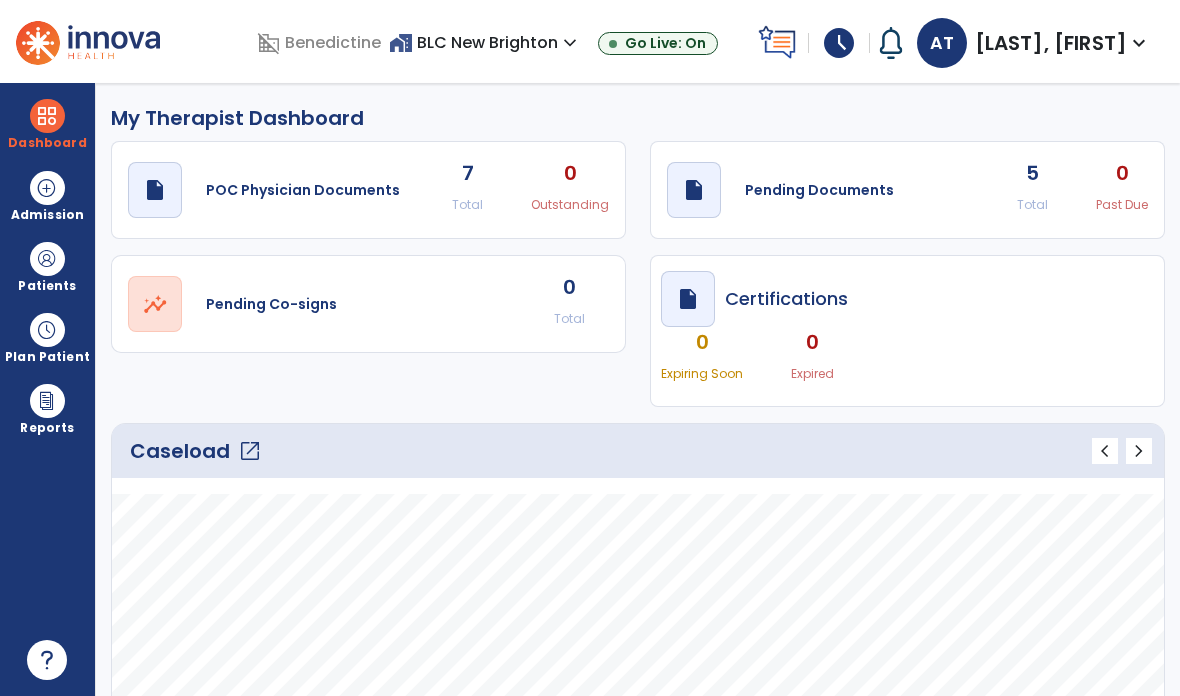 click on "draft   open_in_new  Pending Documents 5 Total 0 Past Due" 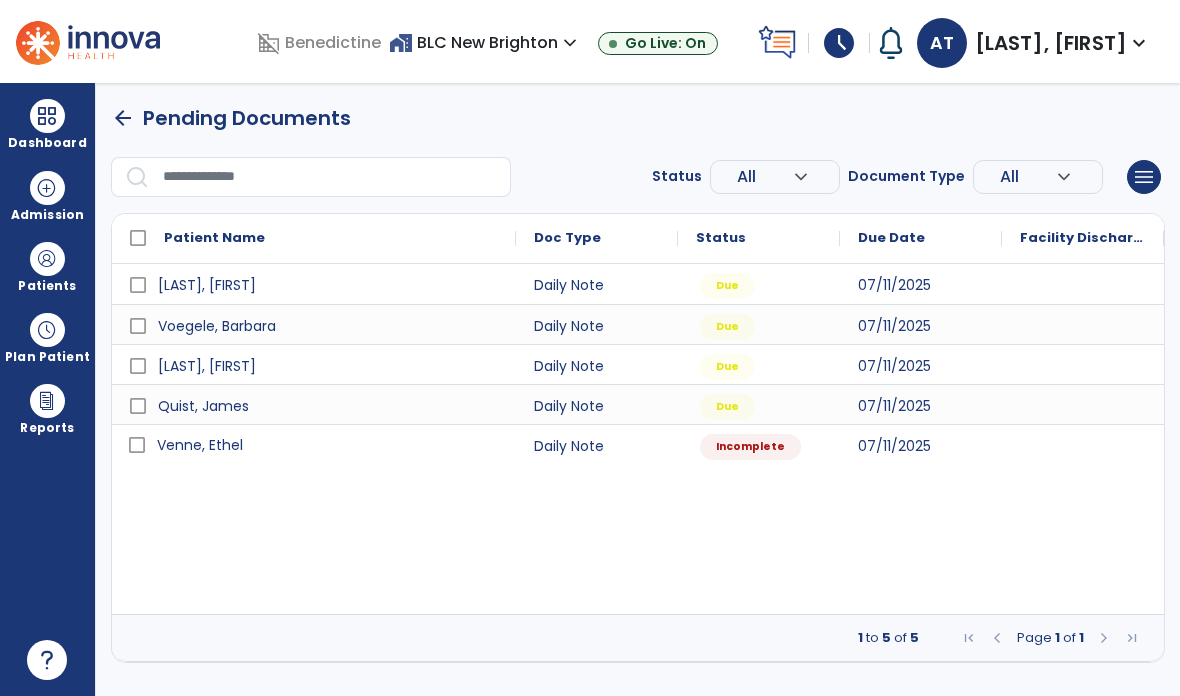 click on "Venne, Ethel" at bounding box center (200, 445) 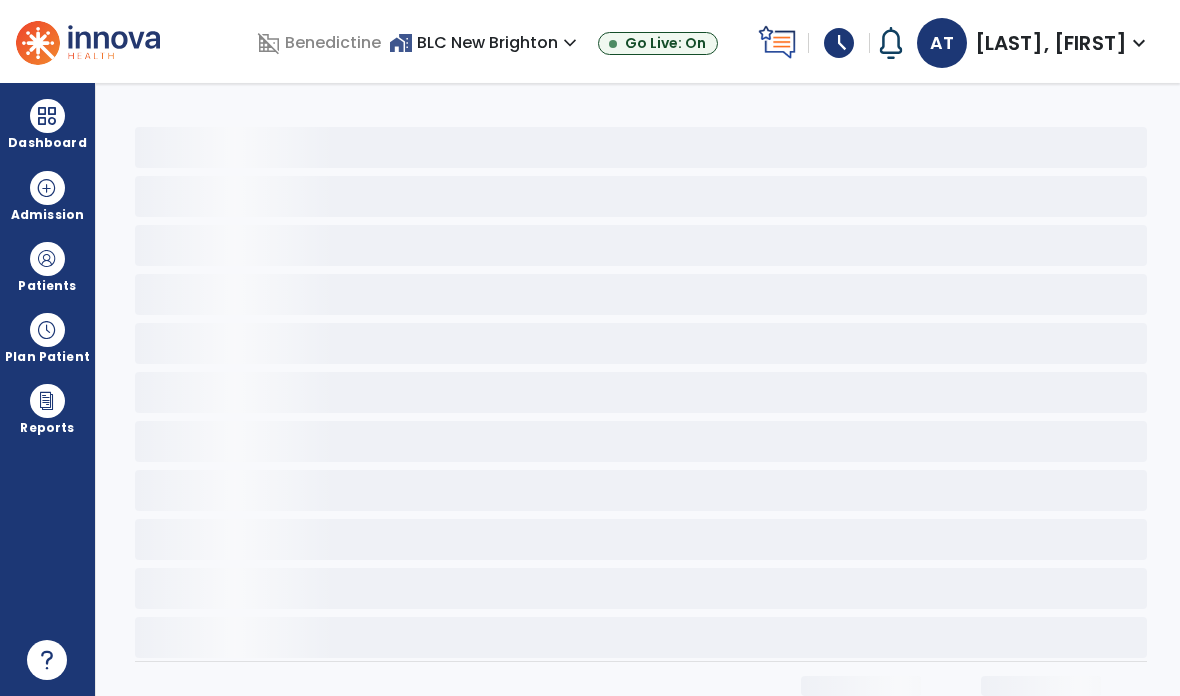 select on "*" 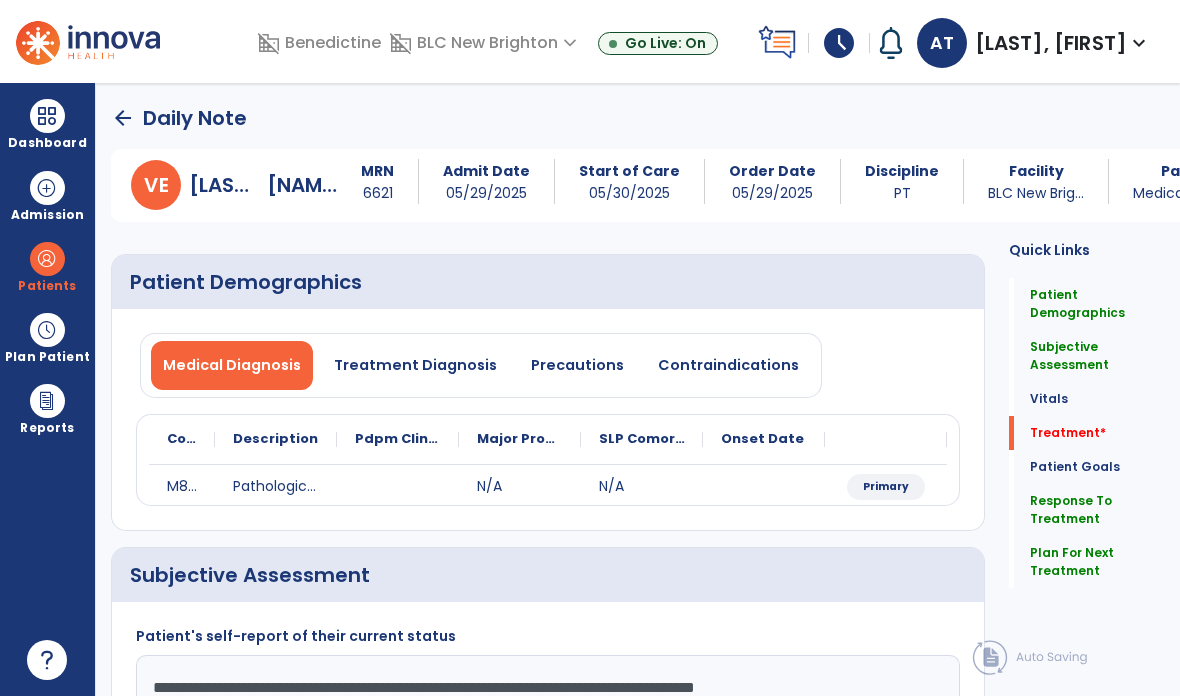 click on "Plan For Next Treatment" 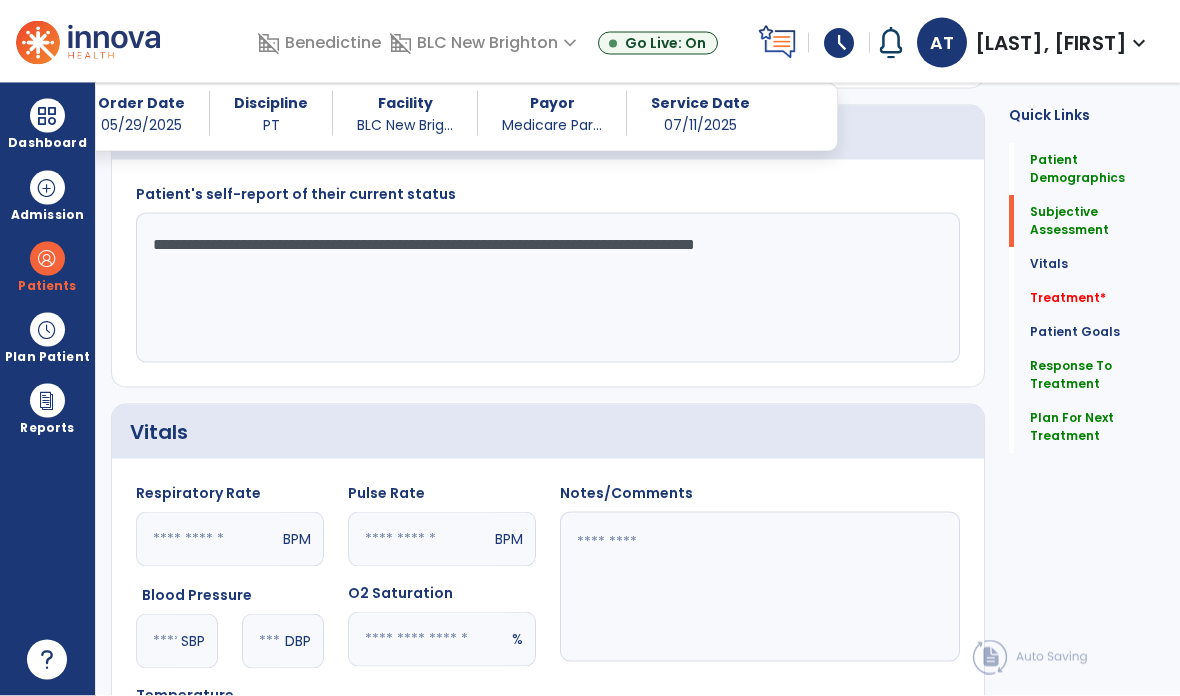 scroll, scrollTop: 65, scrollLeft: 0, axis: vertical 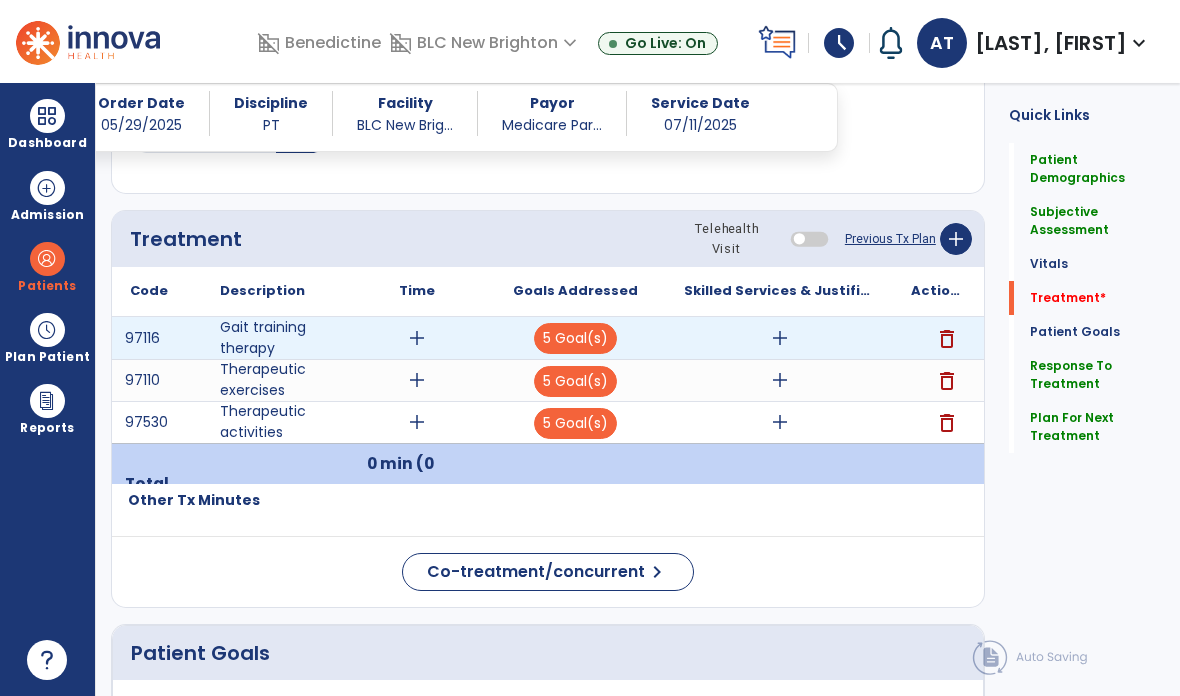 click on "add" at bounding box center [417, 338] 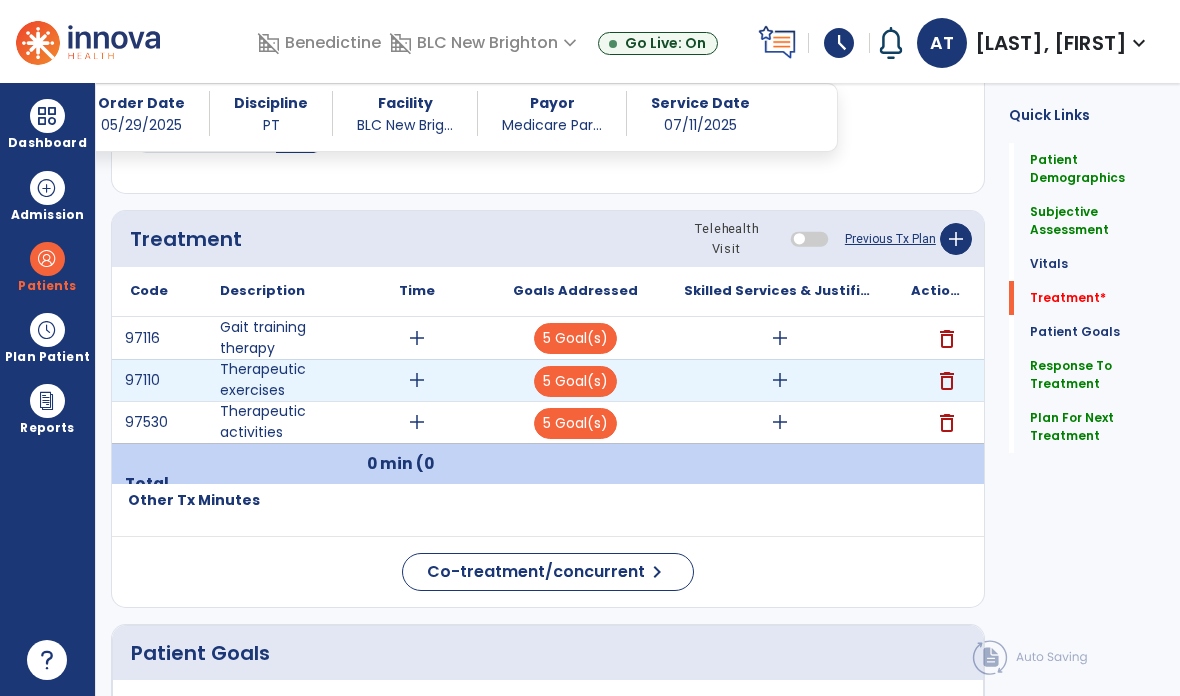 click on "add" at bounding box center (417, 380) 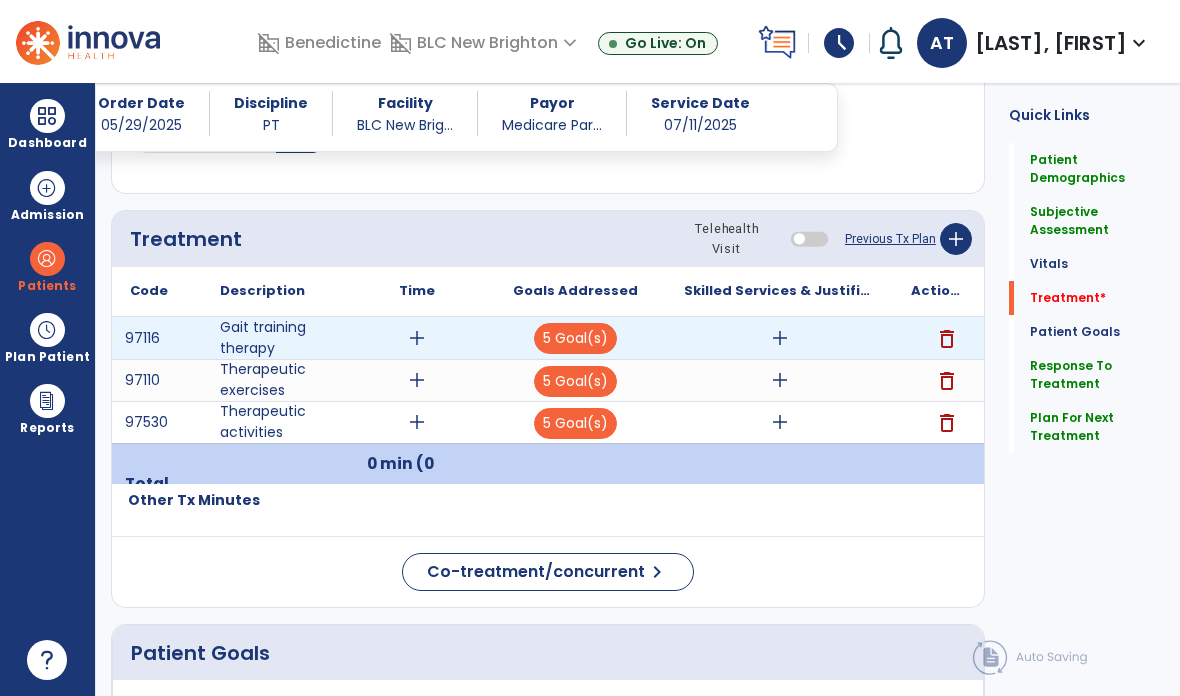 click on "add" at bounding box center (417, 338) 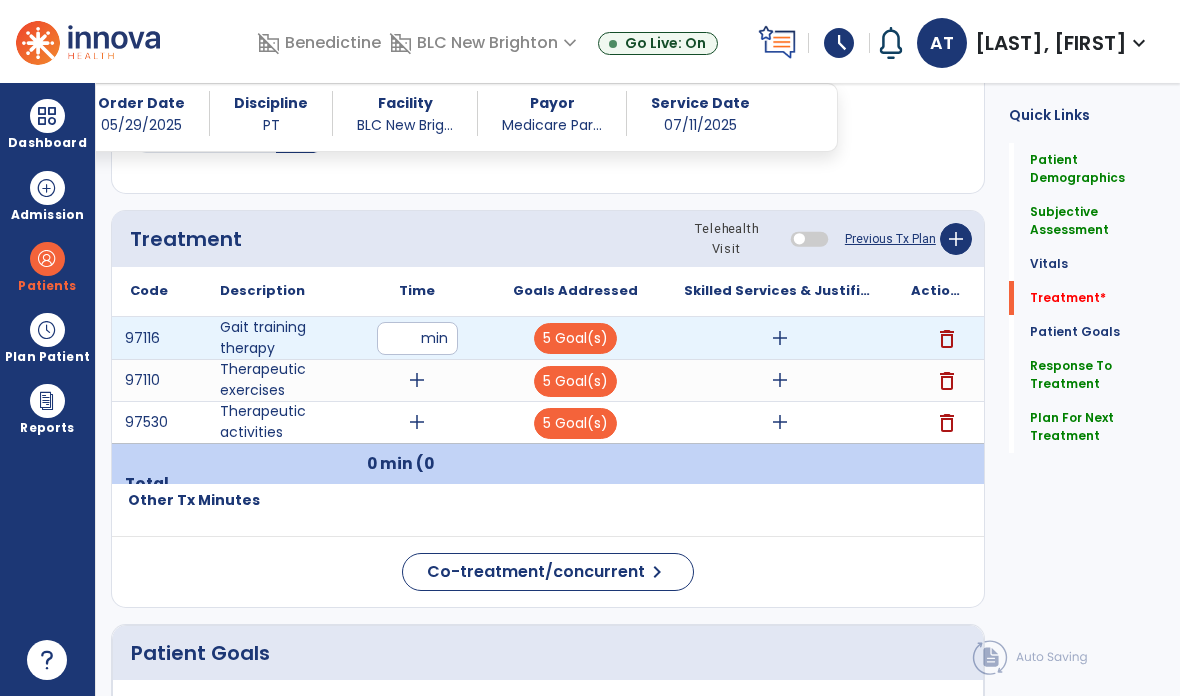 type on "**" 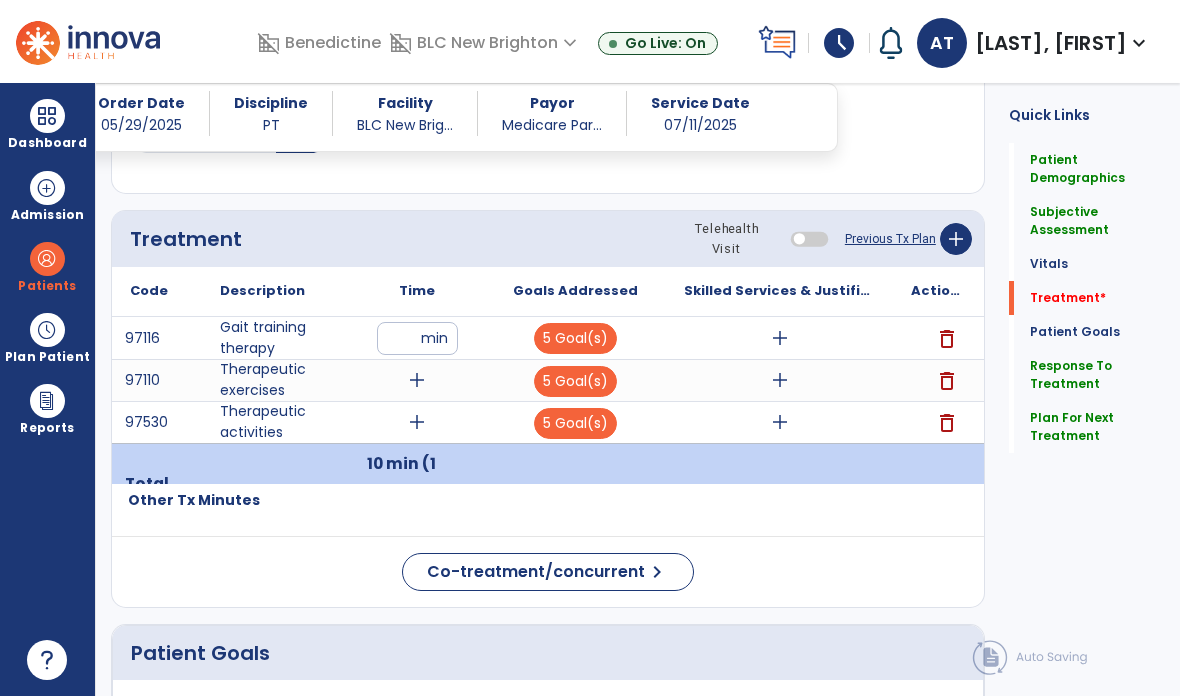 click on "add" at bounding box center (780, 338) 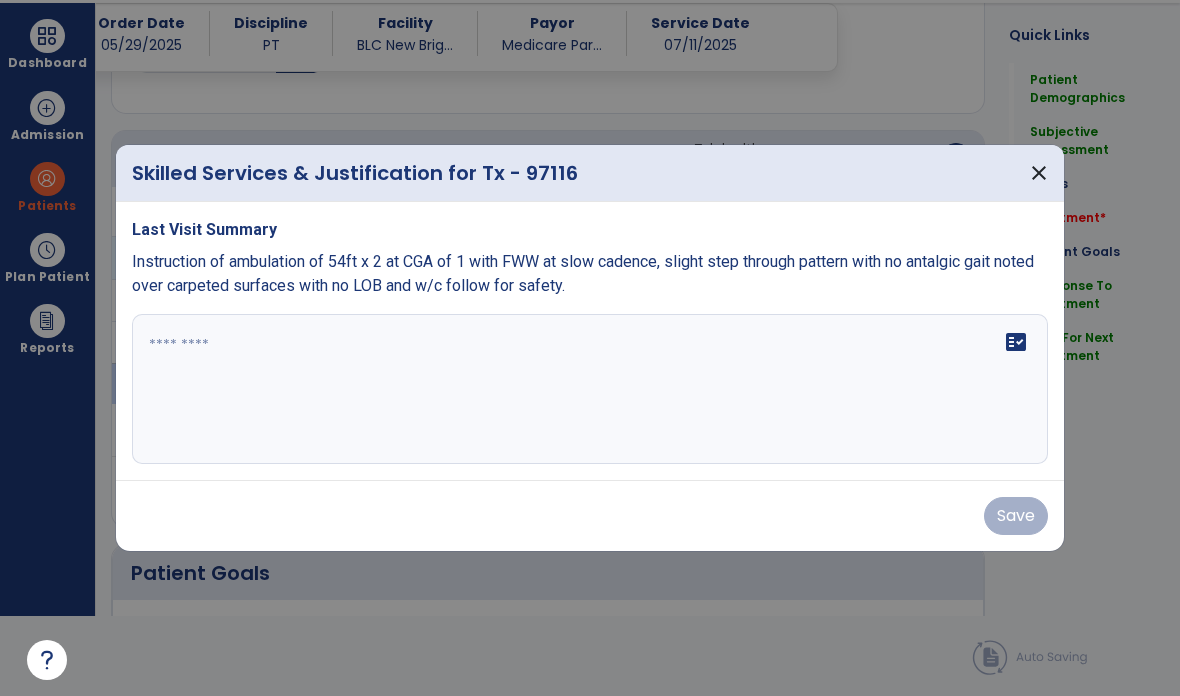 scroll, scrollTop: 0, scrollLeft: 0, axis: both 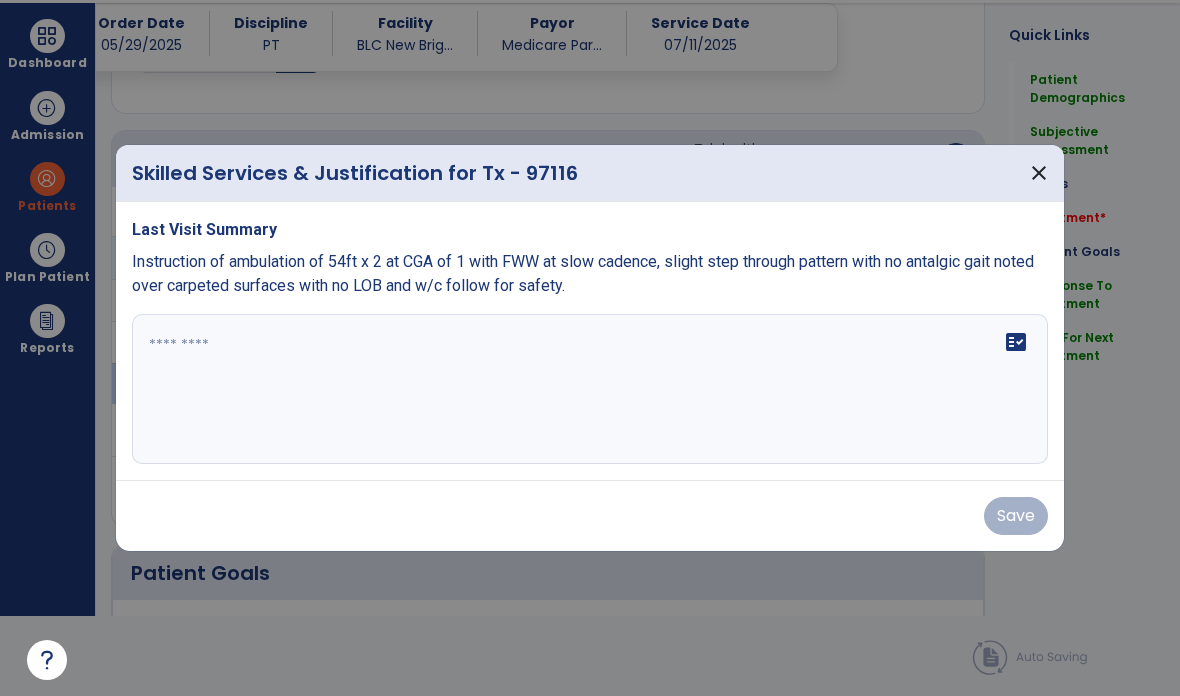 click on "Instruction of ambulation of 54ft x 2 at CGA of 1 with FWW at slow cadence, slight step through pattern with no antalgic gait noted over carpeted surfaces with no LOB and w/c follow for safety." at bounding box center [590, 274] 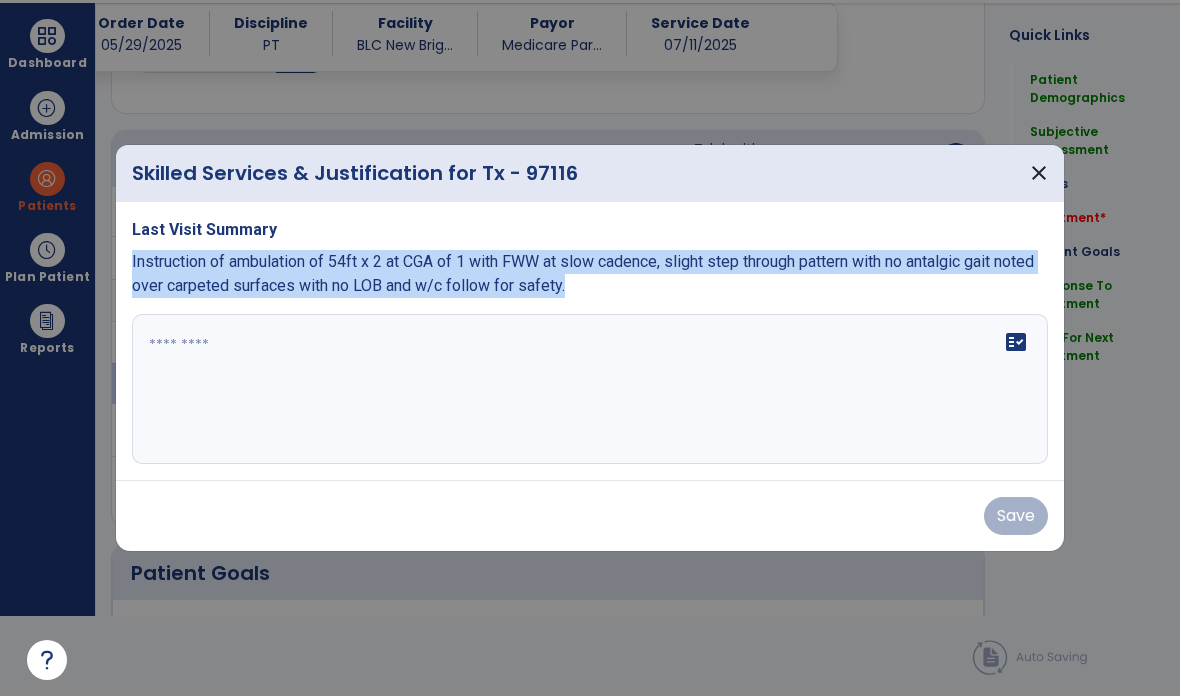 copy on "Instruction of ambulation of 54ft x 2 at CGA of 1 with FWW at slow cadence, slight step through pattern with no antalgic gait noted over carpeted surfaces with no LOB and w/c follow for safety." 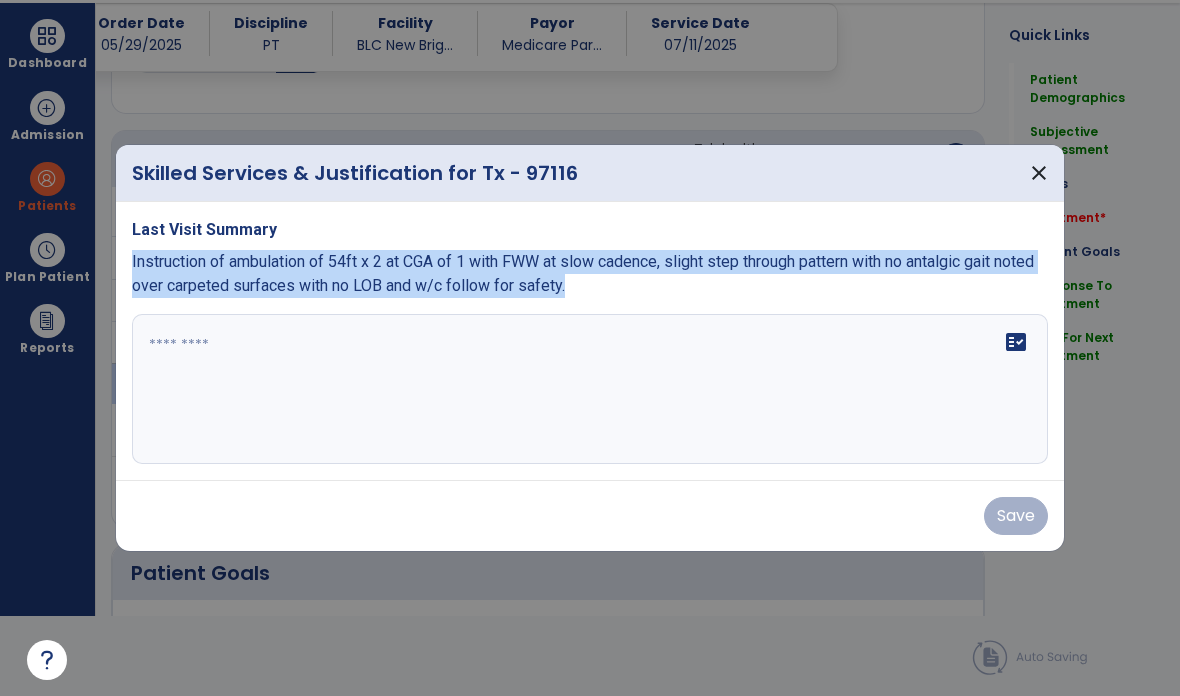 click on "fact_check" at bounding box center (590, 389) 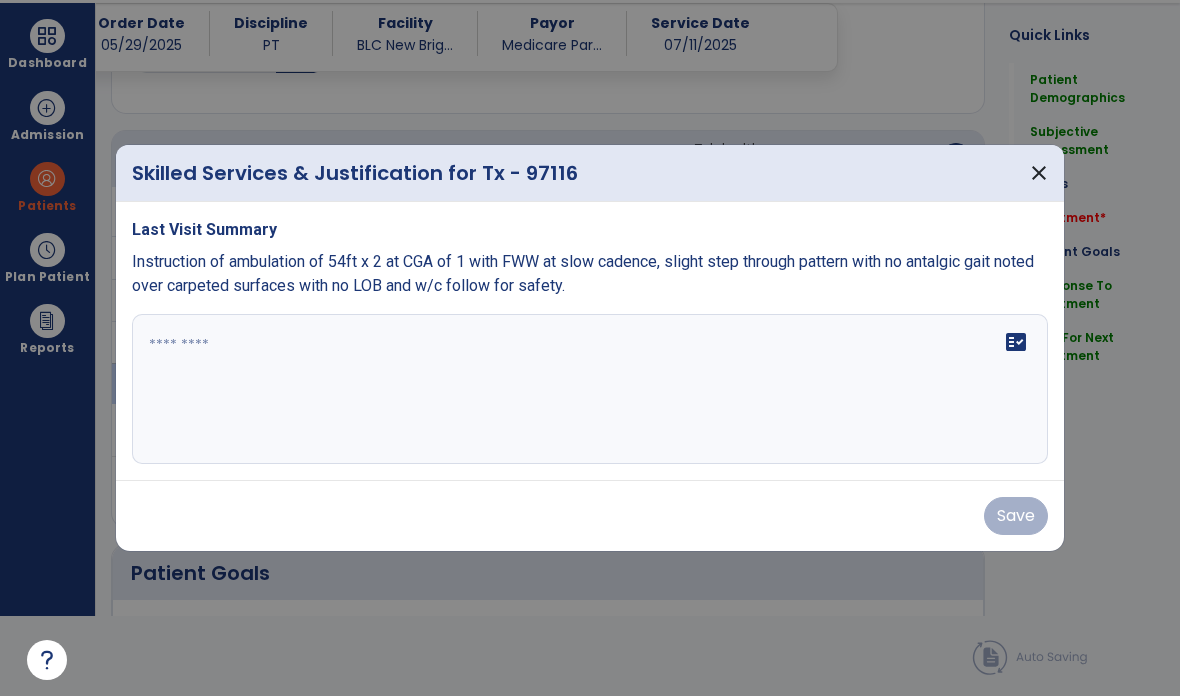 click at bounding box center [590, 389] 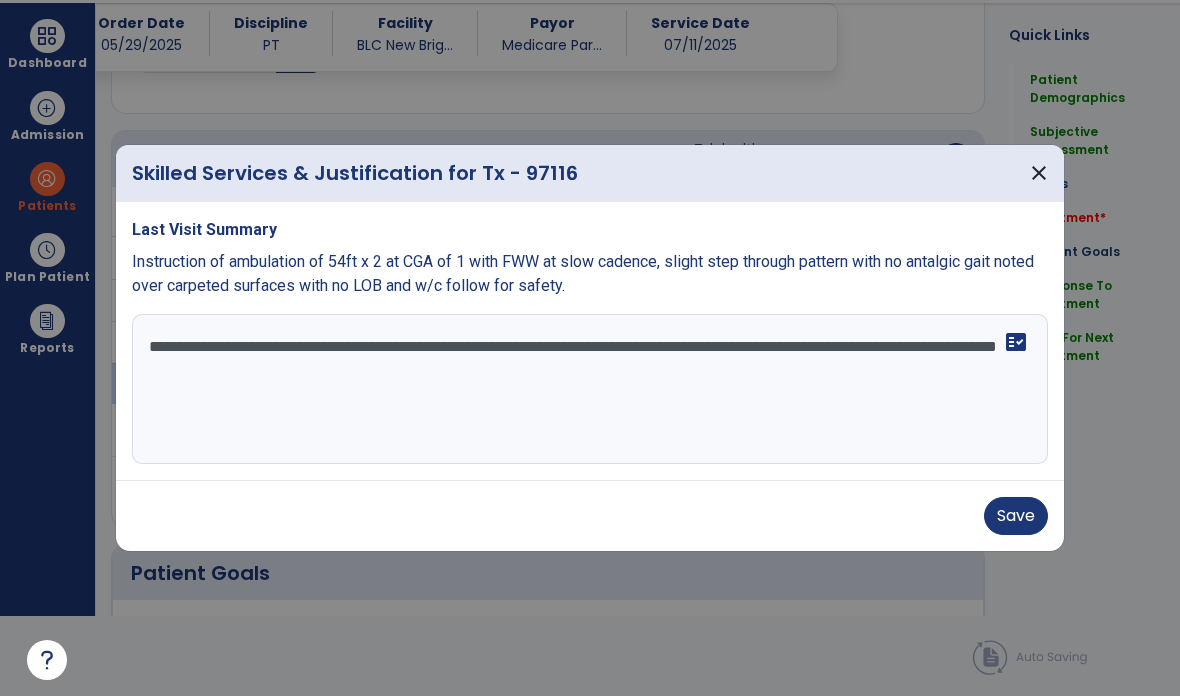 type on "**********" 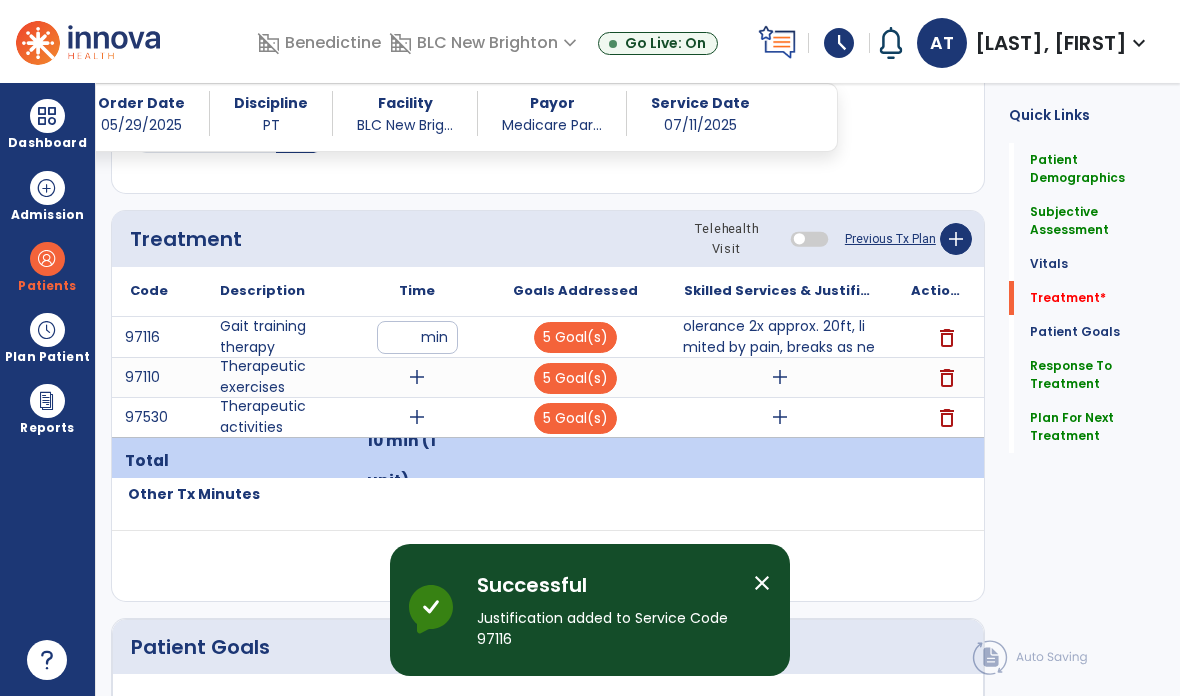 scroll, scrollTop: 80, scrollLeft: 0, axis: vertical 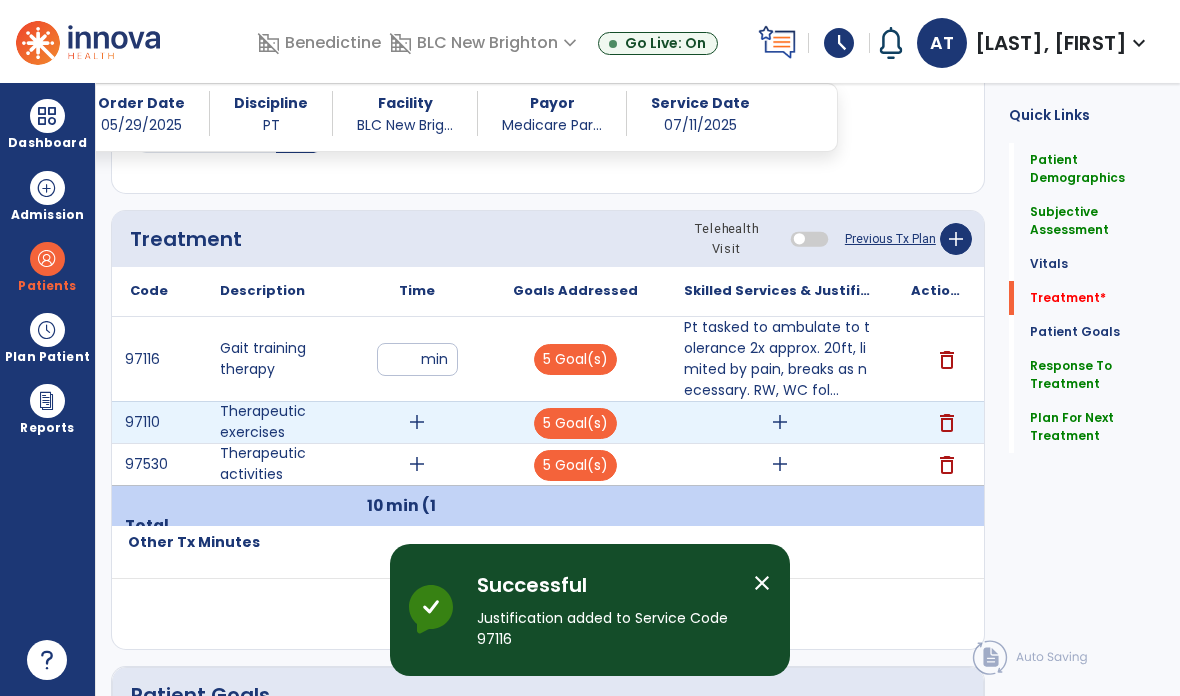 click on "add" at bounding box center [780, 422] 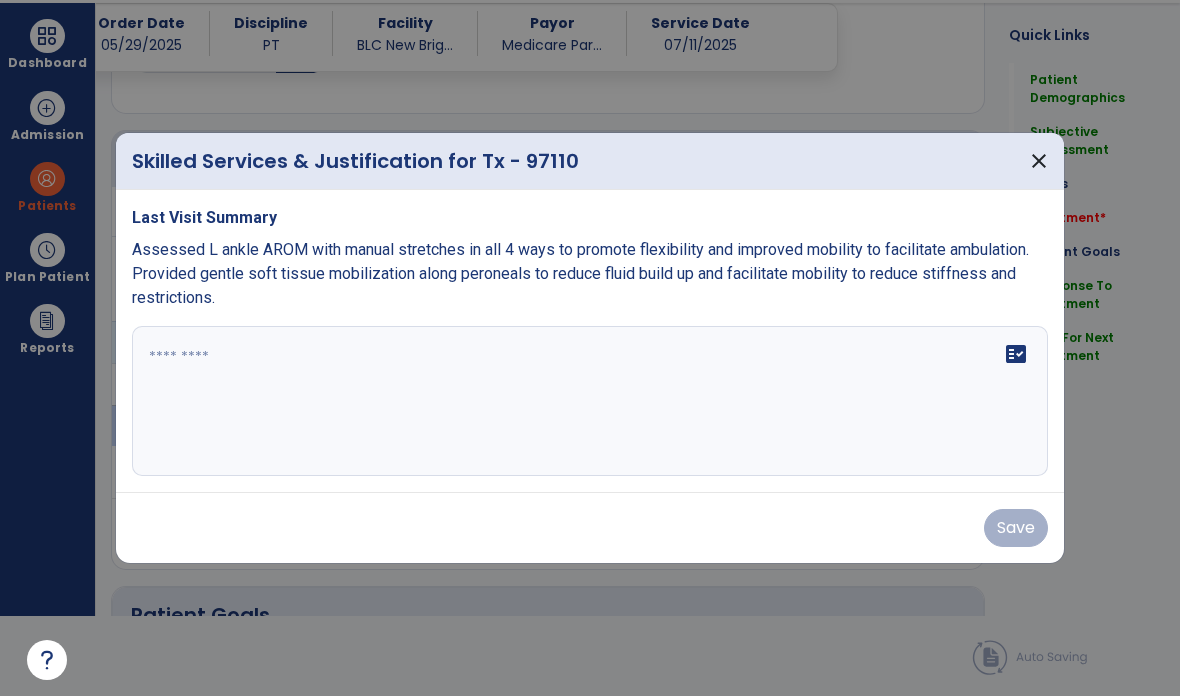 scroll, scrollTop: 0, scrollLeft: 0, axis: both 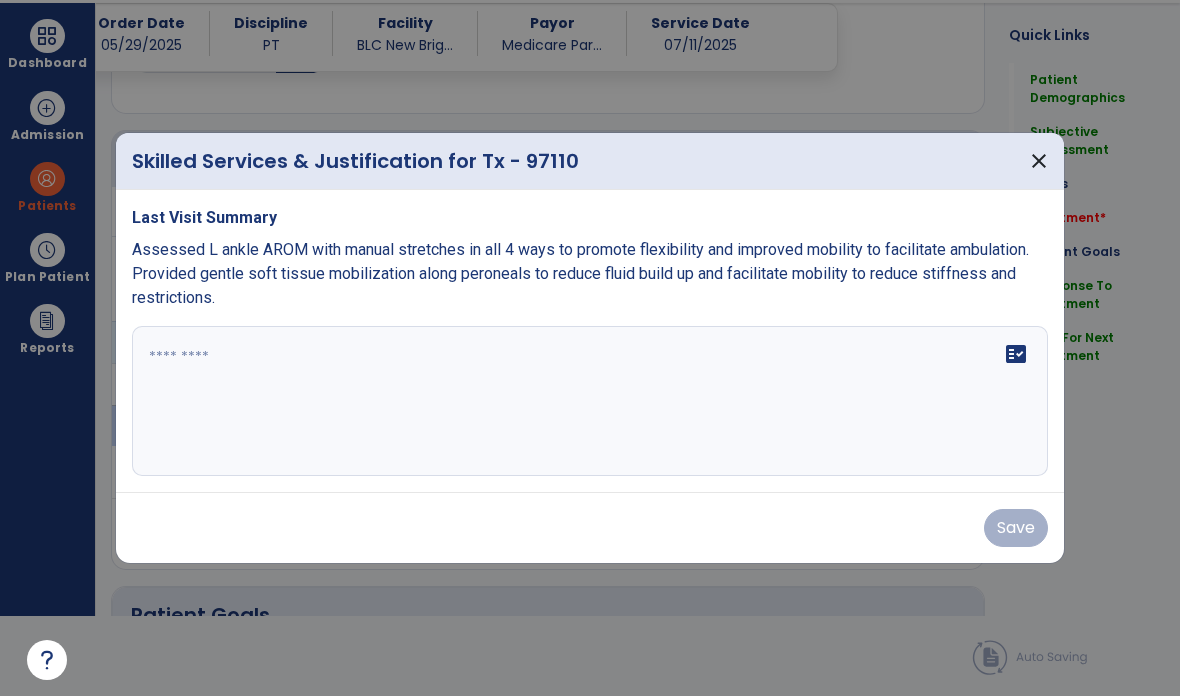 click on "fact_check" at bounding box center (590, 401) 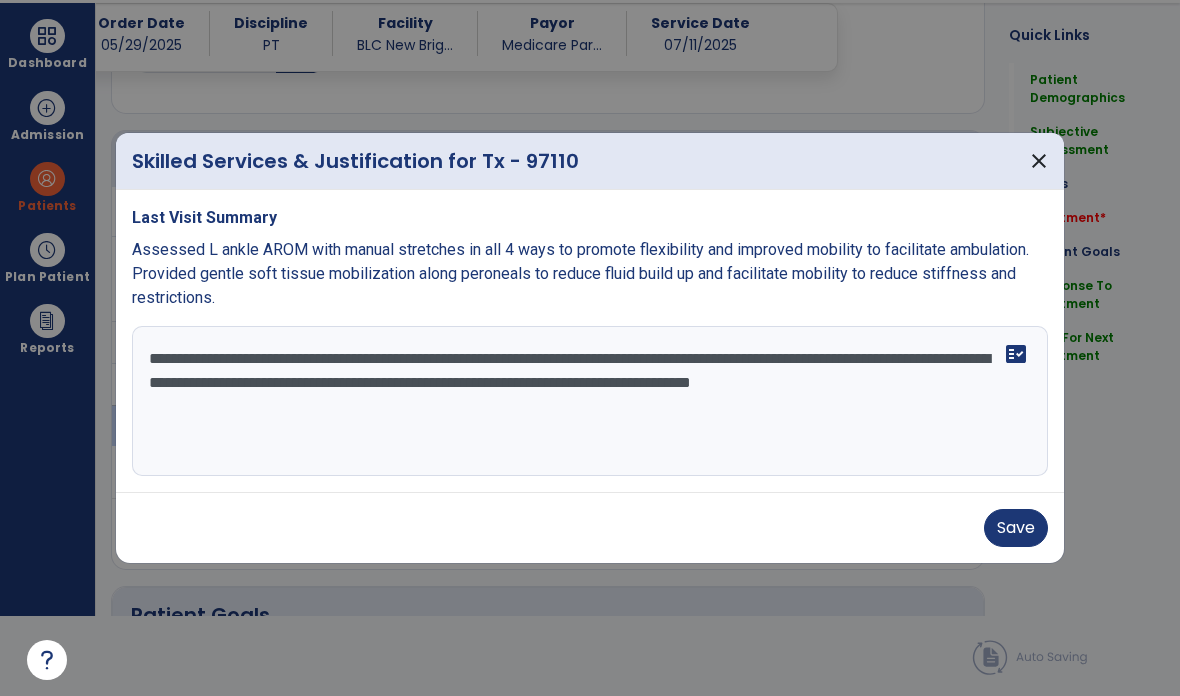 type on "**********" 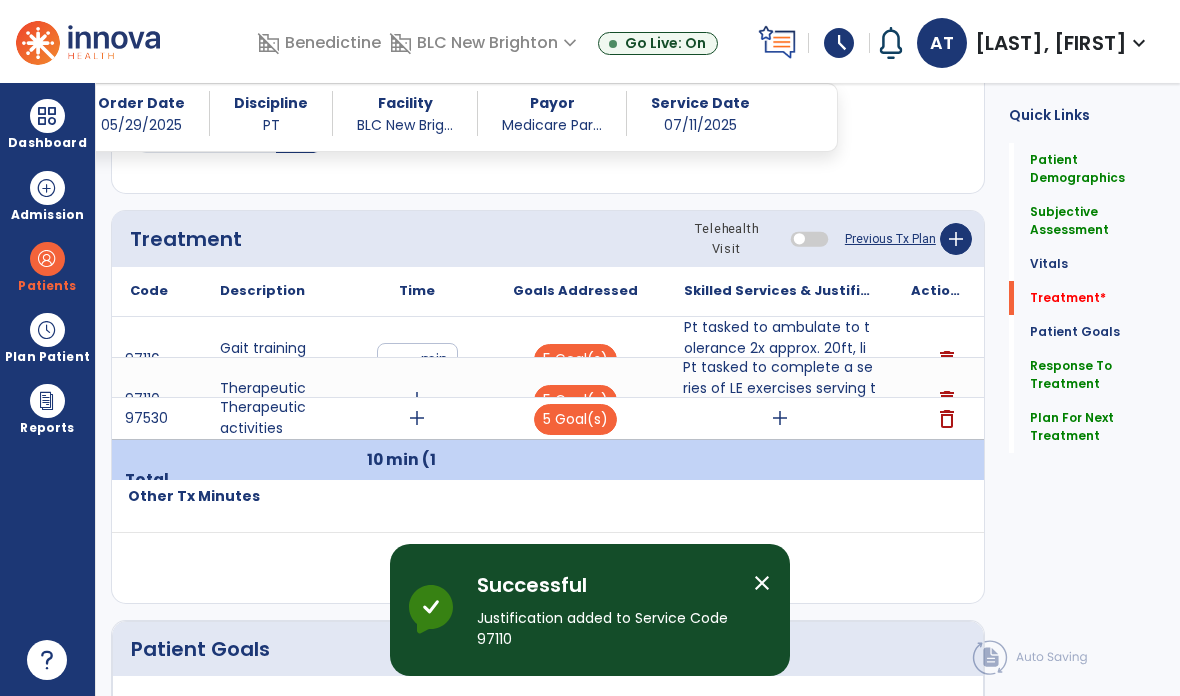 scroll, scrollTop: 80, scrollLeft: 0, axis: vertical 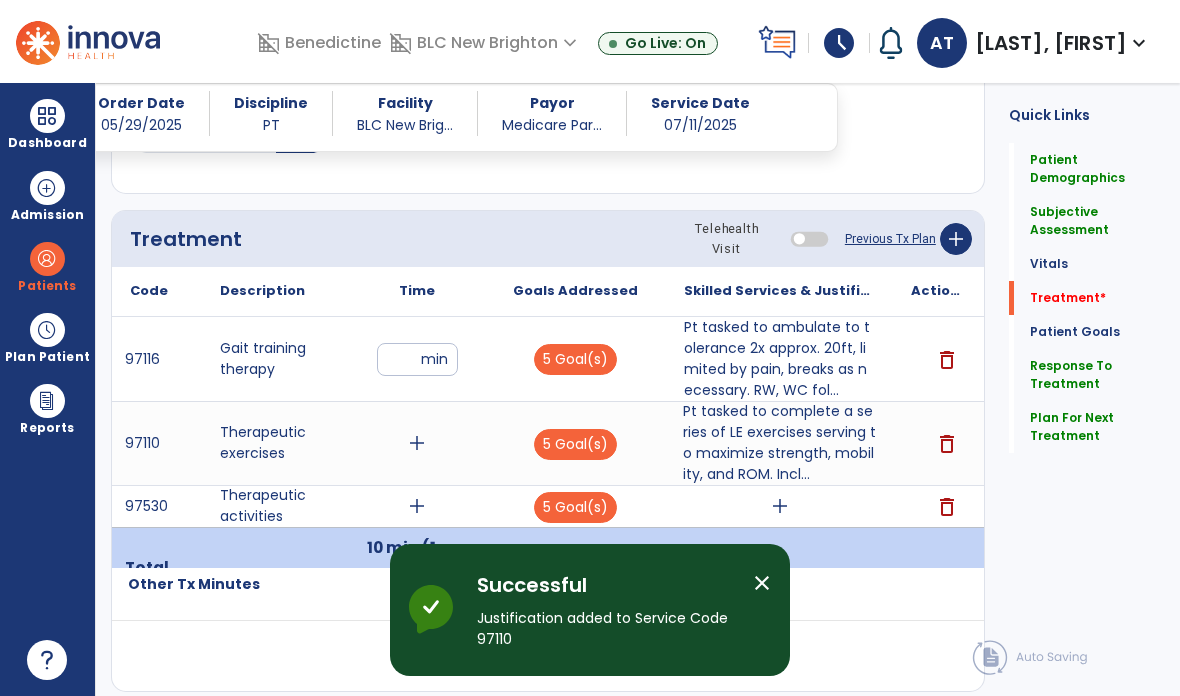 click on "add" at bounding box center [780, 506] 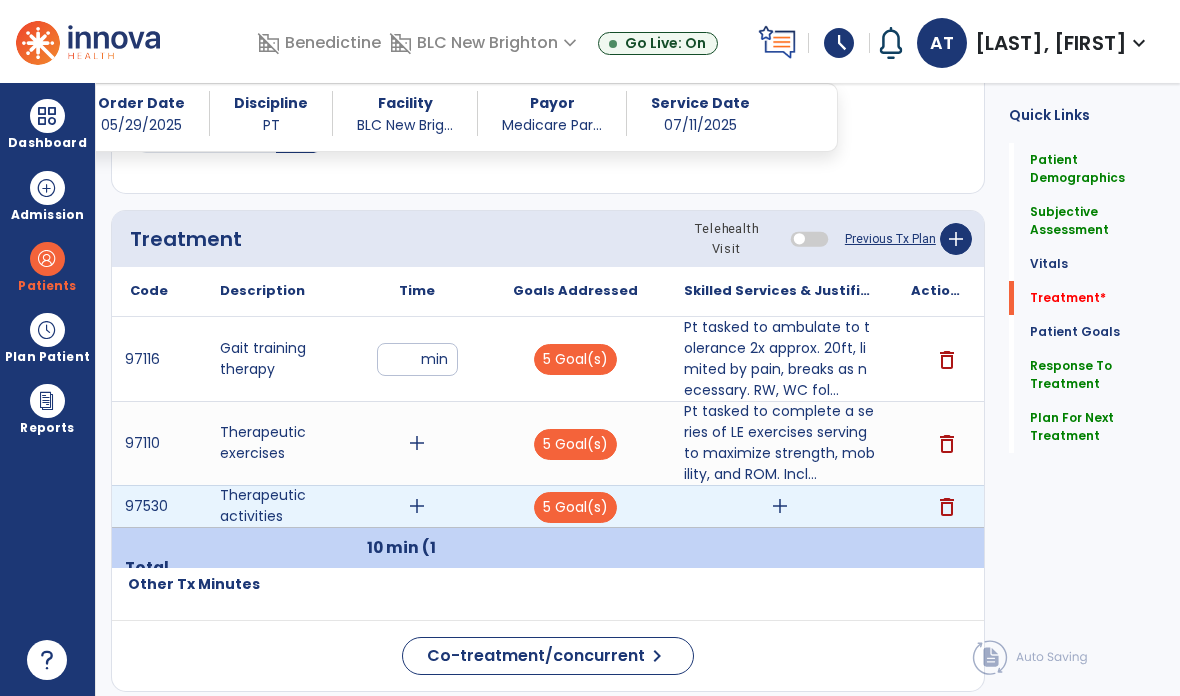 scroll, scrollTop: 0, scrollLeft: 0, axis: both 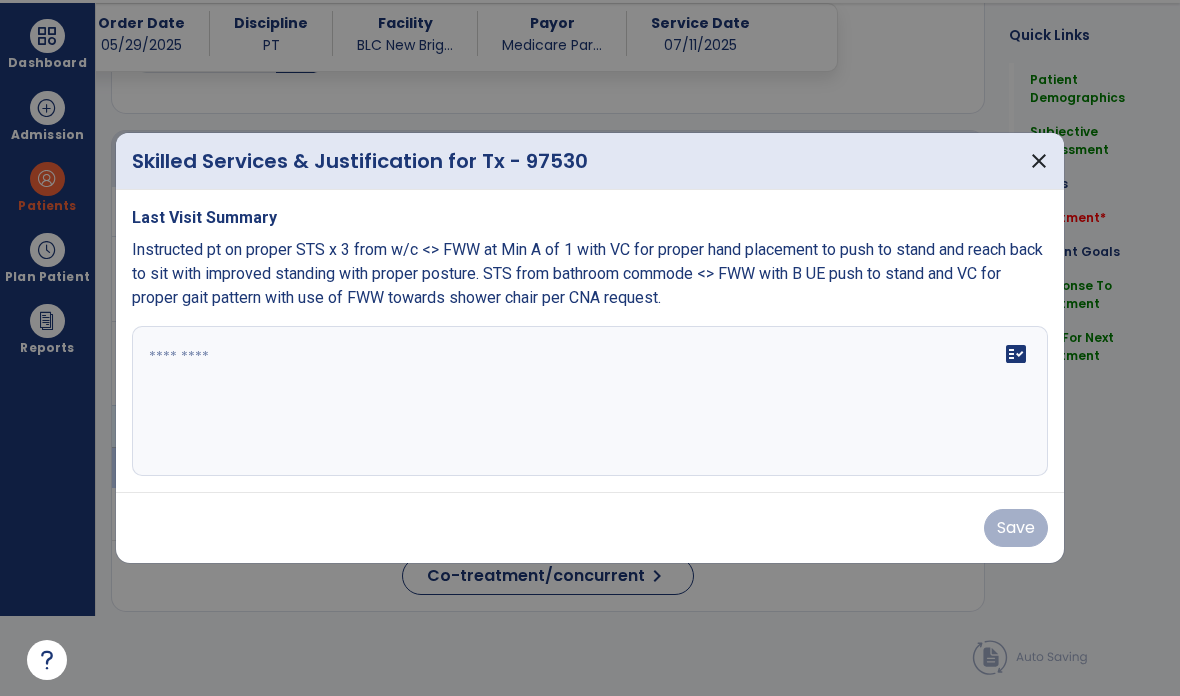 click on "fact_check" at bounding box center [590, 401] 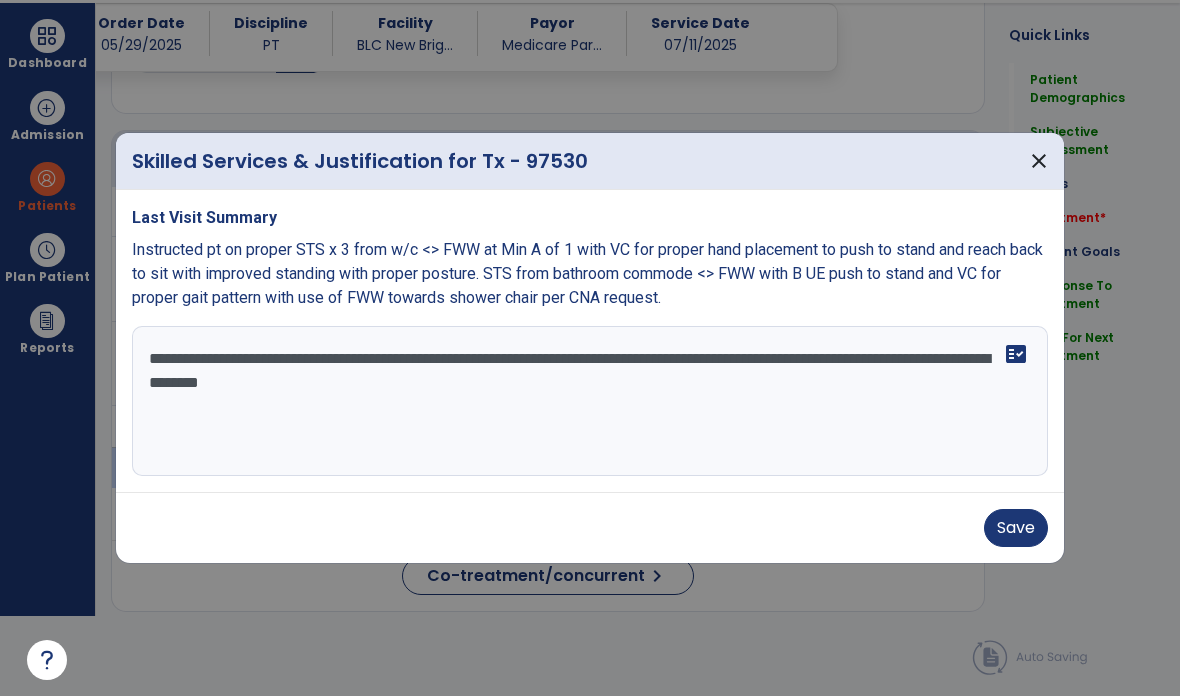 type on "**********" 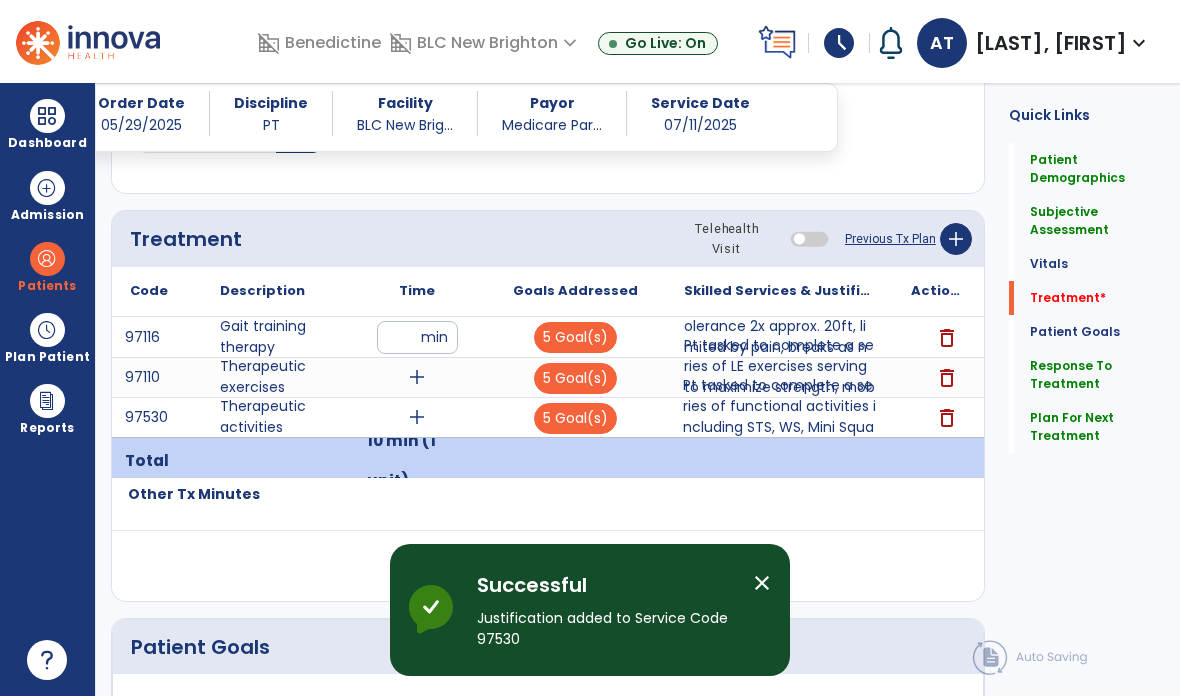 scroll, scrollTop: 80, scrollLeft: 0, axis: vertical 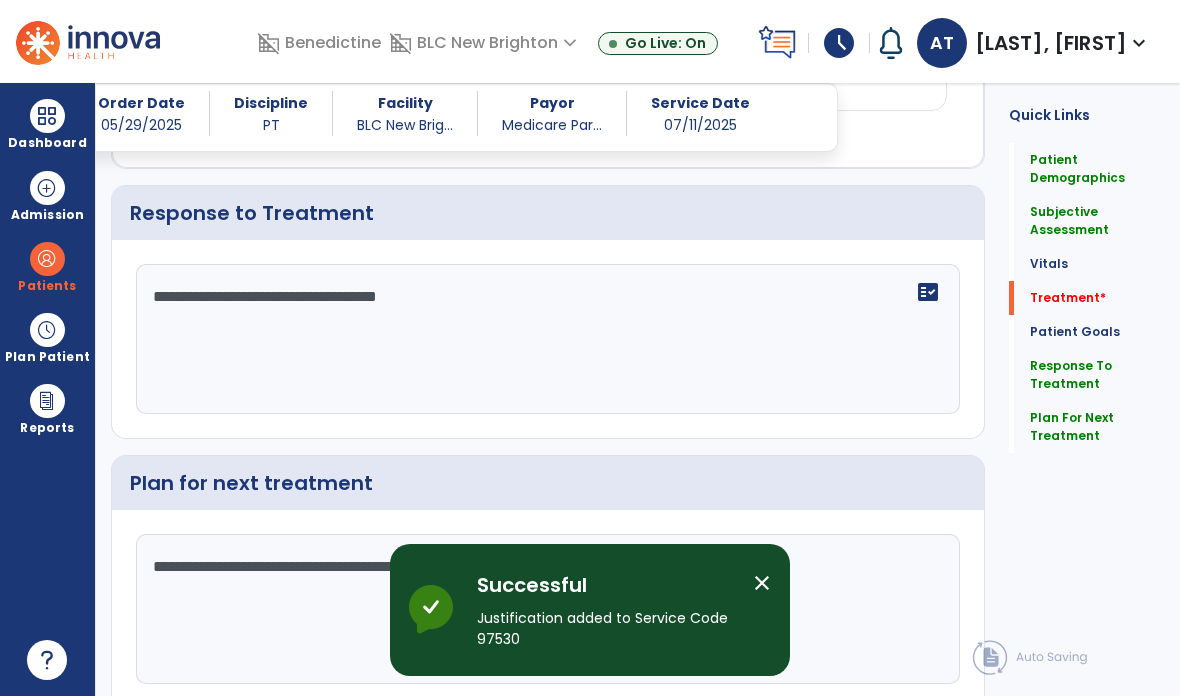click on "Treatment   *" 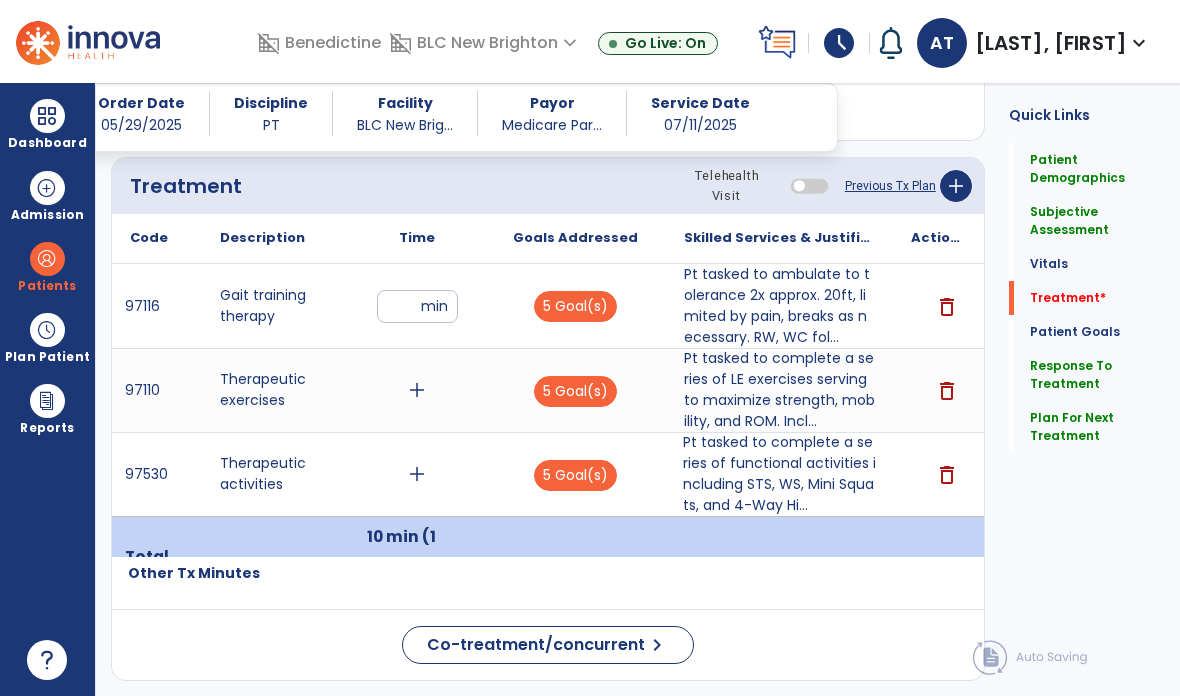 scroll, scrollTop: 1092, scrollLeft: 0, axis: vertical 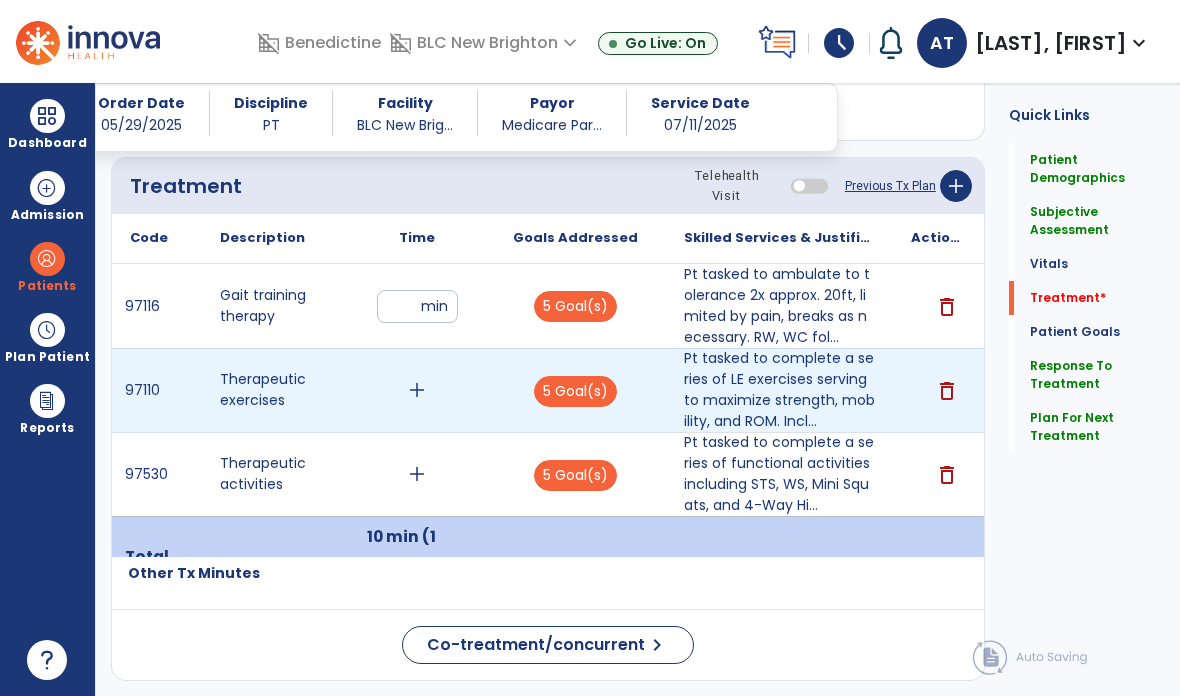 click on "add" at bounding box center (417, 390) 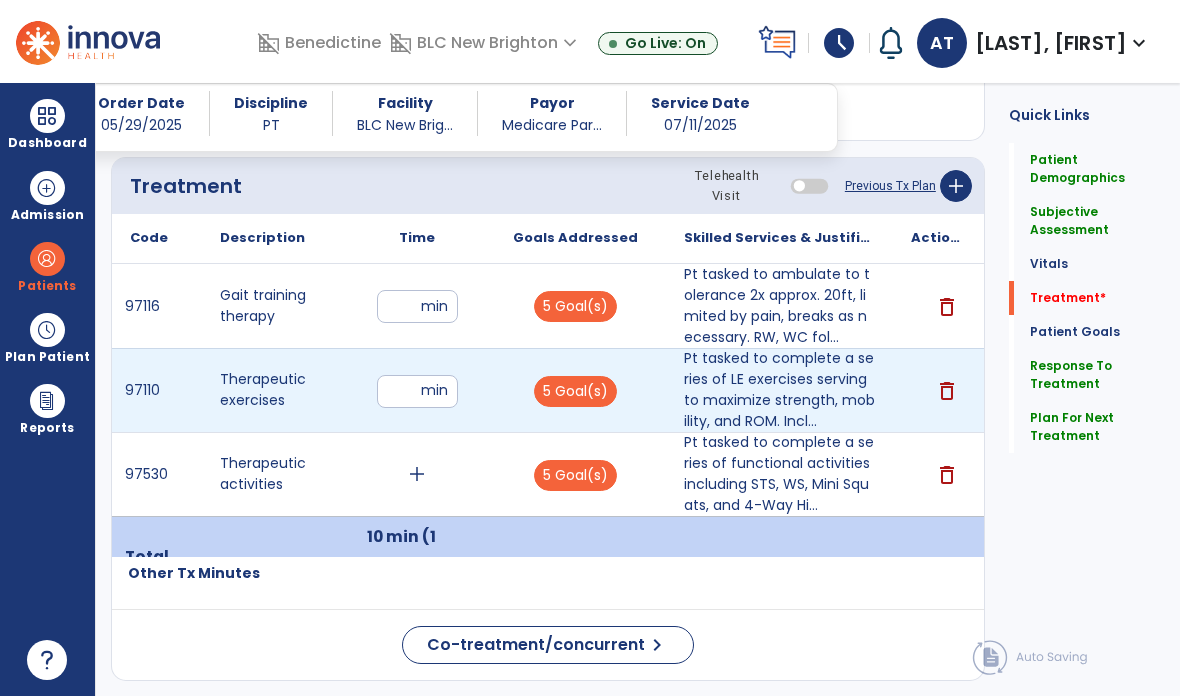 type on "**" 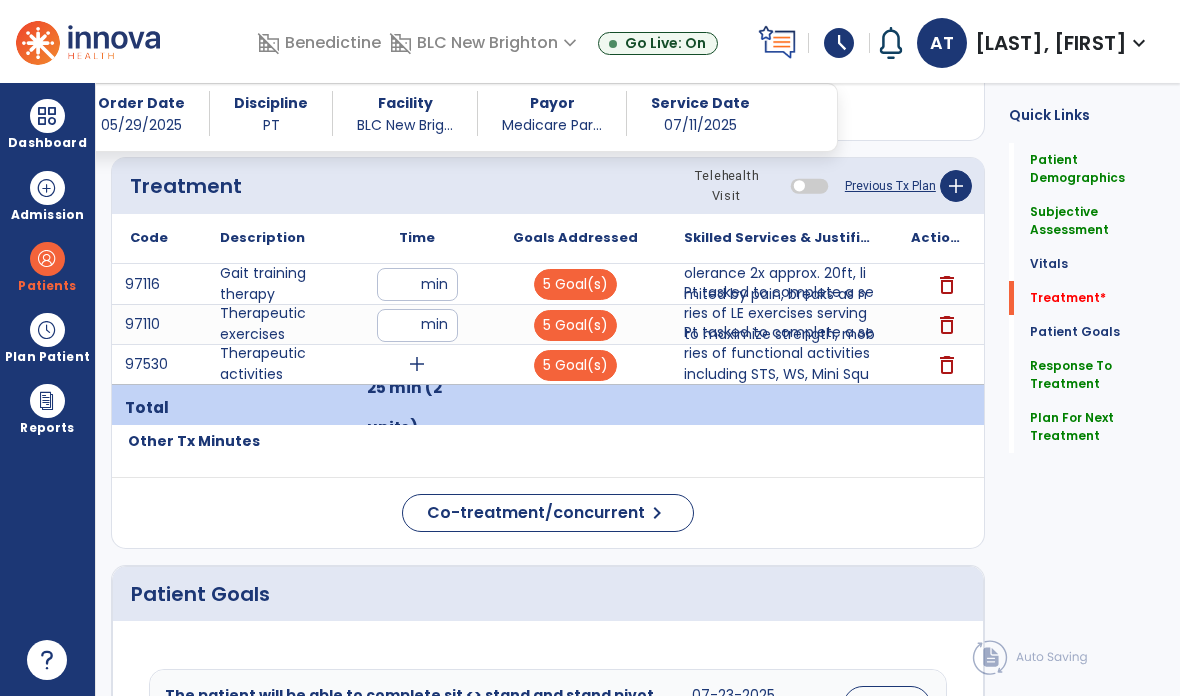 click on "add" at bounding box center (417, 364) 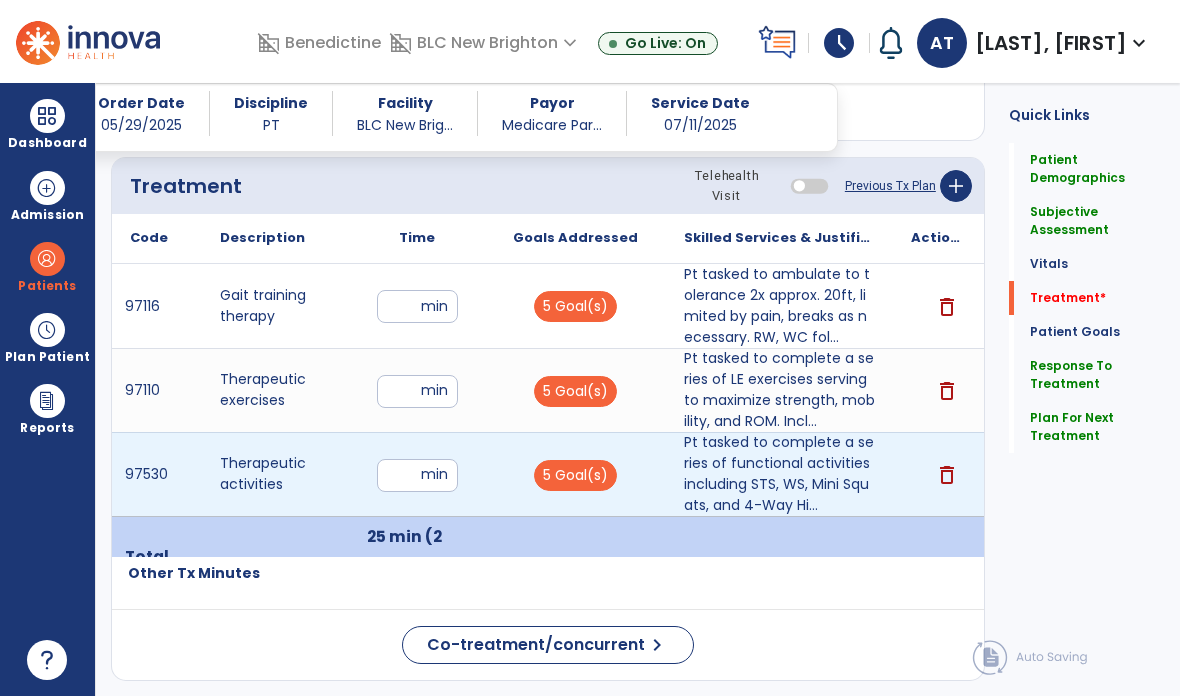 type on "**" 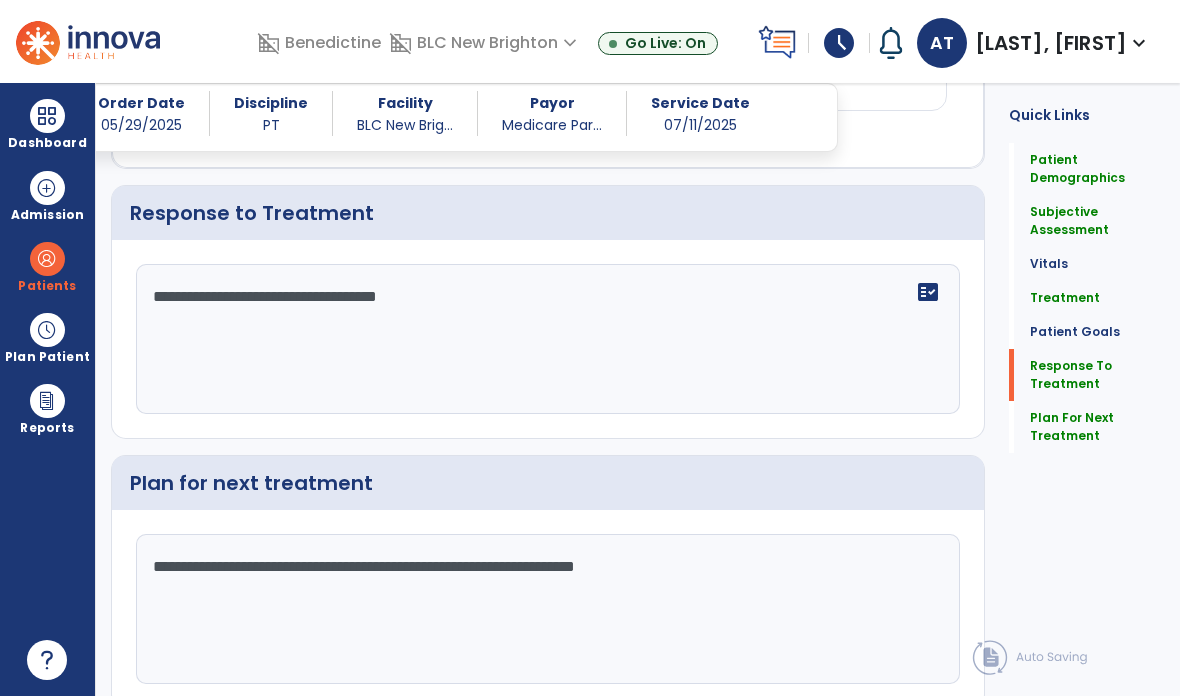 scroll, scrollTop: 2757, scrollLeft: 0, axis: vertical 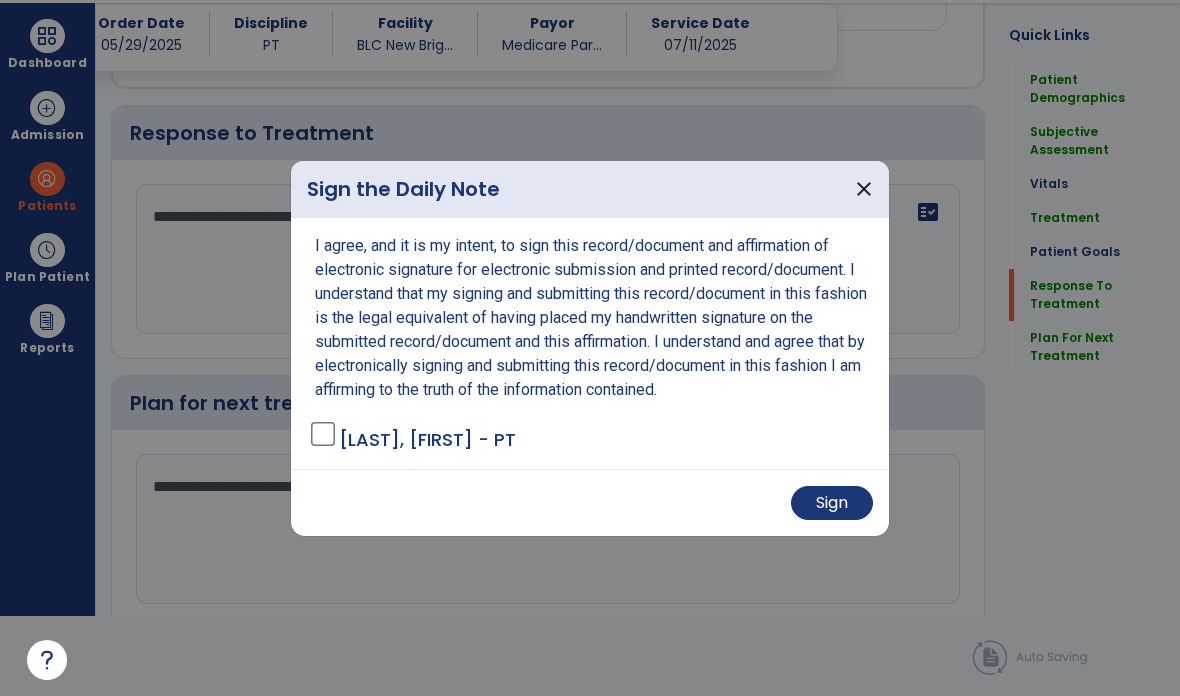 click on "Sign" at bounding box center [832, 503] 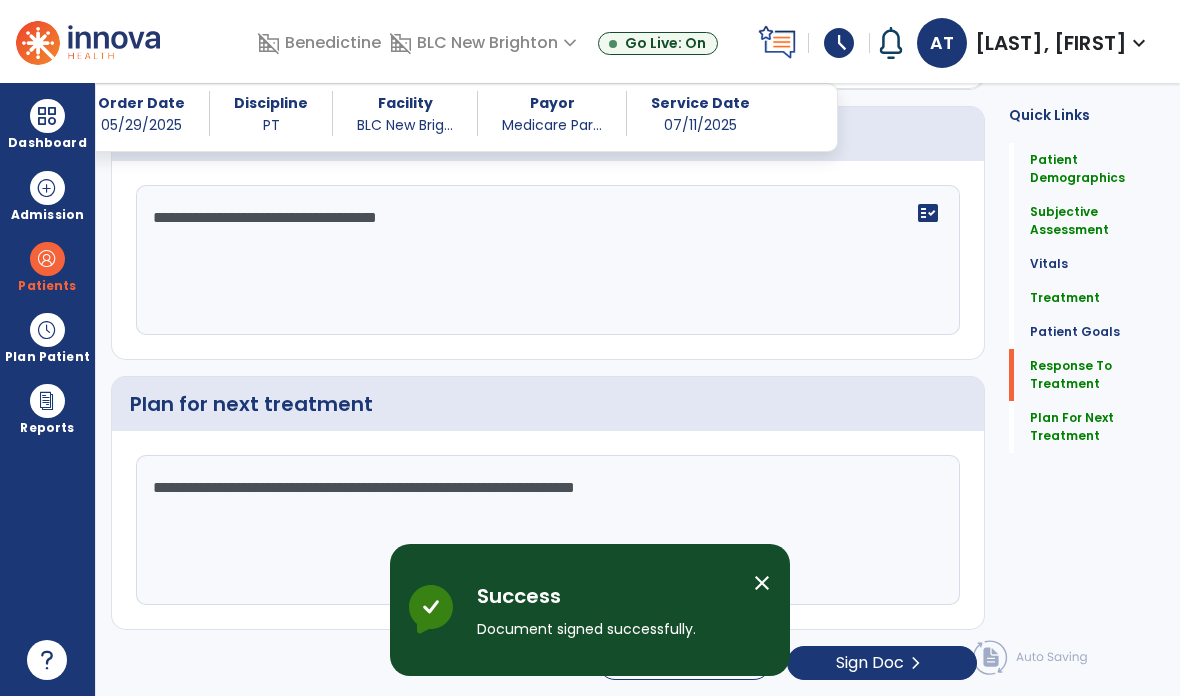 scroll, scrollTop: 0, scrollLeft: 0, axis: both 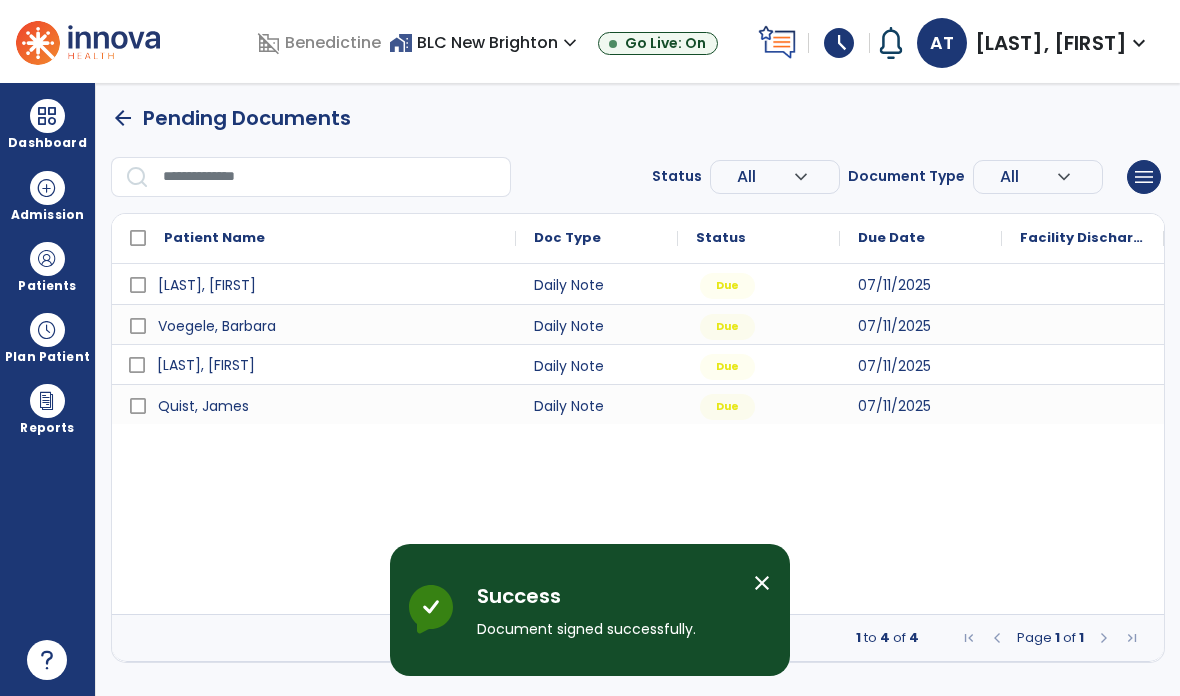 click on "arrow_back" at bounding box center [123, 118] 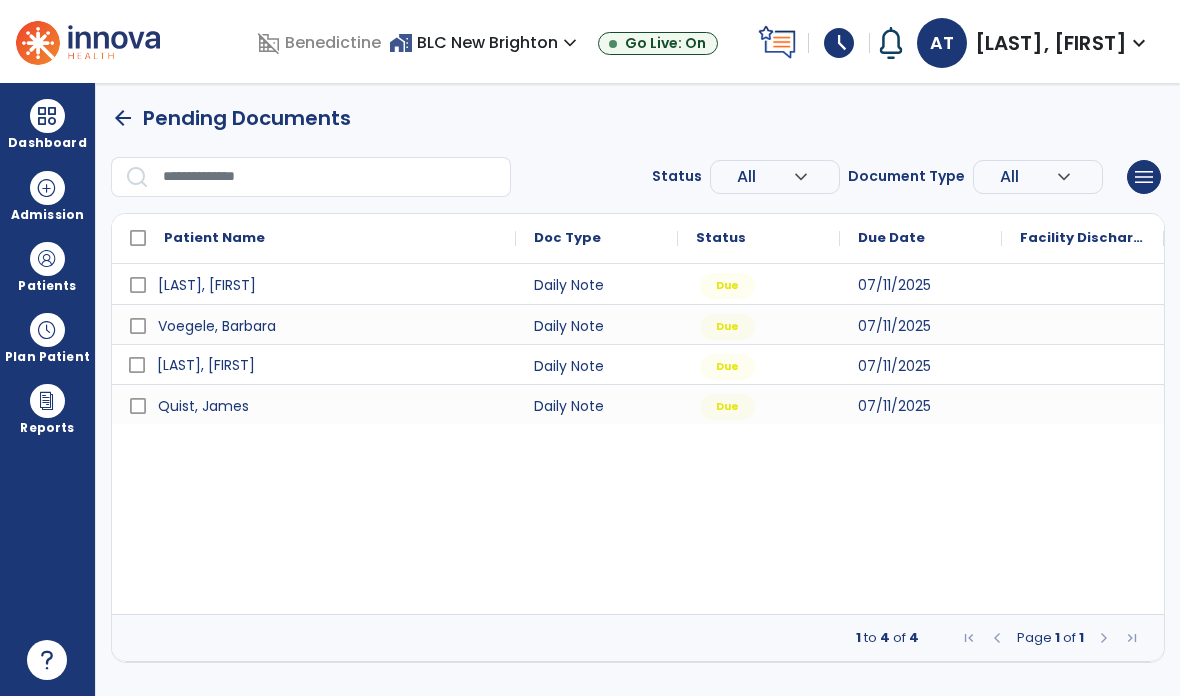 select on "****" 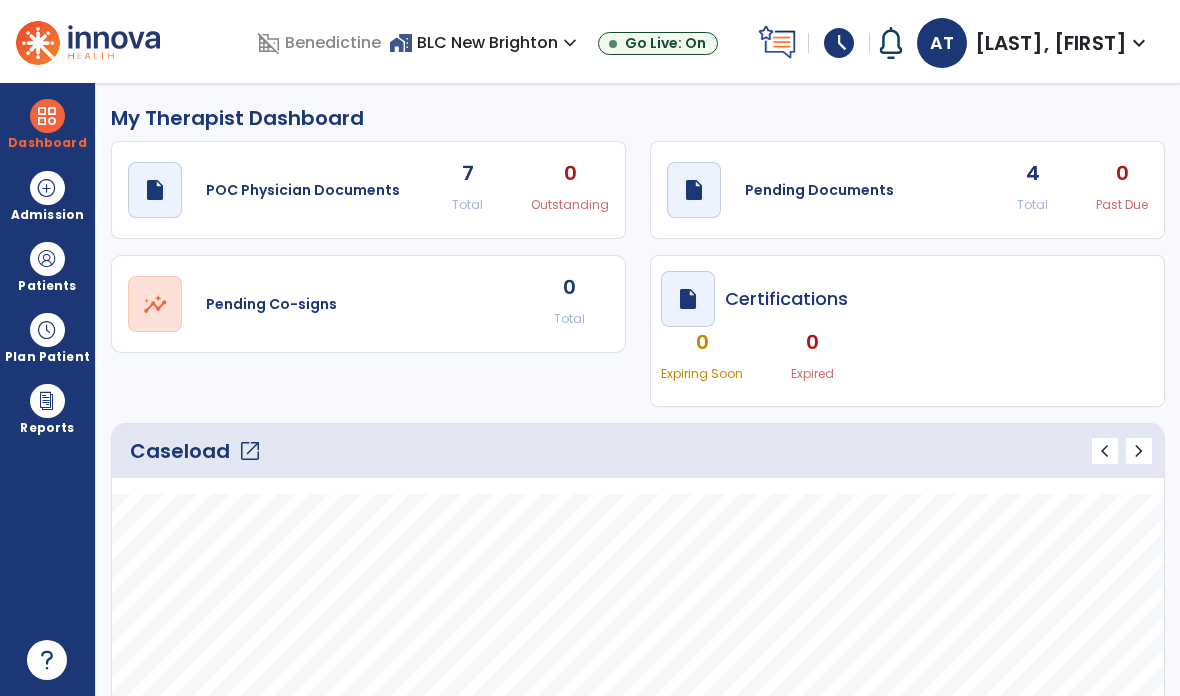 click on "draft   open_in_new  Pending Documents 4 Total 0 Past Due" 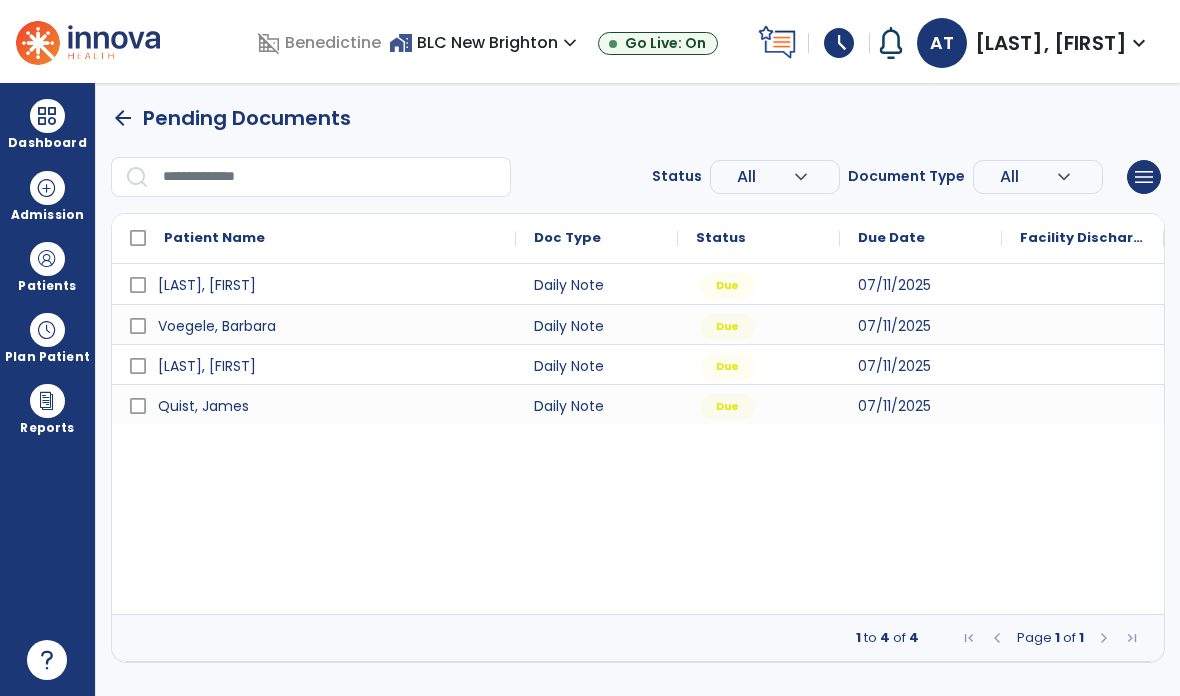 click at bounding box center (47, 259) 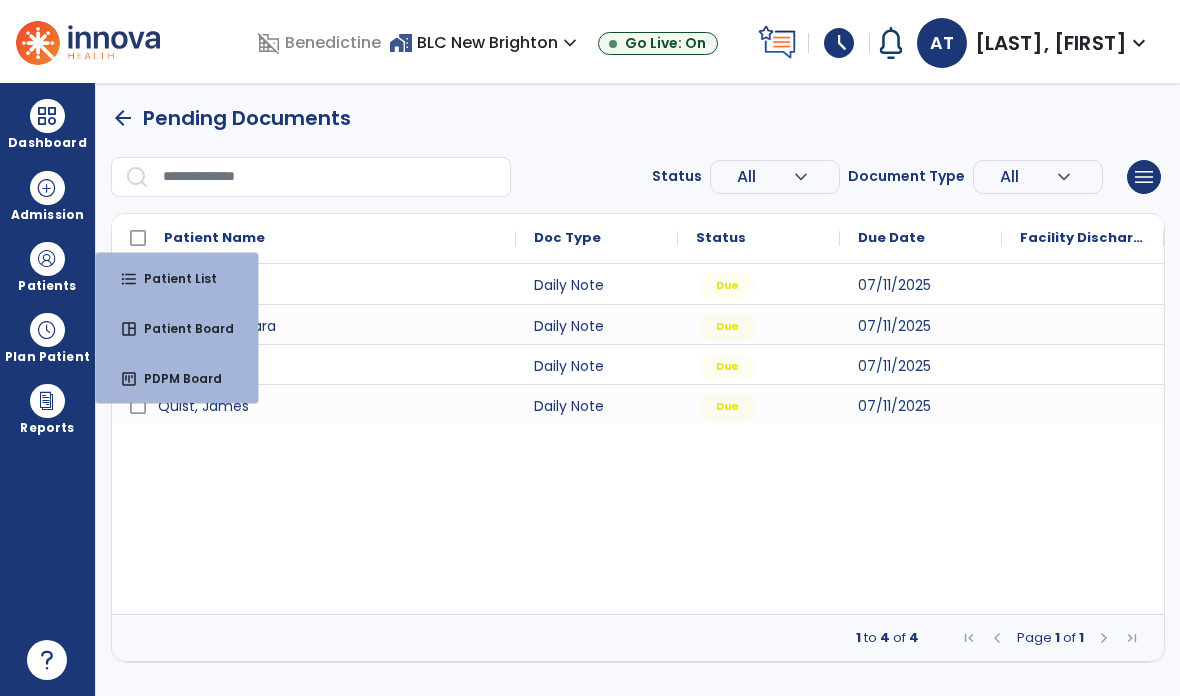 click on "Dashboard" at bounding box center [47, 124] 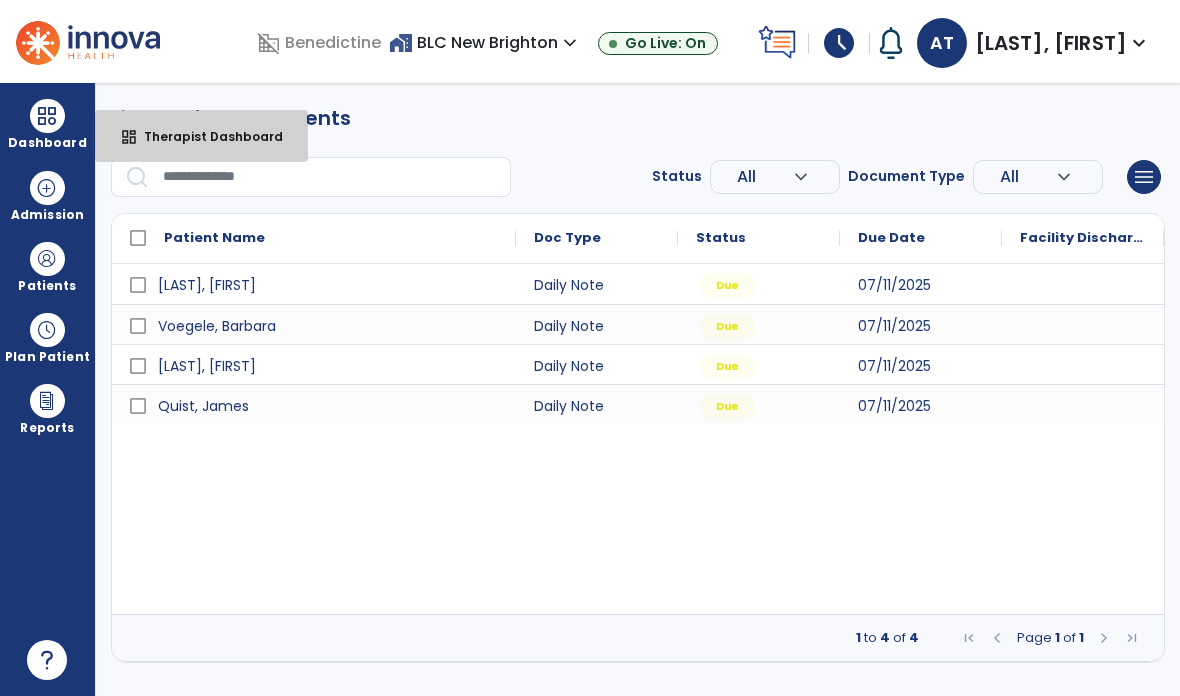 click on "Therapist Dashboard" at bounding box center [205, 136] 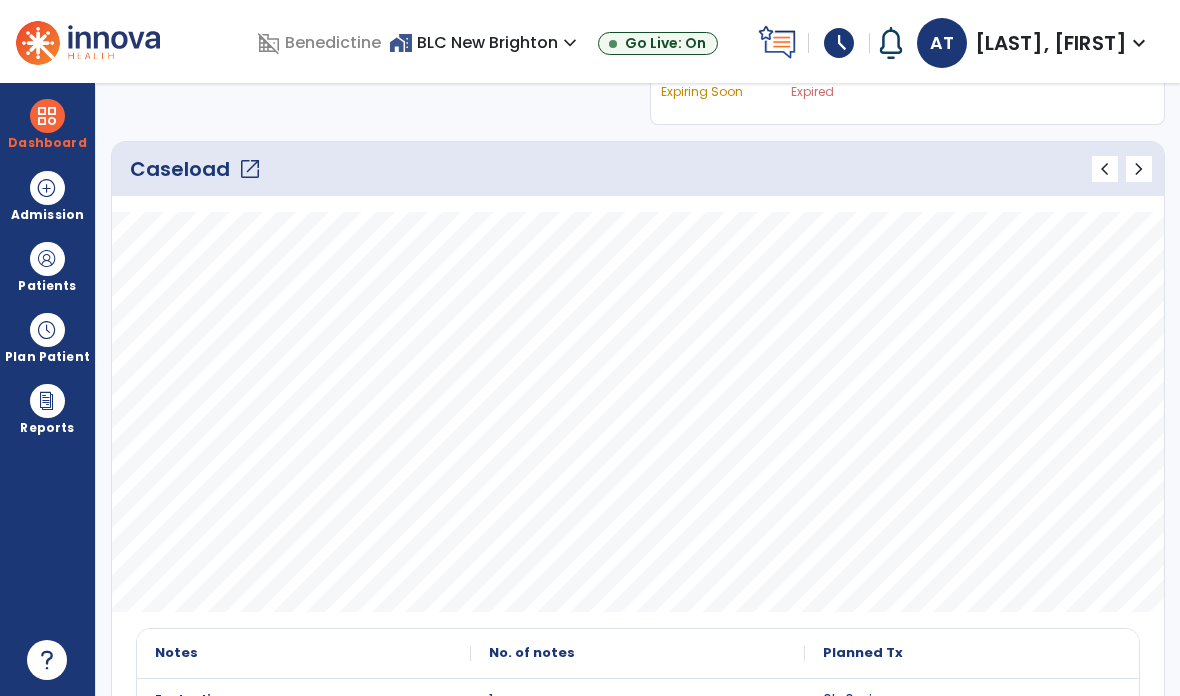 scroll, scrollTop: 277, scrollLeft: 0, axis: vertical 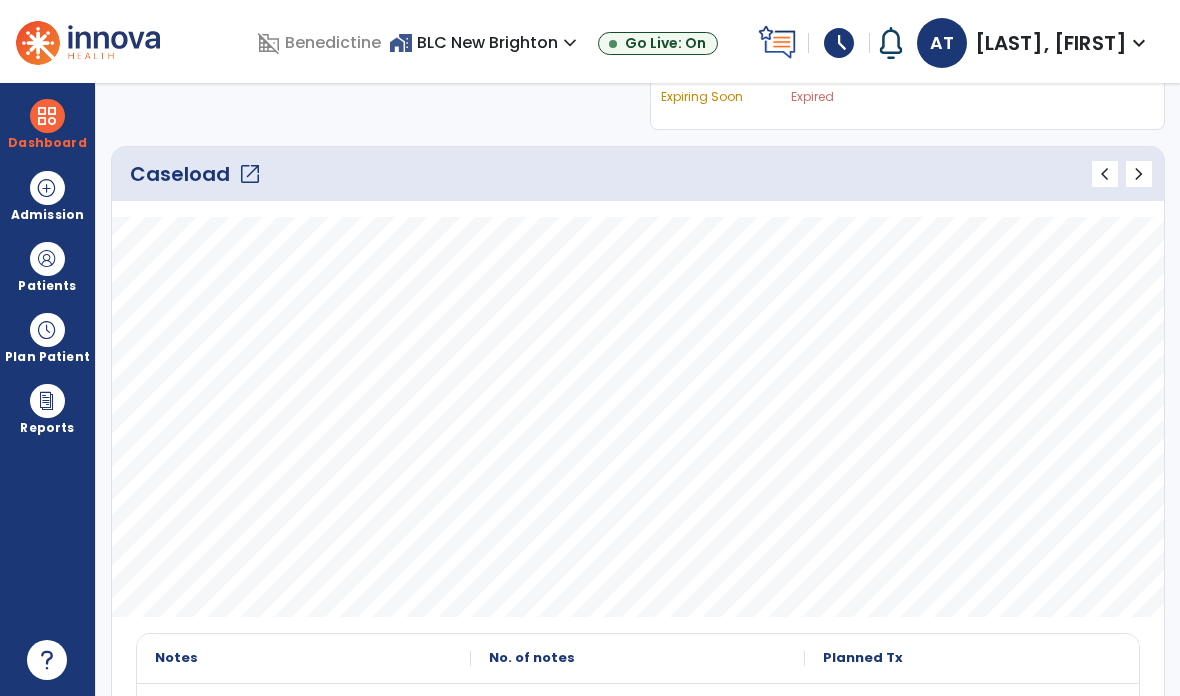 click on "open_in_new" 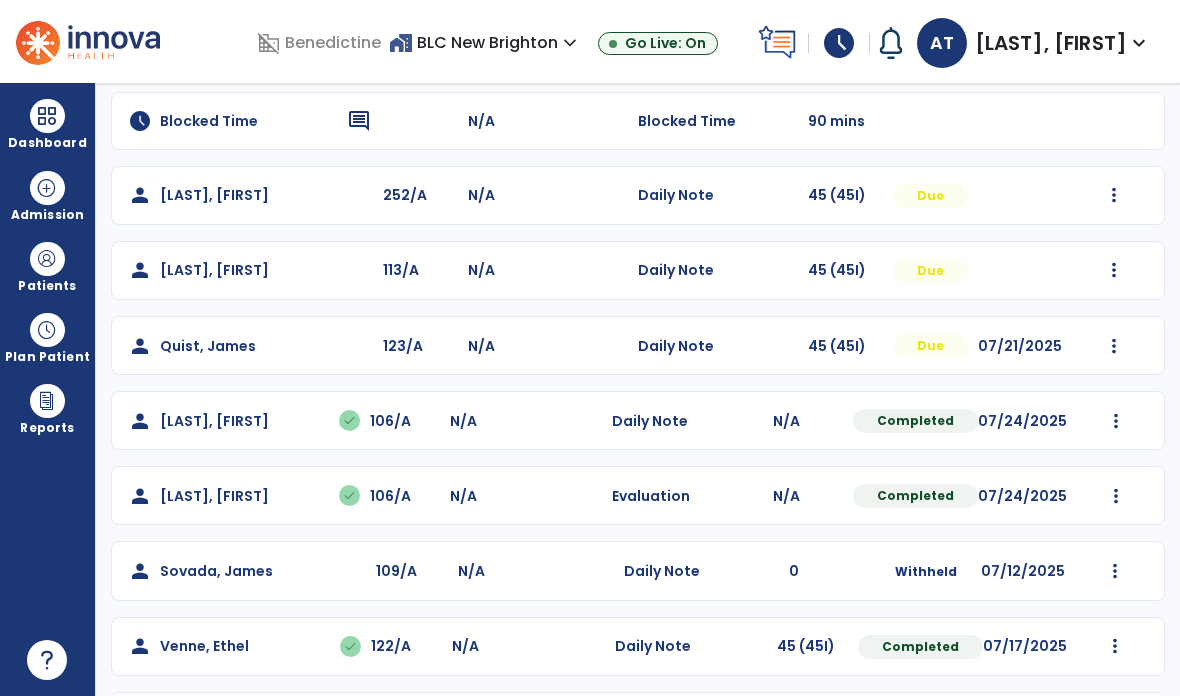 scroll, scrollTop: 190, scrollLeft: 0, axis: vertical 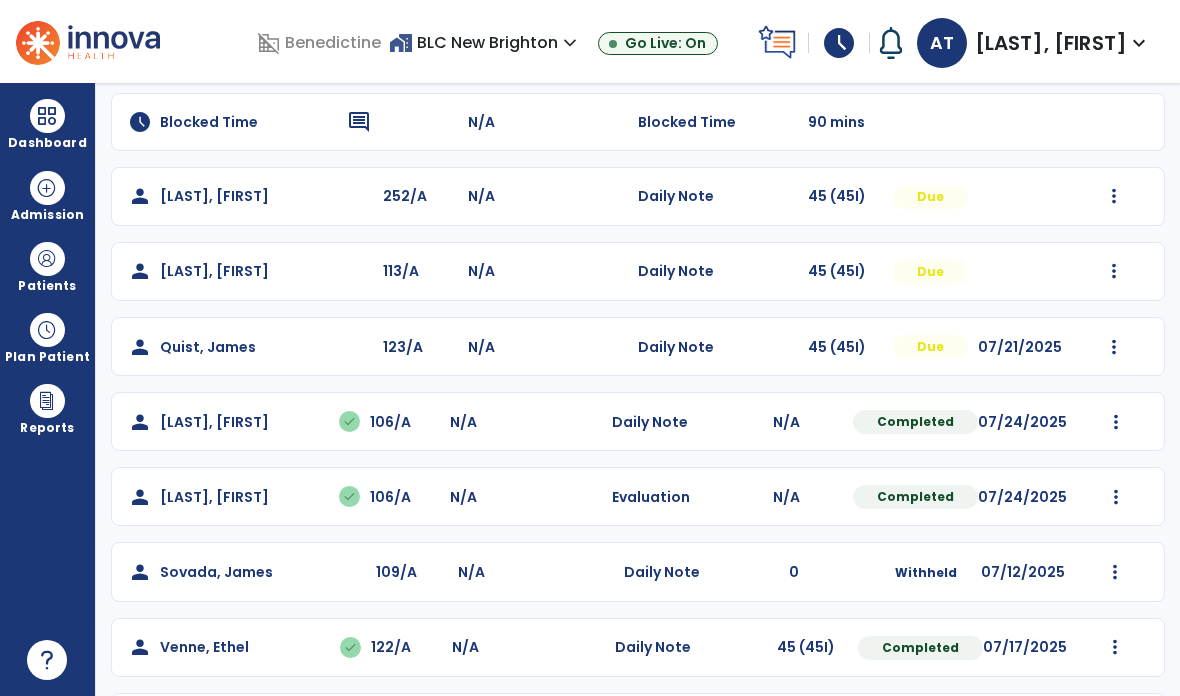 click at bounding box center [47, 259] 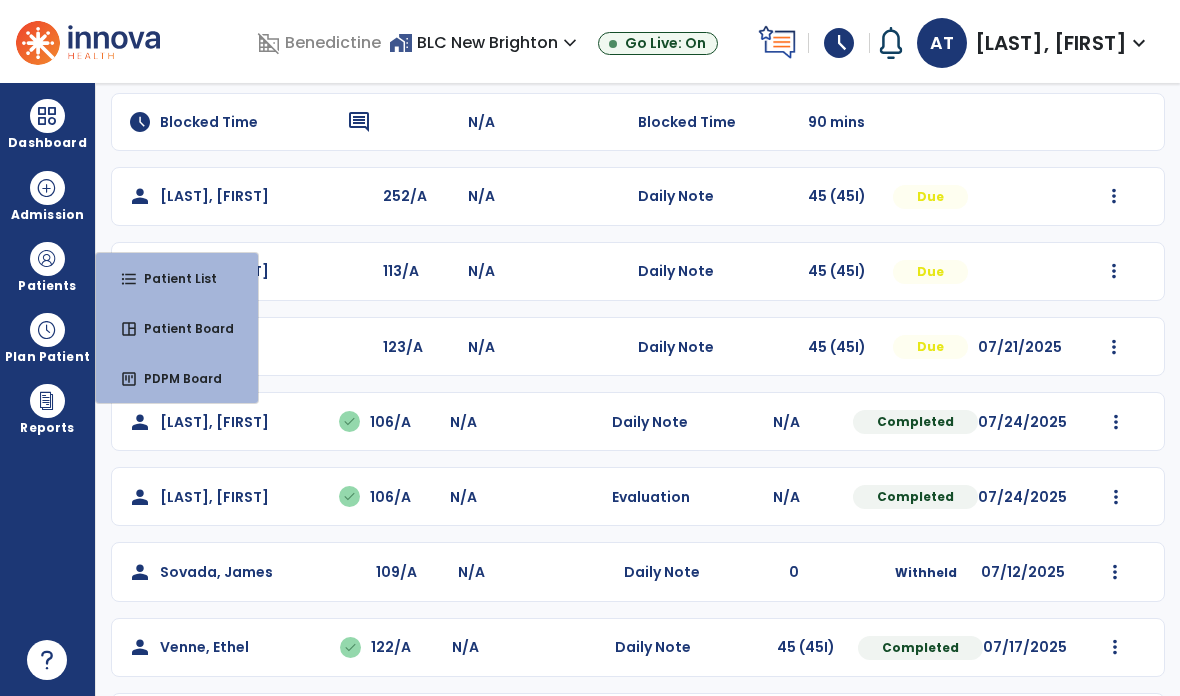click at bounding box center [47, 116] 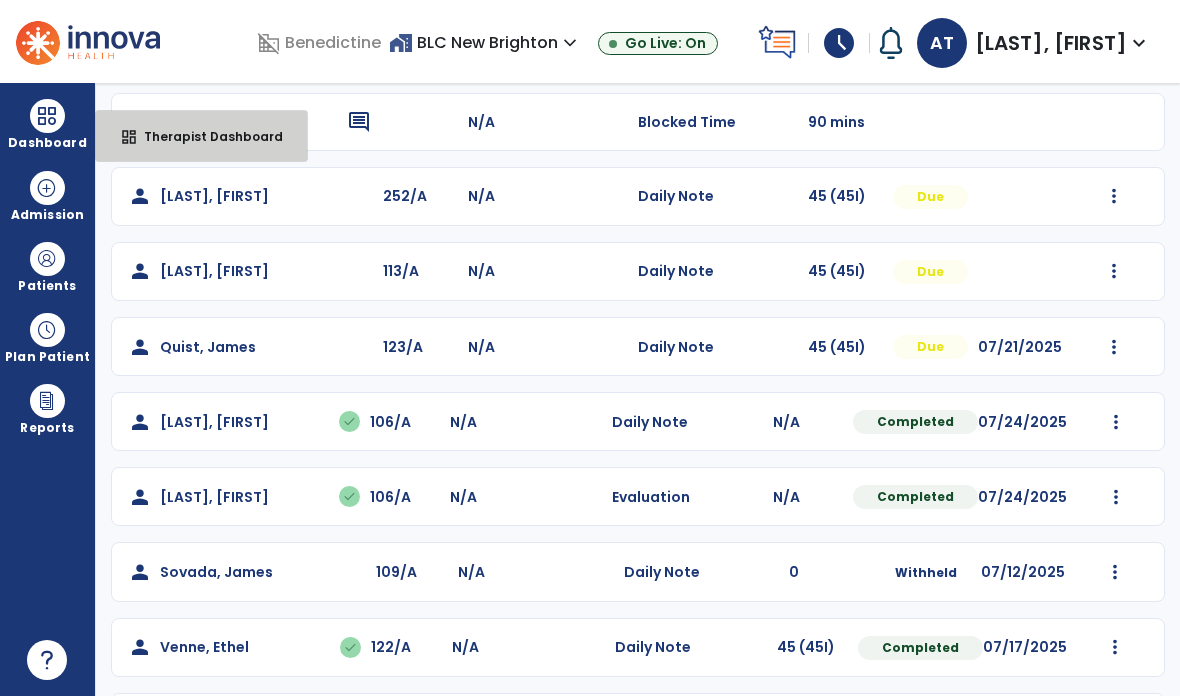 click on "Therapist Dashboard" at bounding box center [205, 136] 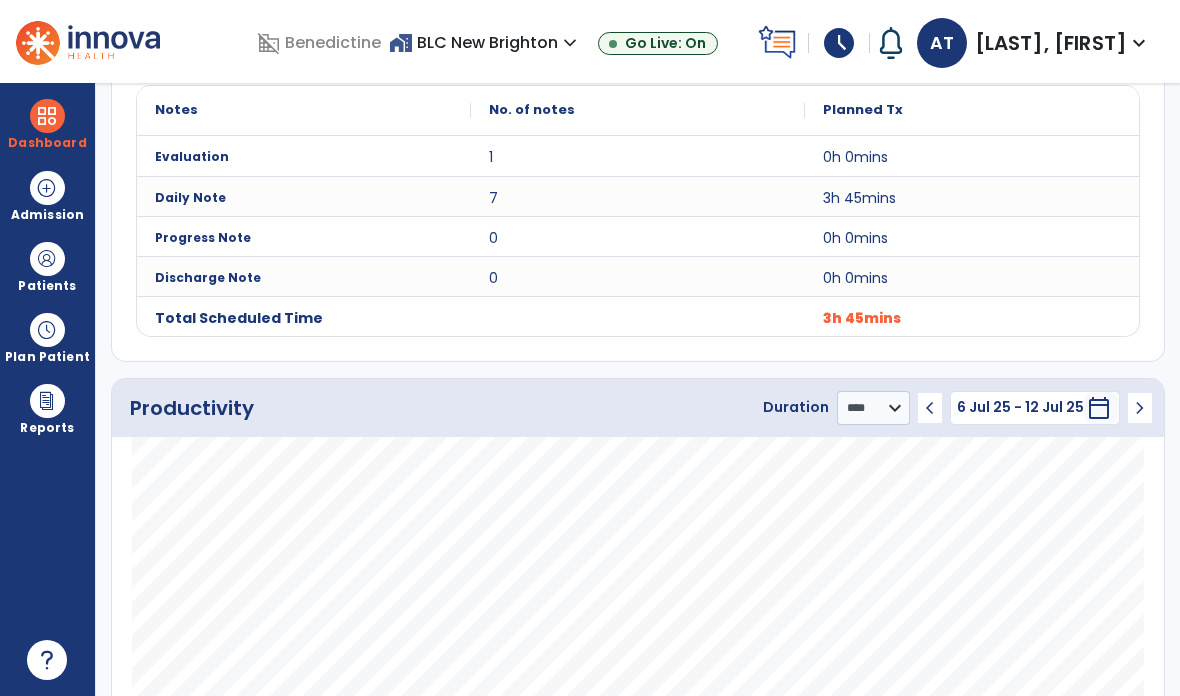scroll, scrollTop: 826, scrollLeft: 0, axis: vertical 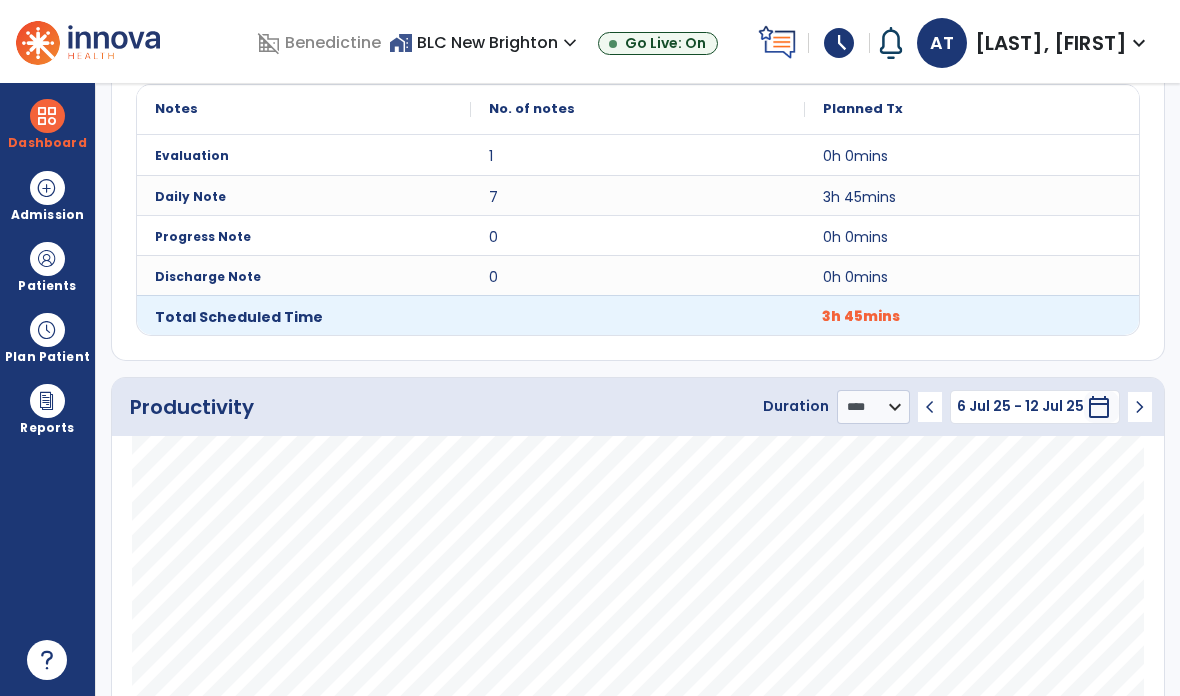click on "3h 45mins" 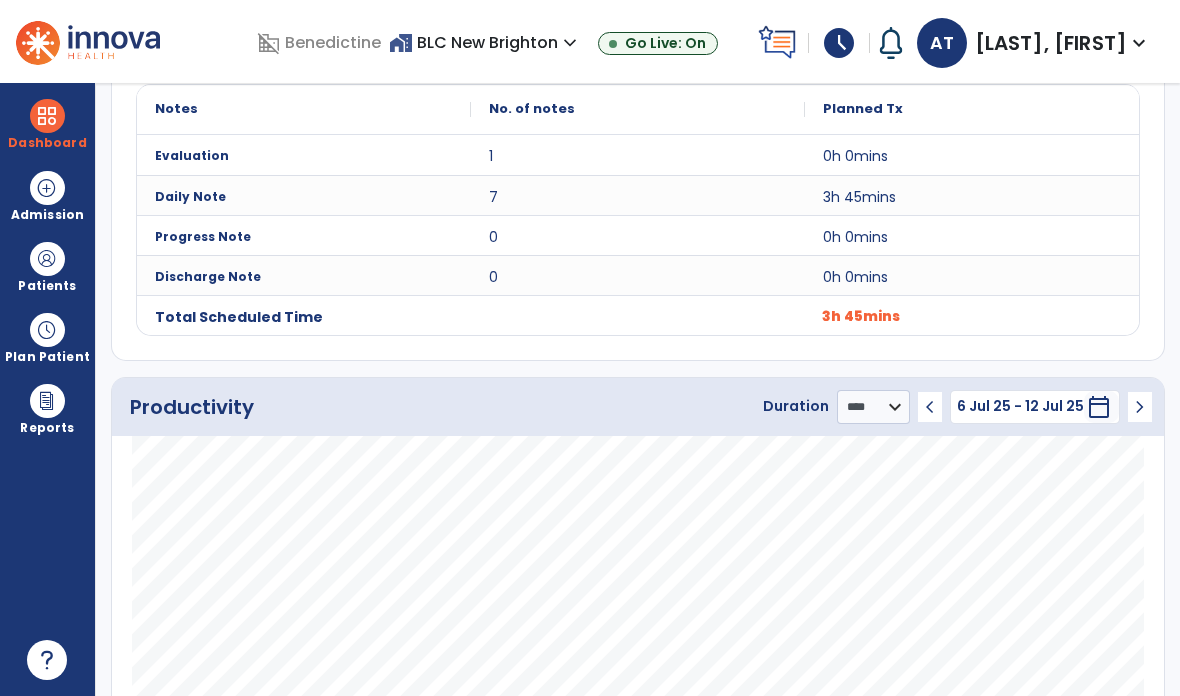 click on "Patients" at bounding box center (47, 266) 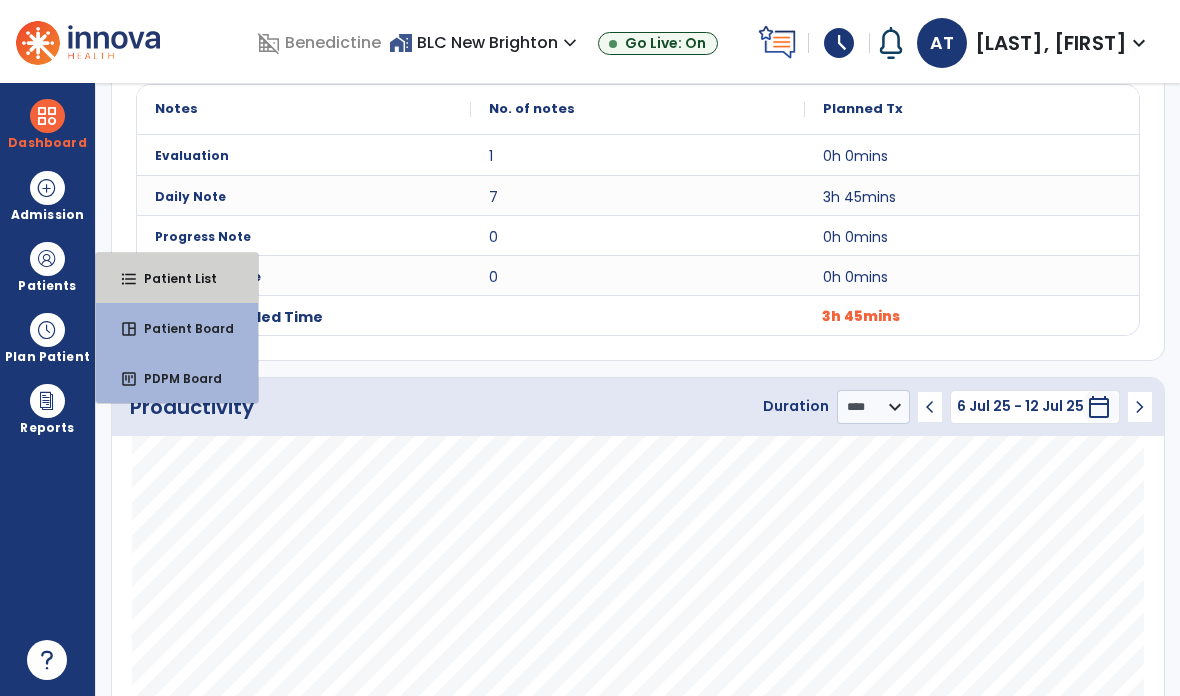 click on "format_list_bulleted" at bounding box center [129, 279] 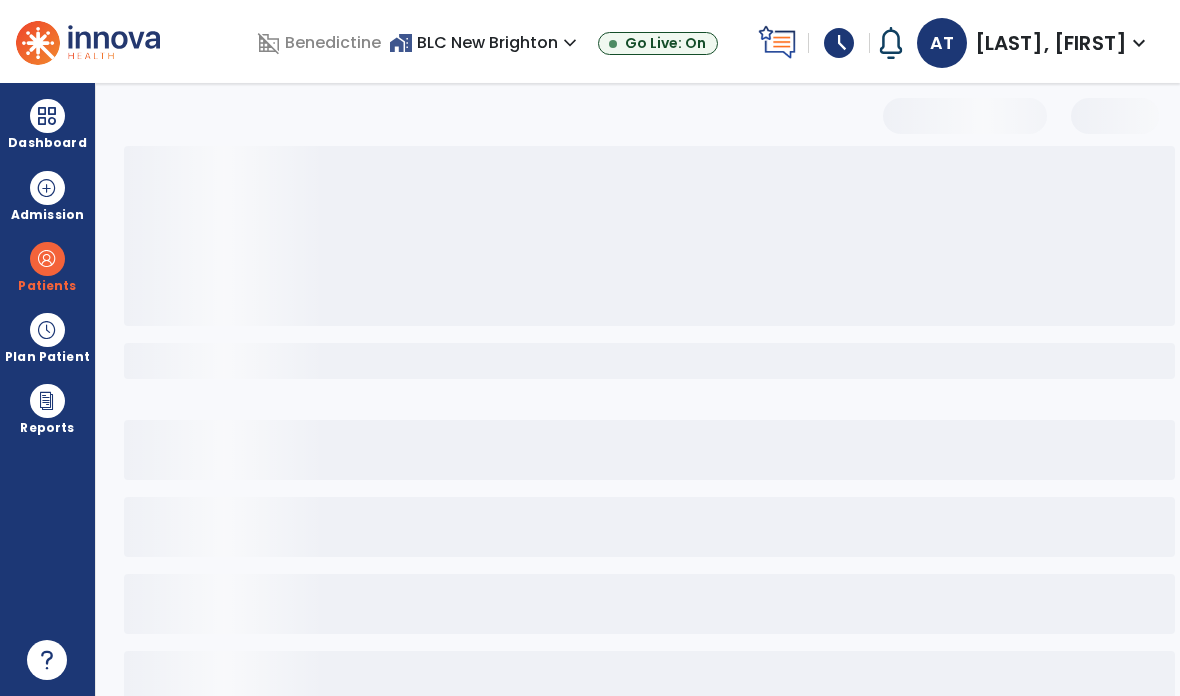 scroll, scrollTop: 0, scrollLeft: 0, axis: both 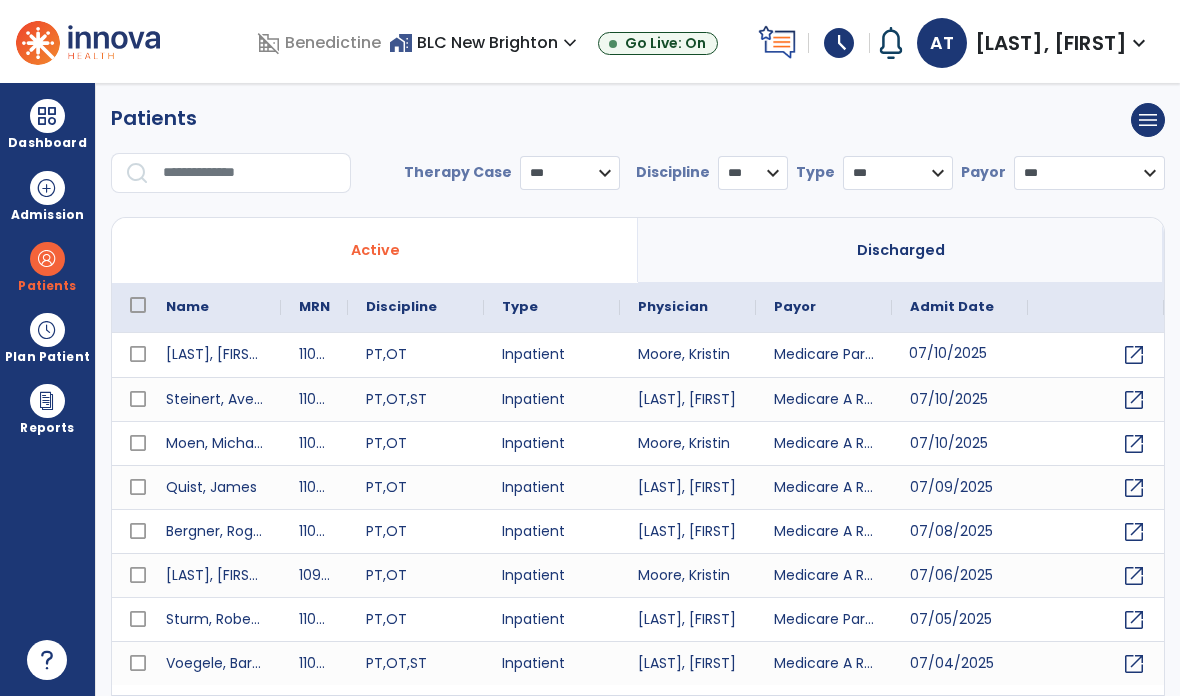 click on "Dashboard" at bounding box center (47, 124) 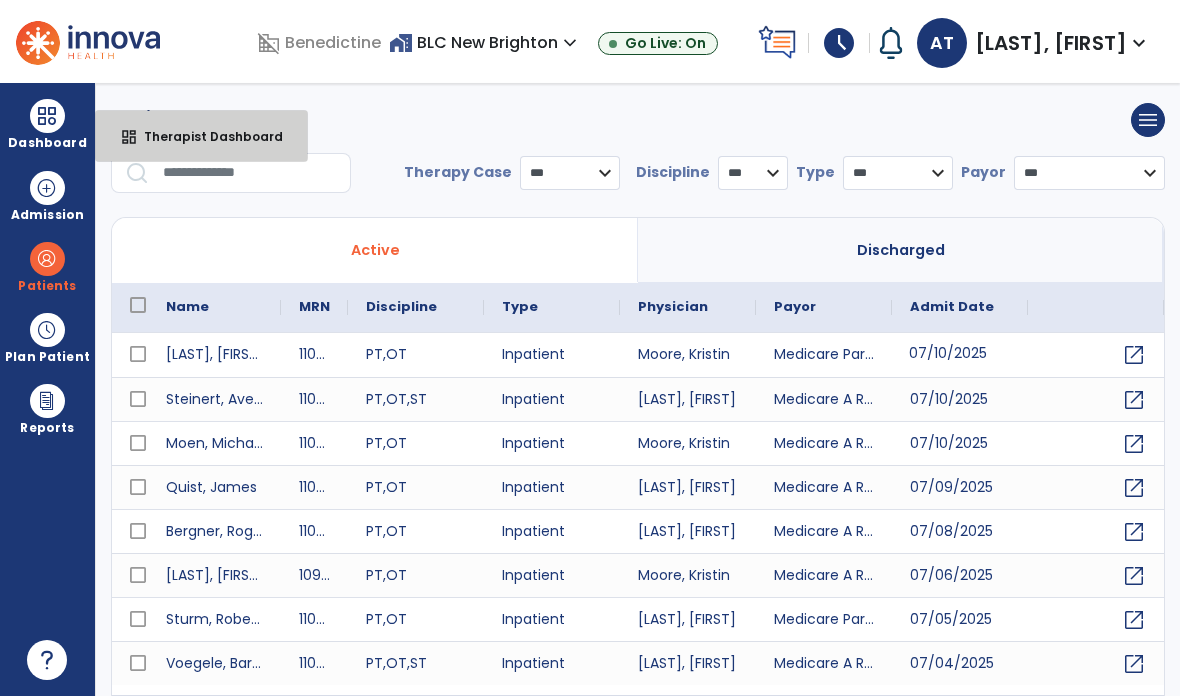 click on "Therapist Dashboard" at bounding box center (205, 136) 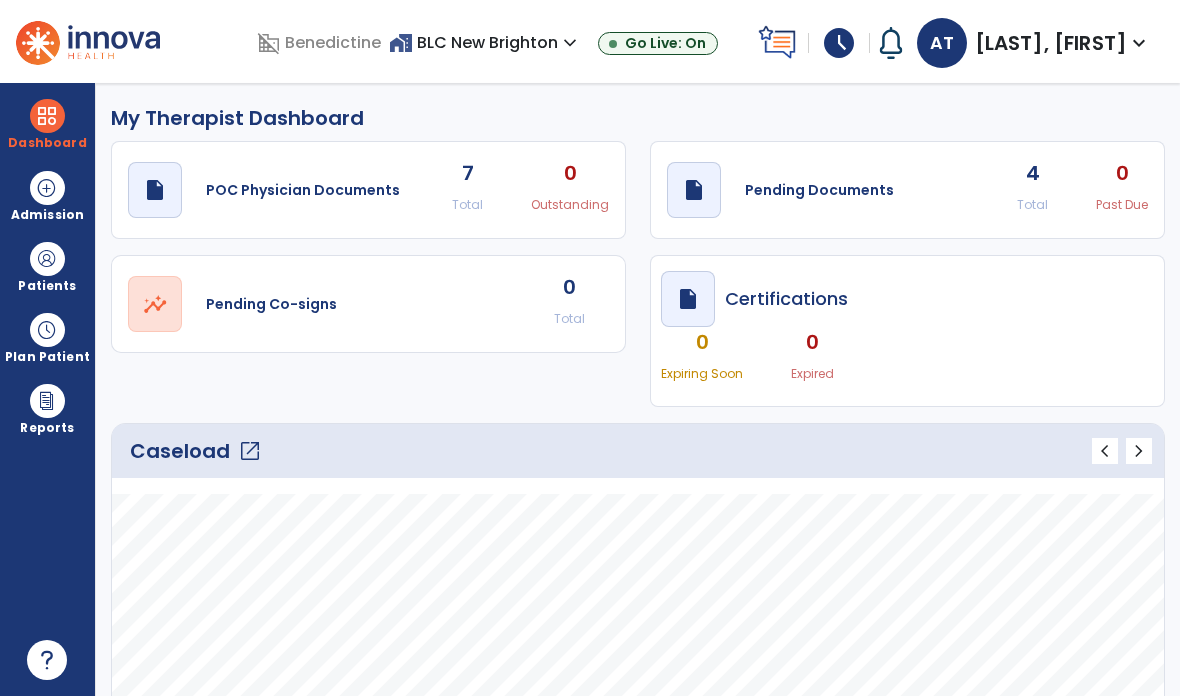 click on "schedule" at bounding box center [839, 43] 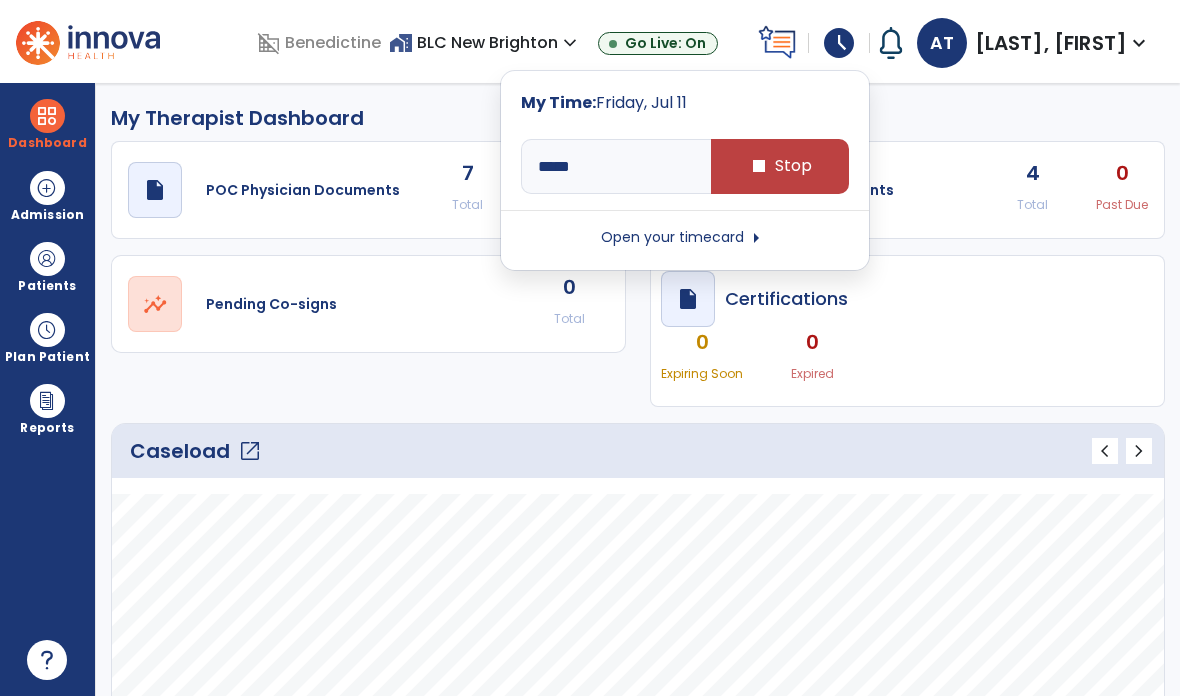 click on "Open your timecard  arrow_right" at bounding box center [685, 238] 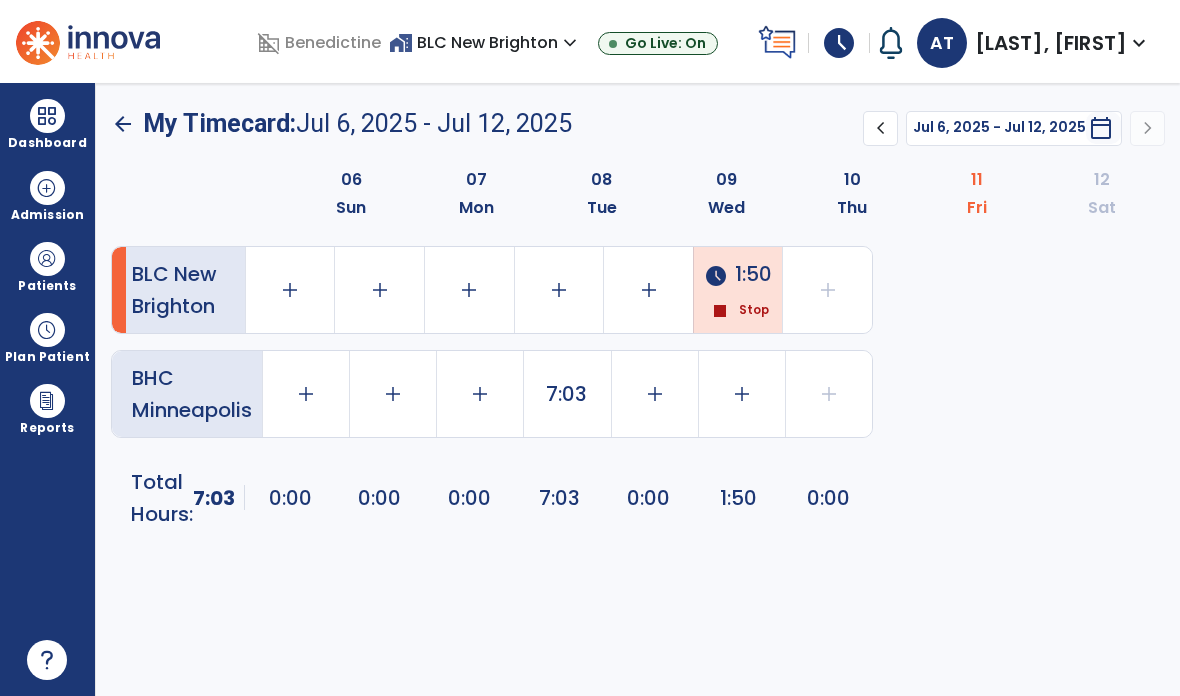 click on "stop  Stop" 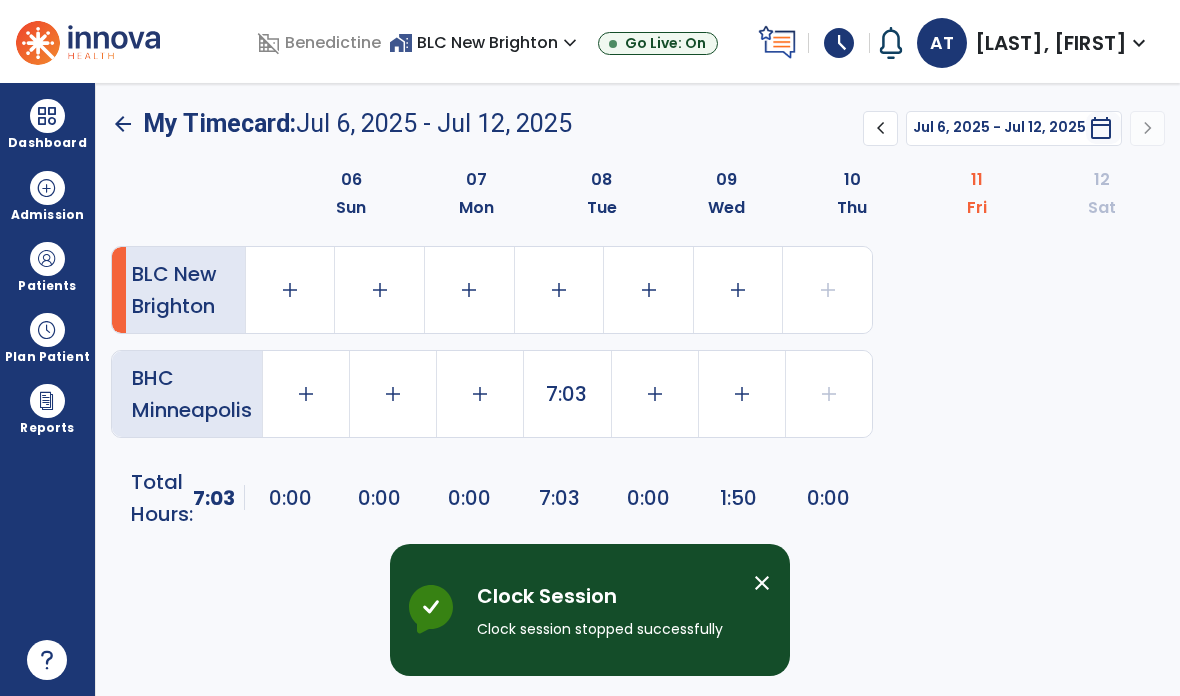 click on "add" 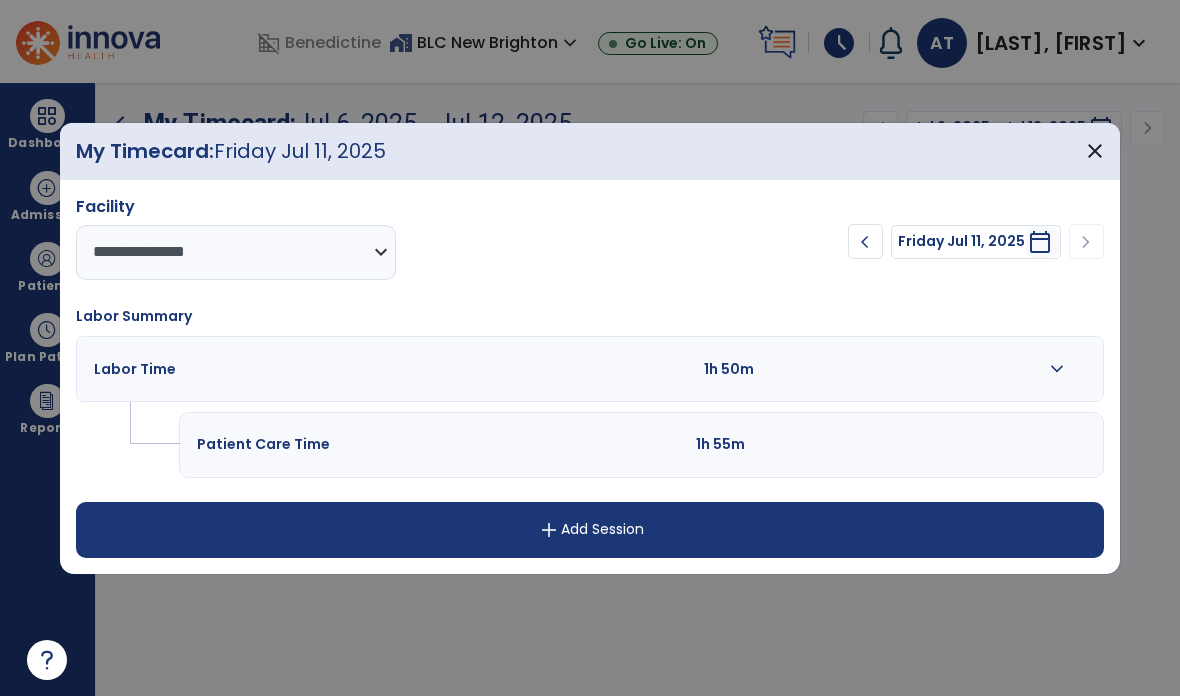 click at bounding box center [993, 444] 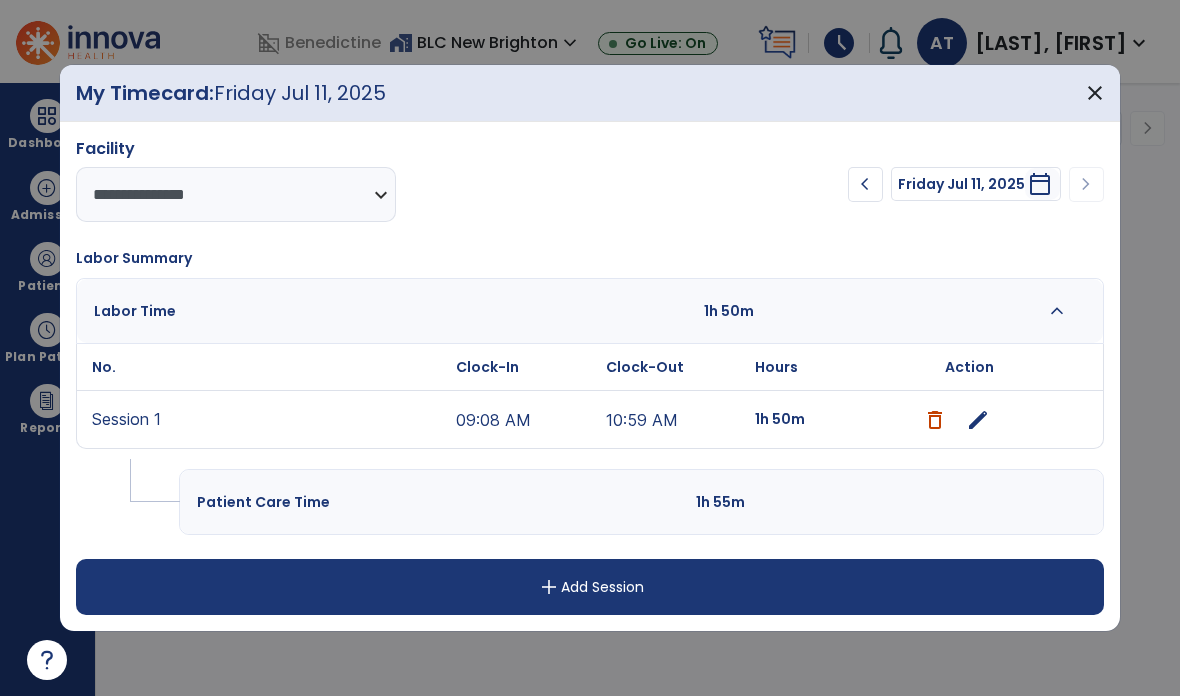 click on "09:08 AM" at bounding box center [526, 419] 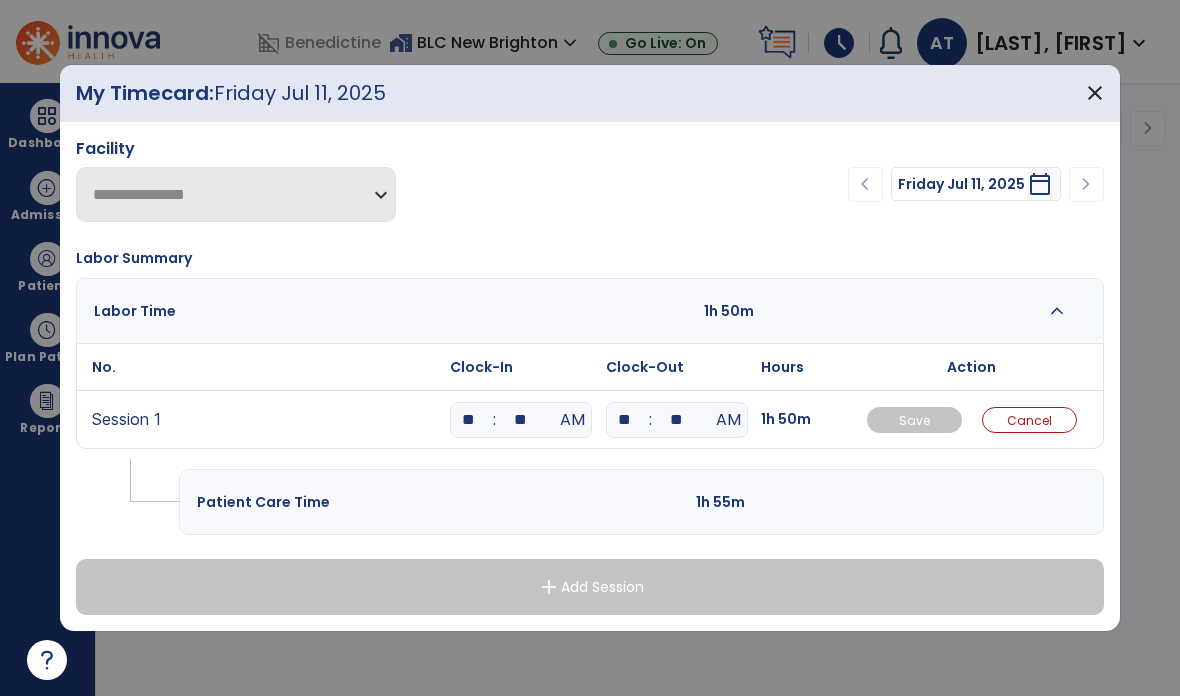 click on "**" at bounding box center [521, 420] 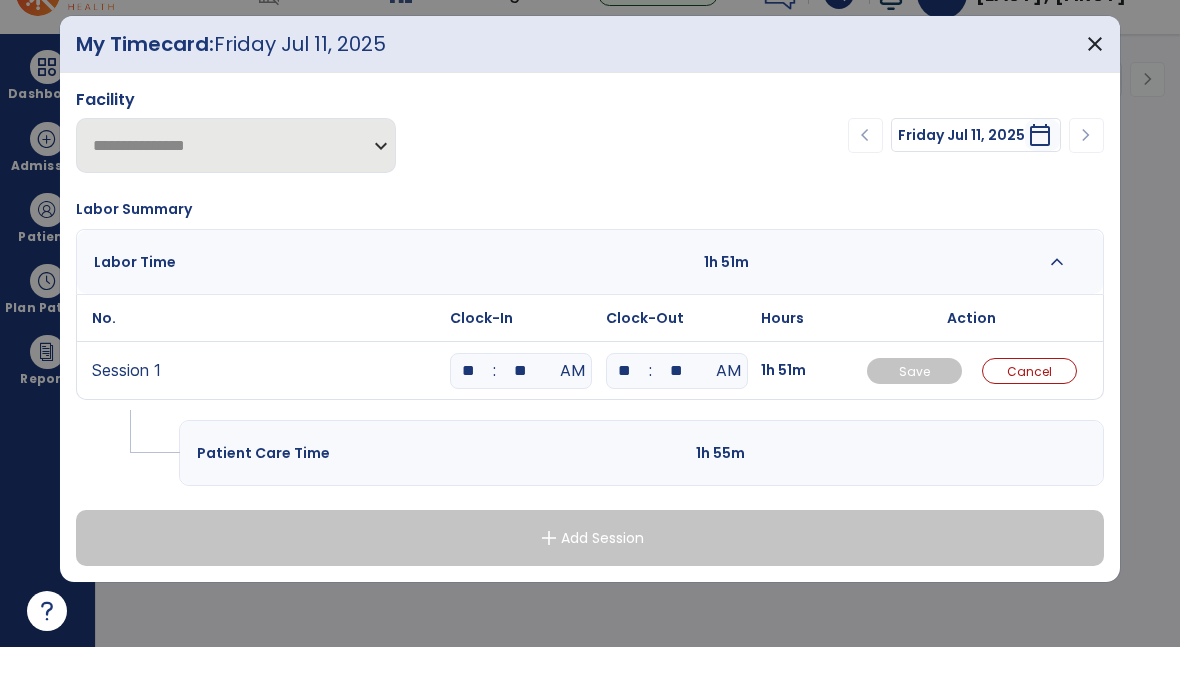 type on "**" 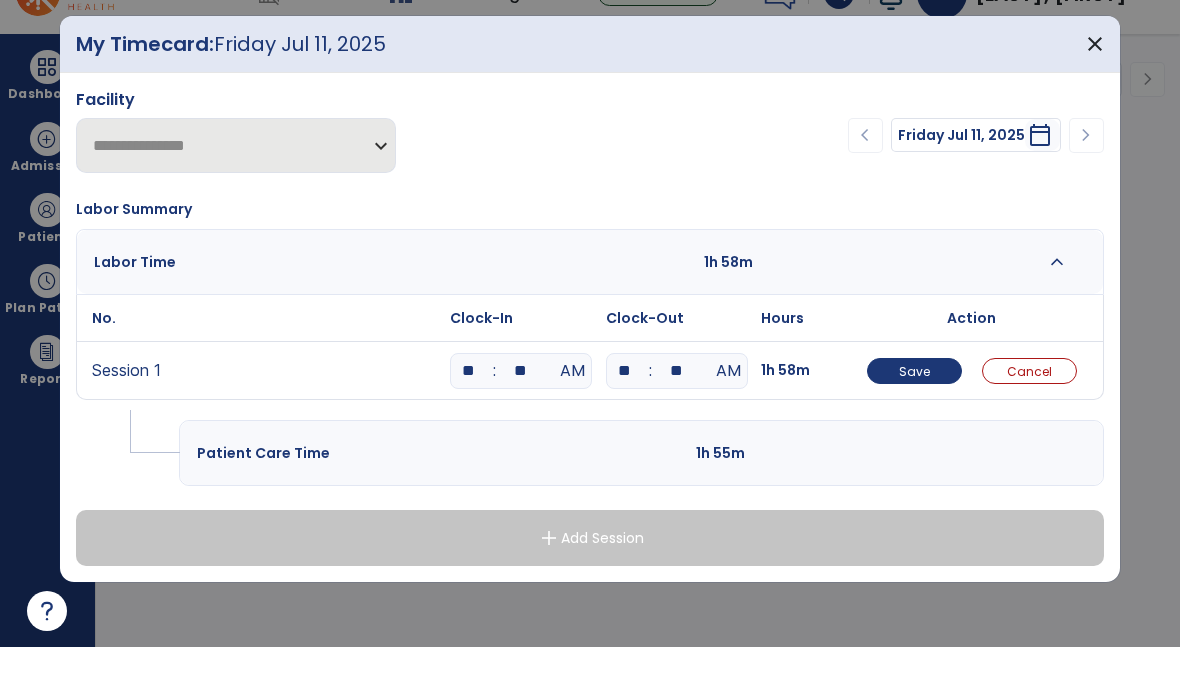click on "Save" at bounding box center [914, 420] 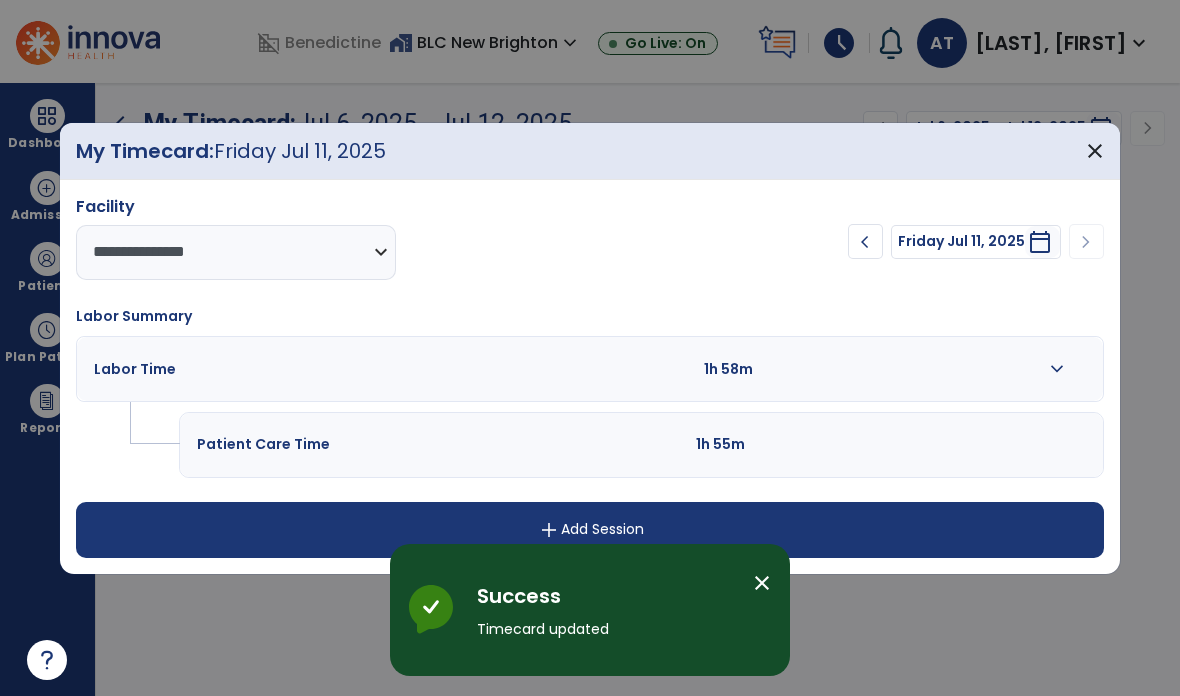 click on "close" at bounding box center (1095, 151) 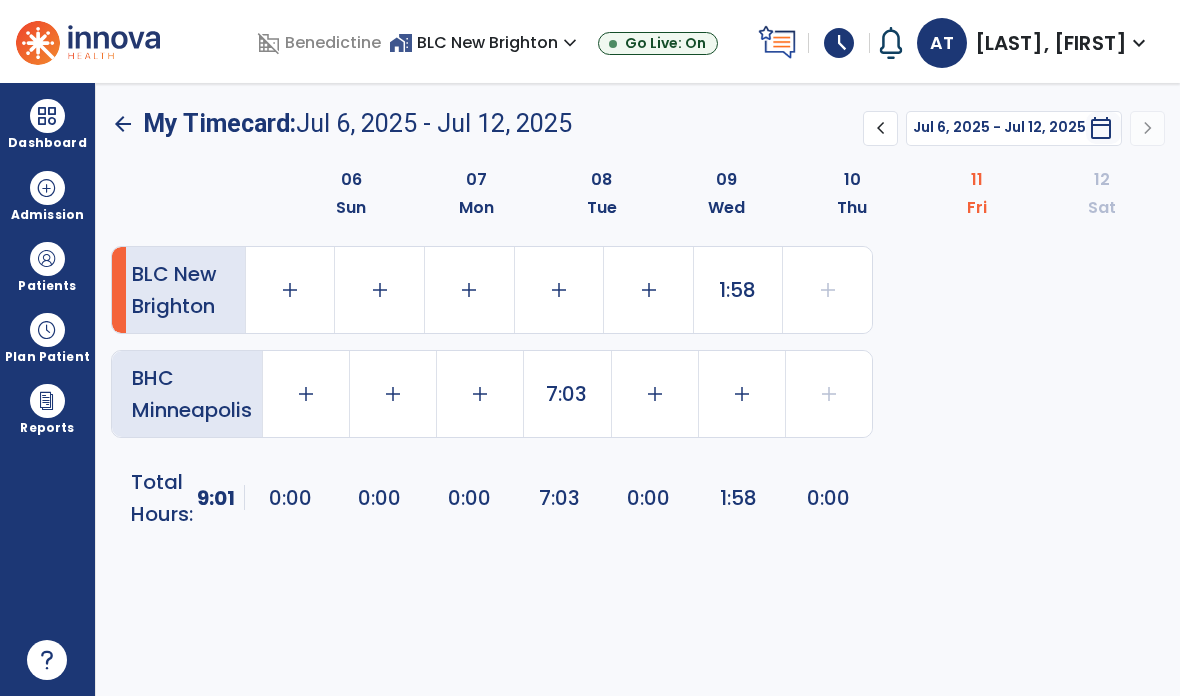 click on "Admission" at bounding box center (47, 195) 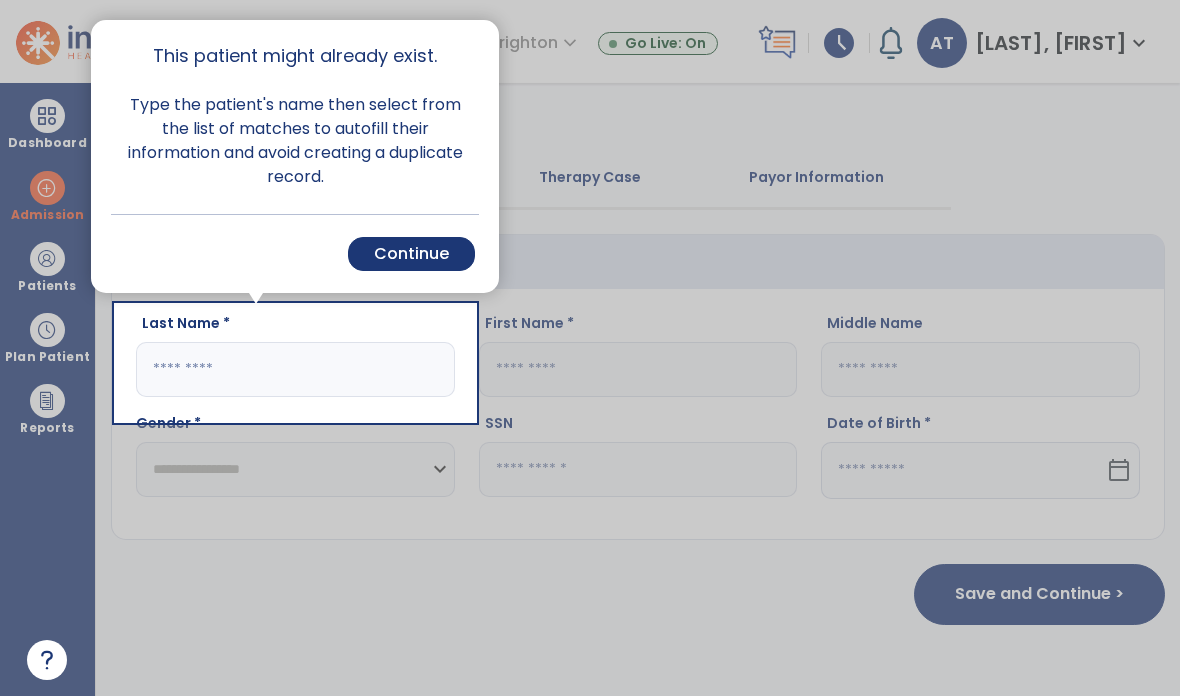click at bounding box center (58, 388) 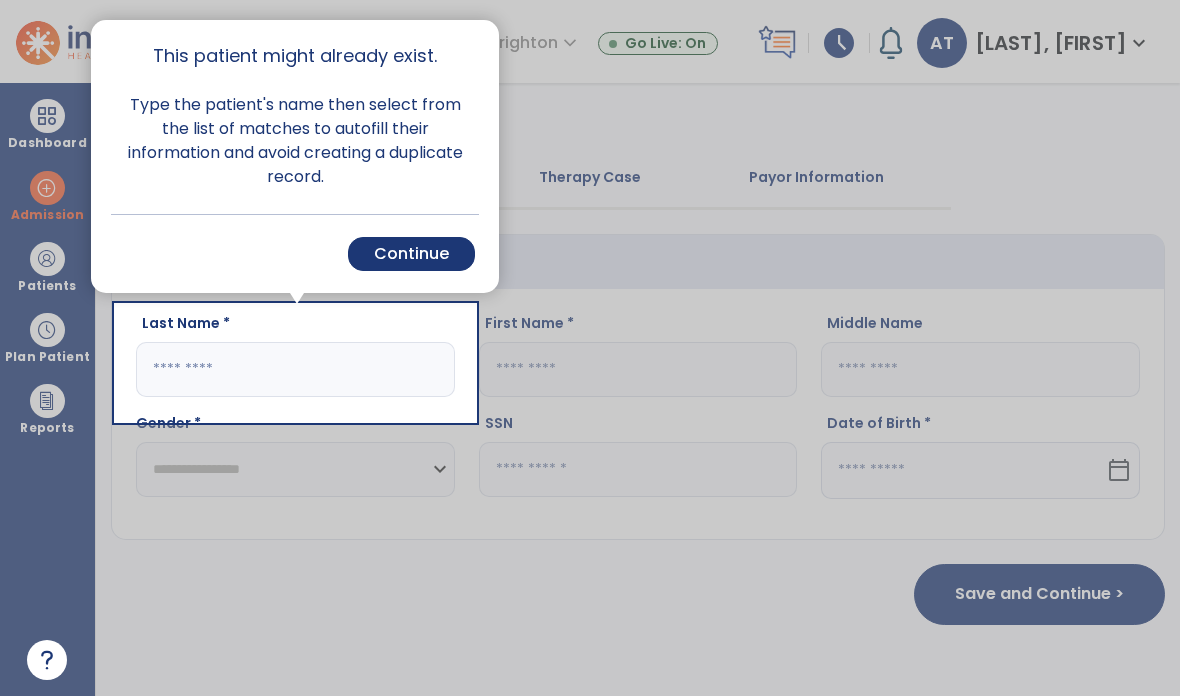click on "Continue" at bounding box center (411, 254) 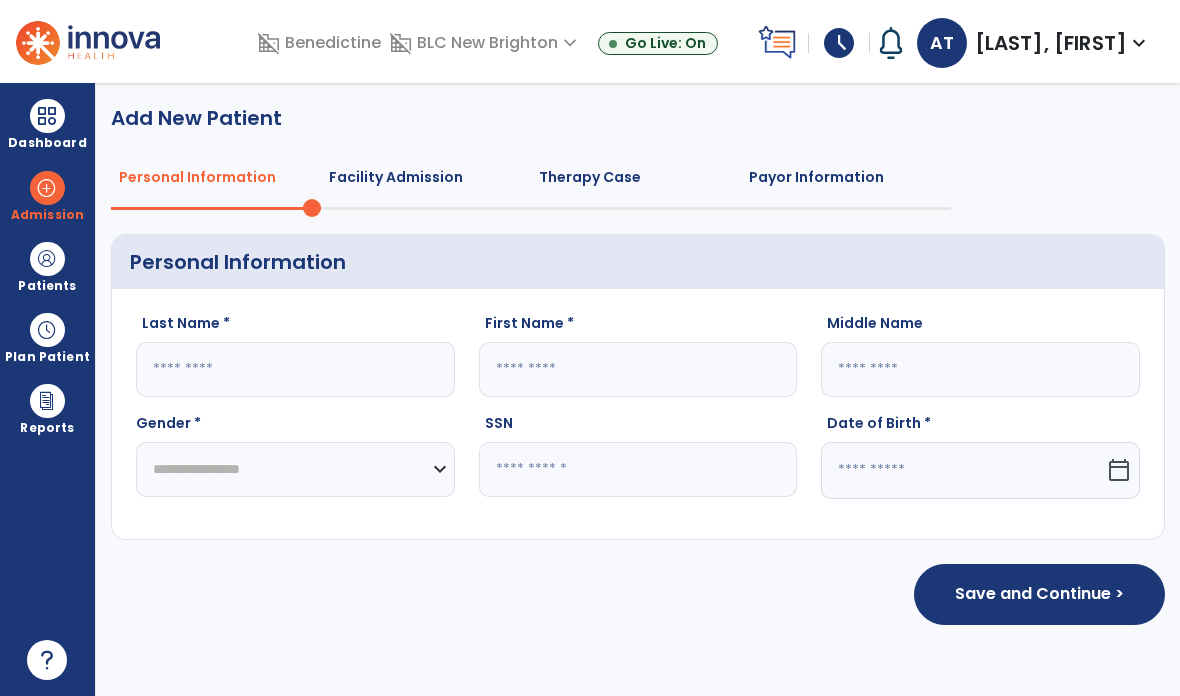 click on "Dashboard" at bounding box center [47, 124] 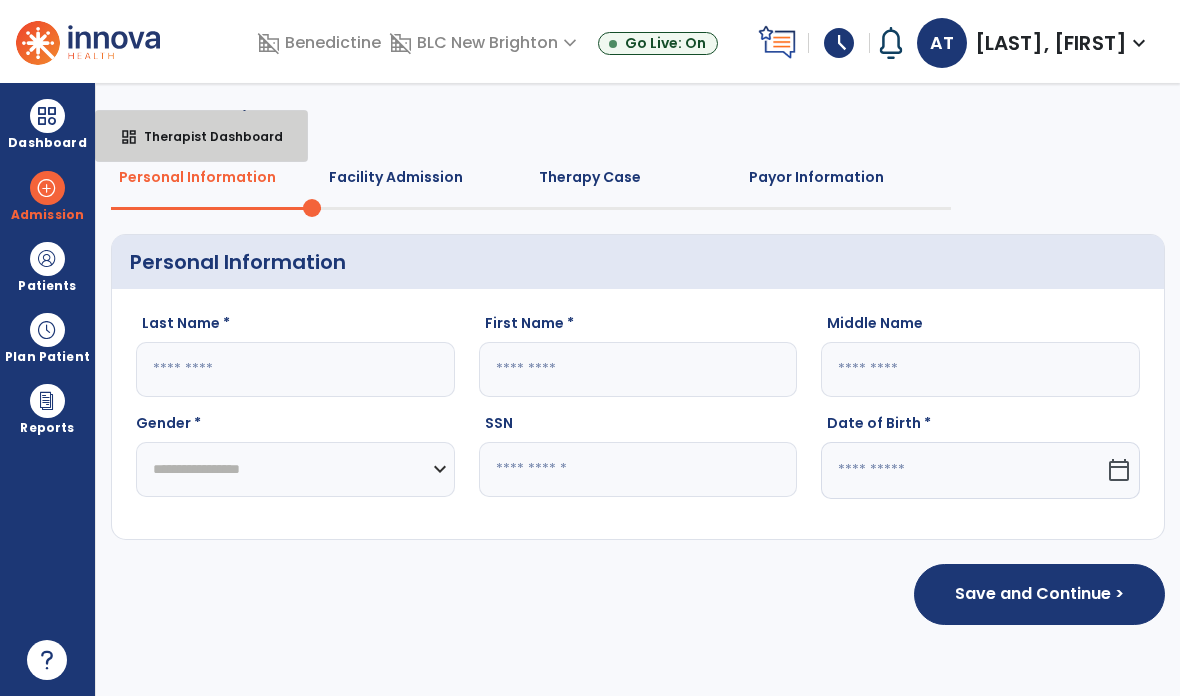click on "Therapist Dashboard" at bounding box center [205, 136] 